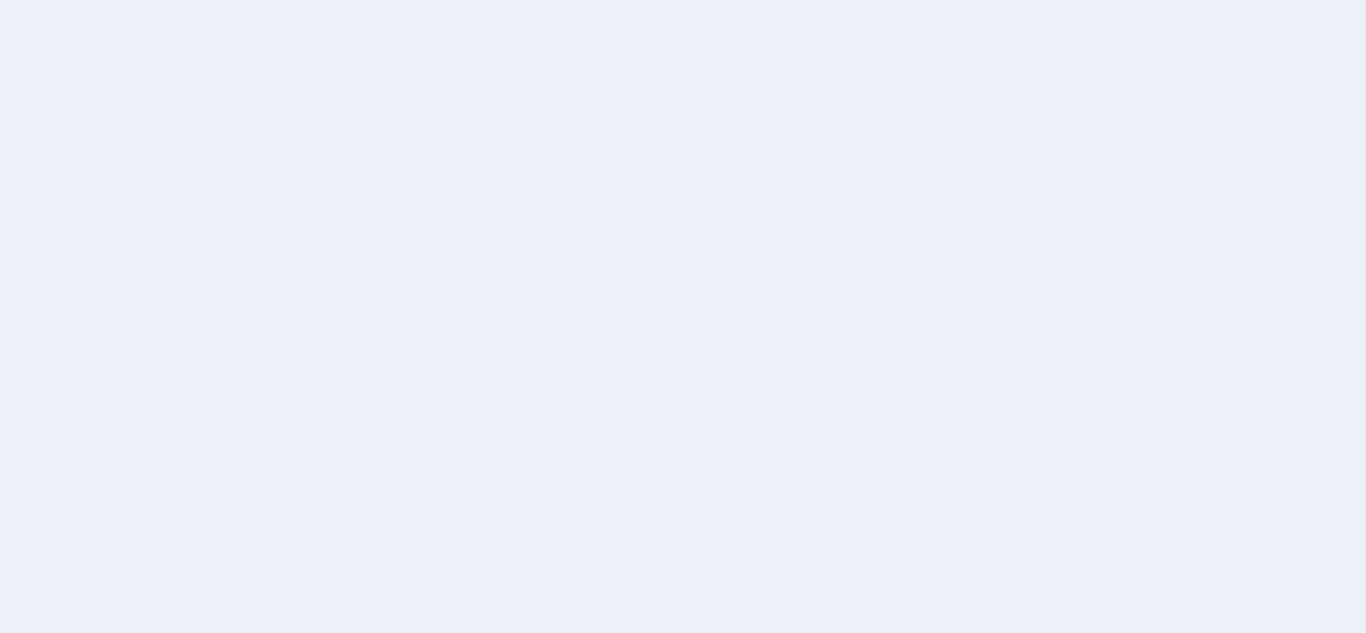 scroll, scrollTop: 0, scrollLeft: 0, axis: both 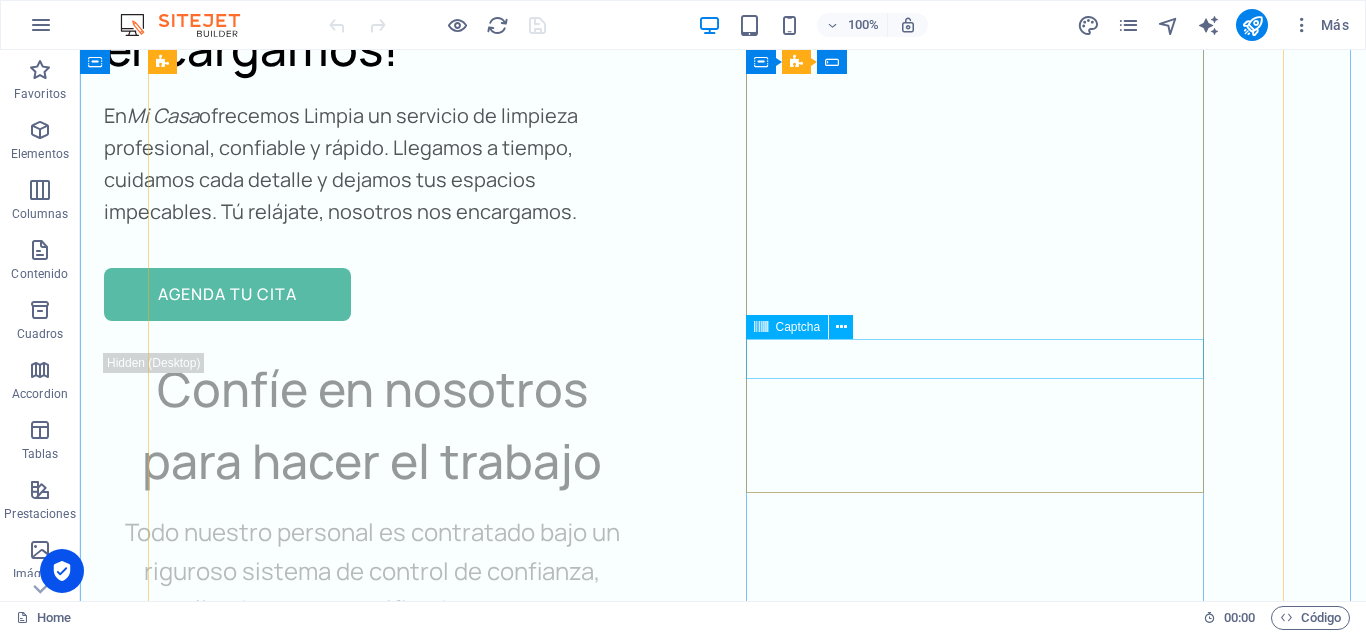 click on "¿Ilegible? Regenerar" at bounding box center (464, 4175) 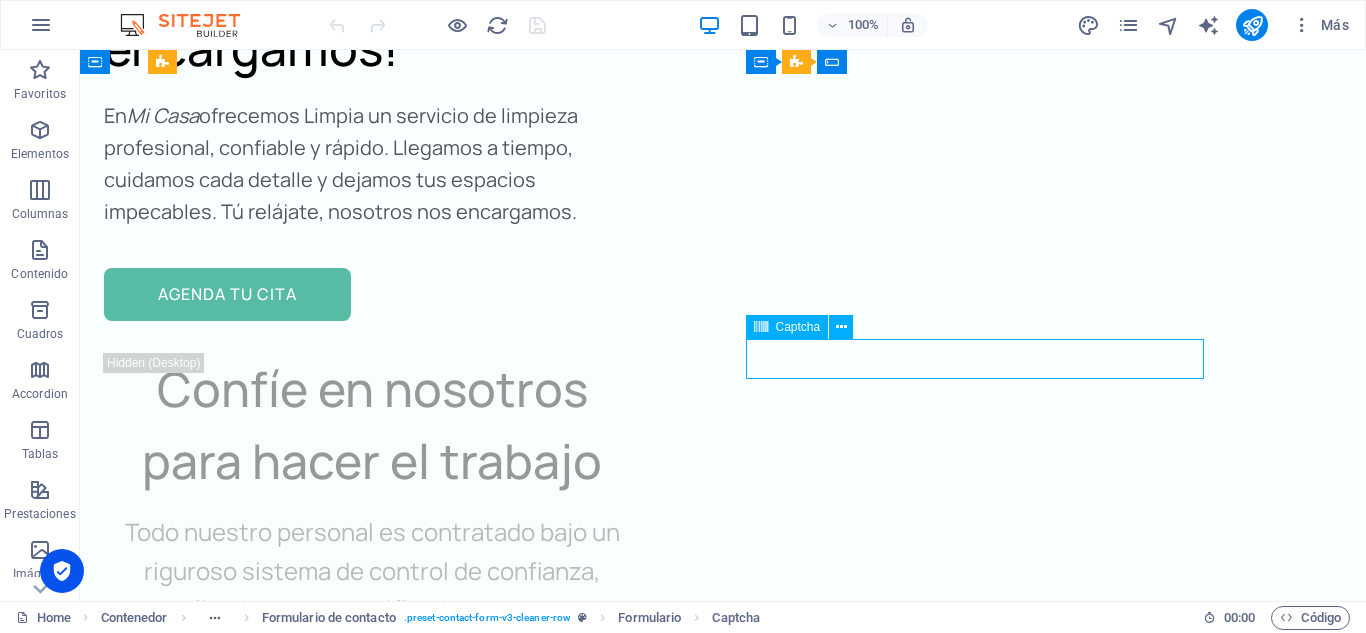 click on "¿Ilegible? Regenerar" at bounding box center (464, 4175) 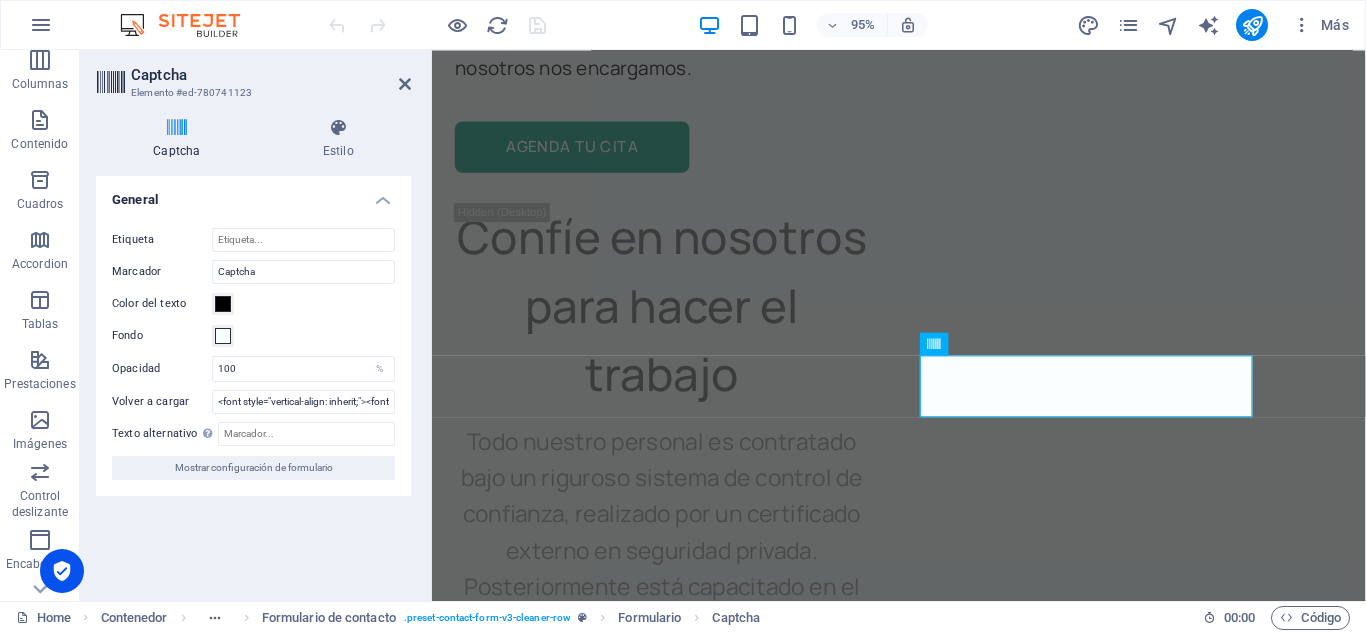 scroll, scrollTop: 349, scrollLeft: 0, axis: vertical 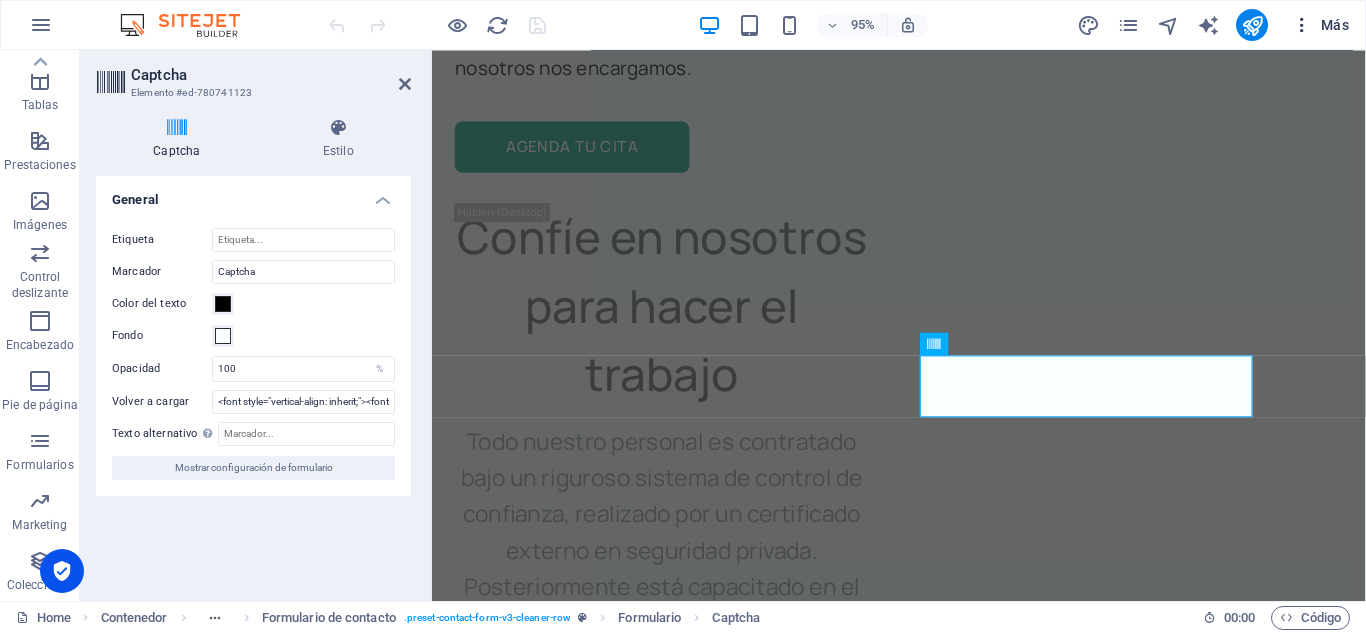 click on "Más" at bounding box center (1320, 25) 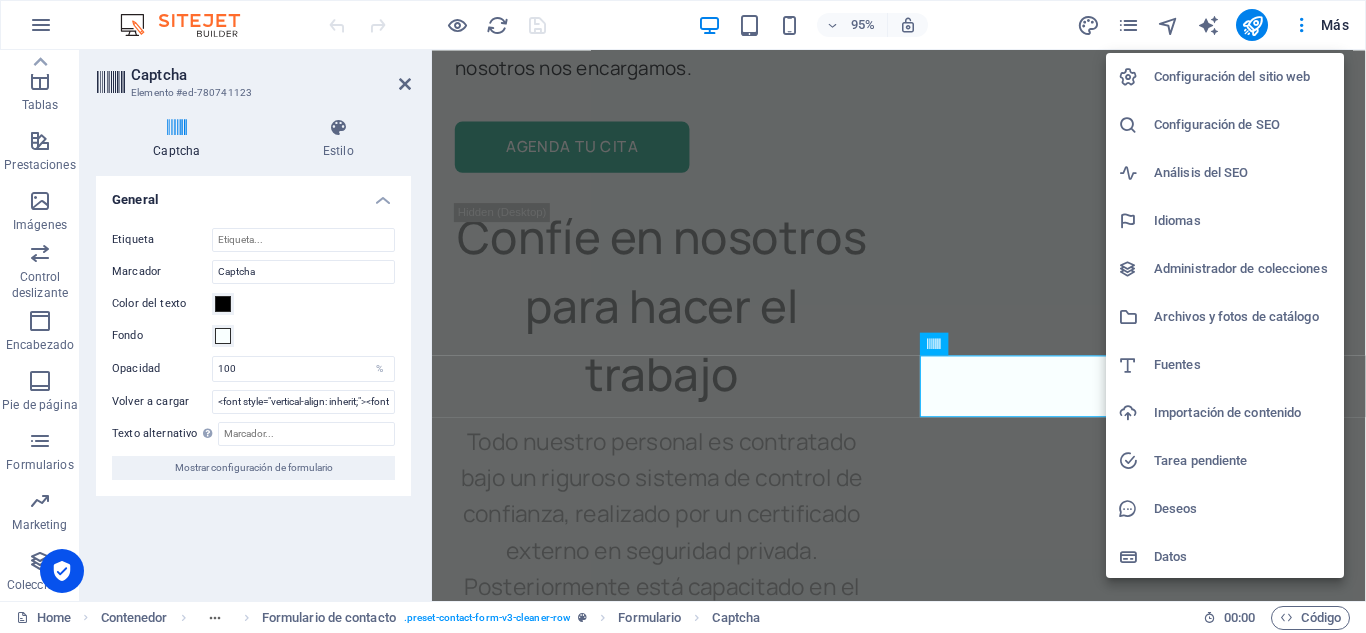 click at bounding box center (683, 316) 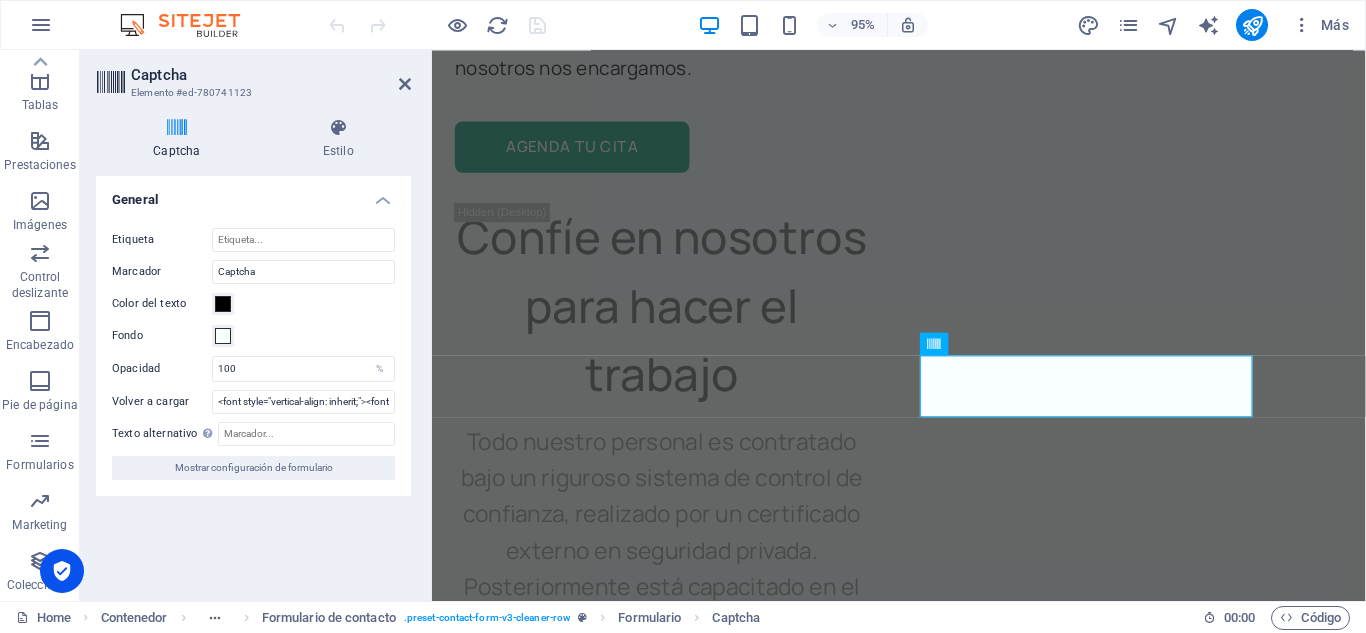 click at bounding box center [41, 25] 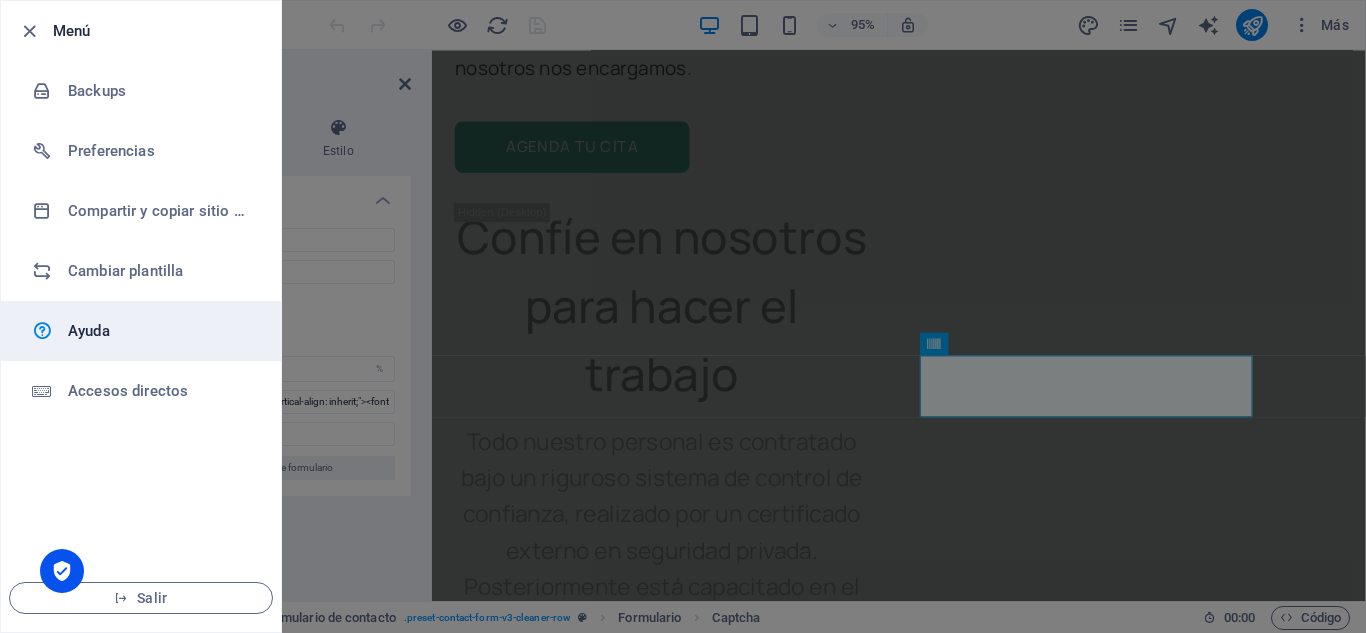 click on "Ayuda" at bounding box center (160, 331) 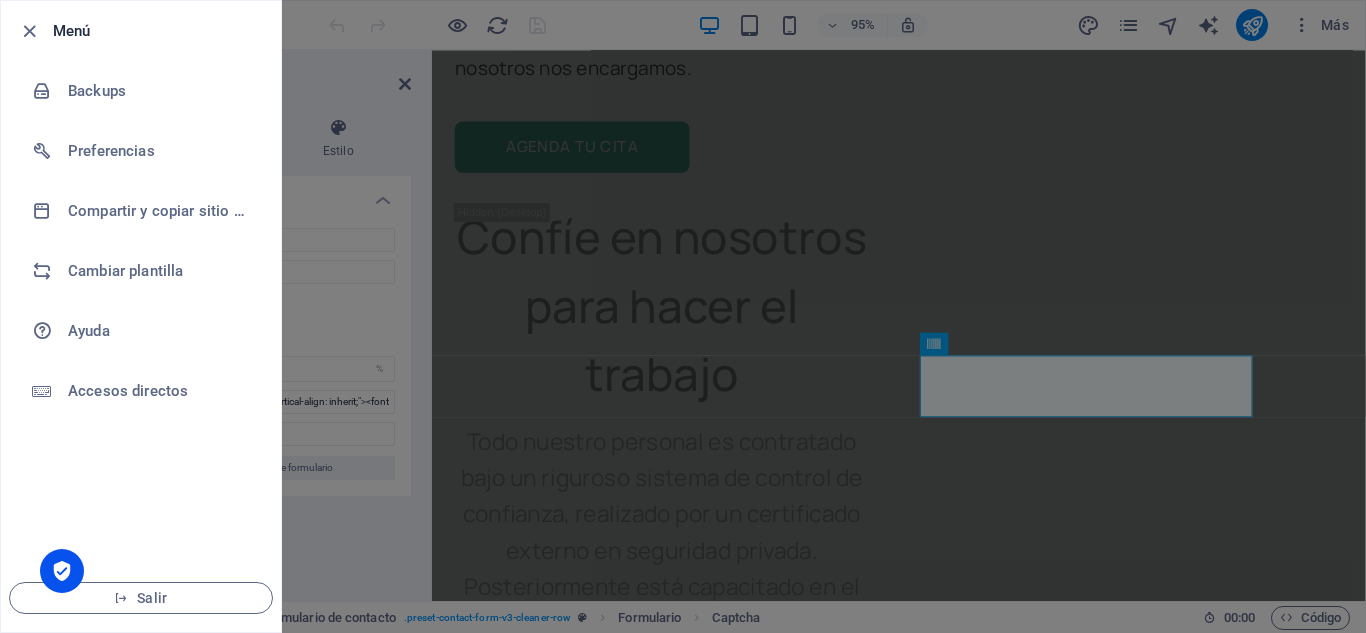 click at bounding box center [683, 316] 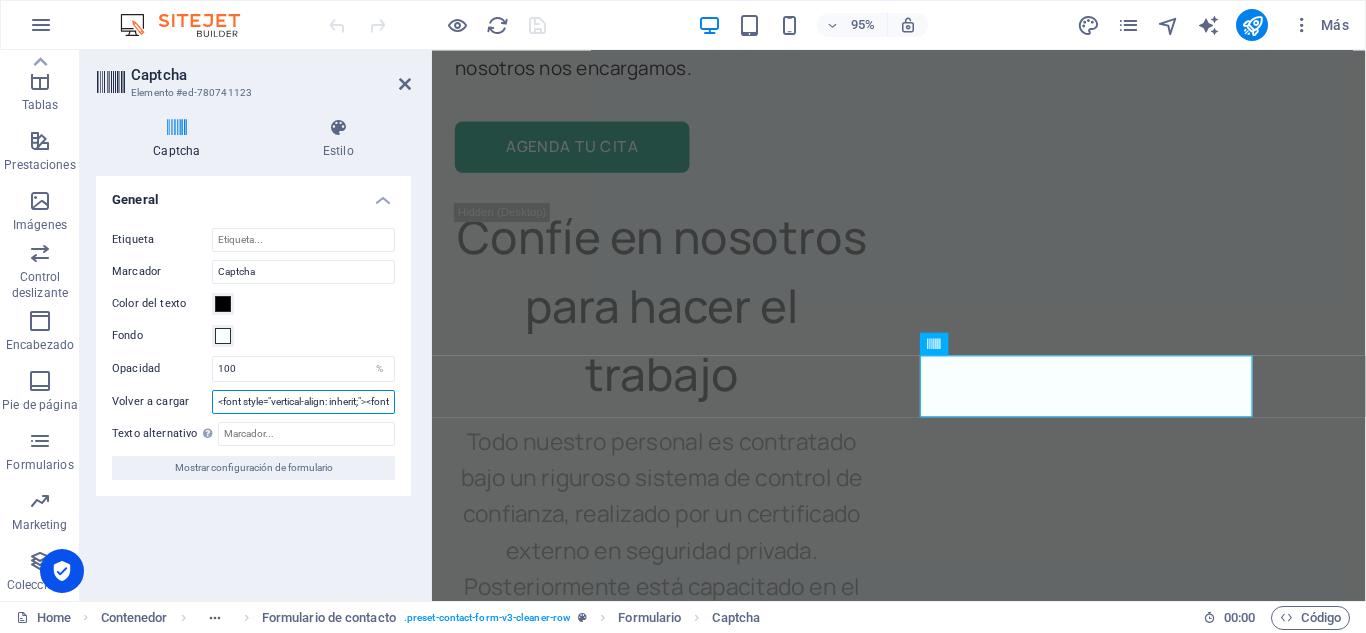 click on "<font style="vertical-align: inherit;"><font style="vertical-align: inherit;">¿Ilegible? Regenerar</font></font>" at bounding box center (303, 402) 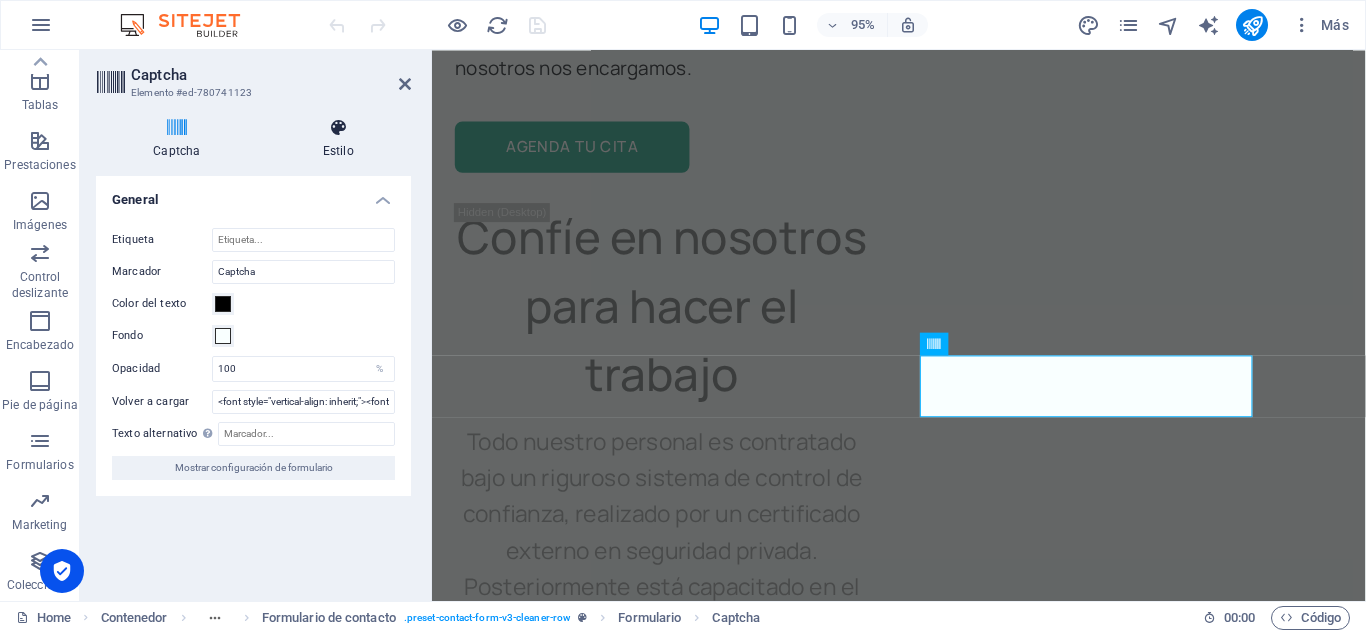 click at bounding box center [338, 128] 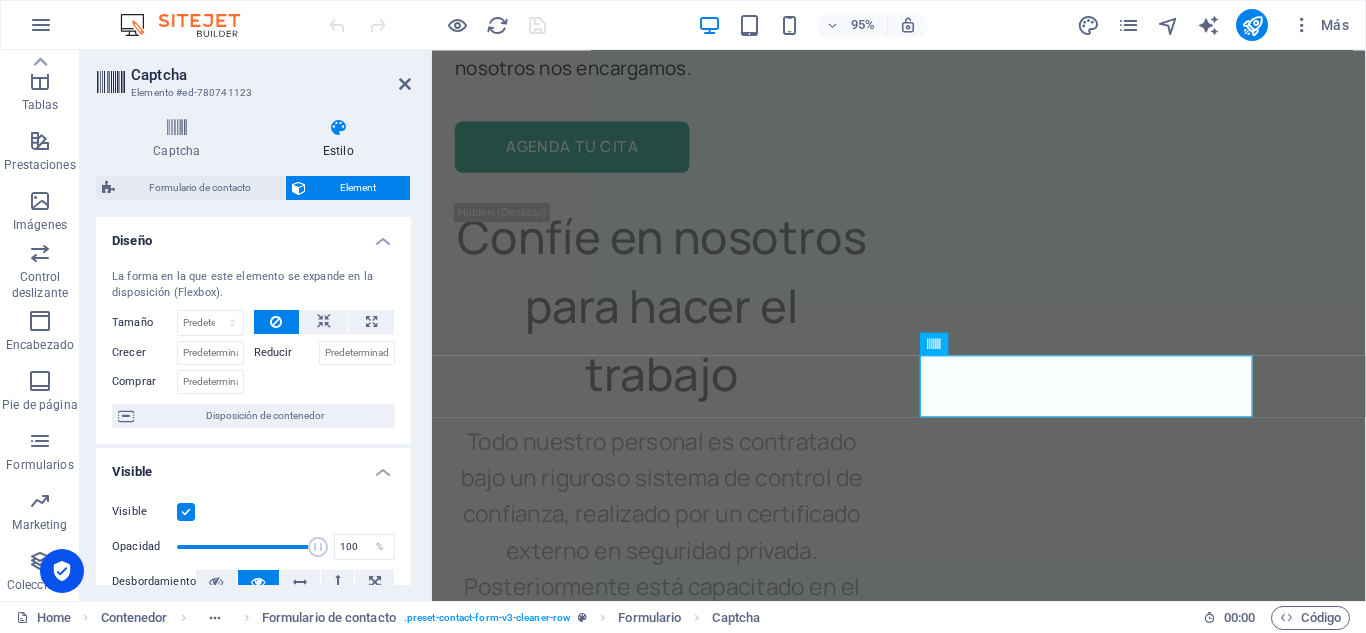 scroll, scrollTop: 400, scrollLeft: 0, axis: vertical 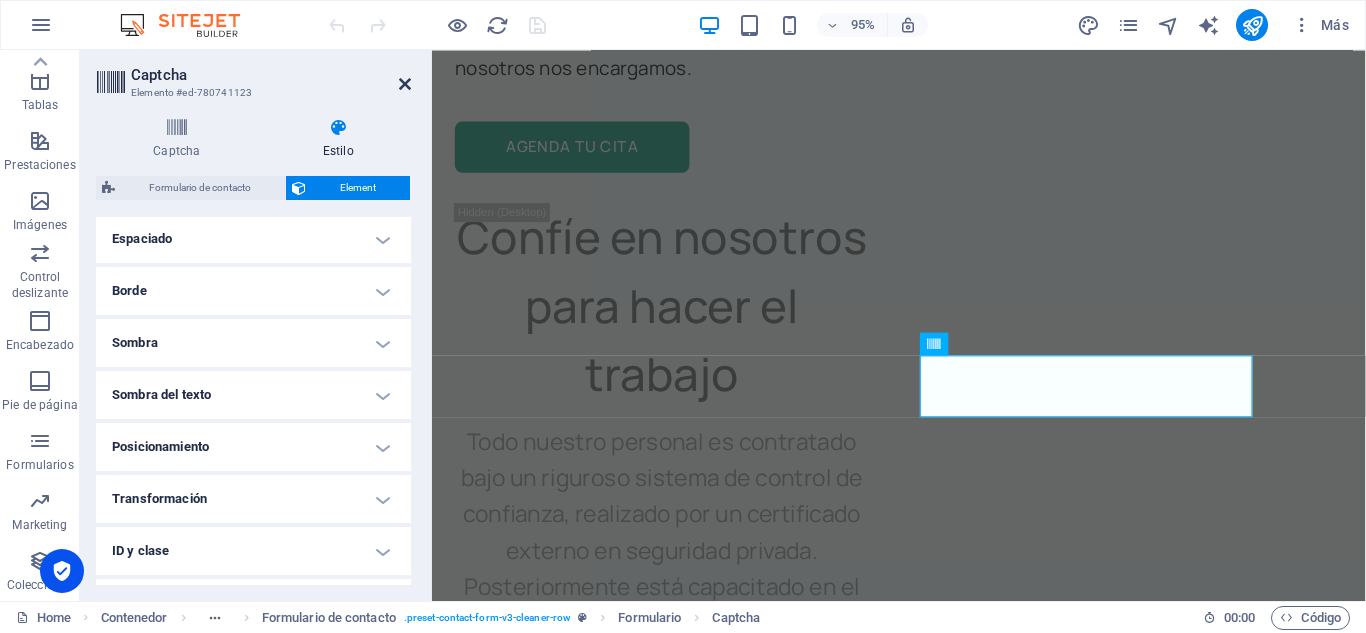 click at bounding box center [405, 84] 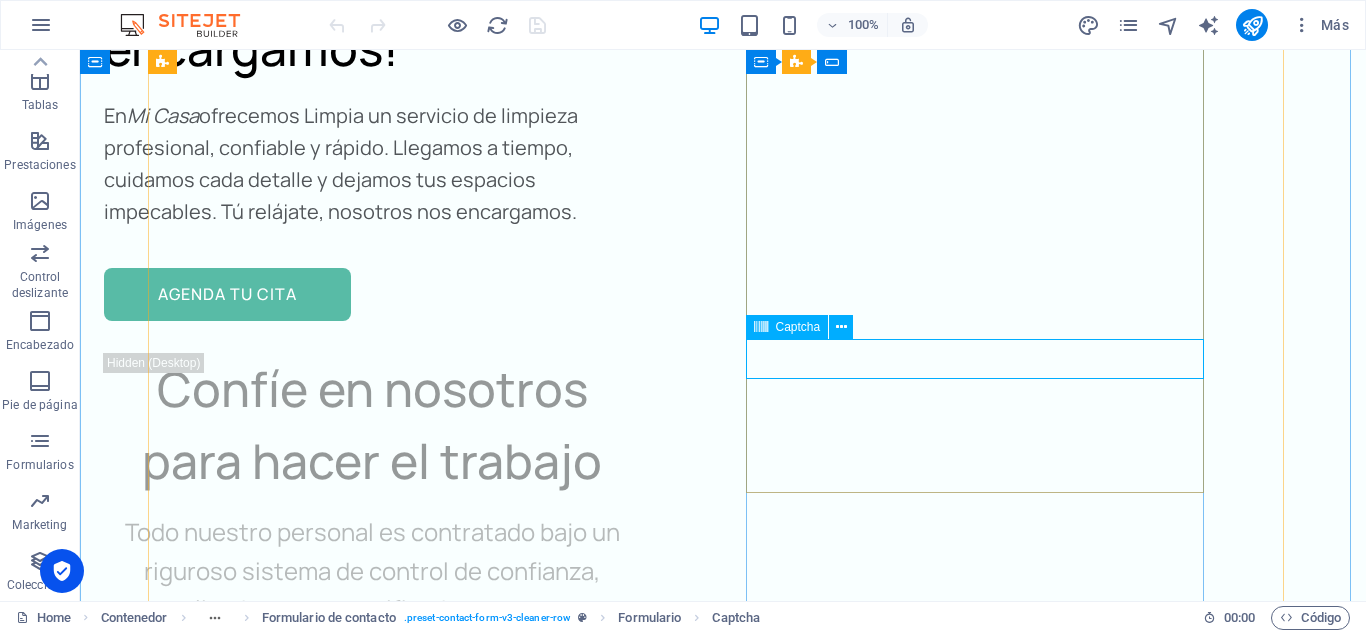 click on "¿Ilegible? Regenerar" at bounding box center (464, 4175) 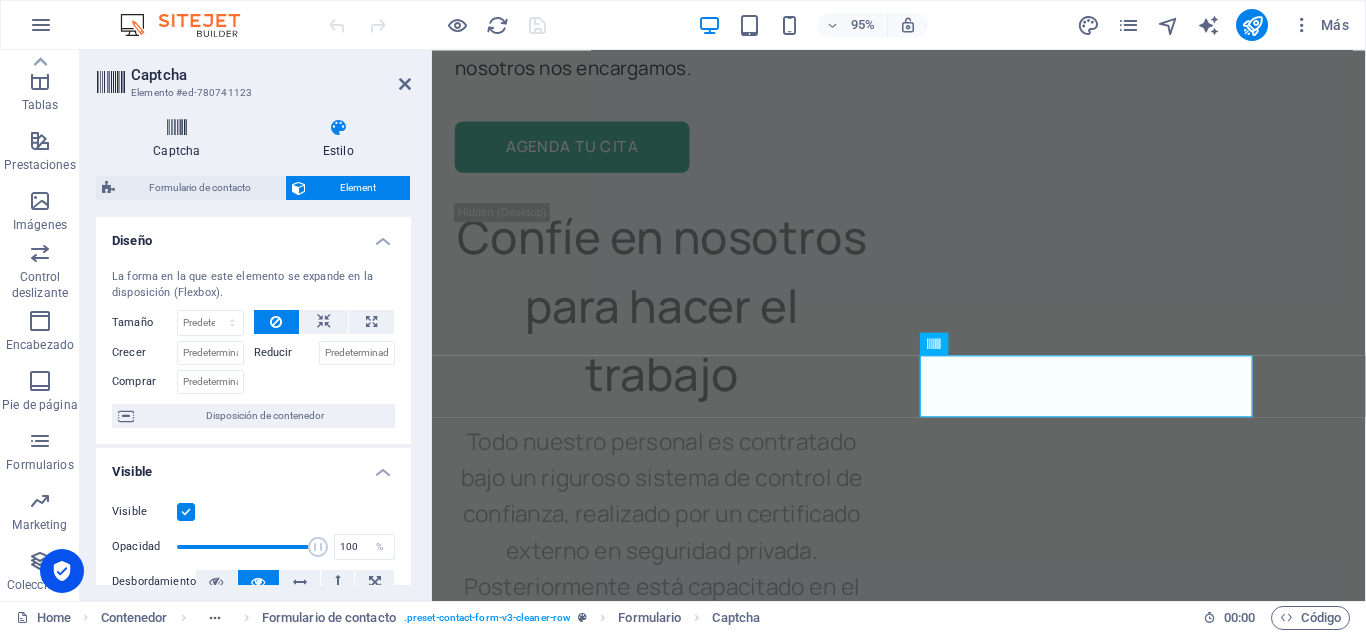 click at bounding box center [177, 128] 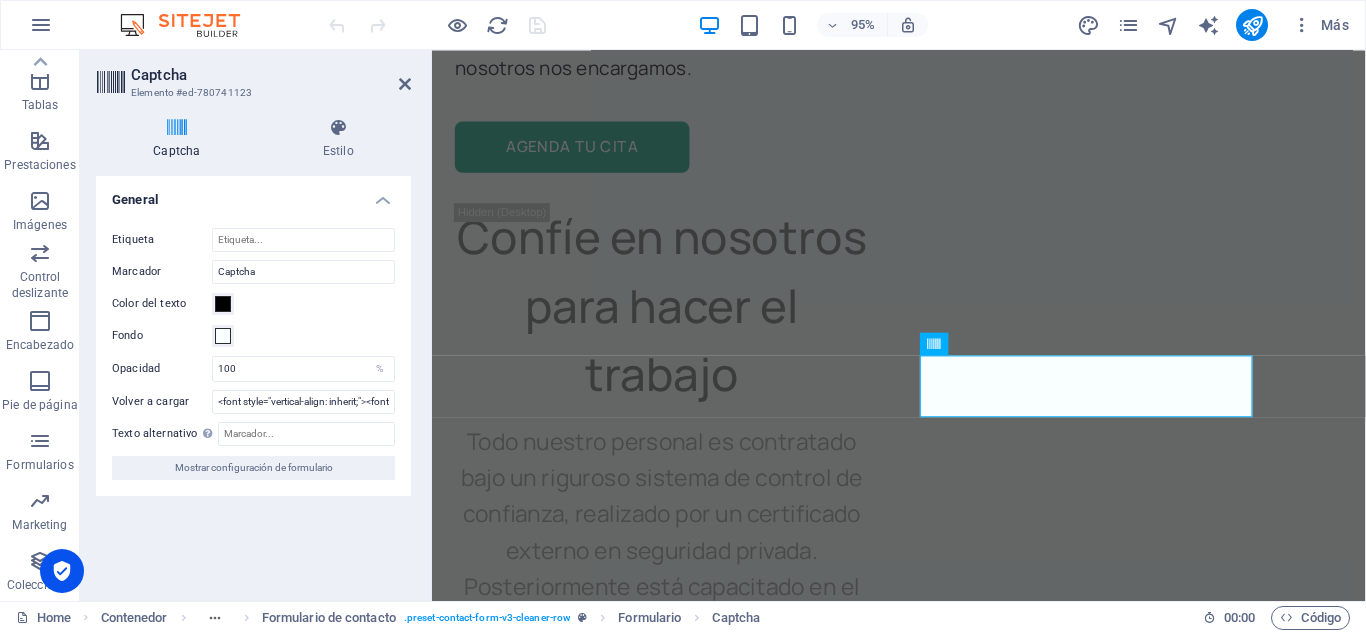 click on "Mostrar configuración de formulario" at bounding box center (254, 468) 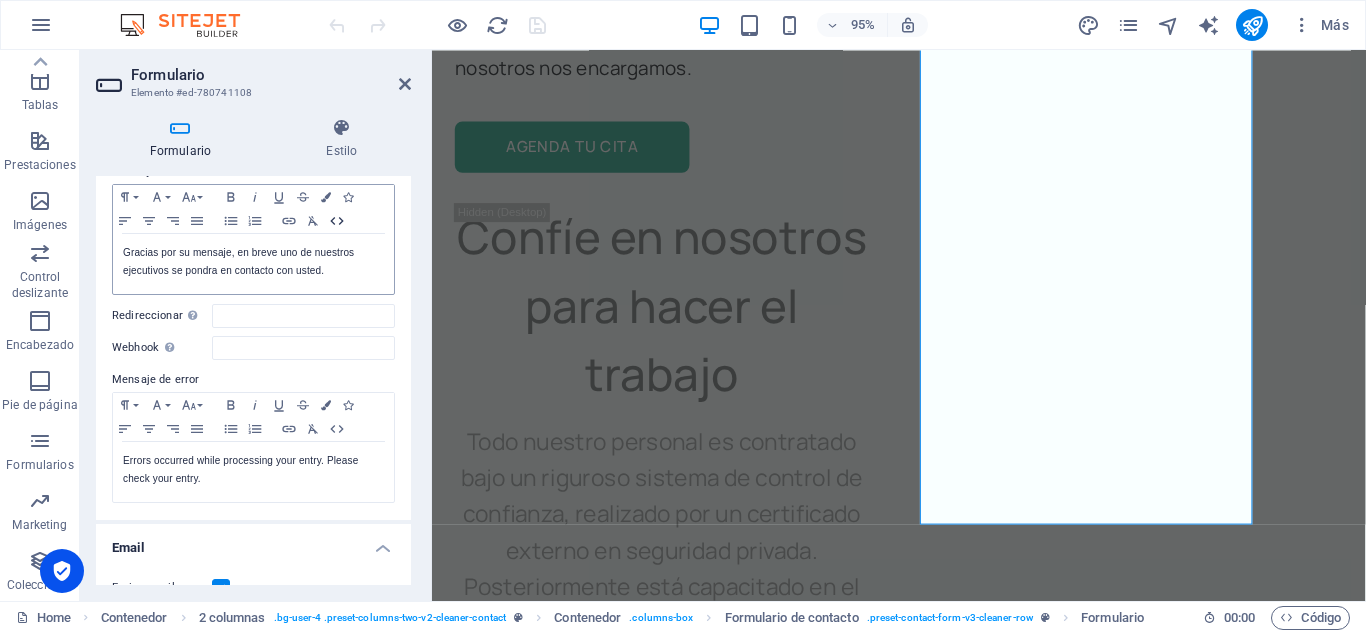 scroll, scrollTop: 200, scrollLeft: 0, axis: vertical 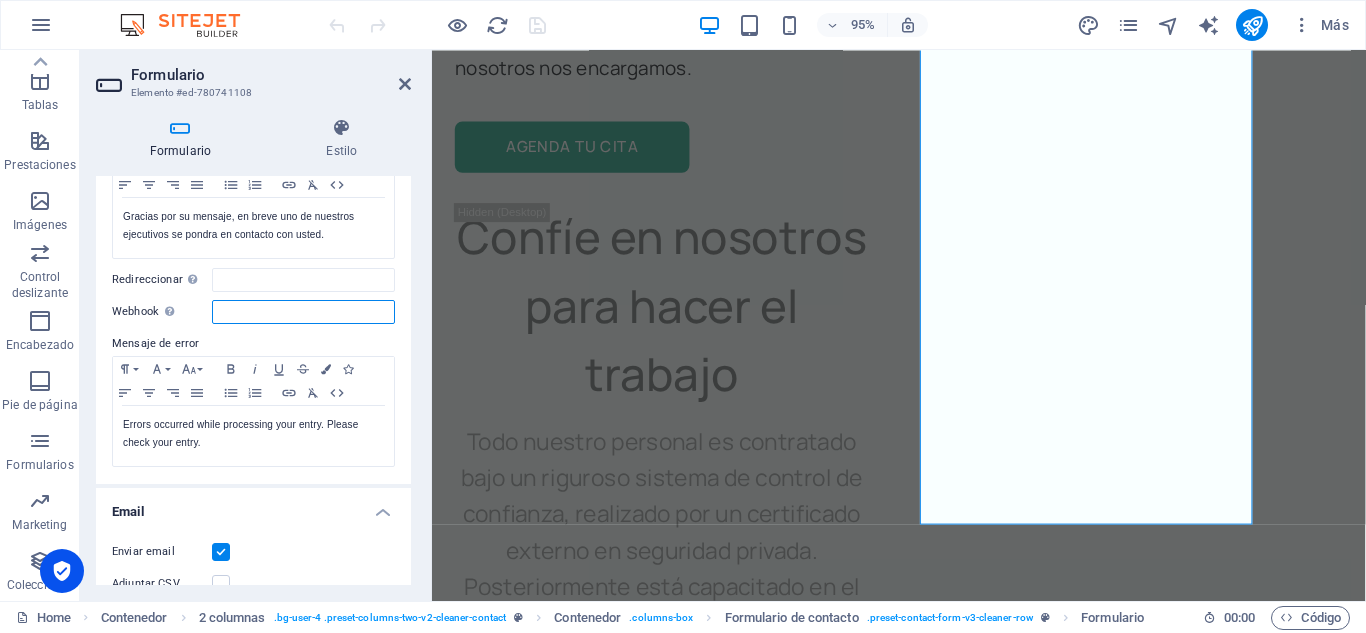 paste on "{   "success": true|false,   "challenge_ts": timestamp,  // timestamp of the challenge load (ISO format yyyy-MM-dd'T'HH:mm:ssZZ)   "hostname": string,         // the hostname of the site where the reCAPTCHA was solved   "error-codes": [...]        // optional }" 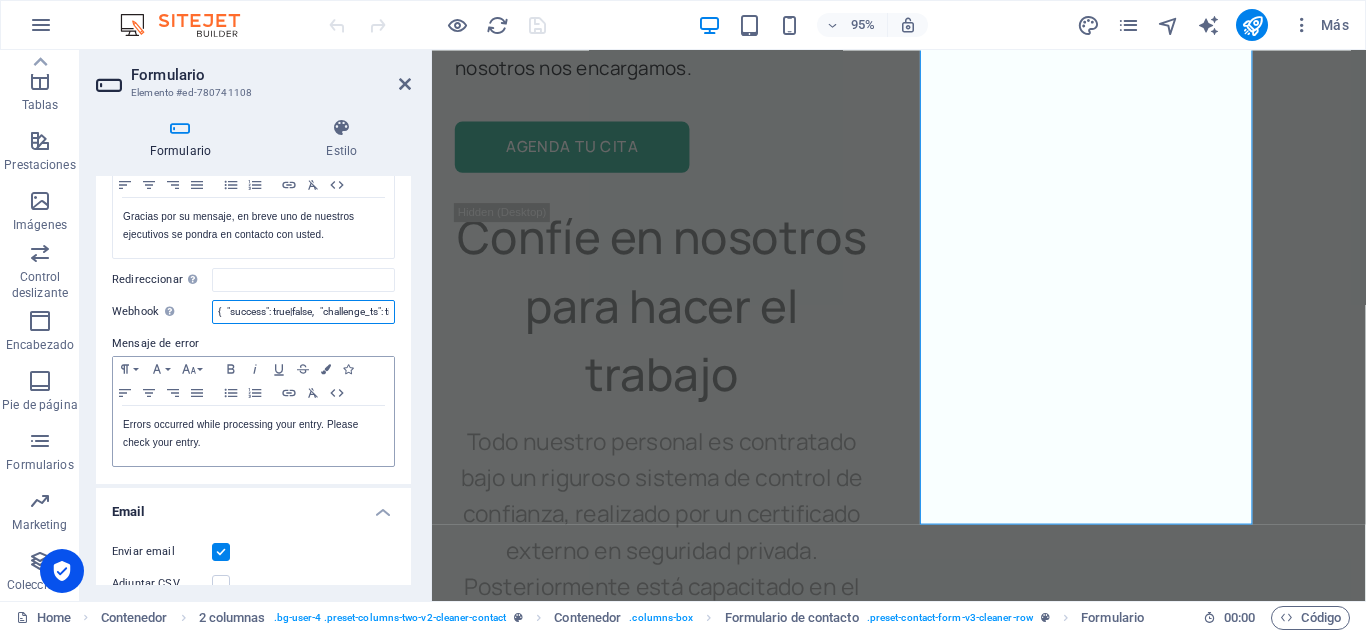 scroll, scrollTop: 0, scrollLeft: 938, axis: horizontal 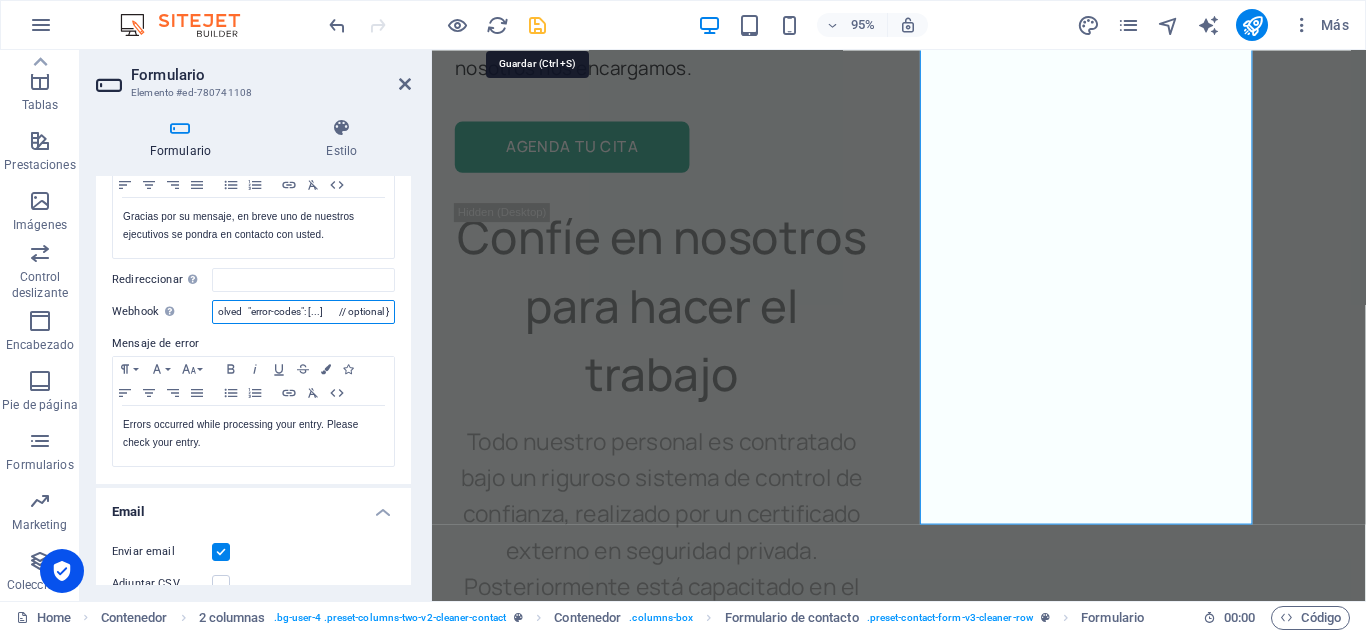 type on "{   "success": true|false,   "challenge_ts": timestamp,  // timestamp of the challenge load (ISO format yyyy-MM-dd'T'HH:mm:ssZZ)   "hostname": string,         // the hostname of the site where the reCAPTCHA was solved   "error-codes": [...]        // optional }" 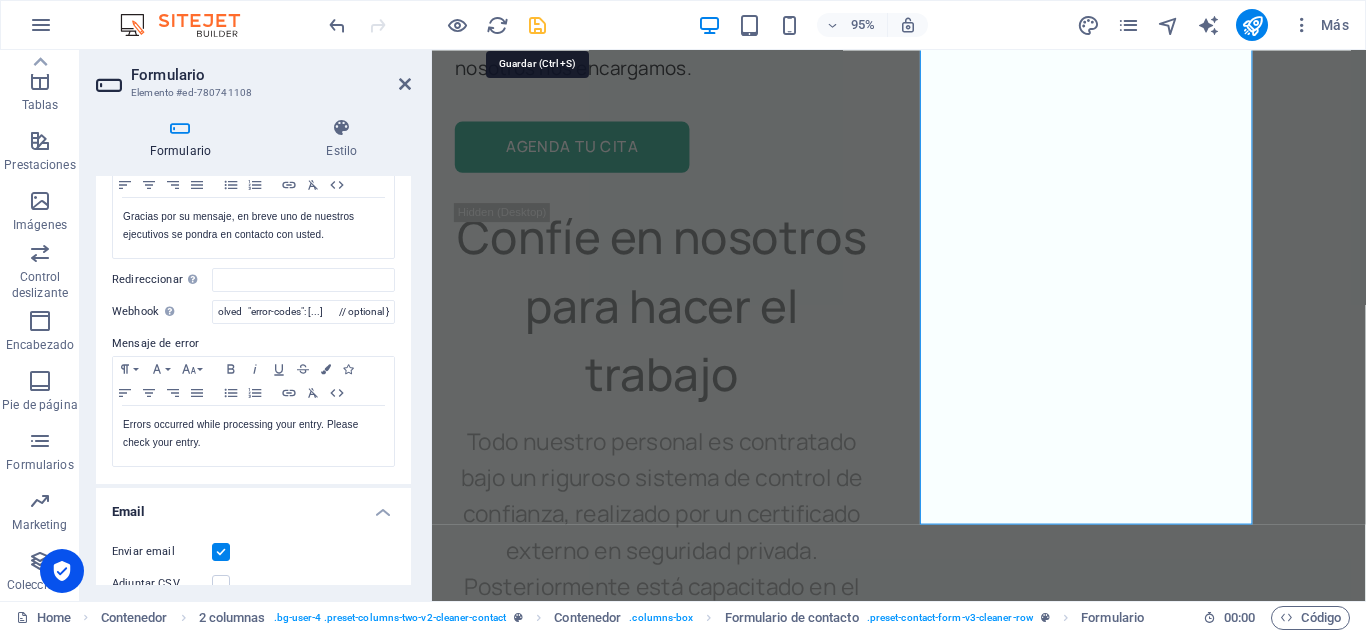scroll, scrollTop: 0, scrollLeft: 0, axis: both 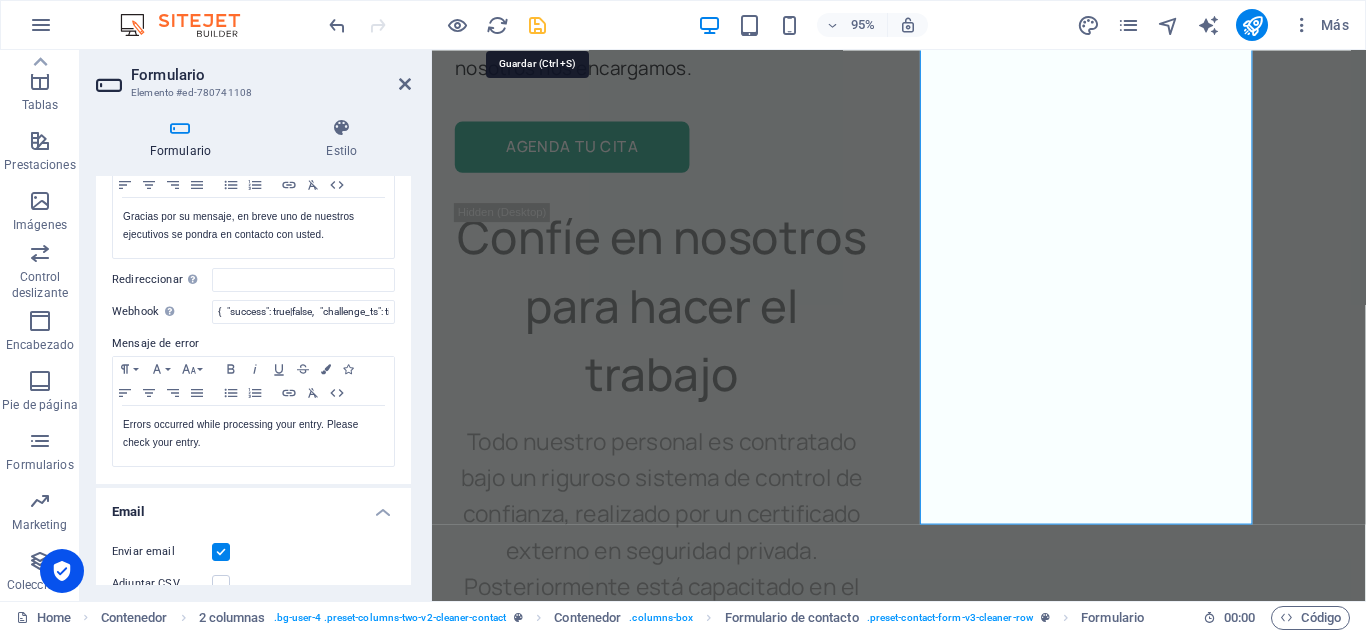 click at bounding box center (537, 25) 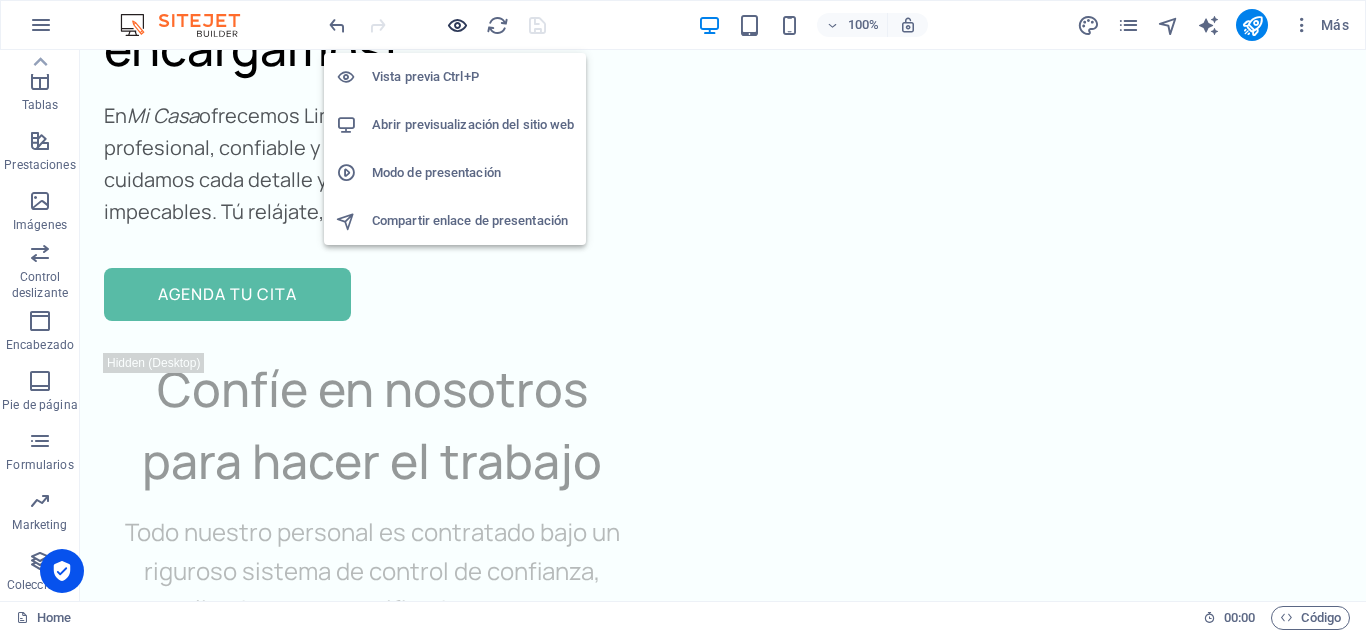 click at bounding box center [457, 25] 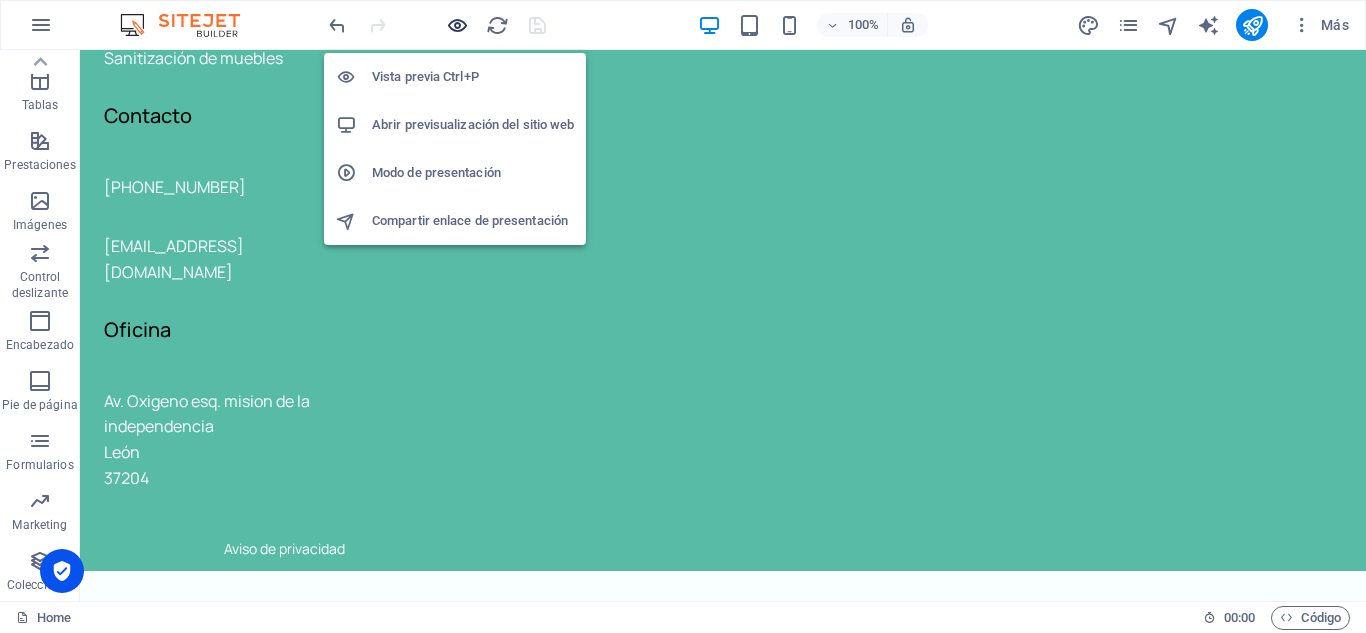 scroll, scrollTop: 3540, scrollLeft: 0, axis: vertical 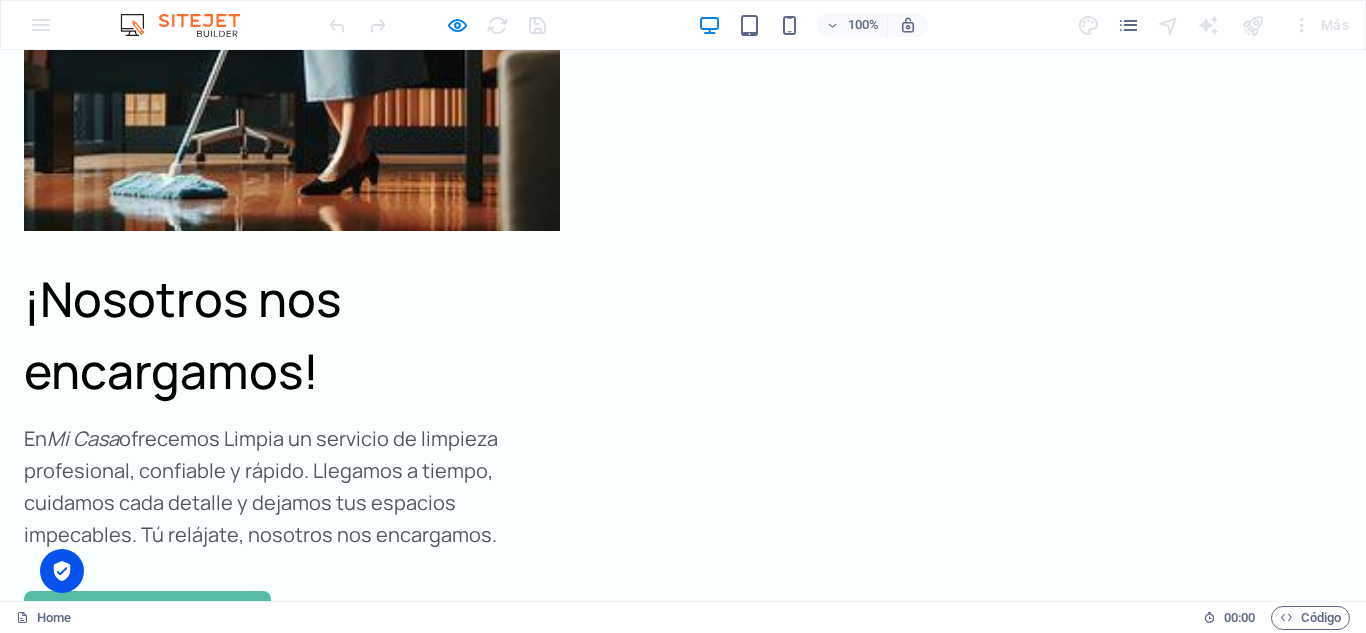 click 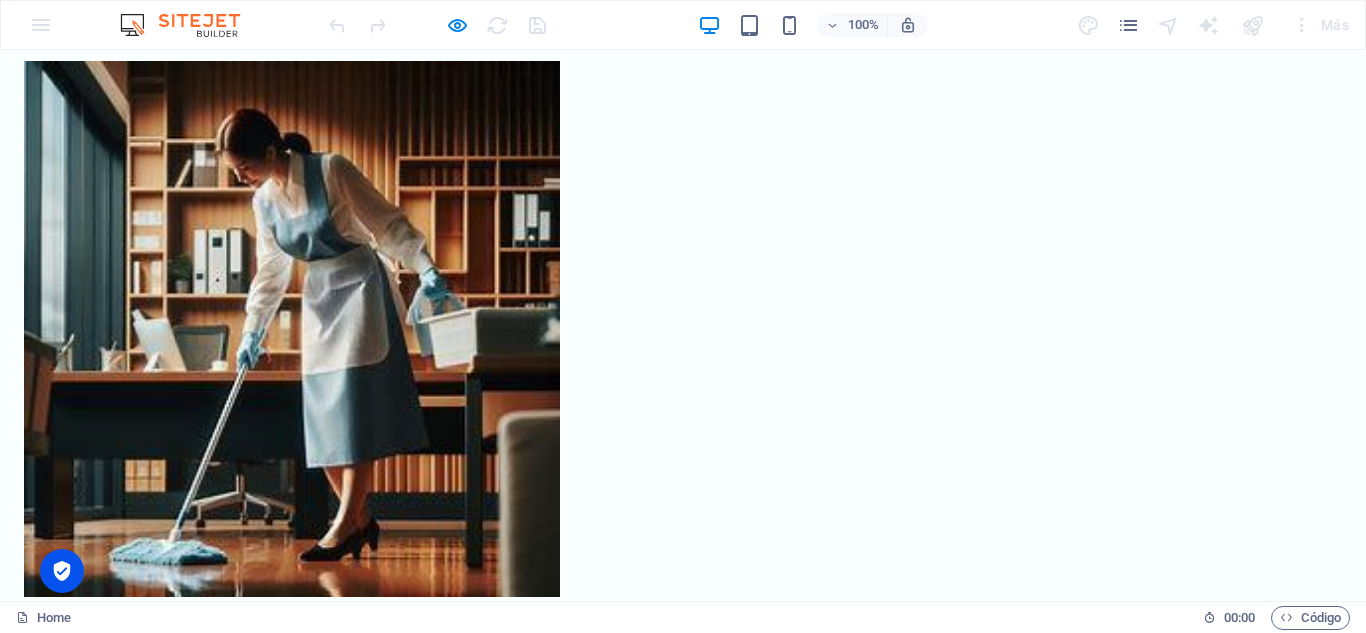 scroll, scrollTop: 3140, scrollLeft: 0, axis: vertical 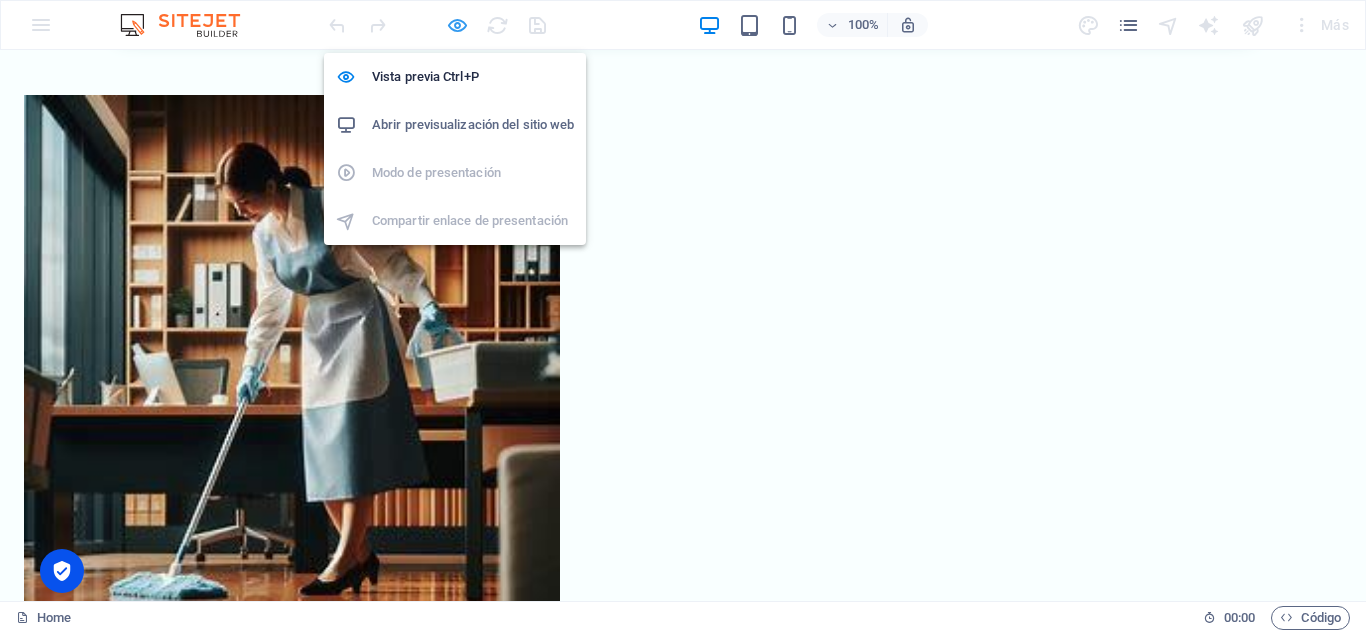 click at bounding box center (457, 25) 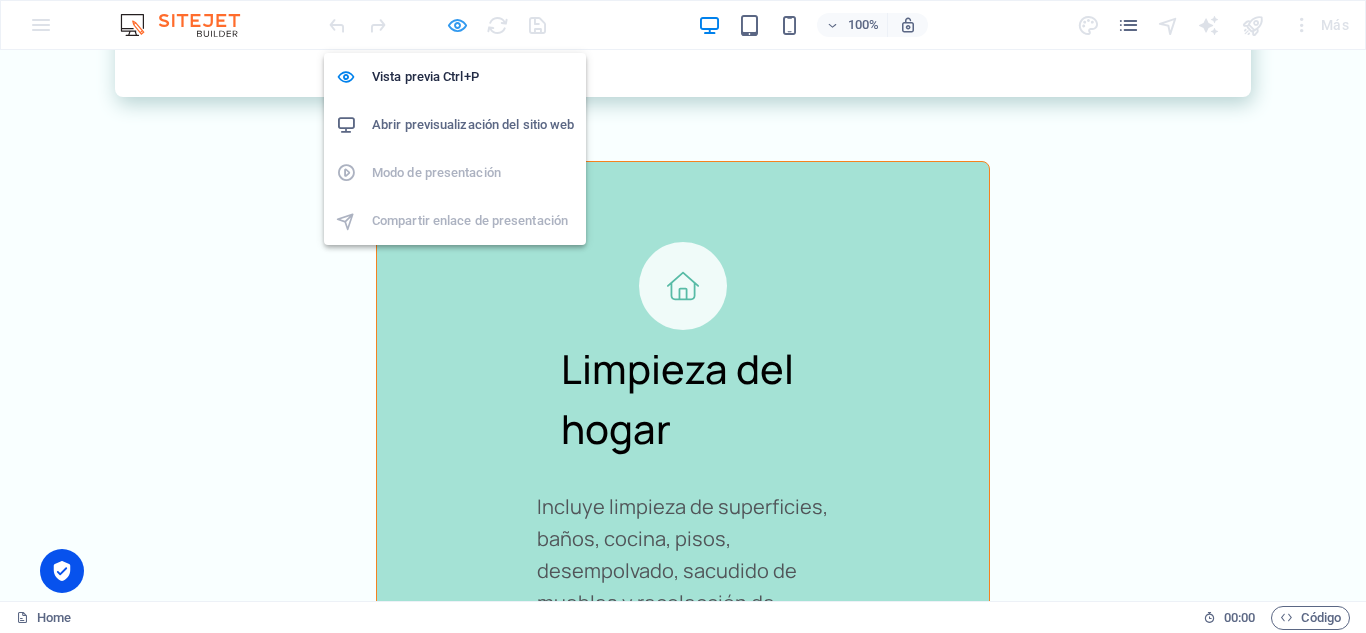 scroll, scrollTop: 7900, scrollLeft: 0, axis: vertical 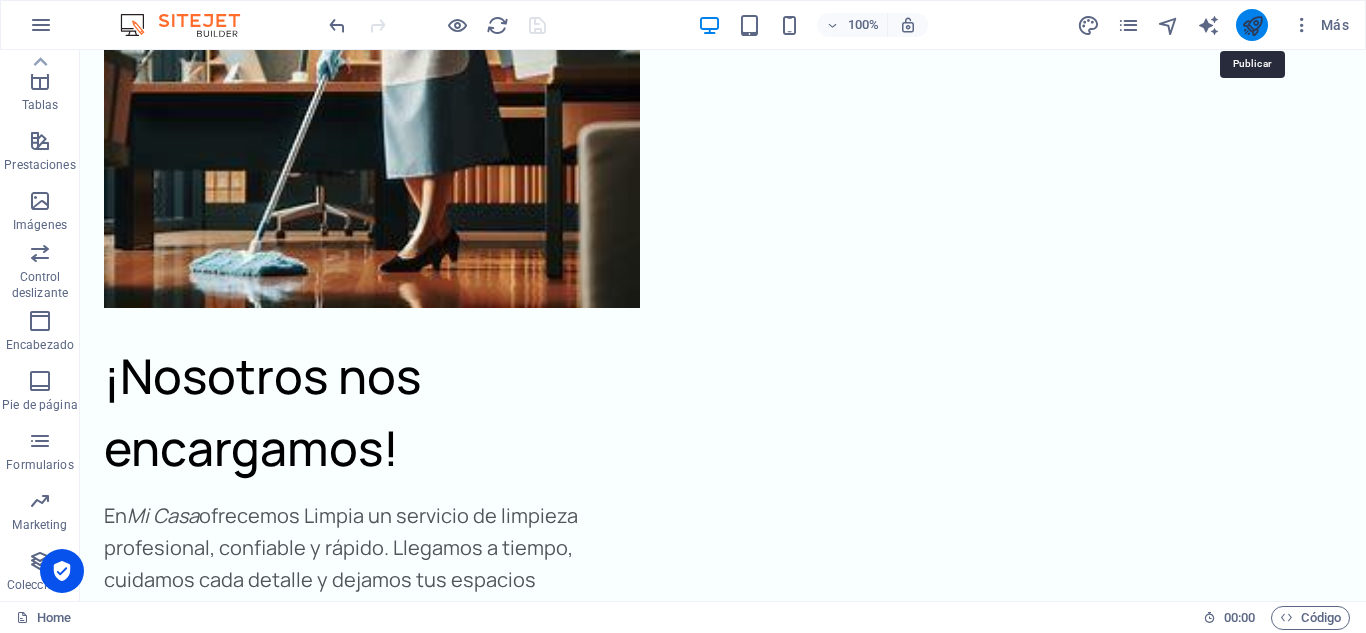 click at bounding box center (1252, 25) 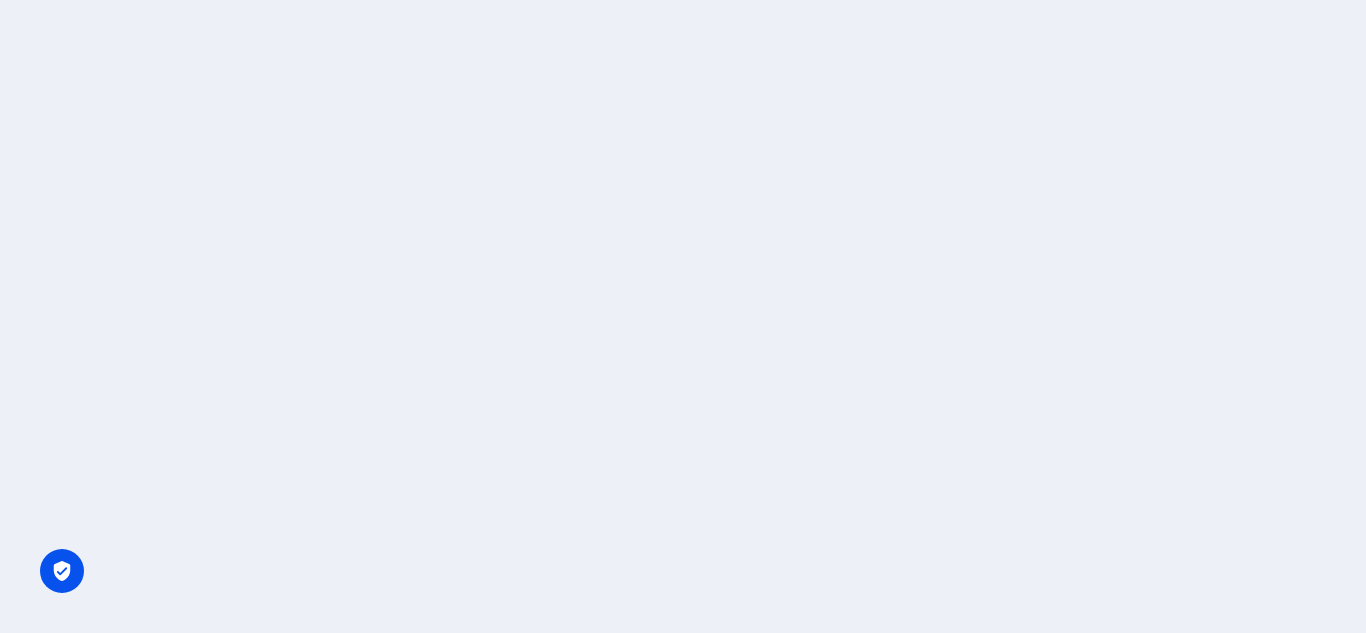 scroll, scrollTop: 0, scrollLeft: 0, axis: both 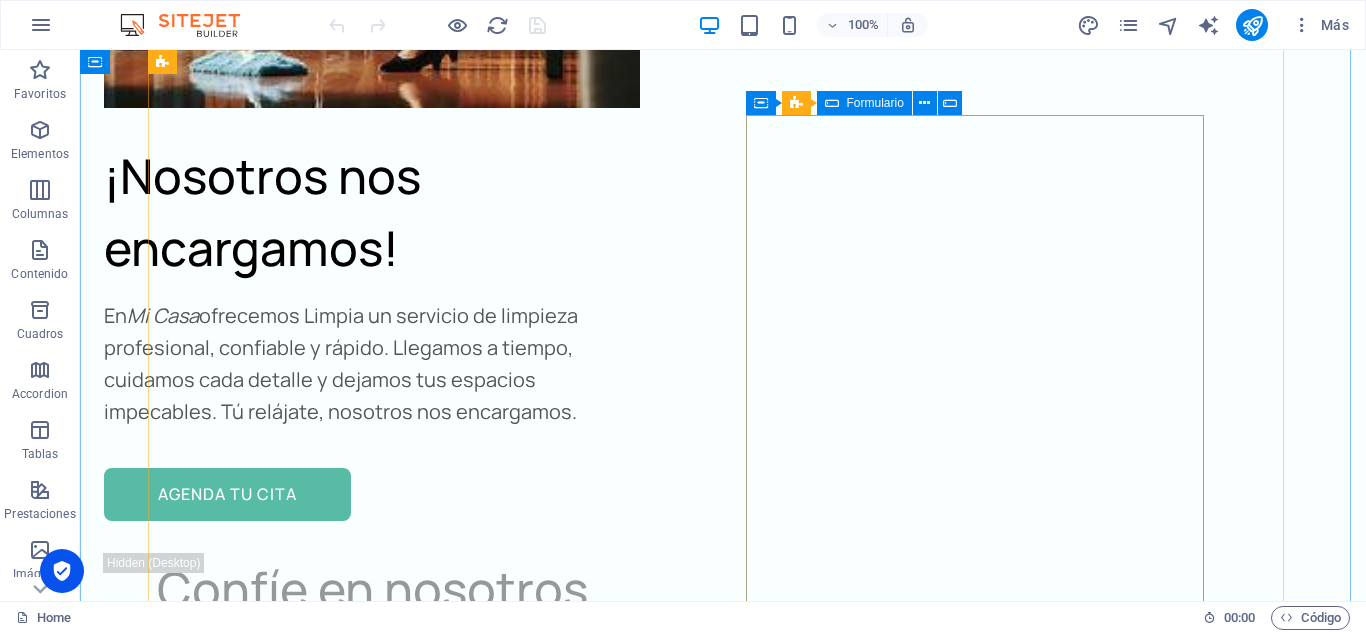 click on "Nombre completo Correo electrónico Mensaje   He leído y comprendido la política de privacidad. ¿Ilegible? Regenerar Entregar" 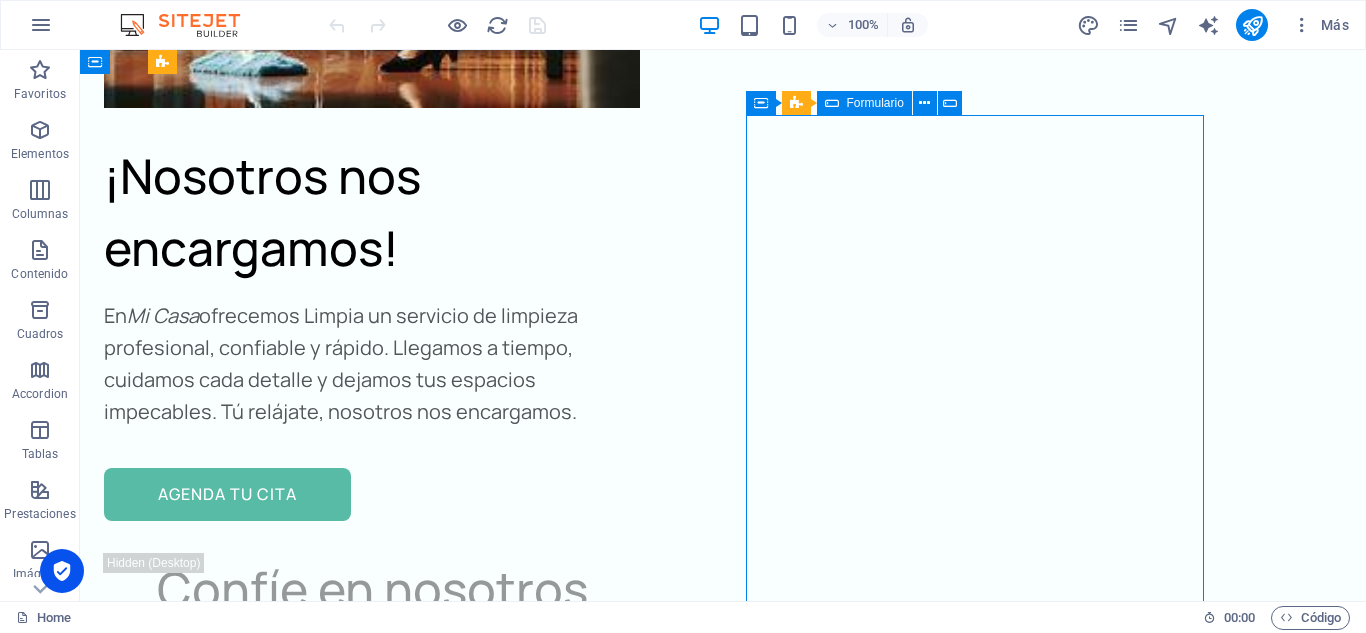 click on "Nombre completo Correo electrónico Mensaje   He leído y comprendido la política de privacidad. ¿Ilegible? Regenerar Entregar" 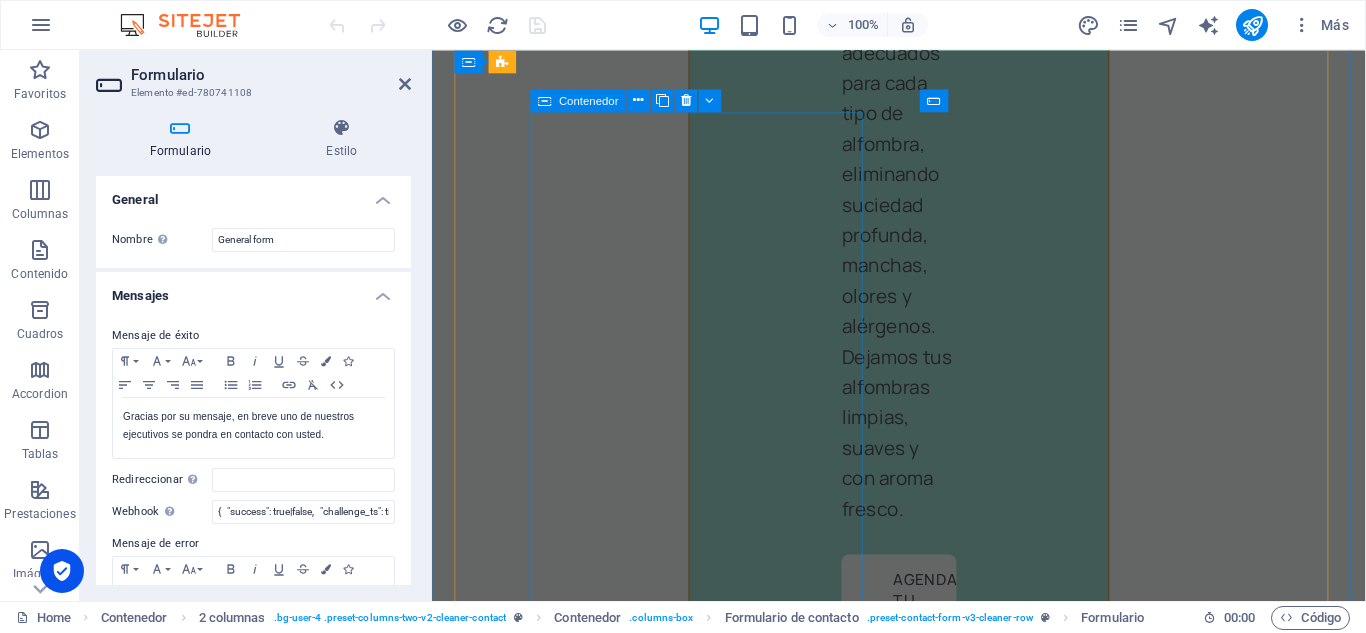 scroll, scrollTop: 10537, scrollLeft: 0, axis: vertical 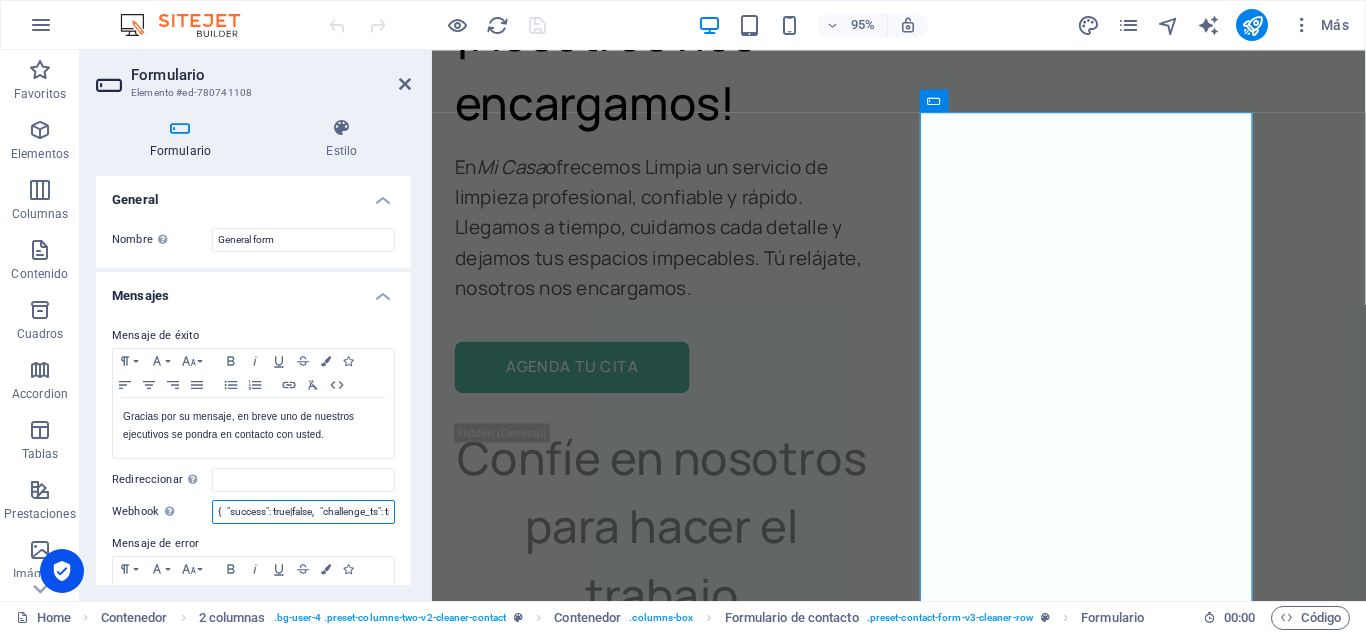 click on "{   "success": true|false,   "challenge_ts": timestamp,  // timestamp of the challenge load (ISO format yyyy-MM-dd'T'HH:mm:ssZZ)   "hostname": string,         // the hostname of the site where the reCAPTCHA was solved   "error-codes": [...]        // optional }" at bounding box center [303, 512] 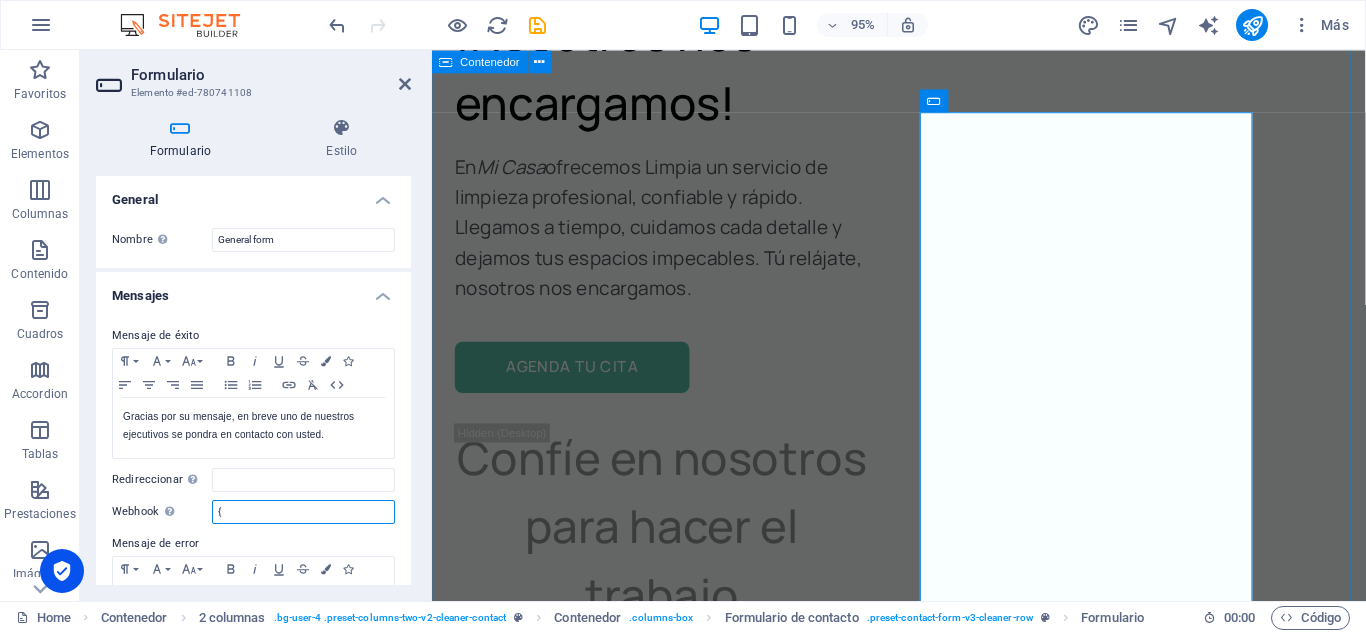 type on "{" 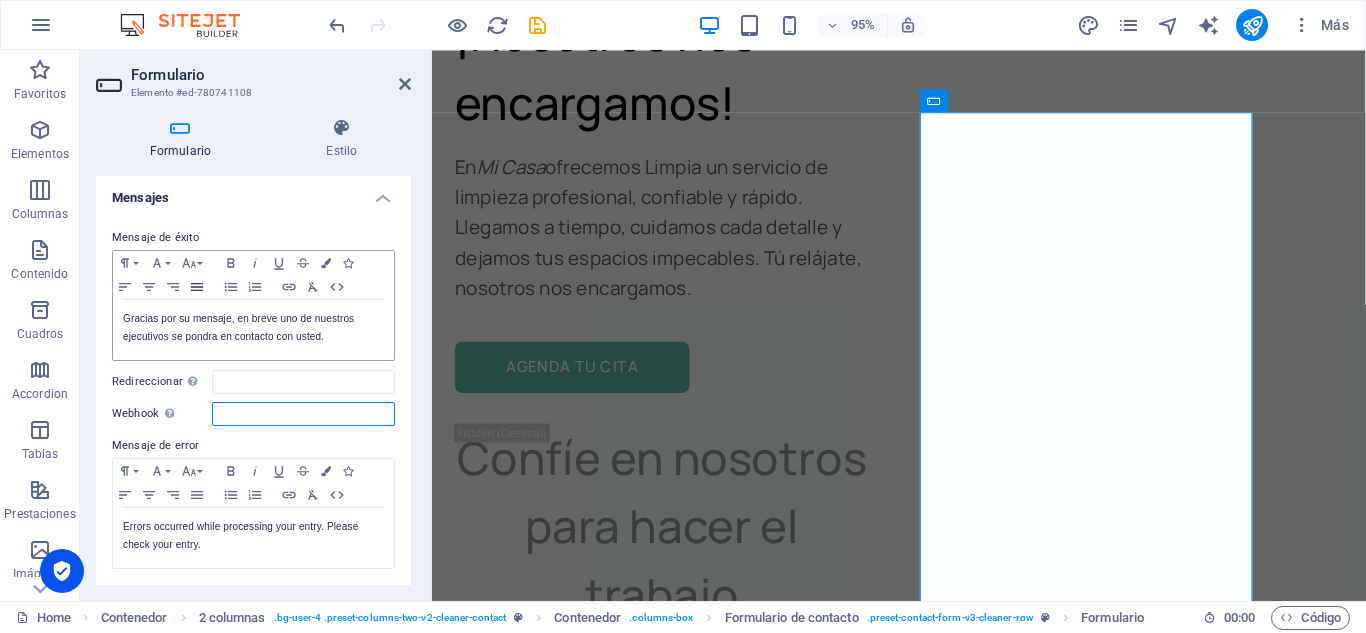 scroll, scrollTop: 97, scrollLeft: 0, axis: vertical 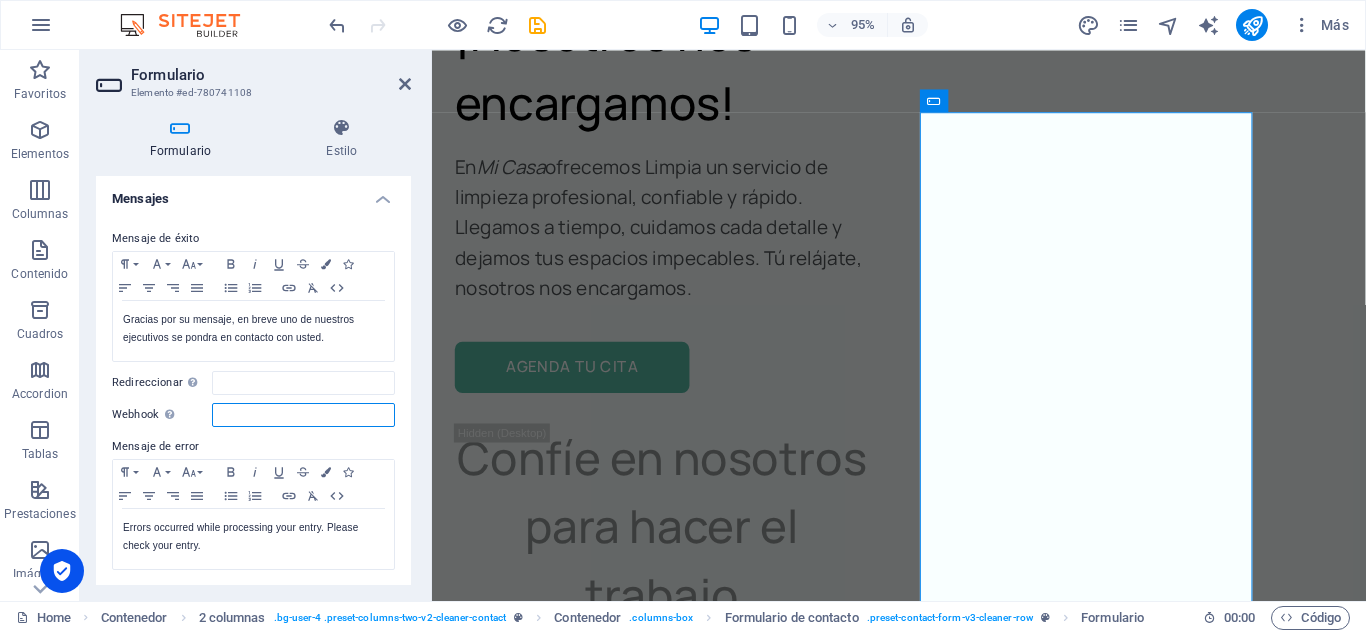 type 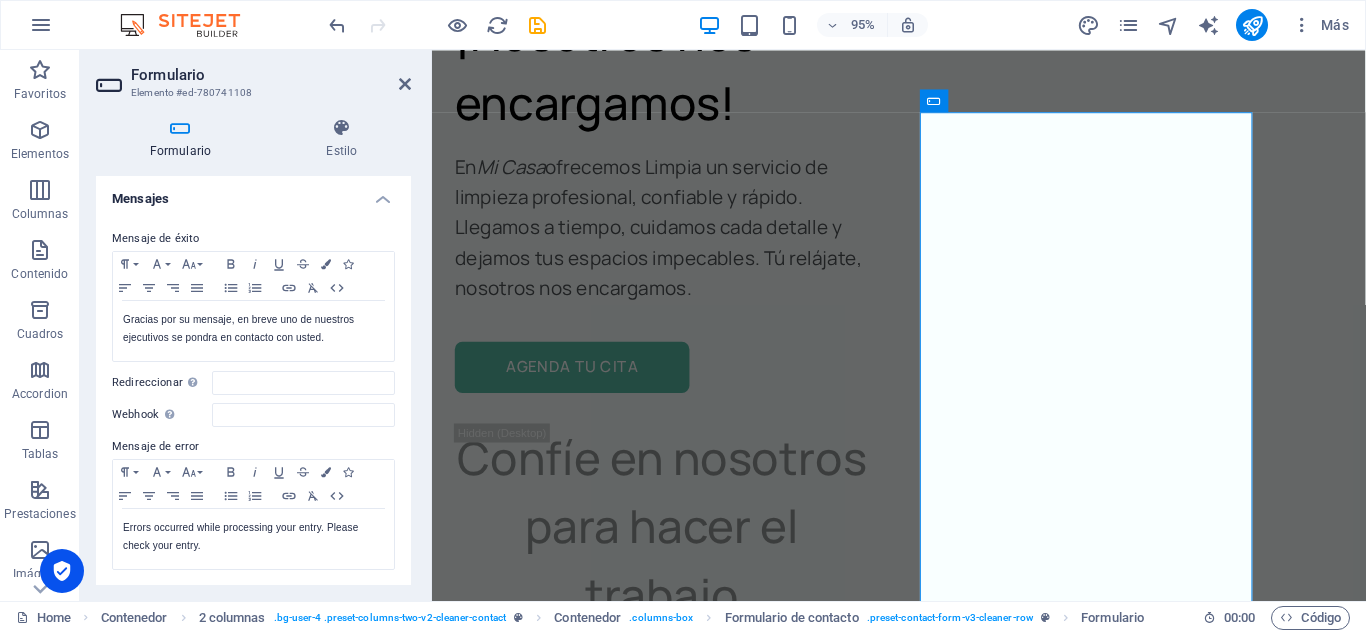 click on "Formulario" at bounding box center [271, 75] 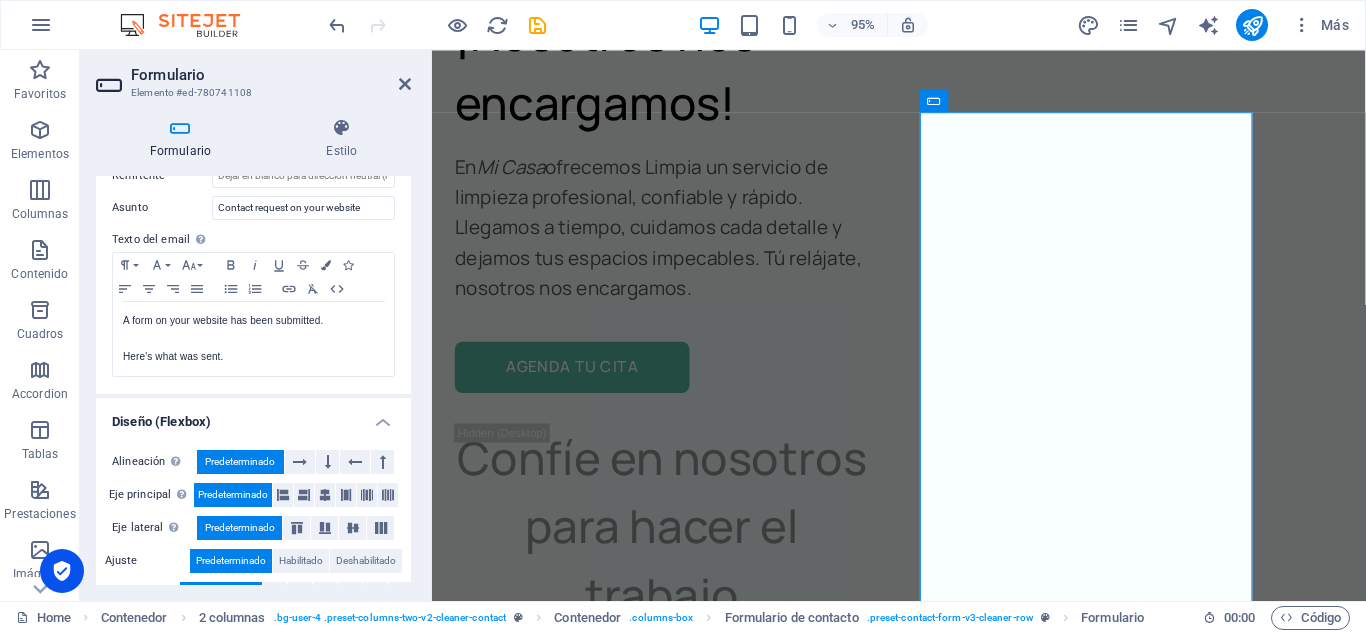 scroll, scrollTop: 710, scrollLeft: 0, axis: vertical 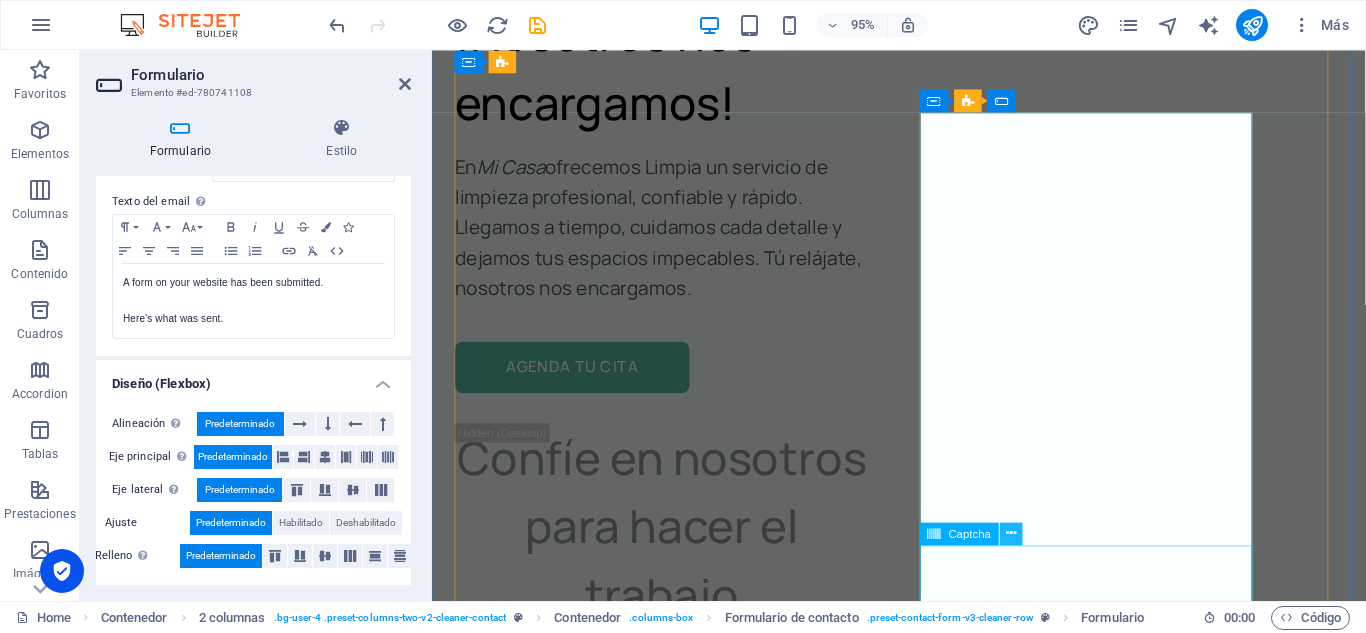 click at bounding box center [1011, 533] 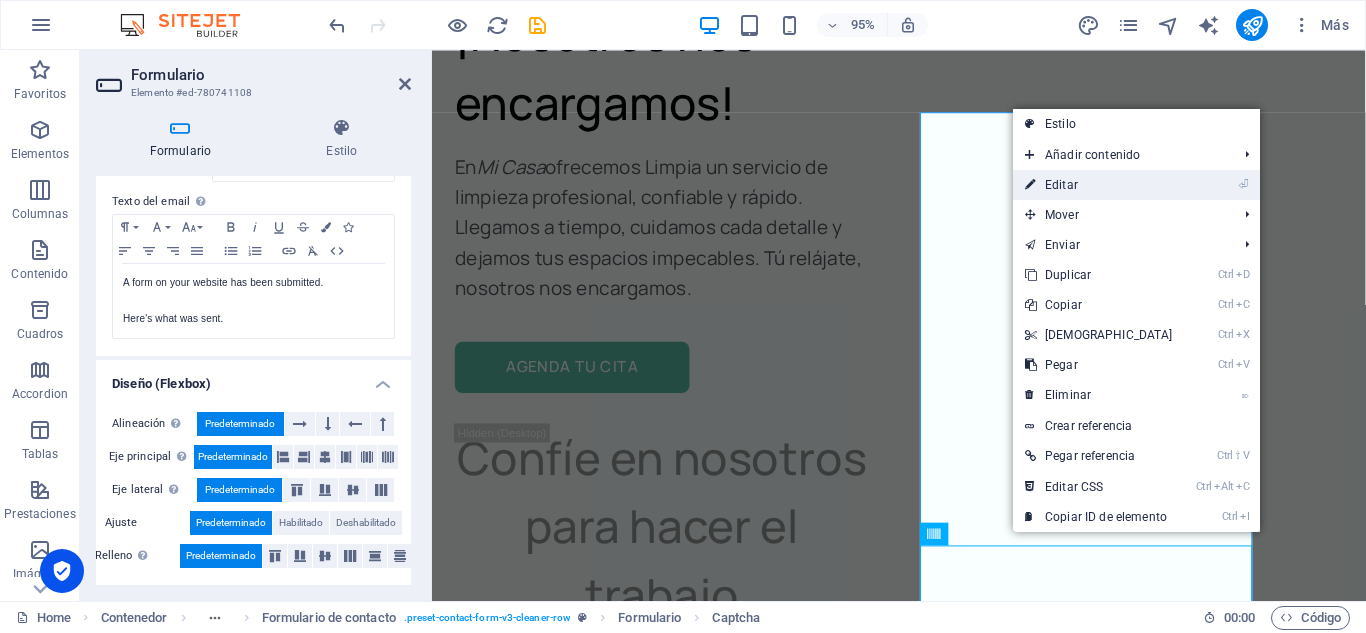 click on "⏎  Editar" at bounding box center [1099, 185] 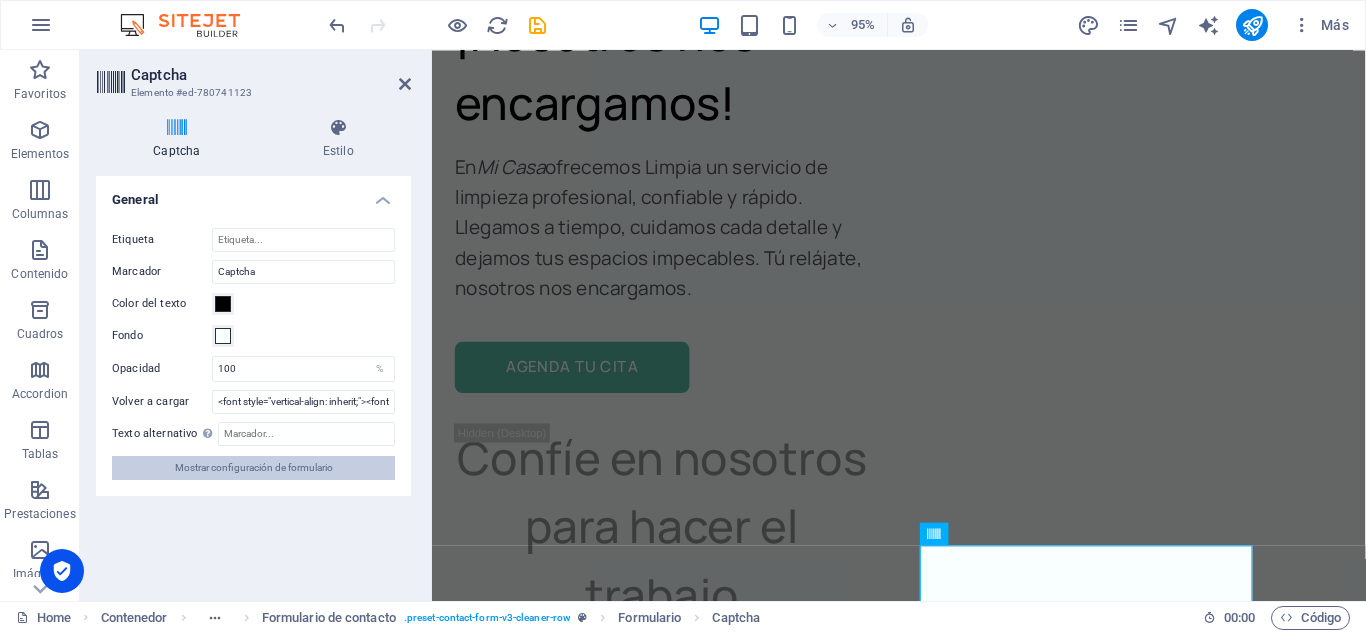 click on "Mostrar configuración de formulario" at bounding box center (254, 468) 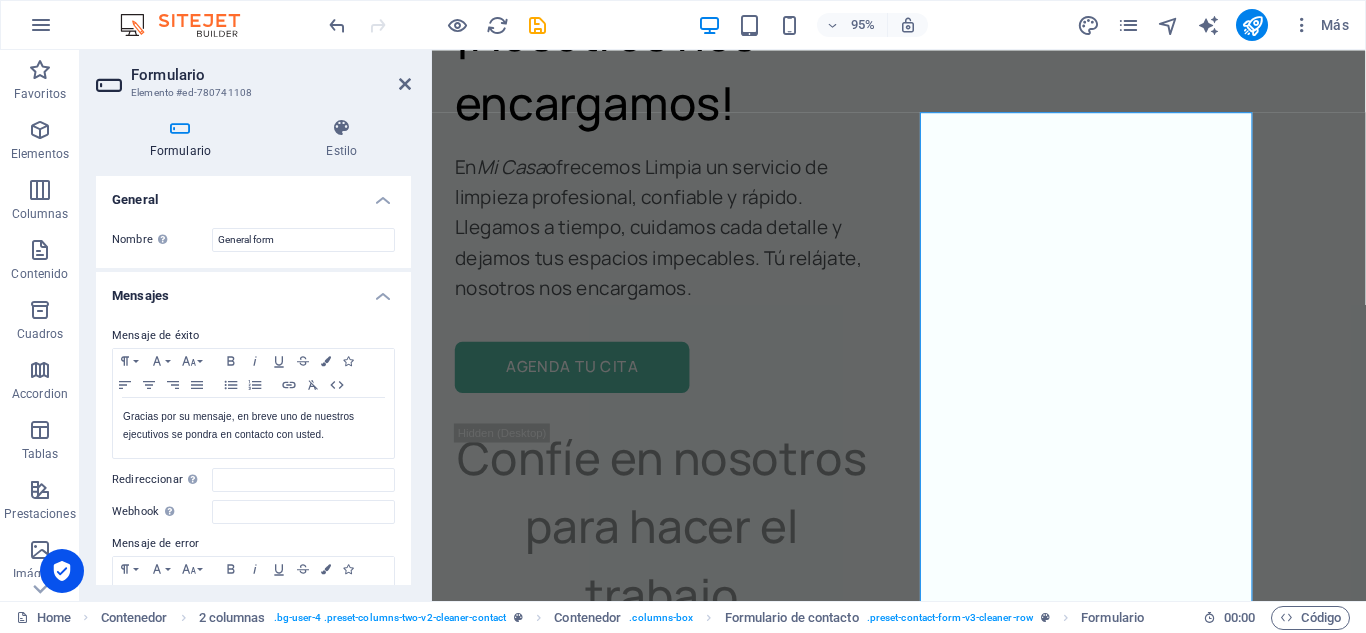 click on "General" at bounding box center (253, 194) 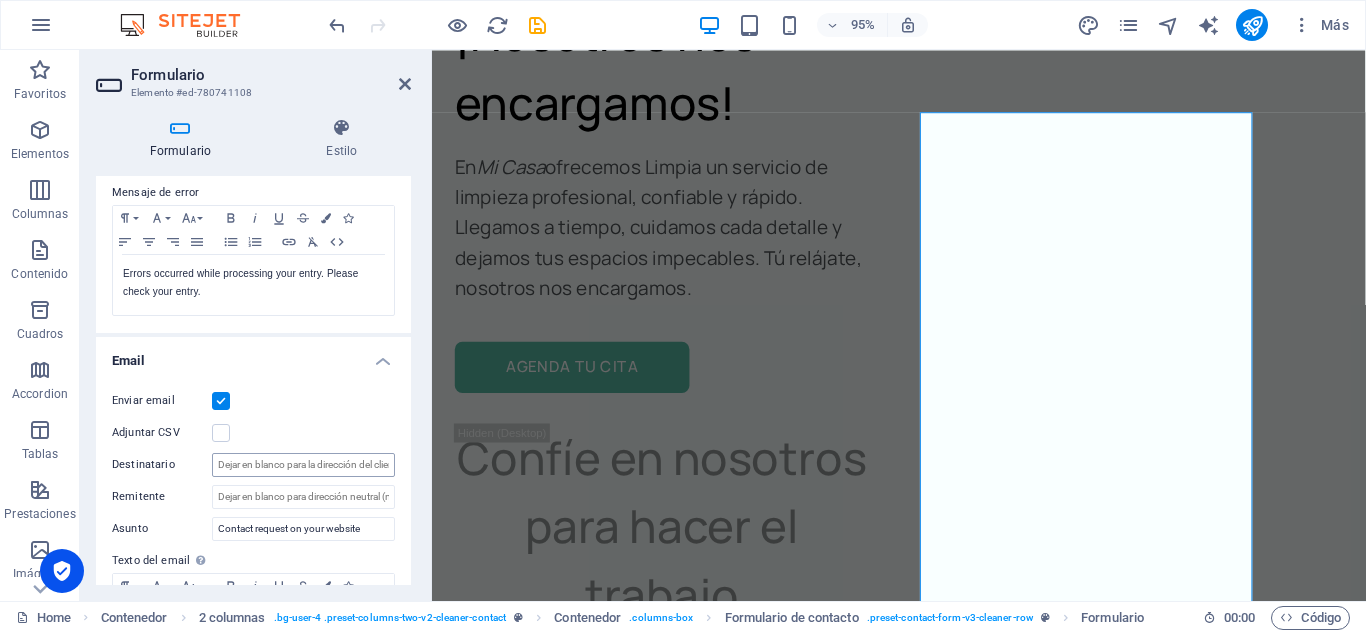 scroll, scrollTop: 0, scrollLeft: 0, axis: both 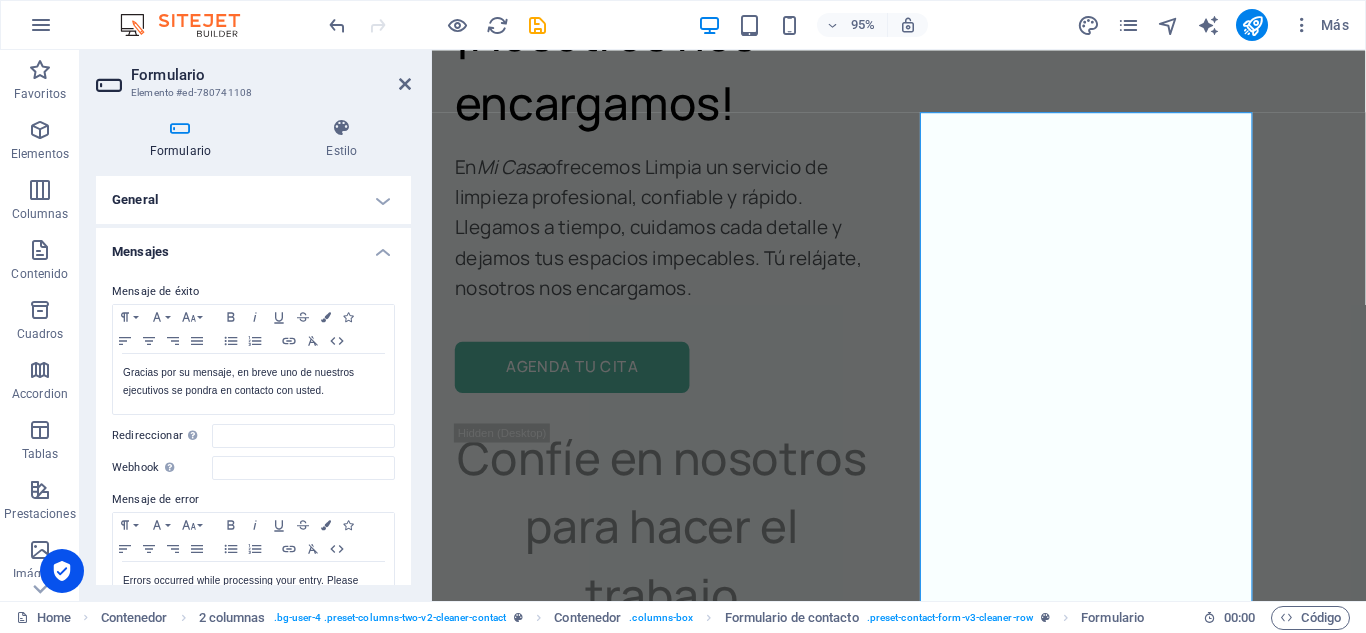click on "General" at bounding box center [253, 200] 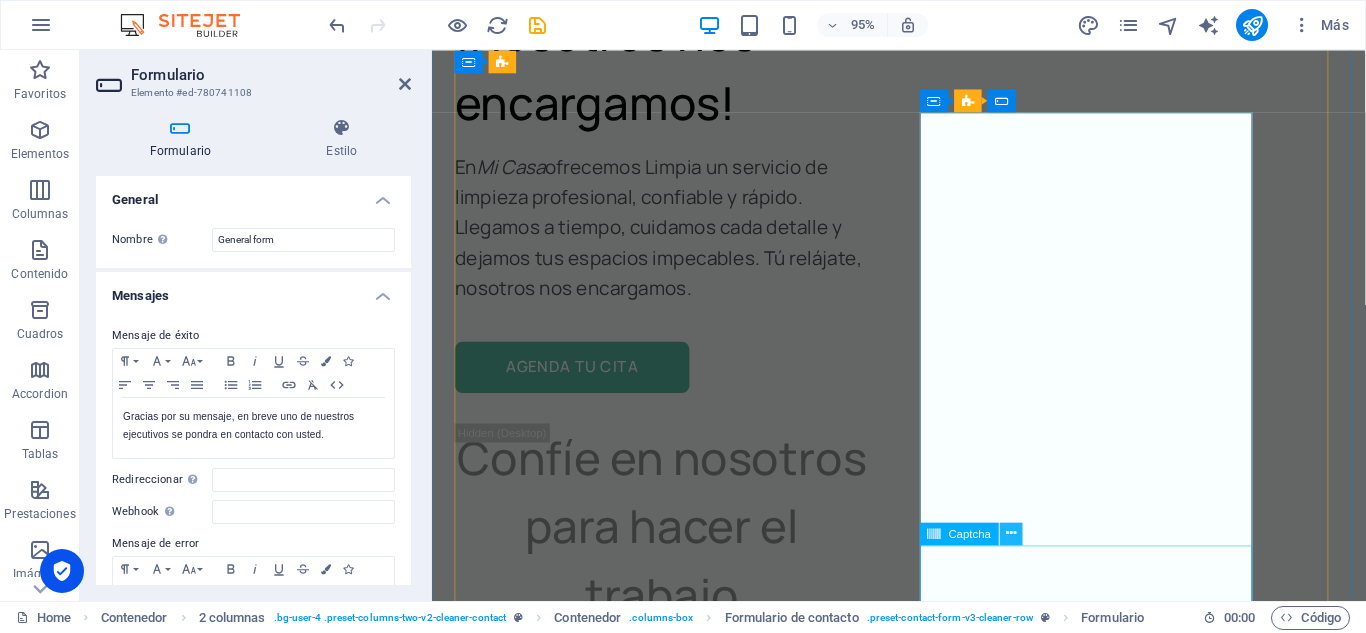 click at bounding box center [1011, 533] 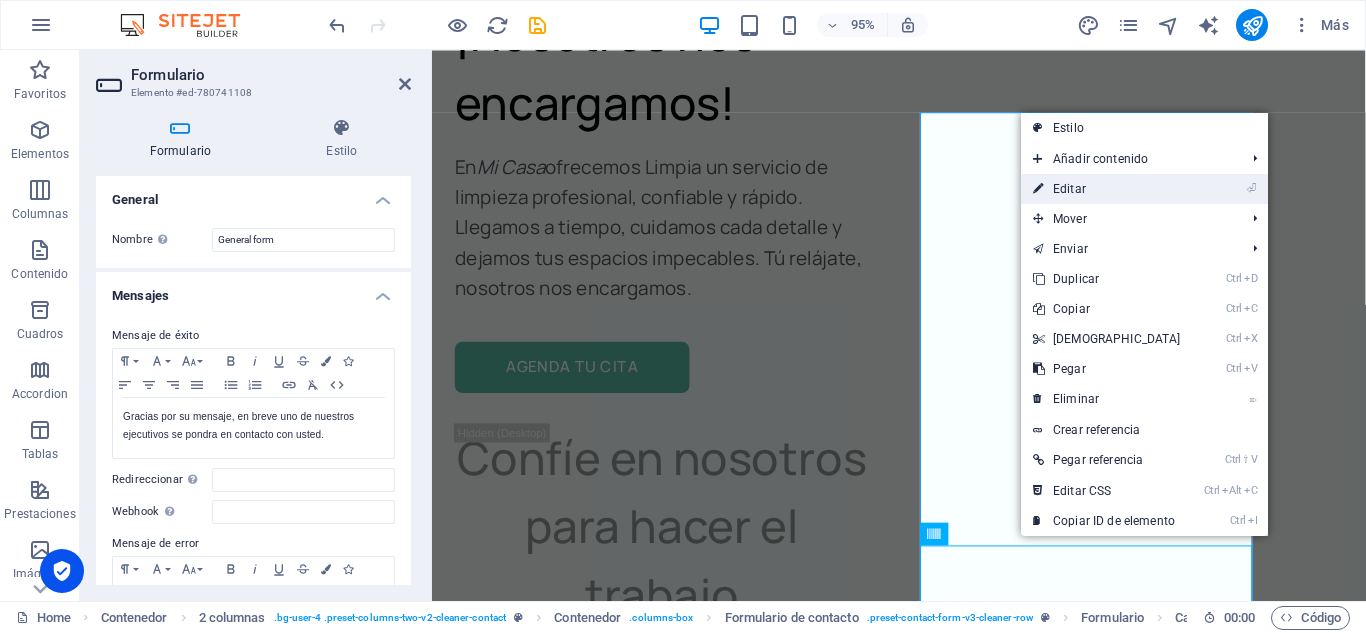 click on "⏎  Editar" at bounding box center [1107, 189] 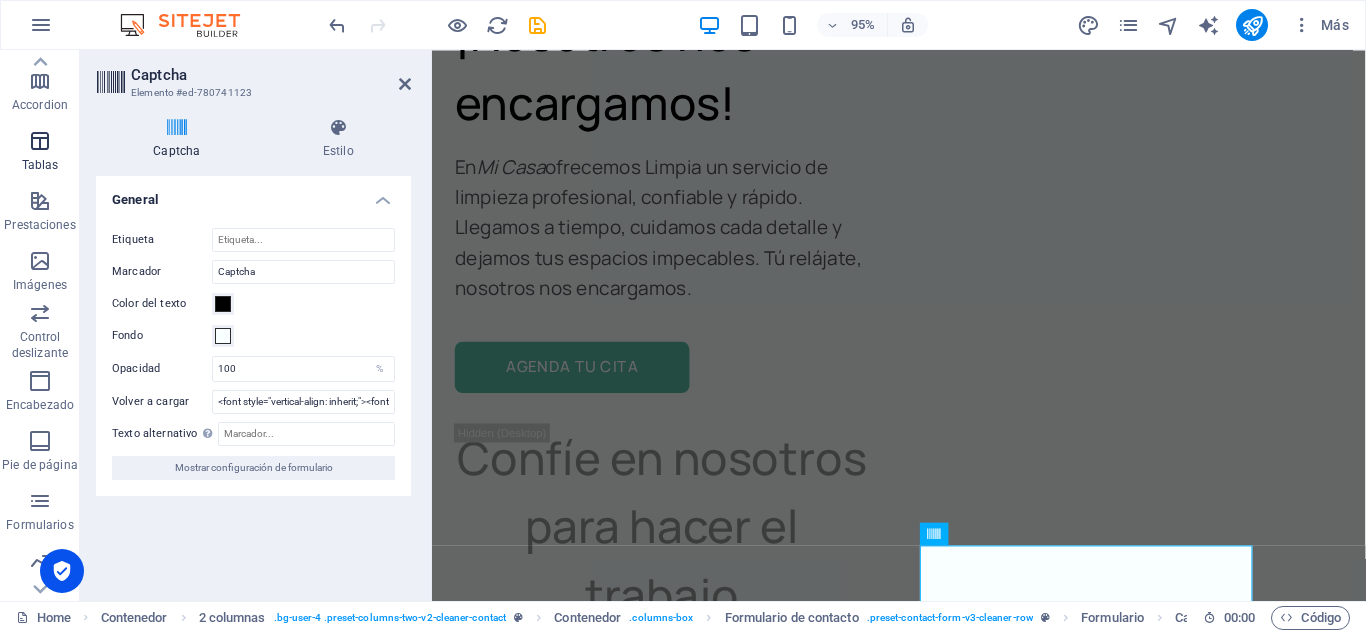 scroll, scrollTop: 290, scrollLeft: 0, axis: vertical 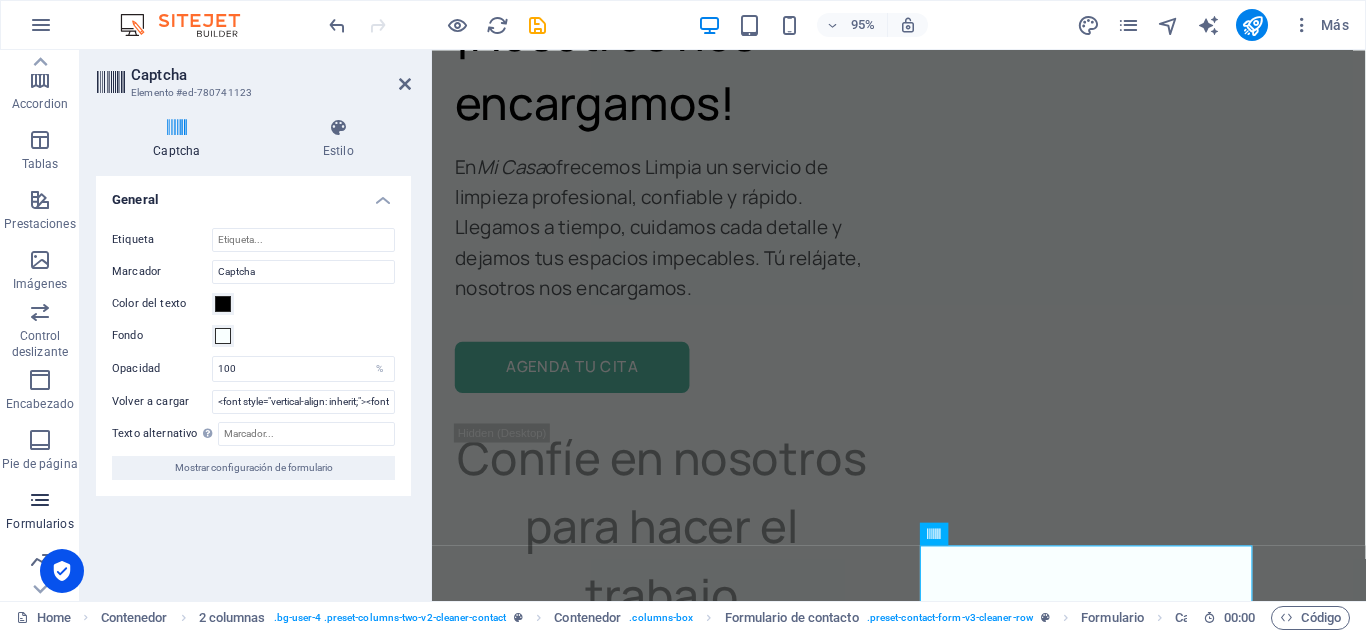 click at bounding box center [40, 500] 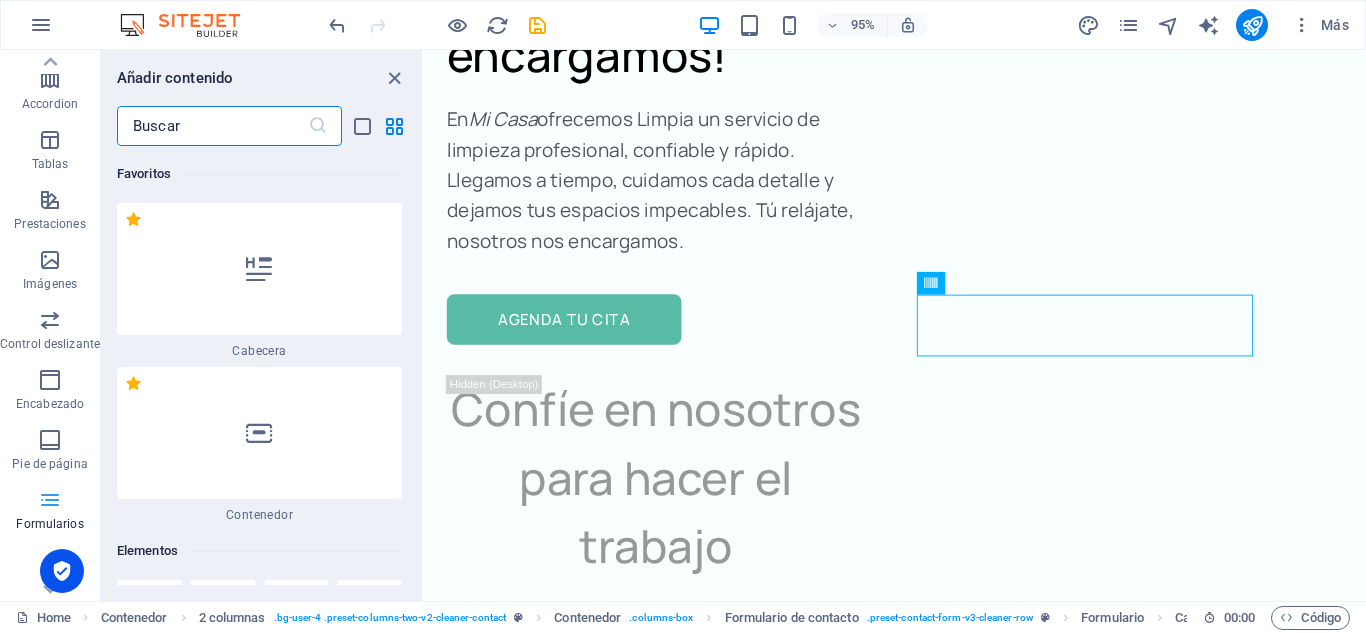 scroll, scrollTop: 10741, scrollLeft: 0, axis: vertical 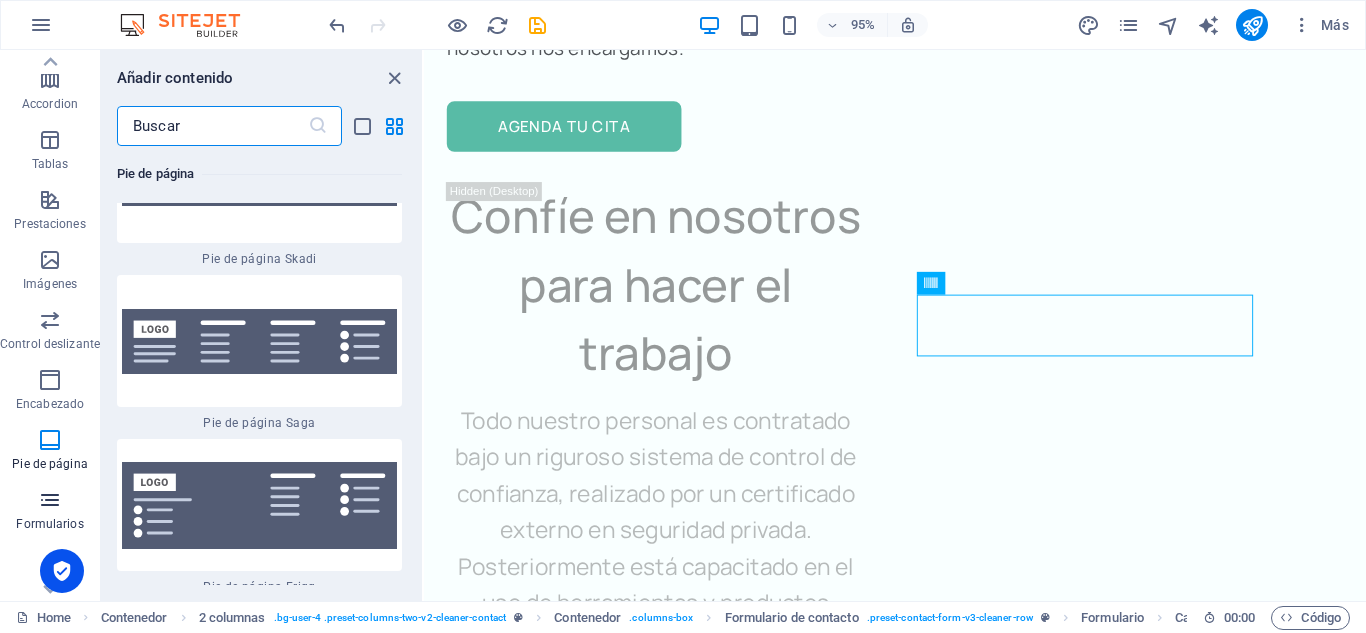 click at bounding box center [50, 500] 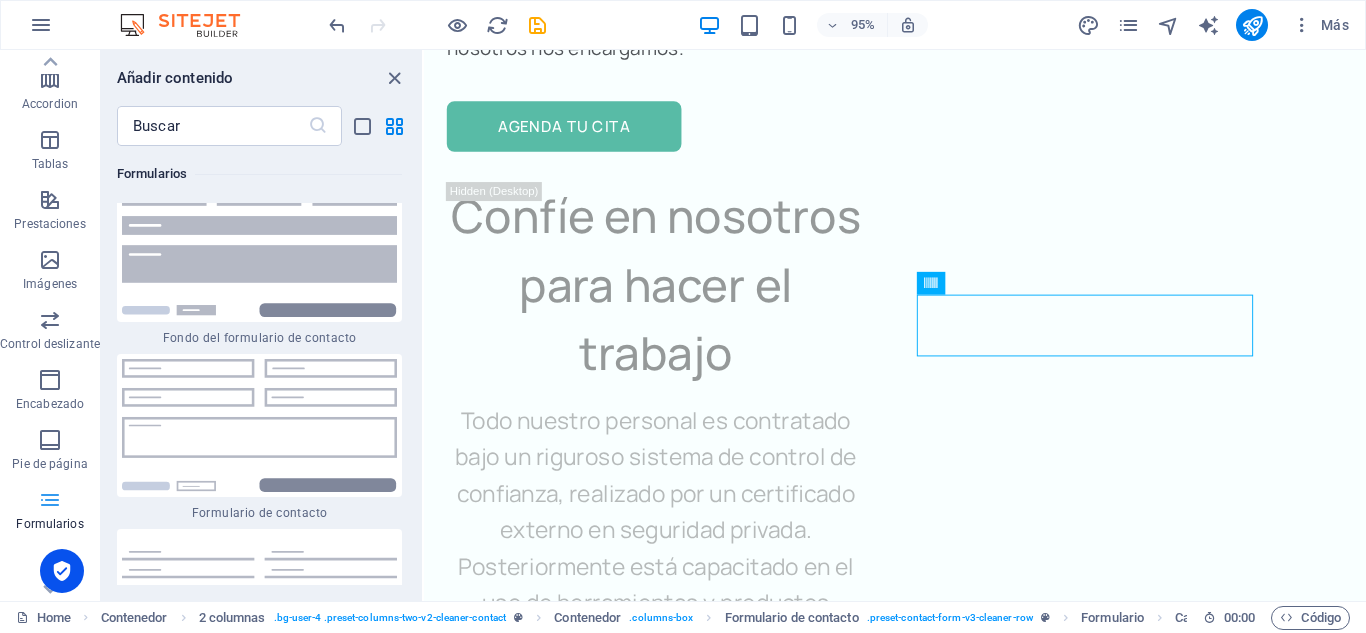 scroll, scrollTop: 29038, scrollLeft: 0, axis: vertical 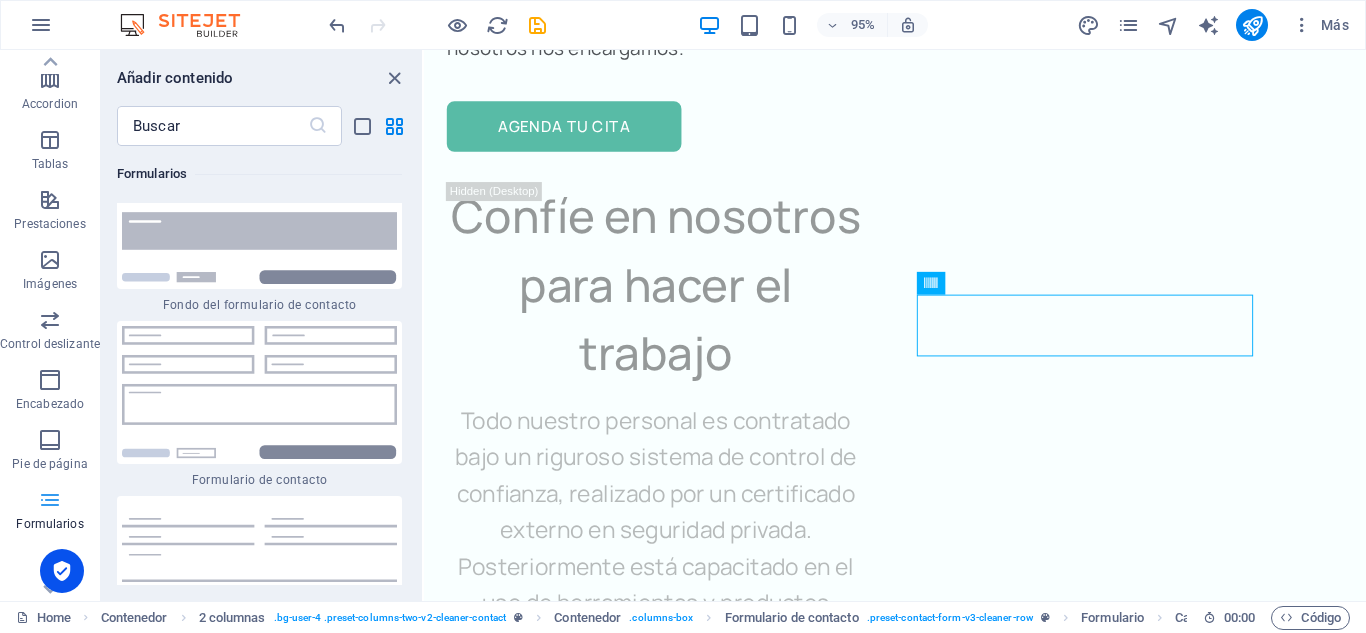 click at bounding box center (50, 500) 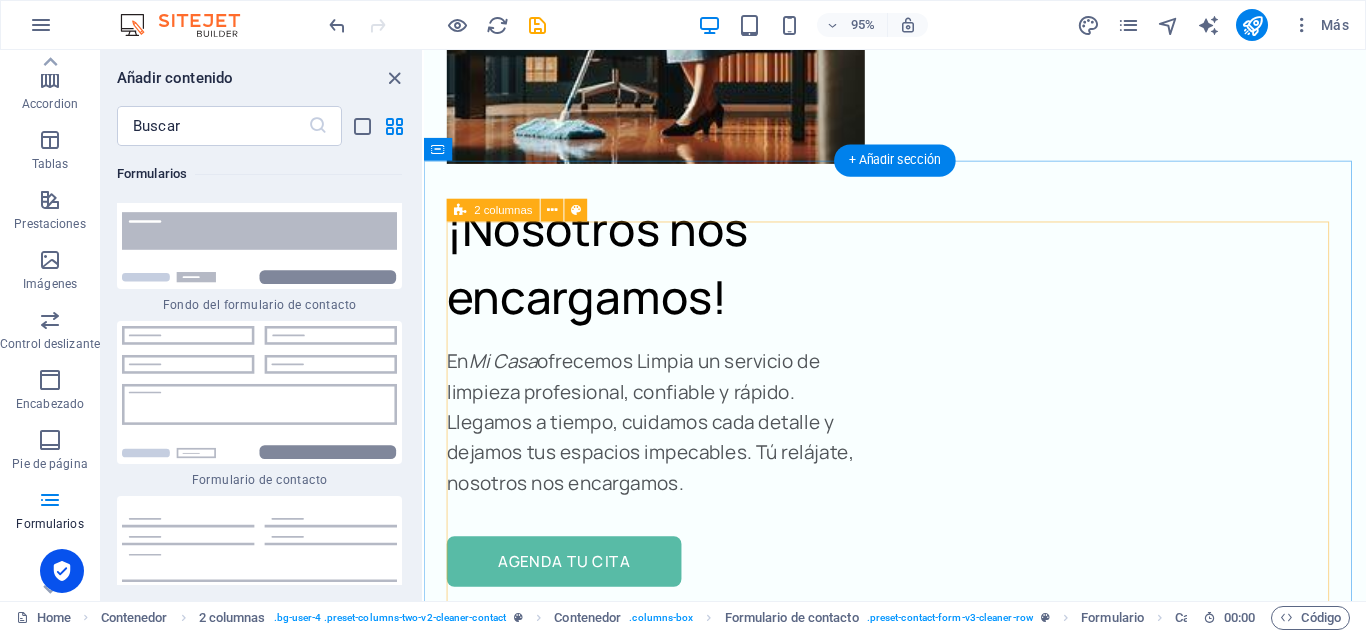 scroll, scrollTop: 10282, scrollLeft: 0, axis: vertical 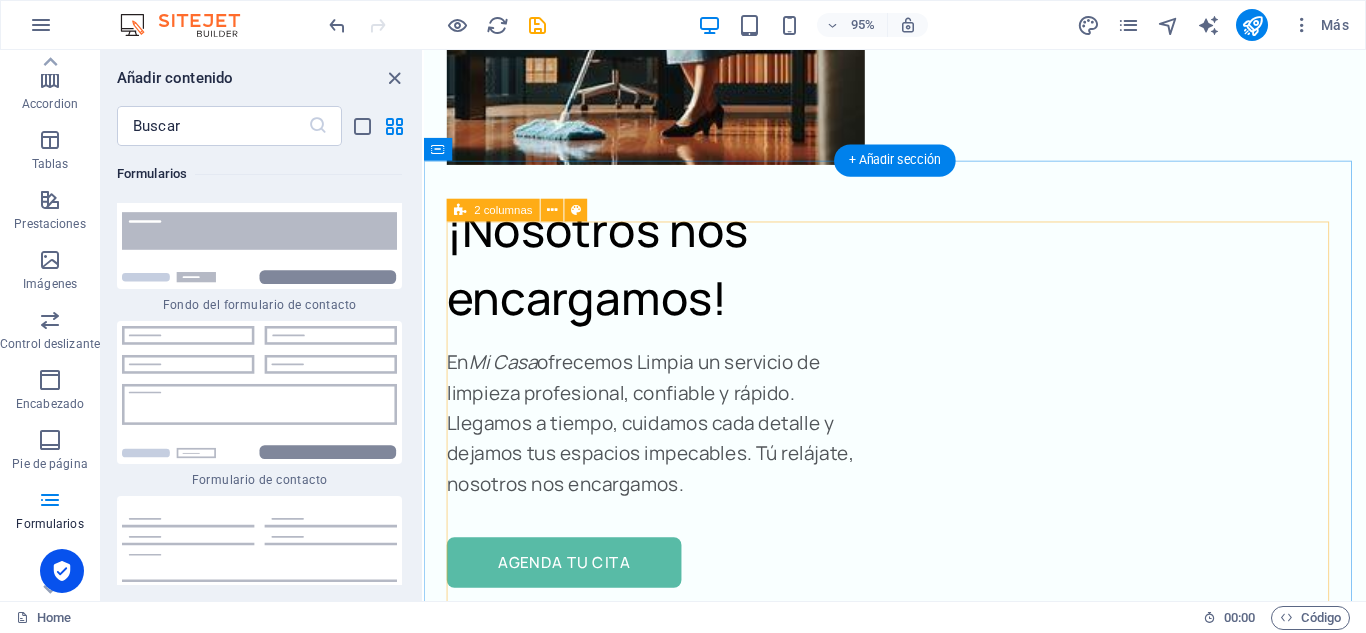 click on "¡Contáctanos hoy mismo! Estamos listos para ofrecerte un servicio profesional, rápido y confiable. Nombre completo Correo electrónico Mensaje   He leído y comprendido la política de privacidad. ¿Ilegible? Regenerar Entregar" at bounding box center (920, 4360) 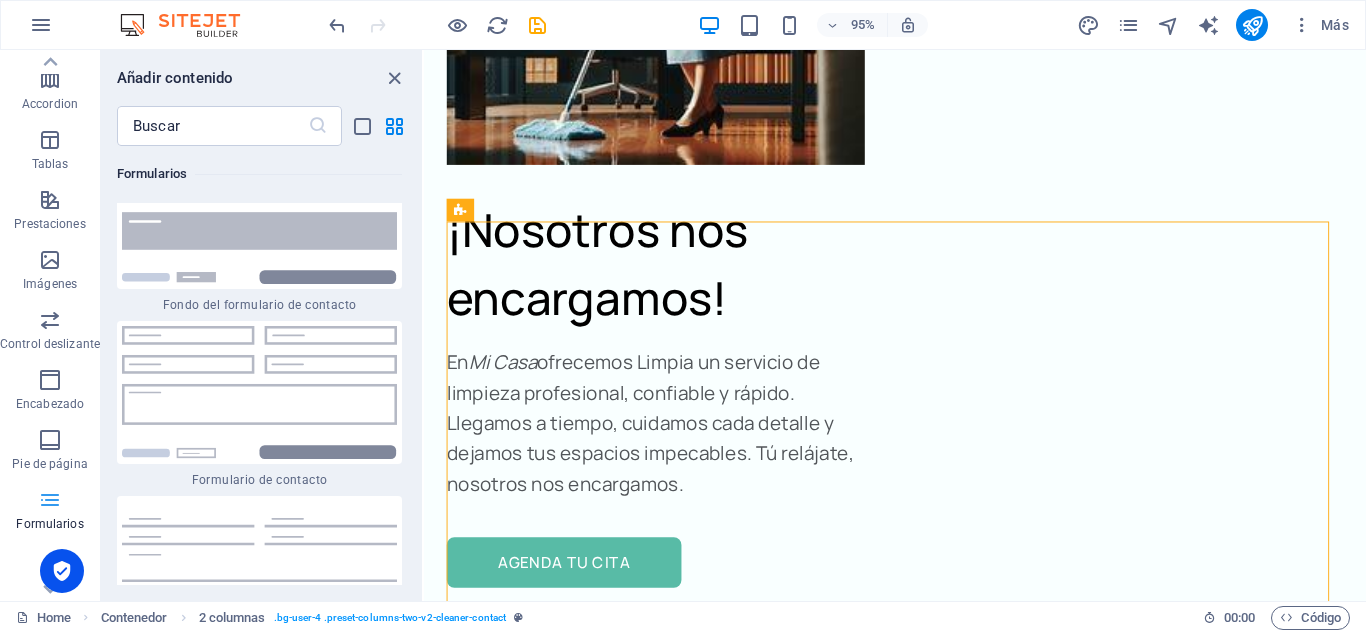 click on "Formularios" at bounding box center (50, 512) 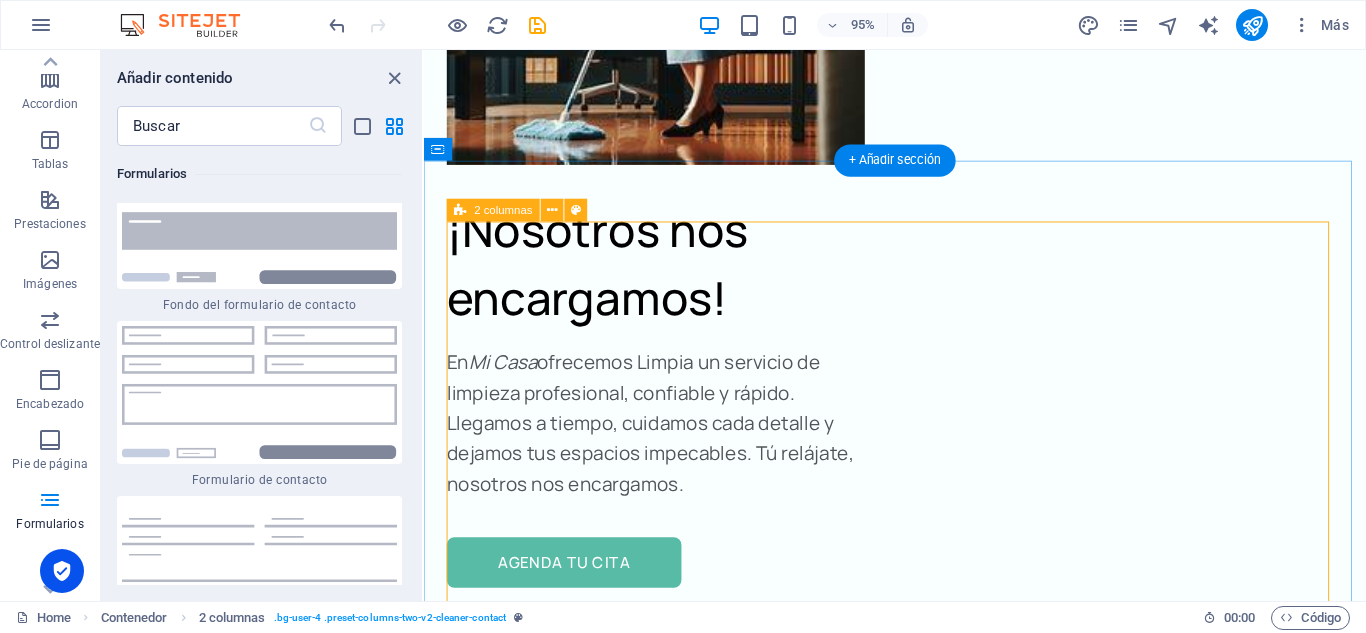 click on "¡Contáctanos hoy mismo! Estamos listos para ofrecerte un servicio profesional, rápido y confiable. Nombre completo Correo electrónico Mensaje   He leído y comprendido la política de privacidad. ¿Ilegible? Regenerar Entregar" at bounding box center [920, 4360] 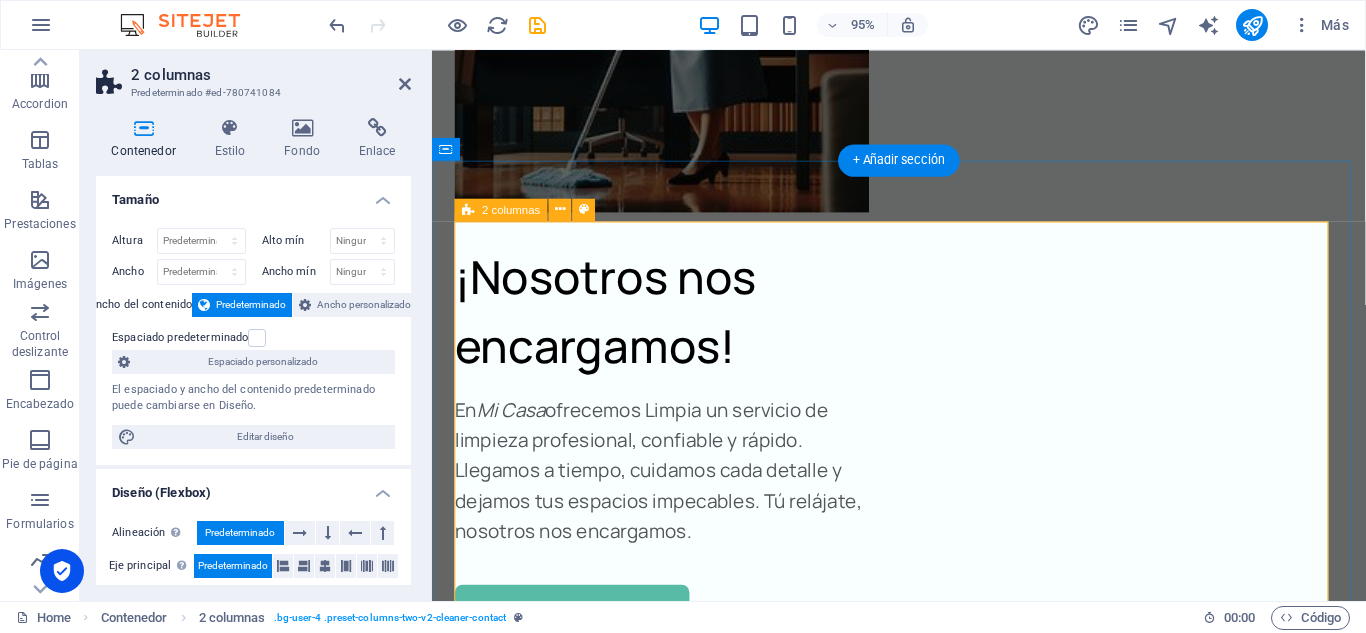 scroll, scrollTop: 10342, scrollLeft: 0, axis: vertical 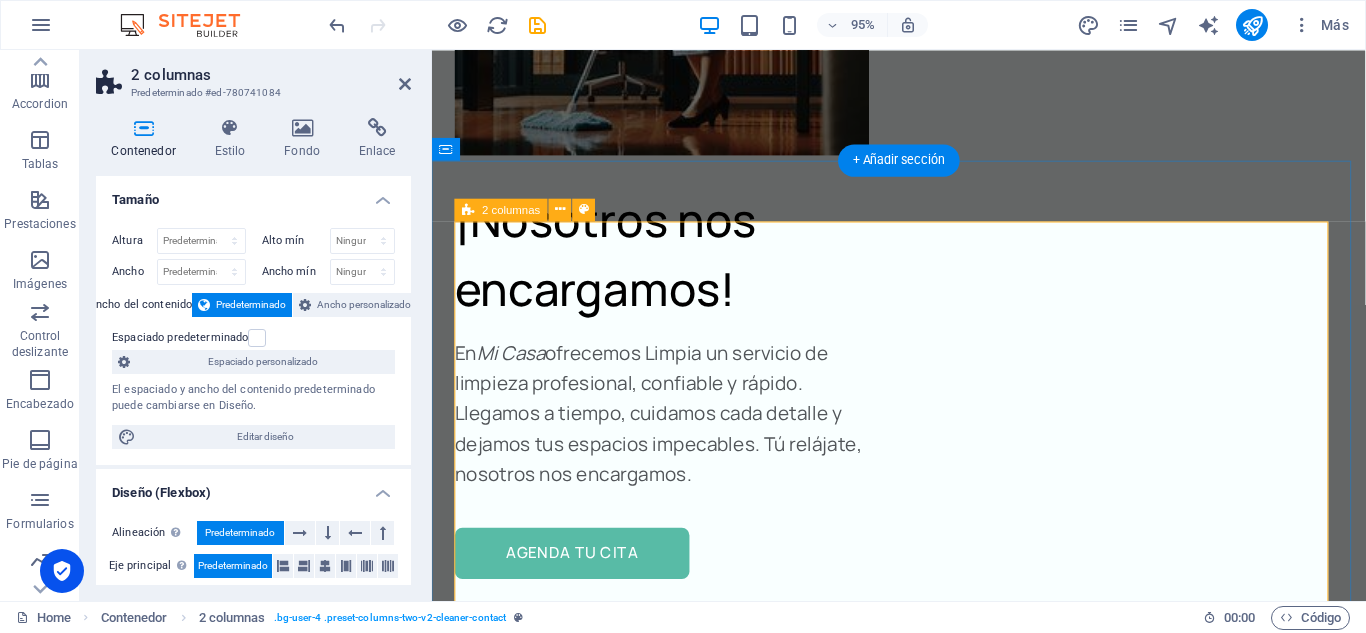 click on "¡Contáctanos hoy mismo! Estamos listos para ofrecerte un servicio profesional, rápido y confiable. Nombre completo Correo electrónico Mensaje   He leído y comprendido la política de privacidad. ¿Ilegible? Regenerar Entregar" at bounding box center [923, 4363] 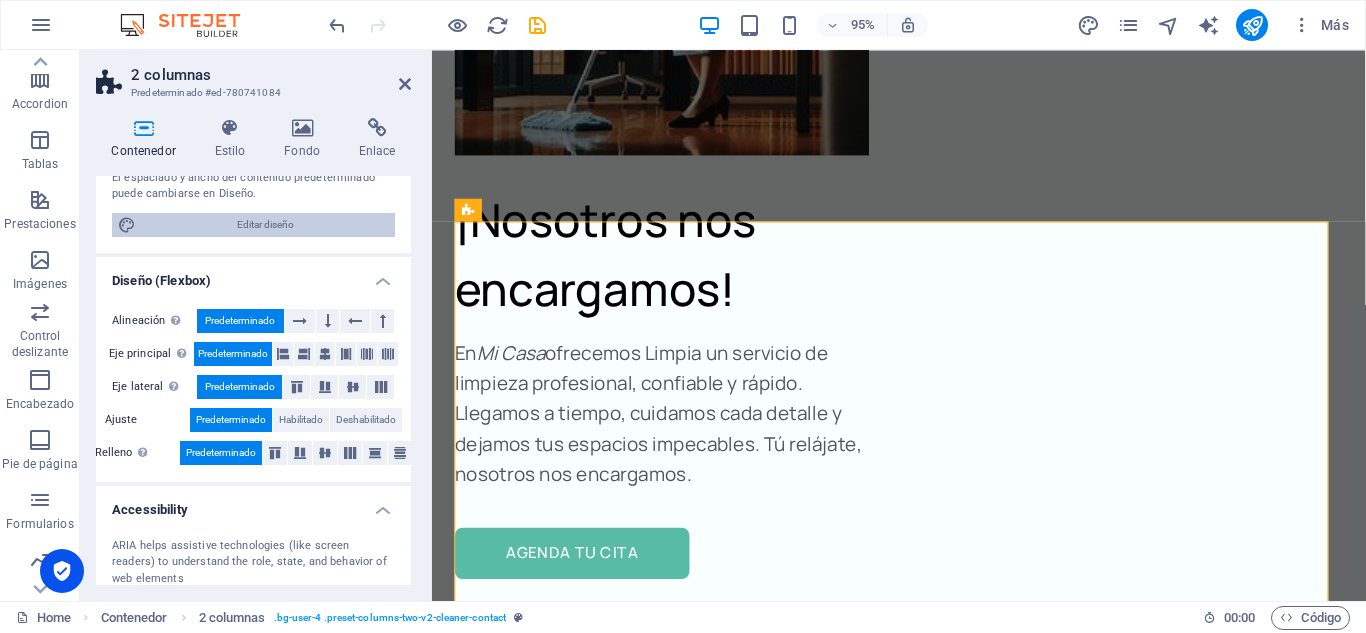 scroll, scrollTop: 0, scrollLeft: 0, axis: both 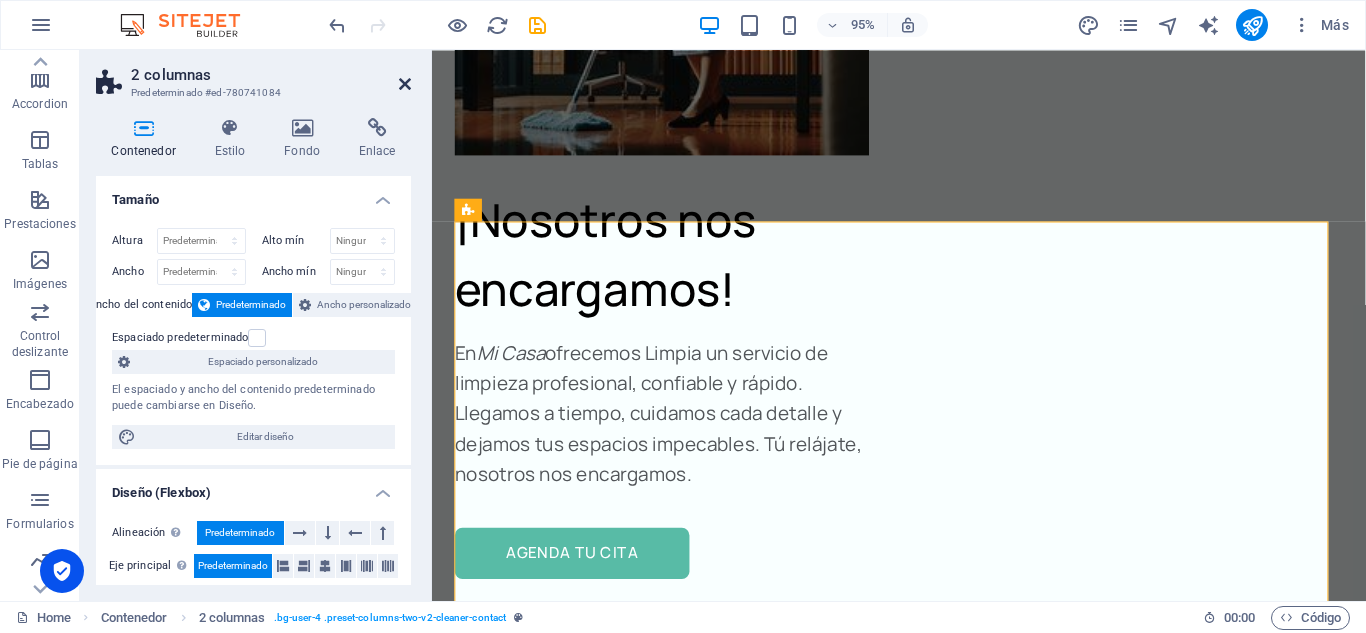 click at bounding box center [405, 84] 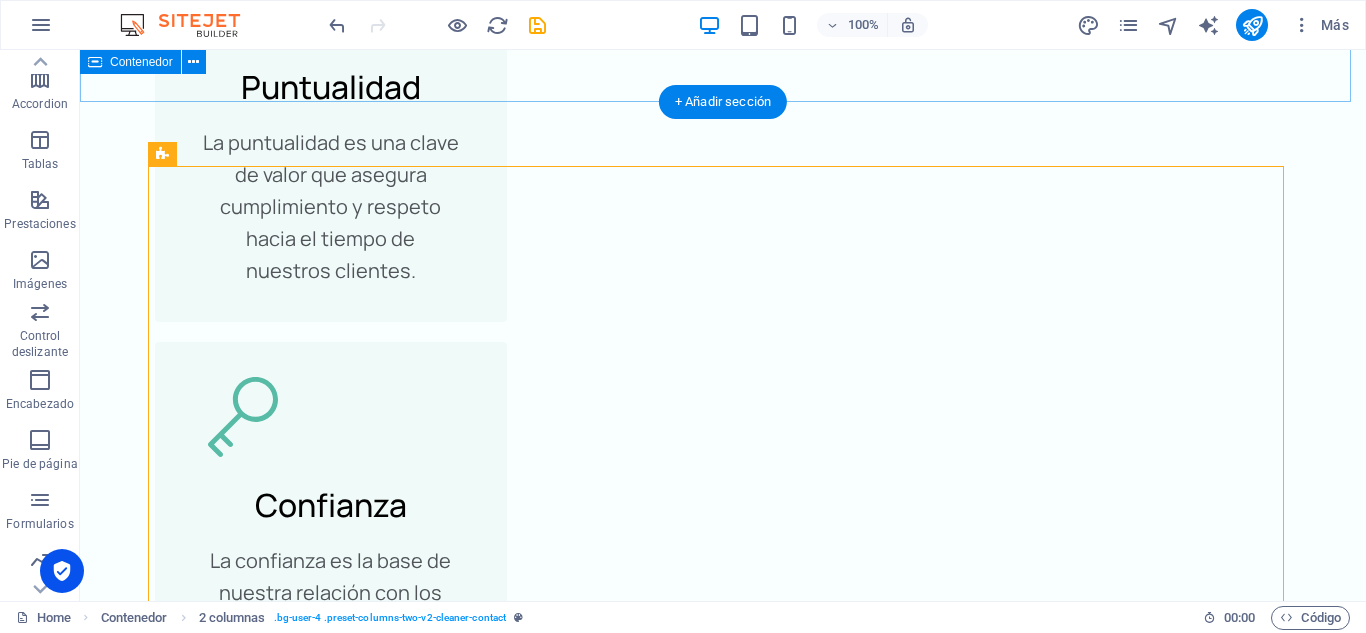 scroll, scrollTop: 7969, scrollLeft: 0, axis: vertical 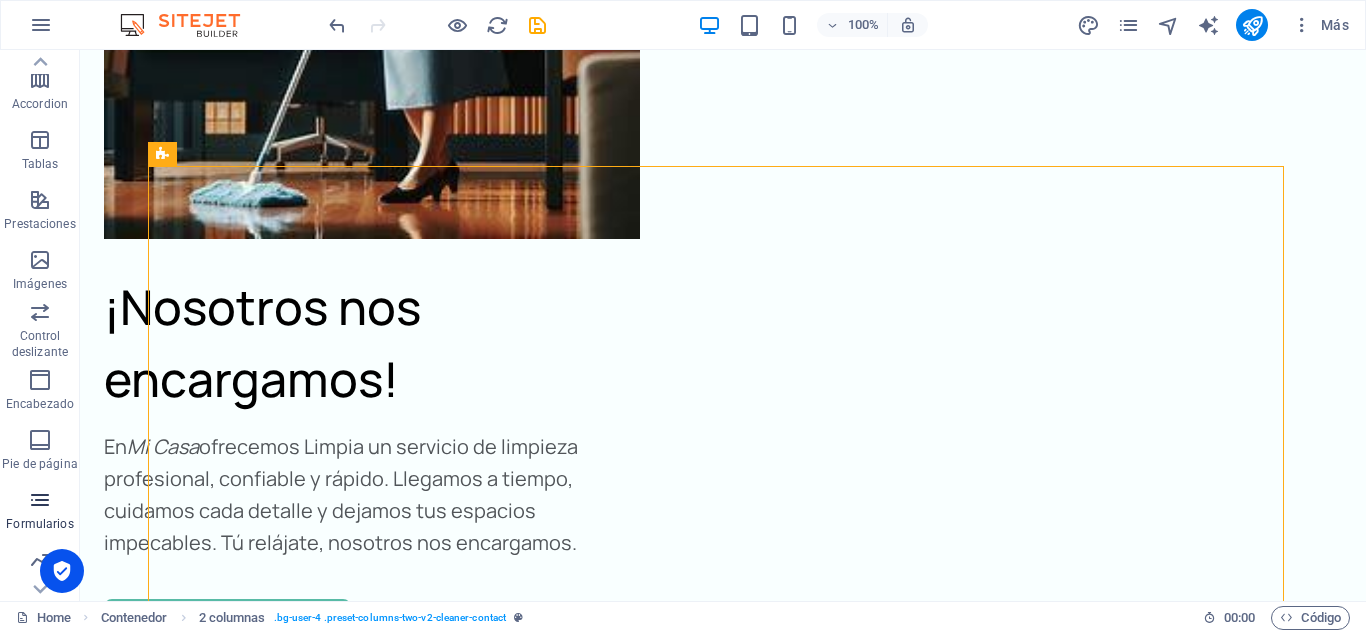 click at bounding box center (40, 500) 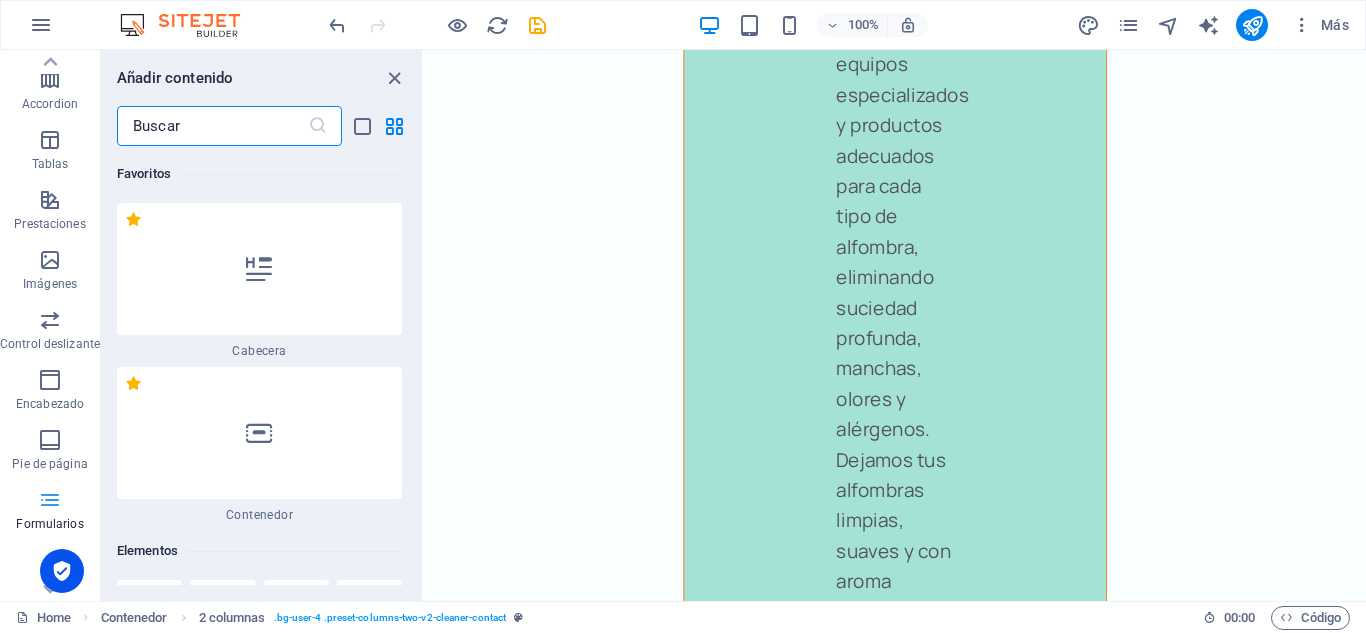 scroll, scrollTop: 10713, scrollLeft: 0, axis: vertical 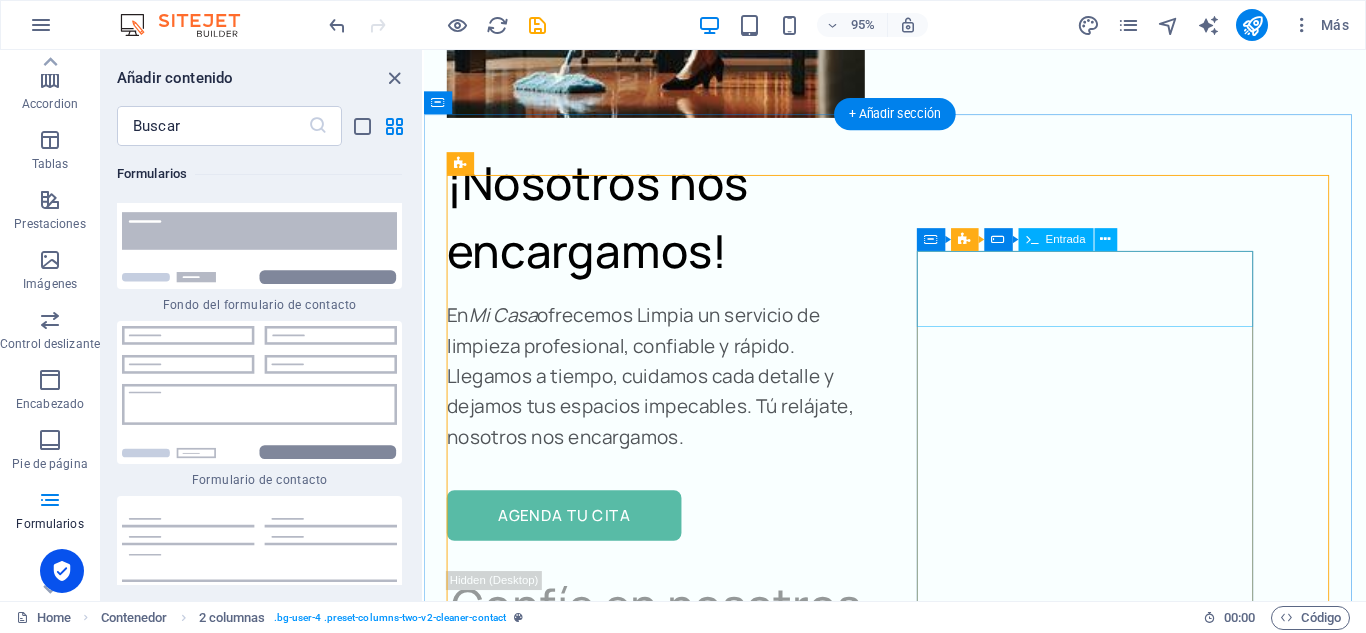 click on "Nombre completo" at bounding box center [709, 4149] 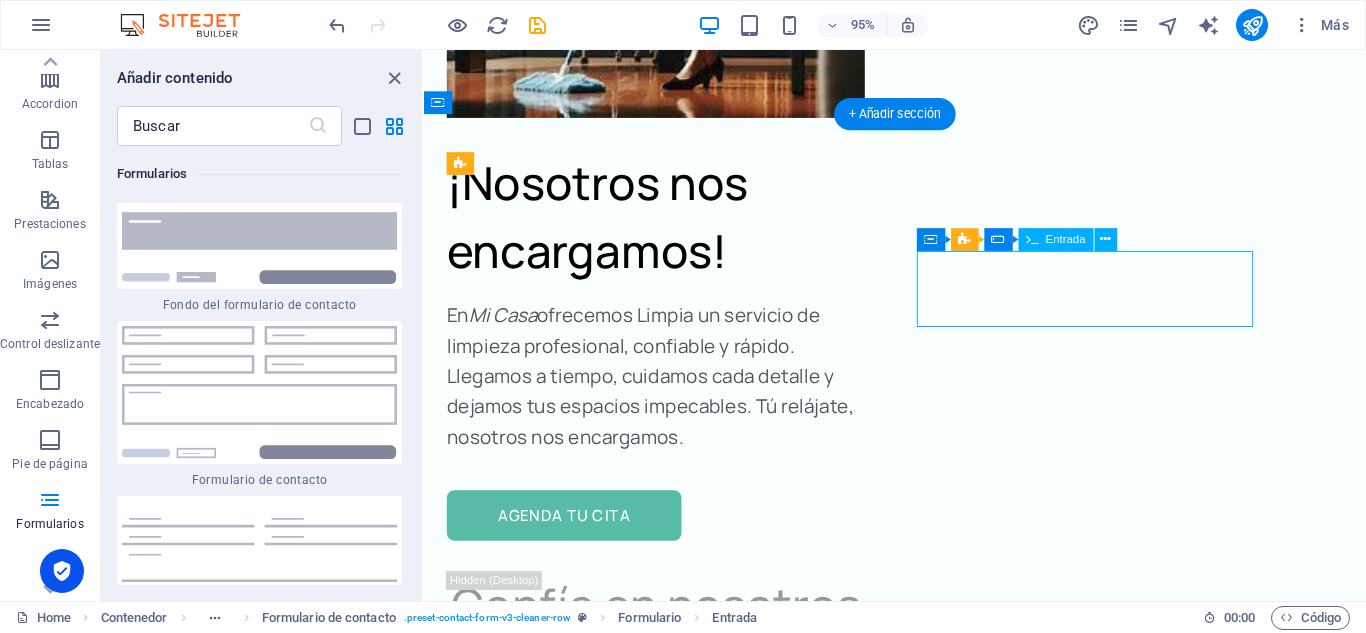 click on "Nombre completo" at bounding box center (709, 4149) 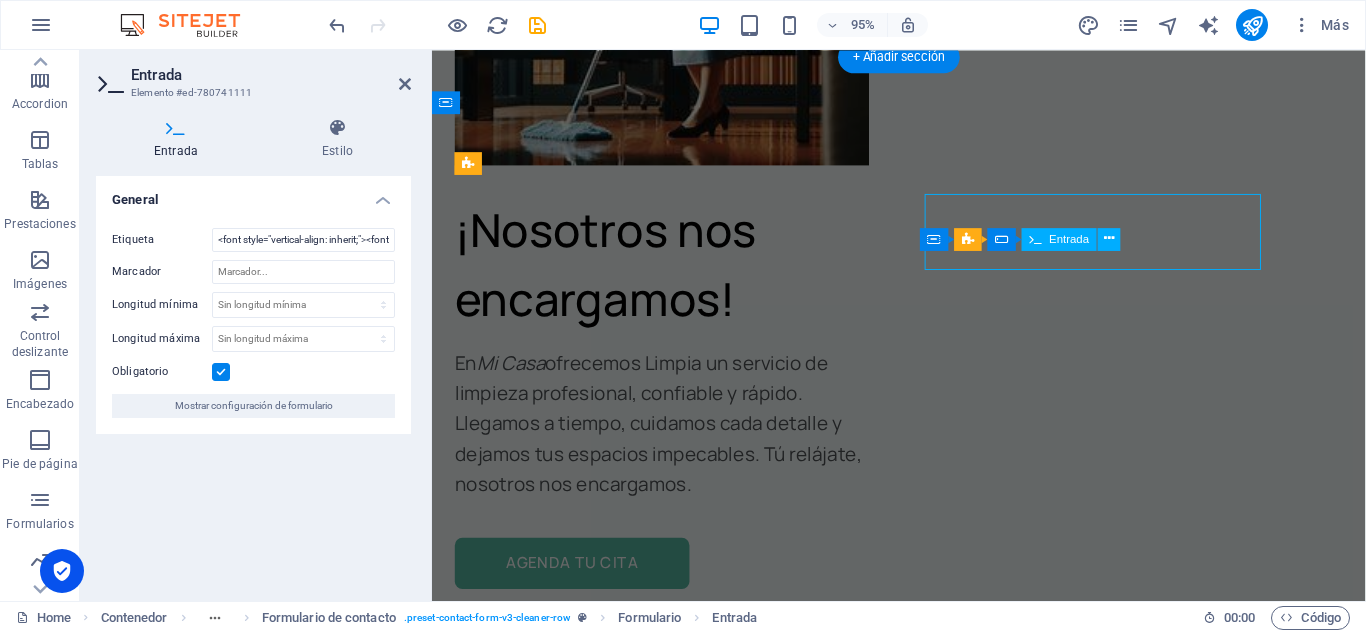 scroll, scrollTop: 10391, scrollLeft: 0, axis: vertical 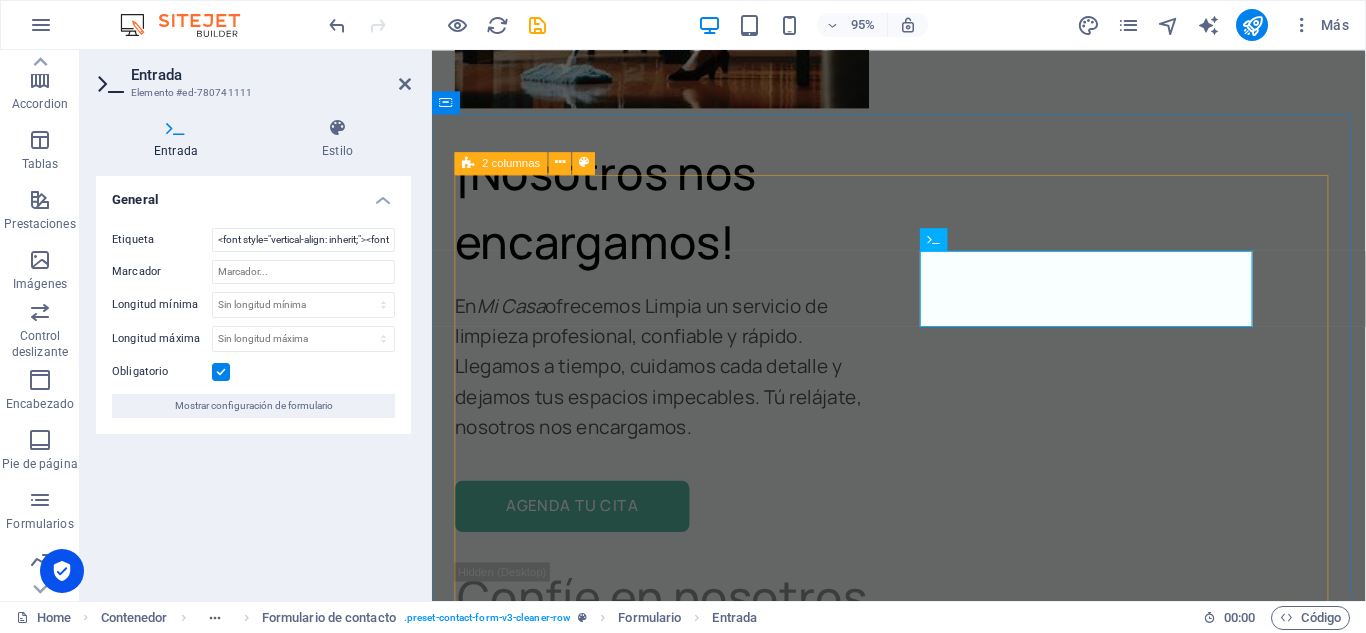 click on "¡Contáctanos hoy mismo! Estamos listos para ofrecerte un servicio profesional, rápido y confiable. Nombre completo Correo electrónico Mensaje   He leído y comprendido la política de privacidad. ¿Ilegible? Regenerar Entregar" at bounding box center (923, 4314) 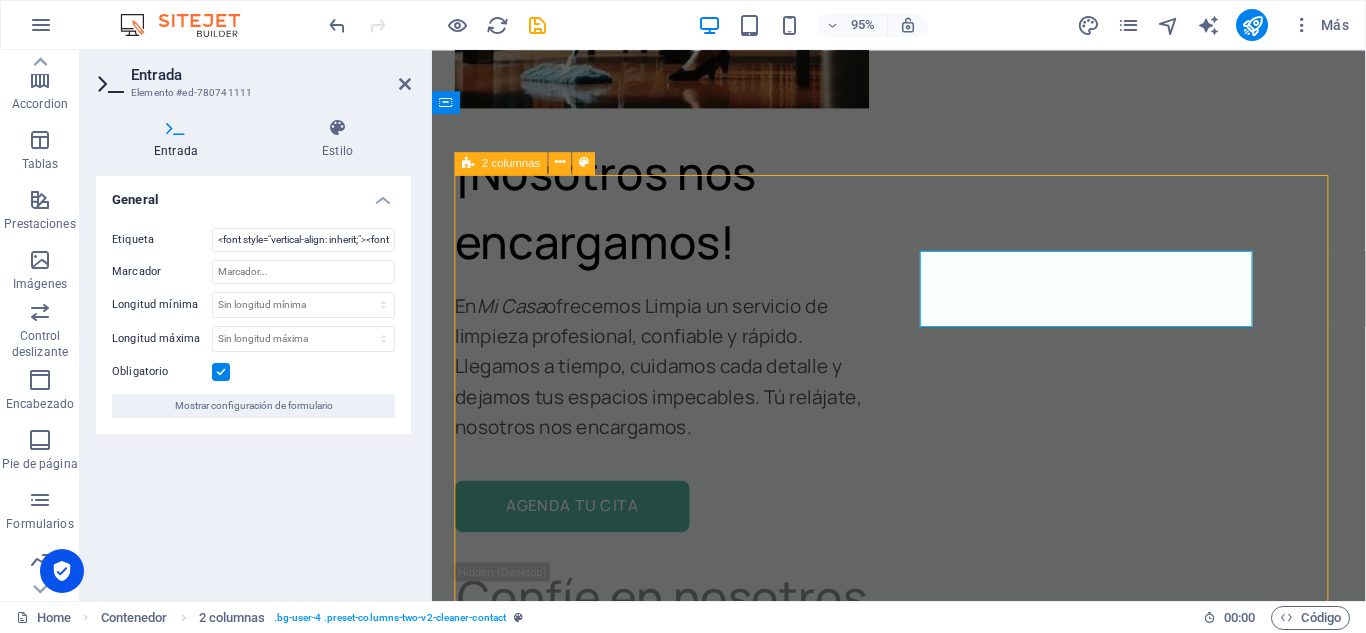 scroll, scrollTop: 8018, scrollLeft: 0, axis: vertical 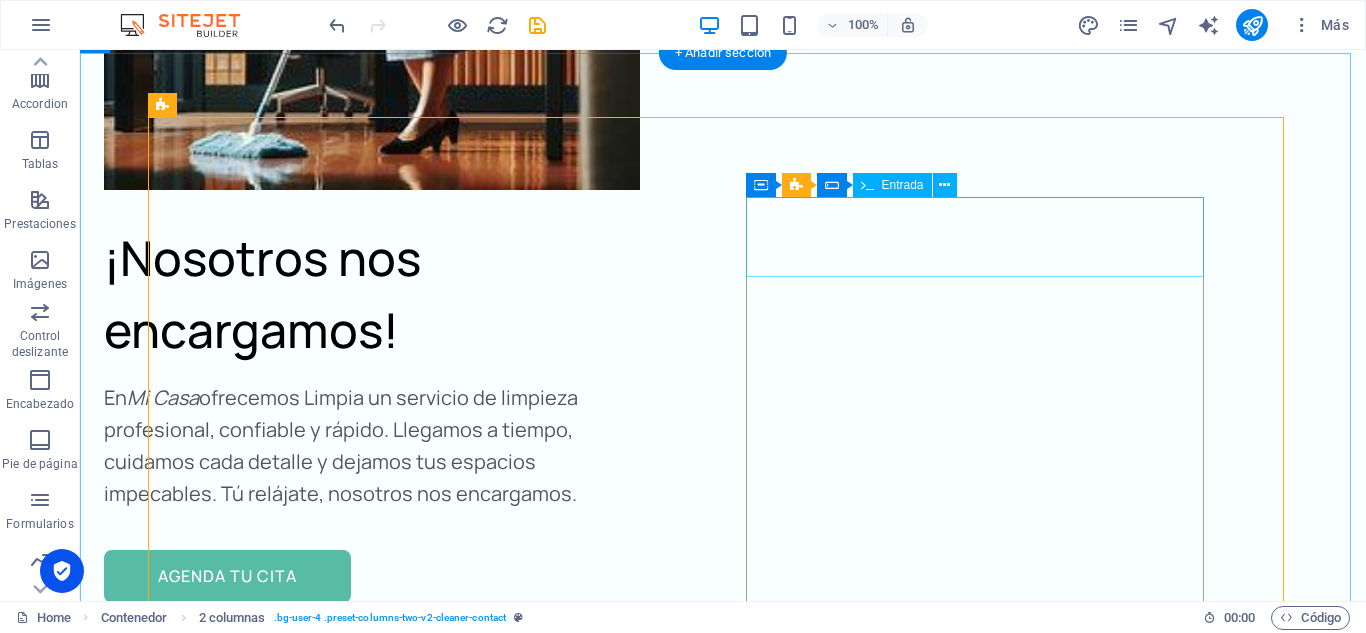 click on "Nombre completo" at bounding box center (464, 4024) 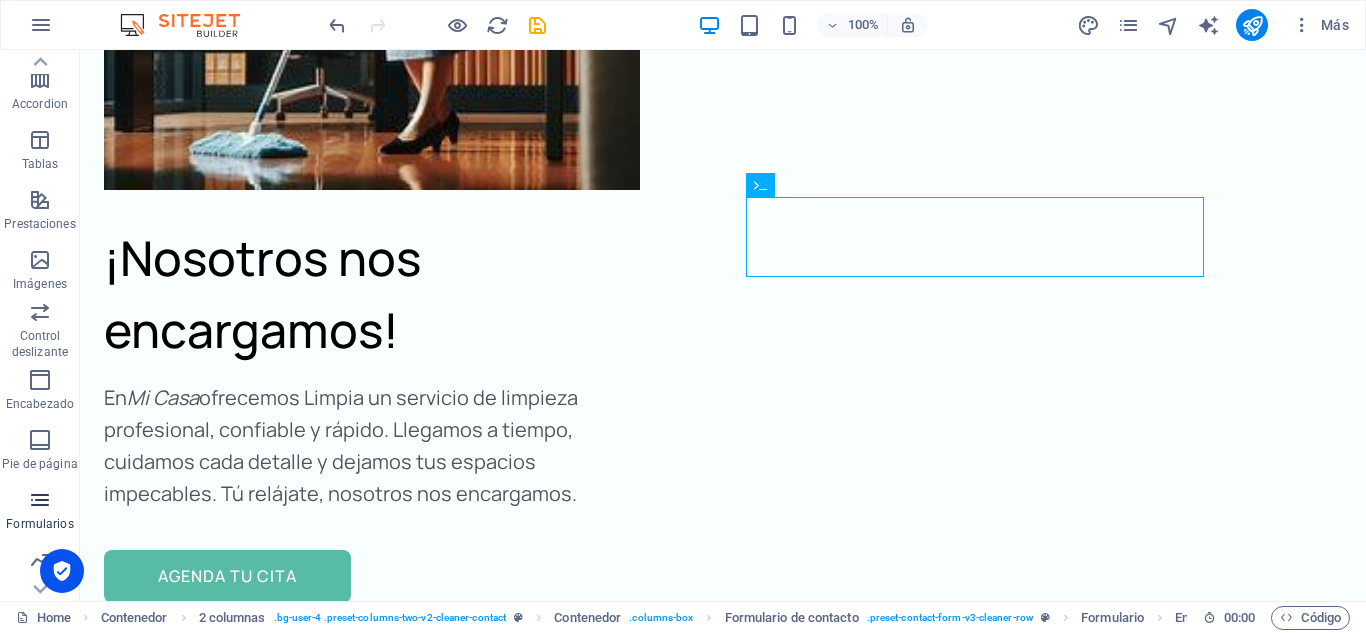 click at bounding box center [40, 500] 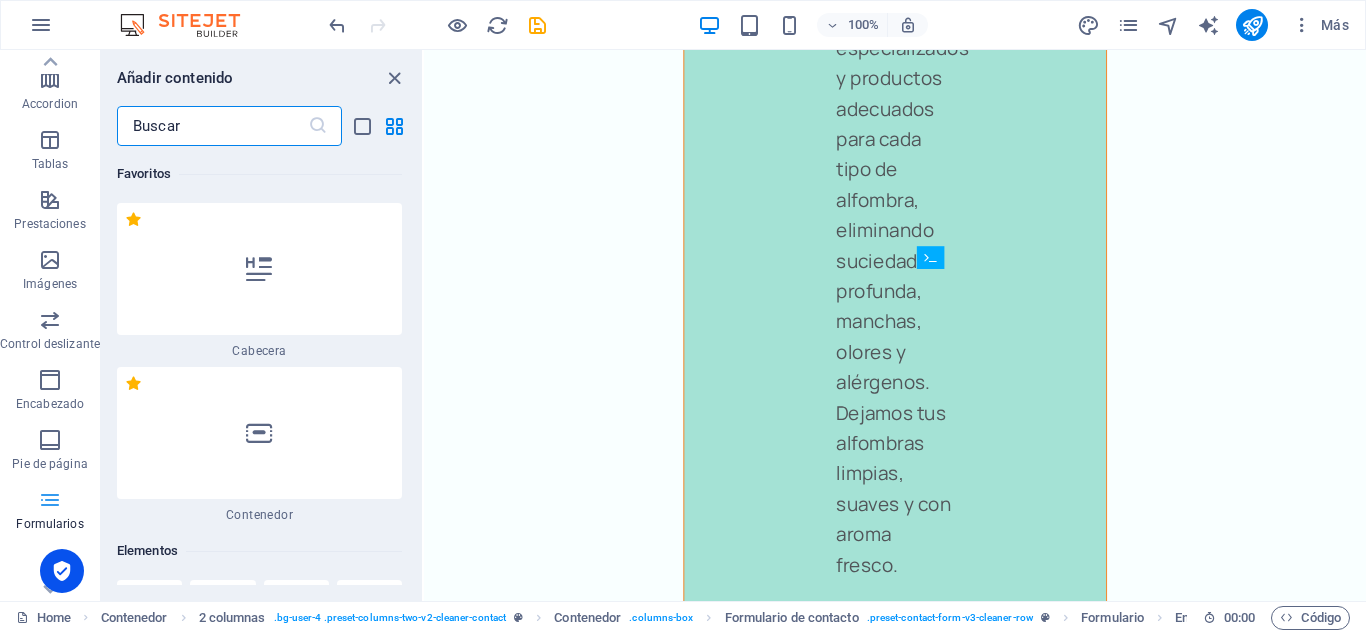 scroll, scrollTop: 10312, scrollLeft: 0, axis: vertical 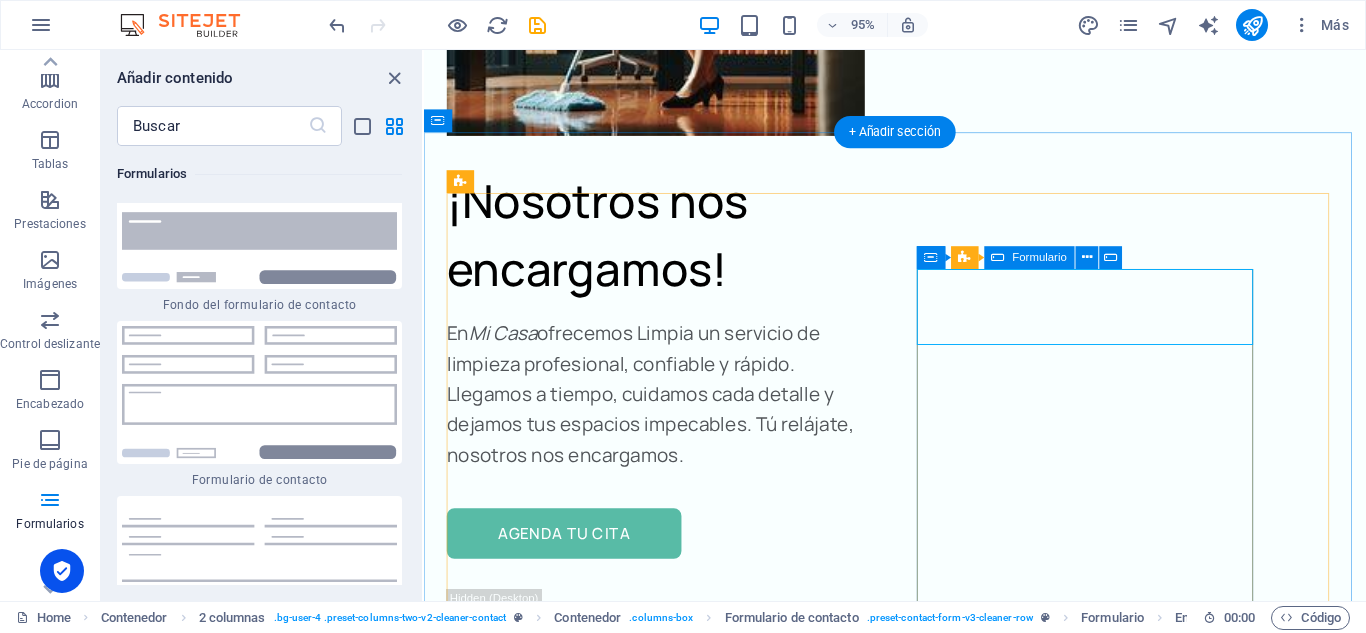 click on "Nombre completo Correo electrónico Mensaje   He leído y comprendido la política de privacidad. ¿Ilegible? Regenerar Entregar" at bounding box center (709, 4461) 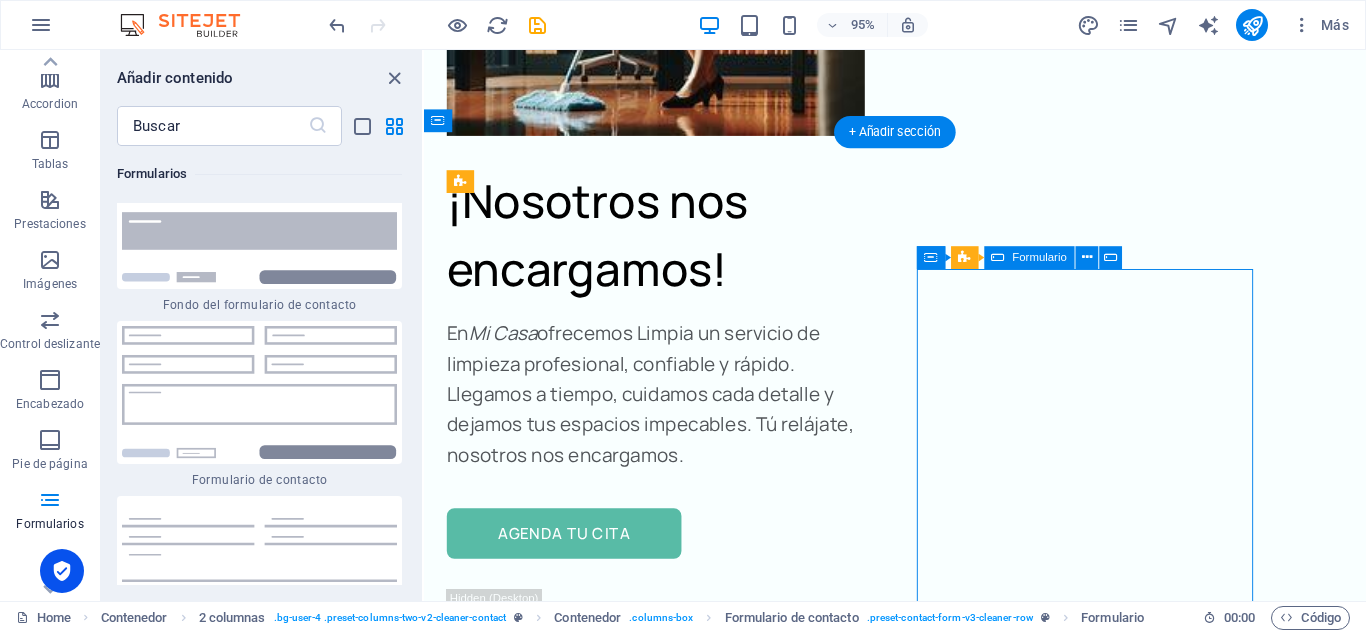 click on "Nombre completo Correo electrónico Mensaje   He leído y comprendido la política de privacidad. ¿Ilegible? Regenerar Entregar" at bounding box center [709, 4461] 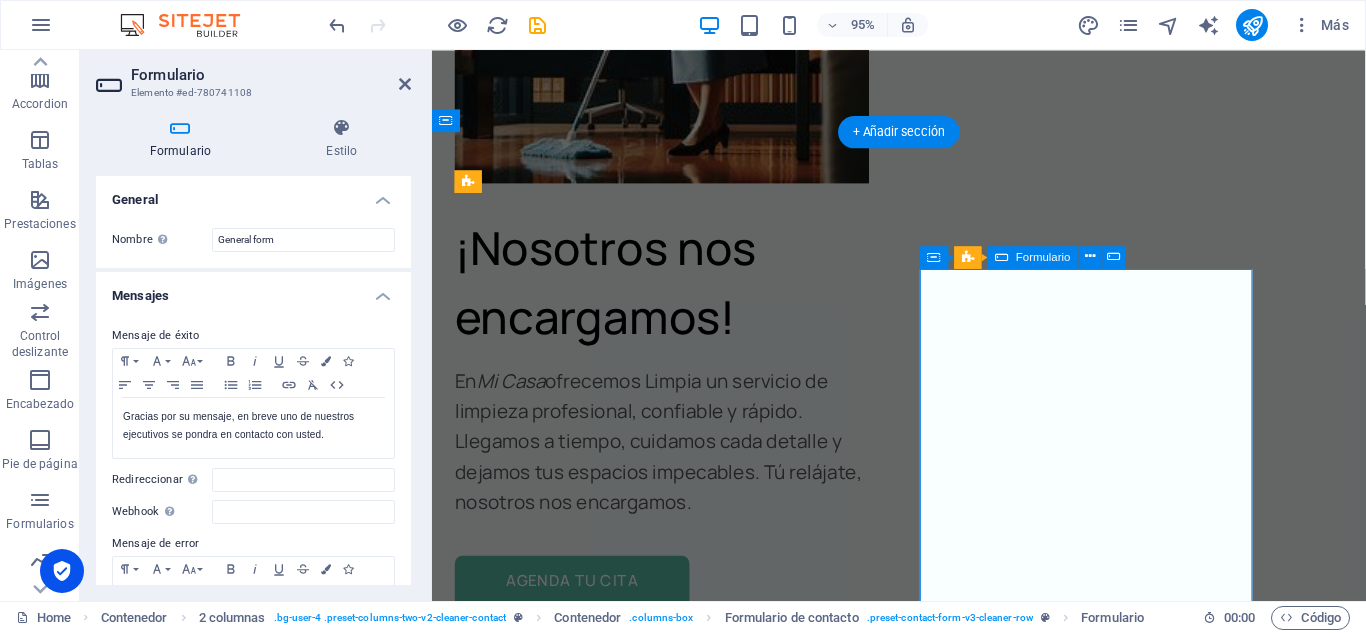 scroll, scrollTop: 10372, scrollLeft: 0, axis: vertical 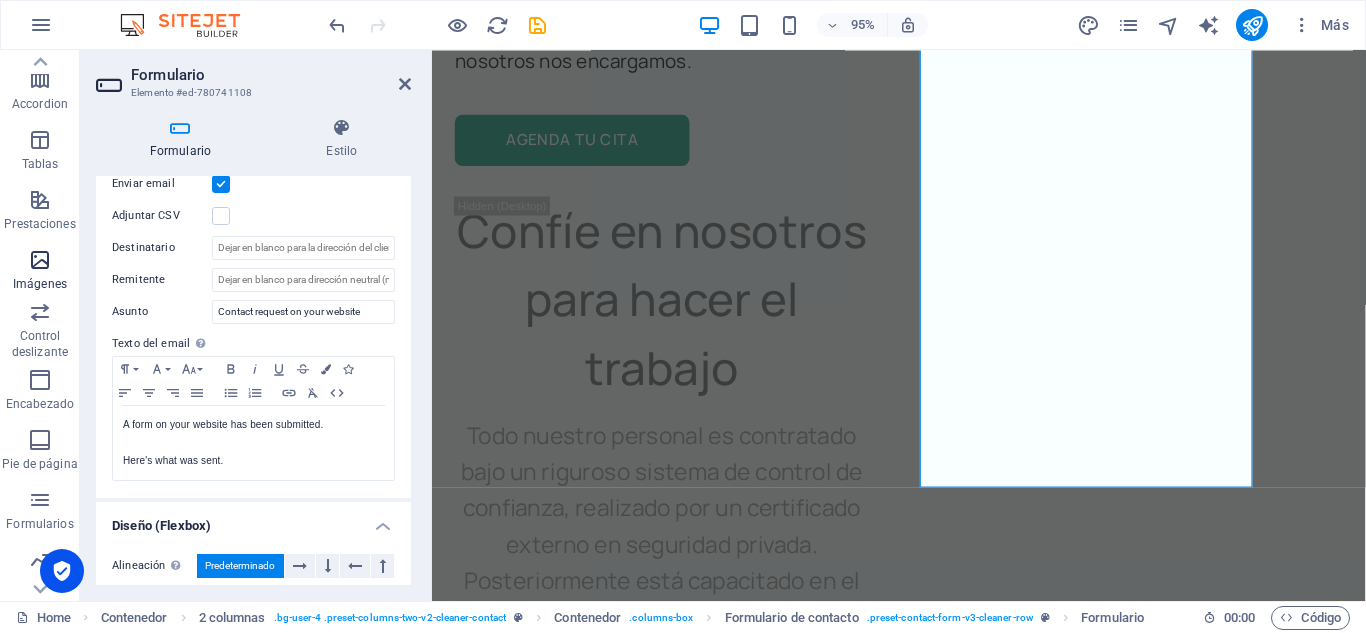 drag, startPoint x: 394, startPoint y: 493, endPoint x: 0, endPoint y: 247, distance: 464.49112 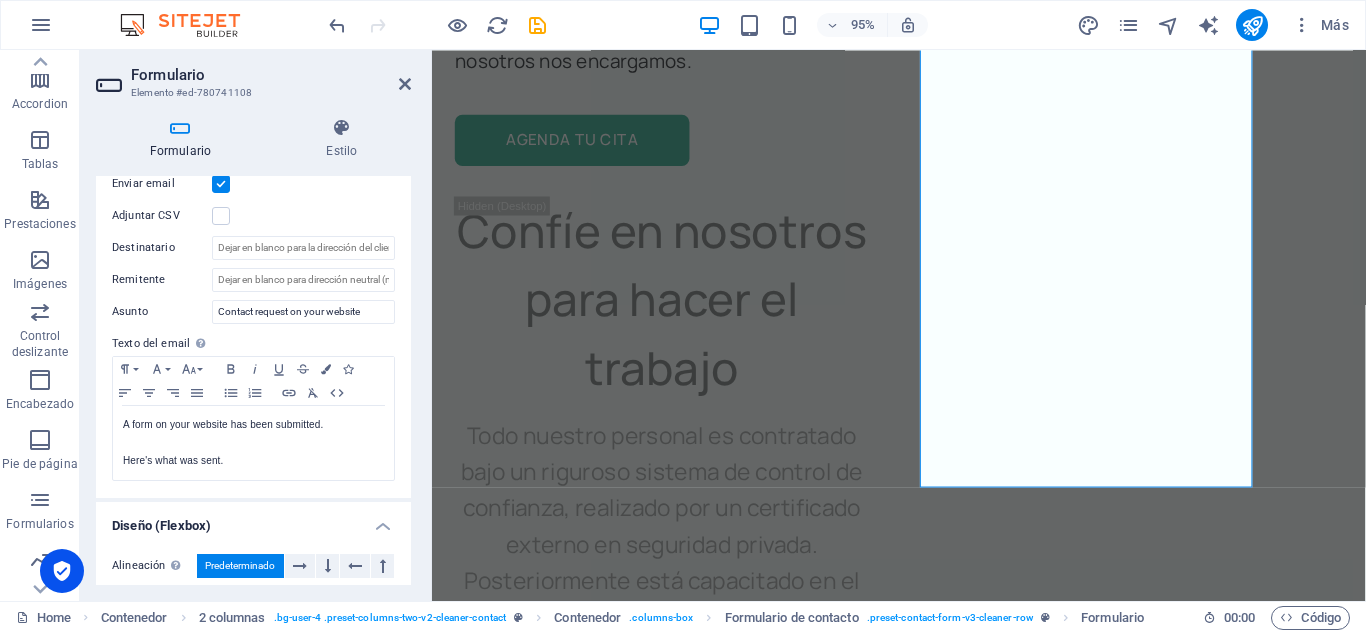 click at bounding box center [190, 25] 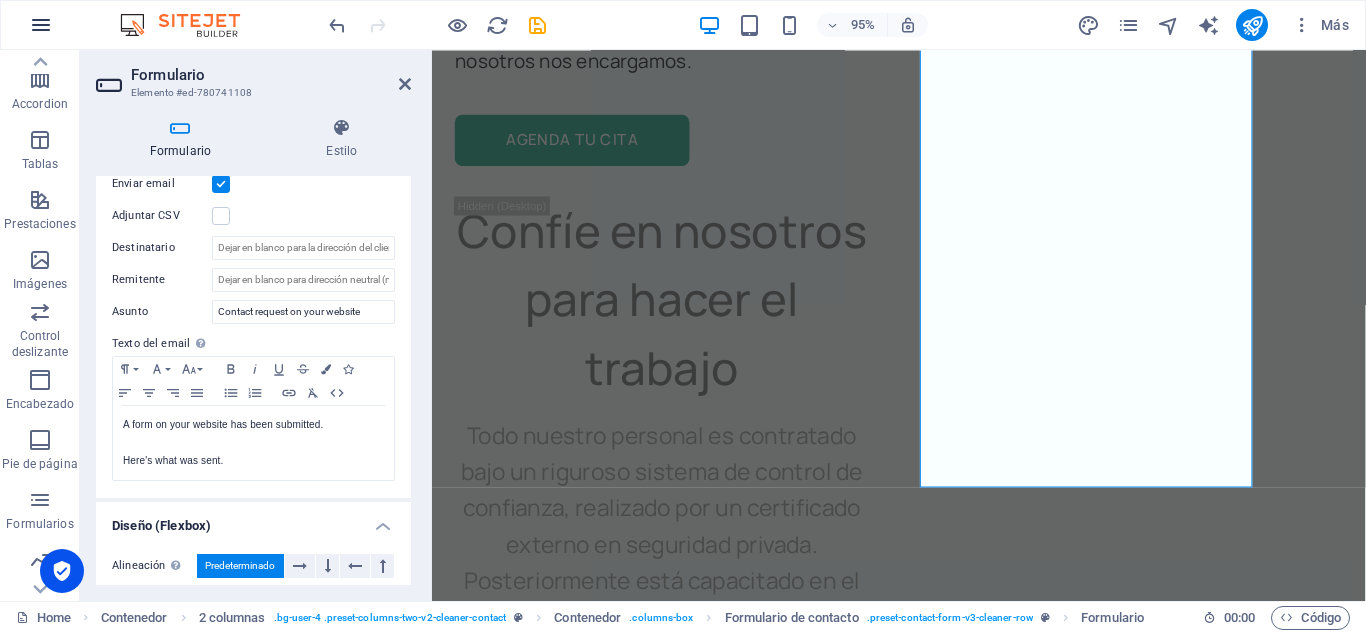 click at bounding box center [41, 25] 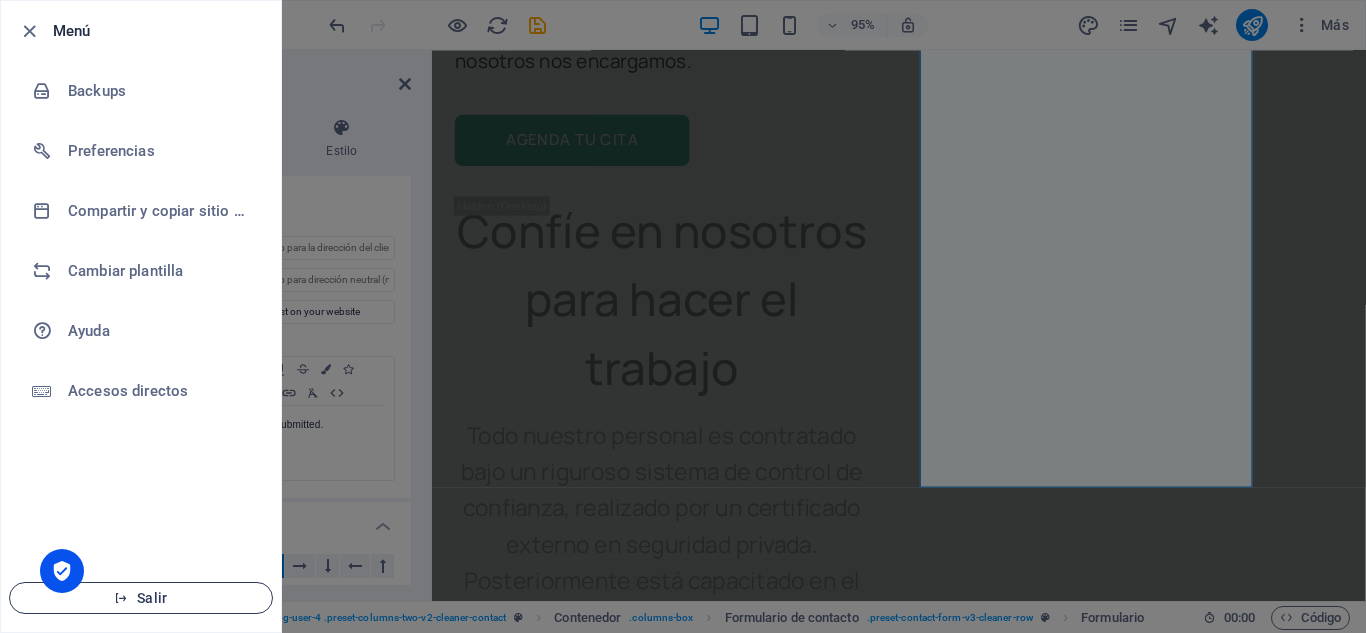 click at bounding box center [121, 598] 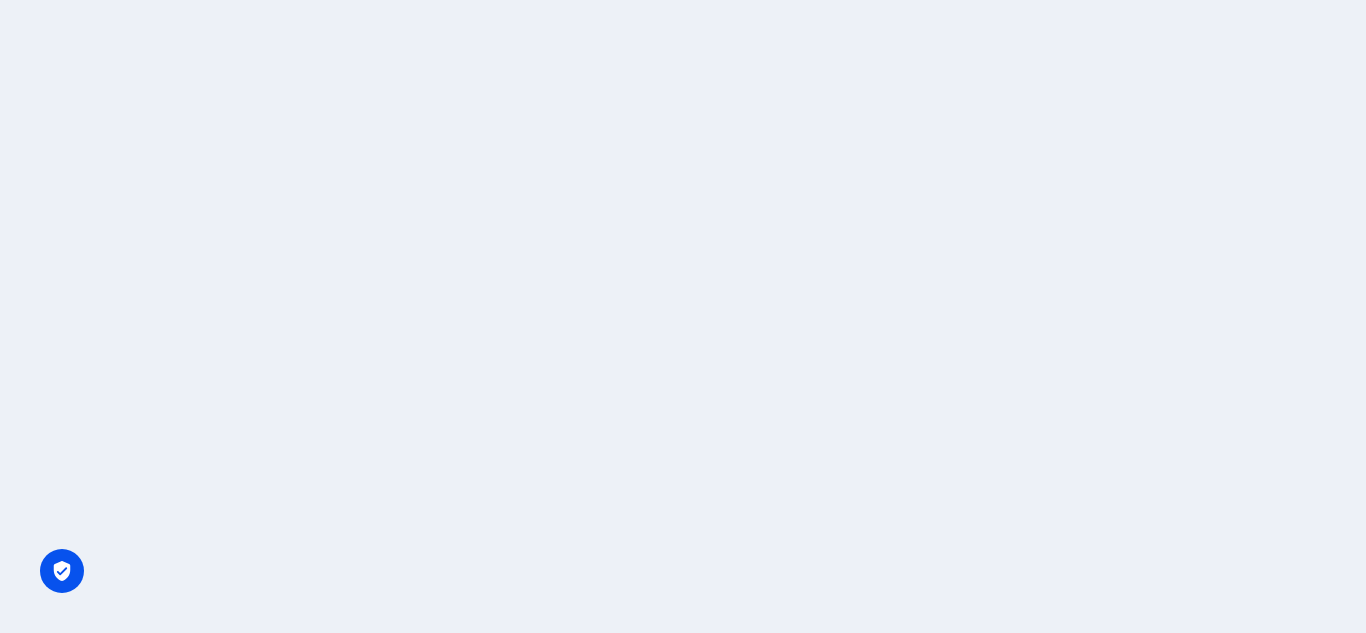 scroll, scrollTop: 0, scrollLeft: 0, axis: both 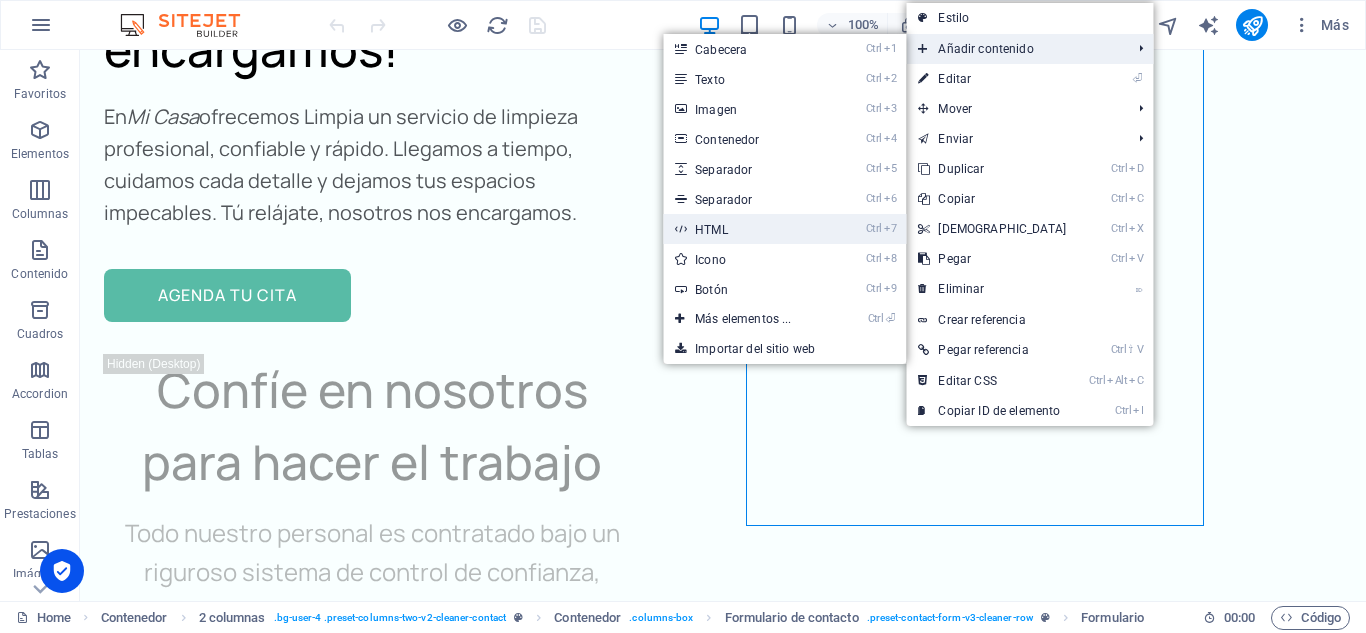 click on "Ctrl 7  HTML" at bounding box center (747, 229) 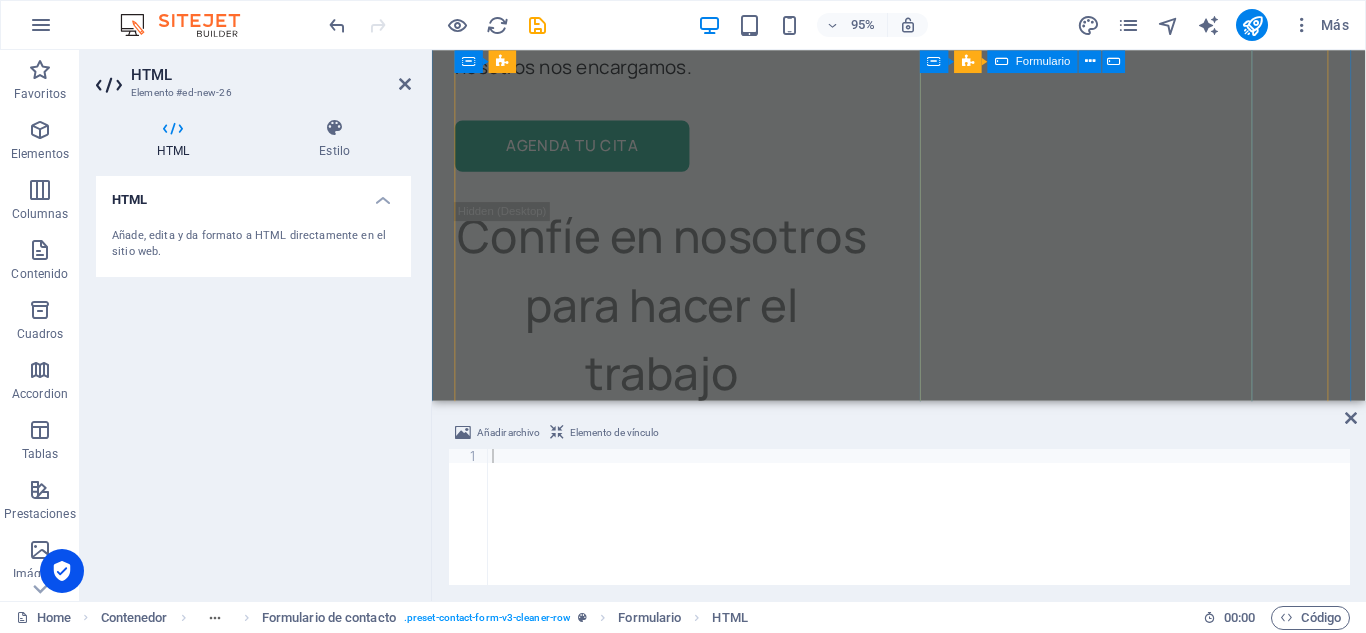 scroll, scrollTop: 10826, scrollLeft: 0, axis: vertical 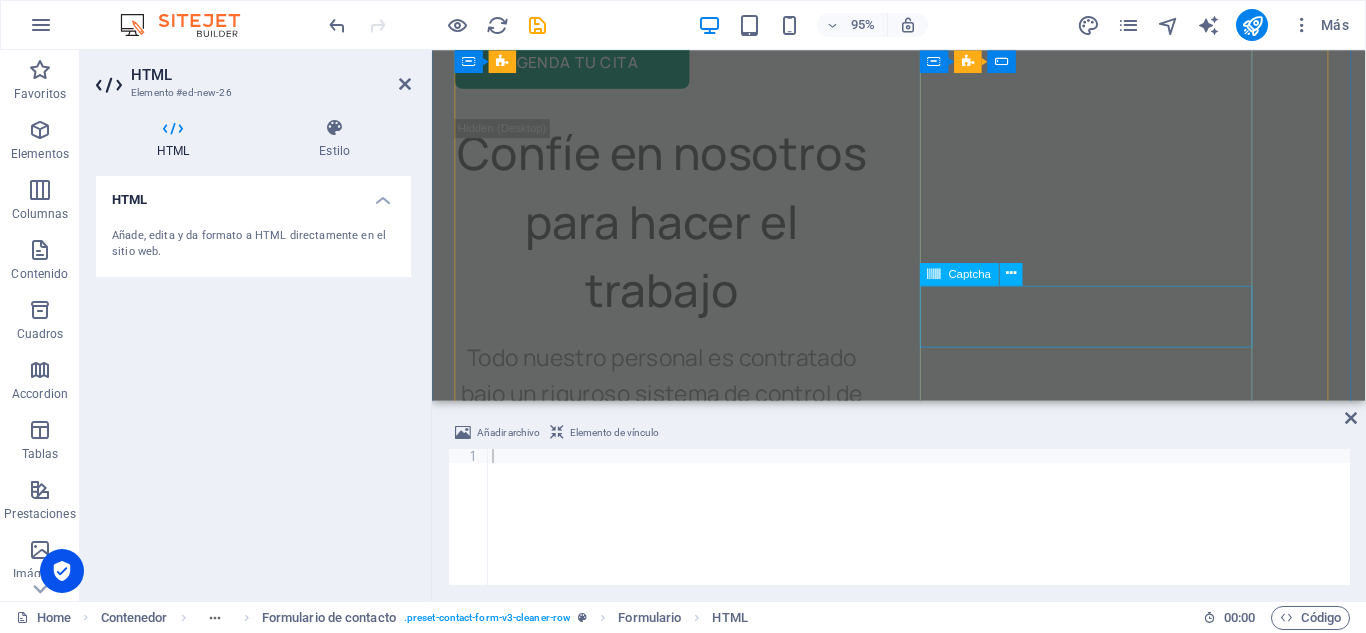 click on "¿Ilegible? Regenerar" 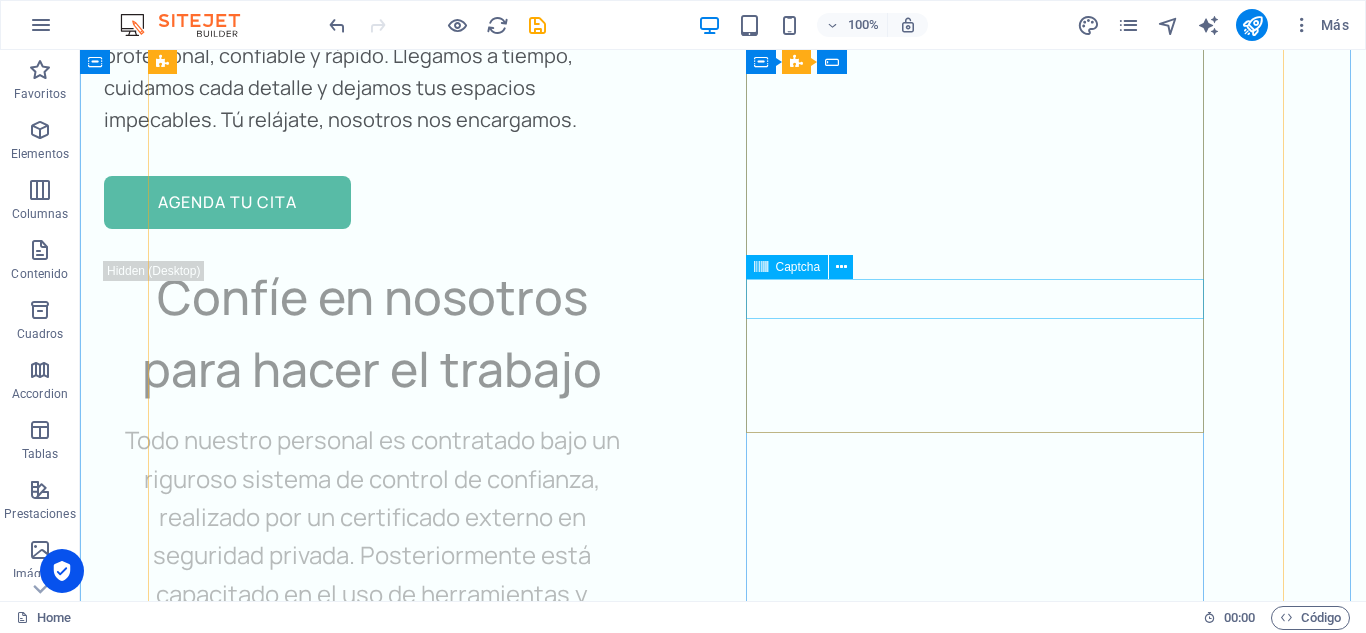 scroll, scrollTop: 8475, scrollLeft: 0, axis: vertical 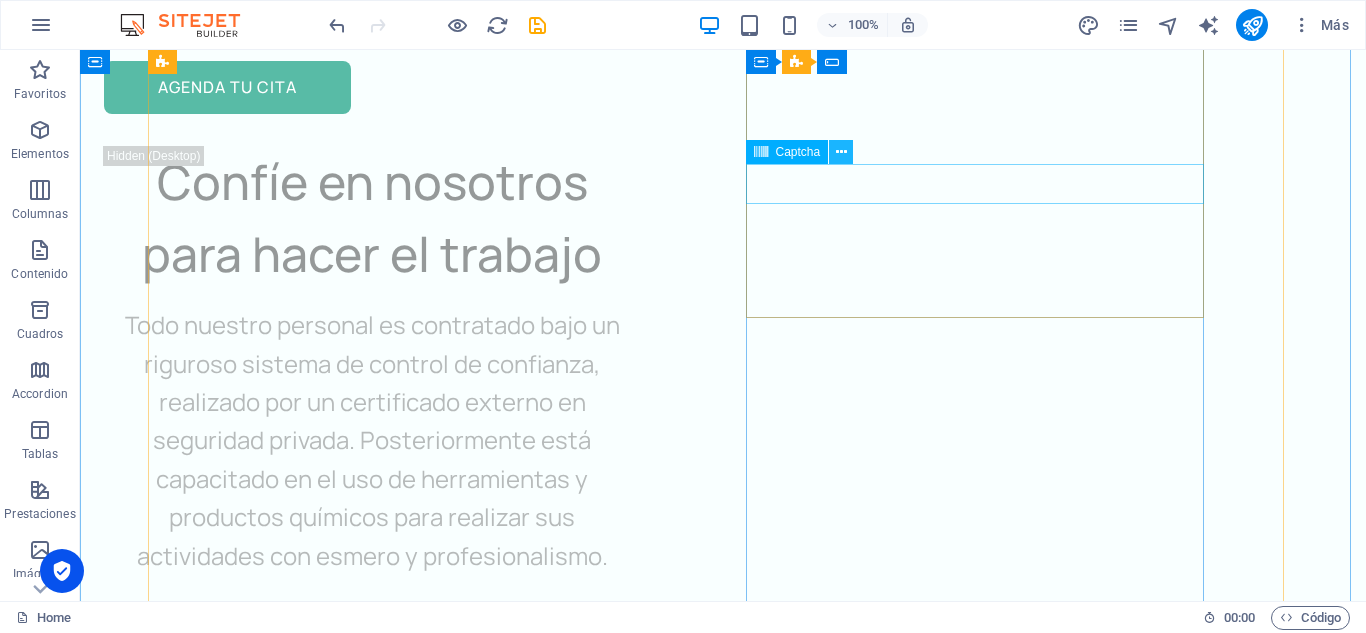click at bounding box center [841, 152] 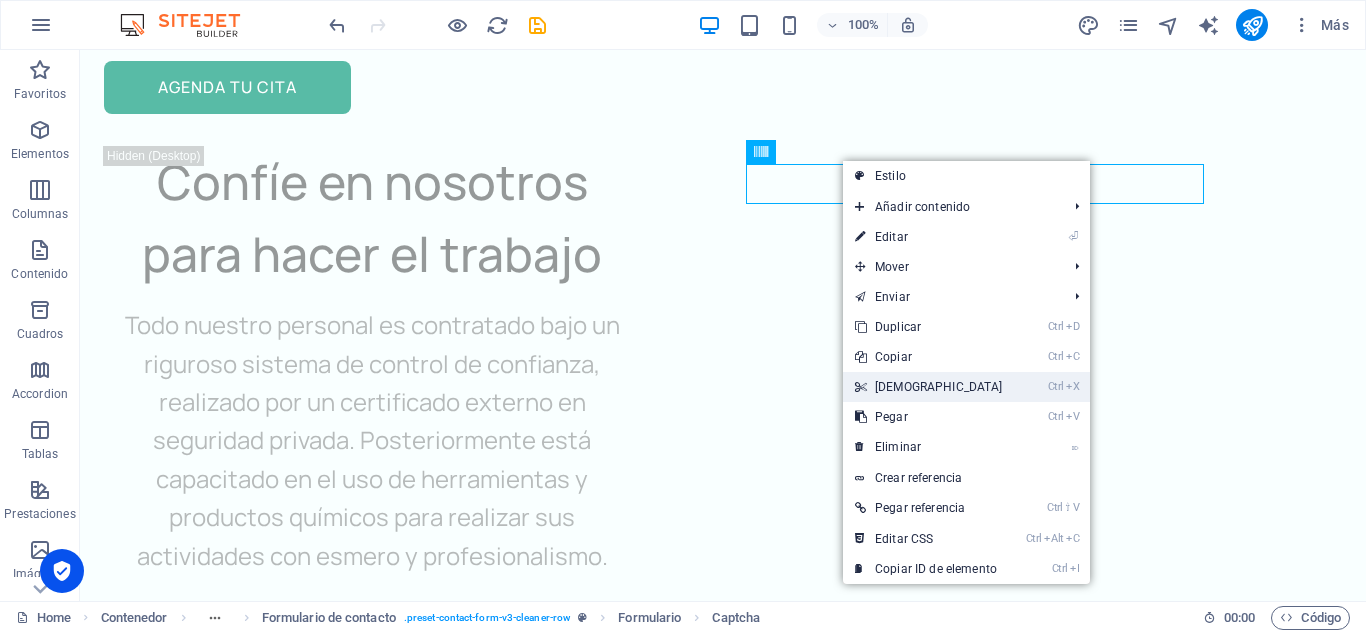 click on "Ctrl X  Cortar" at bounding box center (929, 387) 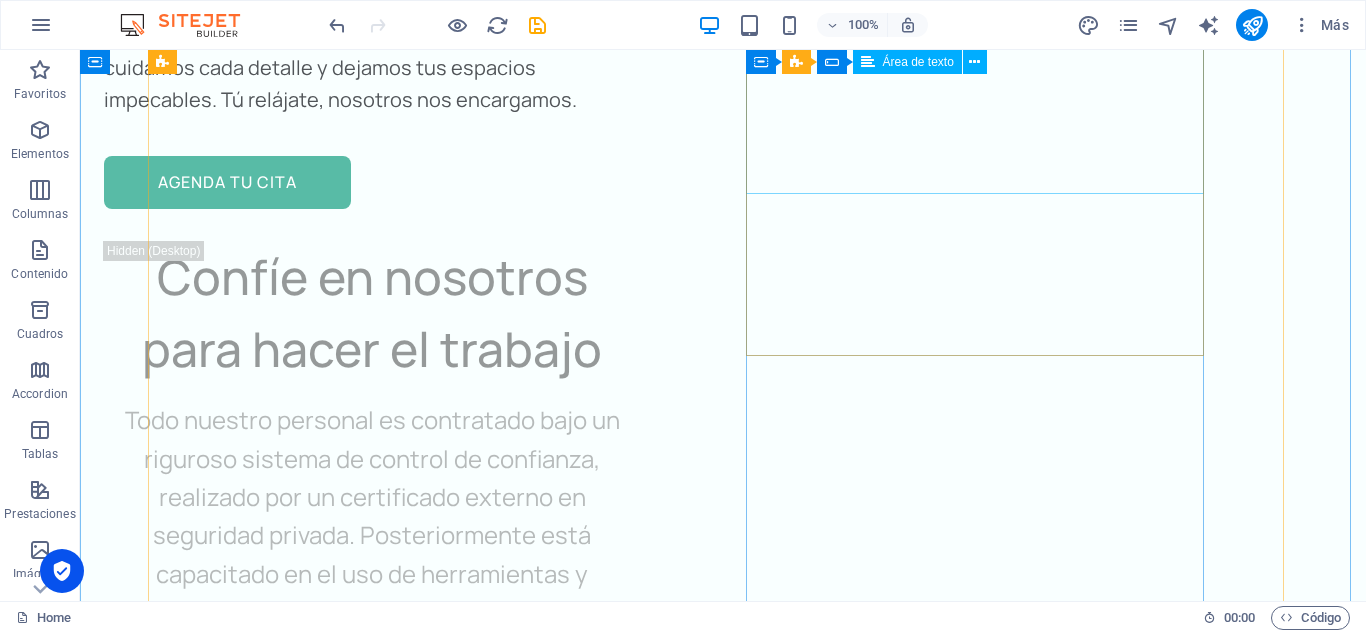 scroll, scrollTop: 8379, scrollLeft: 0, axis: vertical 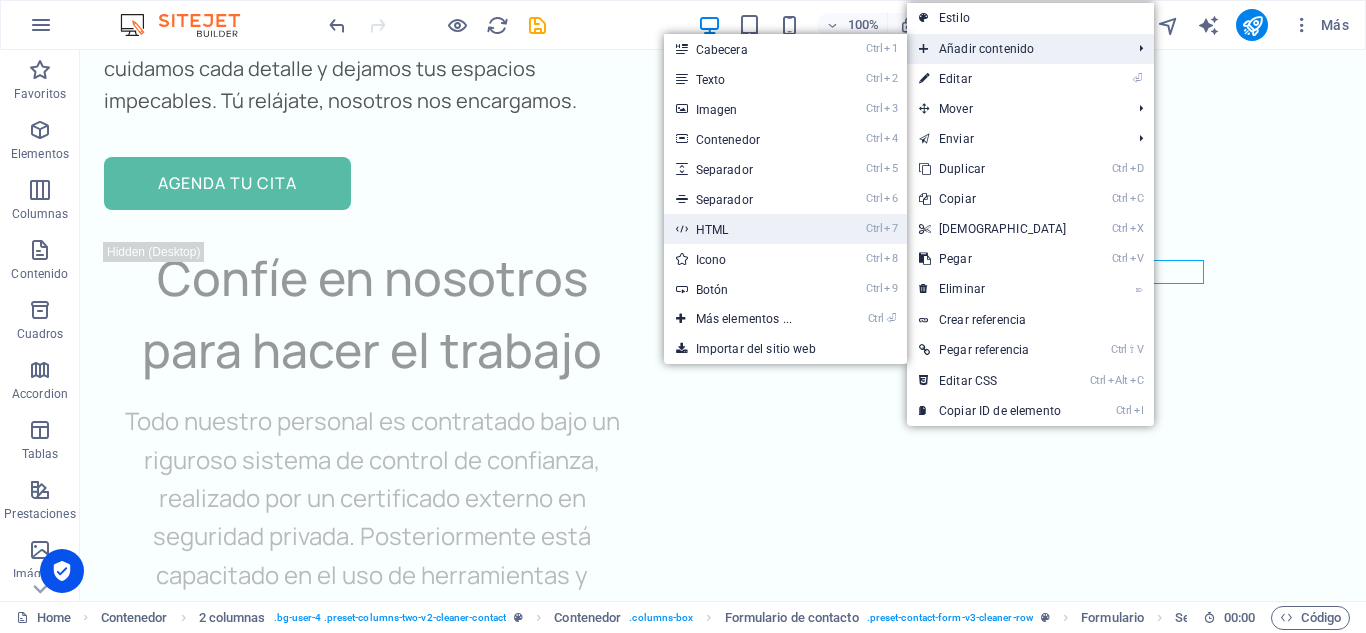 click on "Ctrl 7  HTML" at bounding box center (748, 229) 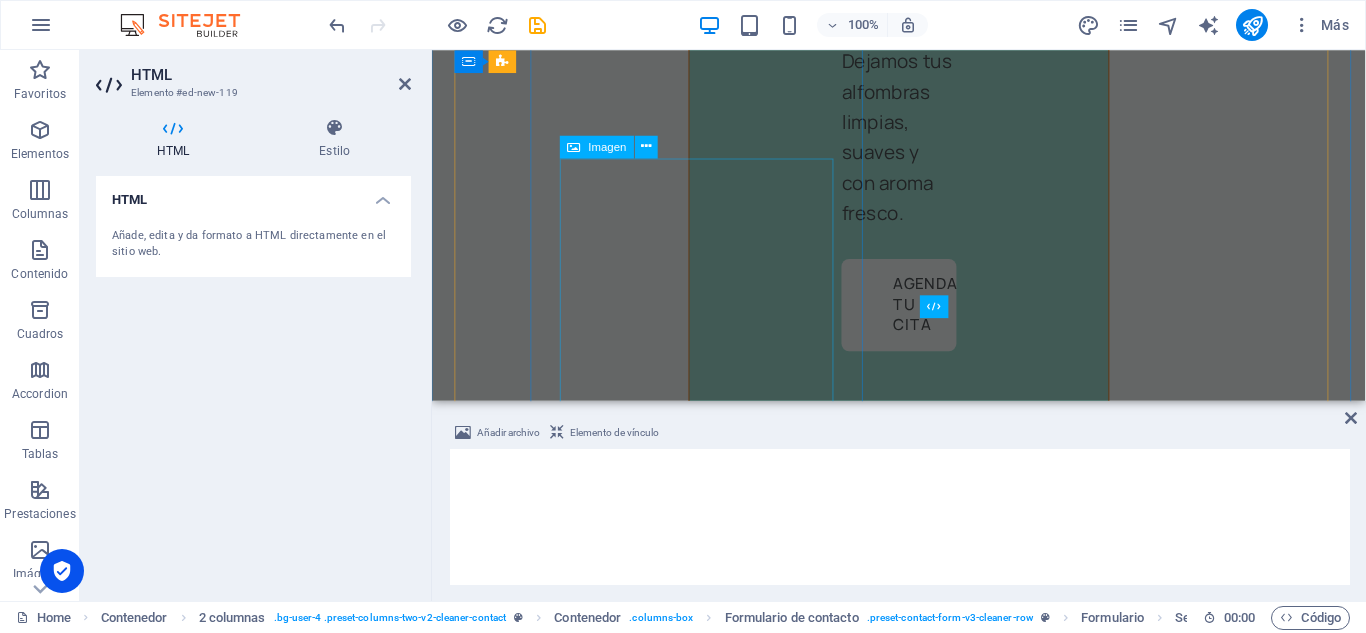 scroll, scrollTop: 10816, scrollLeft: 0, axis: vertical 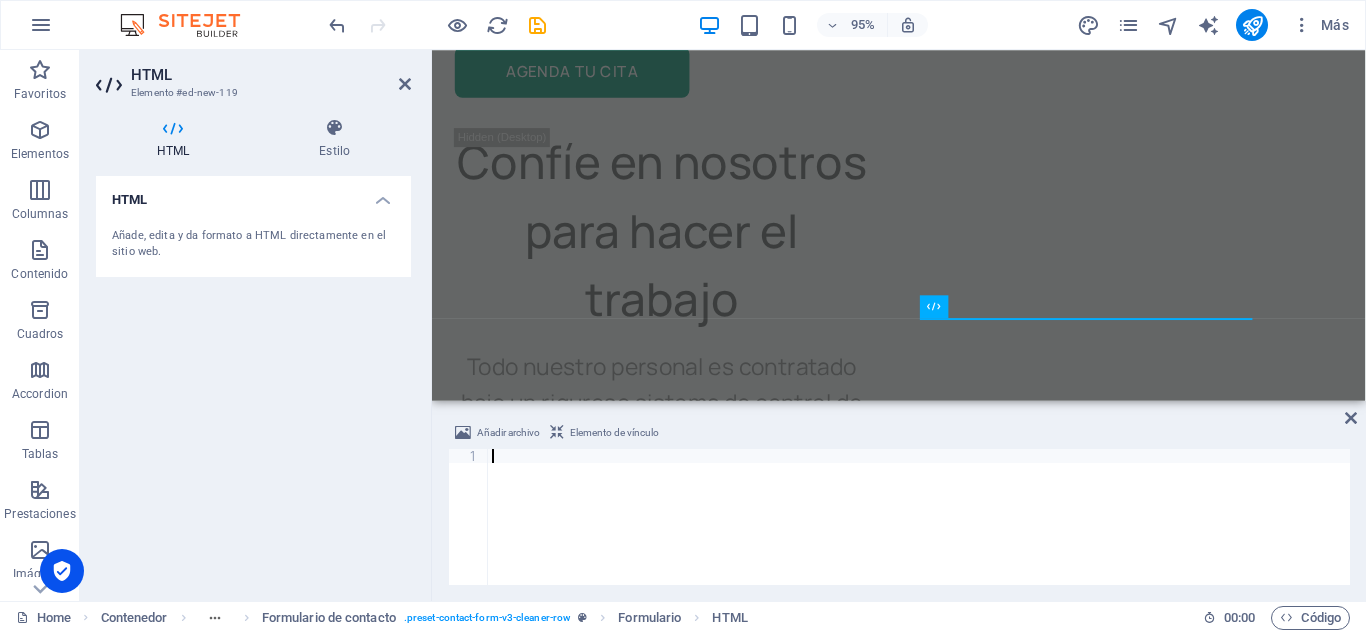 type on "v" 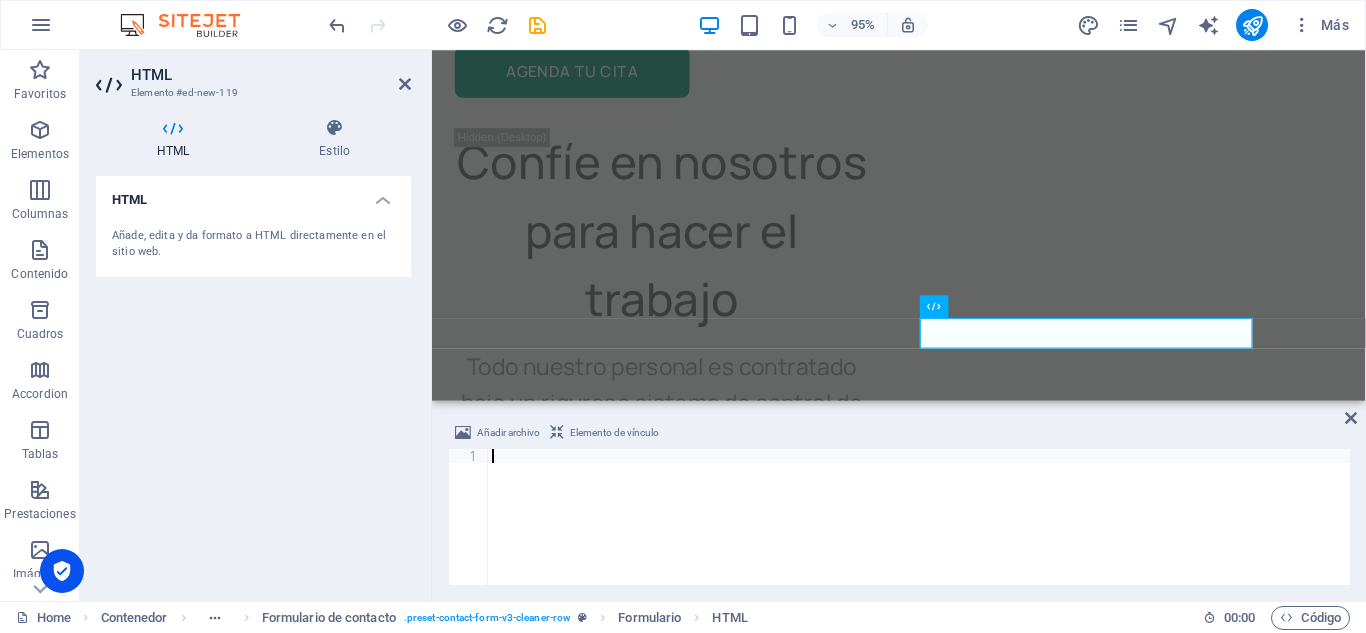 paste on "<script src="https://www.google.com/recaptcha/api.js" async defer></script>" 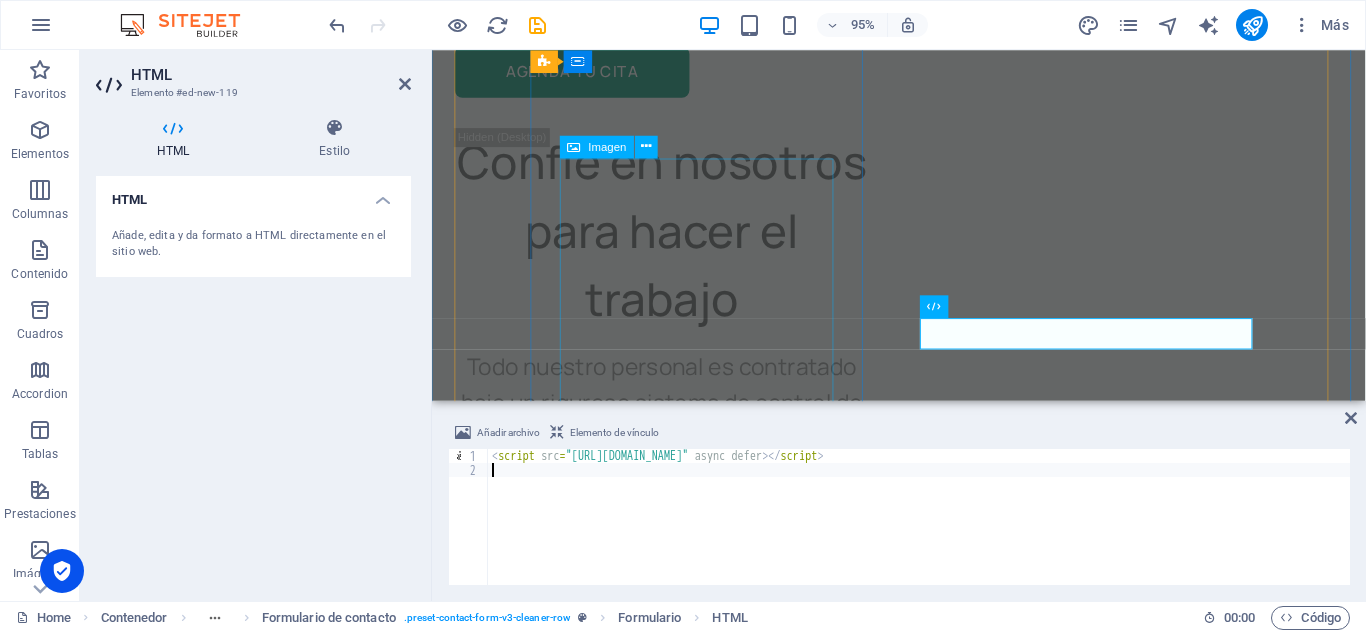 paste on "<div class="g-recaptcha" data-sitekey="TU_SITE_KEY_AQUÍ"></div>" 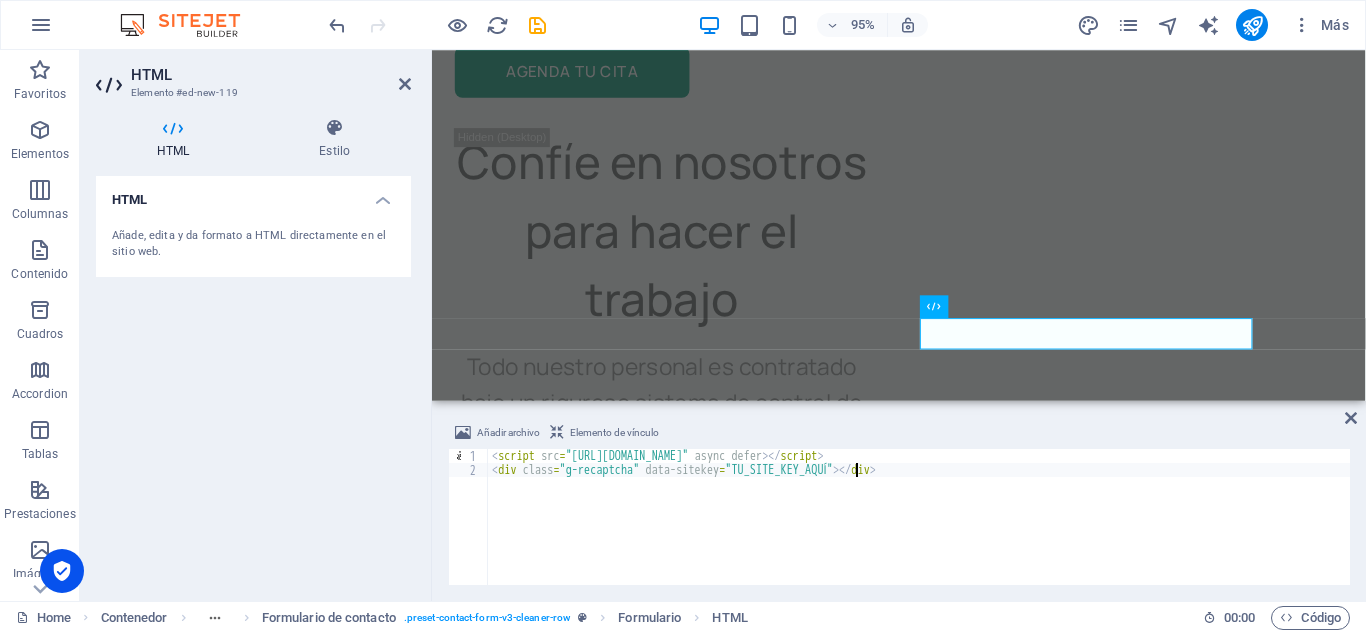 click on "< script   src = "https://www.google.com/recaptcha/api.js"   async   defer > </ script > < div   class = "g-recaptcha"   data-sitekey = "TU_SITE_KEY_AQUÍ" > </ div >" at bounding box center (919, 531) 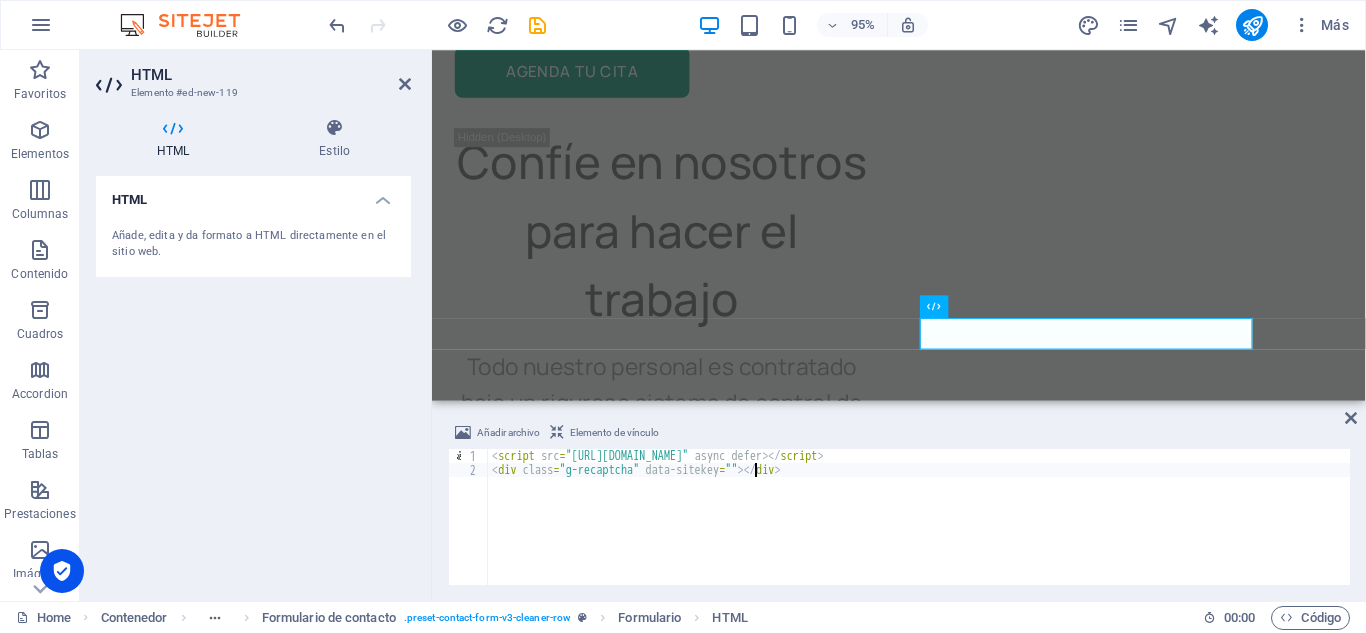 paste on "6LfD3H0rAAAAABkkZKPh0j-MZ9V66KRDJENAbo5w" 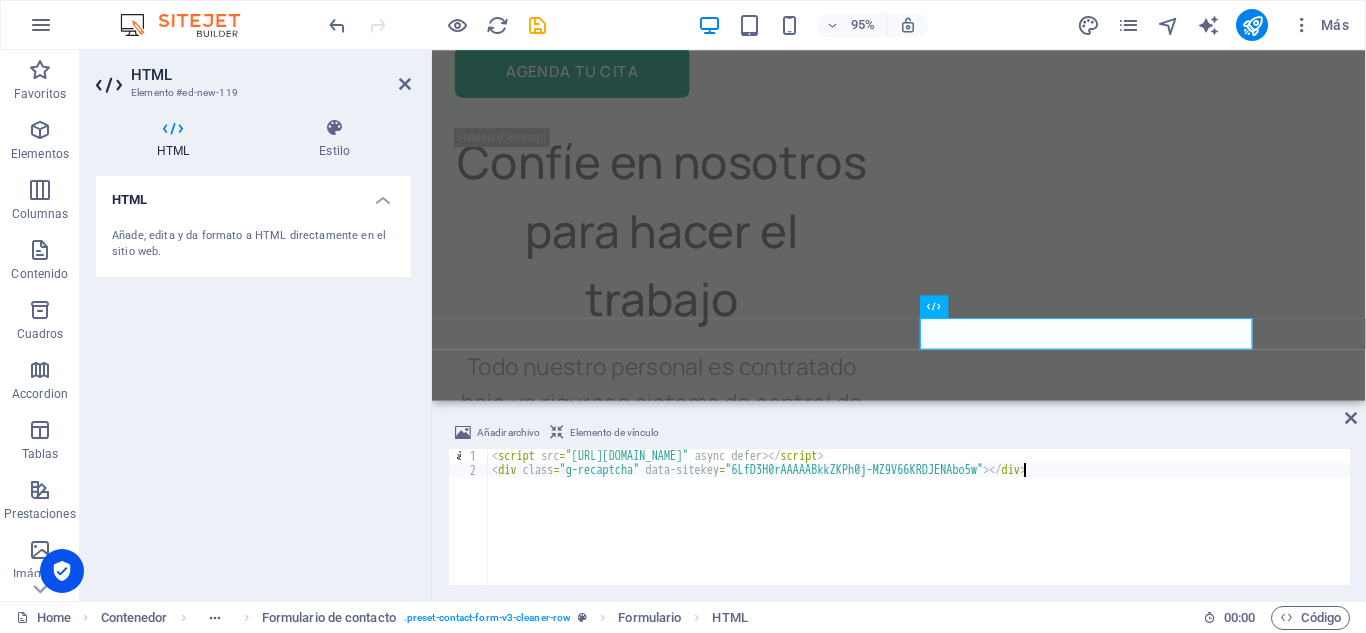 click on "< script   src = "https://www.google.com/recaptcha/api.js"   async   defer > </ script > < div   class = "g-recaptcha"   data-sitekey = "6LfD3H0rAAAAABkkZKPh0j-MZ9V66KRDJENAbo5w" > </ div >" at bounding box center [919, 531] 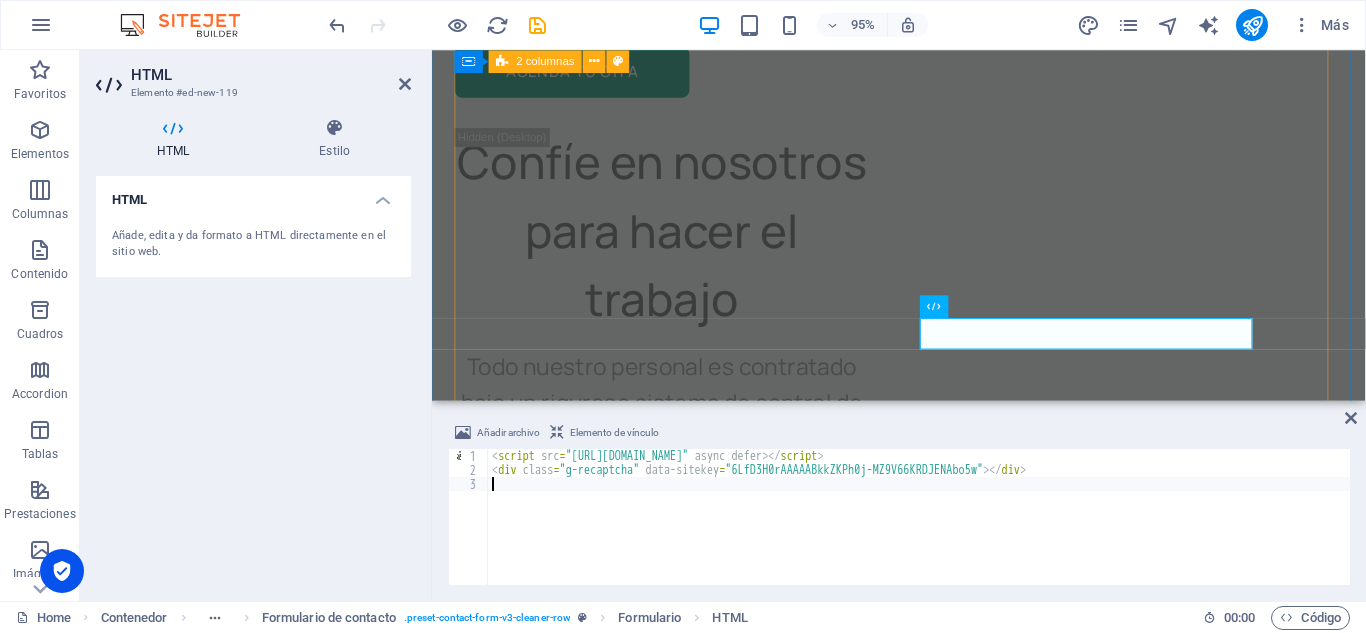 type 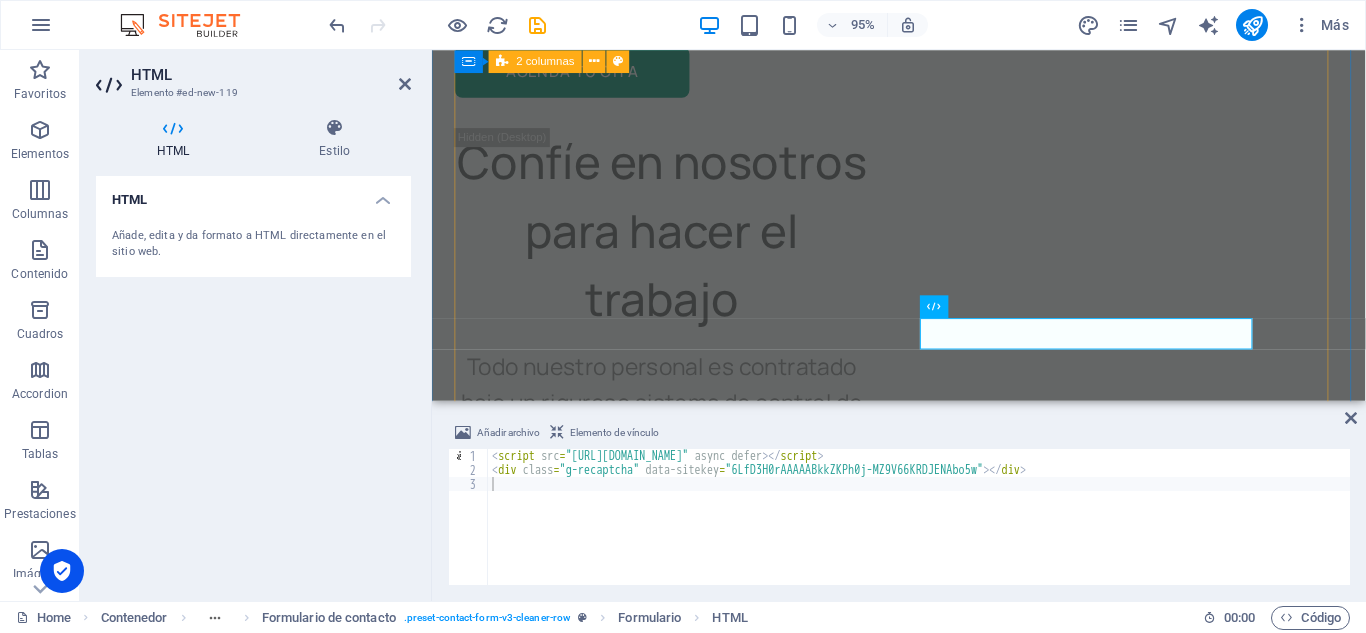 click on "¡Contáctanos hoy mismo! Estamos listos para ofrecerte un servicio profesional, rápido y confiable. Nombre completo Correo electrónico Mensaje   He leído y comprendido la política de privacidad.
Entregar" at bounding box center (923, 3841) 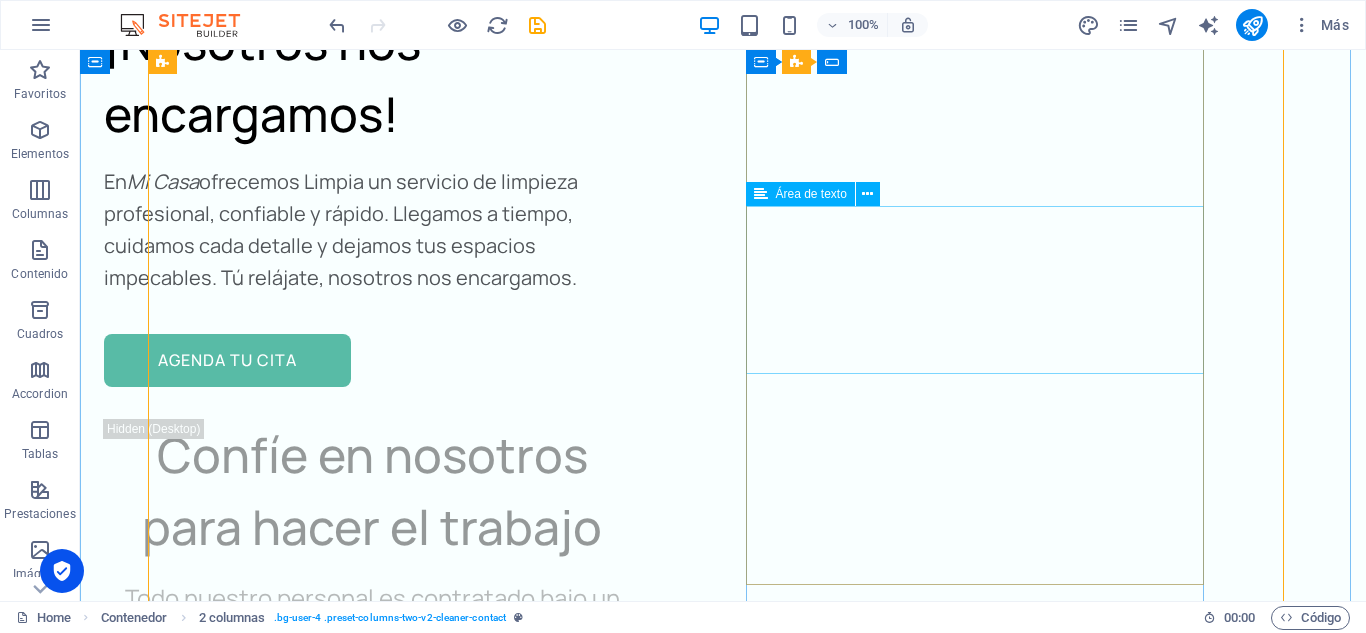 scroll, scrollTop: 8201, scrollLeft: 0, axis: vertical 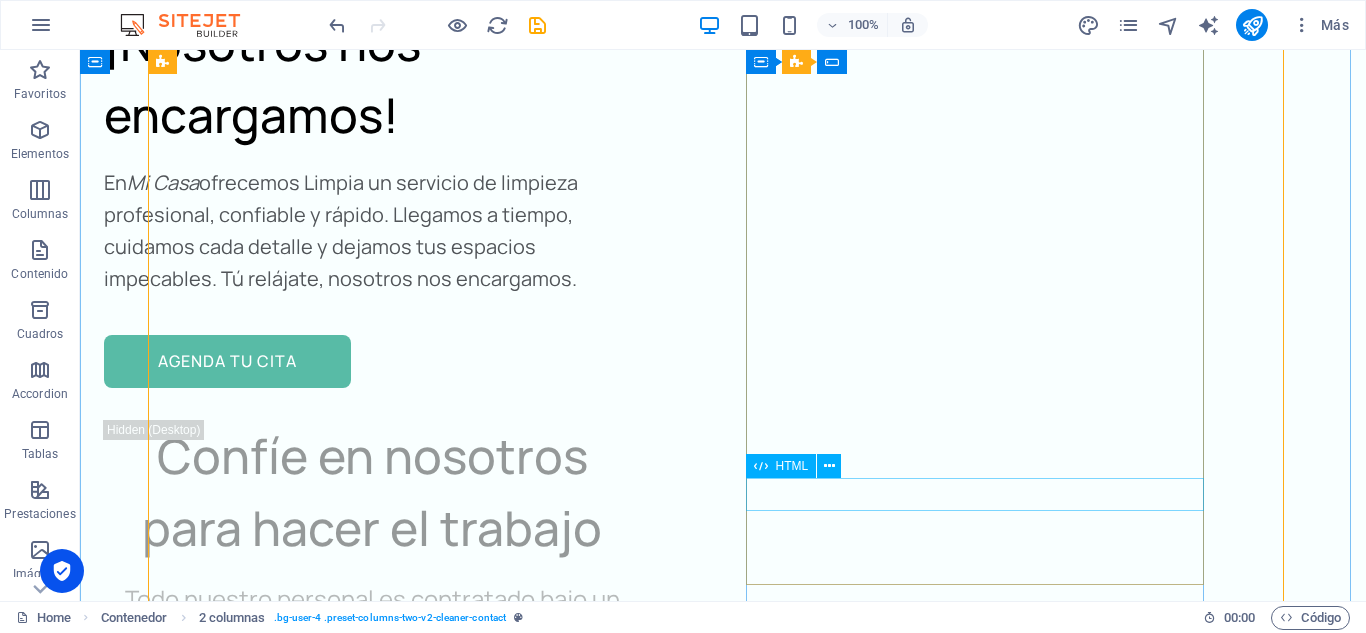 click 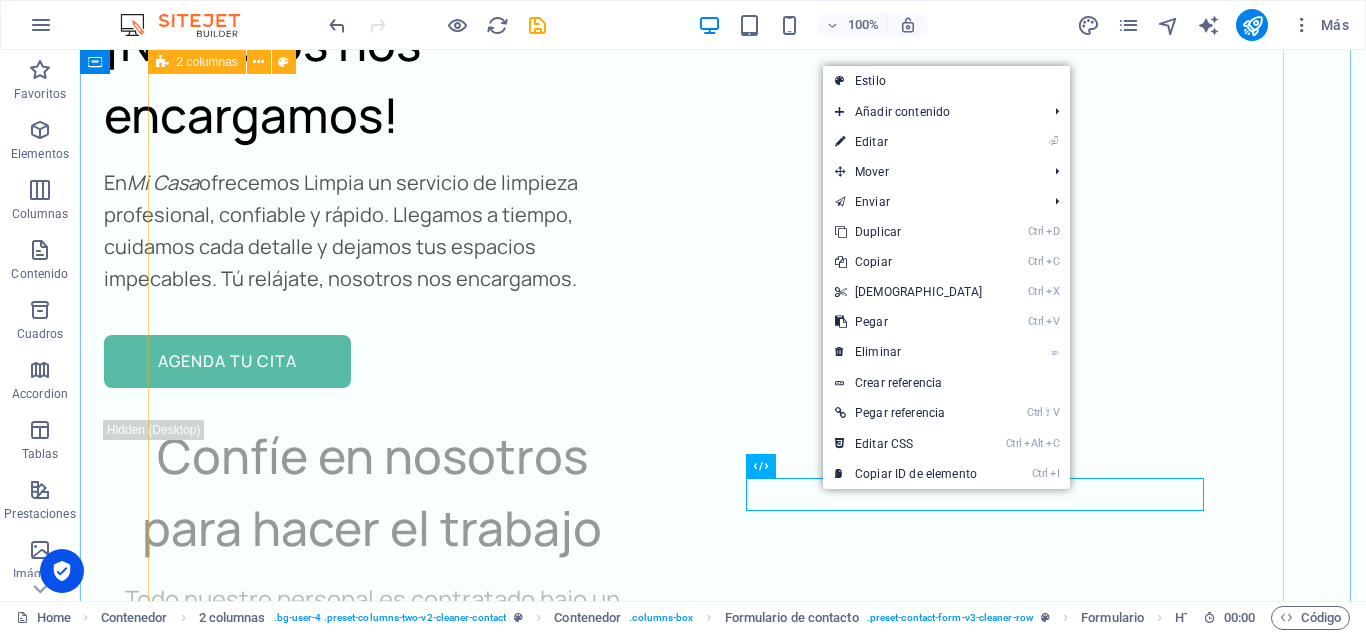 click on "¡Contáctanos hoy mismo! Estamos listos para ofrecerte un servicio profesional, rápido y confiable. Nombre completo Correo electrónico Mensaje   He leído y comprendido la política de privacidad.
Entregar" at bounding box center [723, 3936] 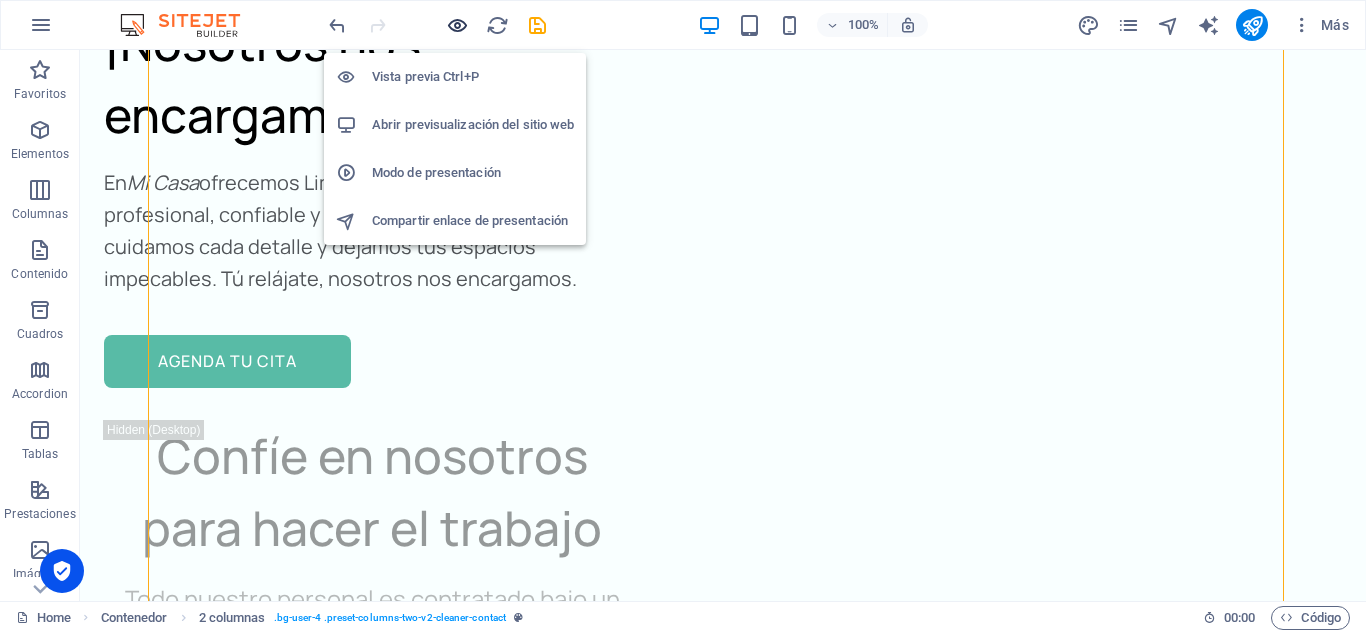 click at bounding box center (457, 25) 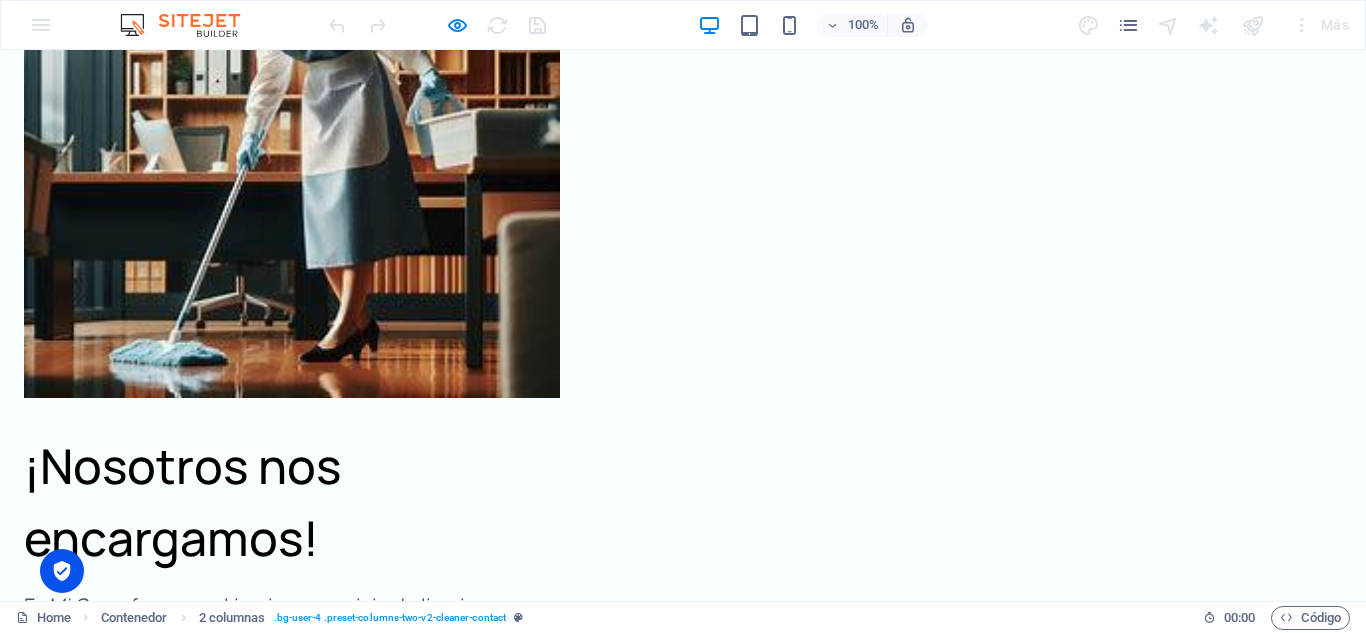 scroll, scrollTop: 3374, scrollLeft: 0, axis: vertical 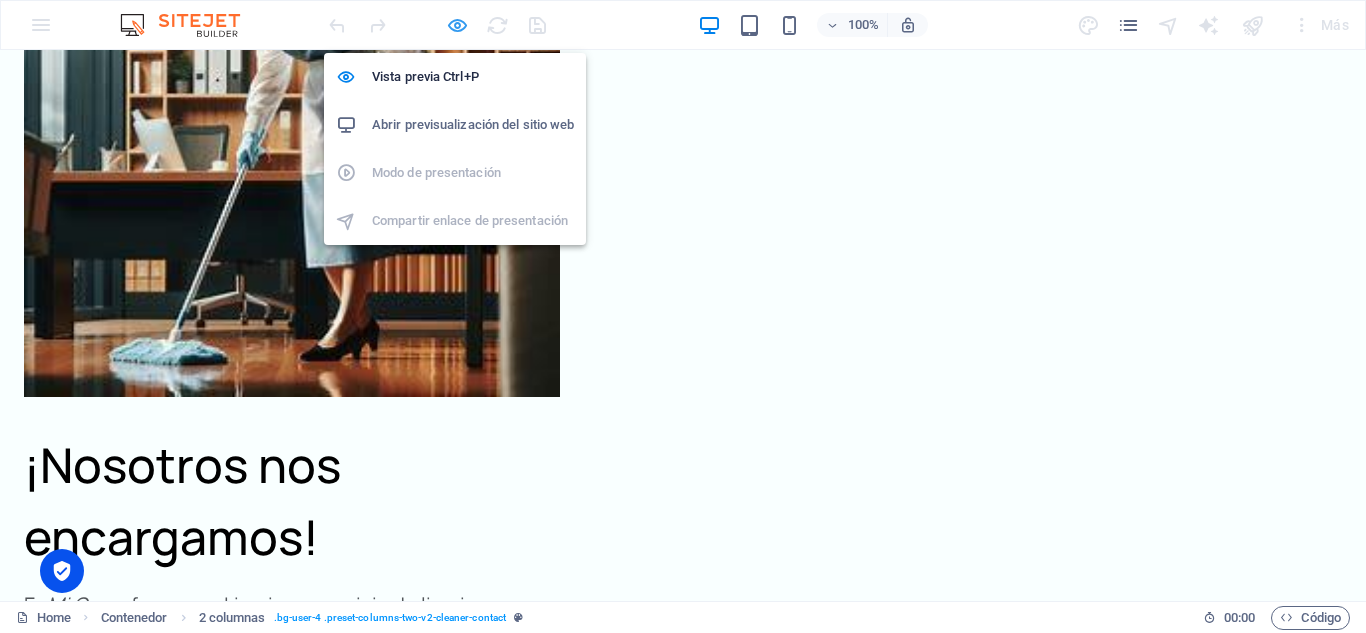 click at bounding box center [457, 25] 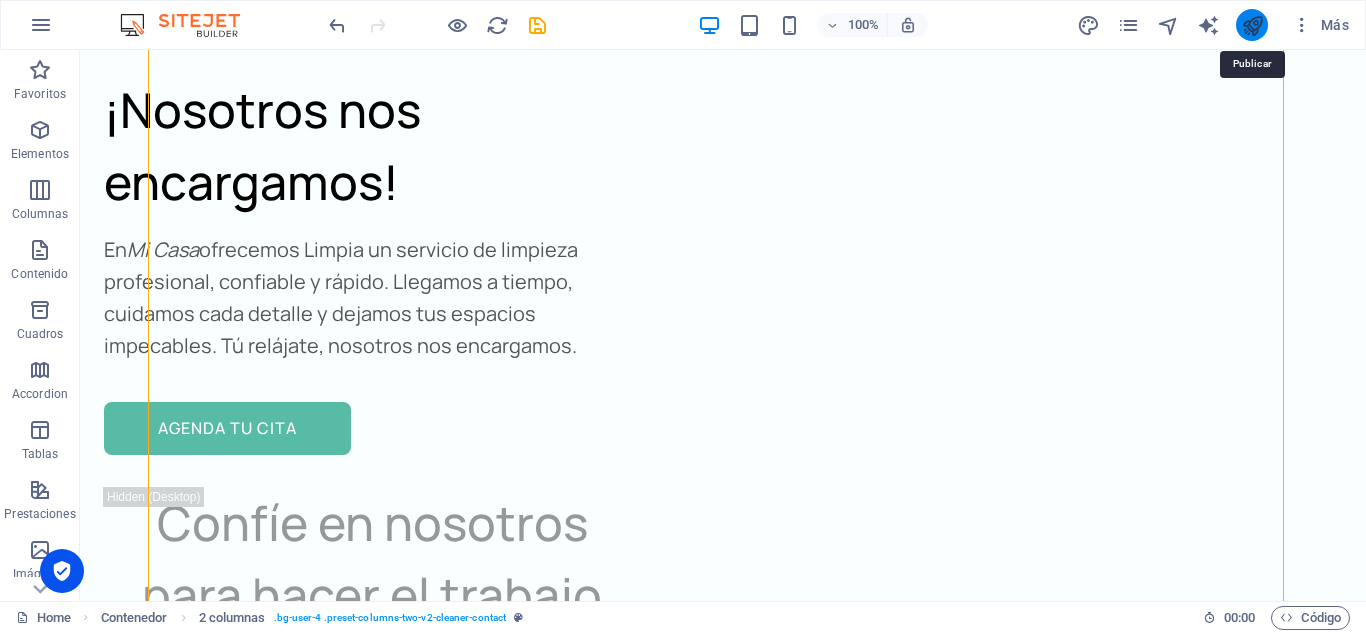 click at bounding box center (1252, 25) 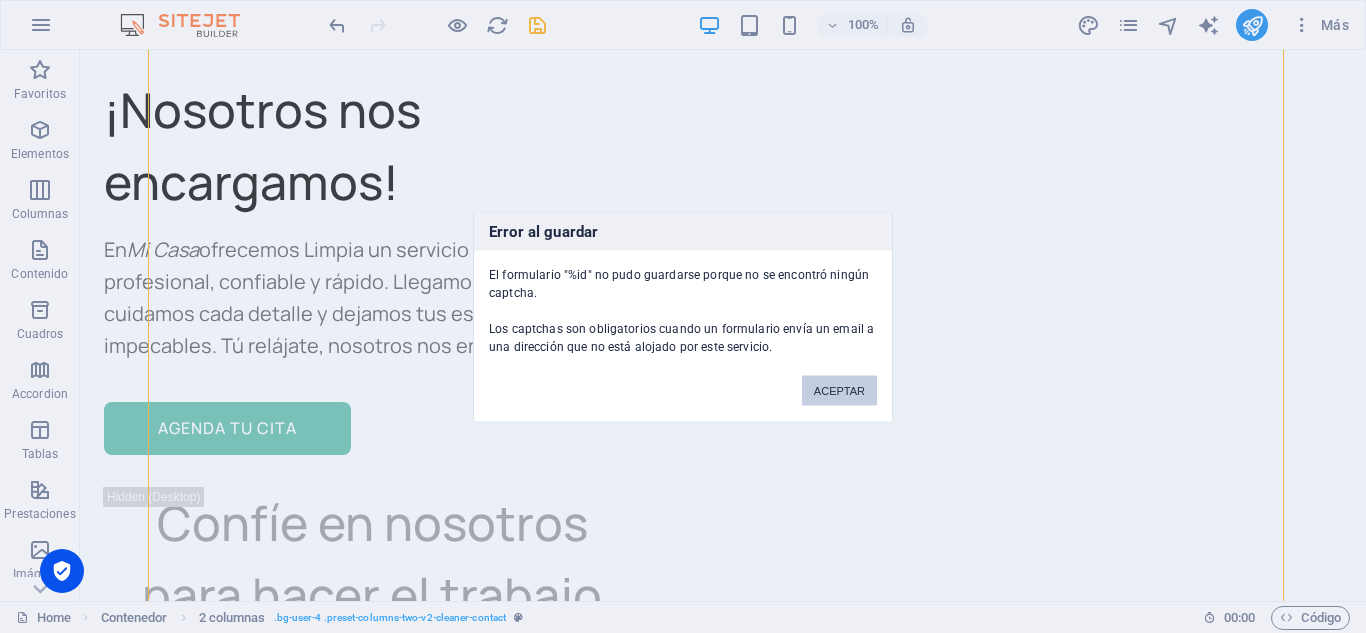 click on "ACEPTAR" at bounding box center [839, 390] 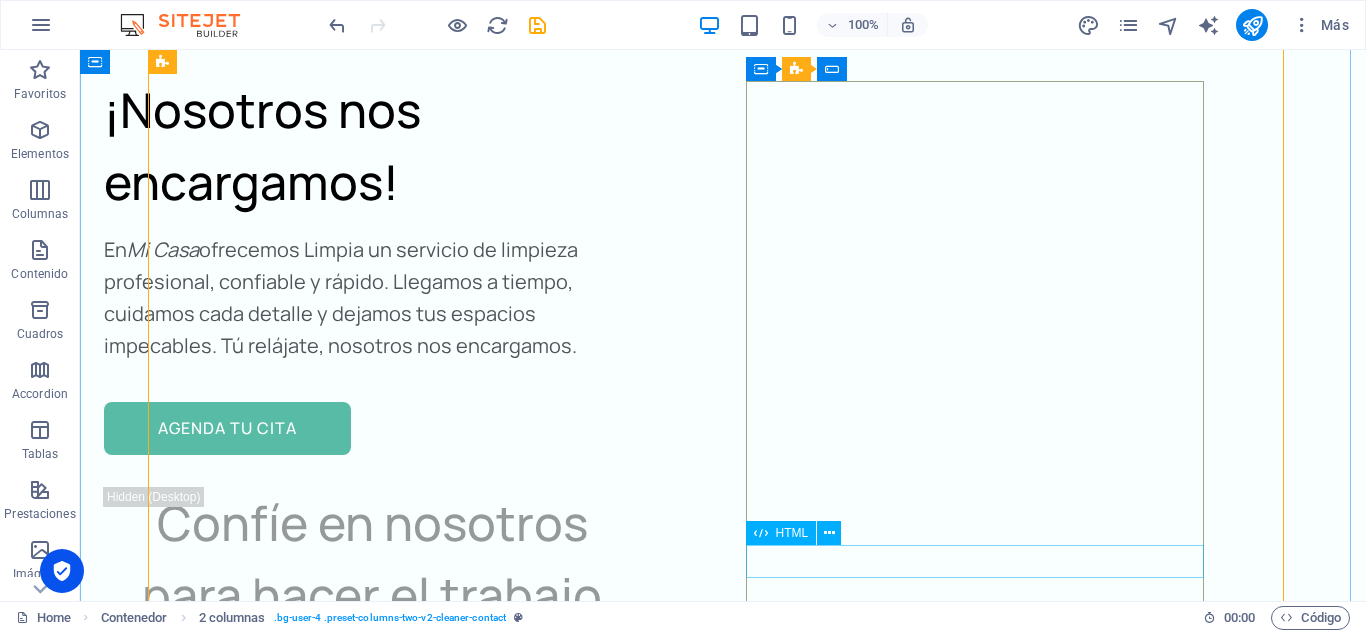 click 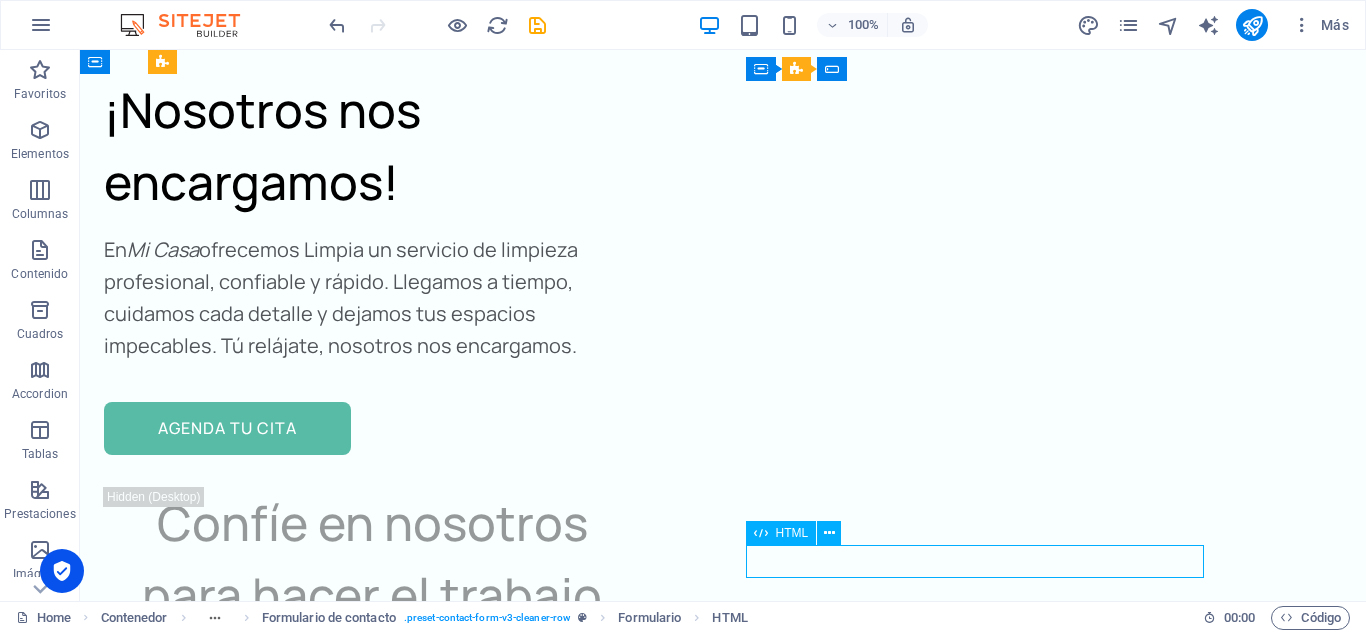 click 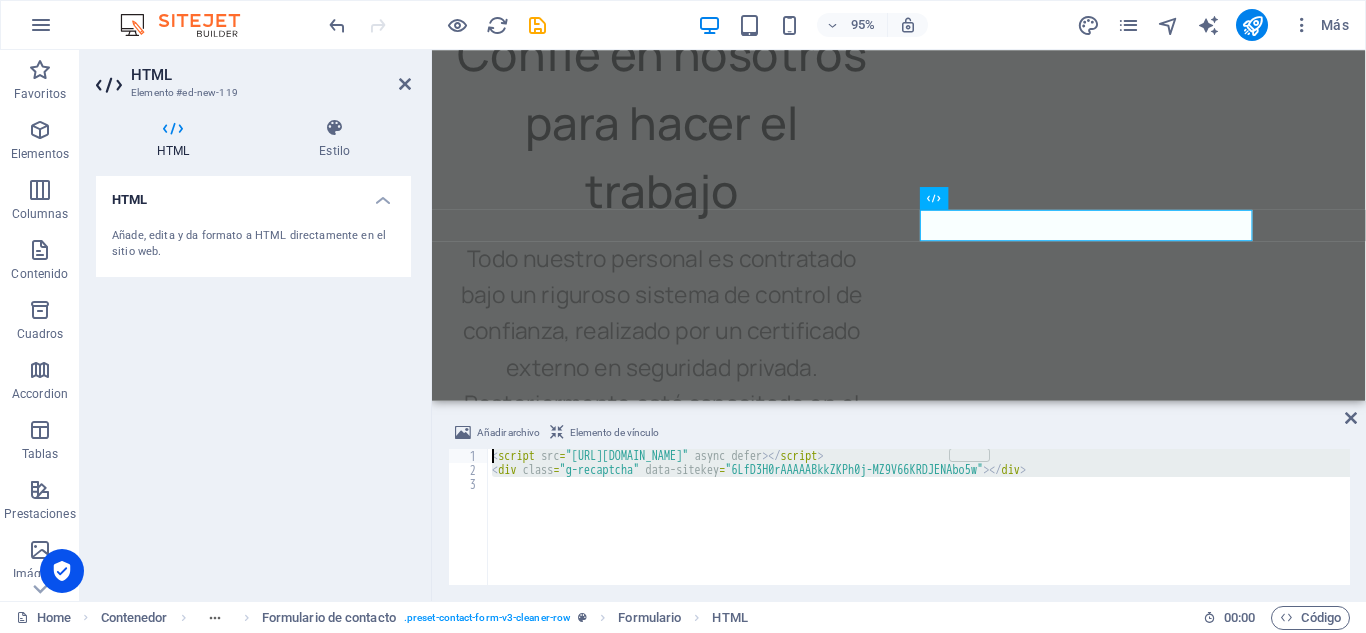 drag, startPoint x: 1078, startPoint y: 483, endPoint x: 446, endPoint y: 454, distance: 632.665 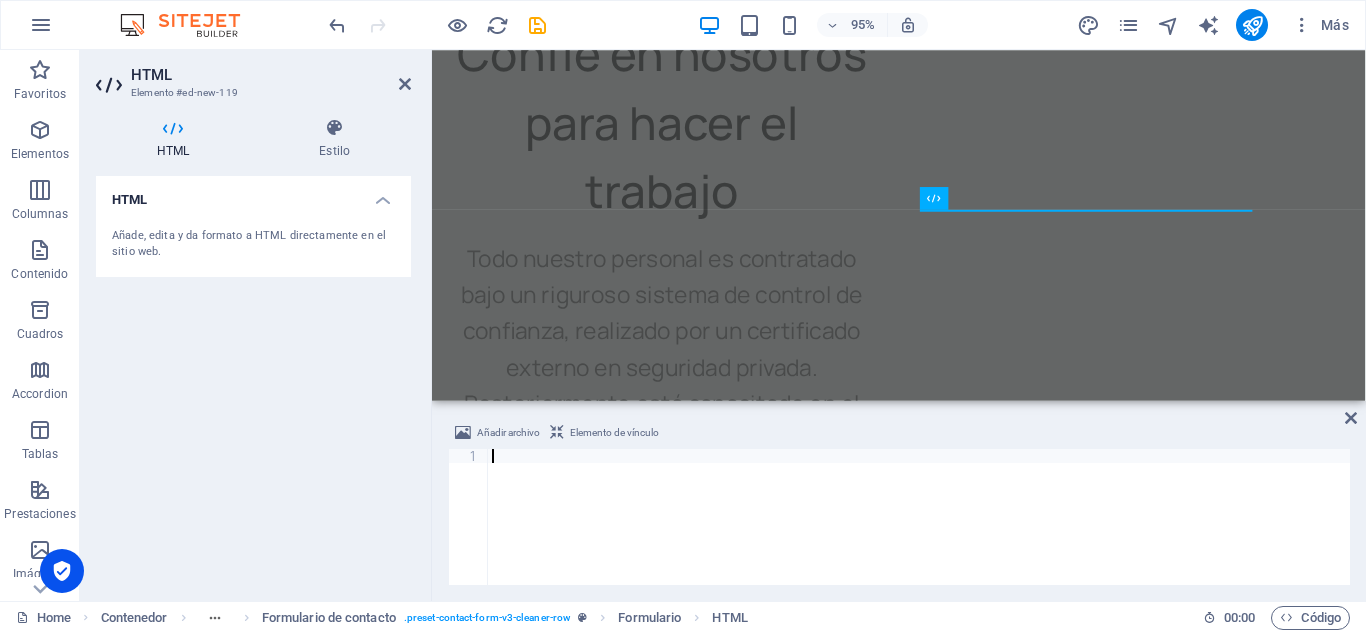 paste on "<div class="g-recaptcha" data-sitekey="AQUÍ_TU_SITE_KEY"></div>" 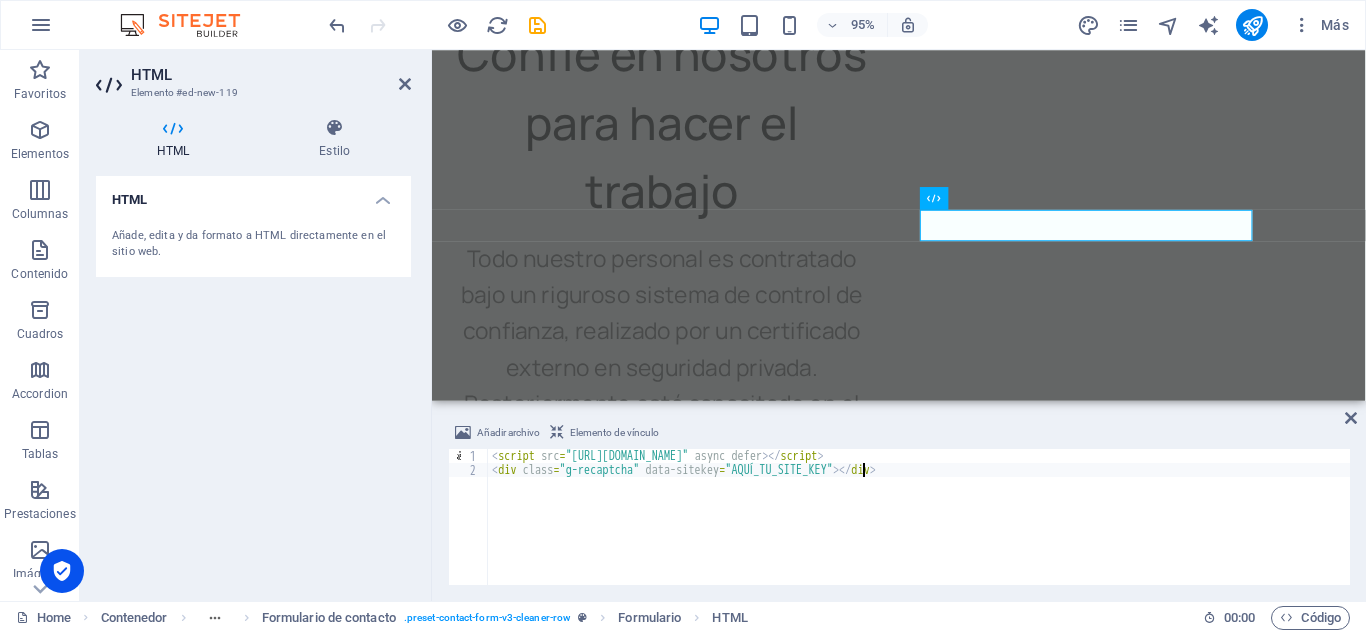 click on "< script   src = "https://www.google.com/recaptcha/api.js"   async   defer > </ script > < div   class = "g-recaptcha"   data-sitekey = "AQUÍ_TU_SITE_KEY" > </ div >" at bounding box center [919, 531] 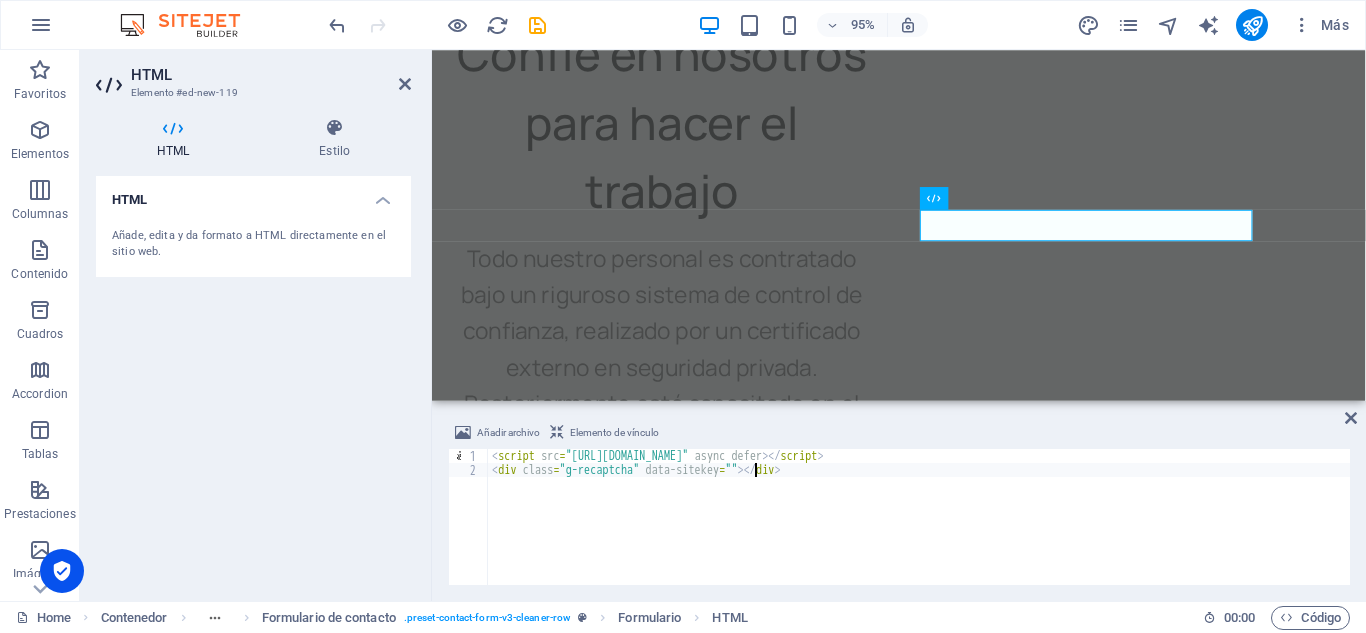 paste on "6LfD3H0rAAAAABkkZKPh0j-MZ9V66KRDJENAbo5w" 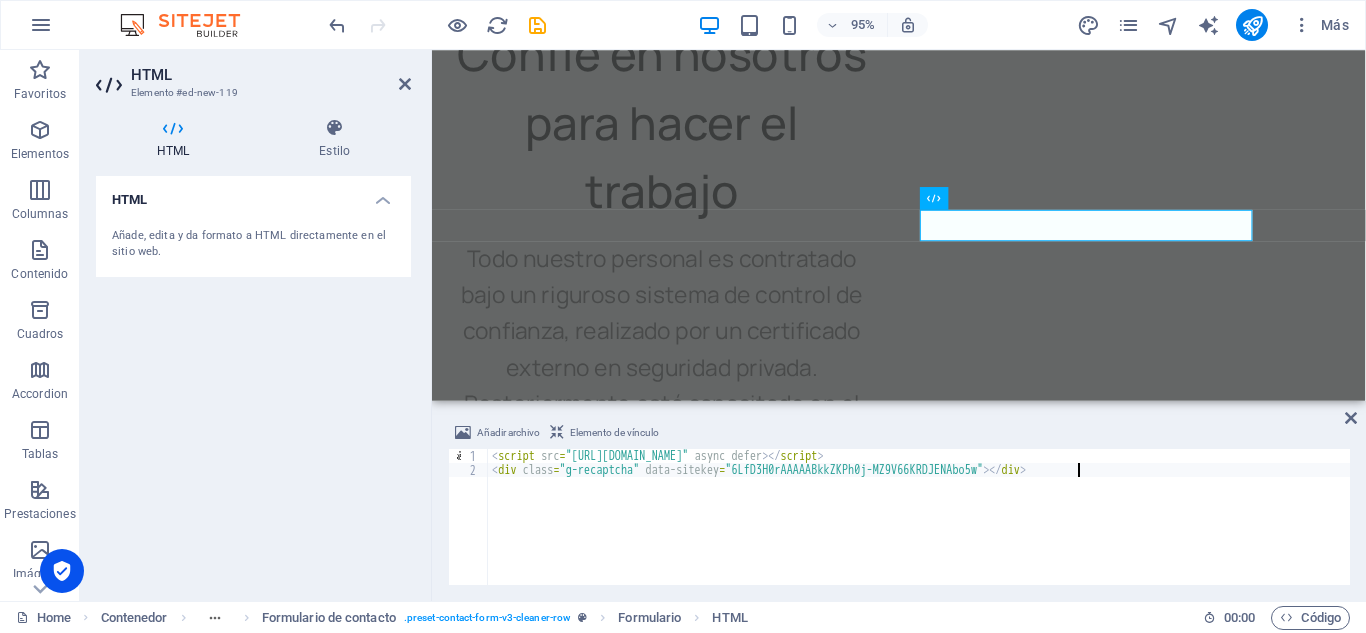 click on "< script   src = "https://www.google.com/recaptcha/api.js"   async   defer > </ script > < div   class = "g-recaptcha"   data-sitekey = "6LfD3H0rAAAAABkkZKPh0j-MZ9V66KRDJENAbo5w" > </ div >" at bounding box center (919, 531) 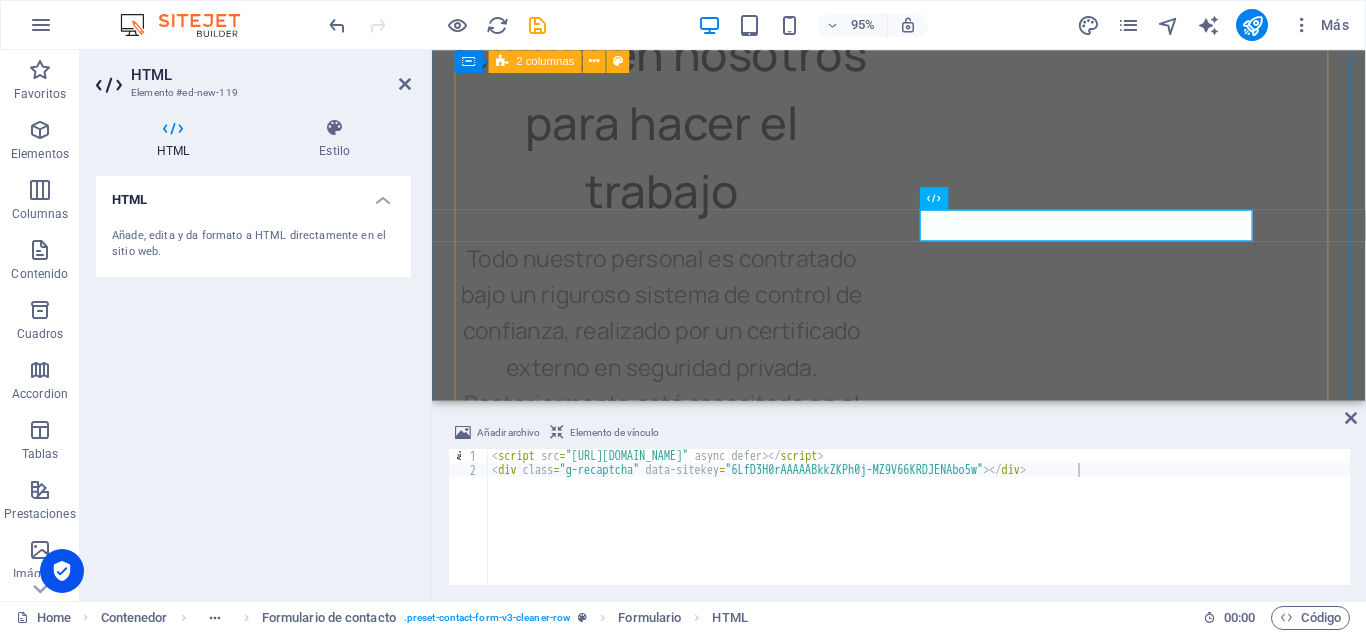 click on "¡Contáctanos hoy mismo! Estamos listos para ofrecerte un servicio profesional, rápido y confiable. Nombre completo Correo electrónico Mensaje   He leído y comprendido la política de privacidad.
Entregar" at bounding box center [923, 3727] 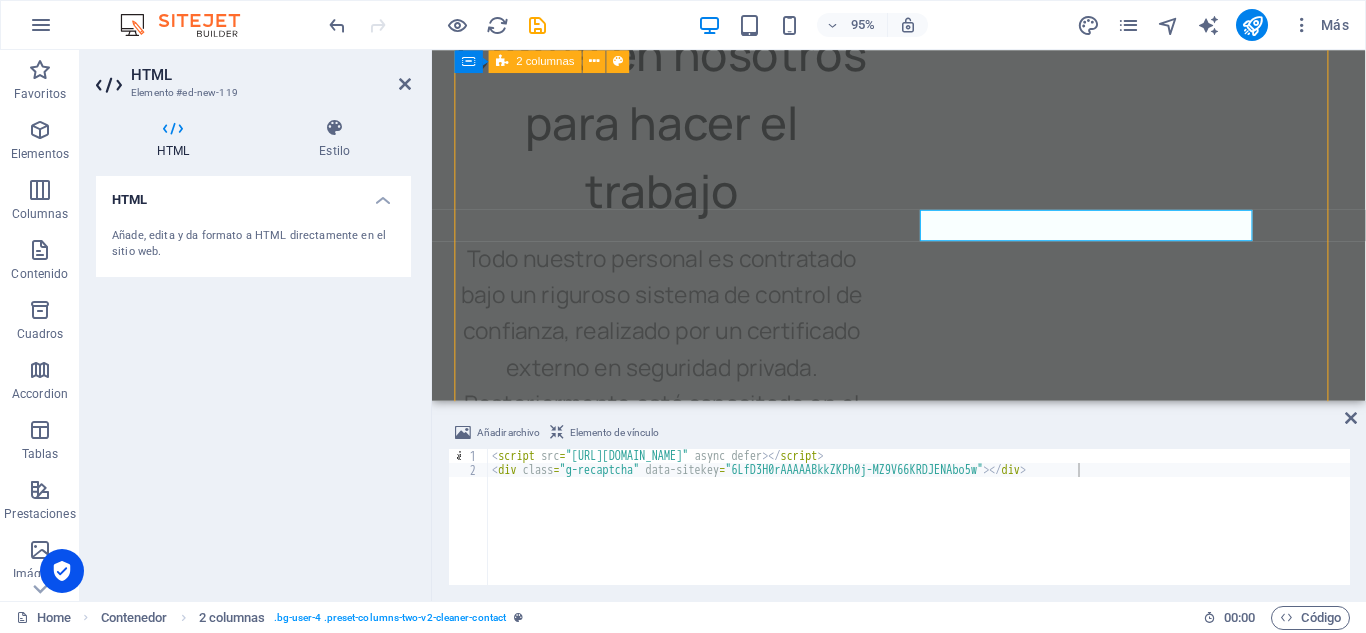 scroll, scrollTop: 8461, scrollLeft: 0, axis: vertical 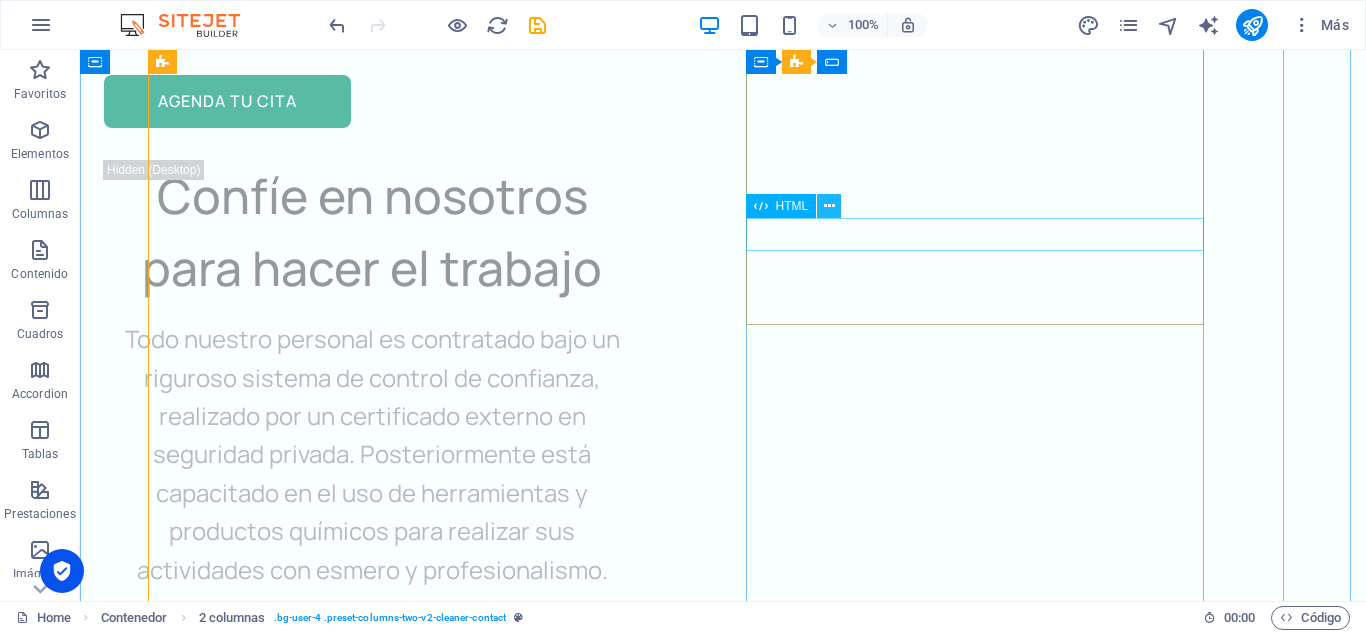 click at bounding box center [829, 206] 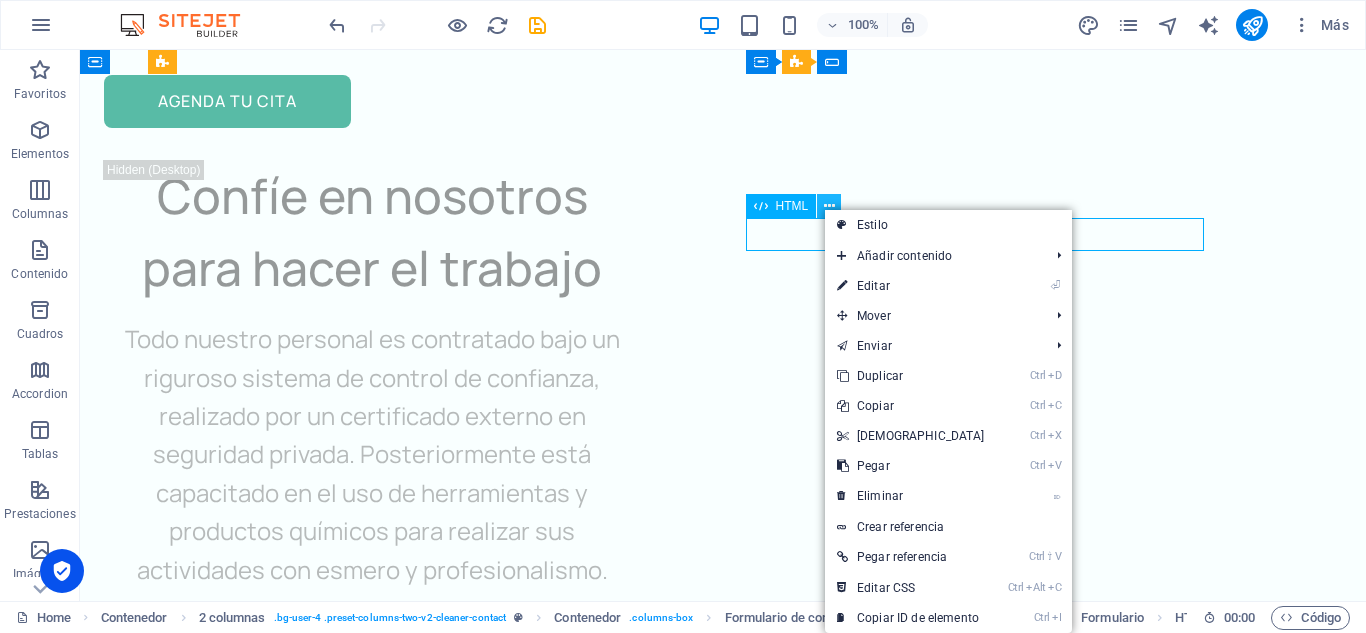 click at bounding box center (829, 206) 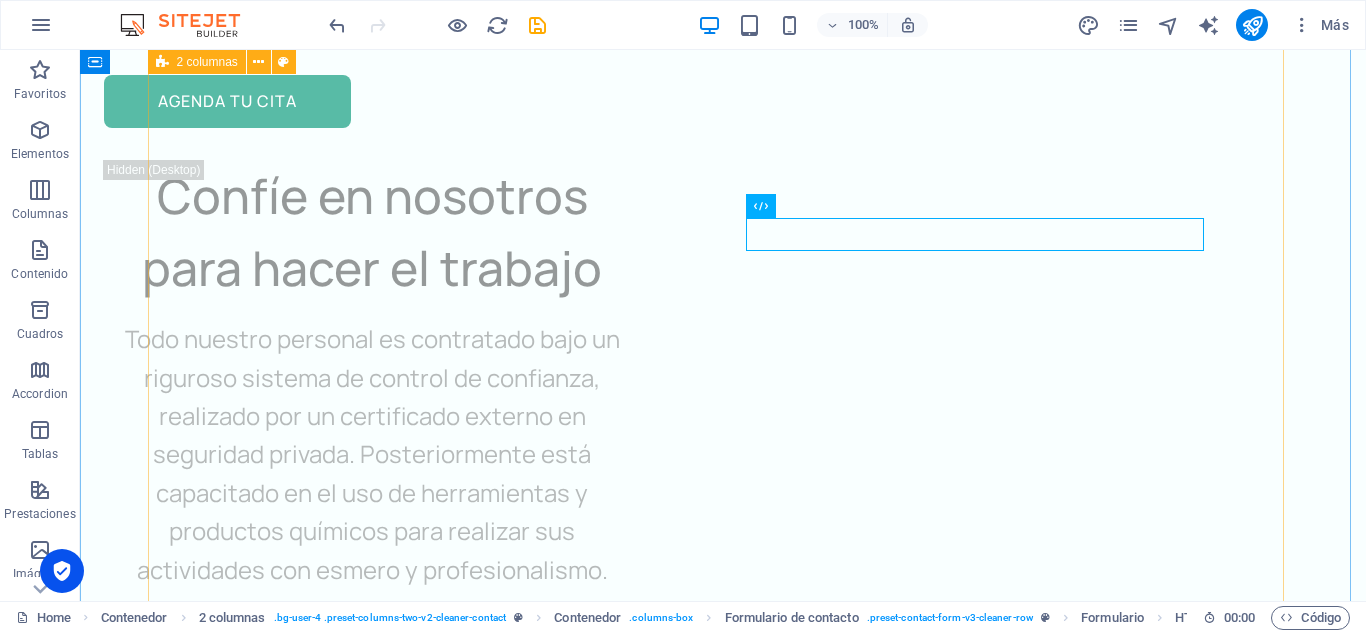 click on "¡Contáctanos hoy mismo! Estamos listos para ofrecerte un servicio profesional, rápido y confiable. Nombre completo Correo electrónico Mensaje   He leído y comprendido la política de privacidad.
Entregar" at bounding box center (723, 3676) 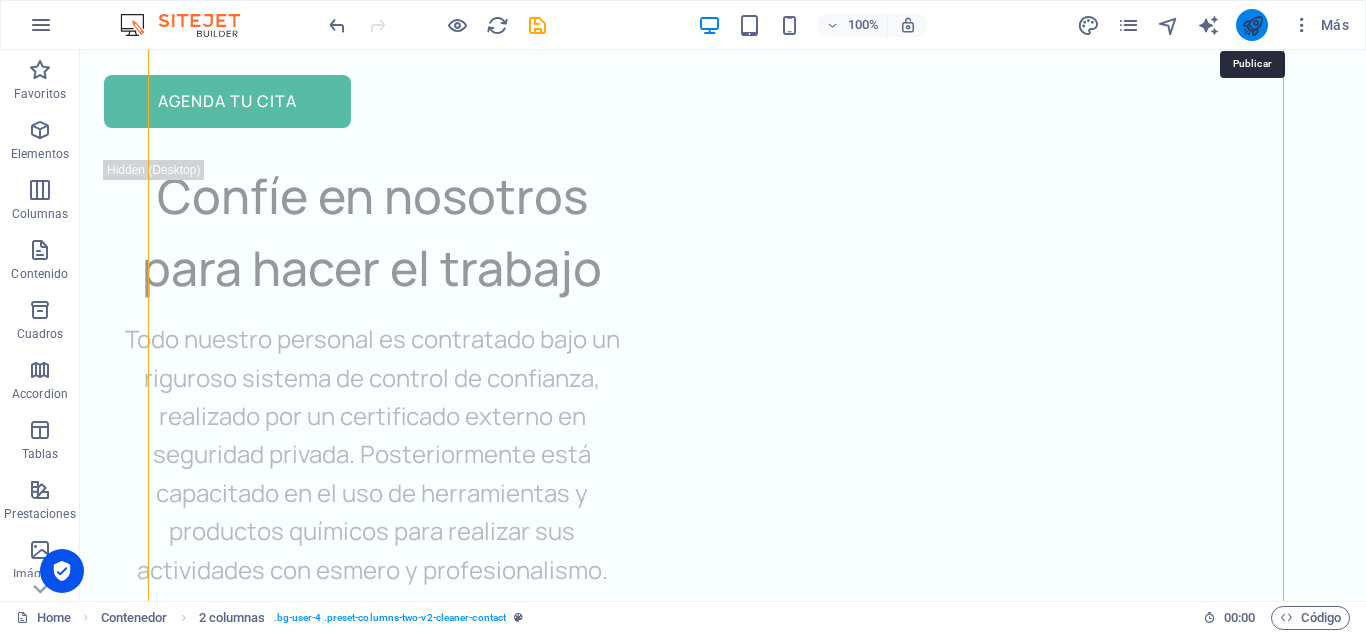 click at bounding box center (1252, 25) 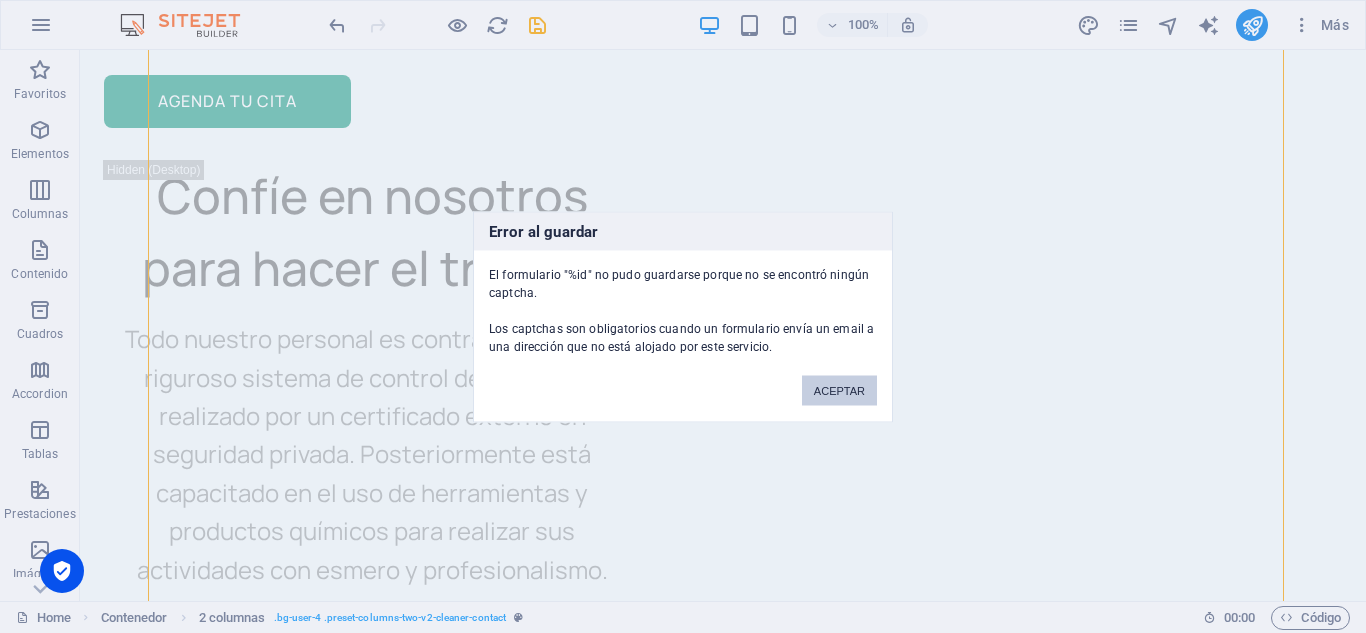 click on "ACEPTAR" at bounding box center [839, 390] 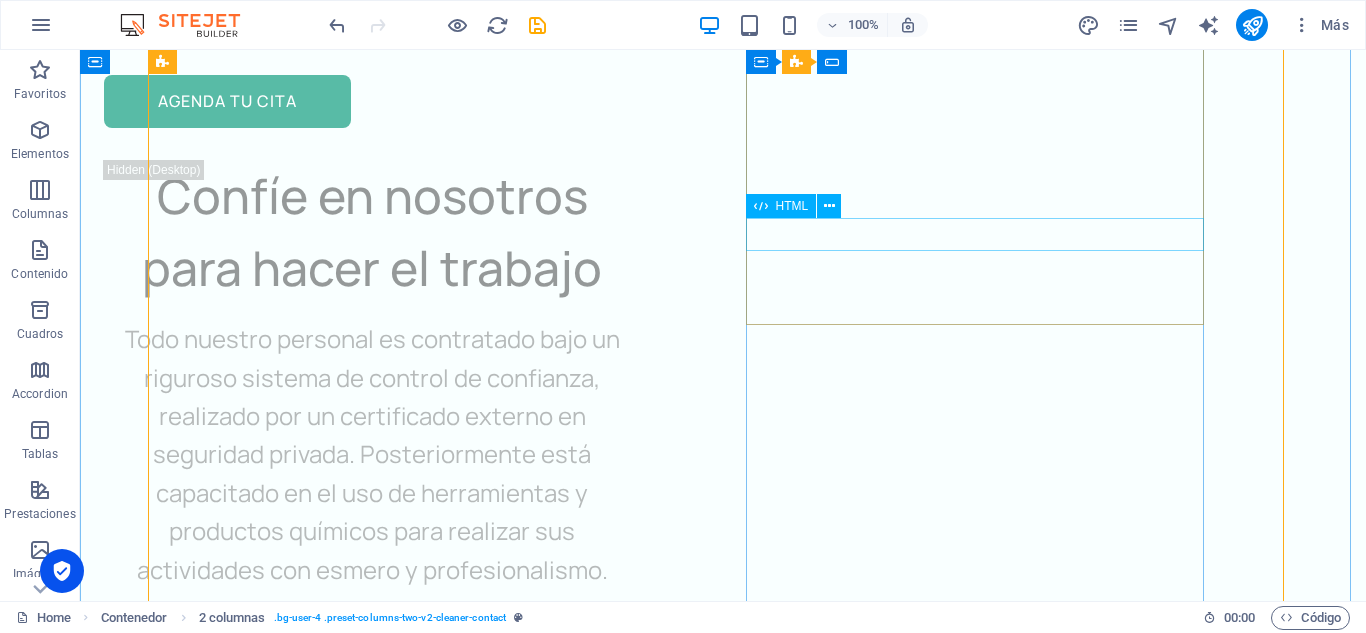 click 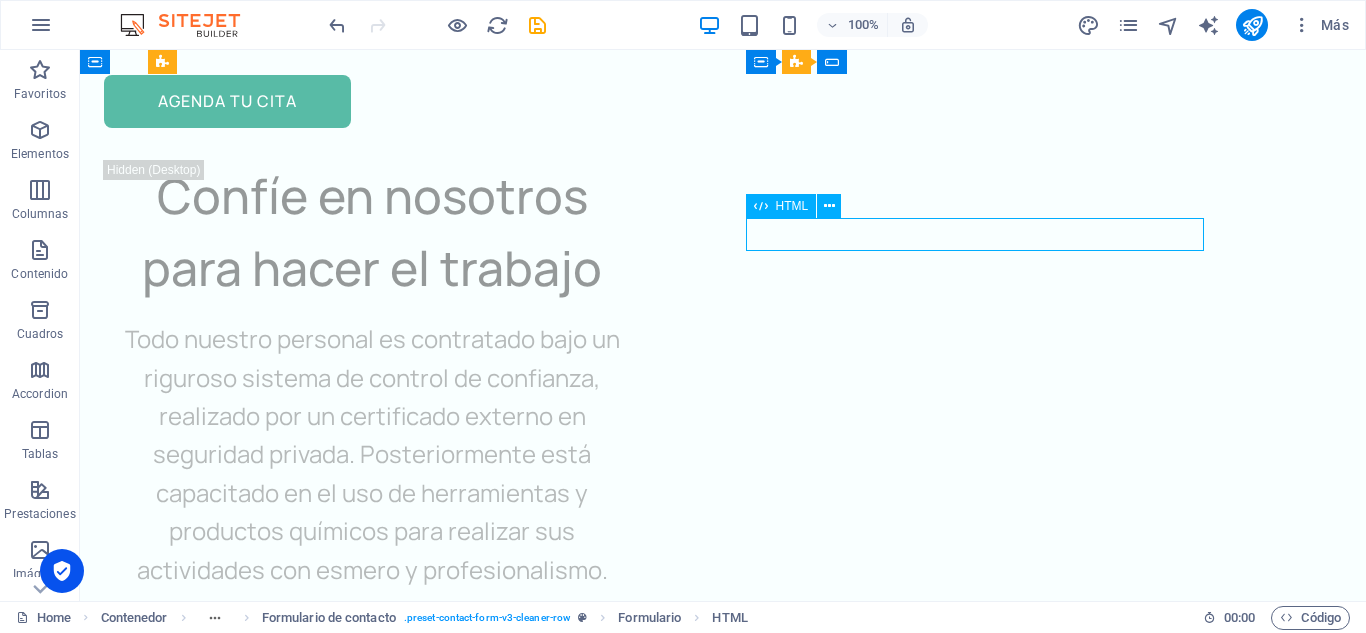 click 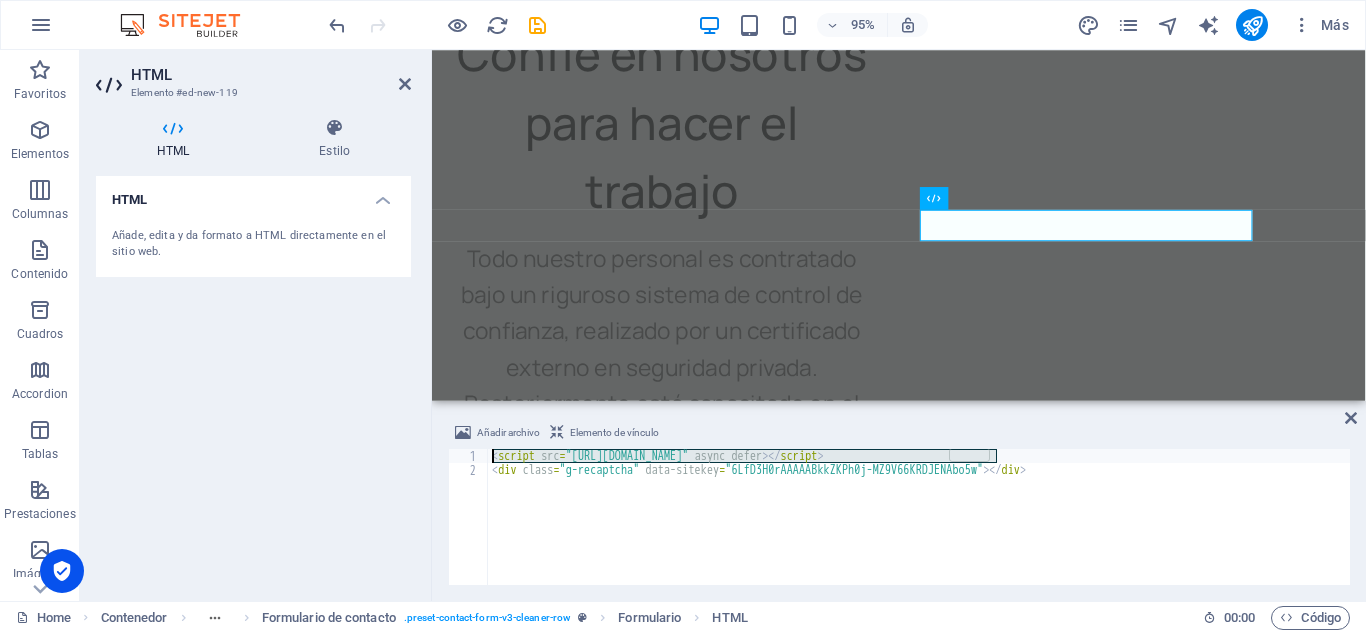 drag, startPoint x: 1123, startPoint y: 459, endPoint x: 627, endPoint y: 427, distance: 497.0312 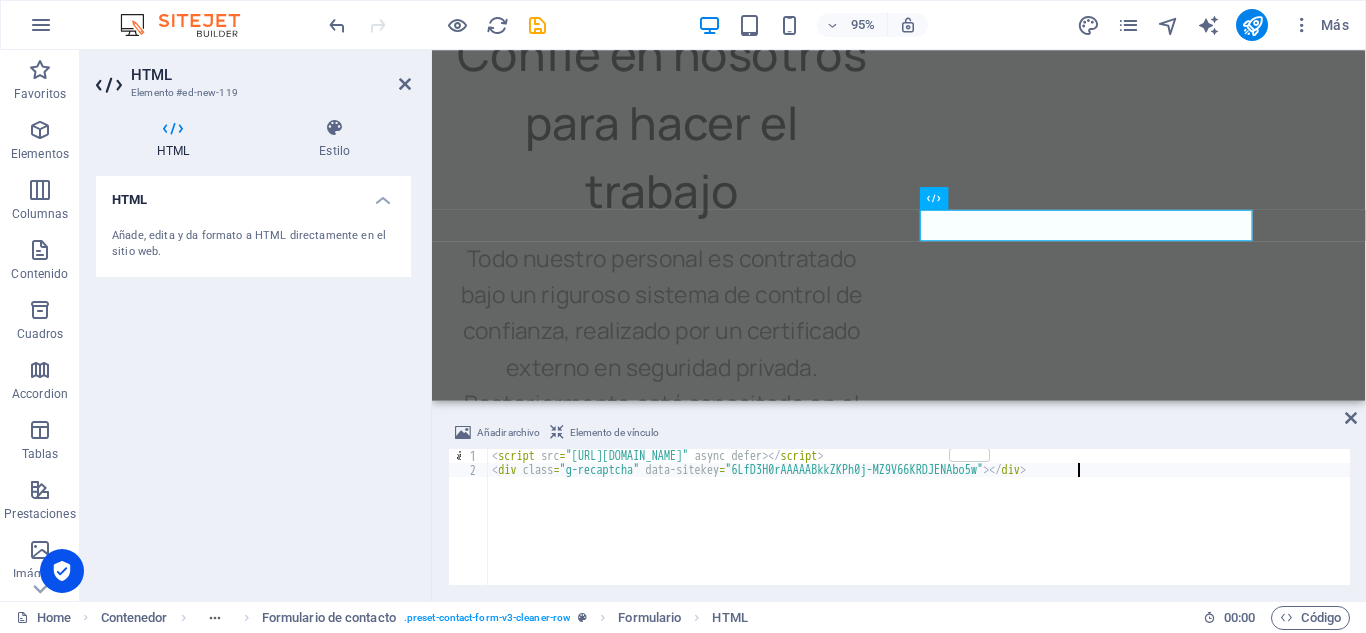 click on "< script   src = "https://www.google.com/recaptcha/api.js"   async   defer > </ script > < div   class = "g-recaptcha"   data-sitekey = "6LfD3H0rAAAAABkkZKPh0j-MZ9V66KRDJENAbo5w" > </ div >" at bounding box center (919, 531) 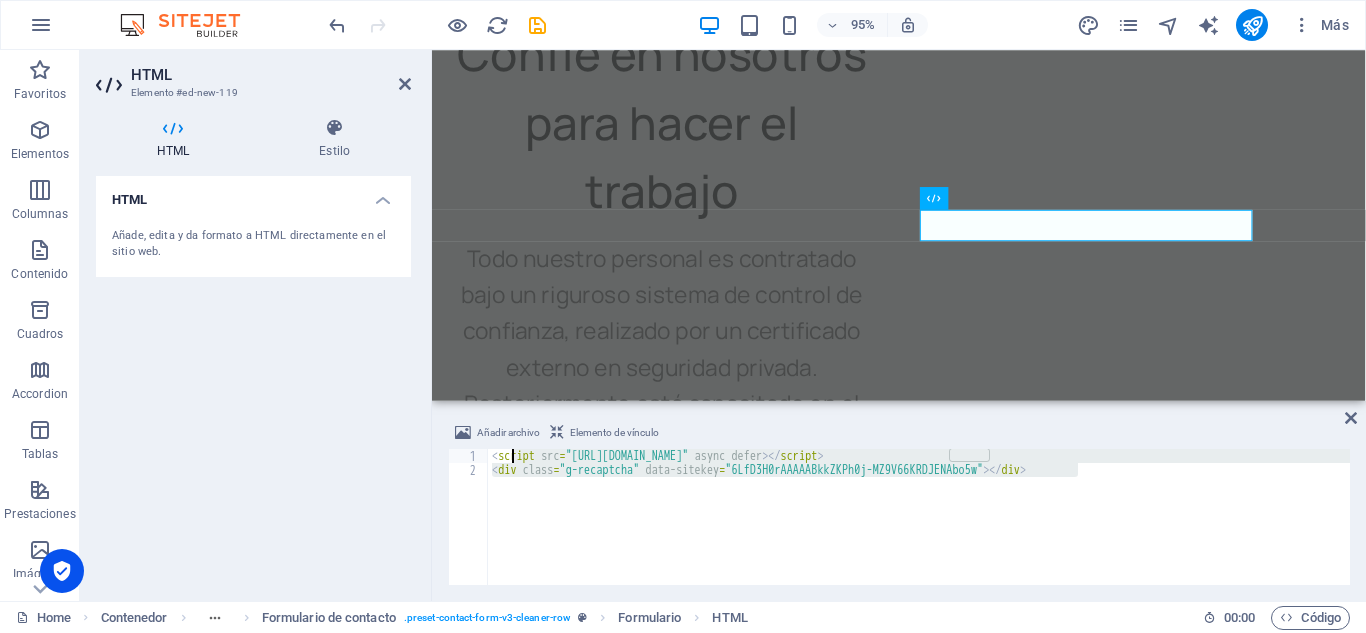 drag, startPoint x: 1032, startPoint y: 477, endPoint x: 510, endPoint y: 458, distance: 522.34564 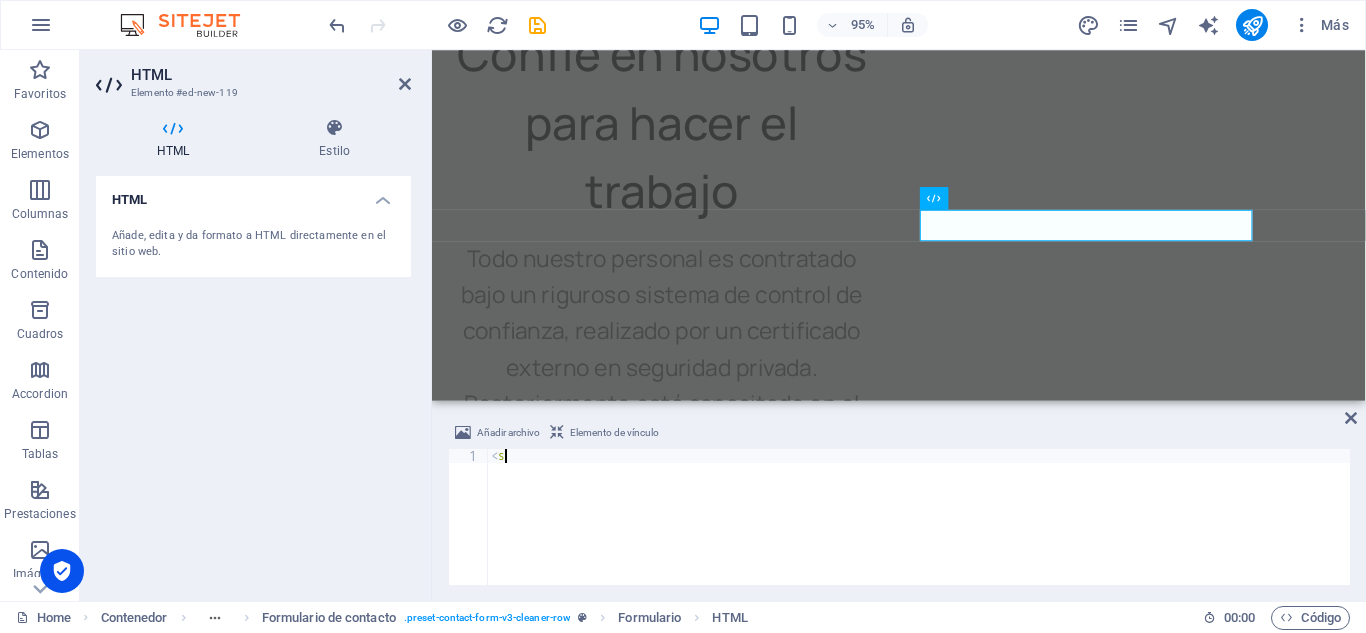 type on "<" 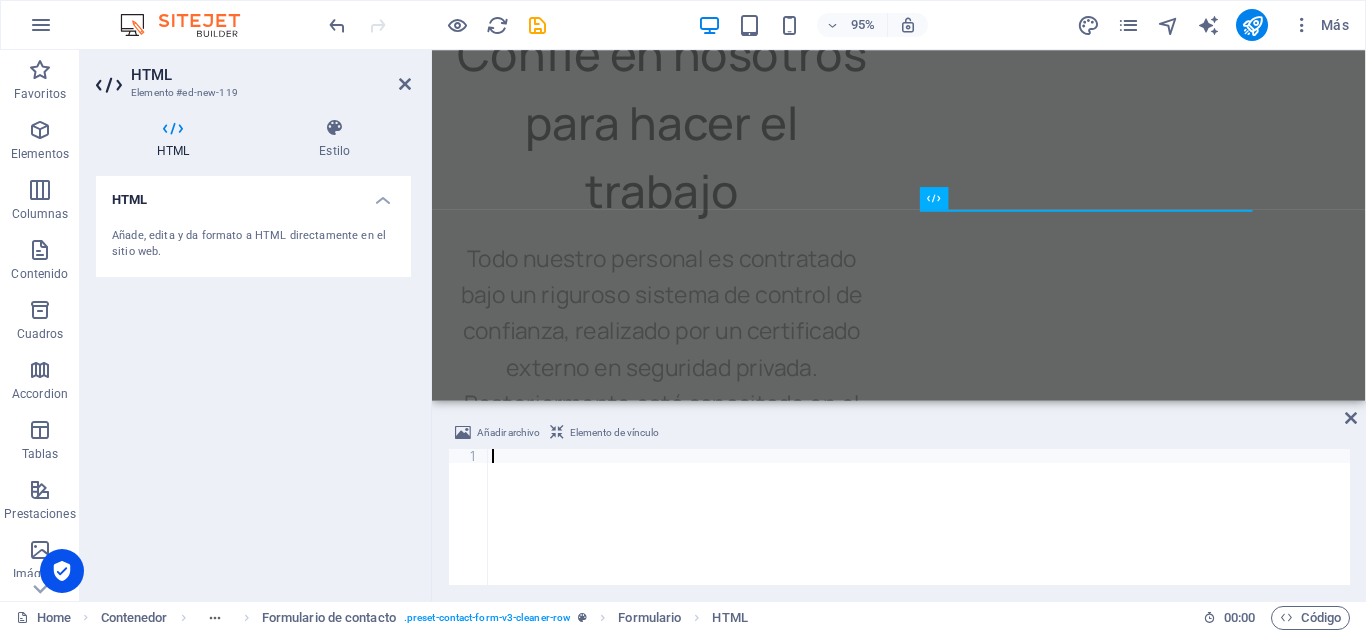 paste on "<div class="g-recaptcha" data-sitekey="TU_SITE_KEY_AQUÍ"></div>" 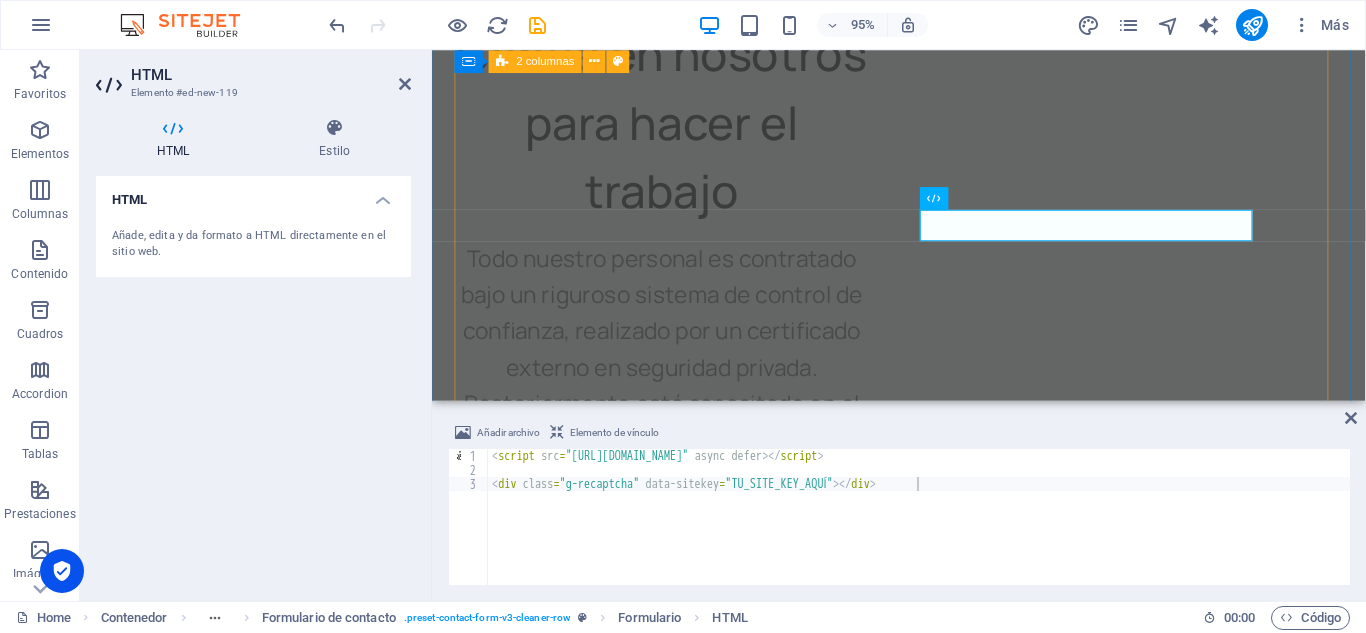 click on "¡Contáctanos hoy mismo! Estamos listos para ofrecerte un servicio profesional, rápido y confiable. Nombre completo Correo electrónico Mensaje   He leído y comprendido la política de privacidad.
Entregar" at bounding box center (923, 3727) 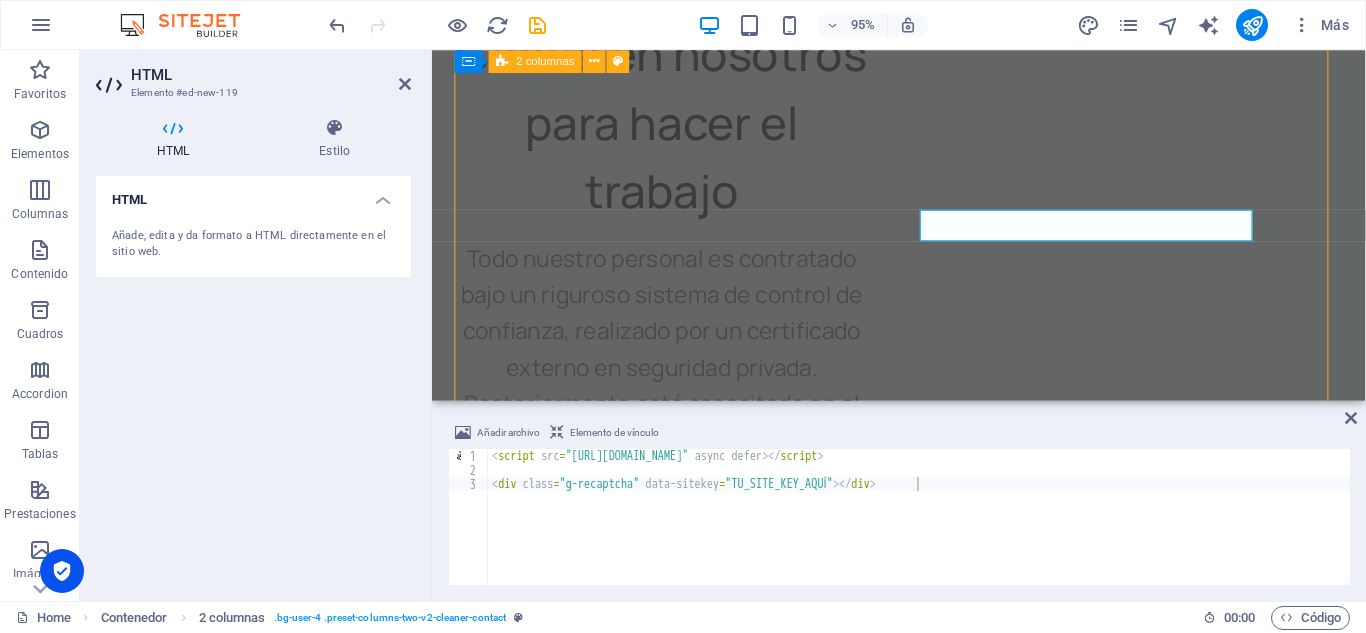 scroll, scrollTop: 8461, scrollLeft: 0, axis: vertical 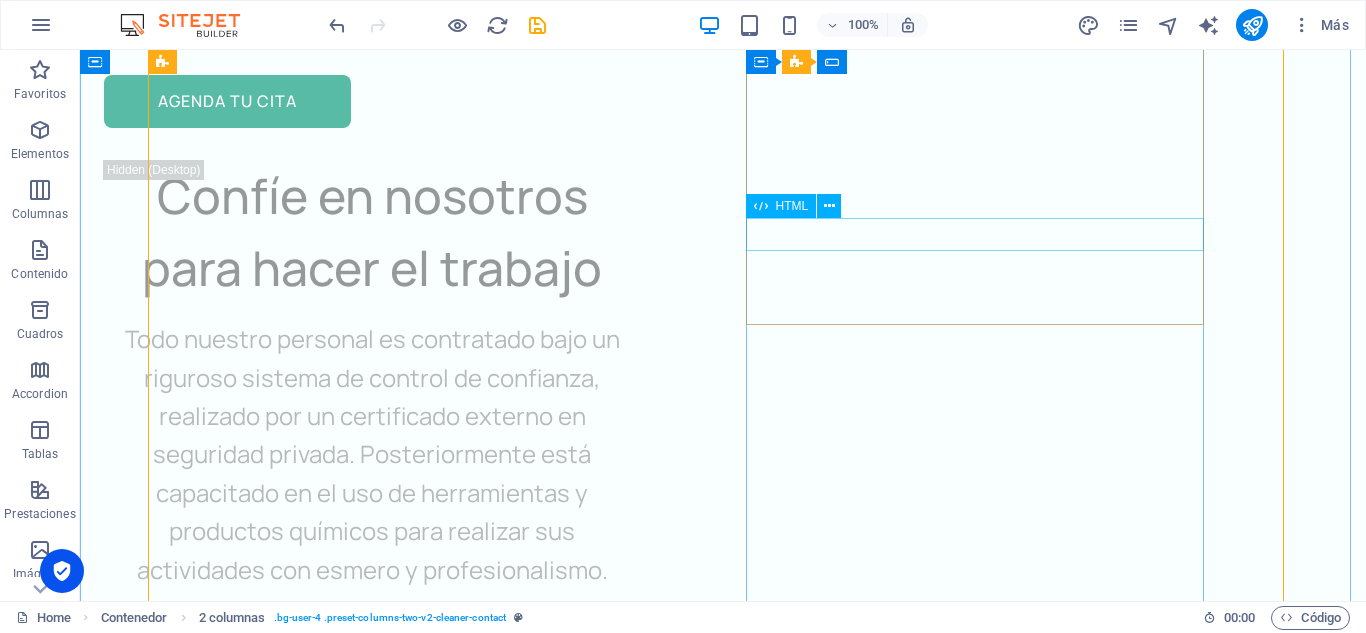 click 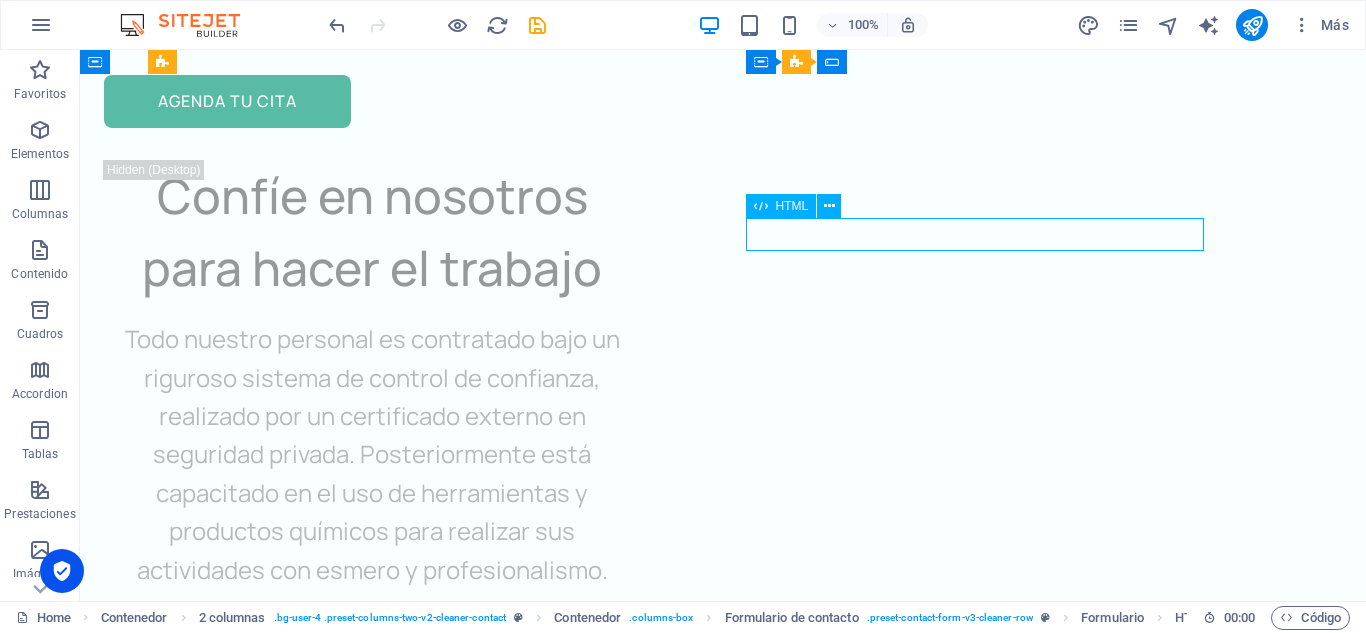 click 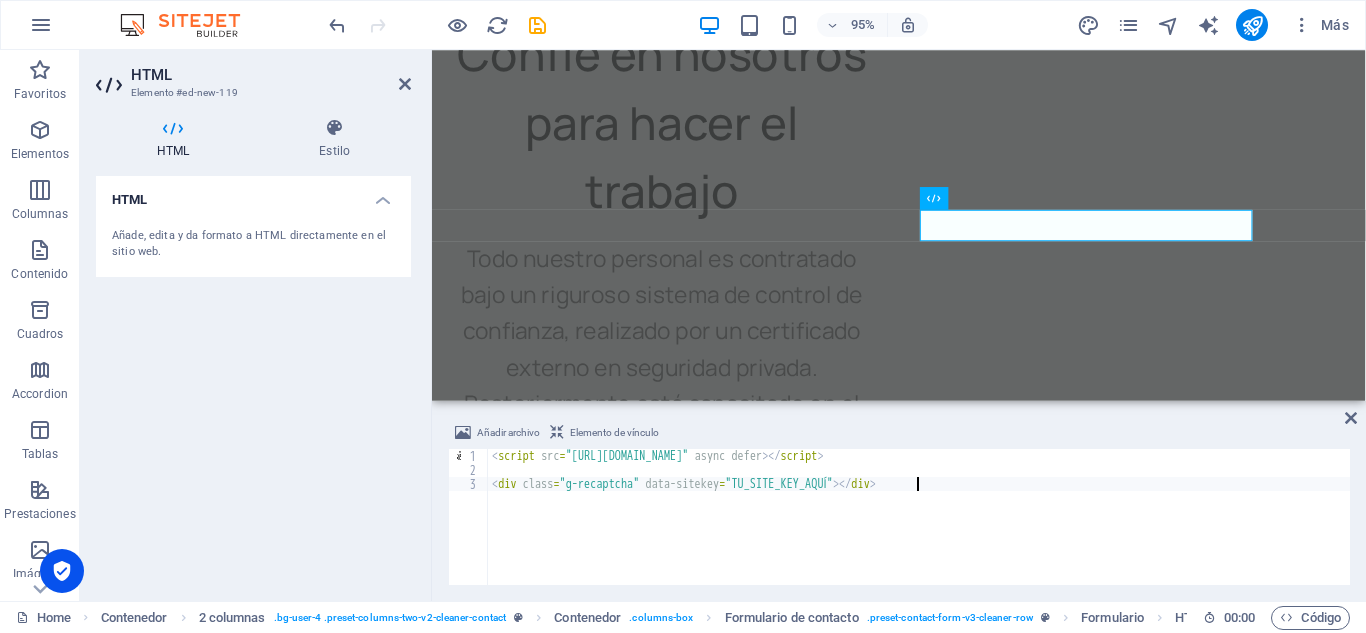 click on "< script   src = "https://www.google.com/recaptcha/api.js"   async   defer > </ script > < div   class = "g-recaptcha"   data-sitekey = "TU_SITE_KEY_AQUÍ" > </ div >" at bounding box center [919, 531] 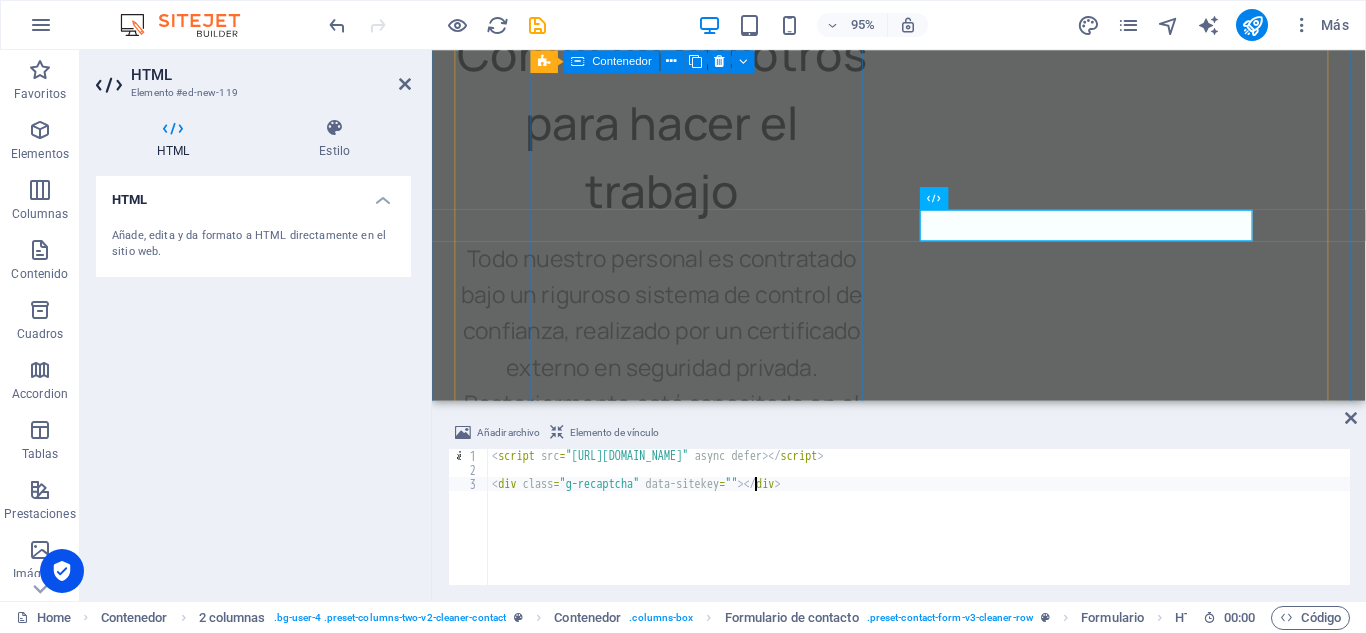 paste on "6LfD3H0rAAAAABkkZKPh0j-MZ9V66KRDJENAbo5w" 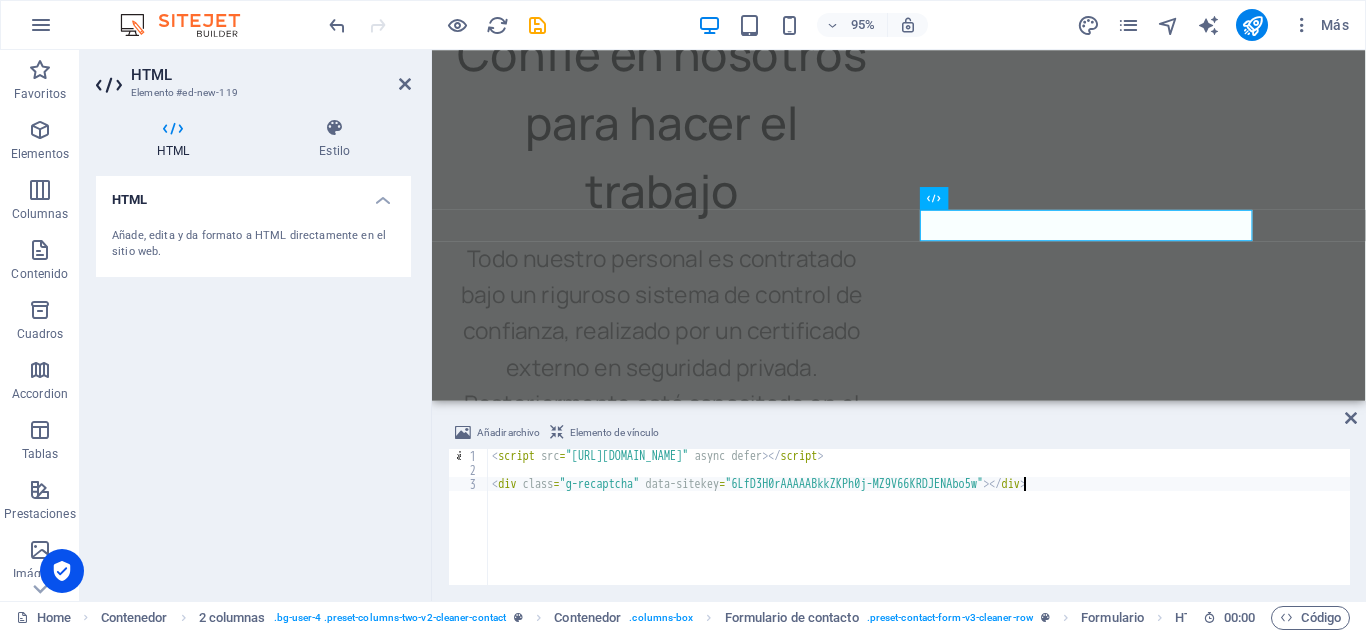 click on "< script   src = "https://www.google.com/recaptcha/api.js"   async   defer > </ script > < div   class = "g-recaptcha"   data-sitekey = "6LfD3H0rAAAAABkkZKPh0j-MZ9V66KRDJENAbo5w" > </ div >" at bounding box center [919, 531] 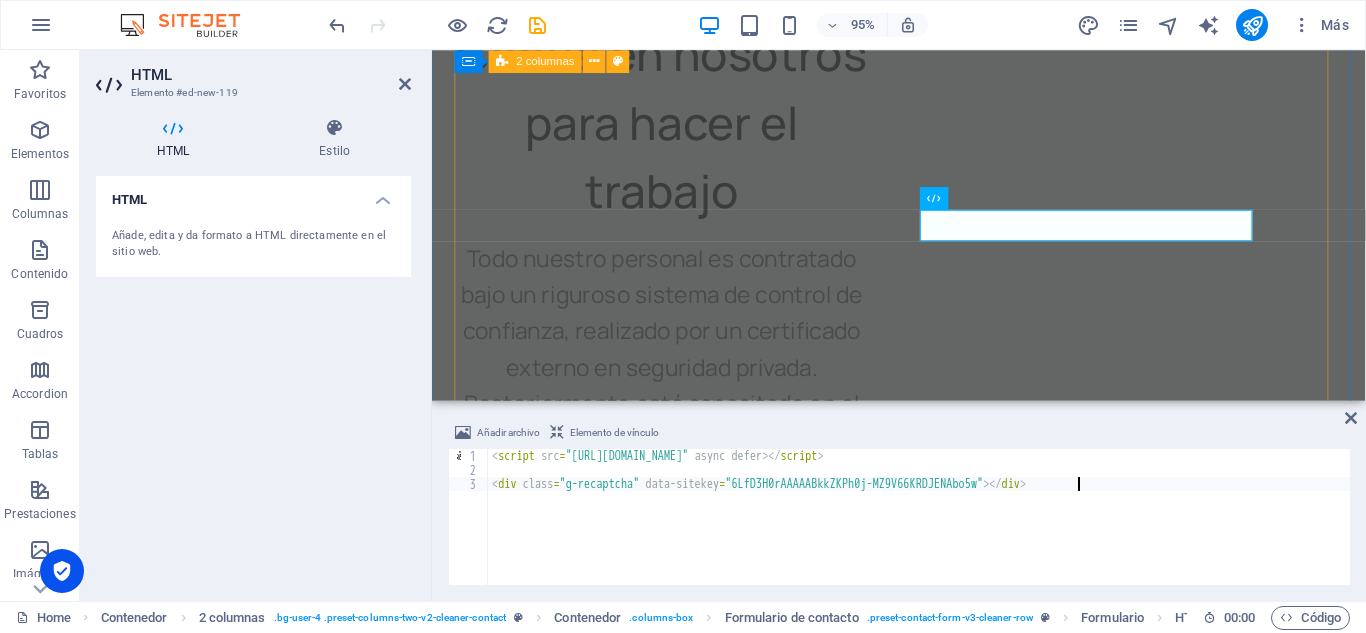 click on "¡Contáctanos hoy mismo! Estamos listos para ofrecerte un servicio profesional, rápido y confiable. Nombre completo Correo electrónico Mensaje   He leído y comprendido la política de privacidad.
Entregar" at bounding box center [923, 3727] 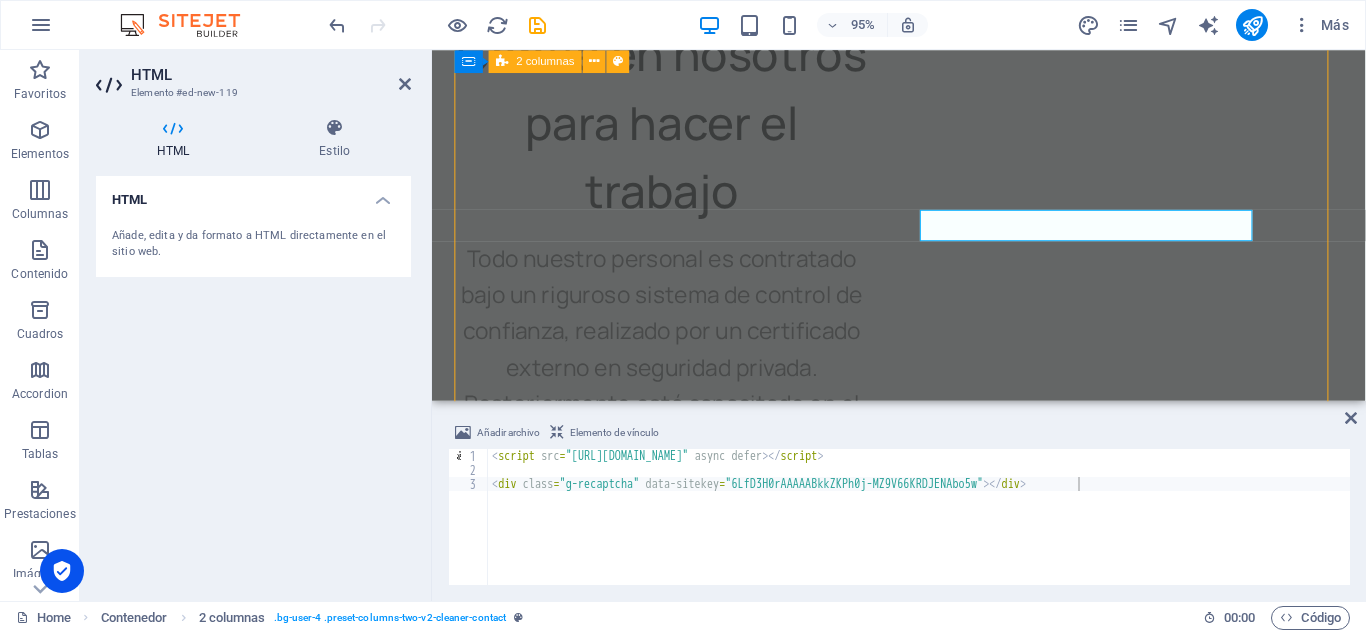 scroll, scrollTop: 8461, scrollLeft: 0, axis: vertical 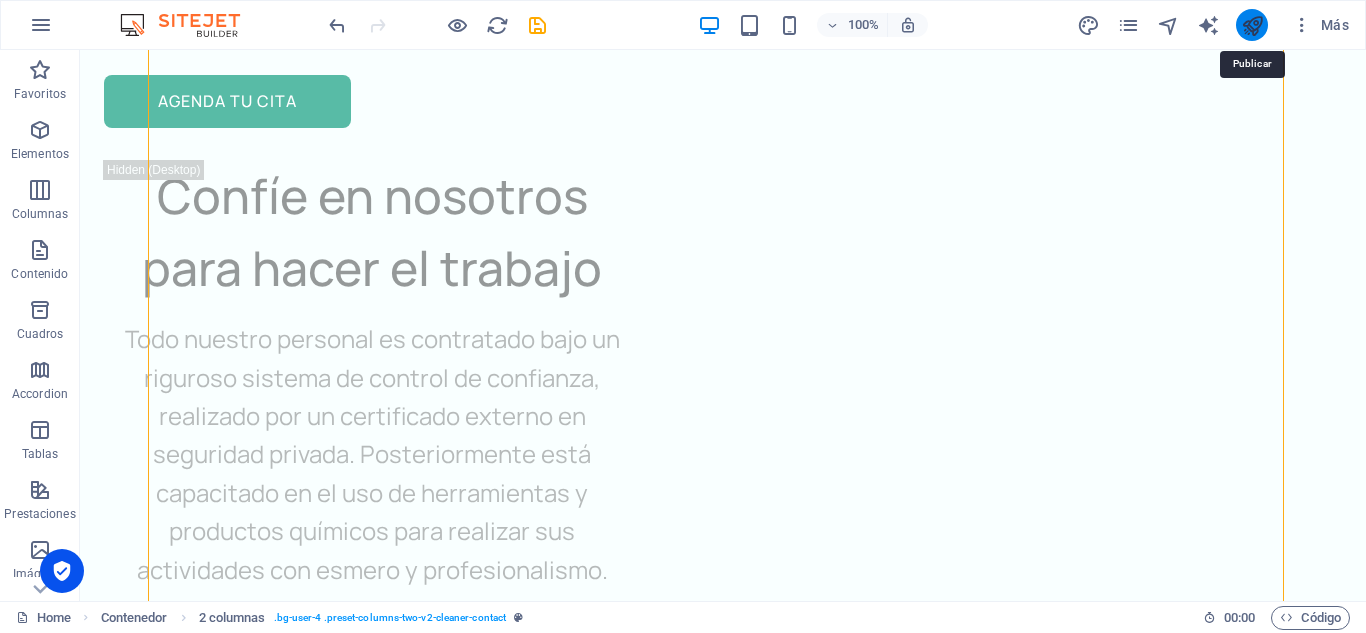 click at bounding box center (1252, 25) 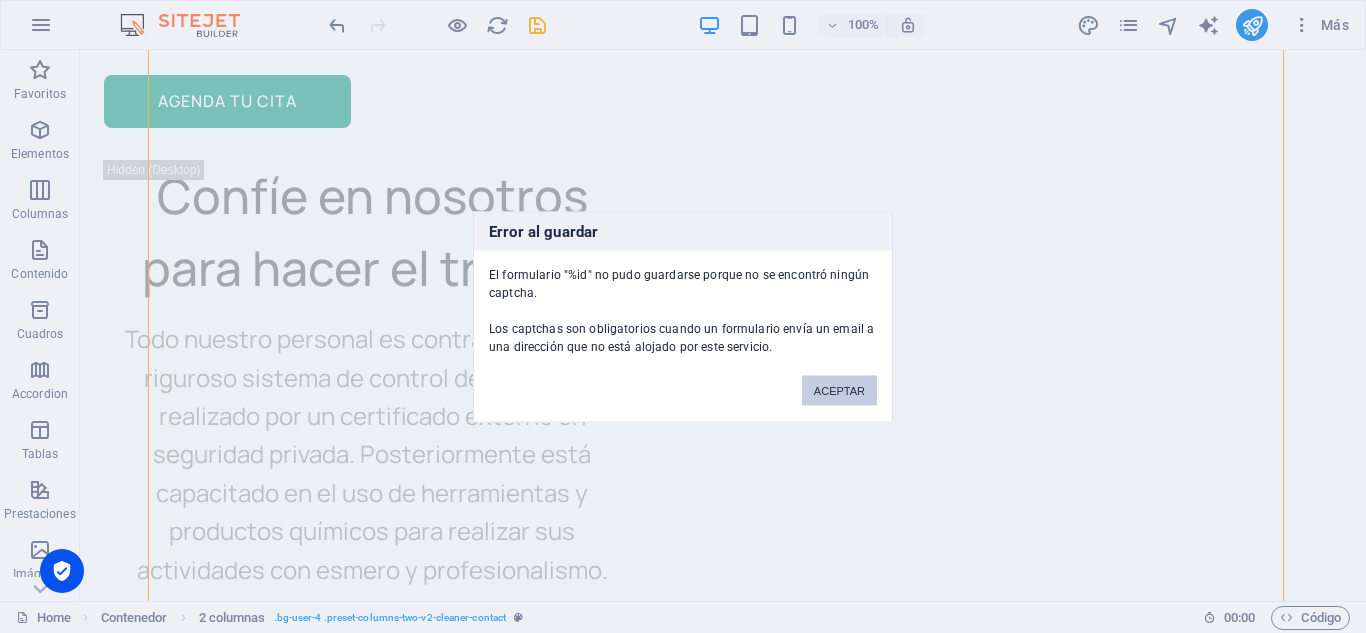 click on "ACEPTAR" at bounding box center (839, 390) 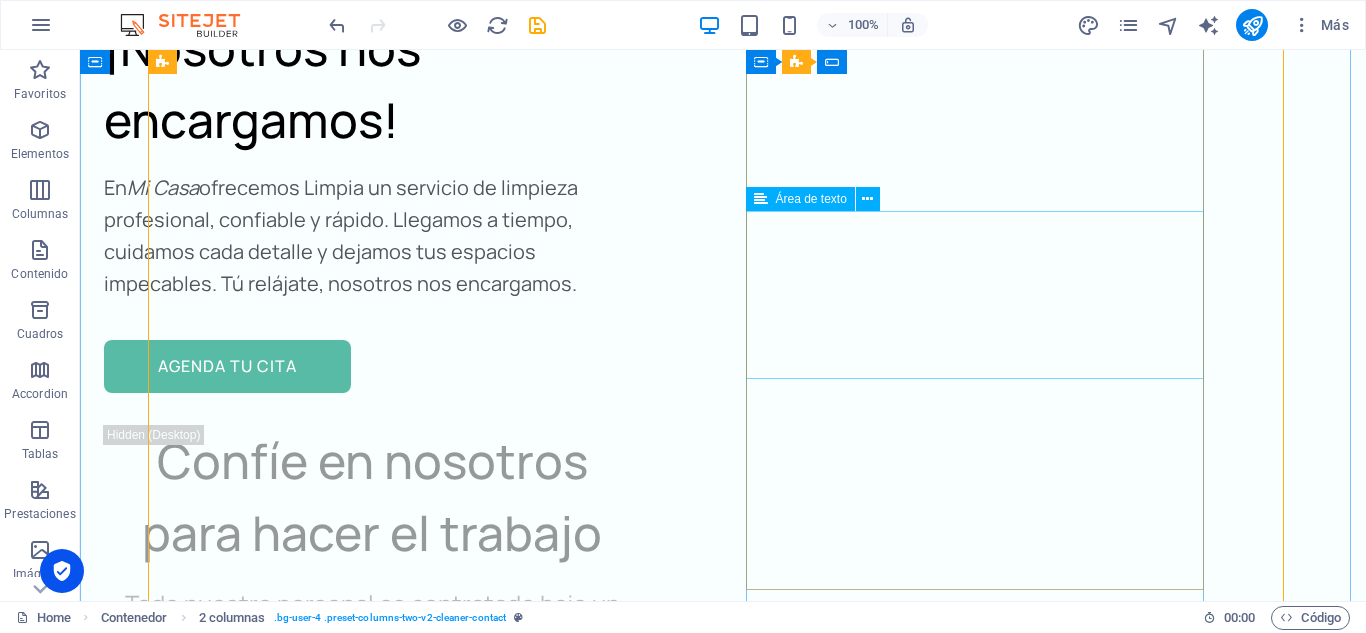 scroll, scrollTop: 7917, scrollLeft: 0, axis: vertical 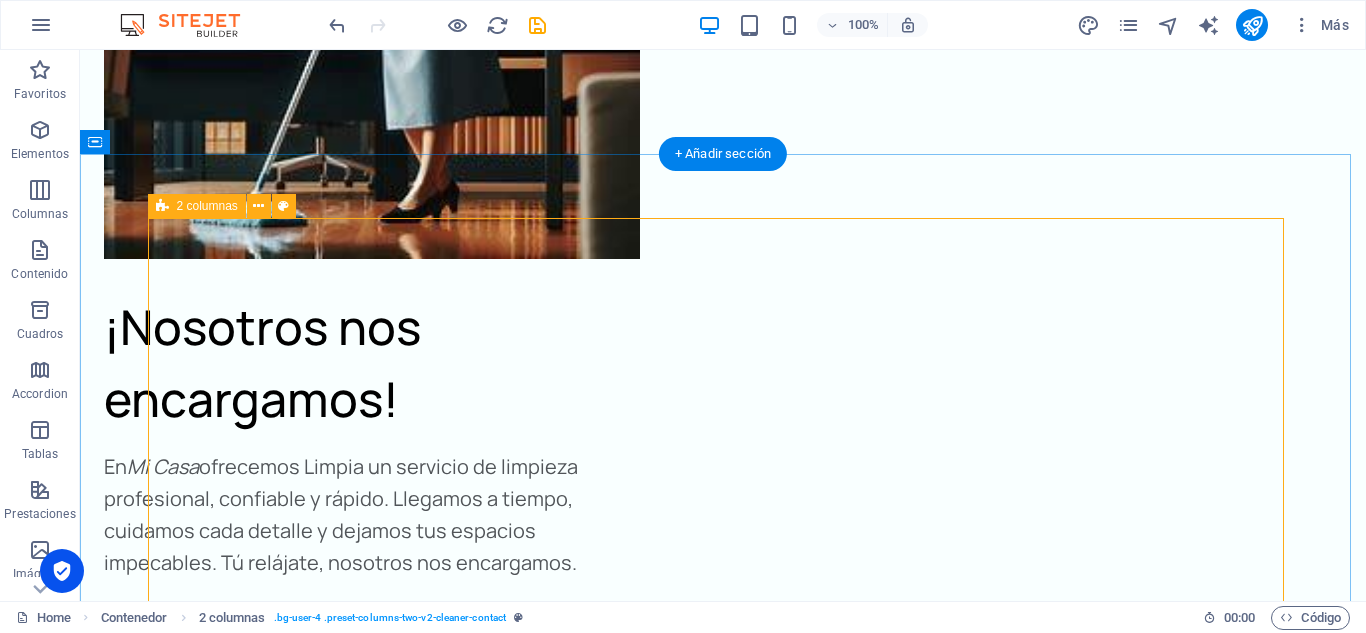 click on "¡Contáctanos hoy mismo! Estamos listos para ofrecerte un servicio profesional, rápido y confiable. Nombre completo Correo electrónico Mensaje   He leído y comprendido la política de privacidad.
Entregar" at bounding box center (723, 4220) 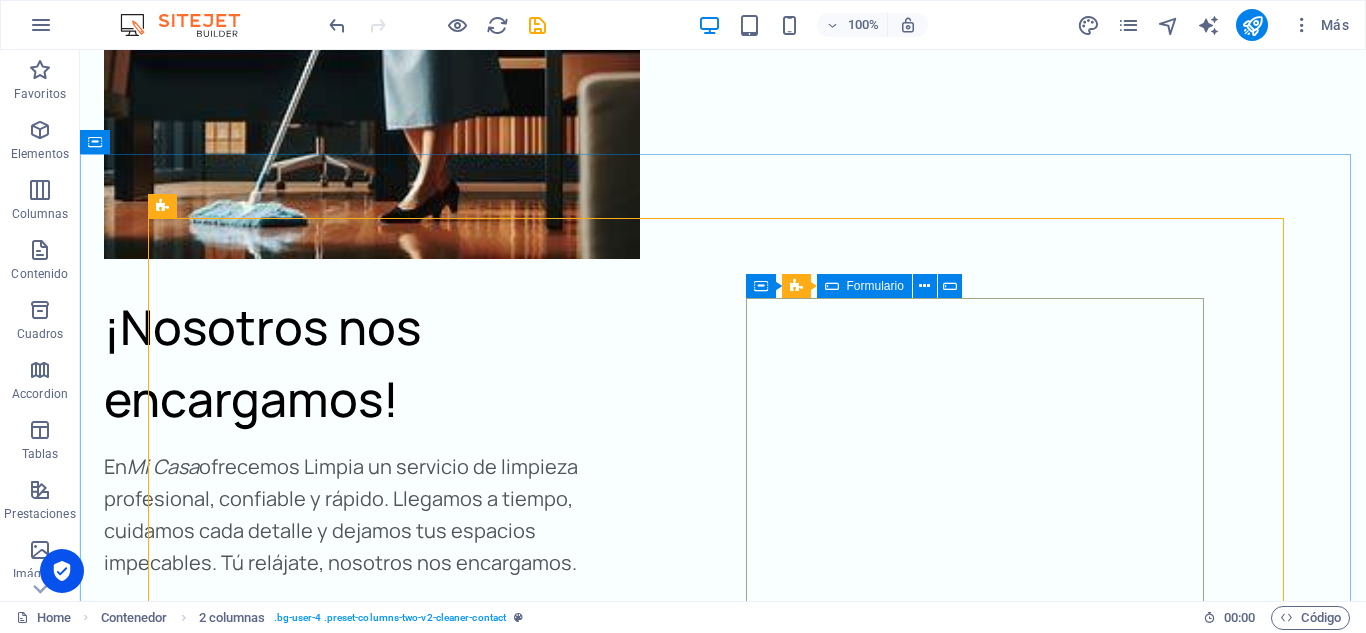 click on "Formulario" at bounding box center (875, 286) 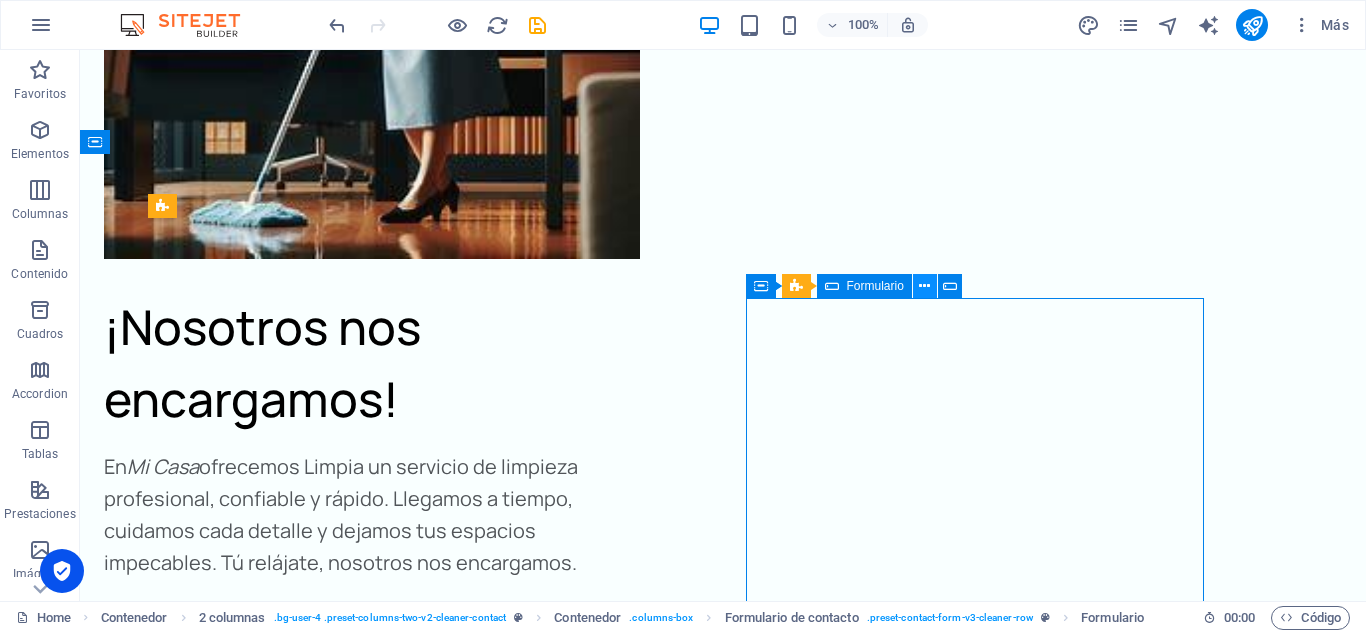 click at bounding box center [924, 286] 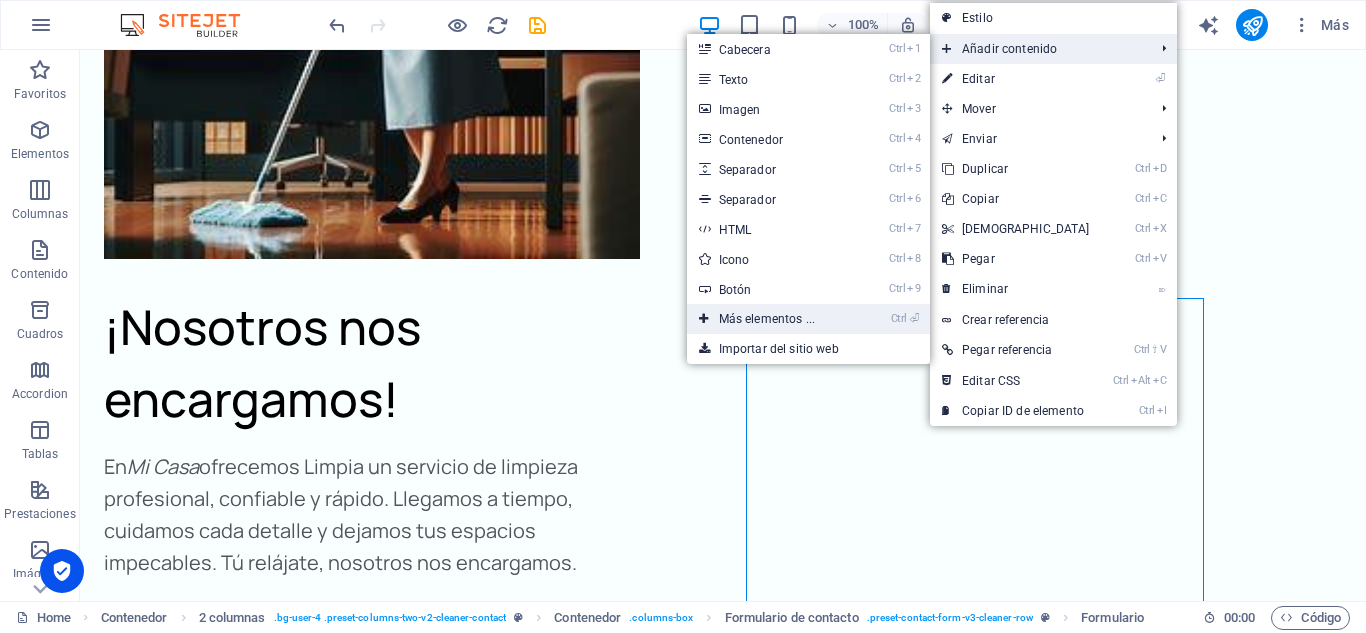 click on "Ctrl ⏎  Más elementos ..." at bounding box center (771, 319) 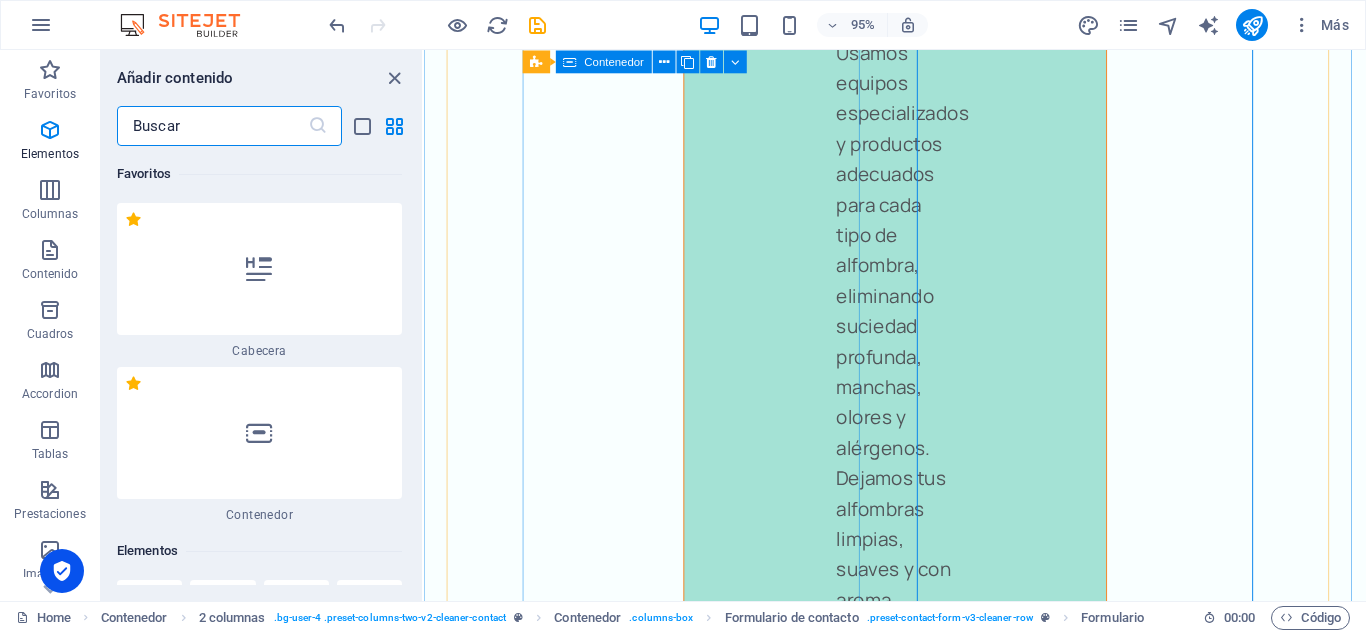 scroll, scrollTop: 10554, scrollLeft: 0, axis: vertical 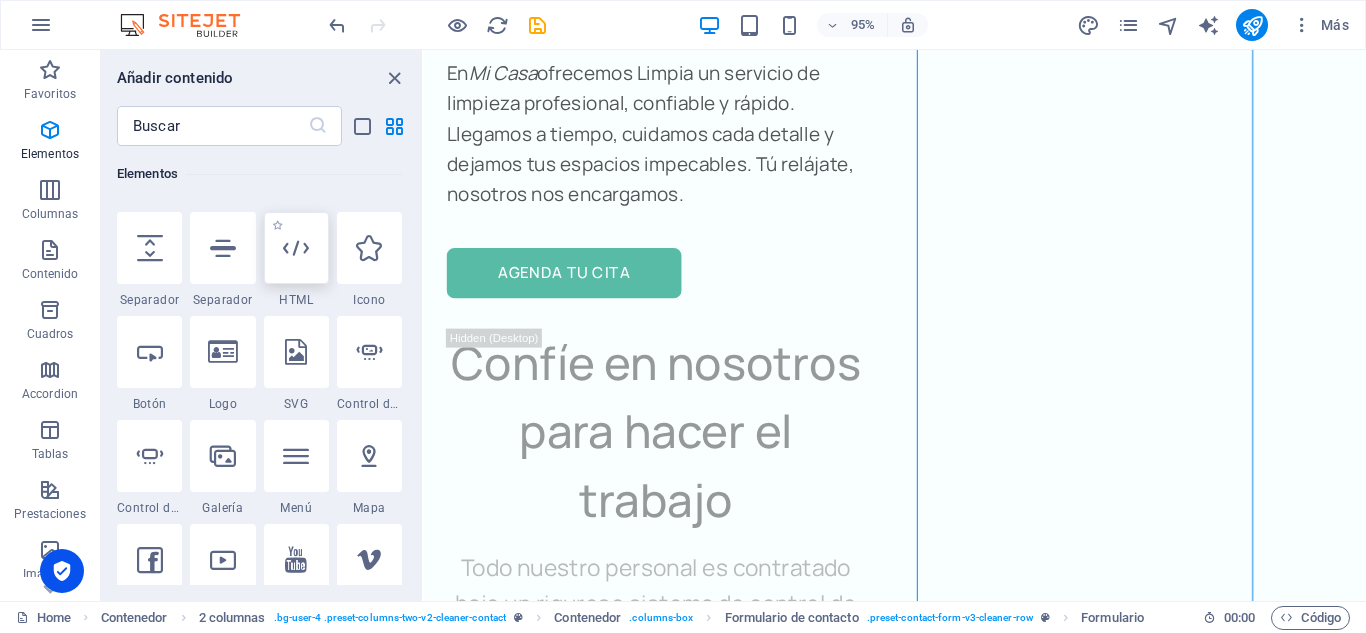 click at bounding box center (296, 248) 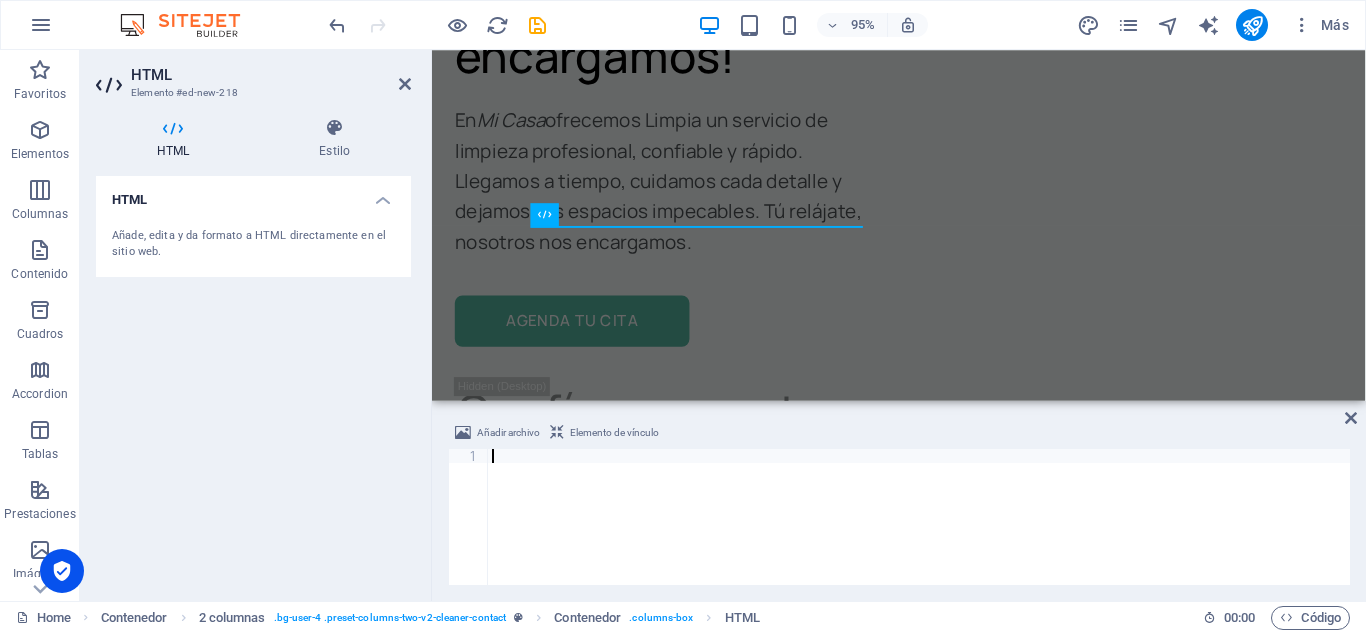 scroll, scrollTop: 10417, scrollLeft: 0, axis: vertical 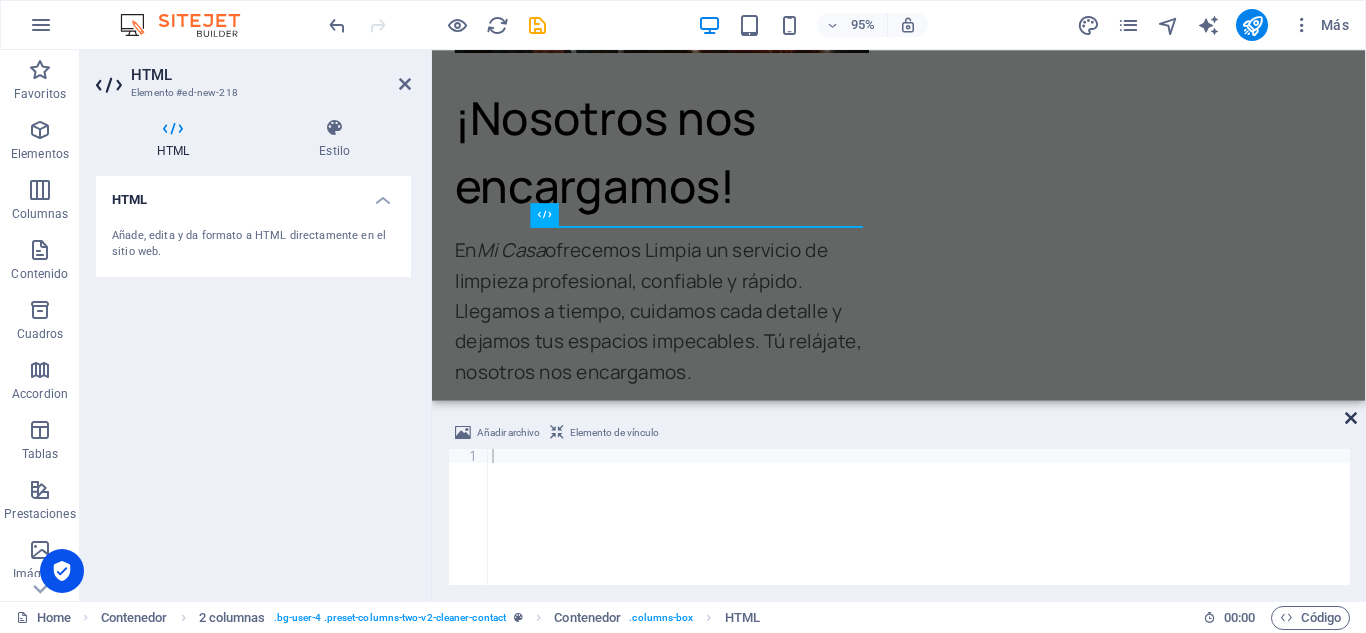 click at bounding box center [1351, 418] 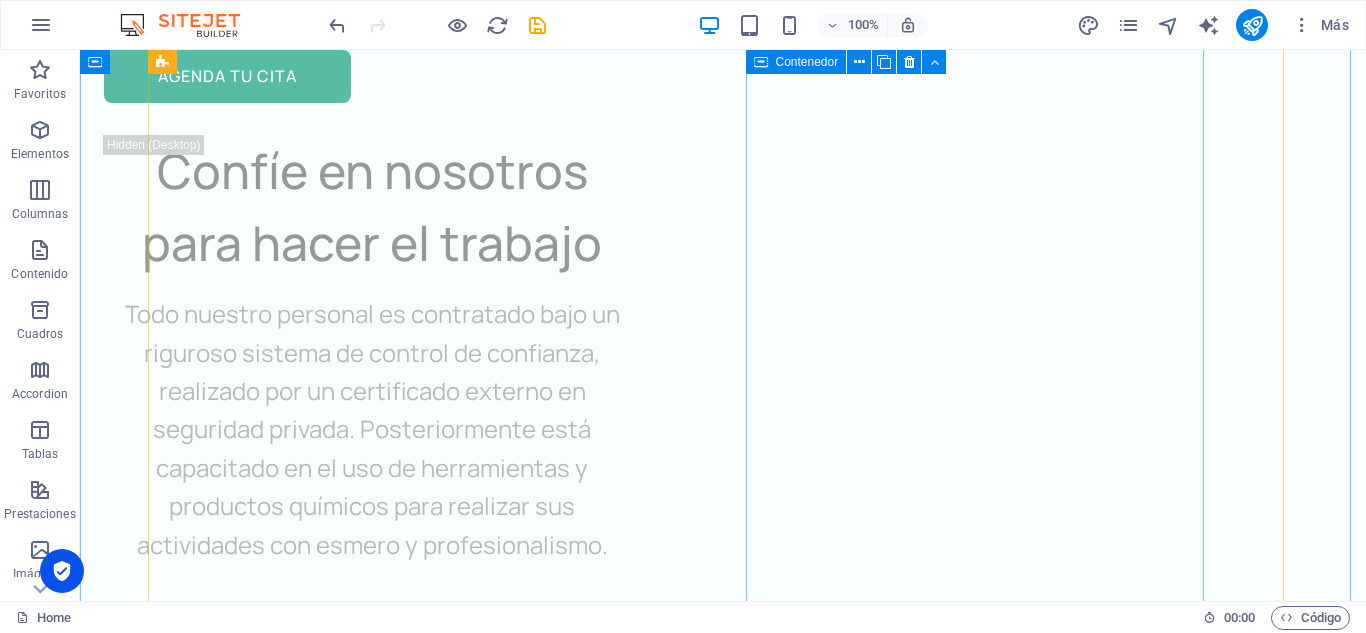 scroll, scrollTop: 8490, scrollLeft: 0, axis: vertical 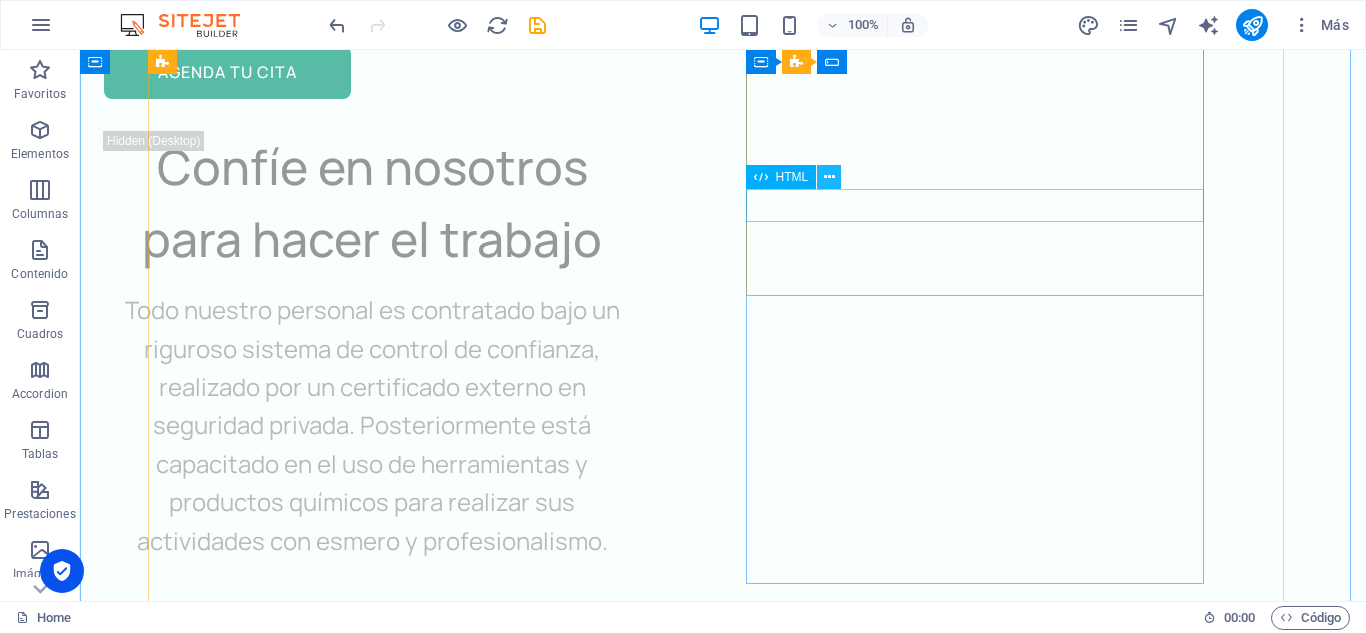 click at bounding box center (829, 177) 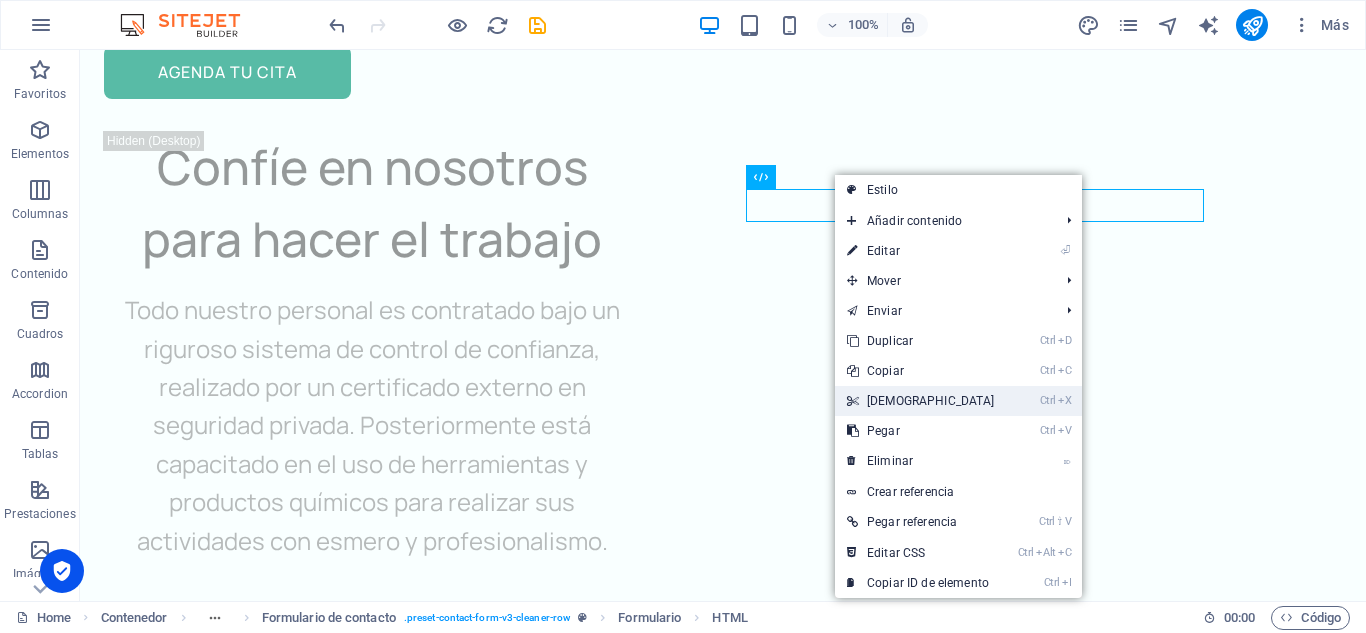 click on "Ctrl X  Cortar" at bounding box center [921, 401] 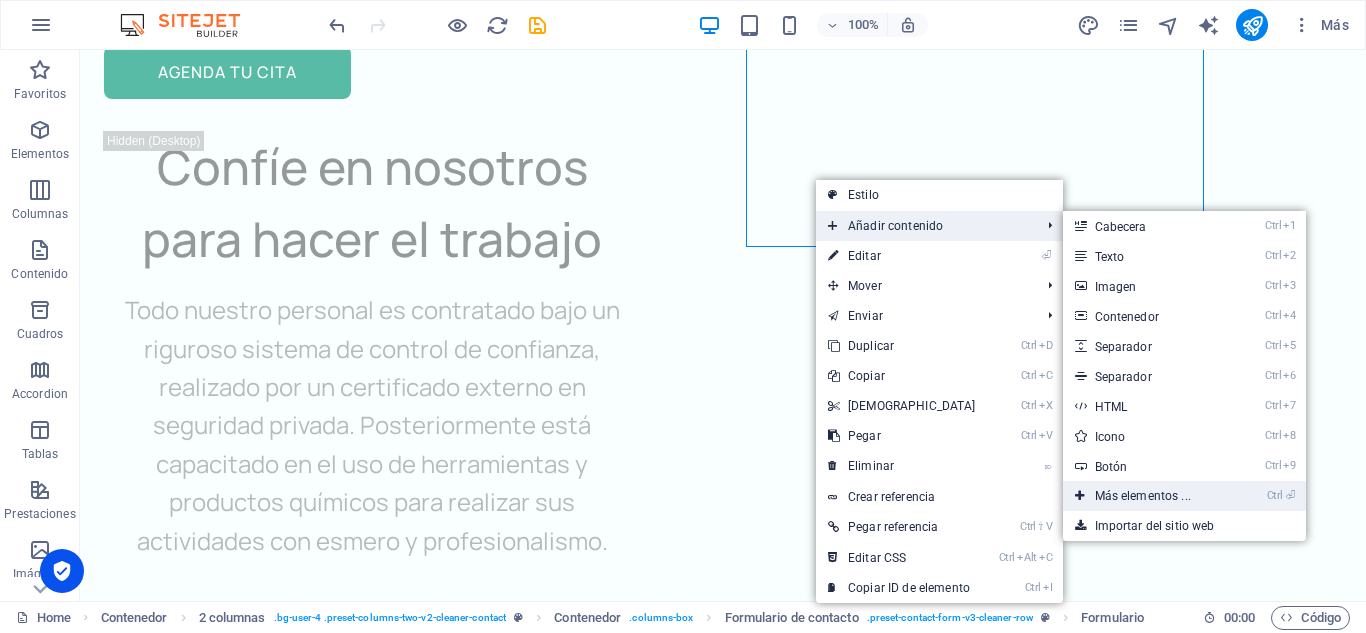 click on "Ctrl ⏎  Más elementos ..." at bounding box center [1147, 496] 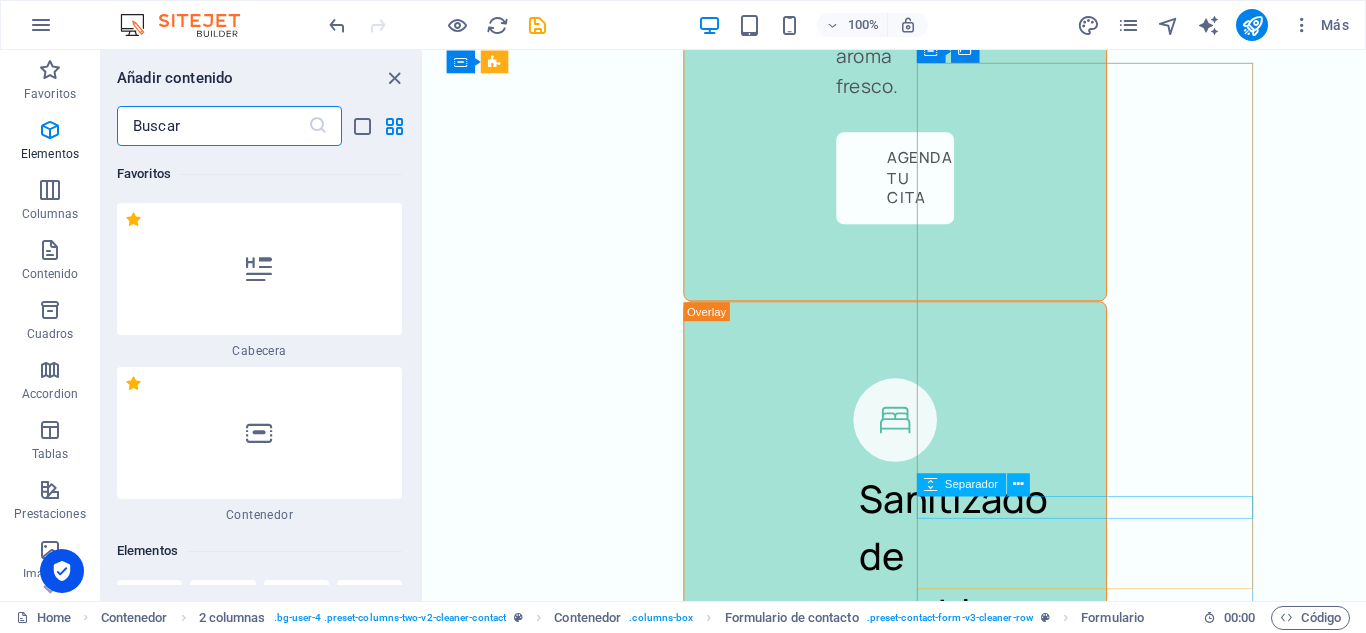 scroll, scrollTop: 10529, scrollLeft: 0, axis: vertical 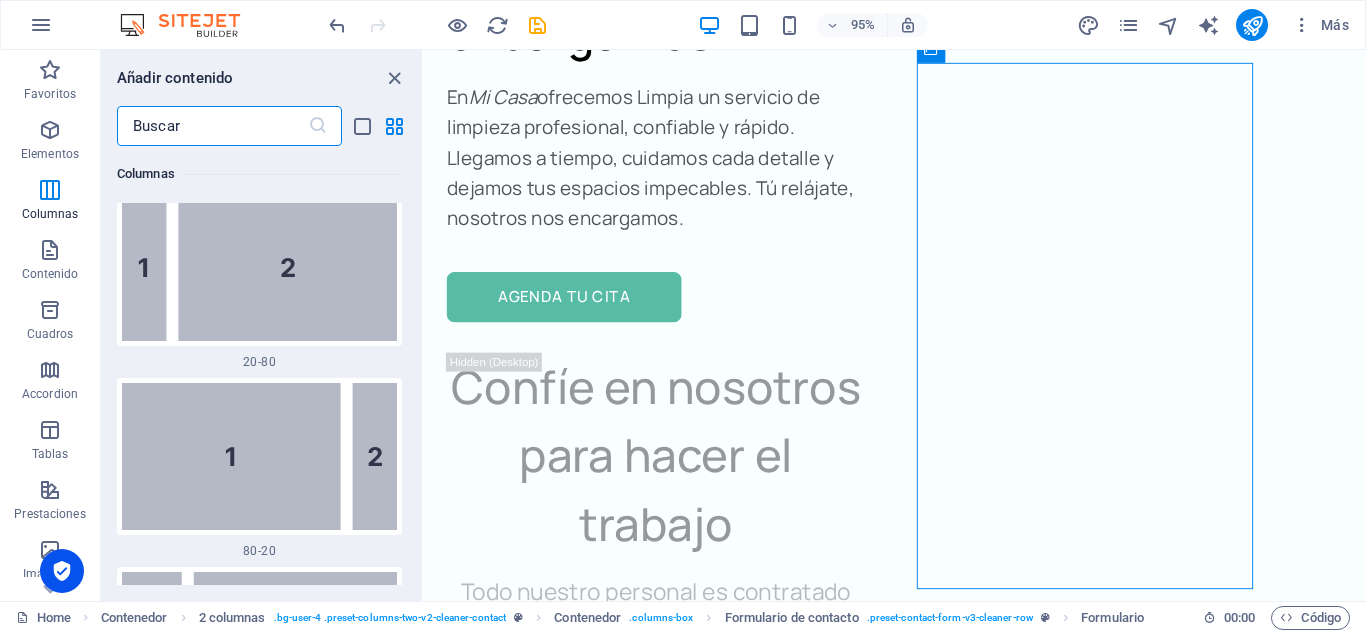 click at bounding box center (212, 126) 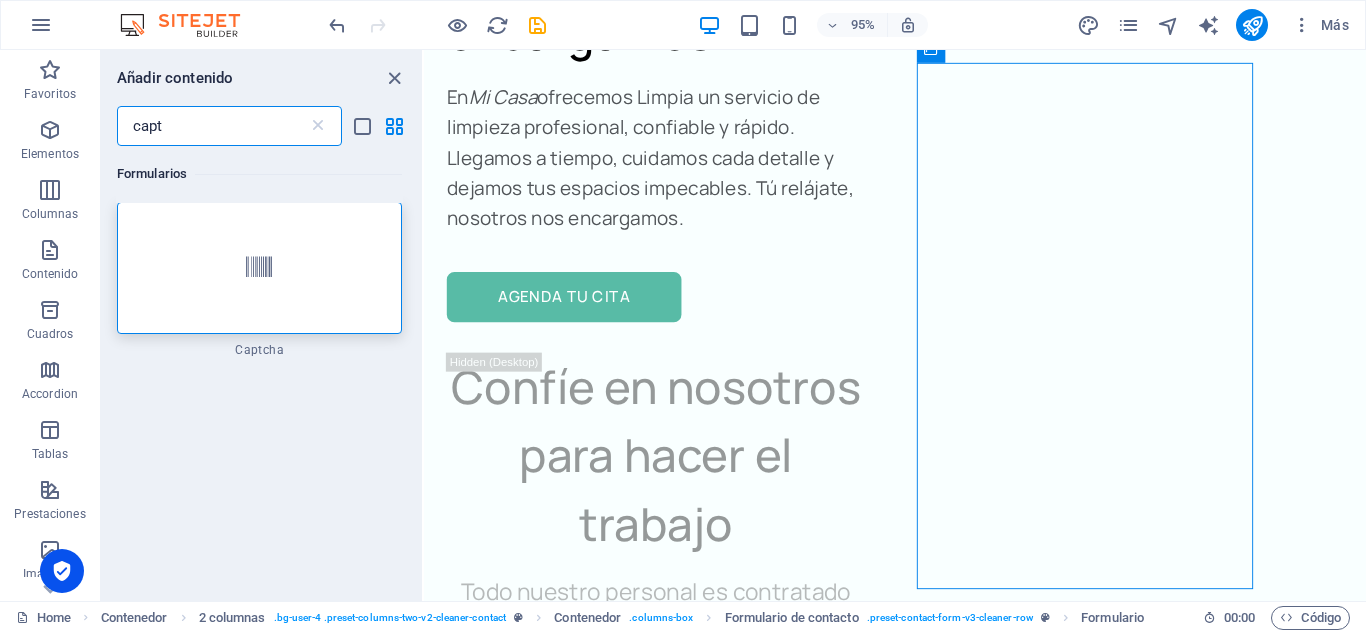 scroll, scrollTop: 0, scrollLeft: 0, axis: both 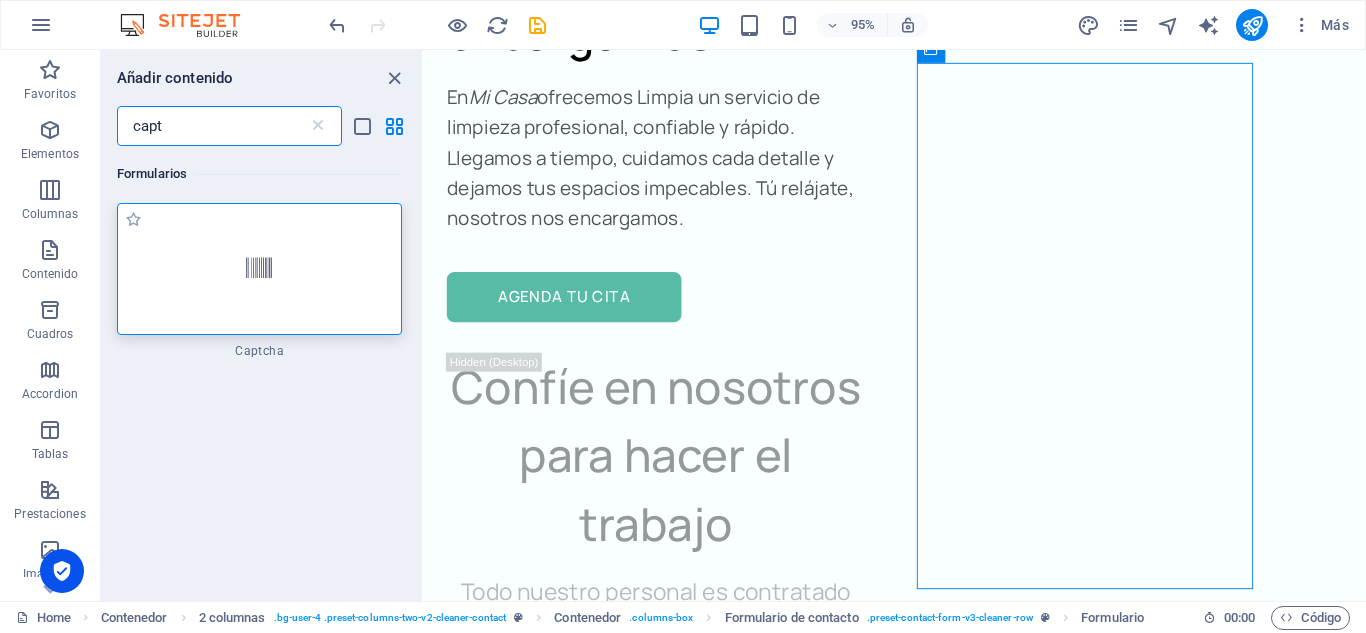 type on "capt" 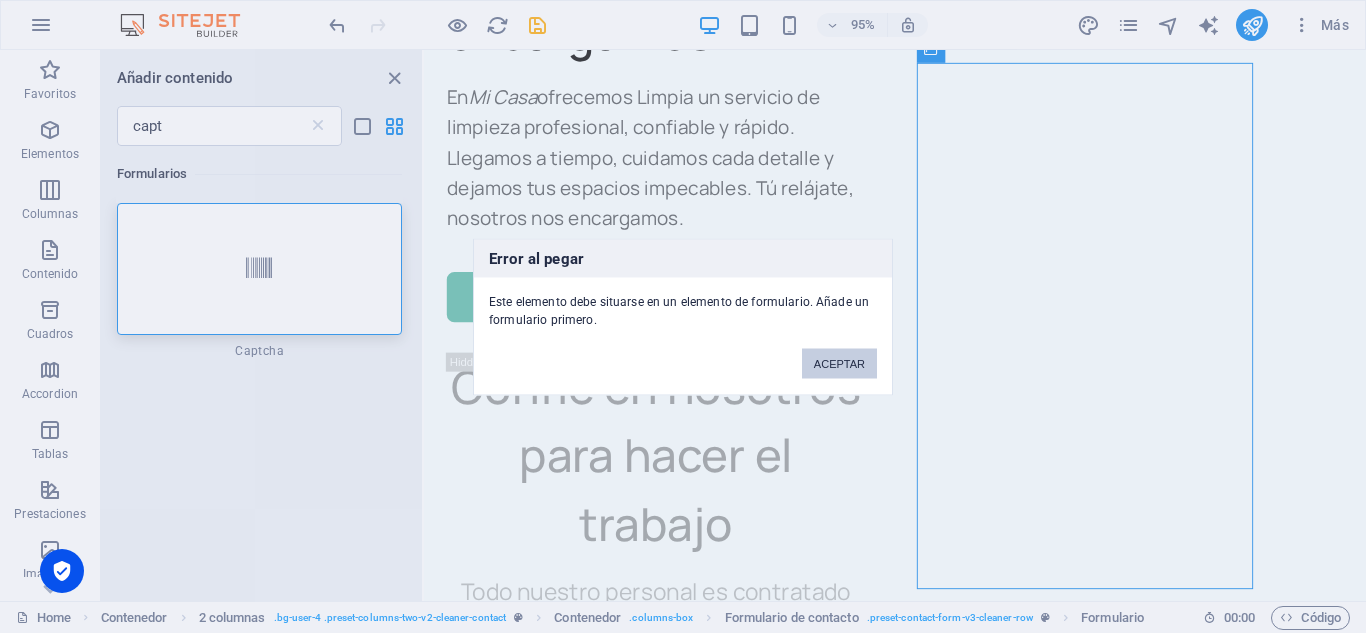 click on "ACEPTAR" at bounding box center [839, 363] 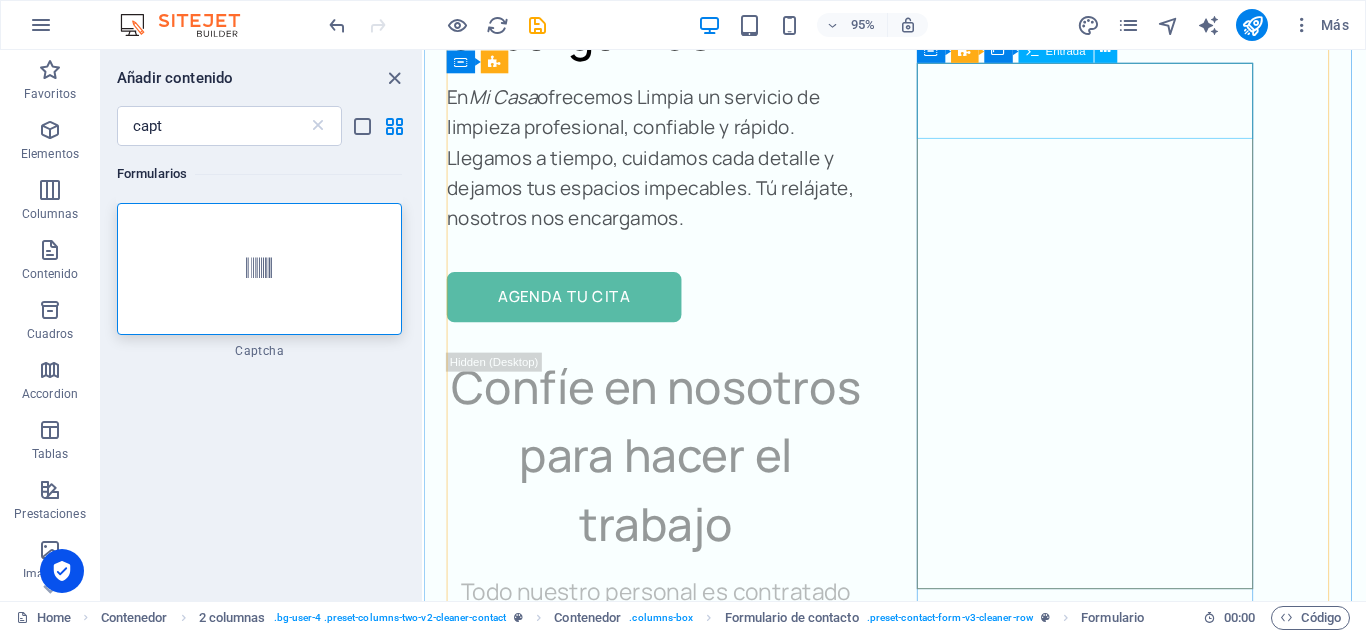 click on "Nombre completo" 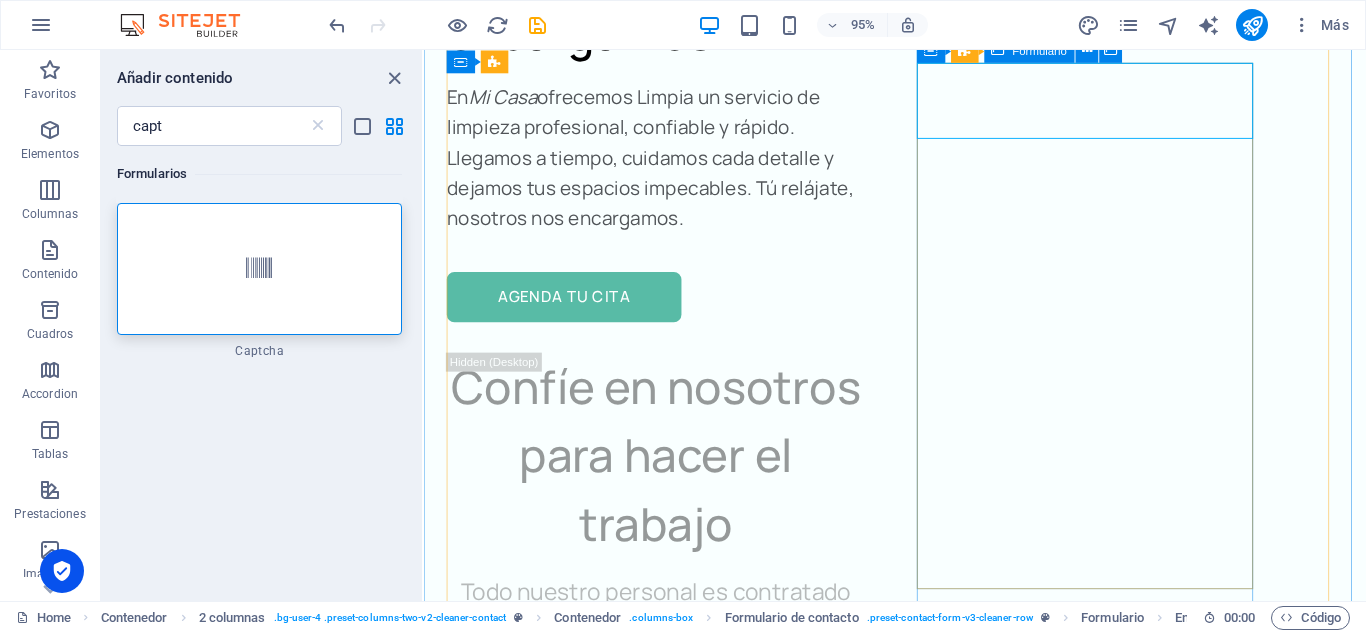 click on "Nombre completo Correo electrónico Mensaje   He leído y comprendido la política de privacidad. Entregar" 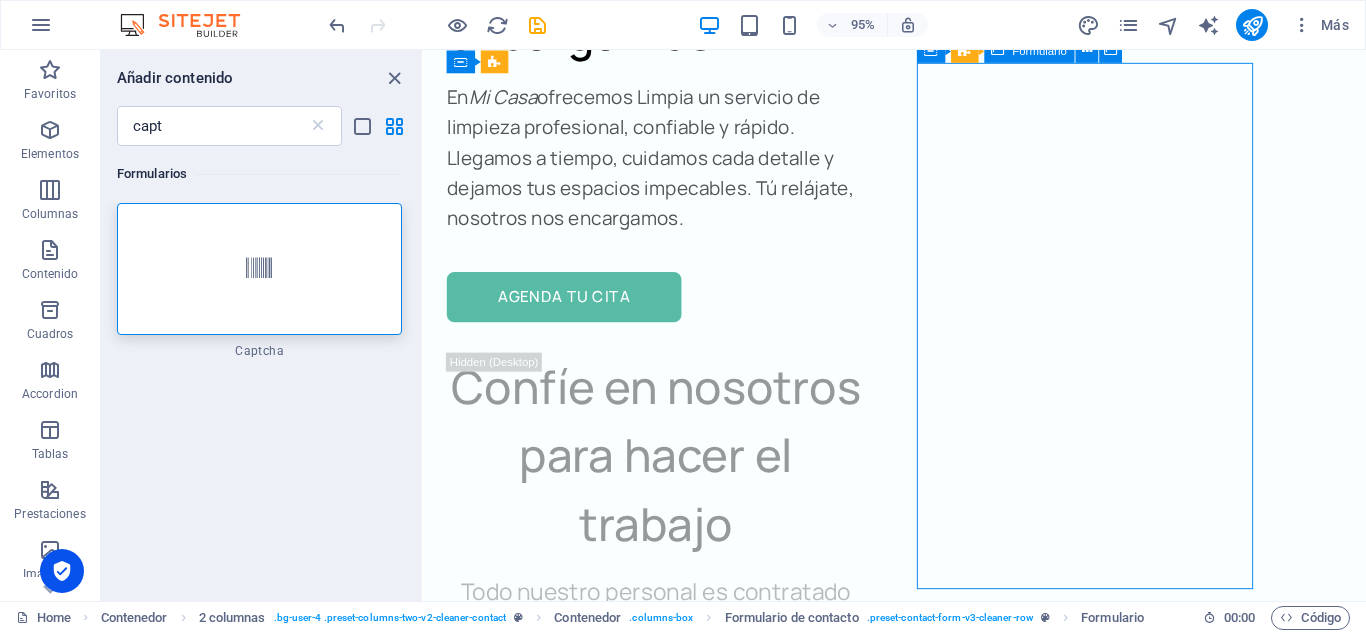 click on "Nombre completo Correo electrónico Mensaje   He leído y comprendido la política de privacidad. Entregar" 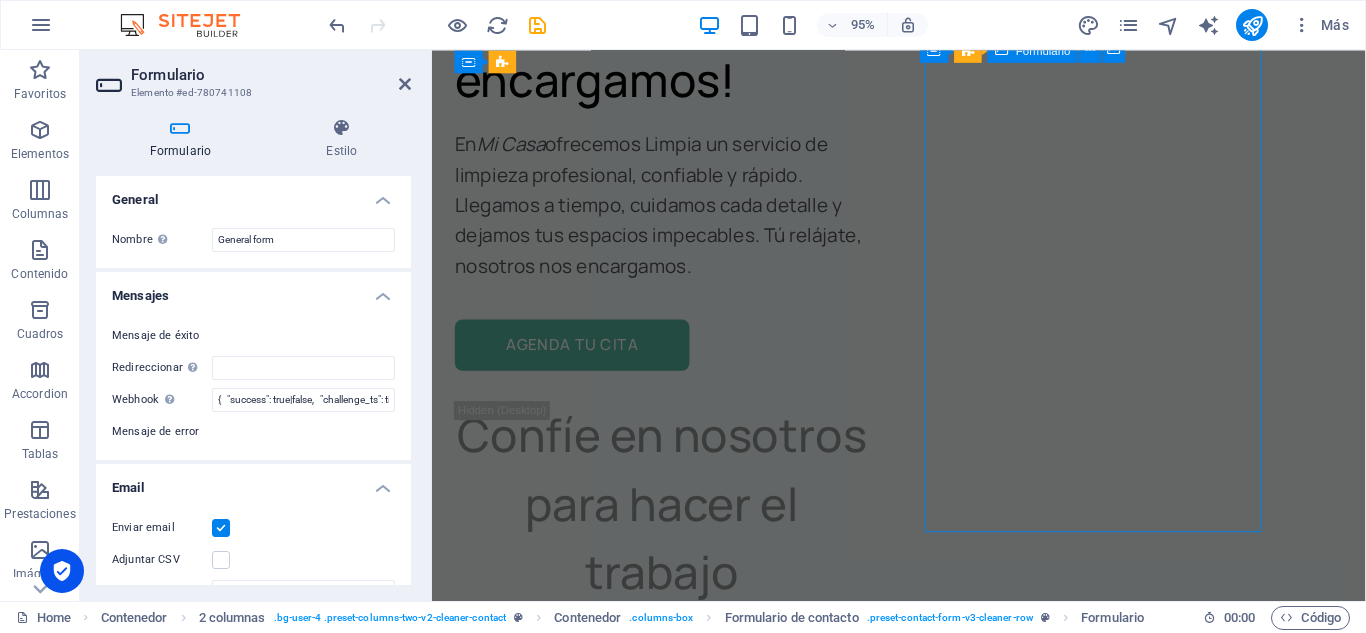 scroll, scrollTop: 10589, scrollLeft: 0, axis: vertical 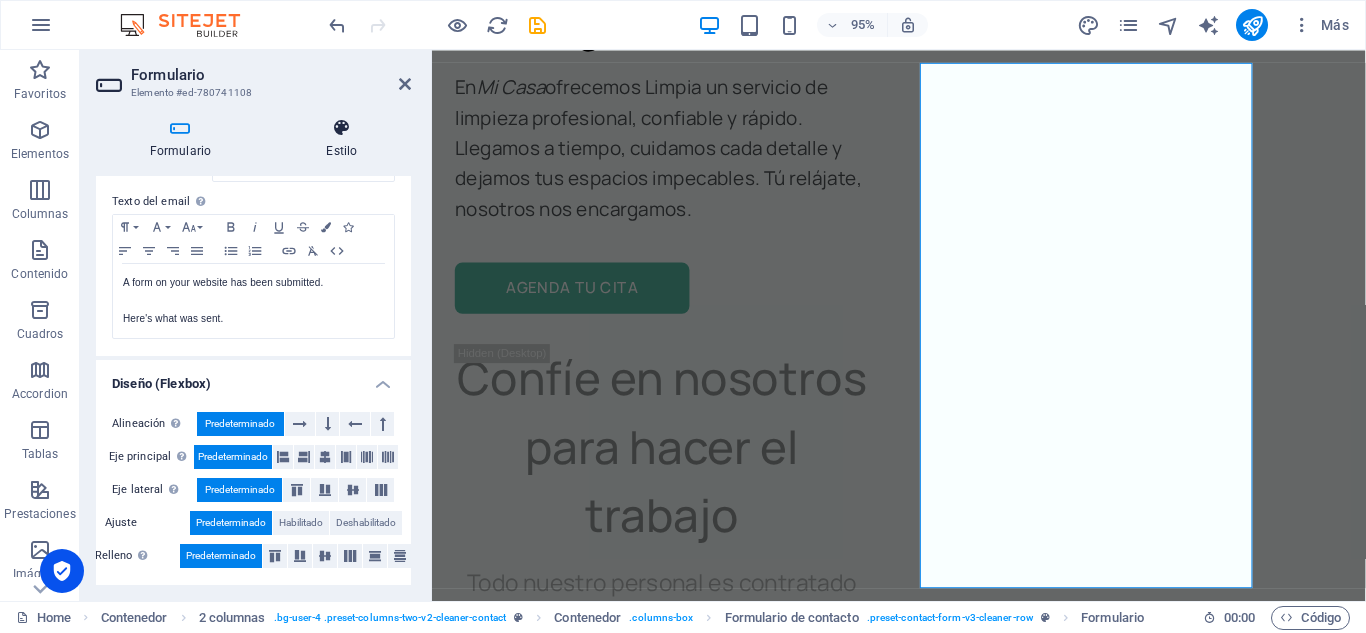 click on "Estilo" at bounding box center (342, 139) 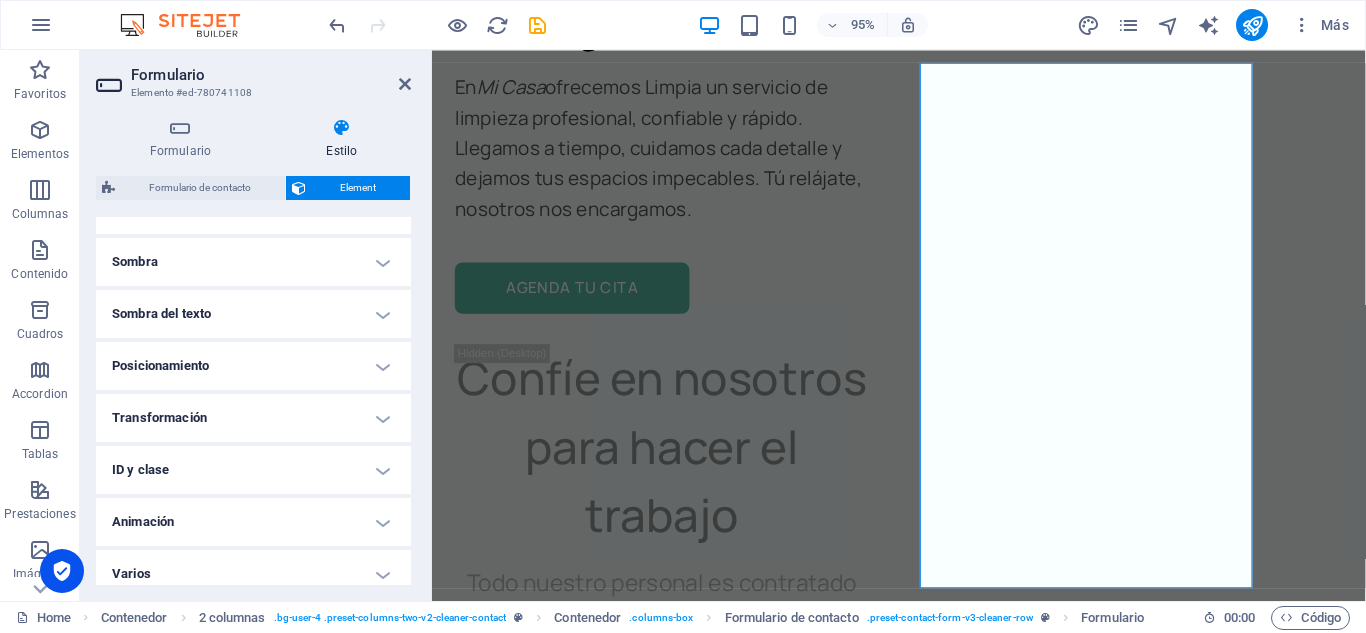 scroll, scrollTop: 494, scrollLeft: 0, axis: vertical 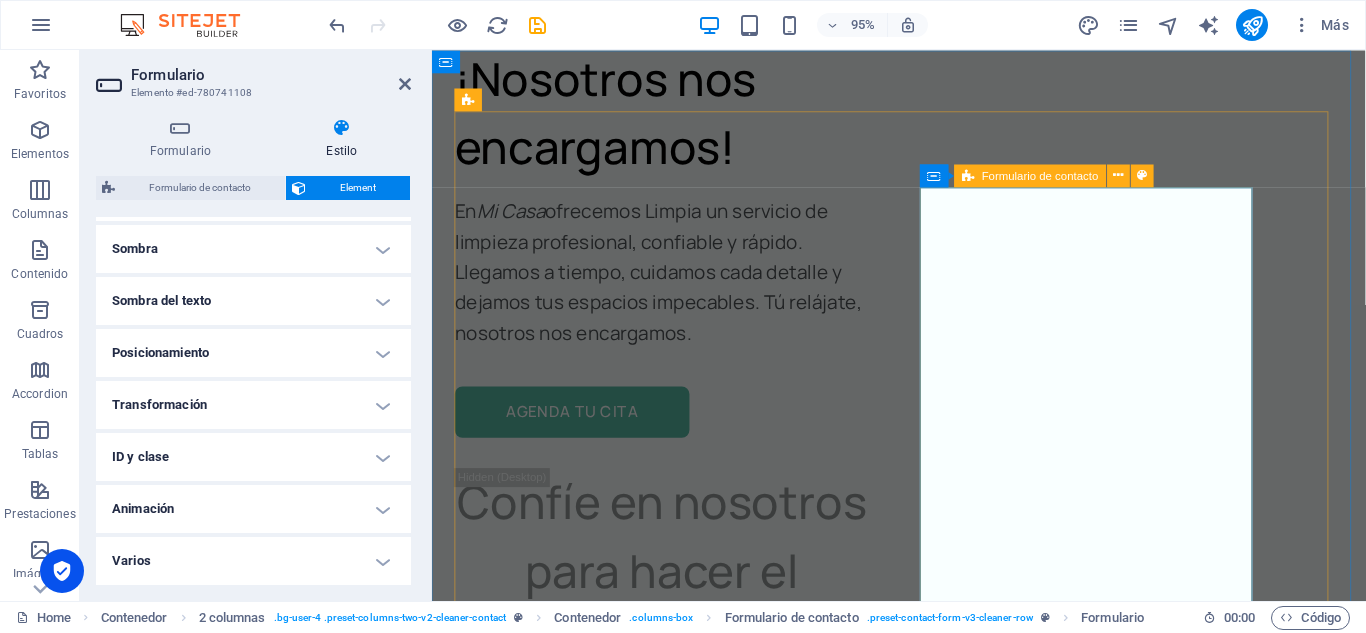click on "Formulario de contacto" at bounding box center (1031, 175) 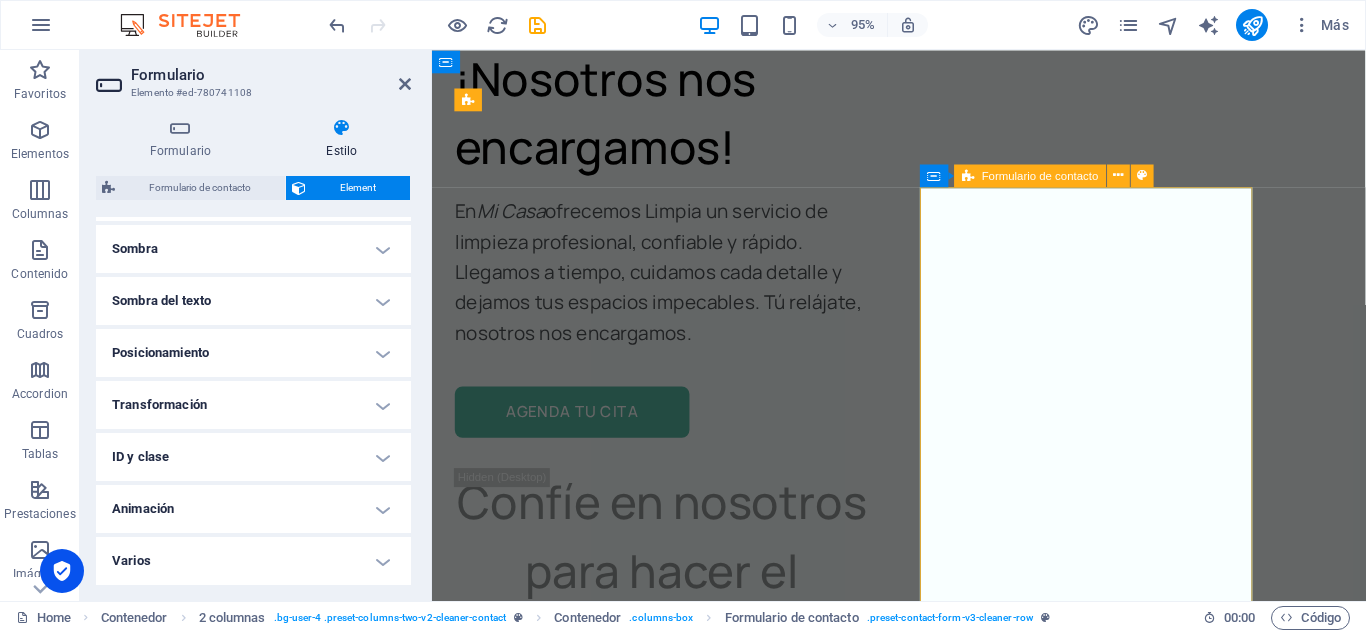 scroll, scrollTop: 8021, scrollLeft: 0, axis: vertical 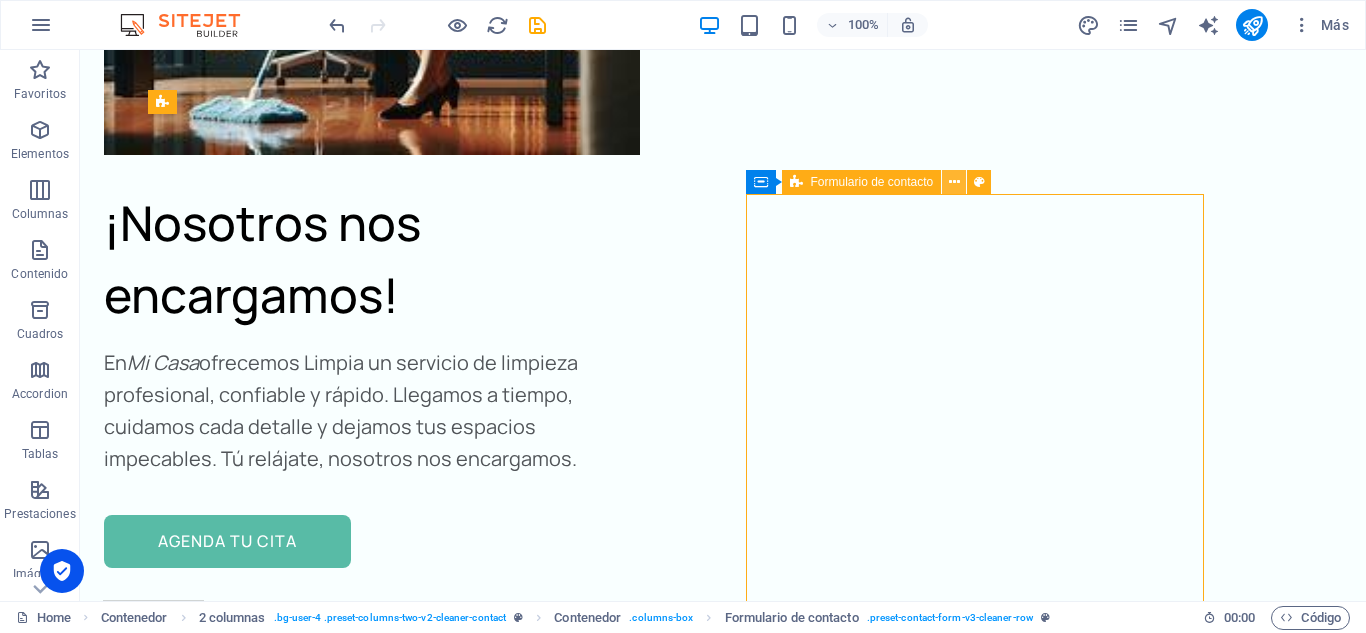 click at bounding box center [954, 182] 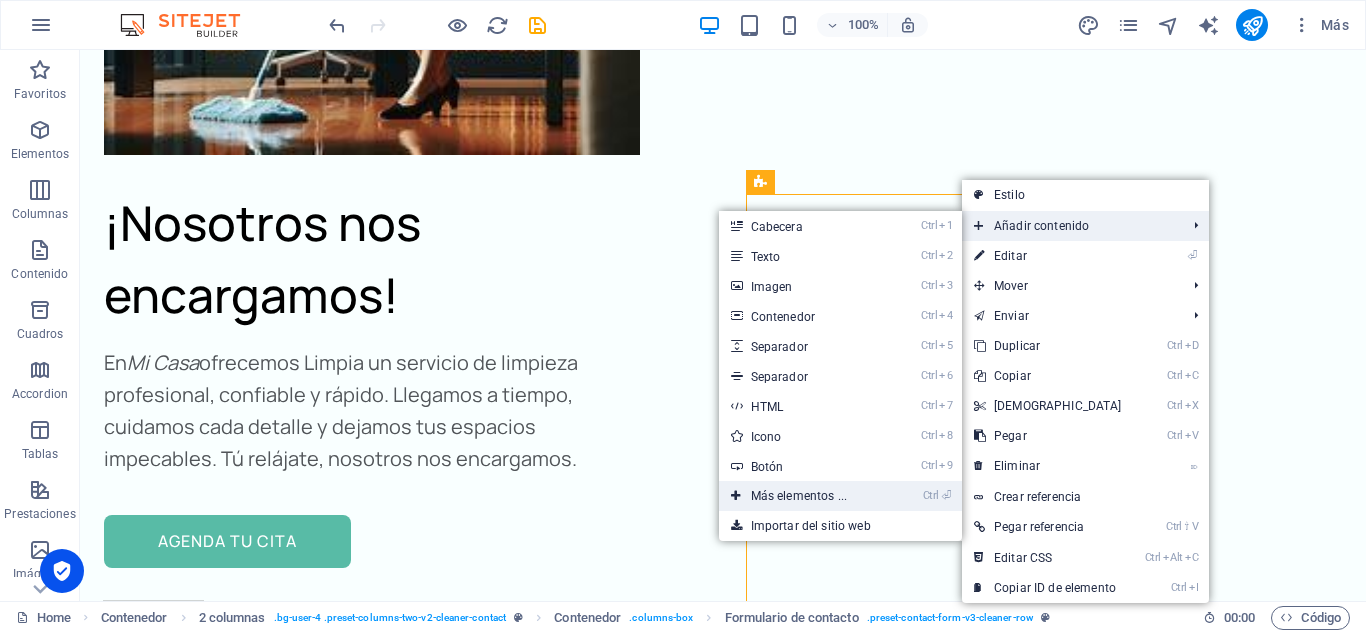 click on "Ctrl ⏎  Más elementos ..." at bounding box center [803, 496] 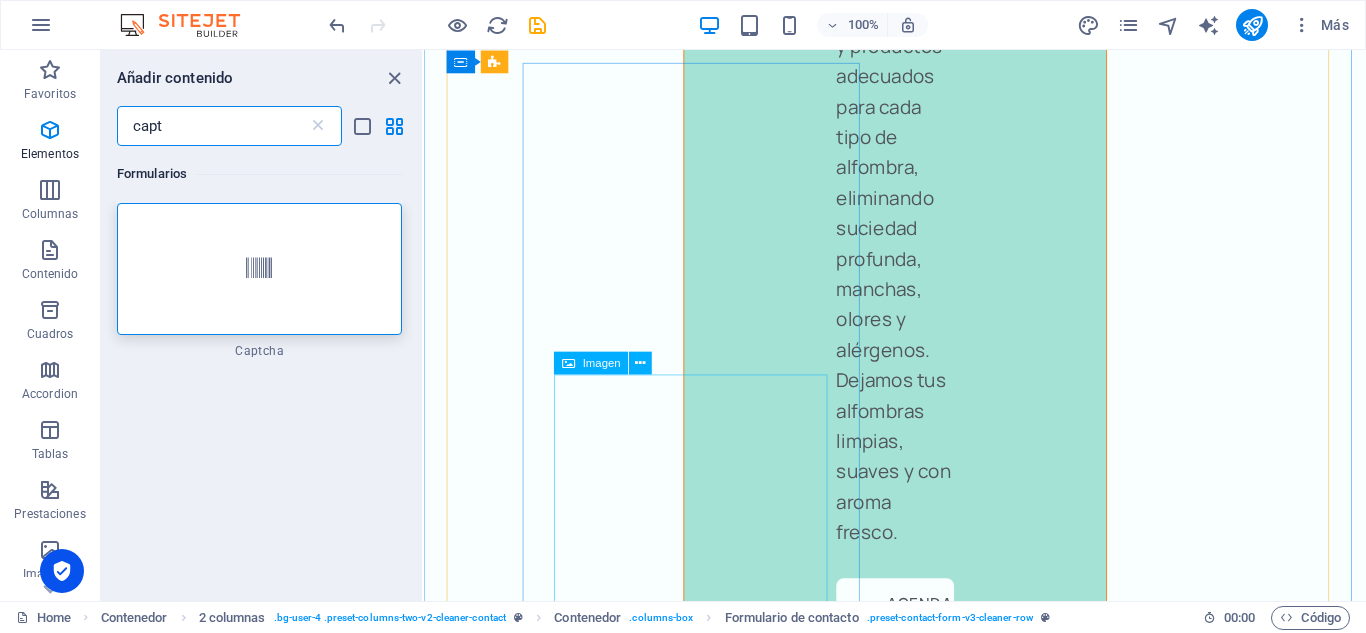 scroll, scrollTop: 10529, scrollLeft: 0, axis: vertical 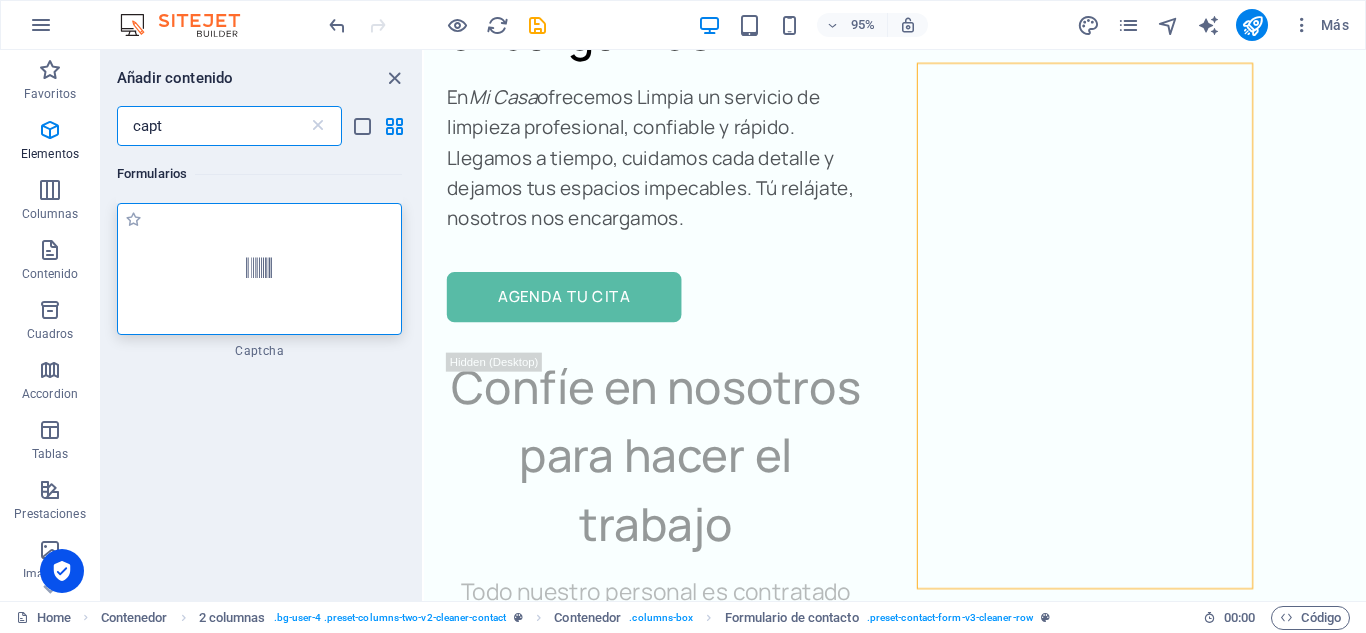 click at bounding box center (259, 269) 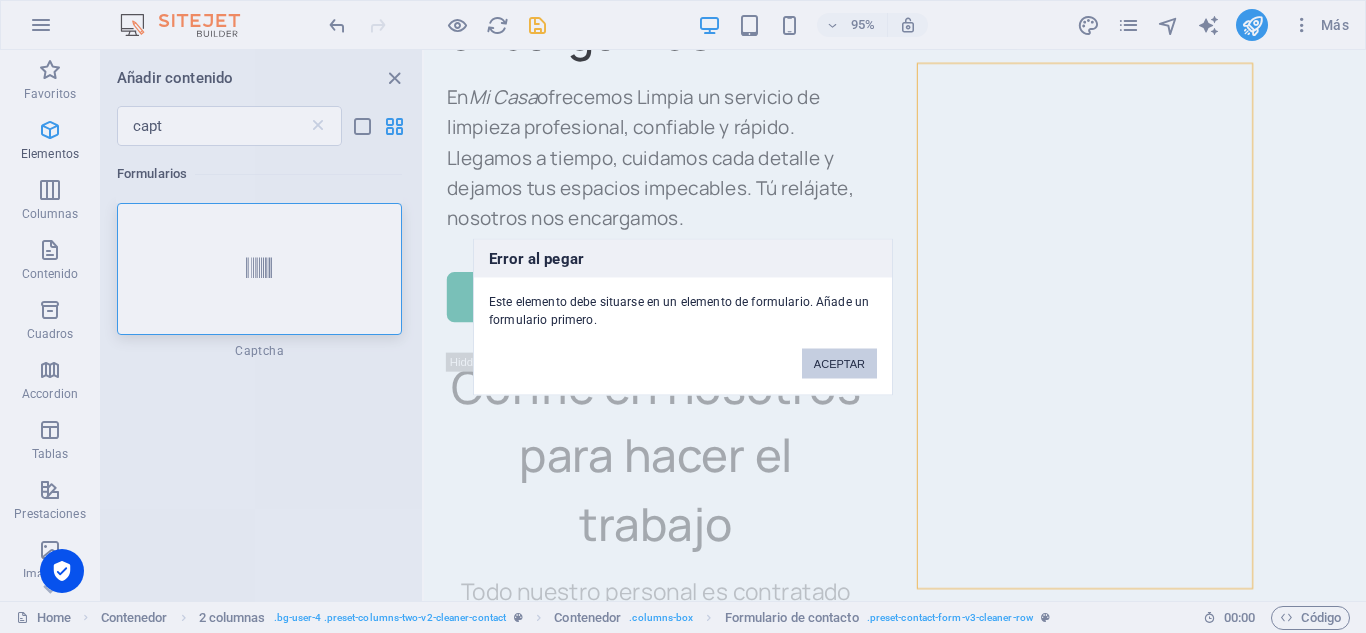 click on "ACEPTAR" at bounding box center (839, 363) 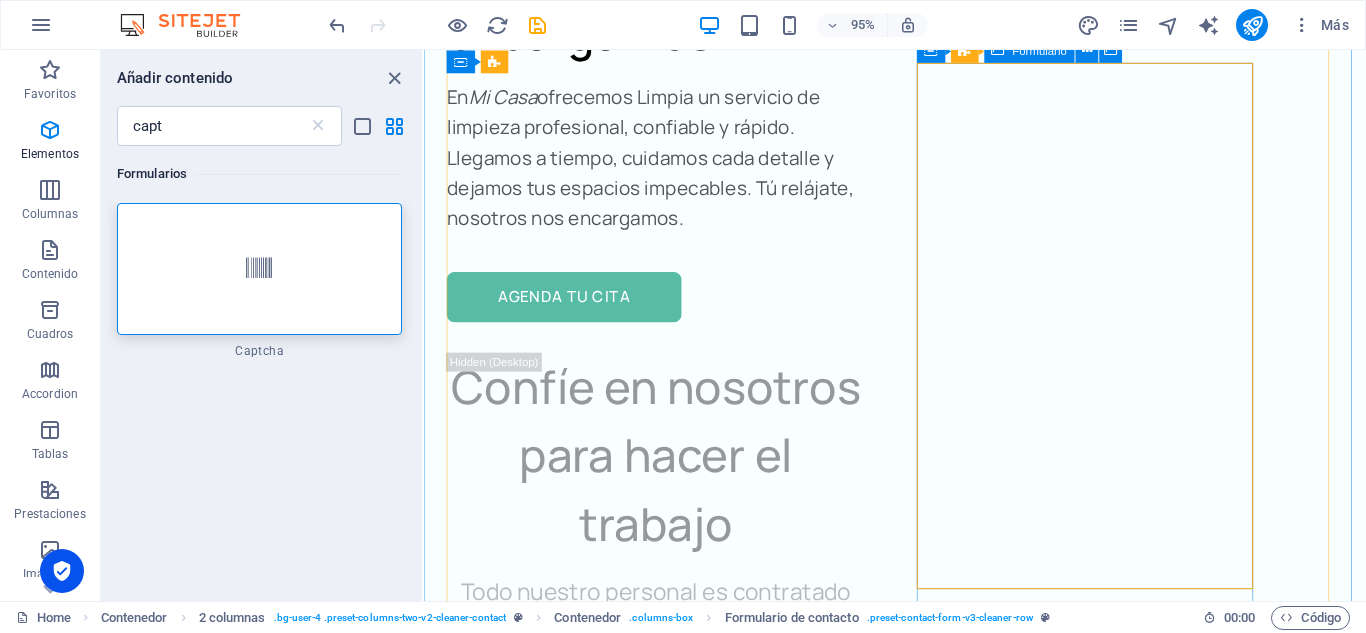 click on "Nombre completo Correo electrónico Mensaje   He leído y comprendido la política de privacidad. Entregar" 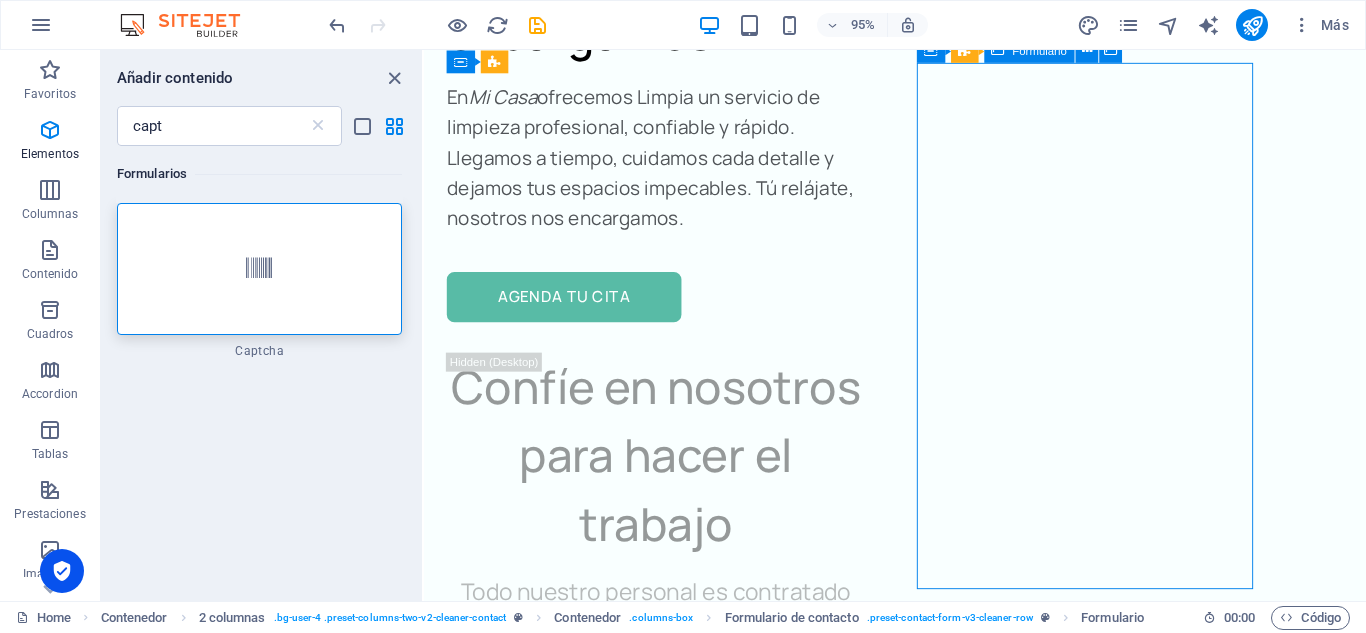 click on "Nombre completo Correo electrónico Mensaje   He leído y comprendido la política de privacidad. Entregar" 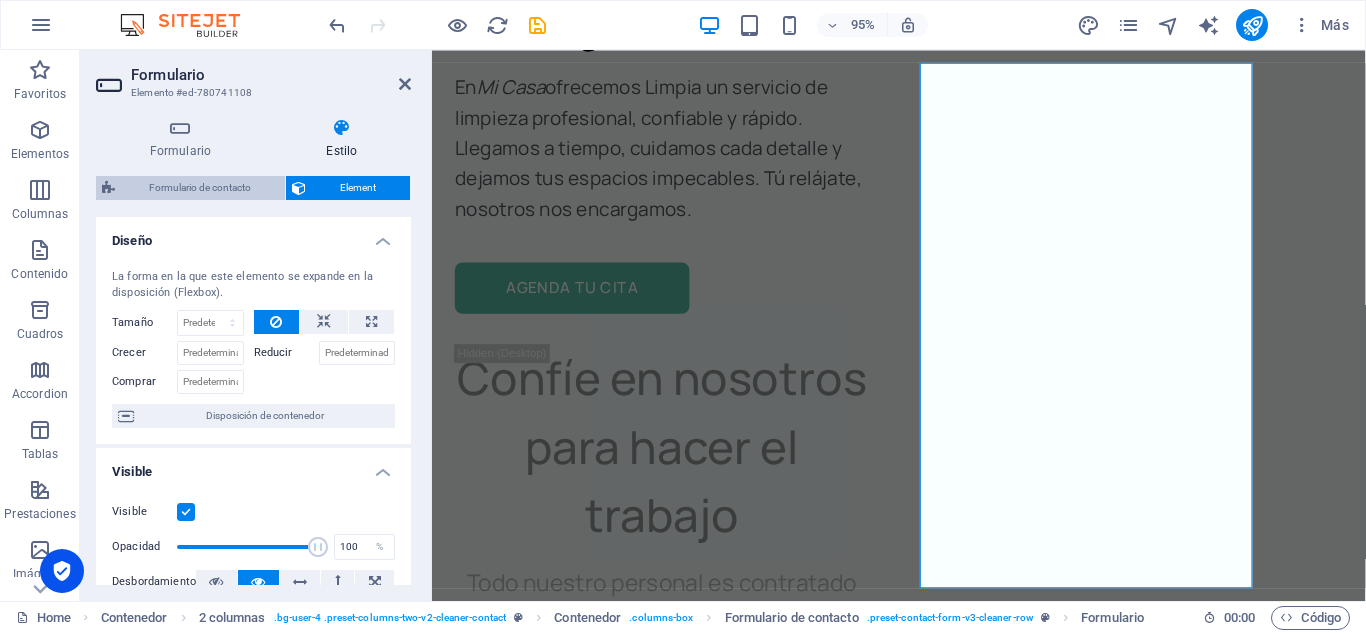click on "Formulario de contacto" at bounding box center (200, 188) 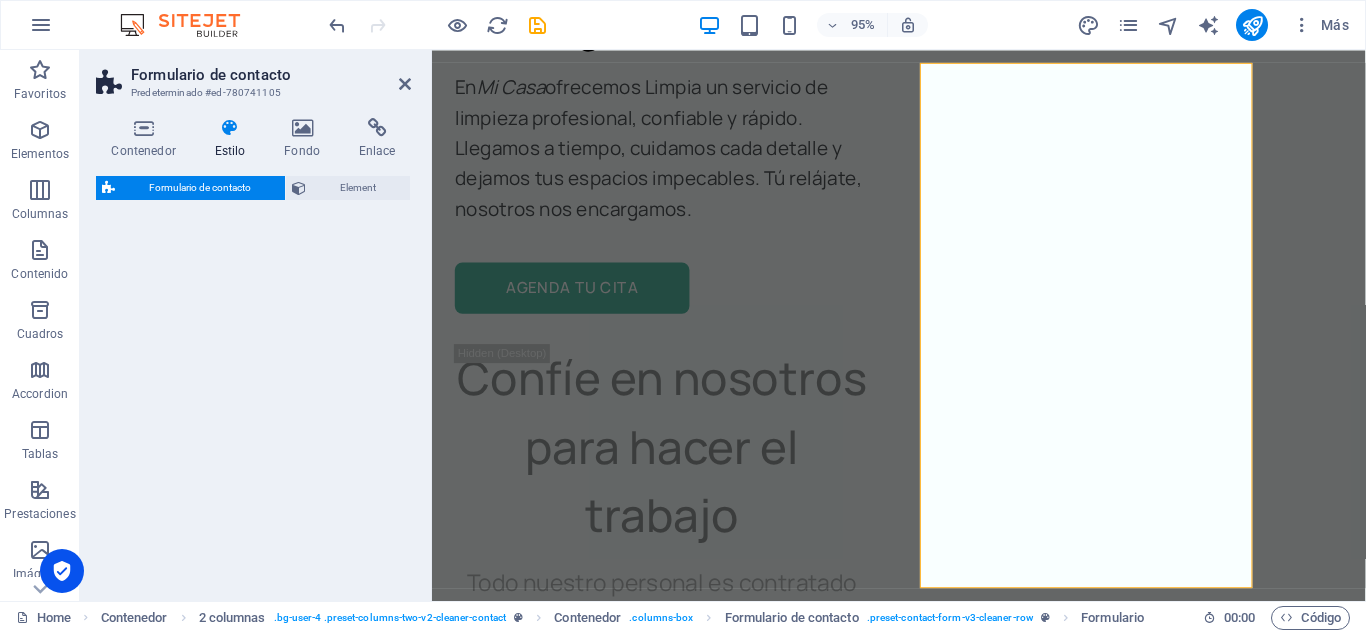 select on "rem" 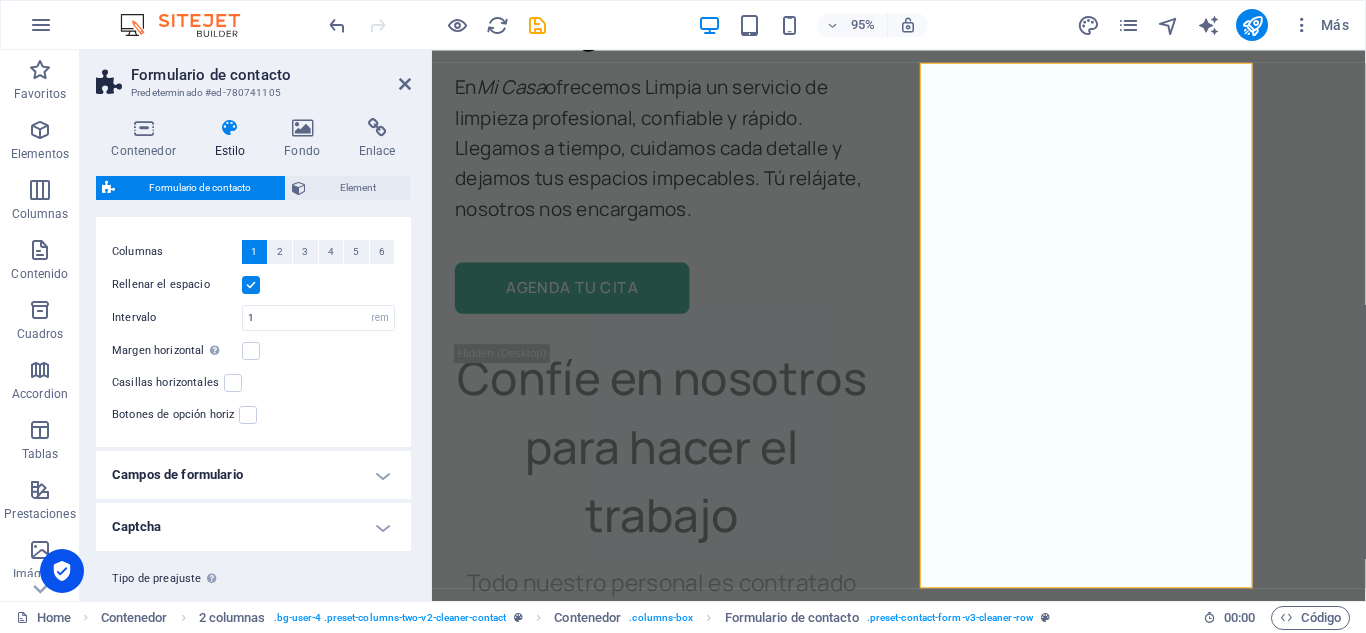 scroll, scrollTop: 423, scrollLeft: 0, axis: vertical 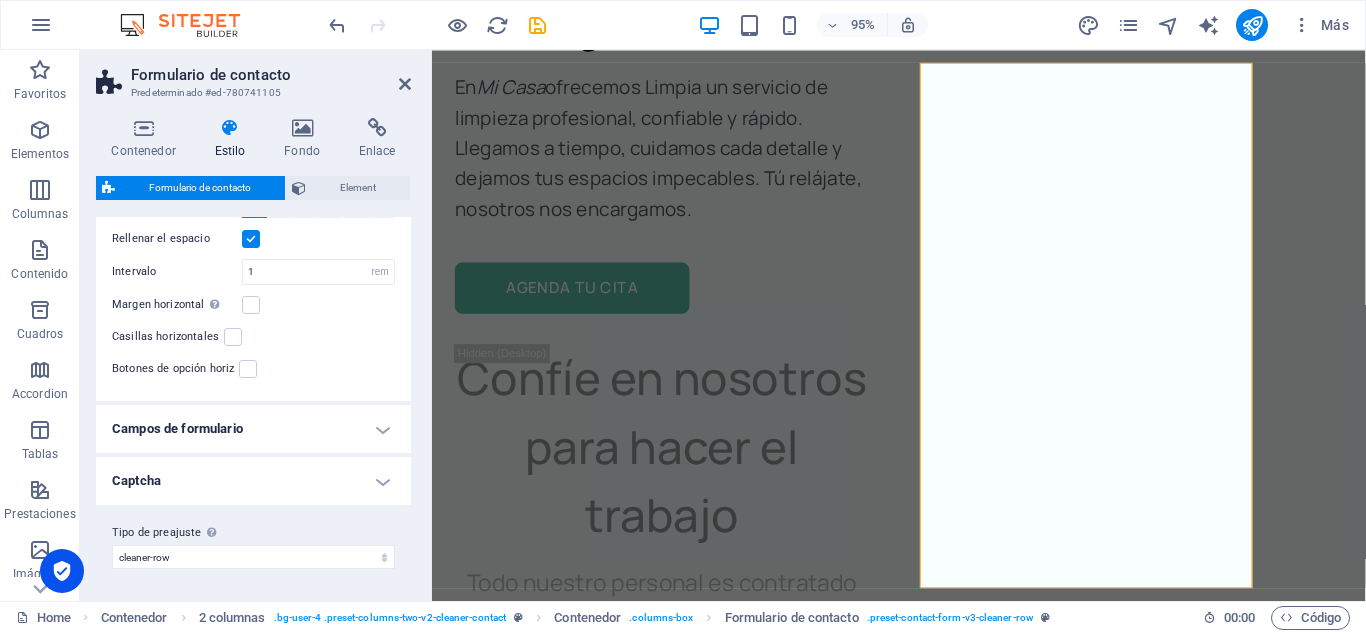 click on "Captcha" at bounding box center (253, 481) 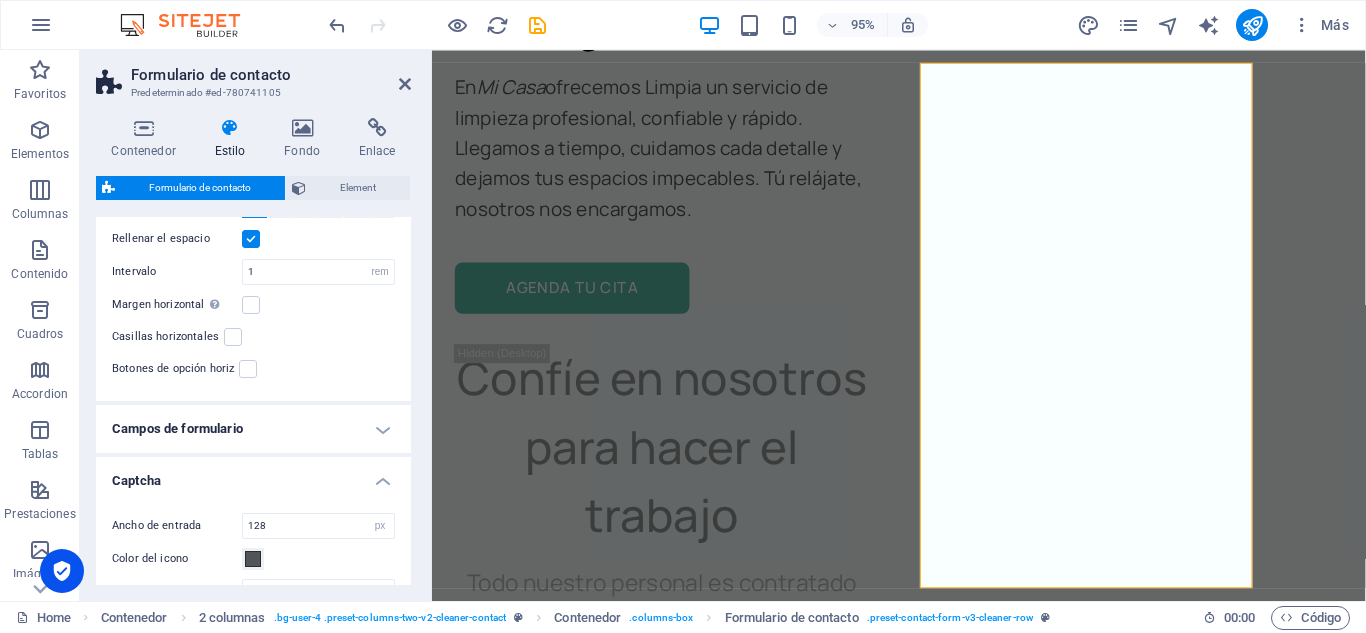 scroll, scrollTop: 543, scrollLeft: 0, axis: vertical 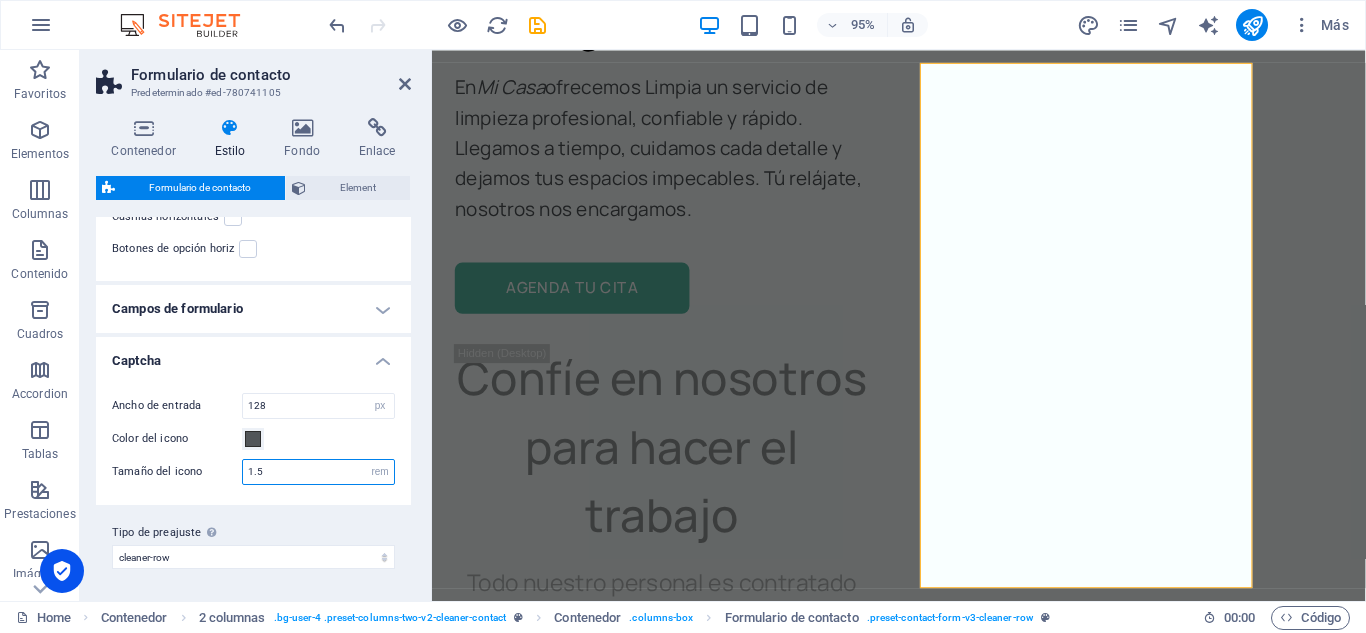 click on "1.5" at bounding box center [318, 472] 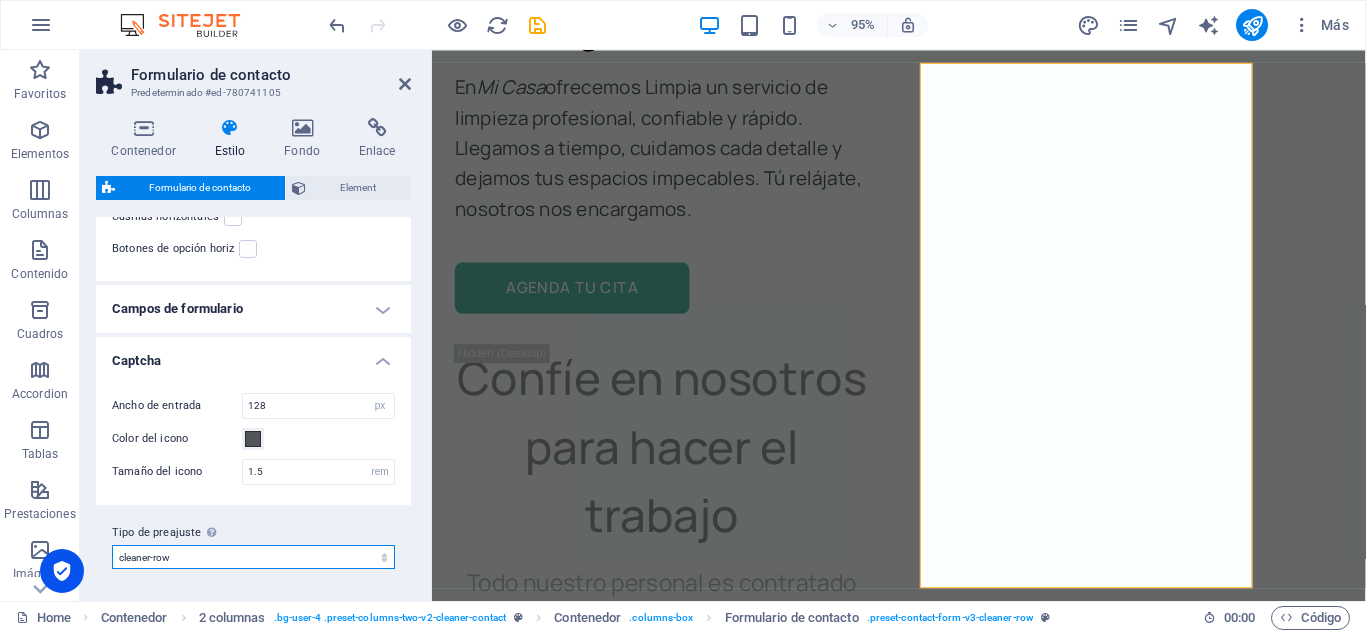 click on "cleaner-row Añadir tipo de preajuste" at bounding box center [253, 557] 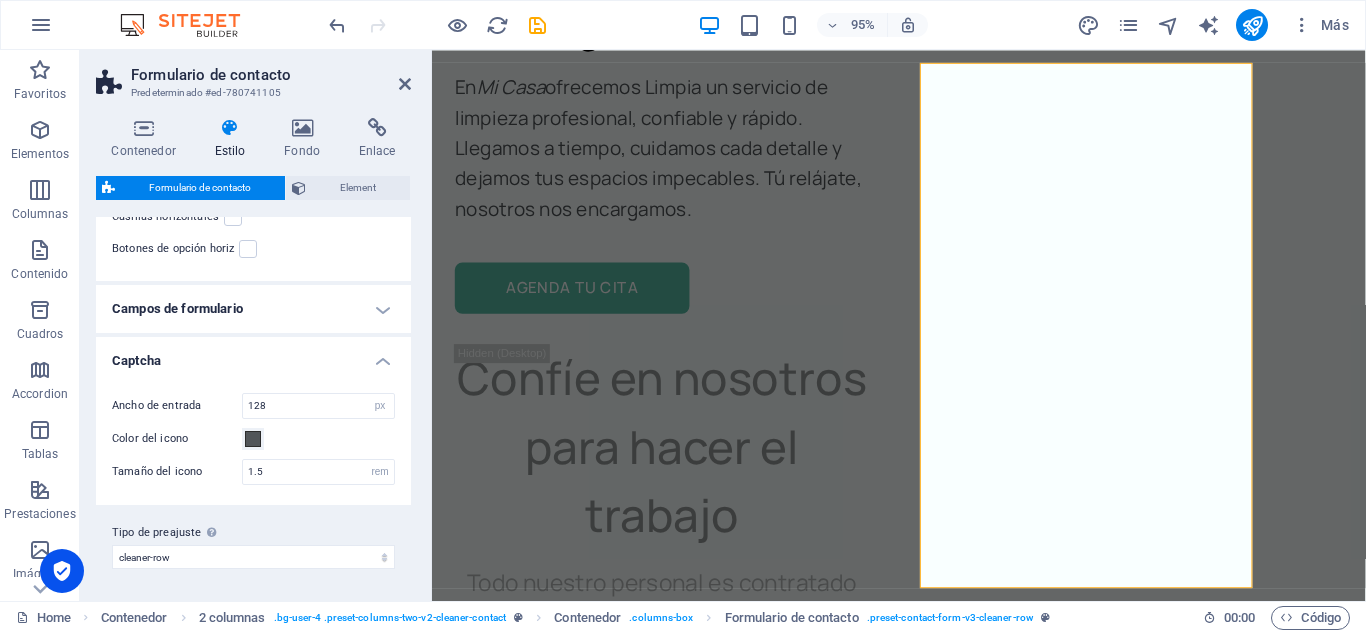 drag, startPoint x: 237, startPoint y: 553, endPoint x: 193, endPoint y: 575, distance: 49.193497 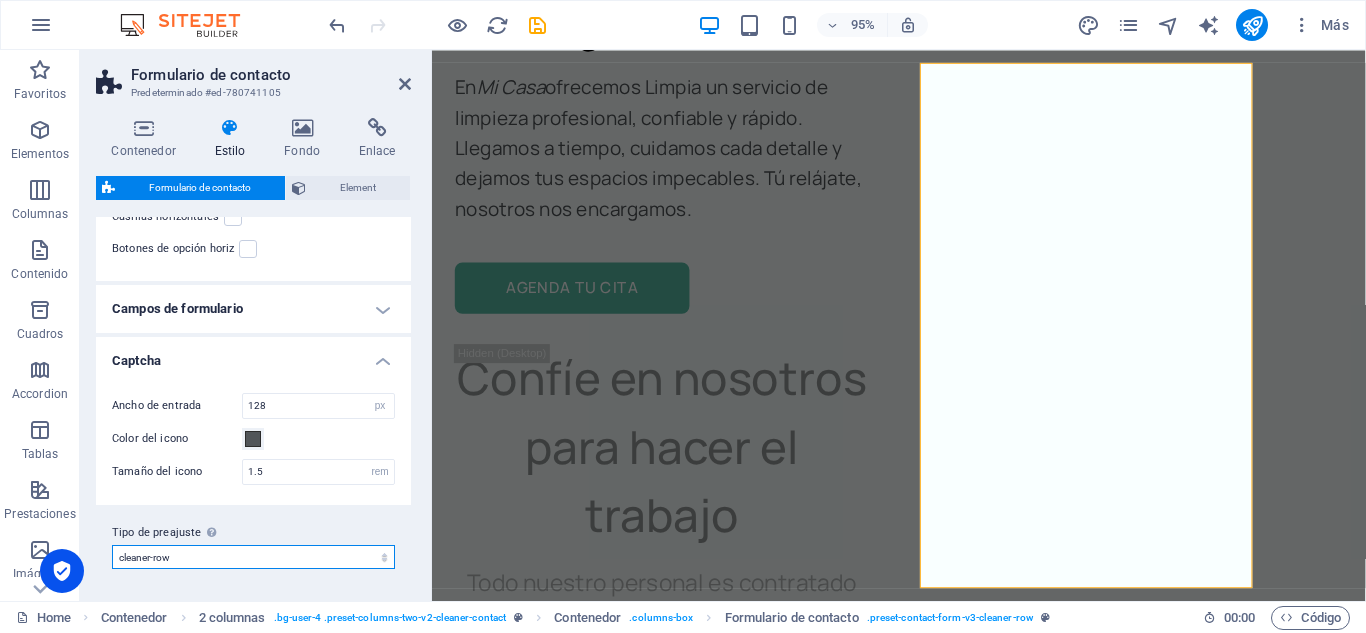 click on "cleaner-row Añadir tipo de preajuste" at bounding box center [253, 557] 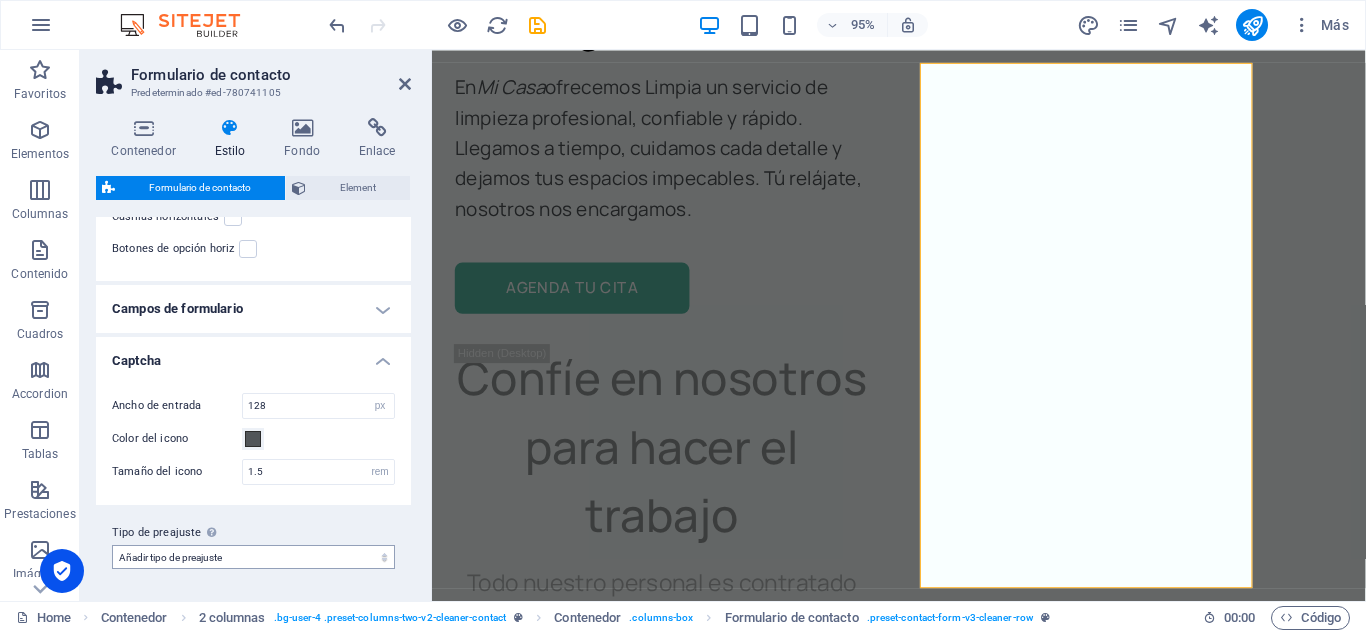 click on "cleaner-row Añadir tipo de preajuste" at bounding box center [253, 557] 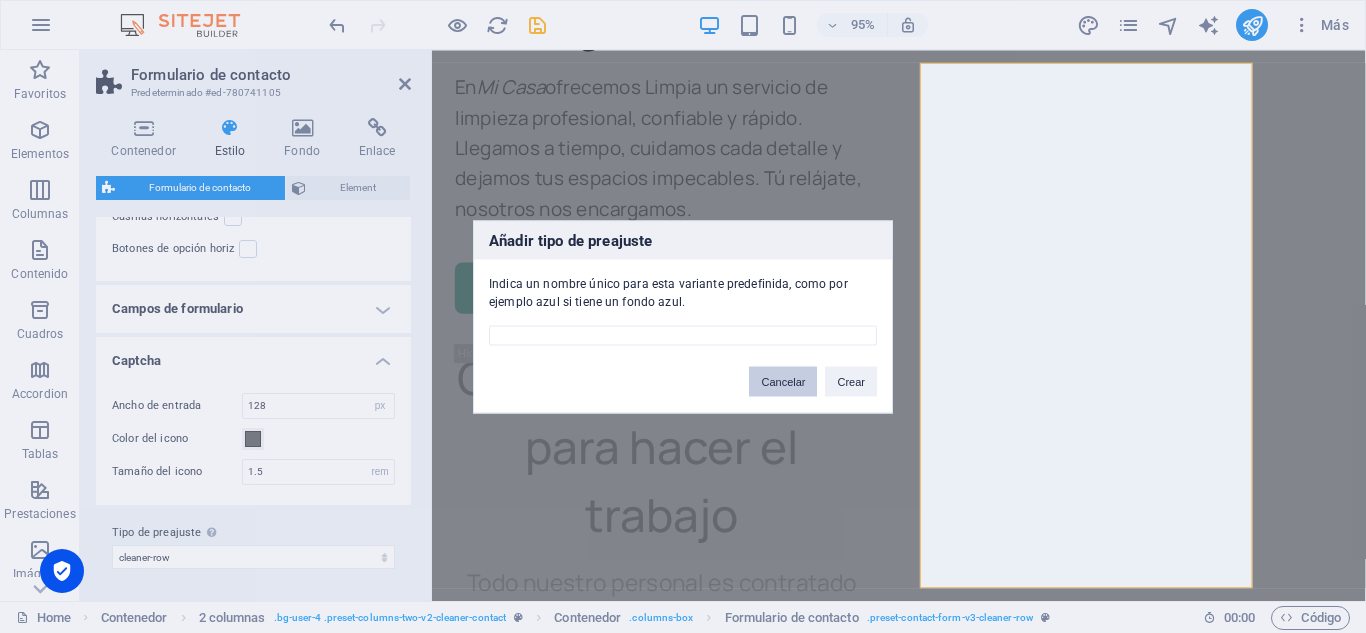 click on "Cancelar" at bounding box center (783, 381) 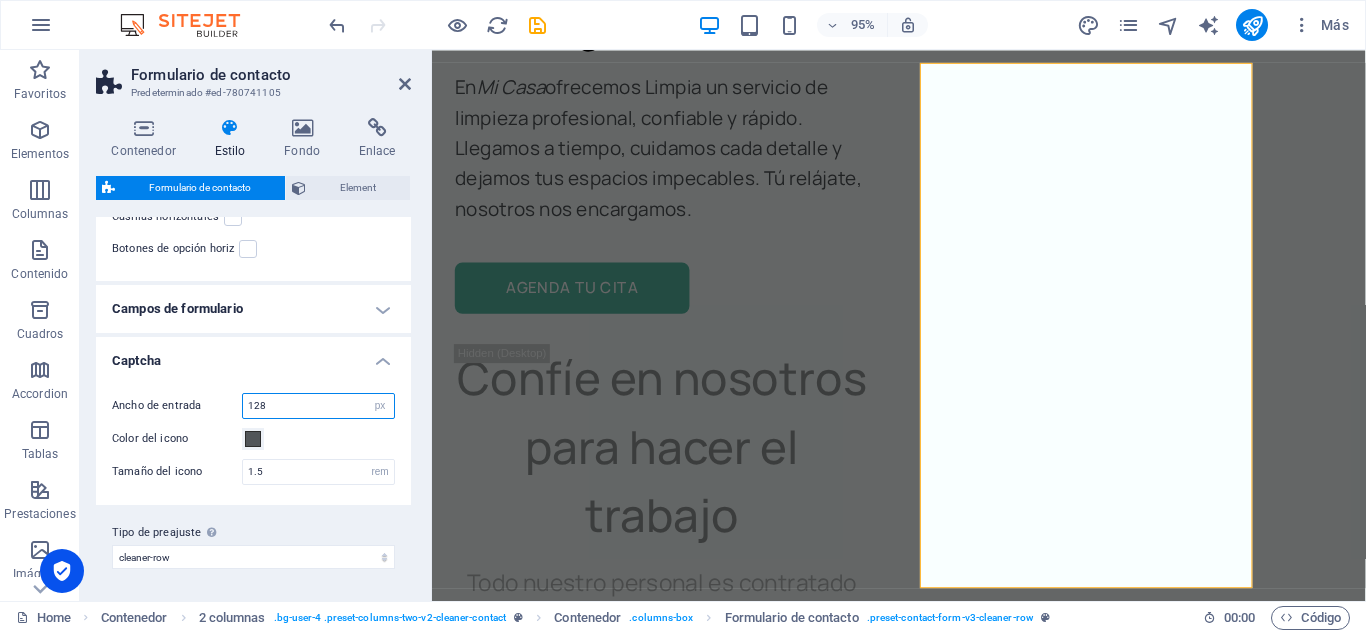 click on "128" at bounding box center (318, 406) 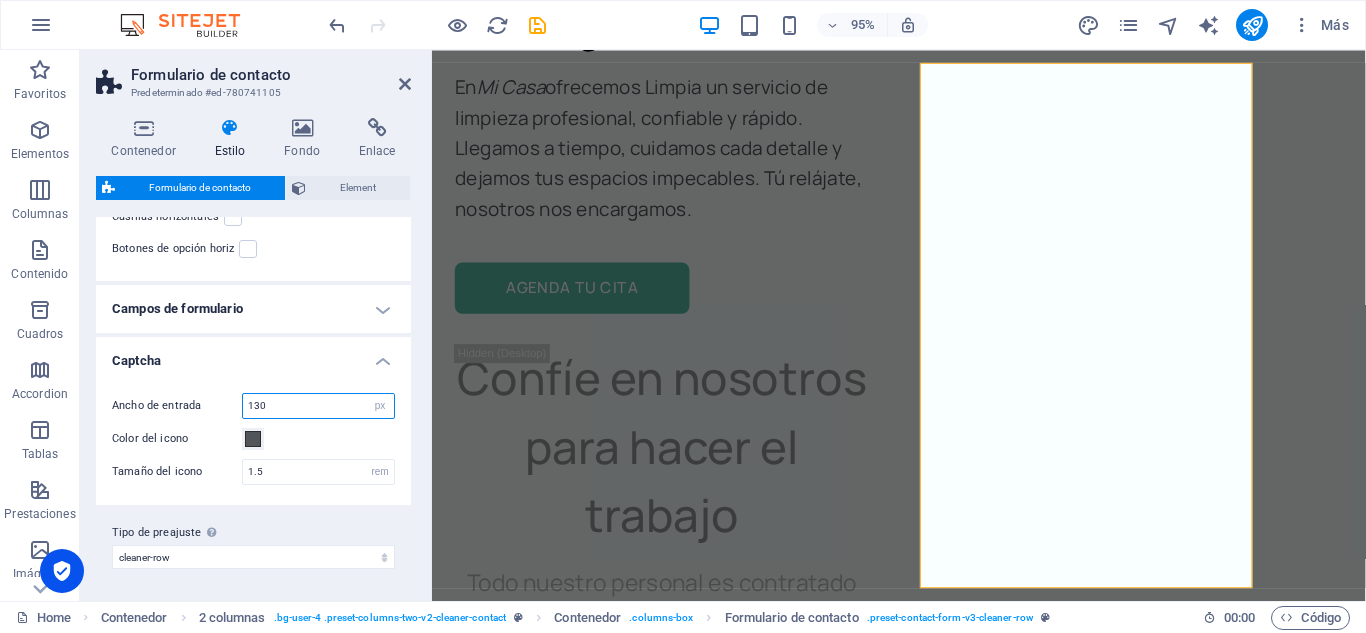 type on "130" 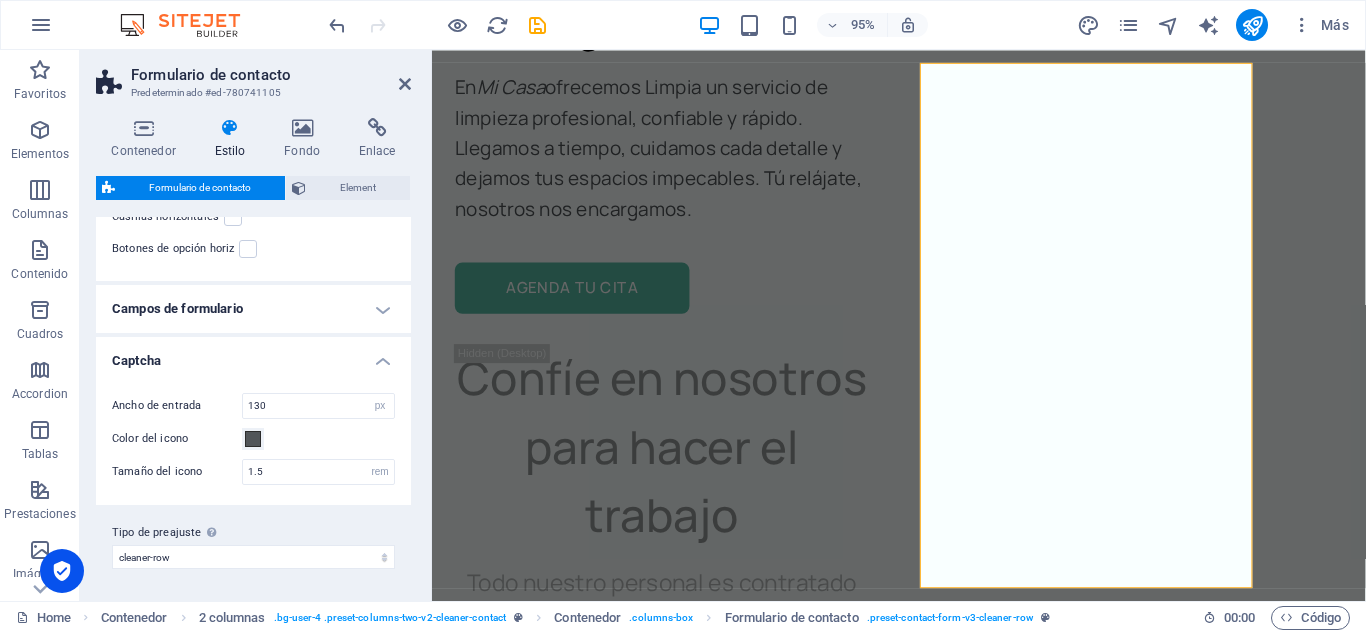click on "Color del icono" at bounding box center [253, 439] 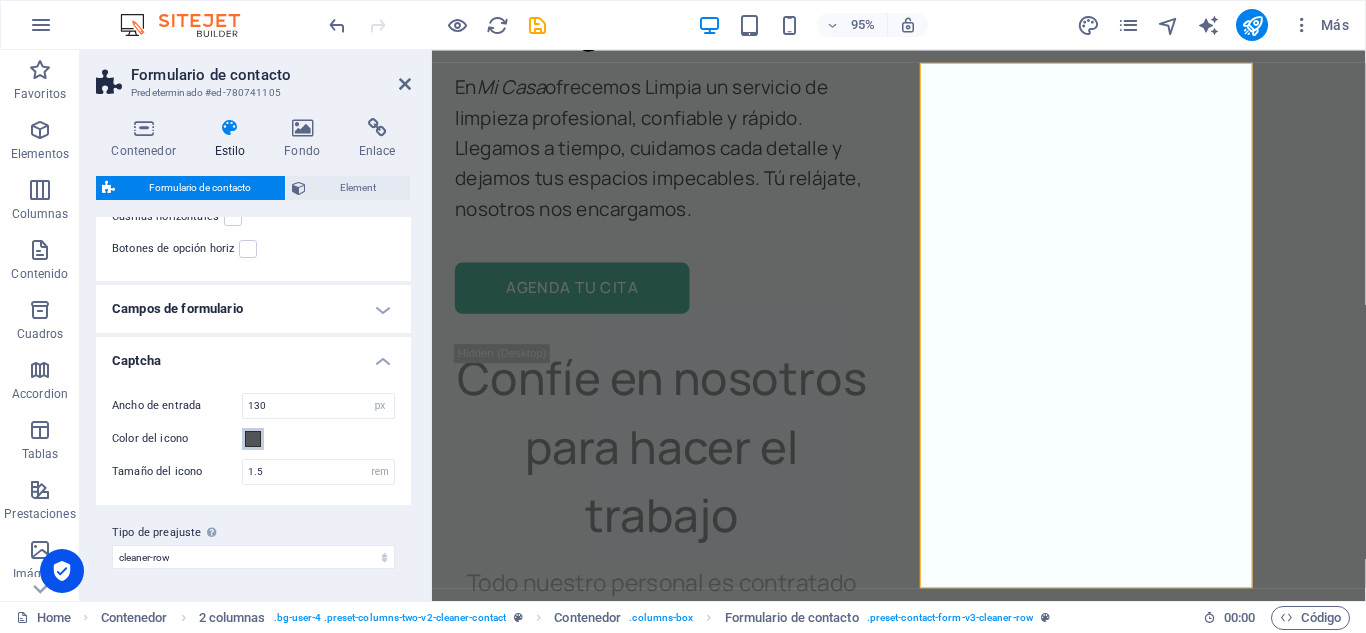 click on "Color del icono" at bounding box center (253, 439) 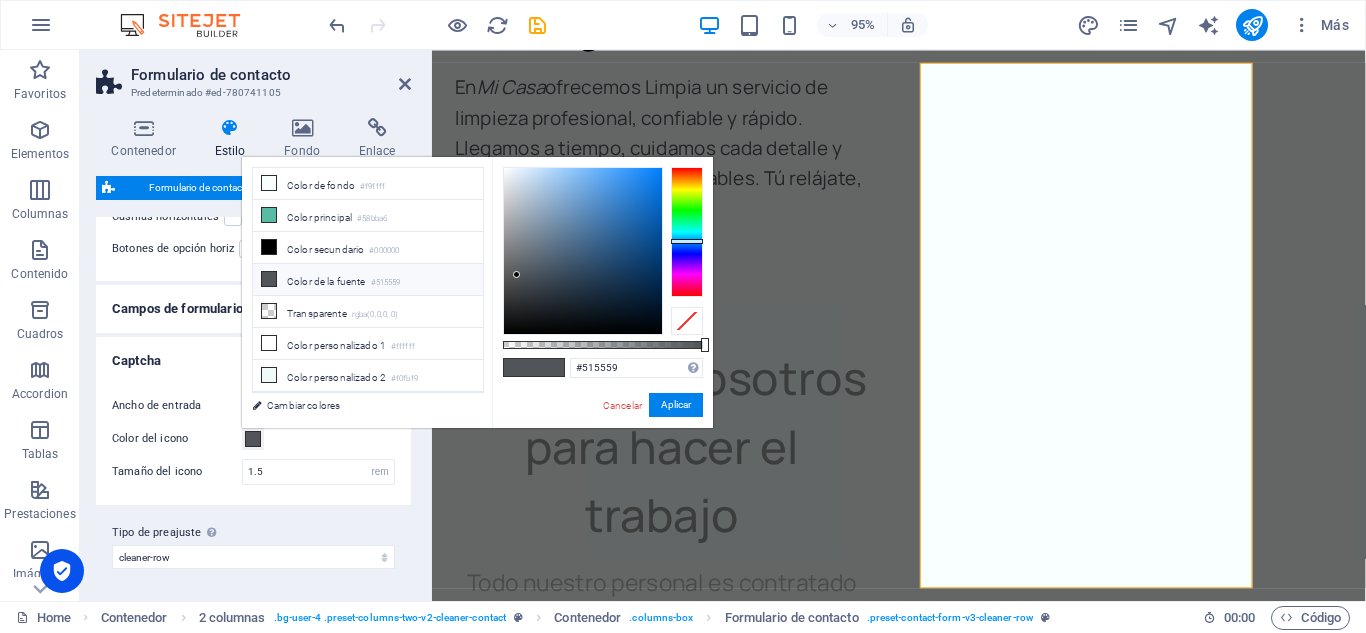 click on "Color del icono" at bounding box center (253, 439) 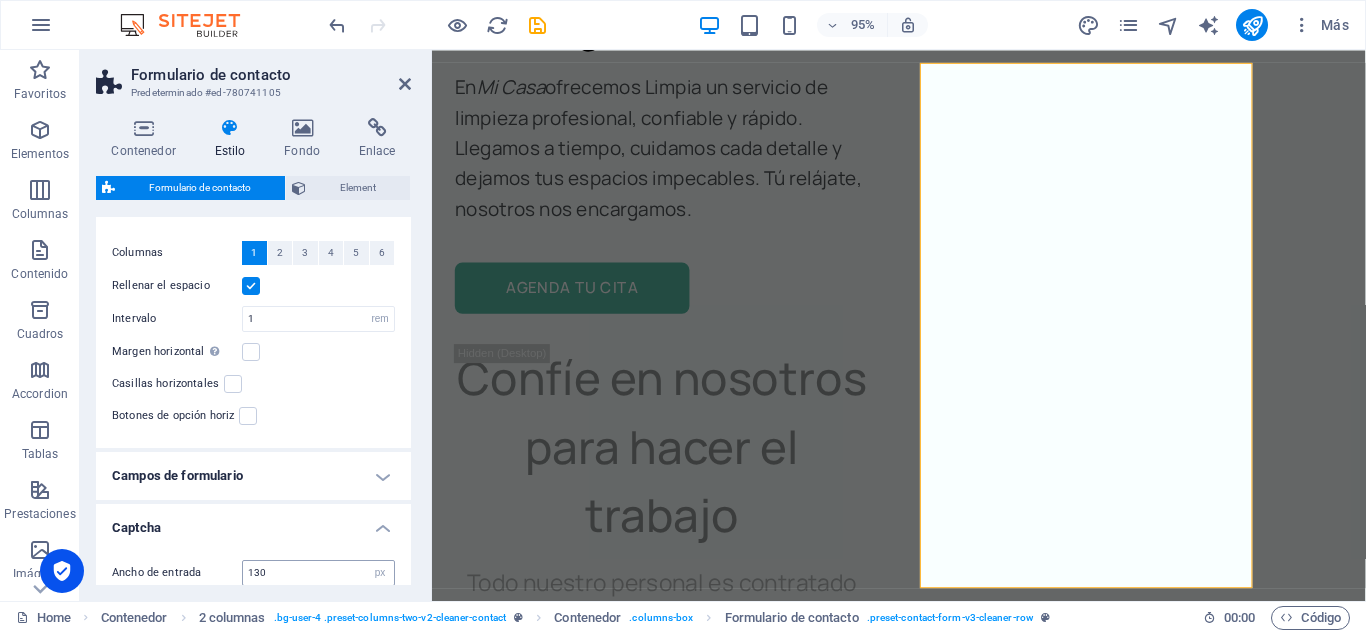 scroll, scrollTop: 366, scrollLeft: 0, axis: vertical 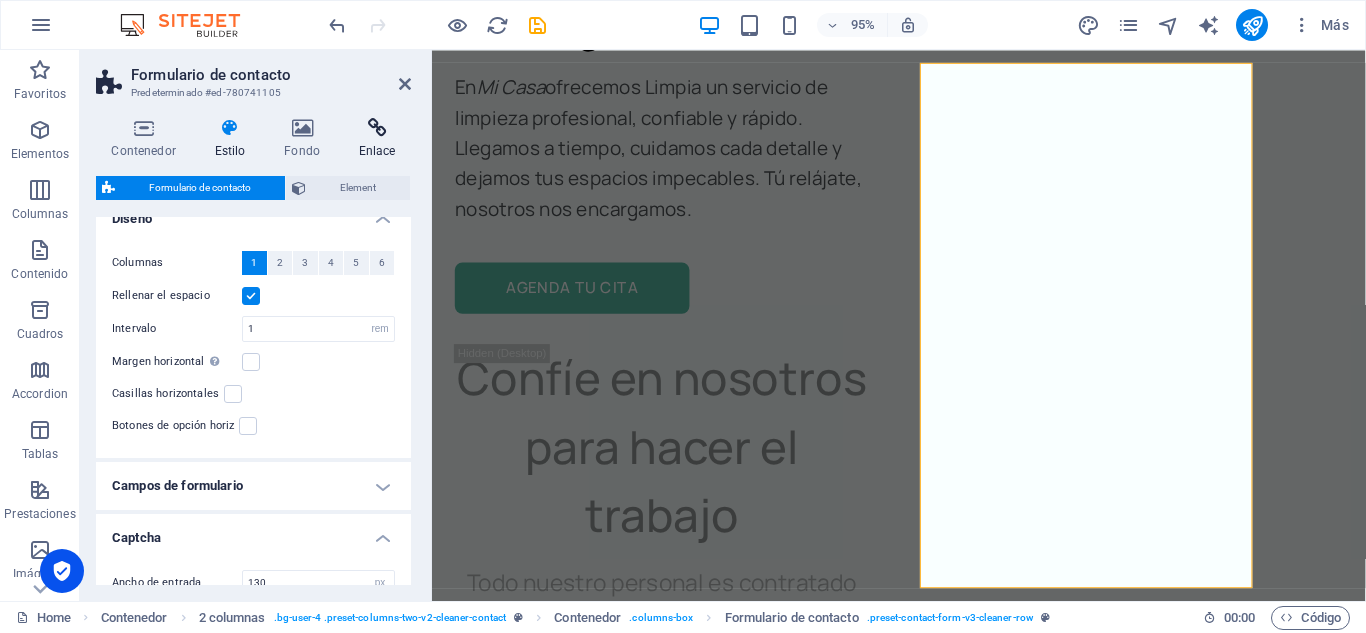 click at bounding box center [377, 128] 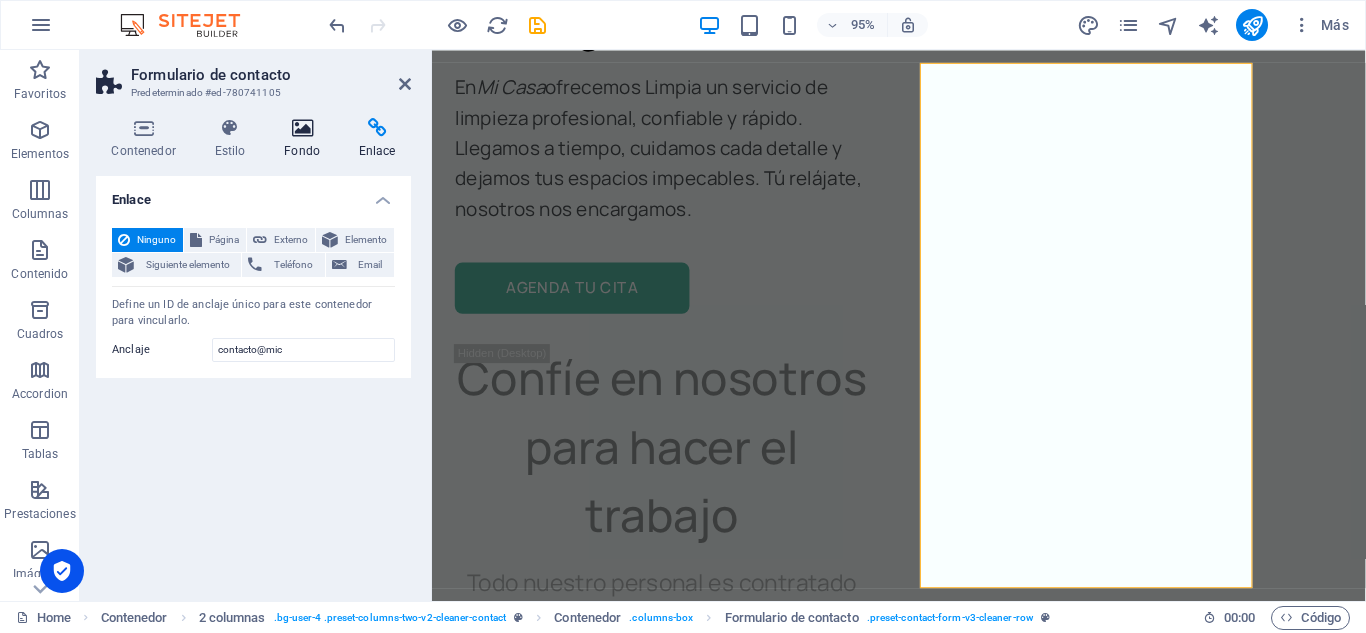 click at bounding box center [302, 128] 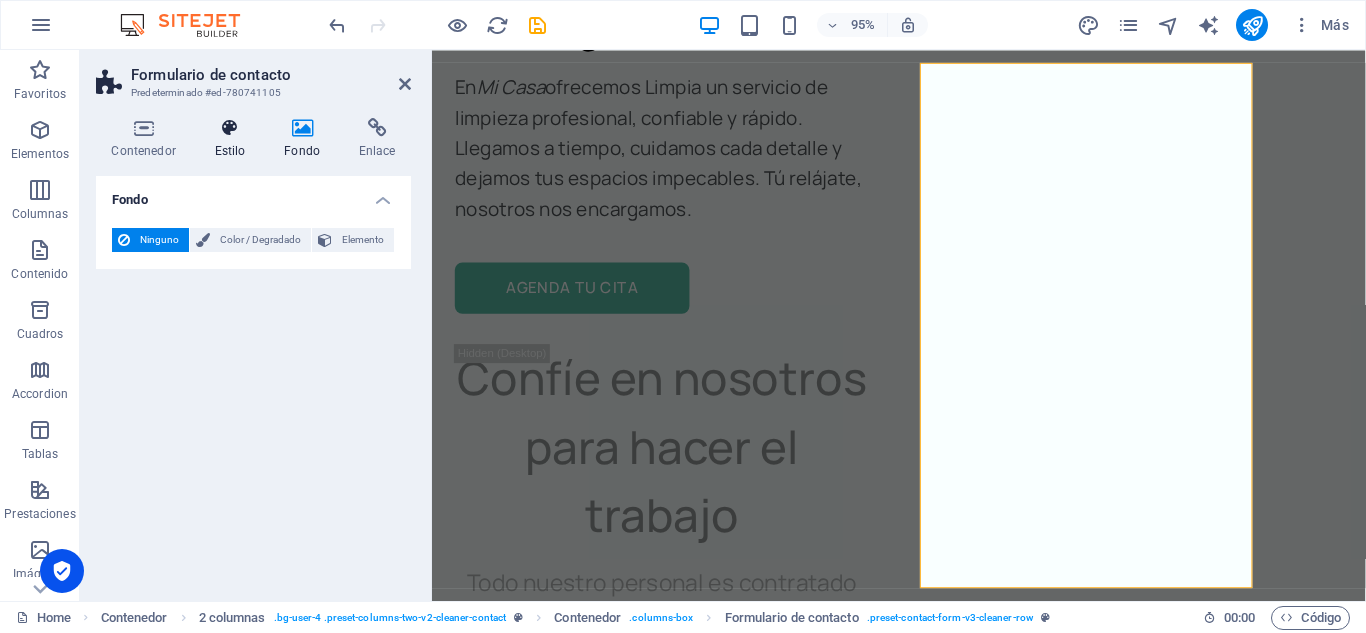 click at bounding box center [230, 128] 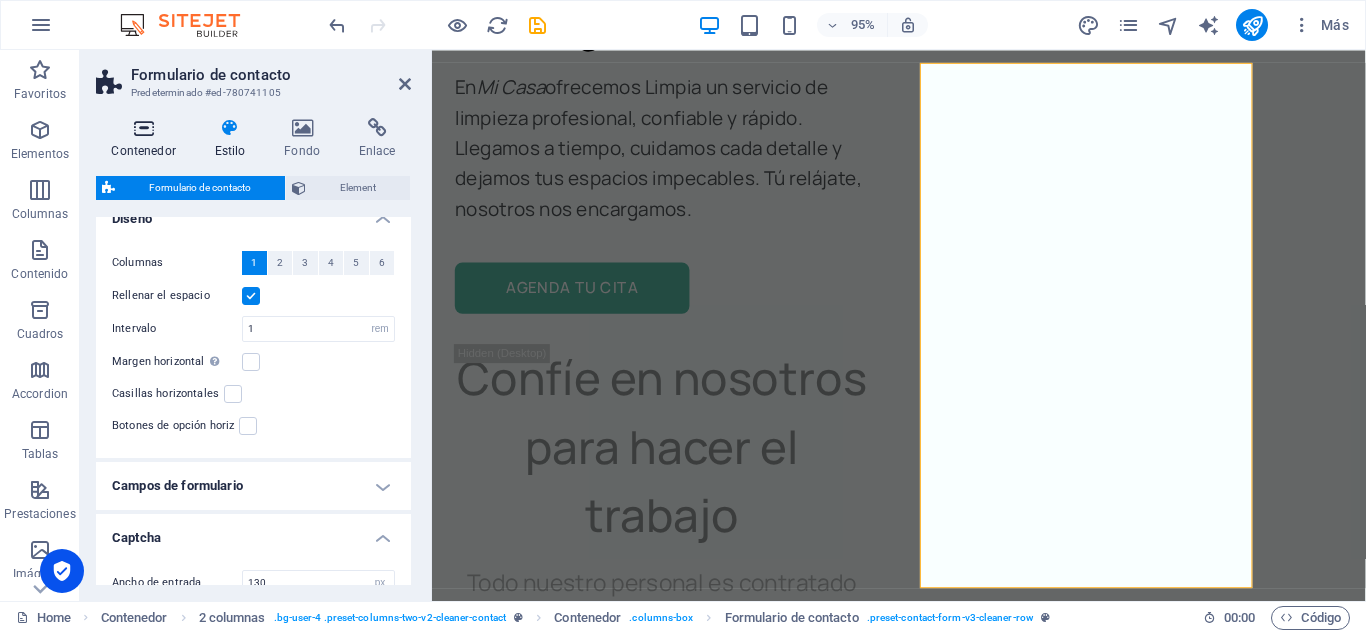 click at bounding box center [143, 128] 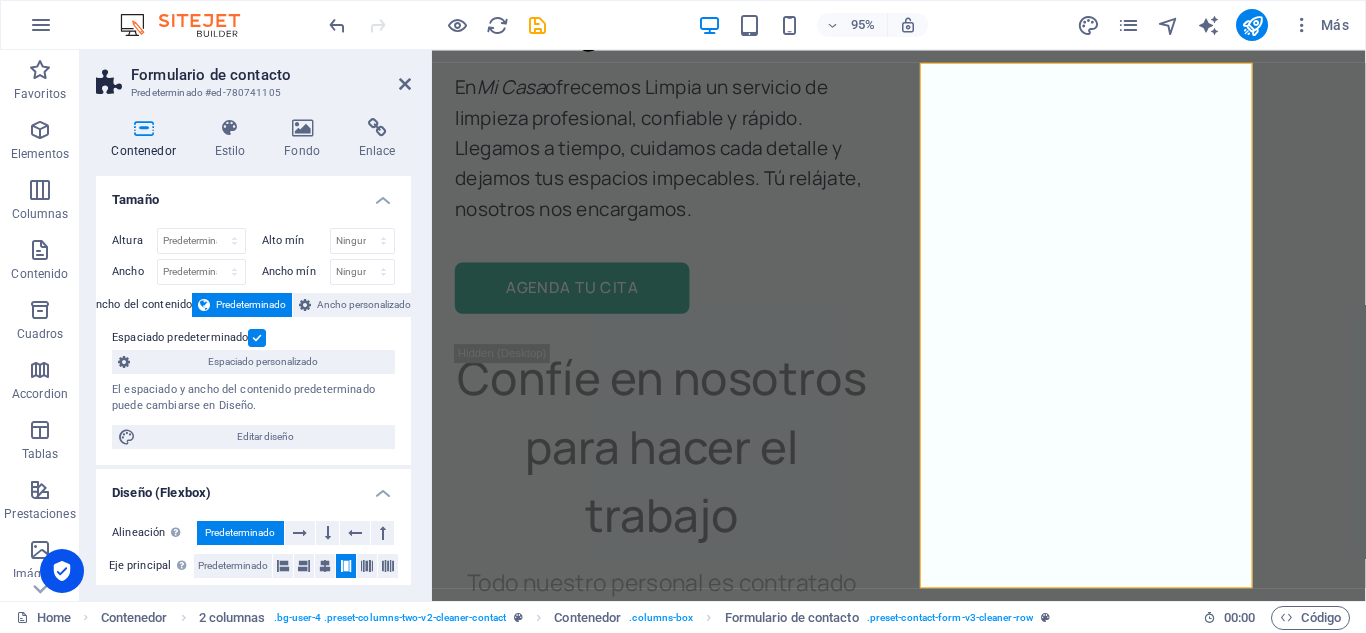 drag, startPoint x: 173, startPoint y: 132, endPoint x: 365, endPoint y: 209, distance: 206.86469 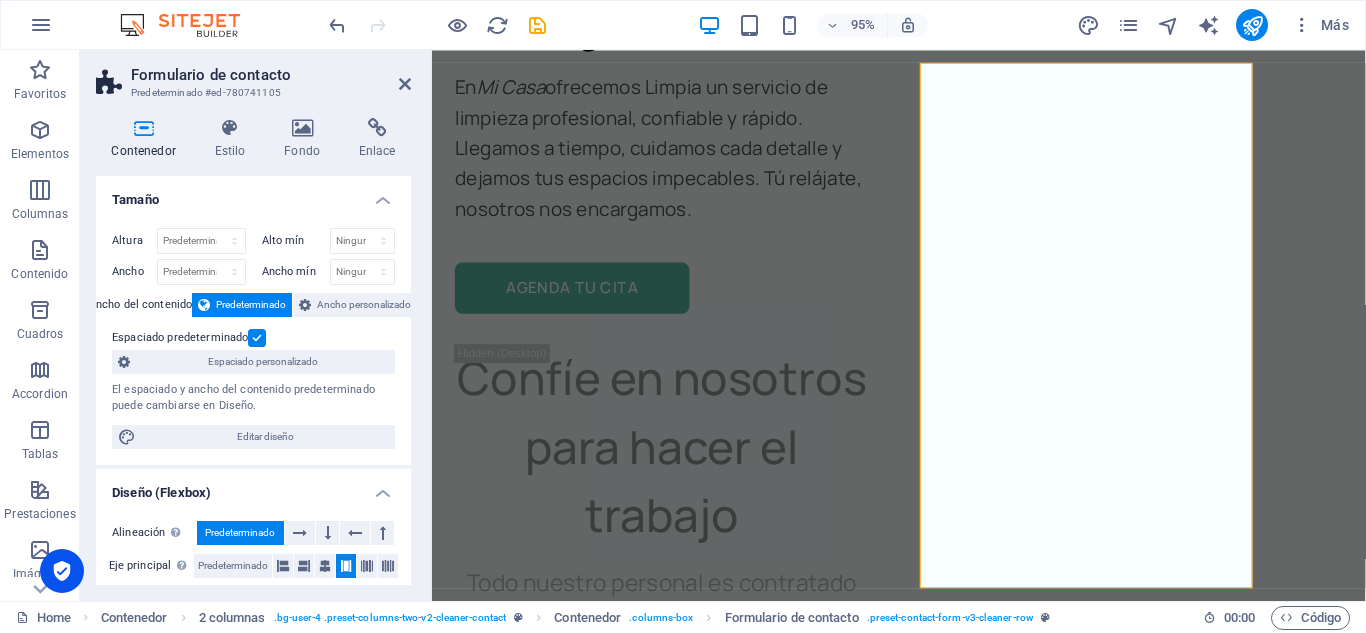 click on "Contenedor Estilo Fondo Enlace Tamaño Altura Predeterminado px rem % vh vw Alto mín Ninguno px rem % vh vw Ancho Predeterminado px rem % em vh vw Ancho mín Ninguno px rem % vh vw Ancho del contenido Predeterminado Ancho personalizado Ancho Predeterminado px rem % em vh vw Ancho mín Ninguno px rem % vh vw Espaciado predeterminado Espaciado personalizado El espaciado y ancho del contenido predeterminado puede cambiarse en Diseño. Editar diseño Diseño (Flexbox) Alineación Determina flex-direction. Predeterminado Eje principal Determina la forma en la que los elementos deberían comportarse por el eje principal en este contenedor (contenido justificado). Predeterminado Eje lateral Controla la dirección vertical del elemento en el contenedor (alinear elementos). Predeterminado Ajuste Predeterminado Habilitado Deshabilitado Relleno Controla las distancias y la dirección de los elementos en el eje Y en varias líneas (alinear contenido). Predeterminado Accessibility Role Ninguno Encabezado" at bounding box center [253, 351] 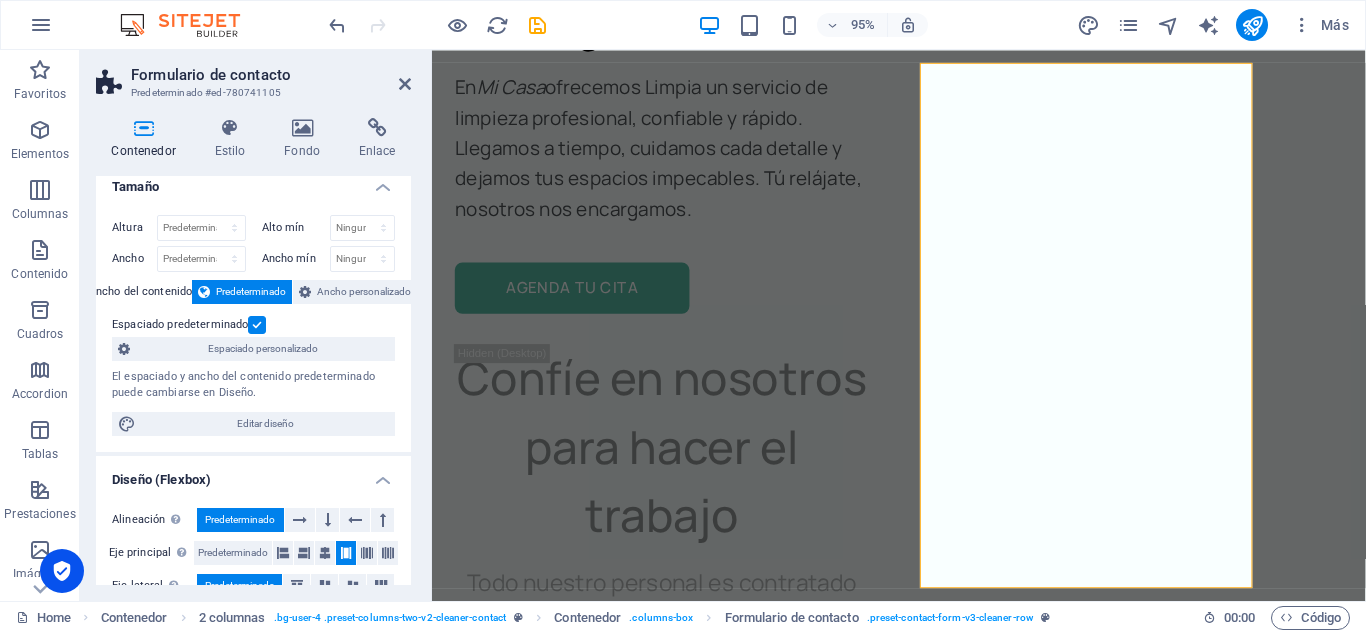 scroll, scrollTop: 14, scrollLeft: 0, axis: vertical 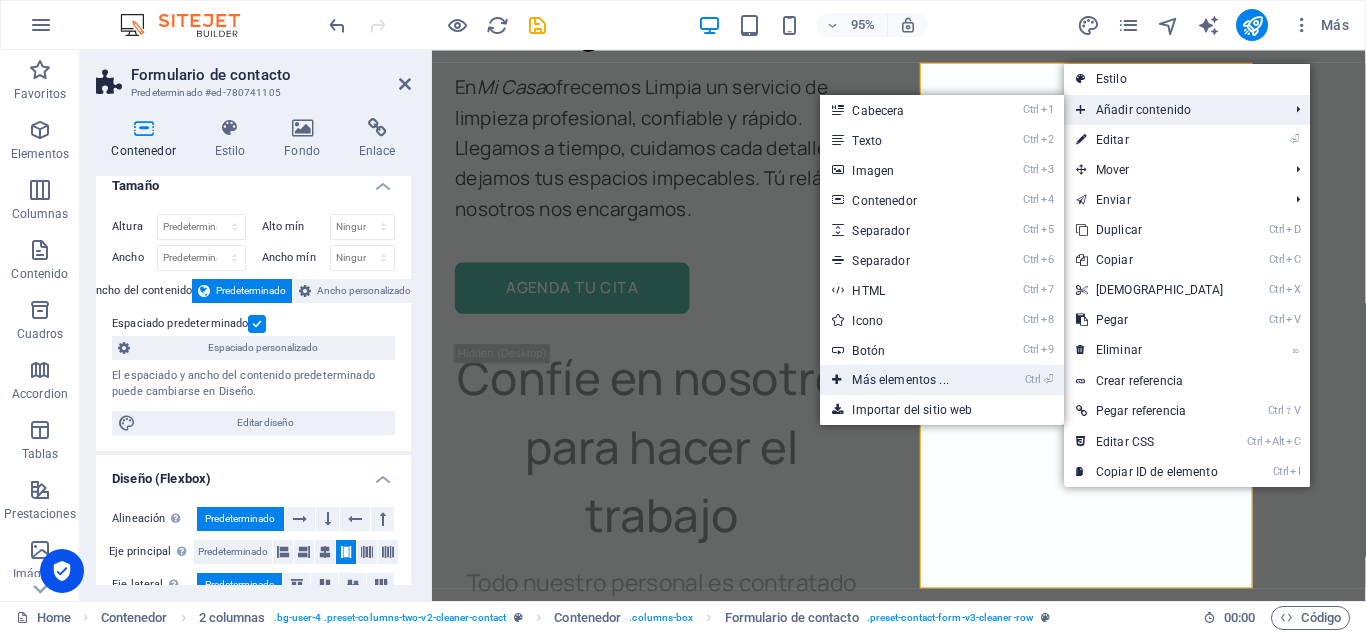 click on "Ctrl ⏎  Más elementos ..." at bounding box center (904, 380) 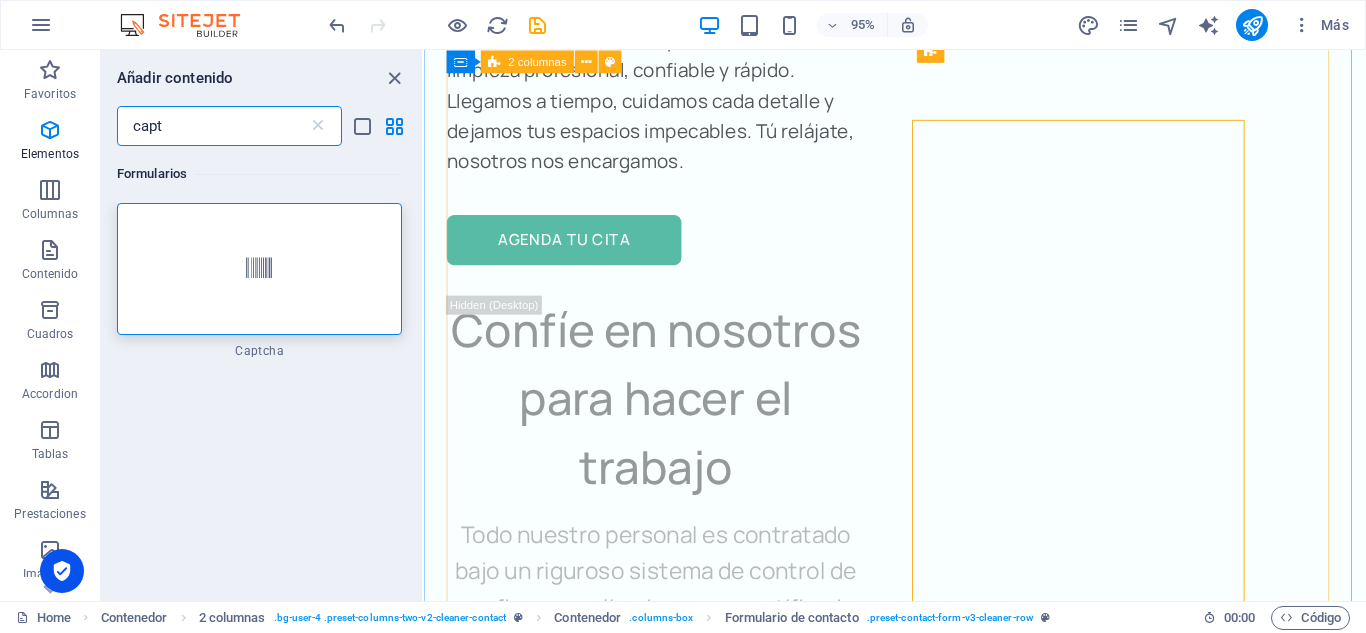 scroll, scrollTop: 10529, scrollLeft: 0, axis: vertical 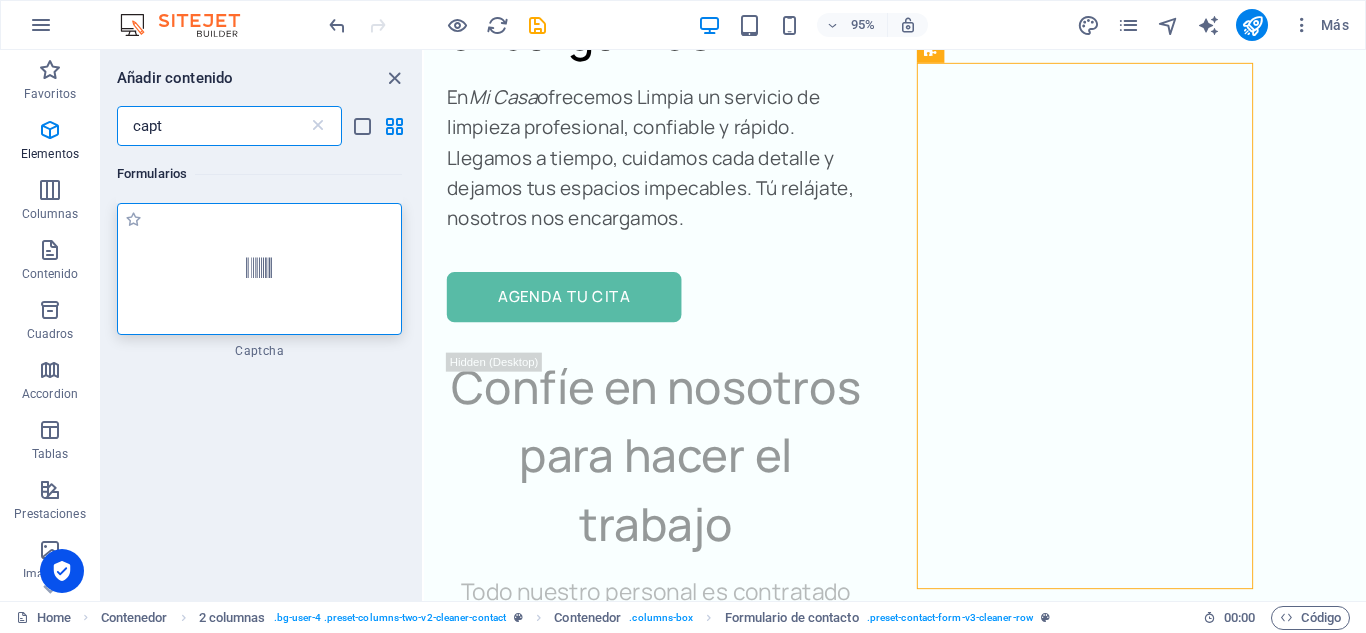 click at bounding box center [259, 269] 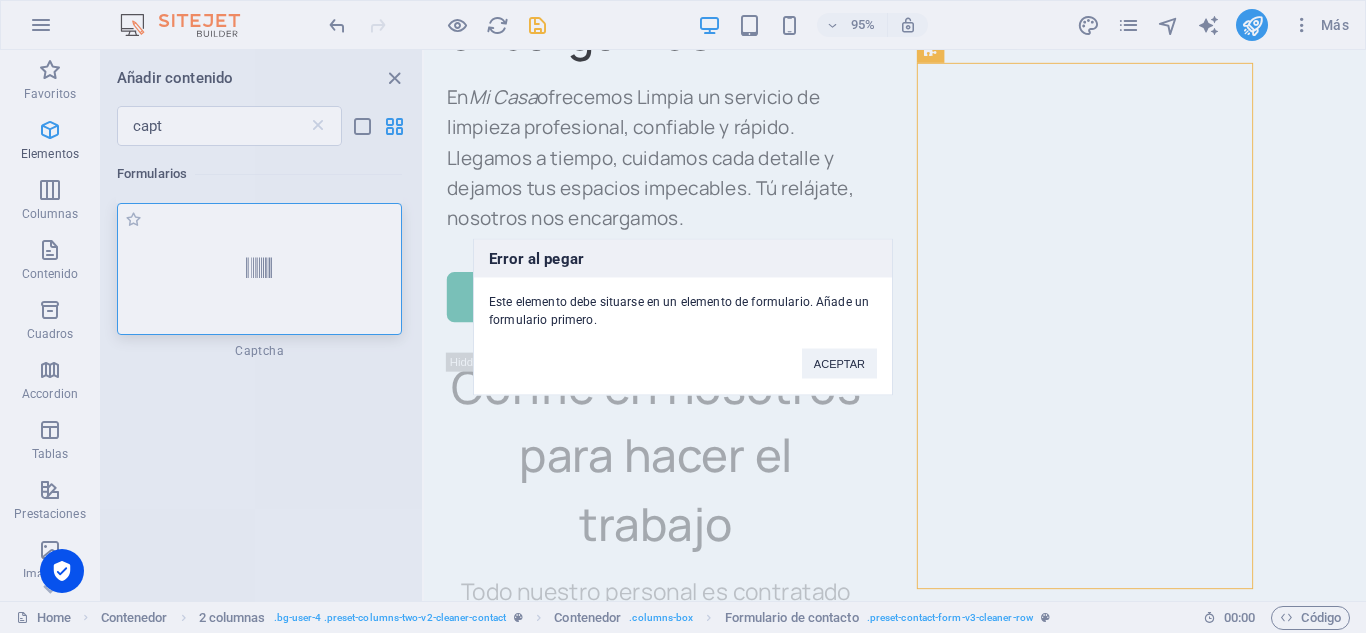 click on "Error al pegar Este elemento debe situarse en un elemento de formulario. Añade un formulario primero. ACEPTAR" at bounding box center (683, 316) 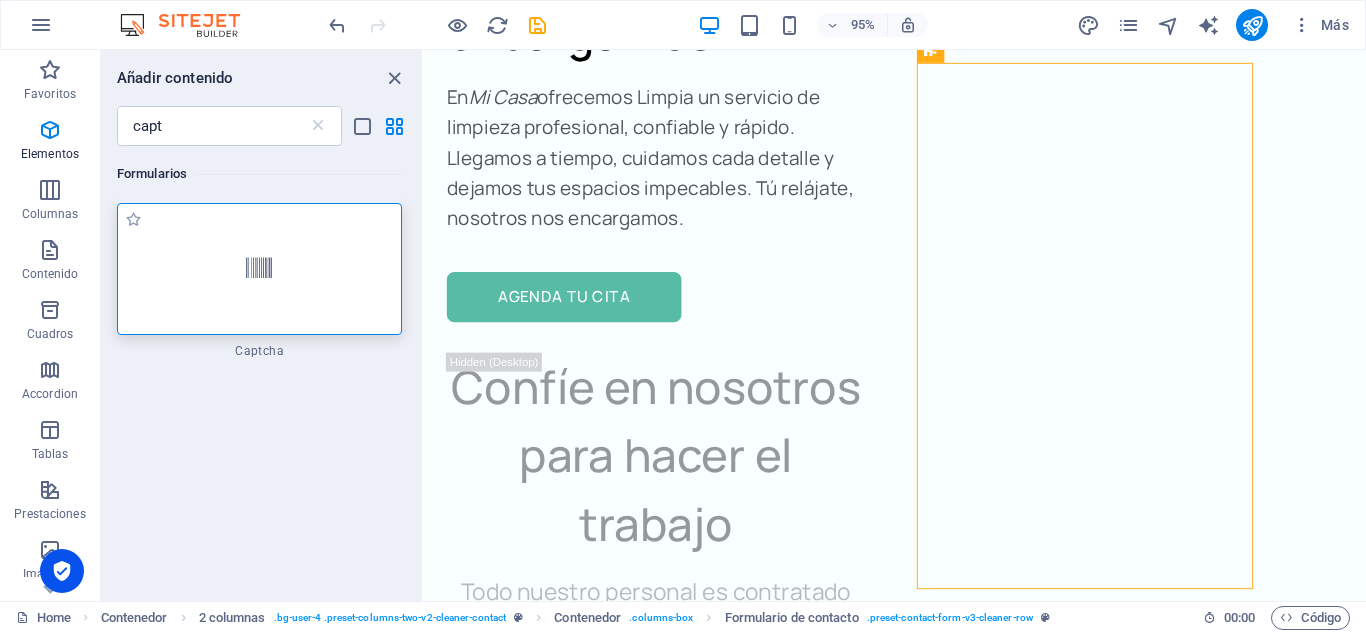 click at bounding box center (259, 269) 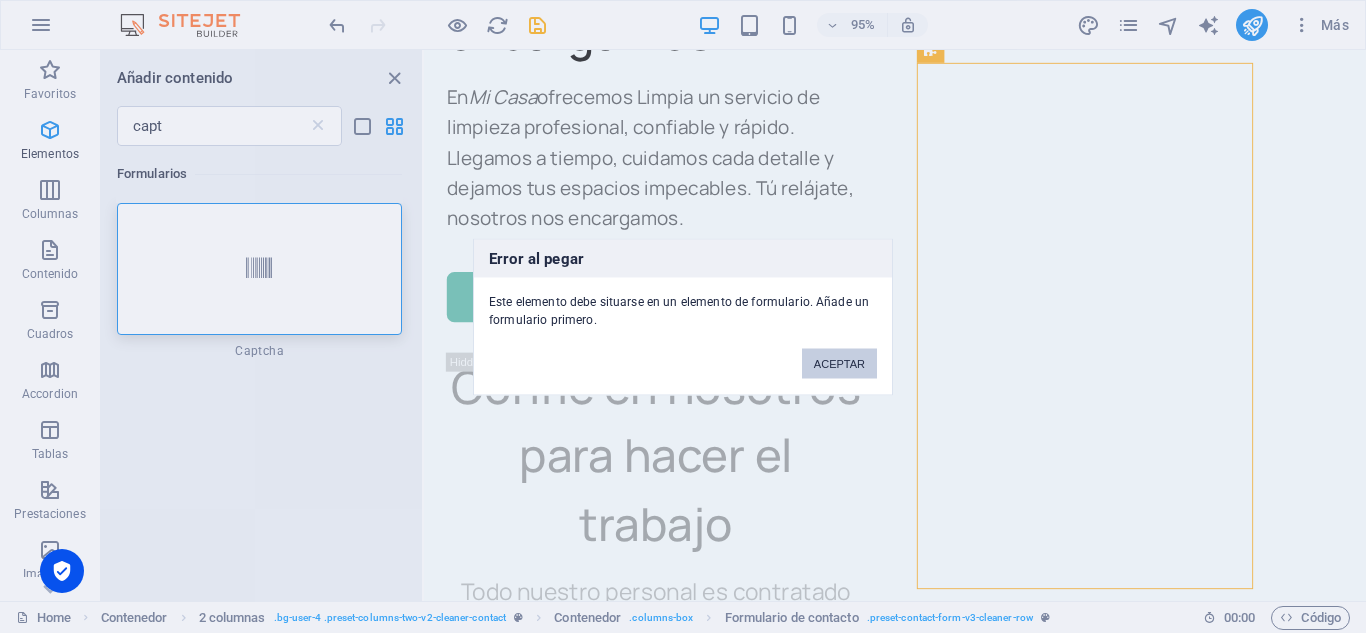 drag, startPoint x: 807, startPoint y: 369, endPoint x: 406, endPoint y: 335, distance: 402.4388 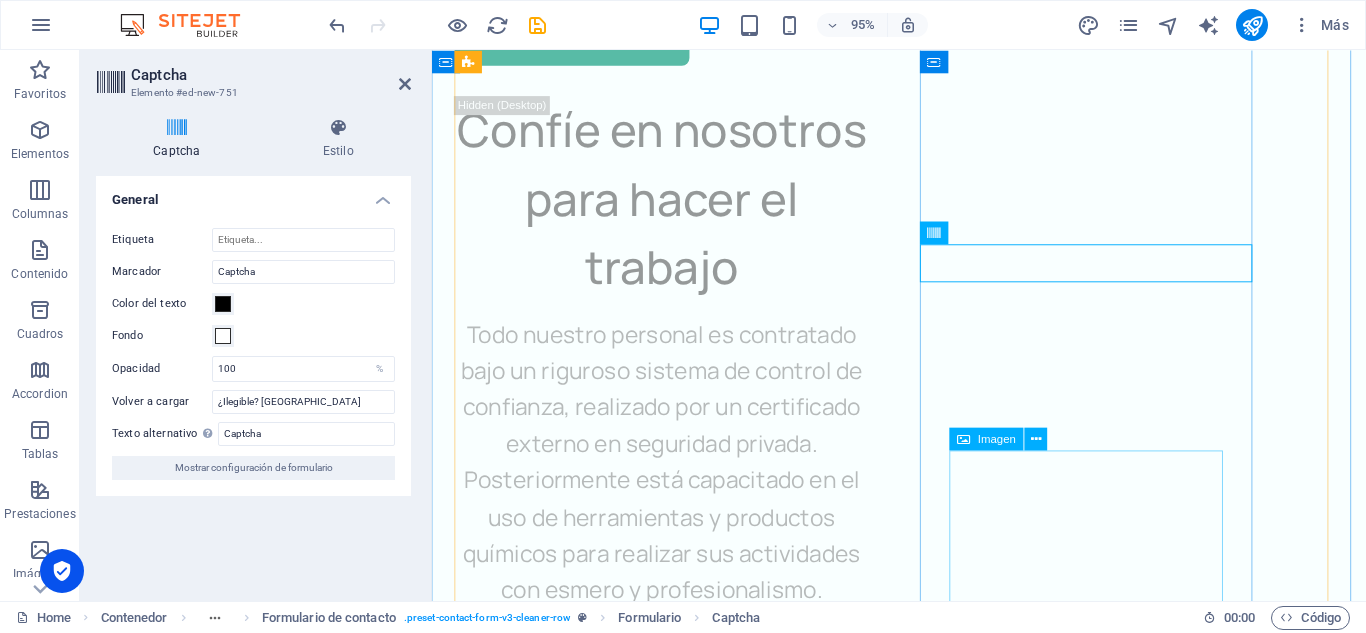 scroll, scrollTop: 10849, scrollLeft: 0, axis: vertical 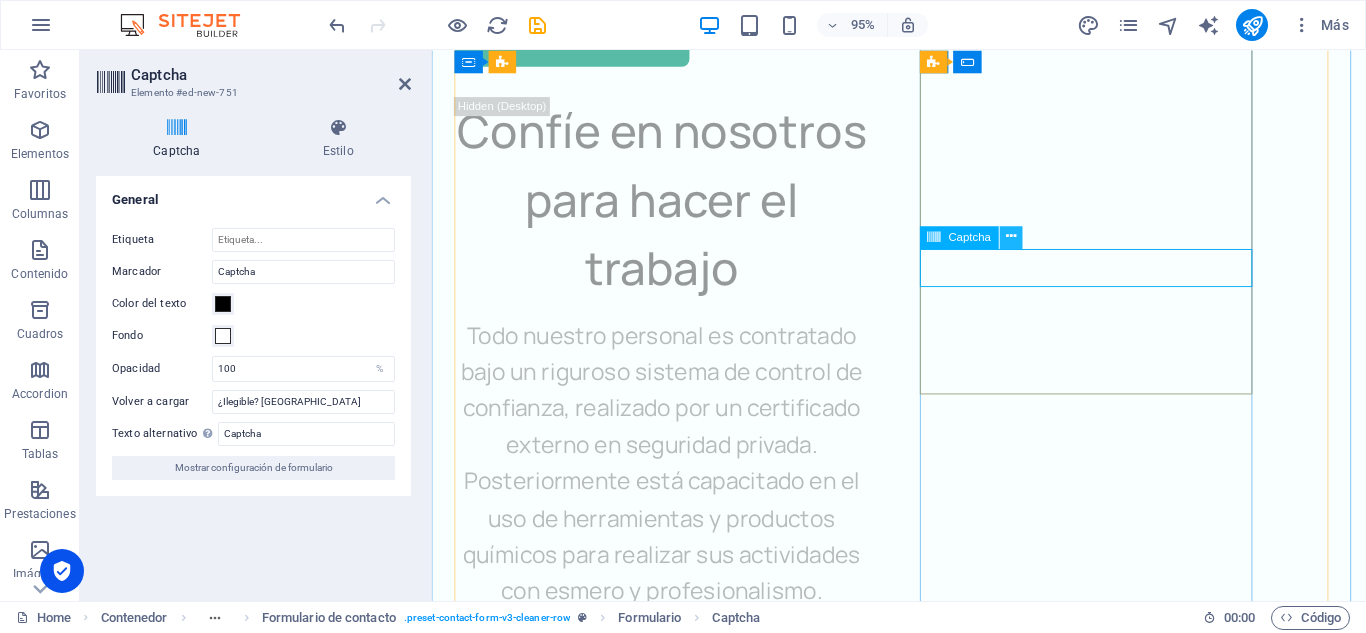 click at bounding box center [1011, 237] 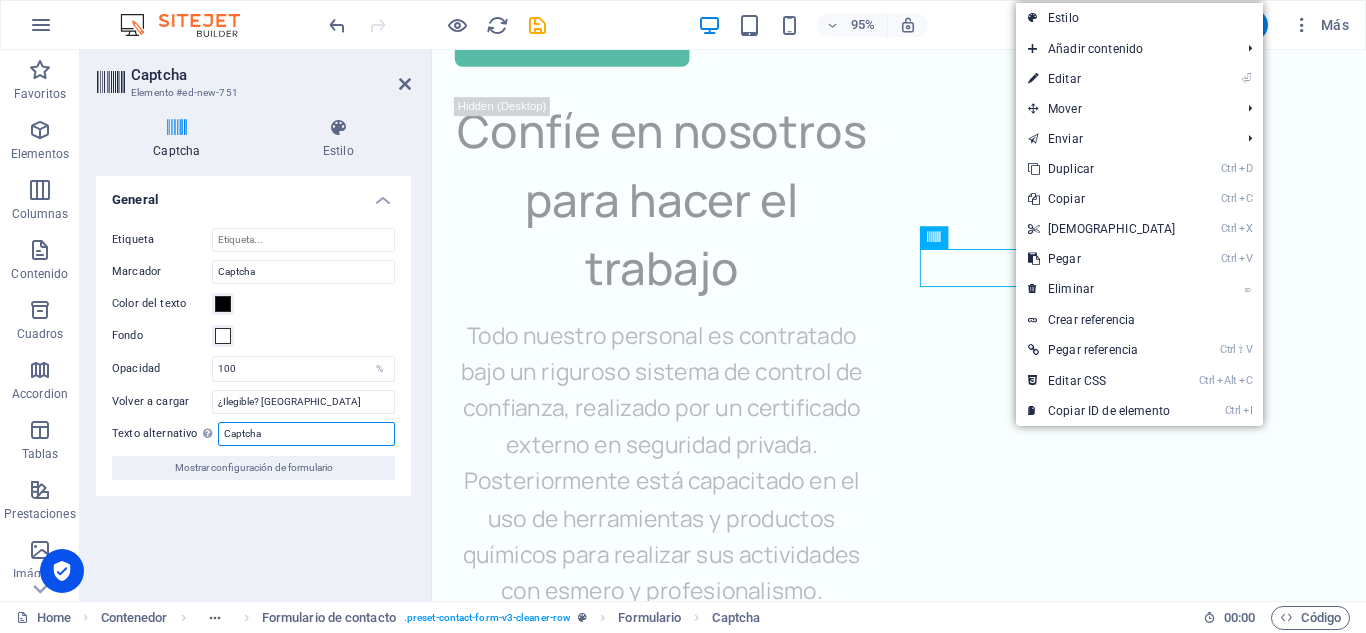 click on "Captcha" at bounding box center (306, 434) 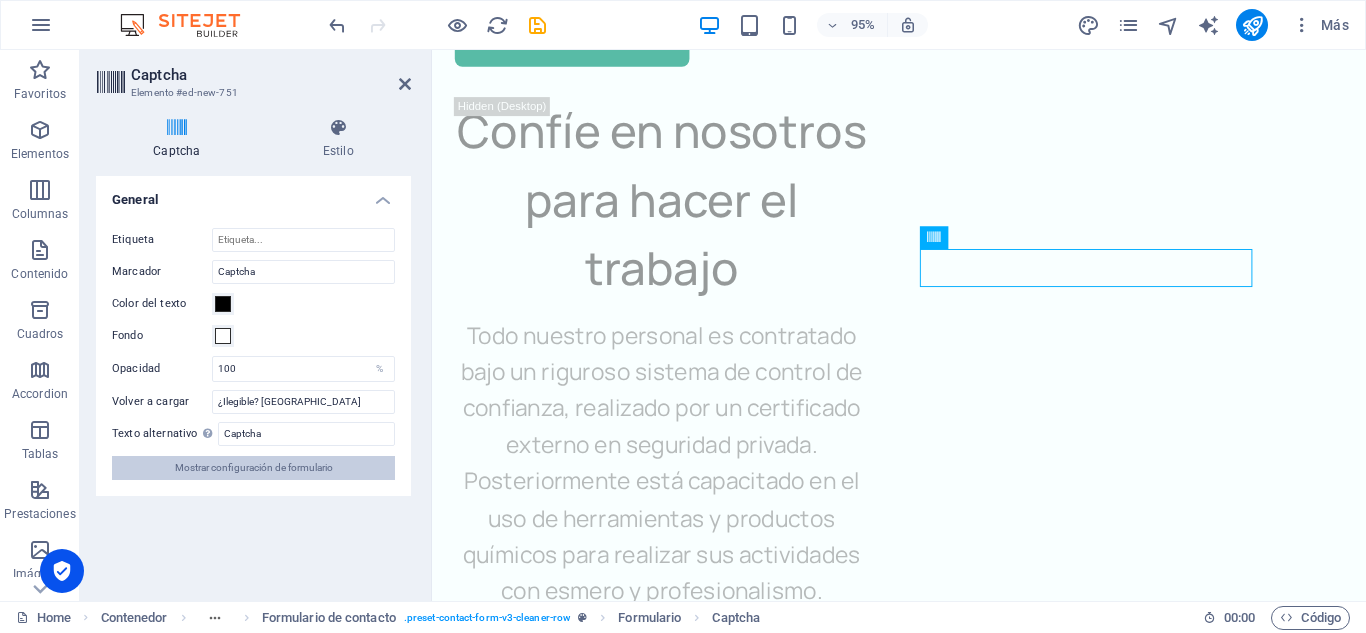 click on "Mostrar configuración de formulario" at bounding box center [254, 468] 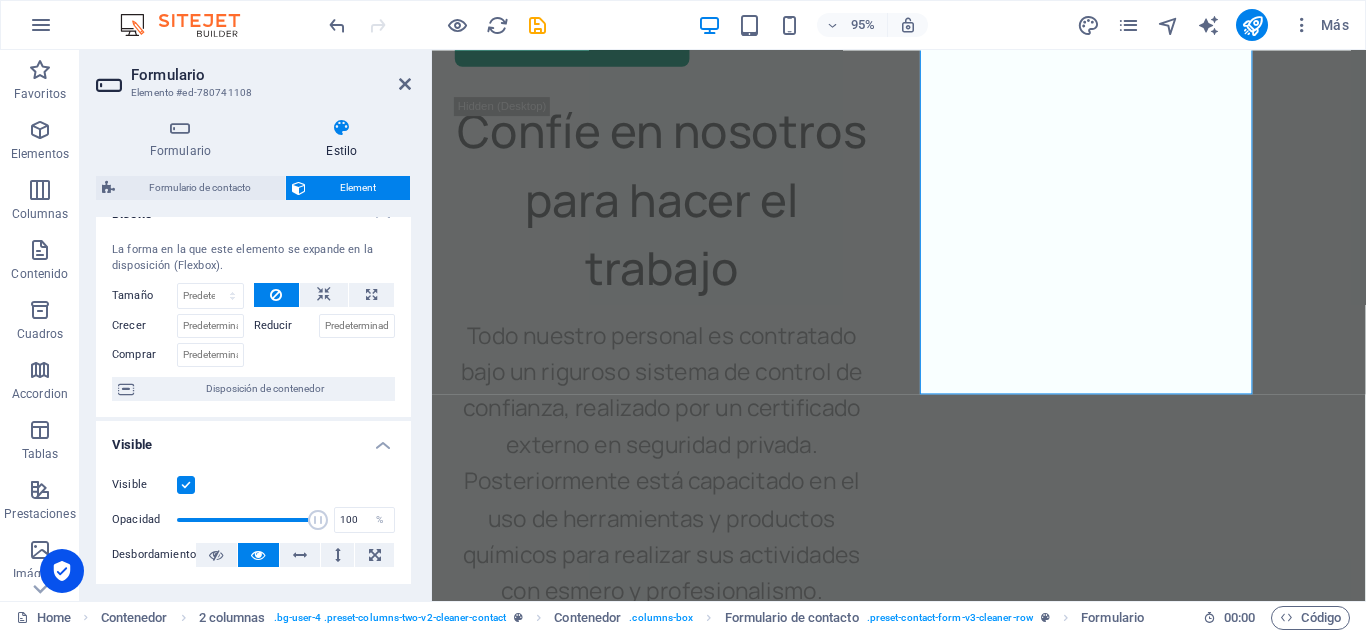 scroll, scrollTop: 0, scrollLeft: 0, axis: both 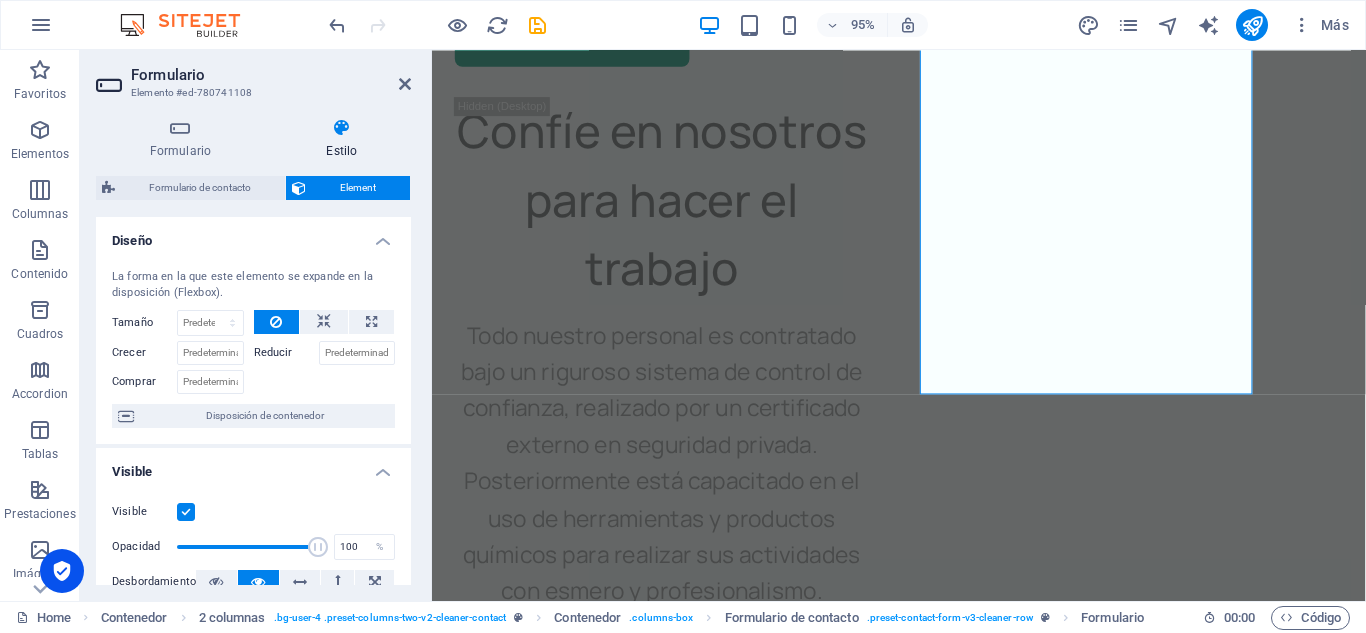 click on "Estilo" at bounding box center (342, 139) 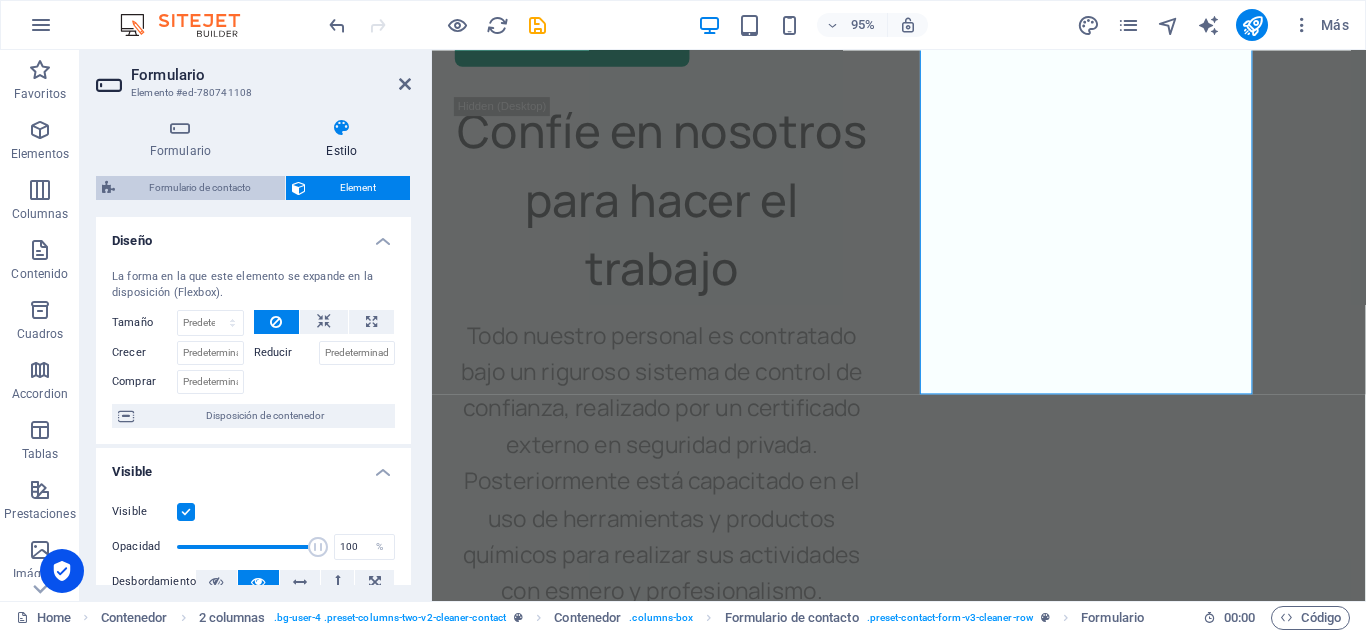 click on "Formulario de contacto" at bounding box center (200, 188) 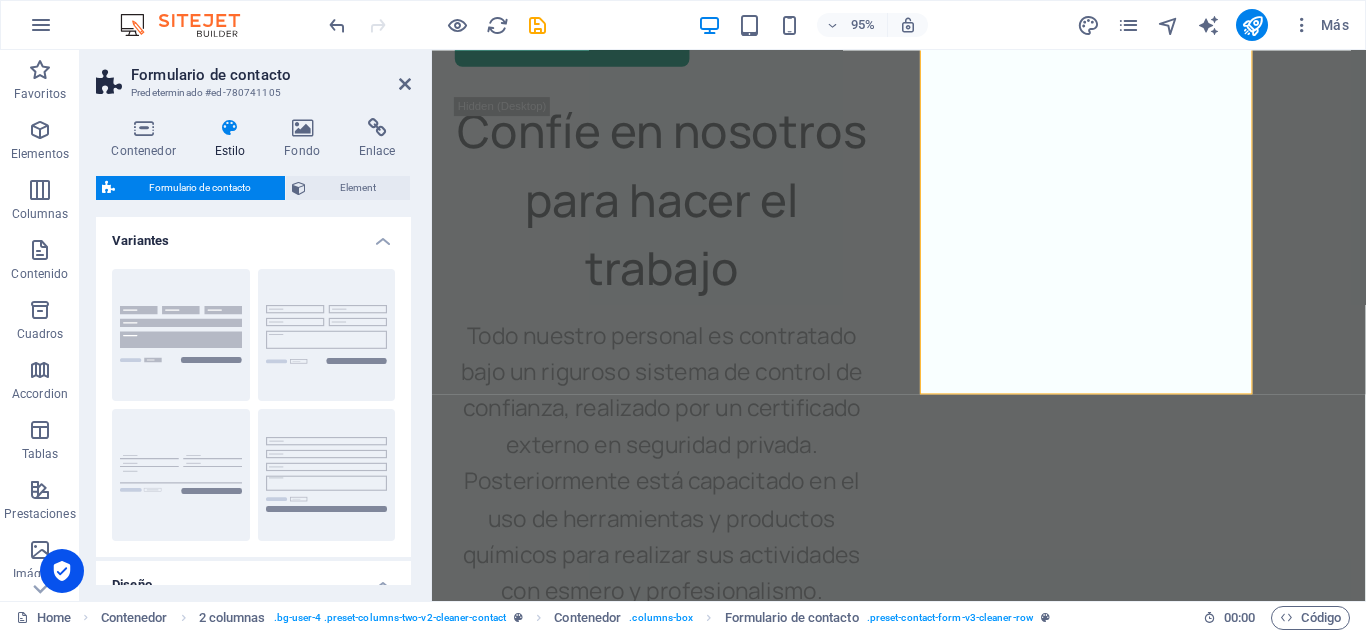 scroll, scrollTop: 543, scrollLeft: 0, axis: vertical 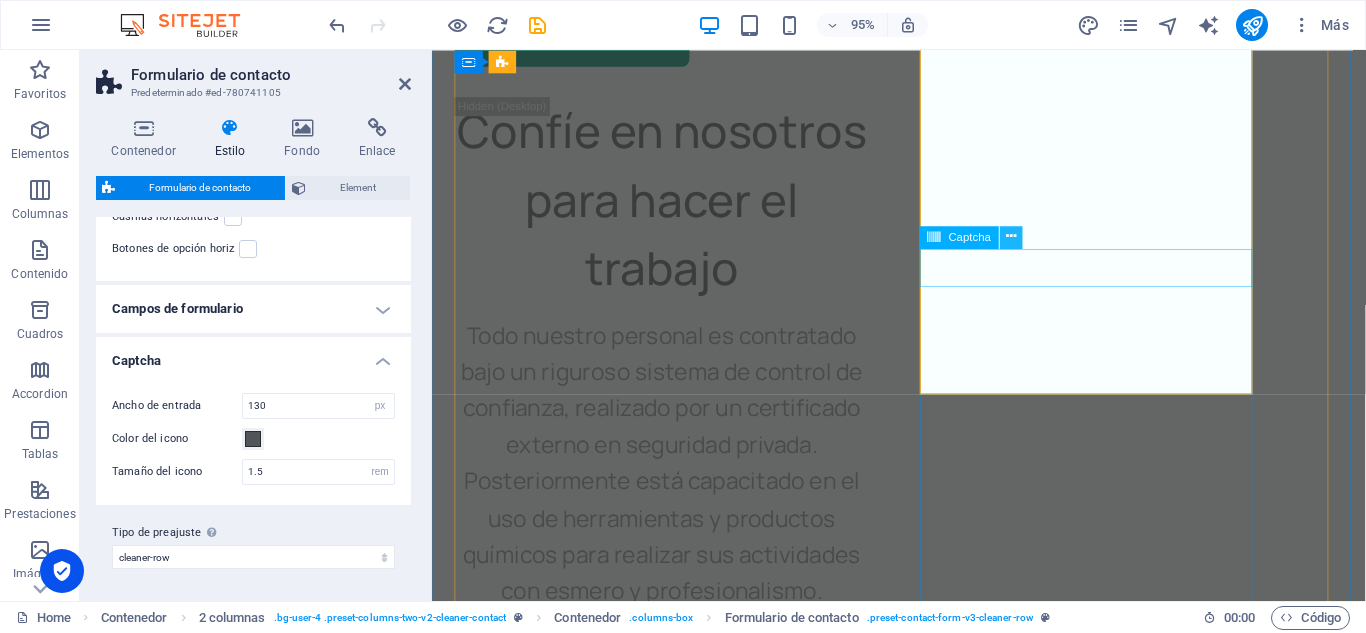 click at bounding box center [1011, 236] 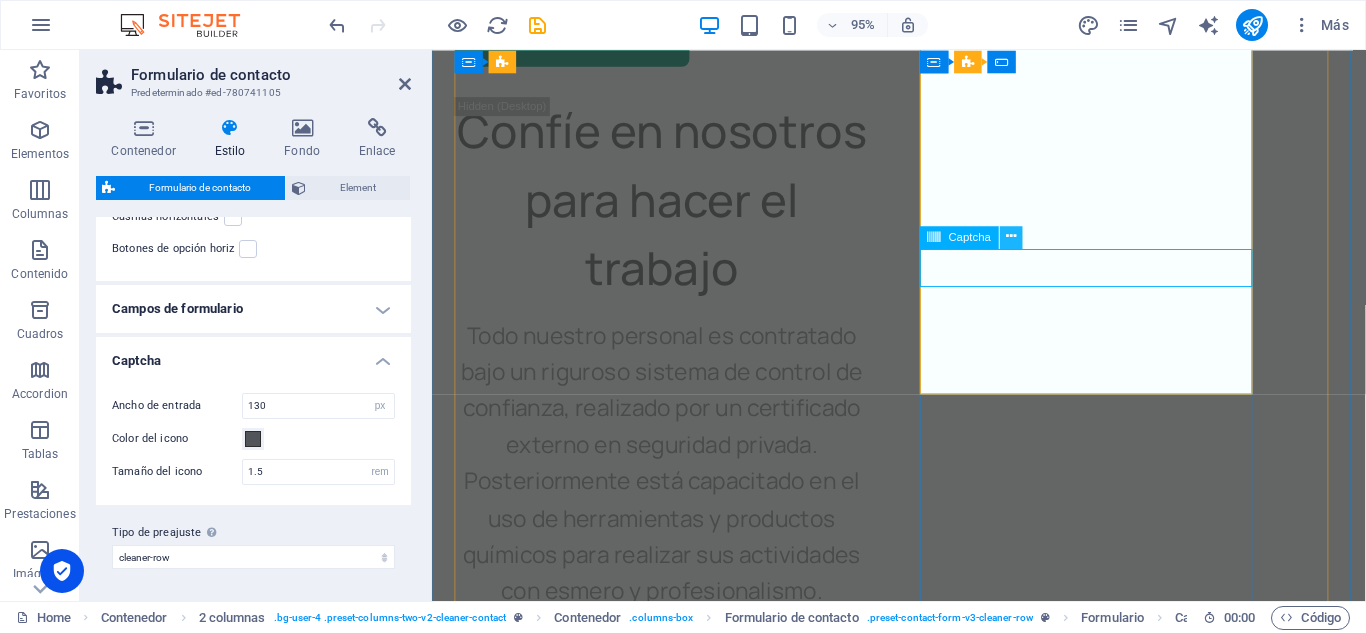 click at bounding box center [1011, 237] 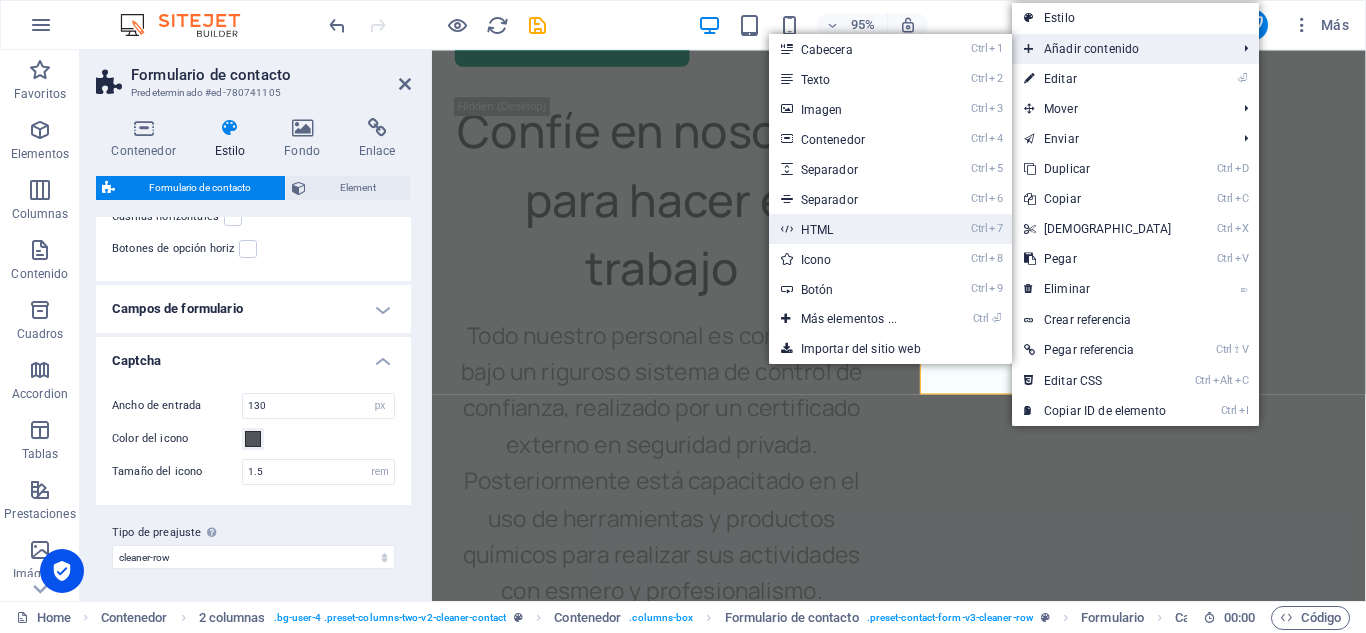 click on "Ctrl 7  HTML" at bounding box center [853, 229] 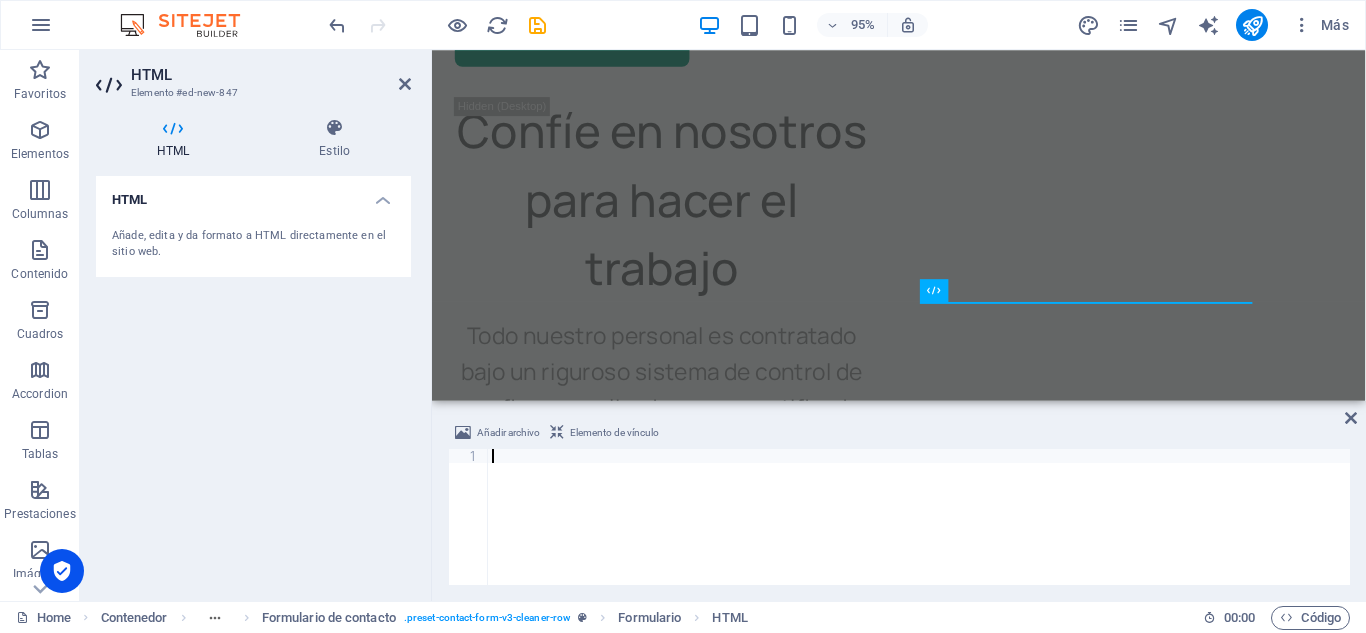 paste on "<div class="g-recaptcha" data-sitekey="TU_SITE_KEY_AQUÍ"></div>" 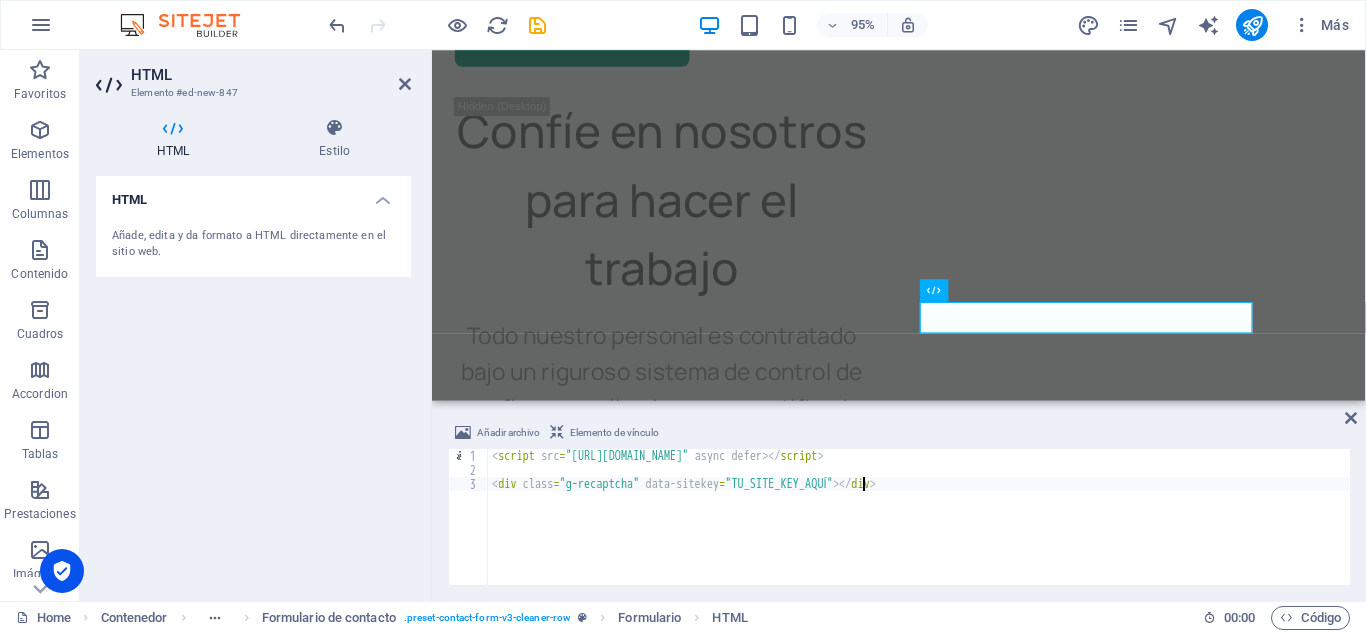 click on "< script   src = "https://www.google.com/recaptcha/api.js"   async   defer > </ script > < div   class = "g-recaptcha"   data-sitekey = "TU_SITE_KEY_AQUÍ" > </ div >" at bounding box center [919, 531] 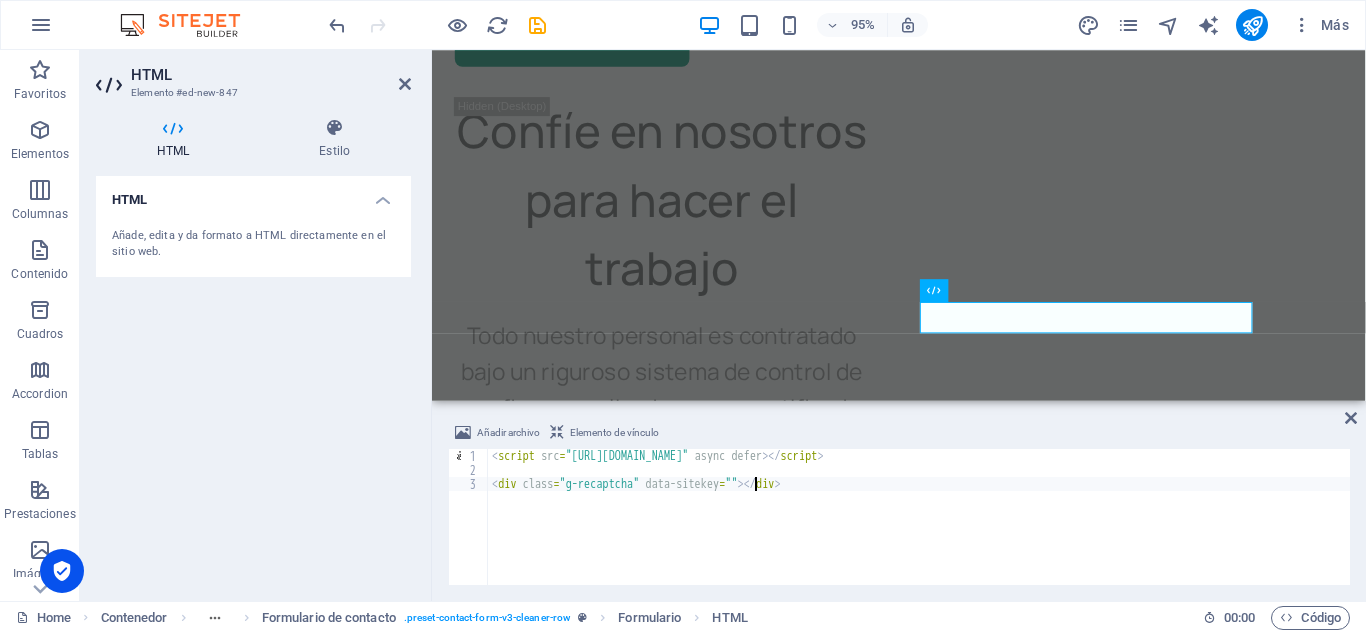 paste on "6LfD3H0rAAAAABkkZKPh0j-MZ9V66KRDJENAbo5w" 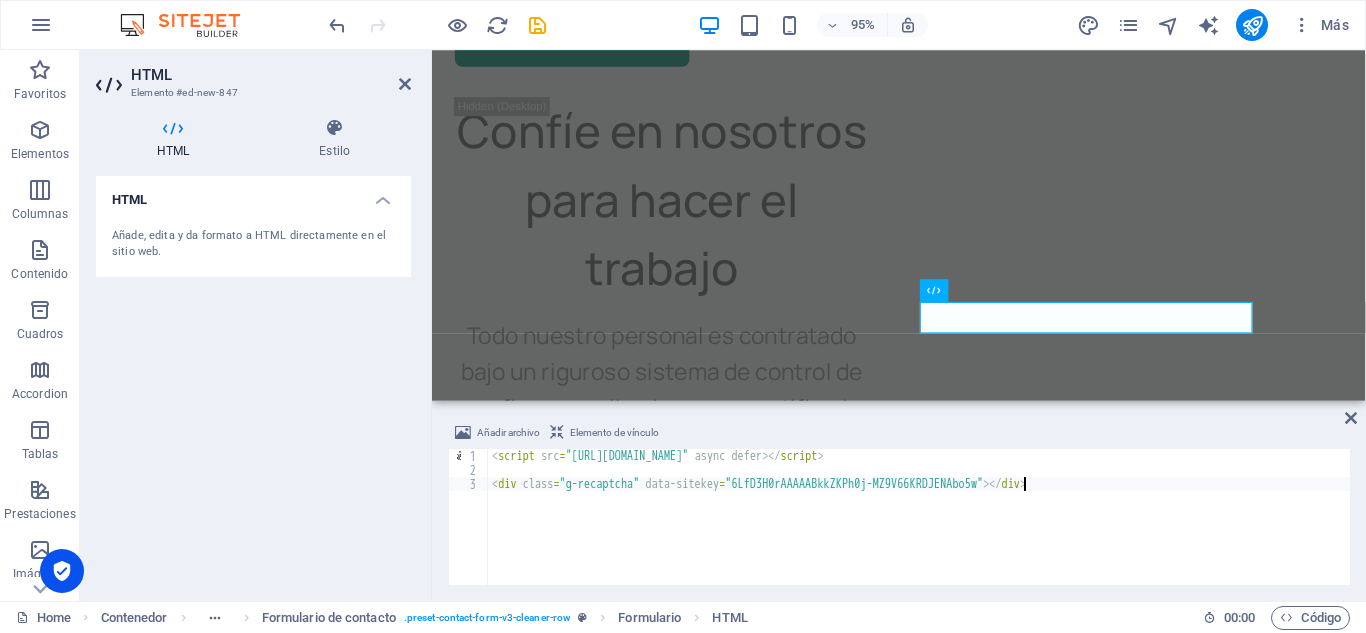 type on "<div class="g-recaptcha" data-sitekey="6LfD3H0rAAAAABkkZKPh0j-MZ9V66KRDJENAbo5w"></div>" 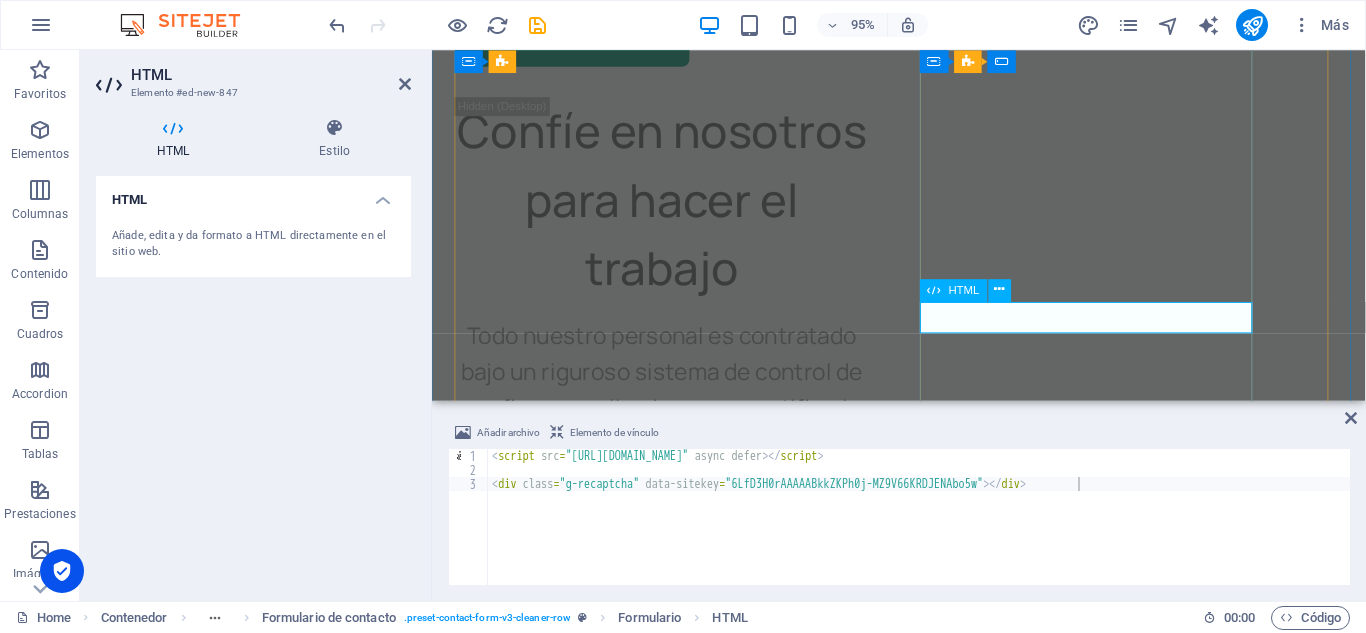 click 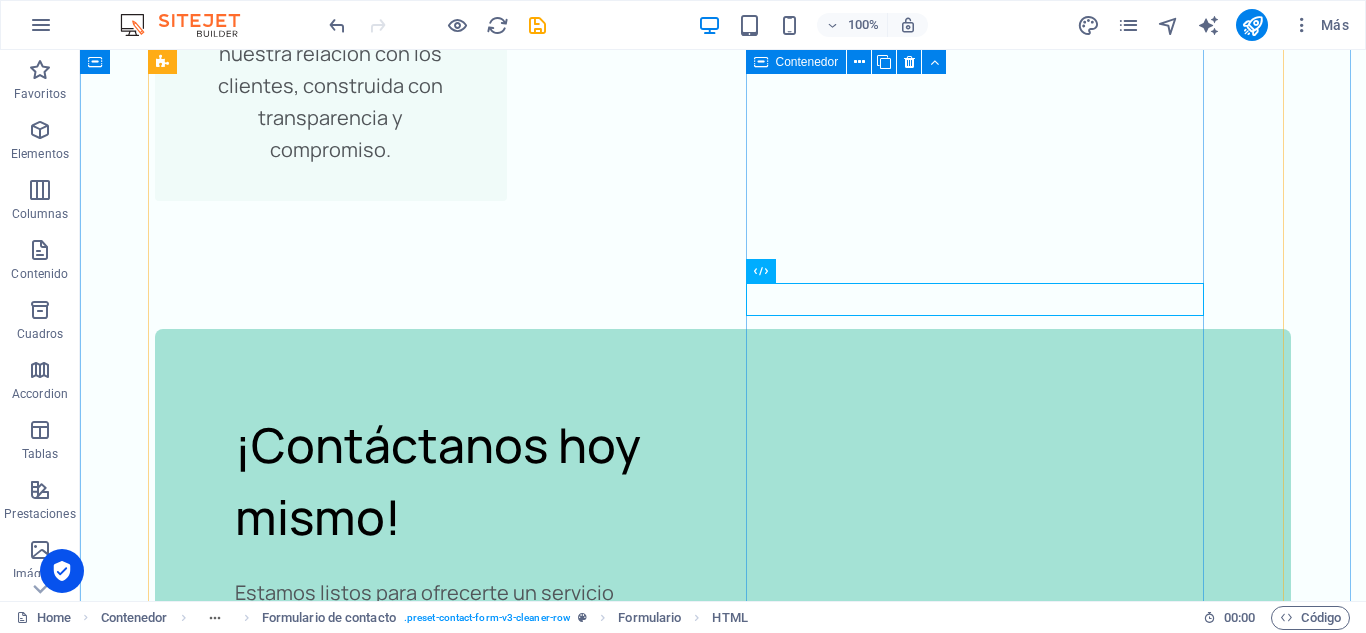 scroll, scrollTop: 8412, scrollLeft: 0, axis: vertical 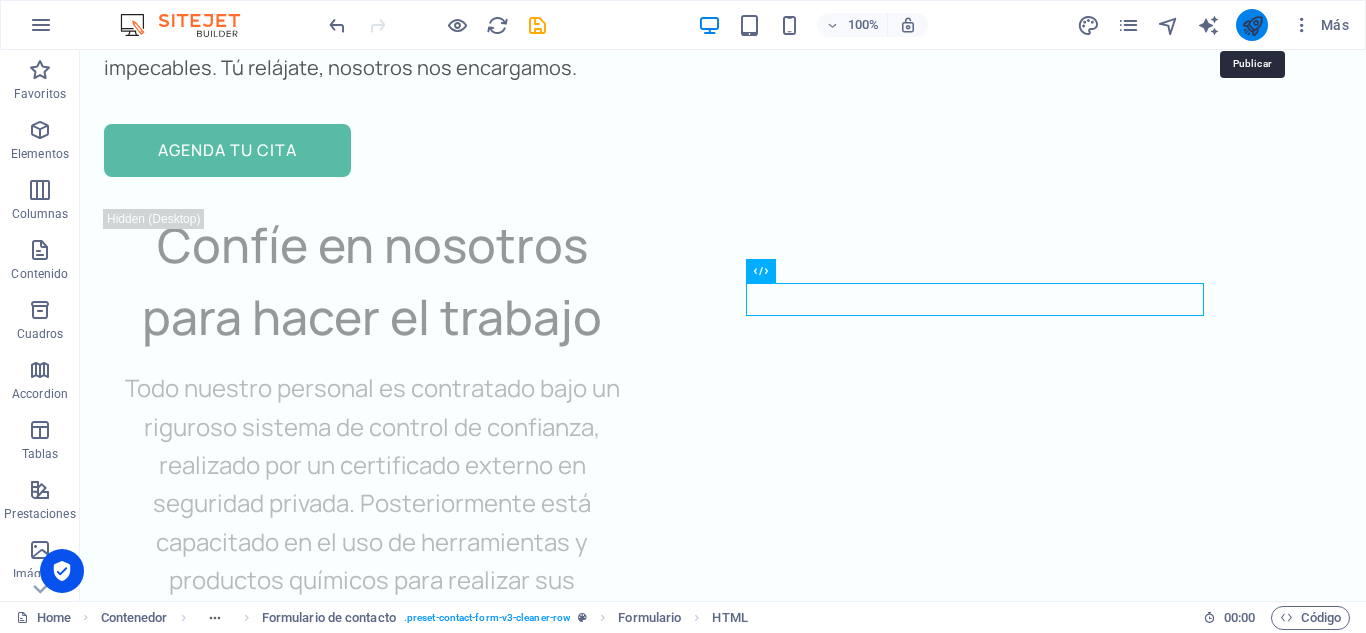 click at bounding box center (1252, 25) 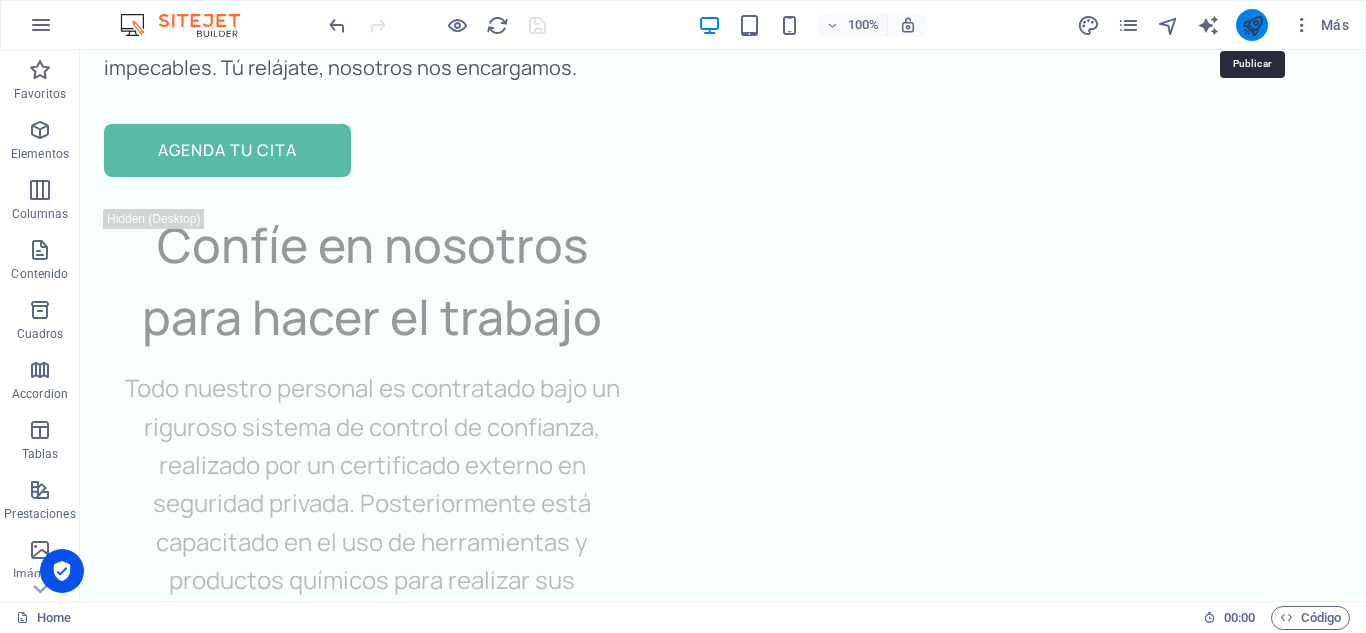 click at bounding box center (1252, 25) 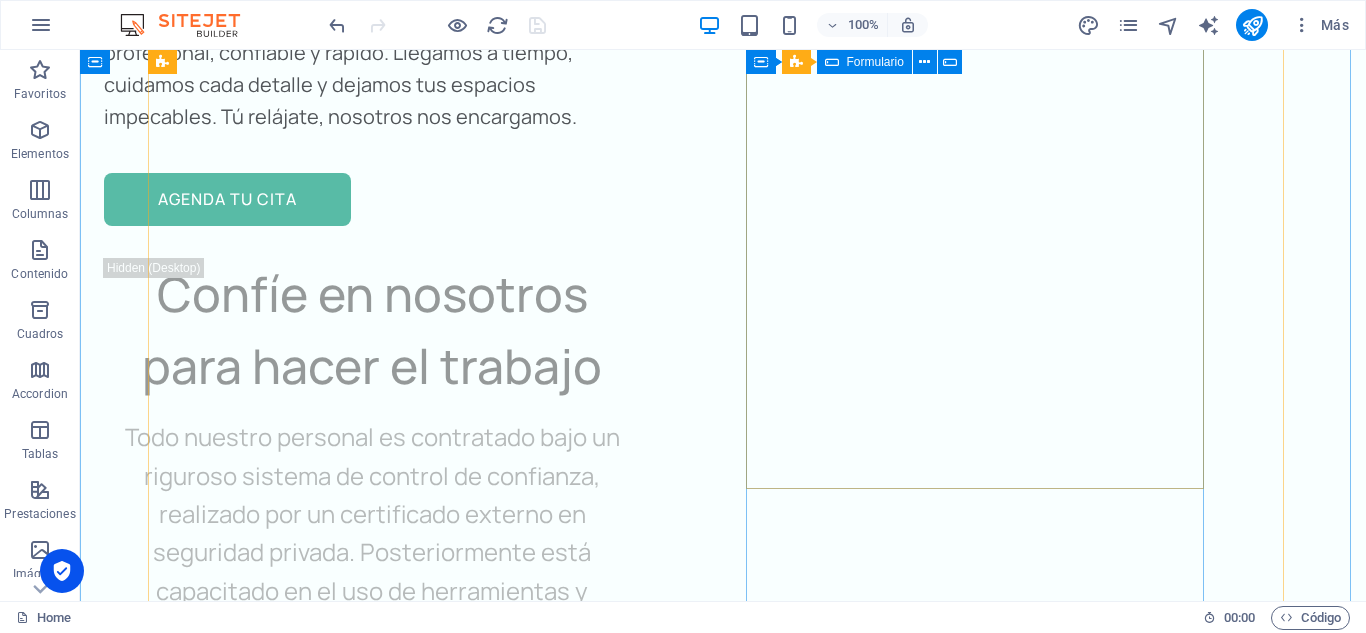 scroll, scrollTop: 8364, scrollLeft: 0, axis: vertical 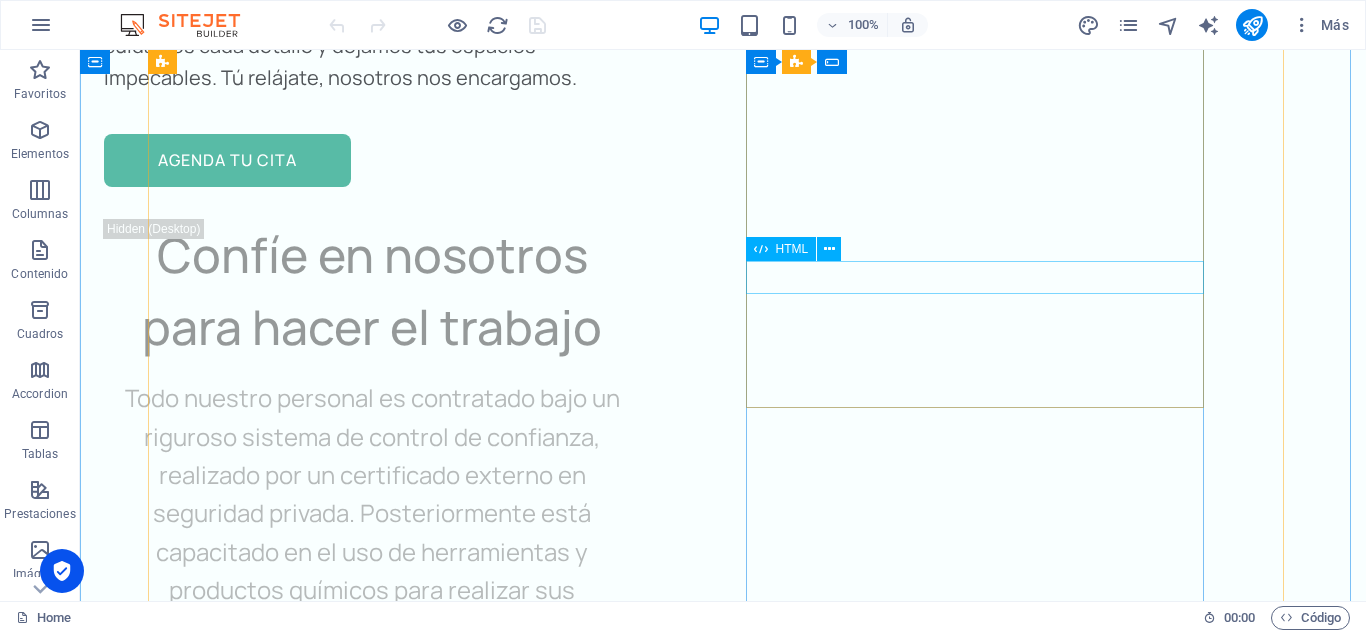 click 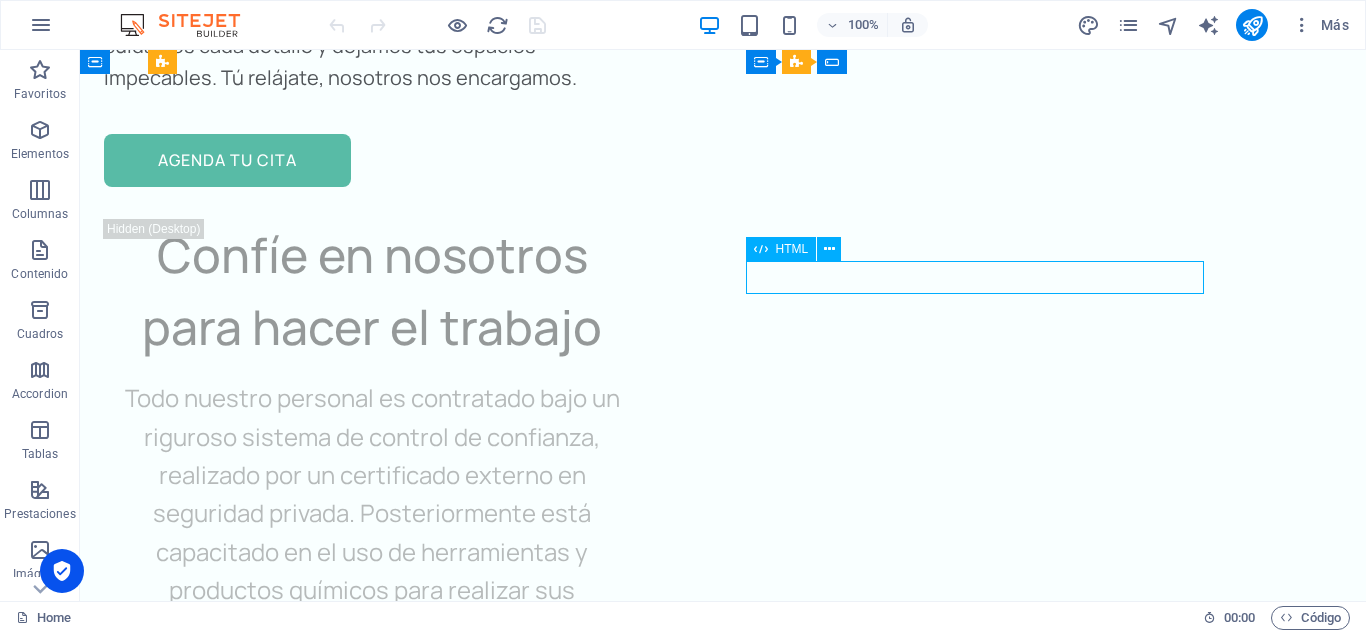 click 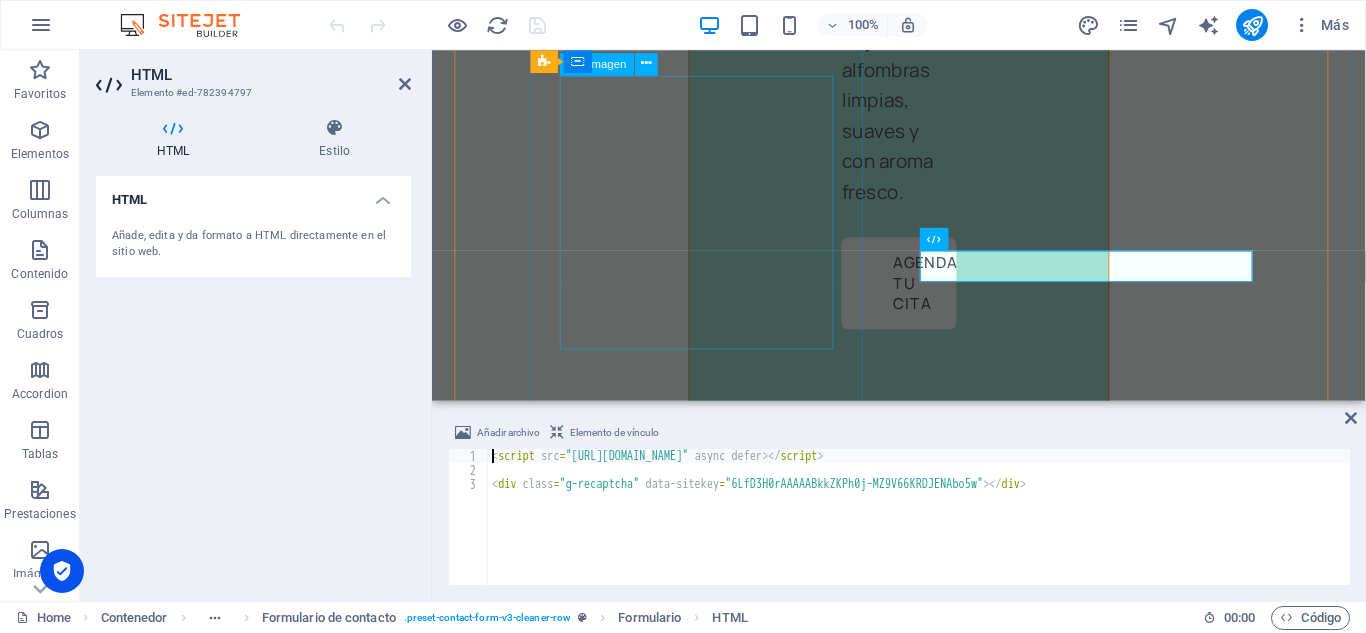 scroll, scrollTop: 10903, scrollLeft: 0, axis: vertical 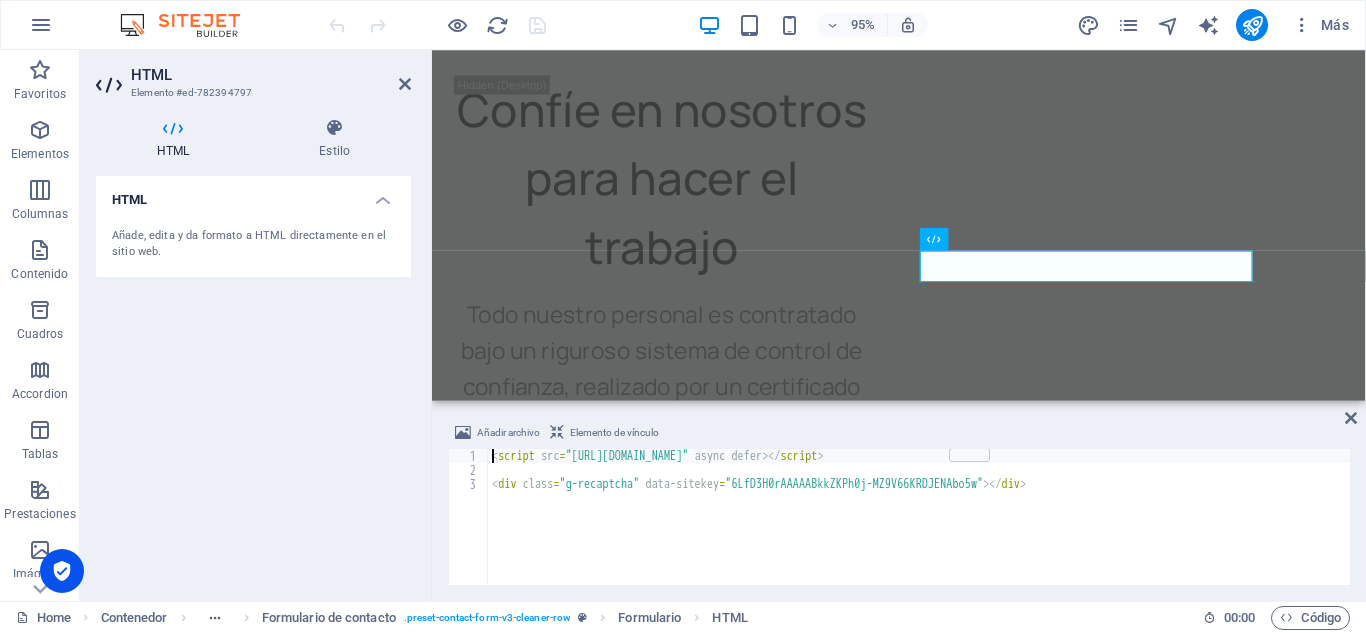 click on "< script   src = "[URL][DOMAIN_NAME]"   async   defer > </ script > < div   class = "g-recaptcha"   data-sitekey = "6LfD3H0rAAAAABkkZKPh0j-MZ9V66KRDJENAbo5w" > </ div >" at bounding box center [919, 531] 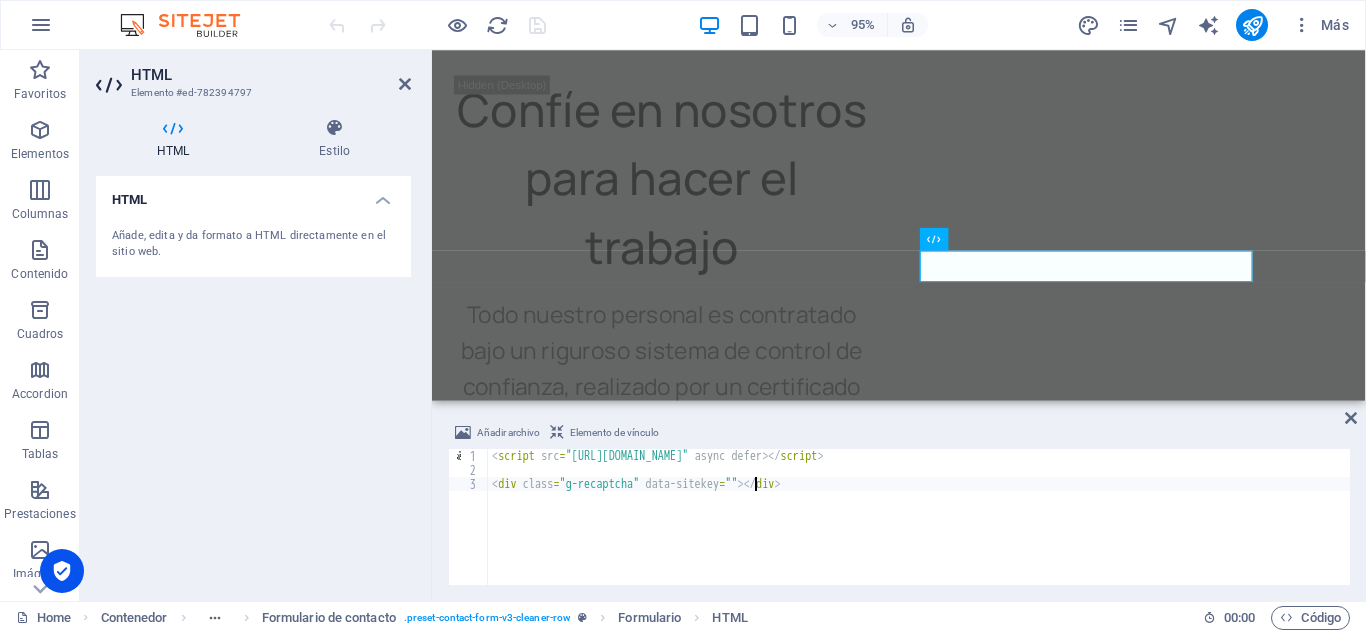 type on "<div class="g-recaptcha" data-sitekey="6LcQ5X0rAAAAAKW3Og-qCuXp1tVK7mO03KySzLO_"></div>" 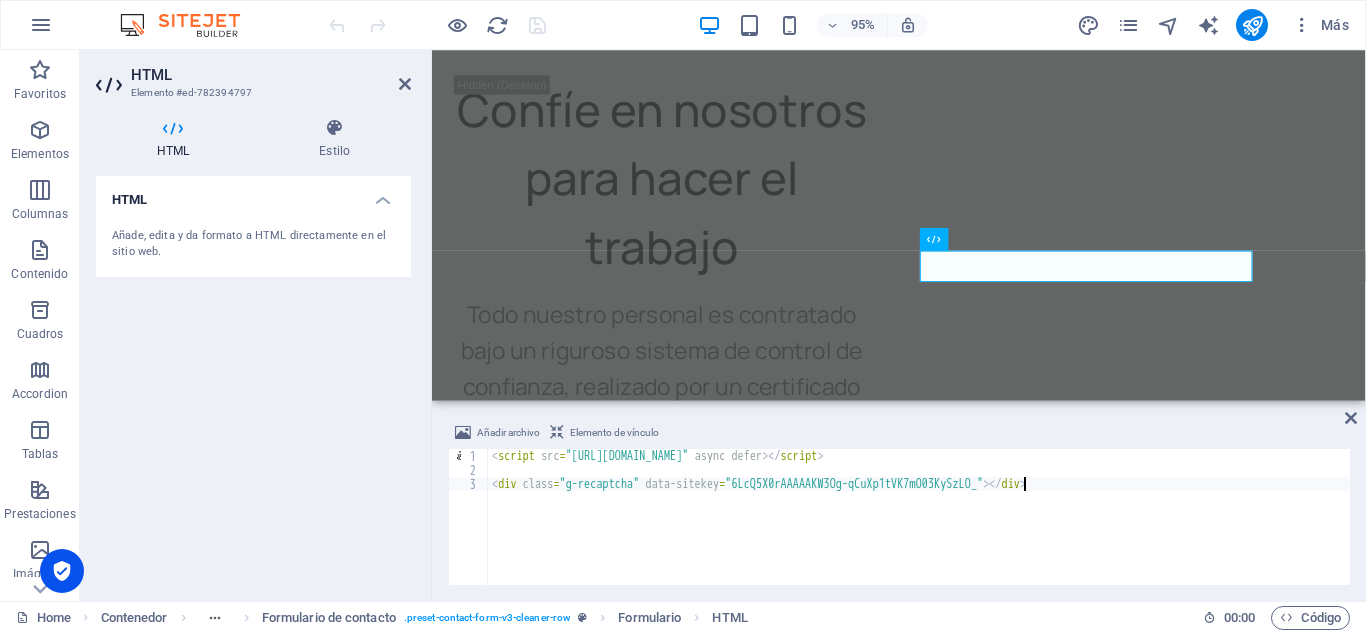 click on "< script   src = "https://www.google.com/recaptcha/api.js"   async   defer > </ script > < div   class = "g-recaptcha"   data-sitekey = "6LcQ5X0rAAAAAKW3Og-qCuXp1tVK7mO03KySzLO_" > </ div >" at bounding box center (919, 531) 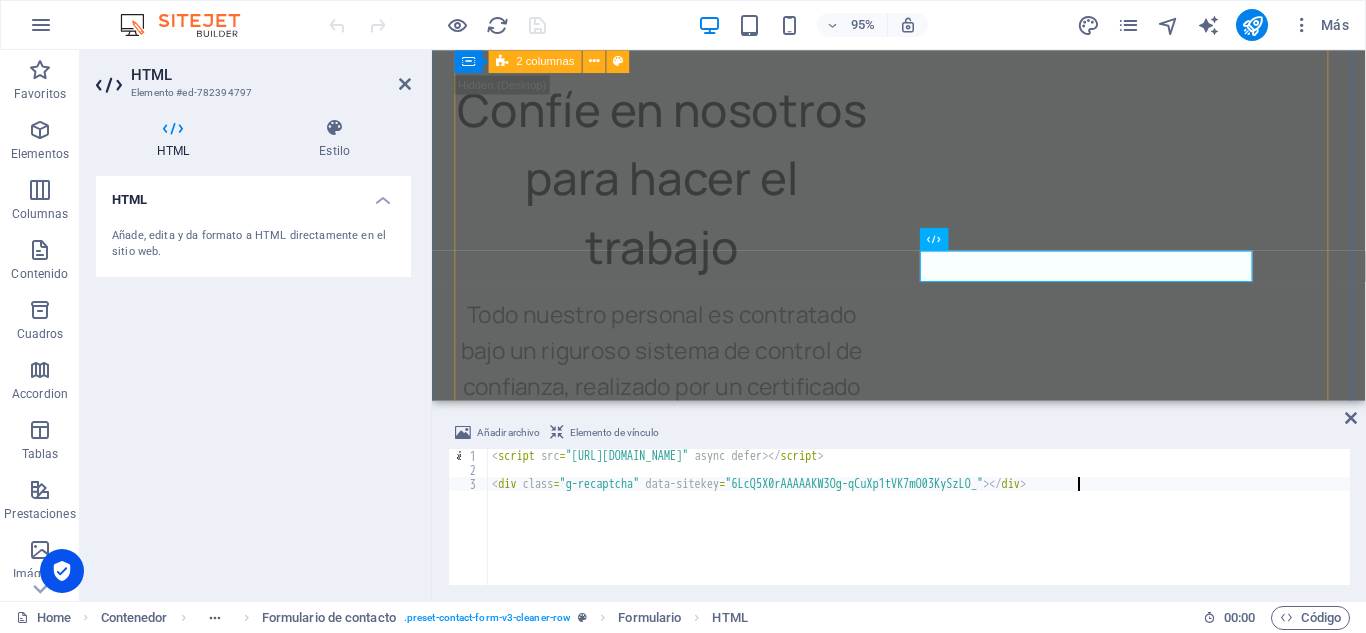 click on "¡Contáctanos hoy mismo! Estamos listos para ofrecerte un servicio profesional, rápido y confiable. Nombre completo Correo electrónico Mensaje   He leído y comprendido la política de privacidad. ¿Ilegible? Cargar nuevo
Entregar" at bounding box center [923, 3826] 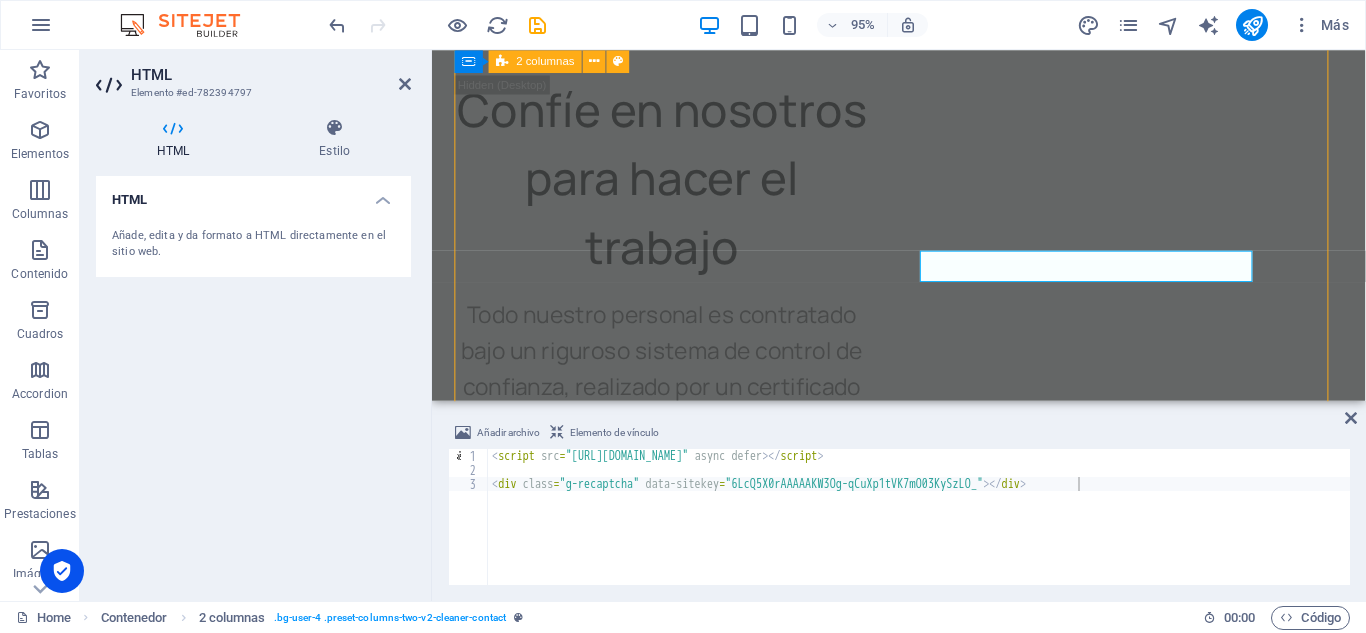 scroll, scrollTop: 8434, scrollLeft: 0, axis: vertical 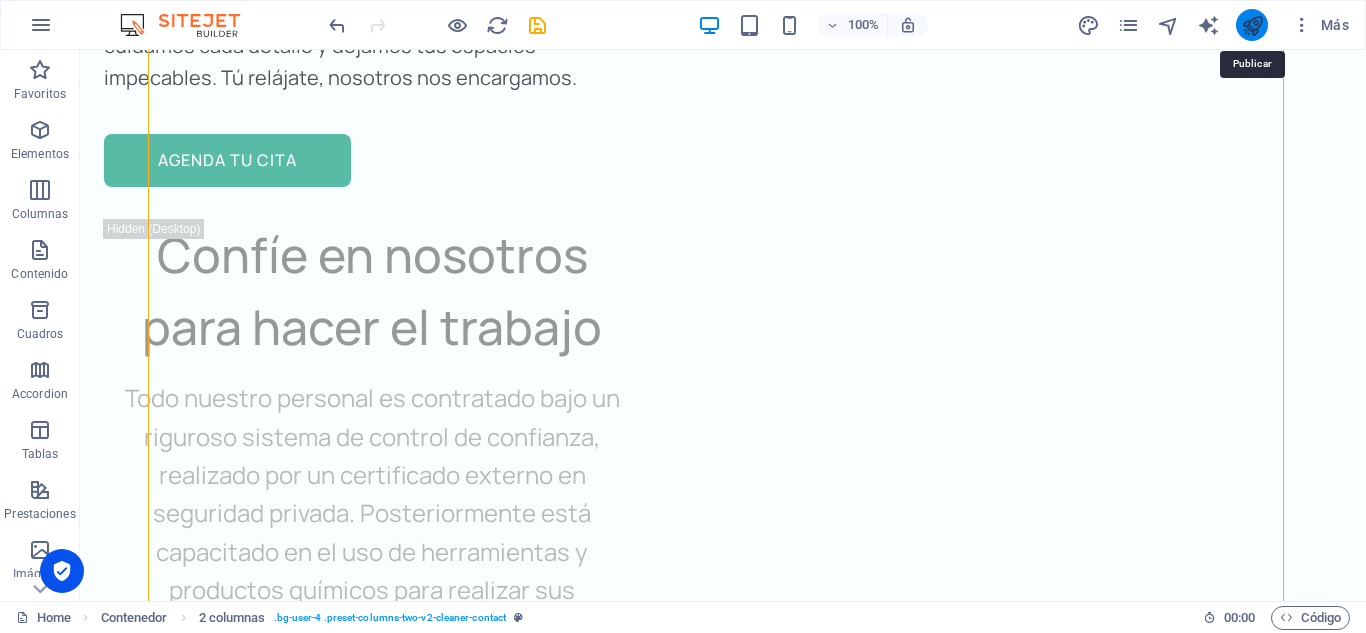 click at bounding box center [1252, 25] 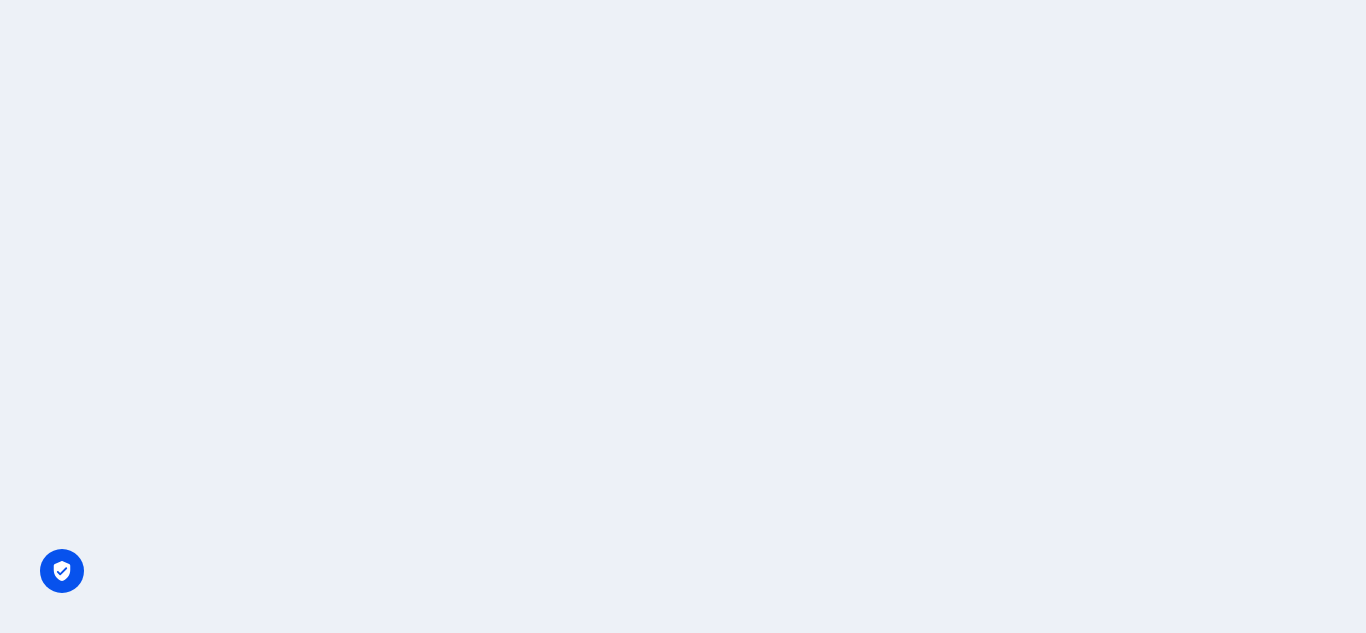 scroll, scrollTop: 0, scrollLeft: 0, axis: both 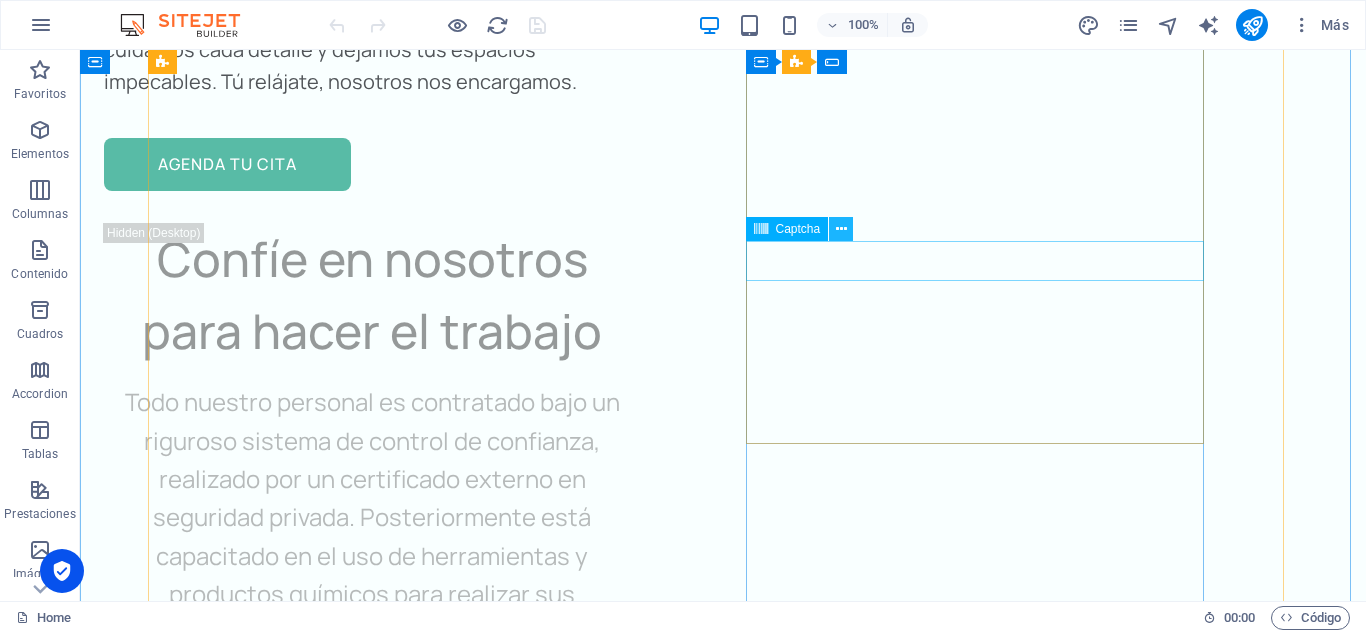 click at bounding box center [841, 229] 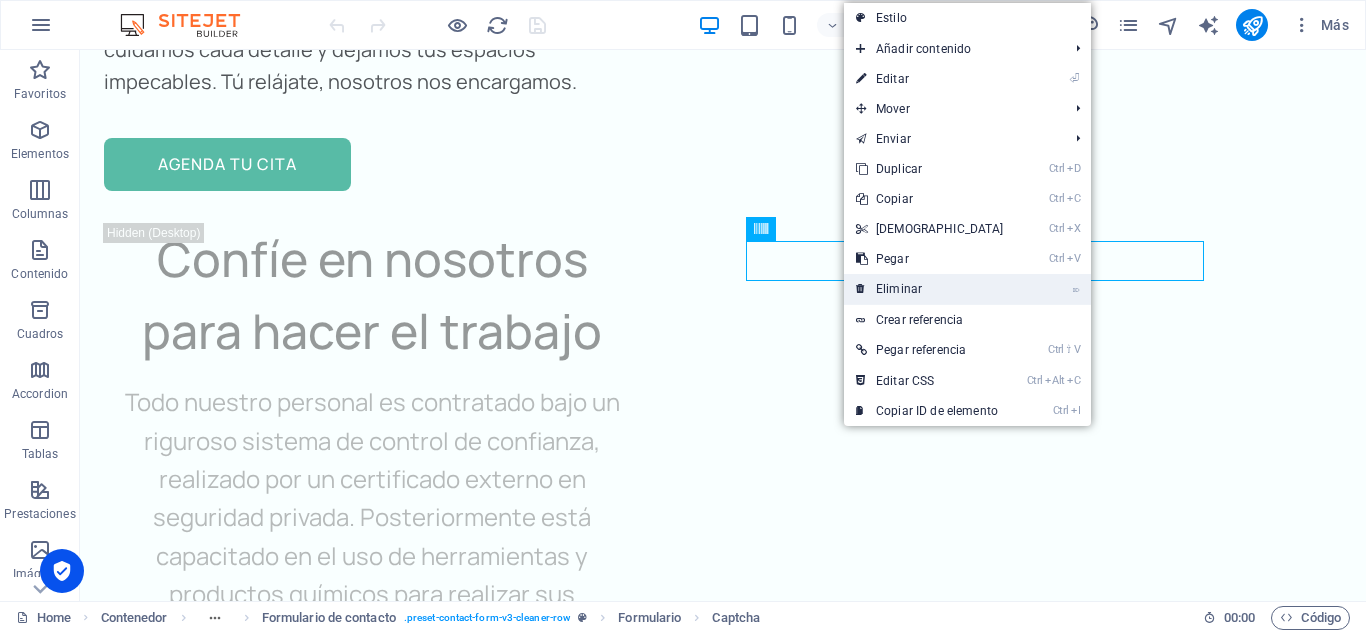 click on "⌦  Eliminar" at bounding box center [930, 289] 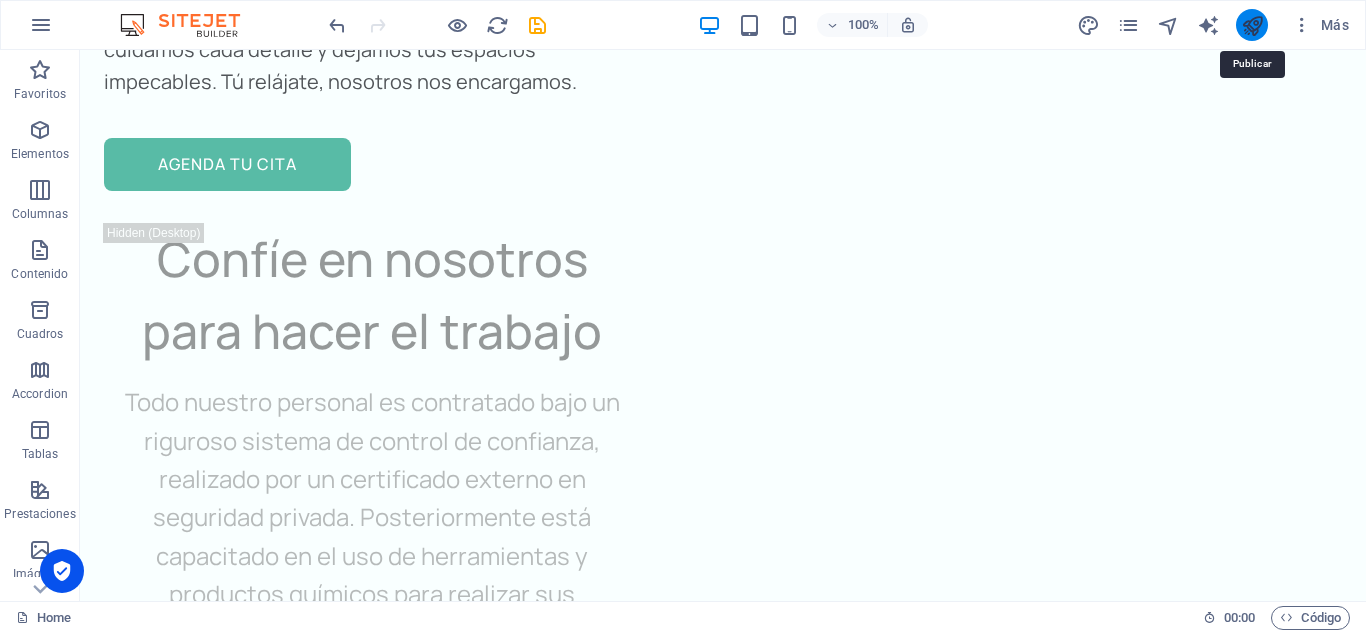 click at bounding box center [1252, 25] 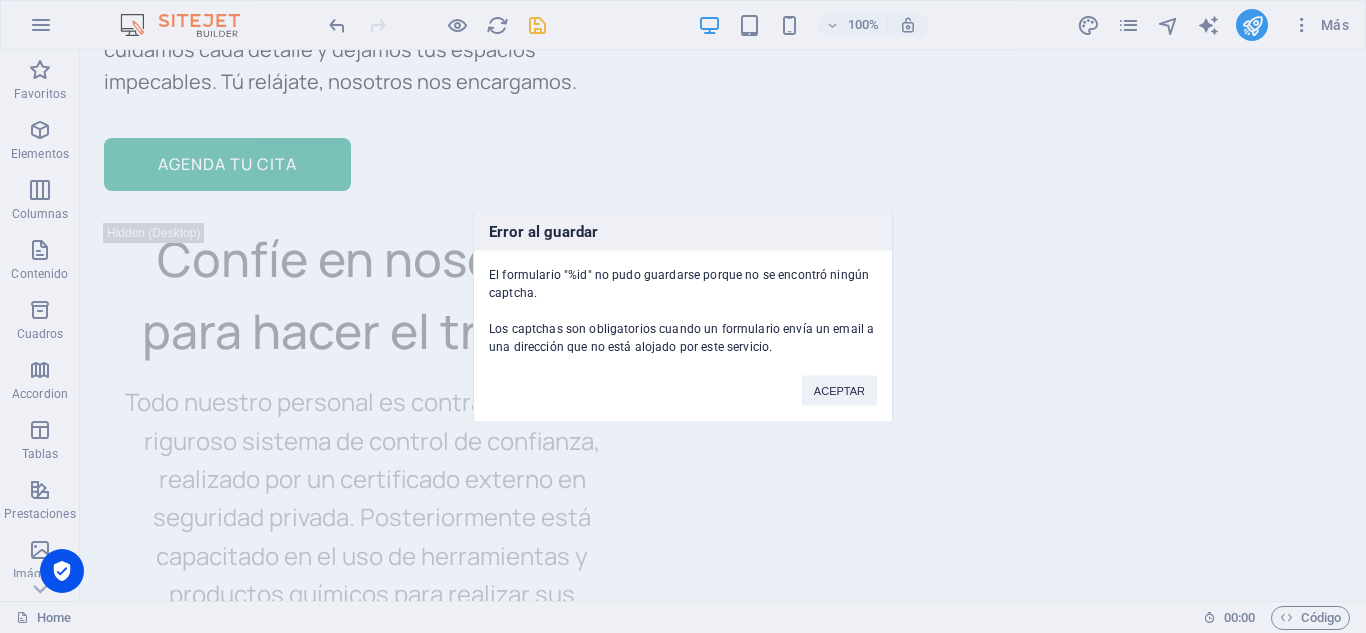 click on "ACEPTAR" at bounding box center [839, 380] 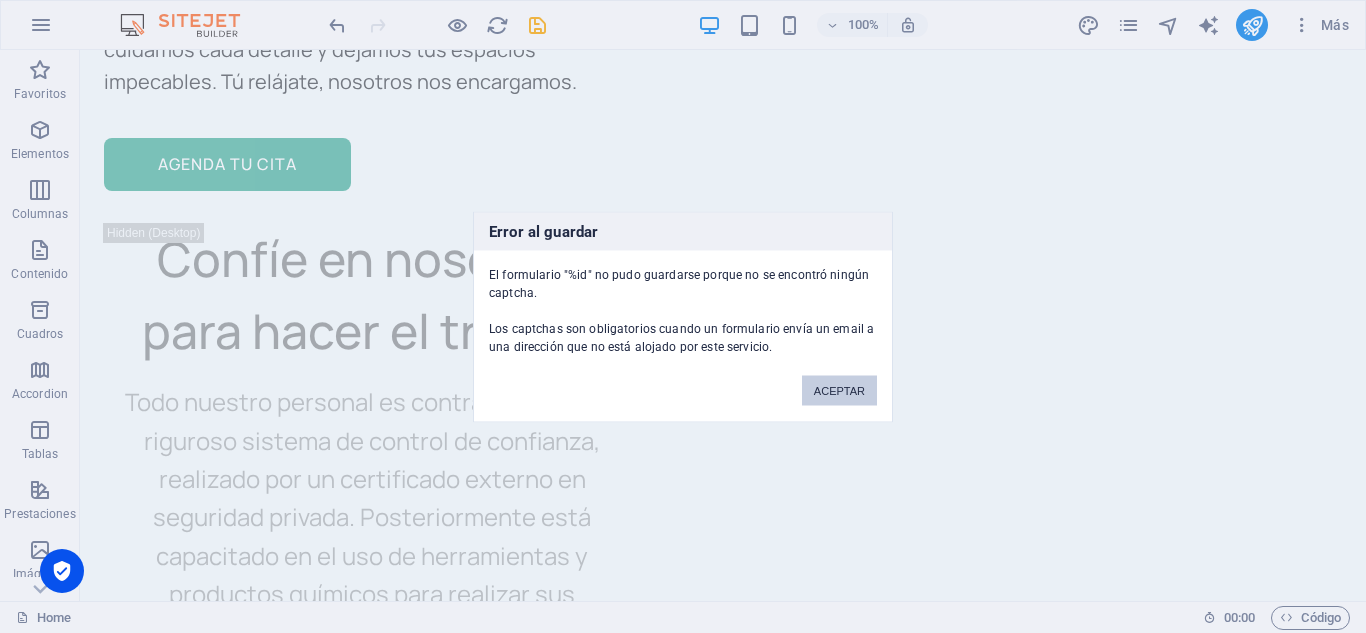 click on "ACEPTAR" at bounding box center [839, 390] 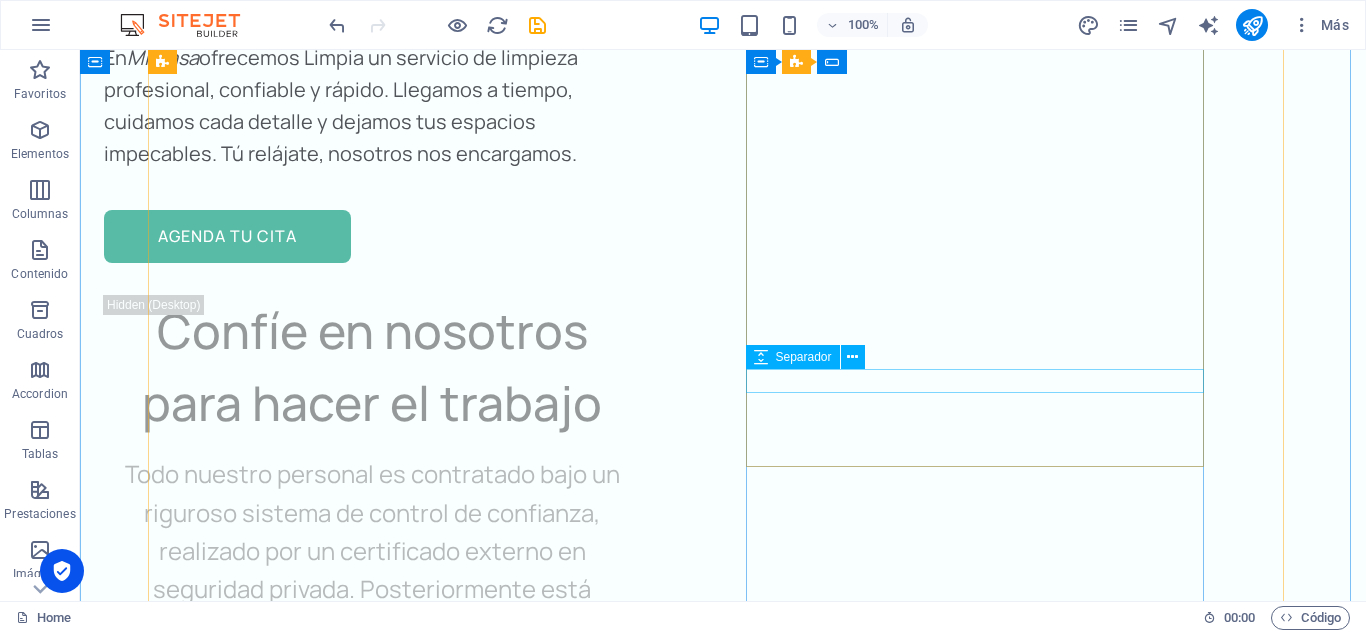 scroll, scrollTop: 8328, scrollLeft: 0, axis: vertical 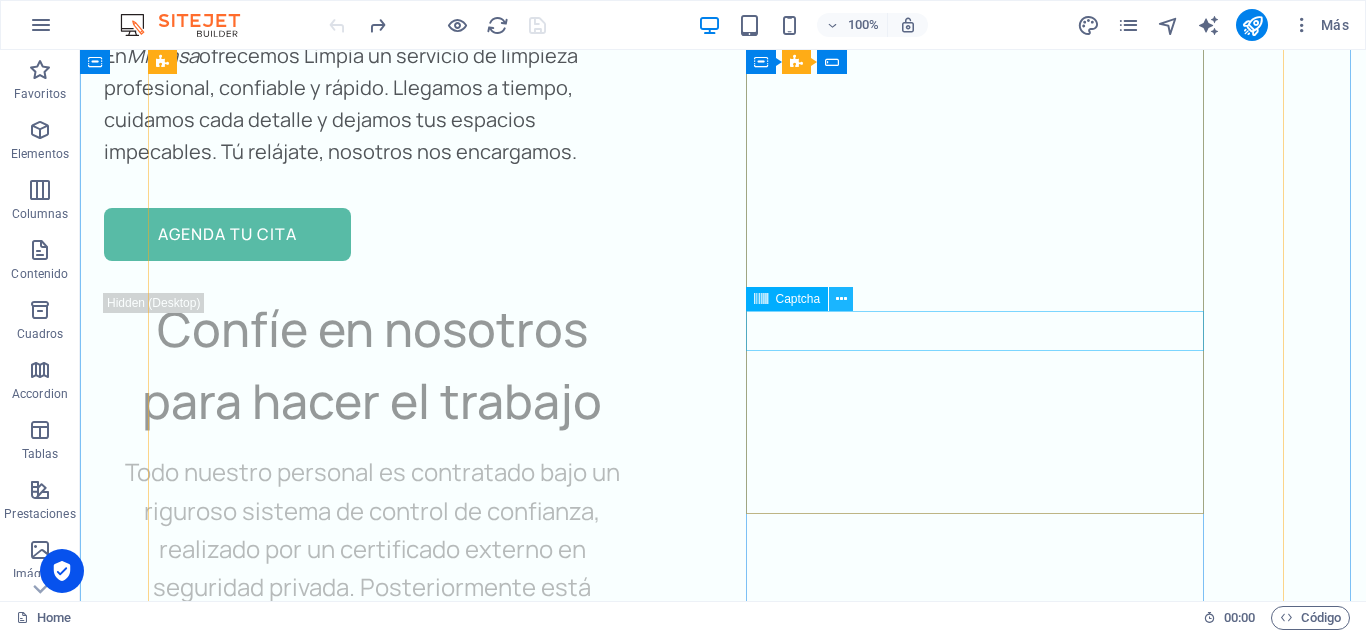 click at bounding box center (841, 299) 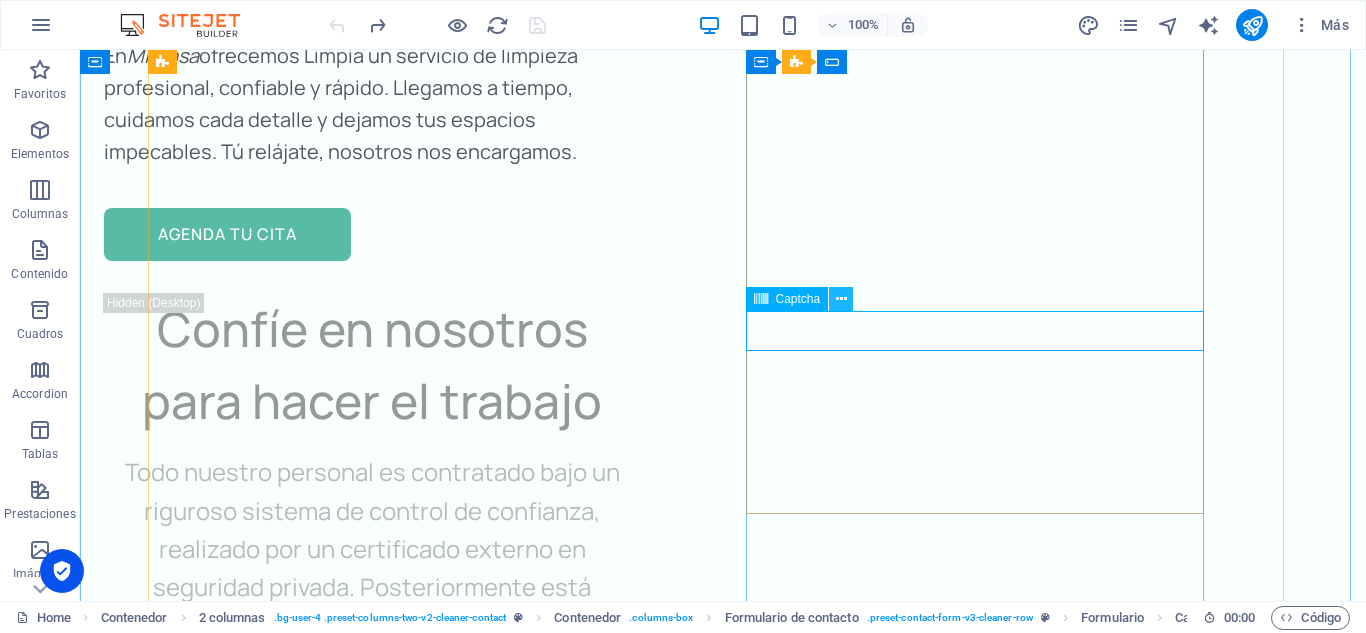 click at bounding box center (841, 299) 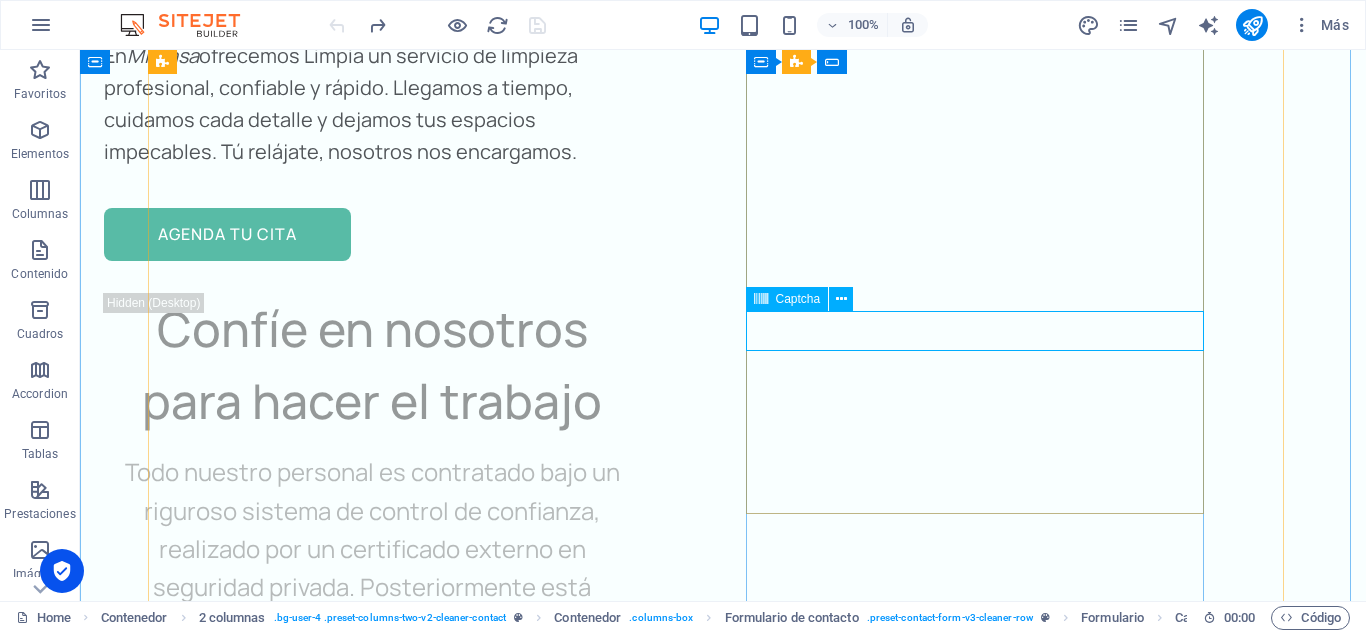 click on "¿Ilegible? Cargar nuevo" 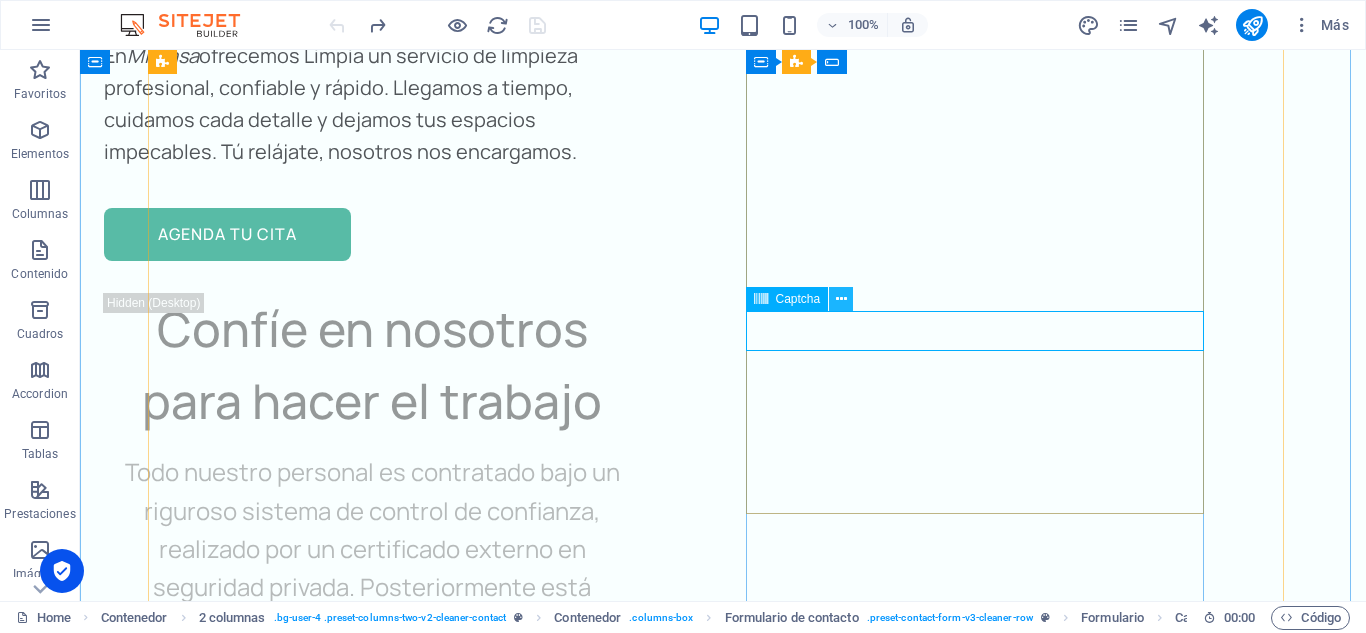click at bounding box center (841, 299) 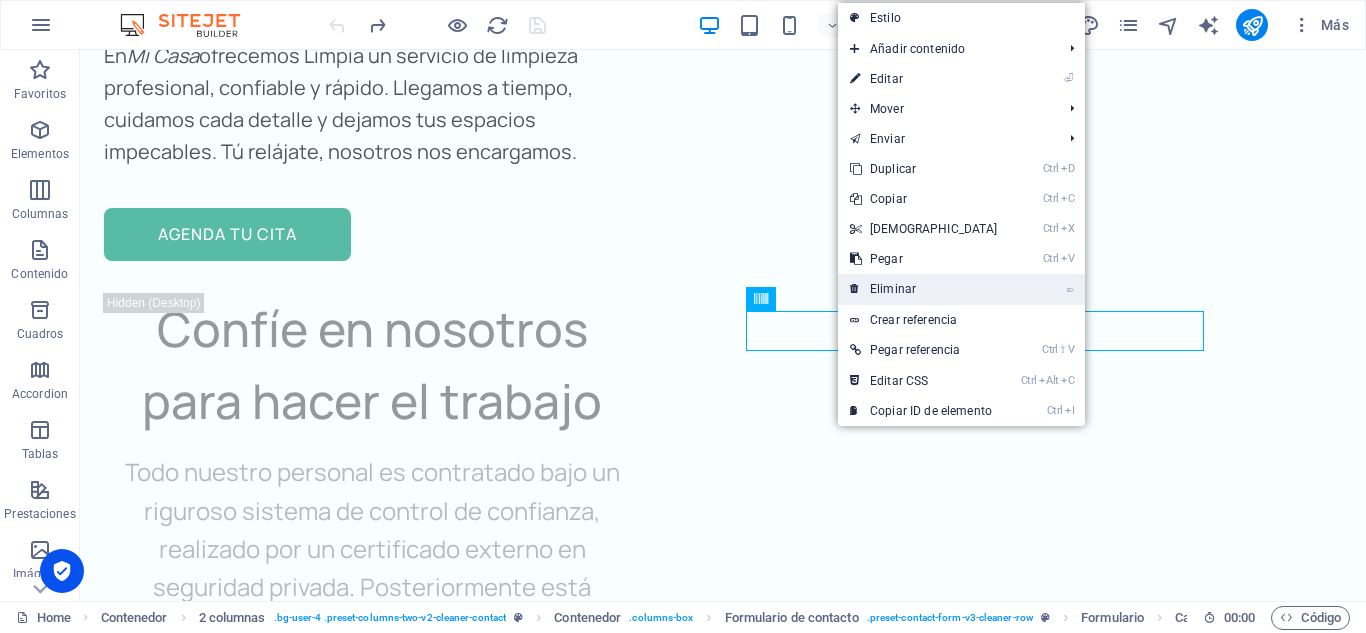 click on "⌦  Eliminar" at bounding box center (924, 289) 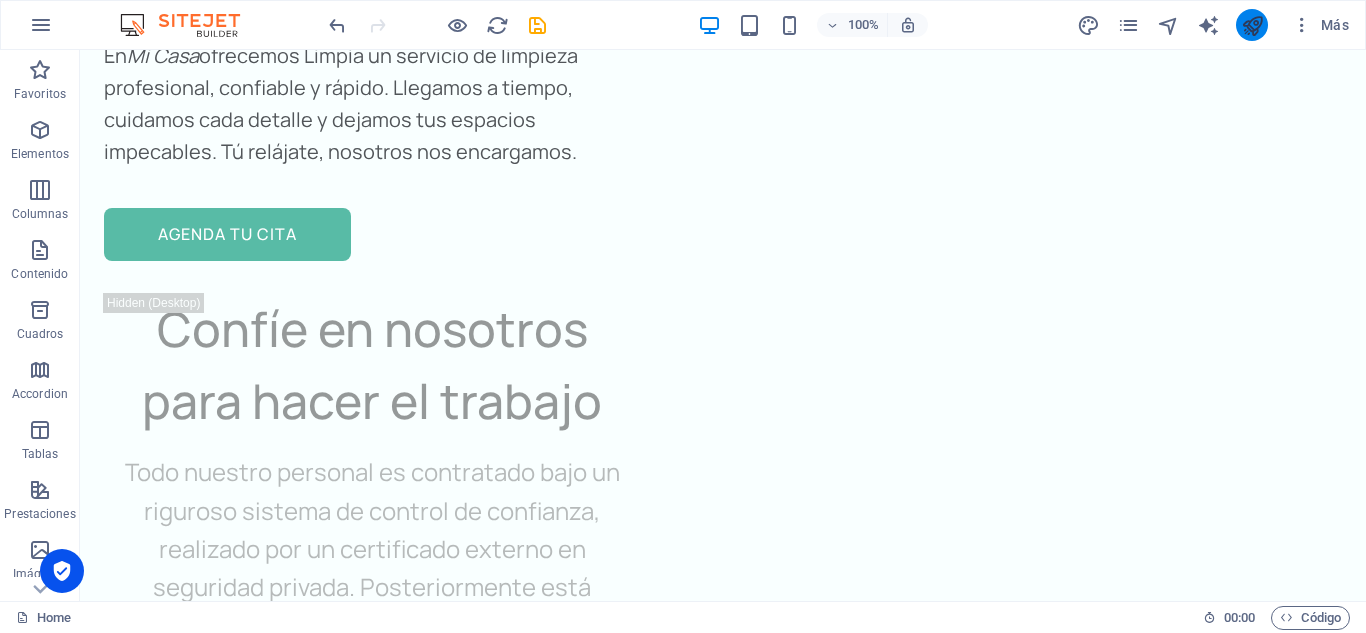 click at bounding box center [1252, 25] 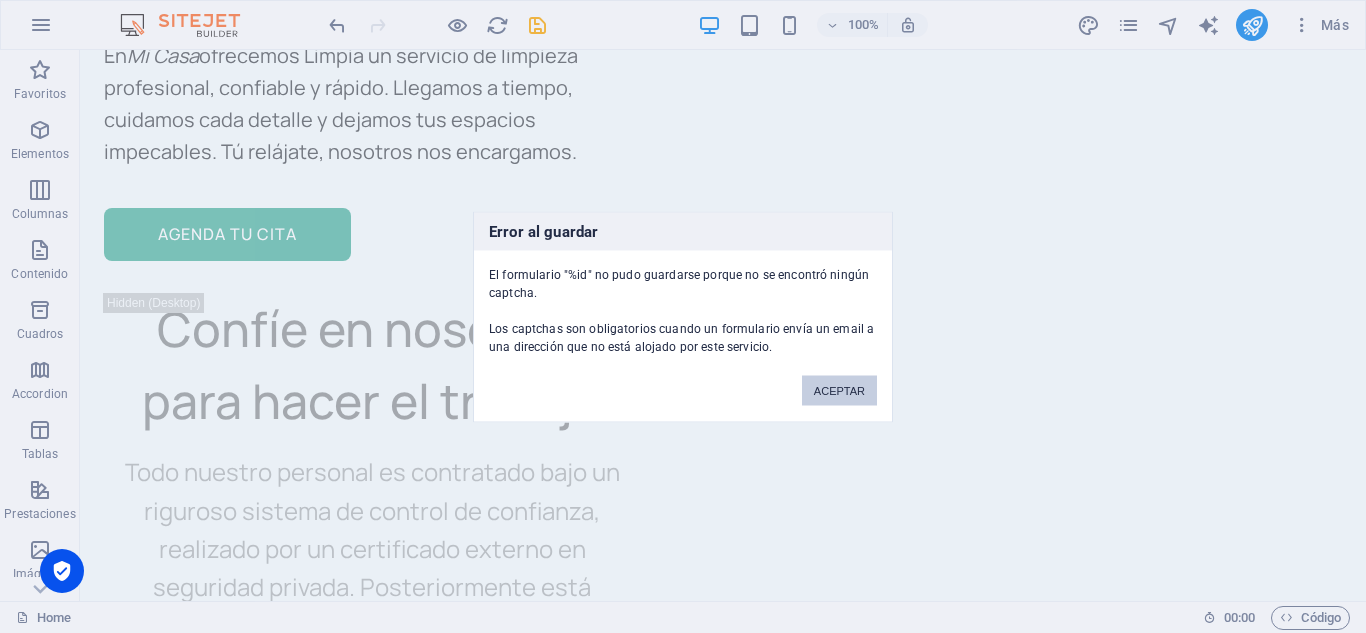 click on "ACEPTAR" at bounding box center [839, 390] 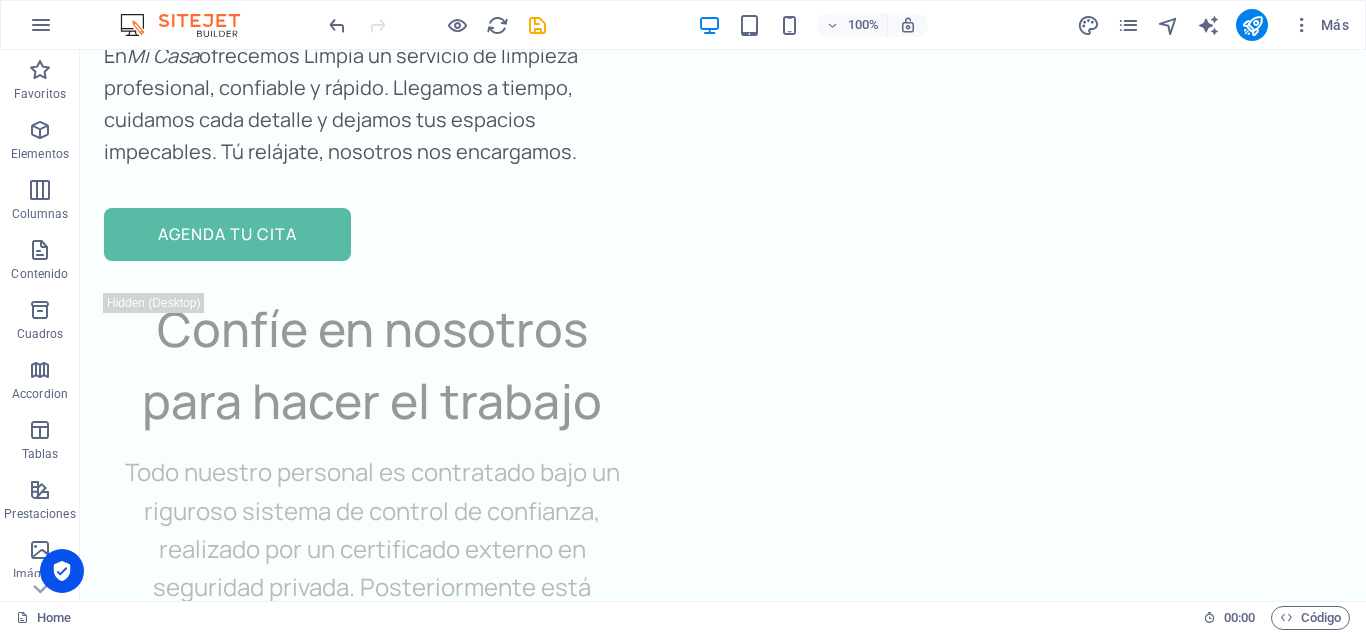 click at bounding box center [437, 25] 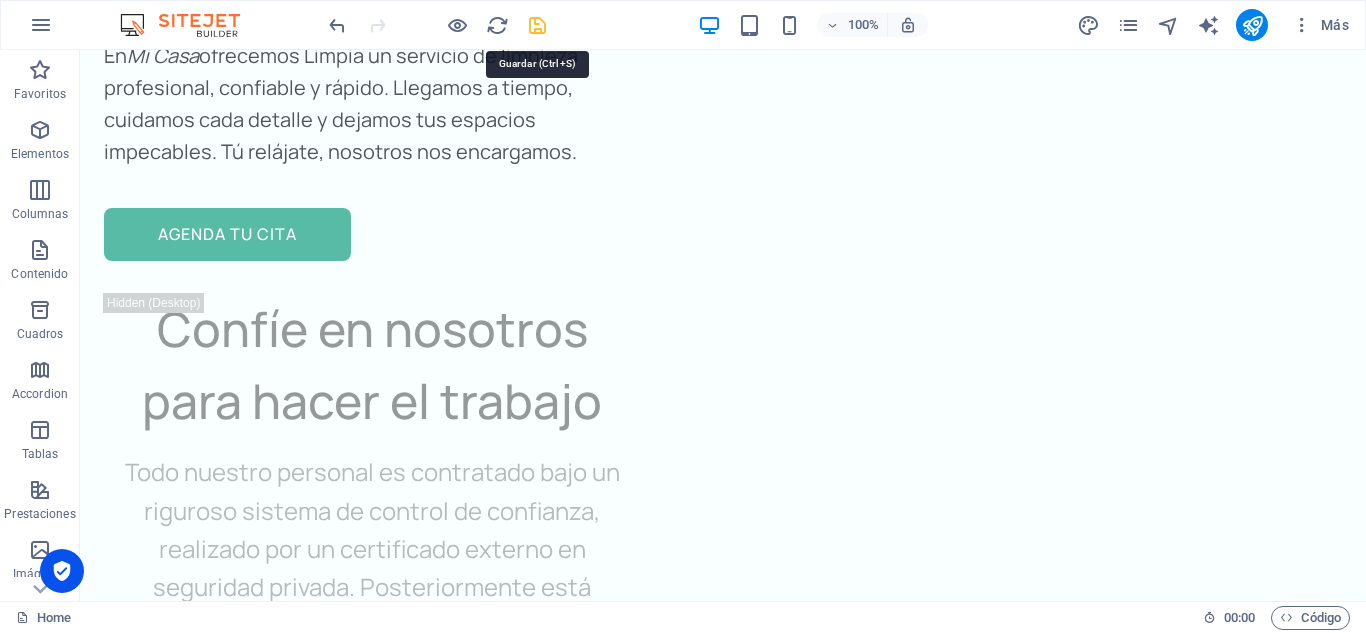 click at bounding box center [537, 25] 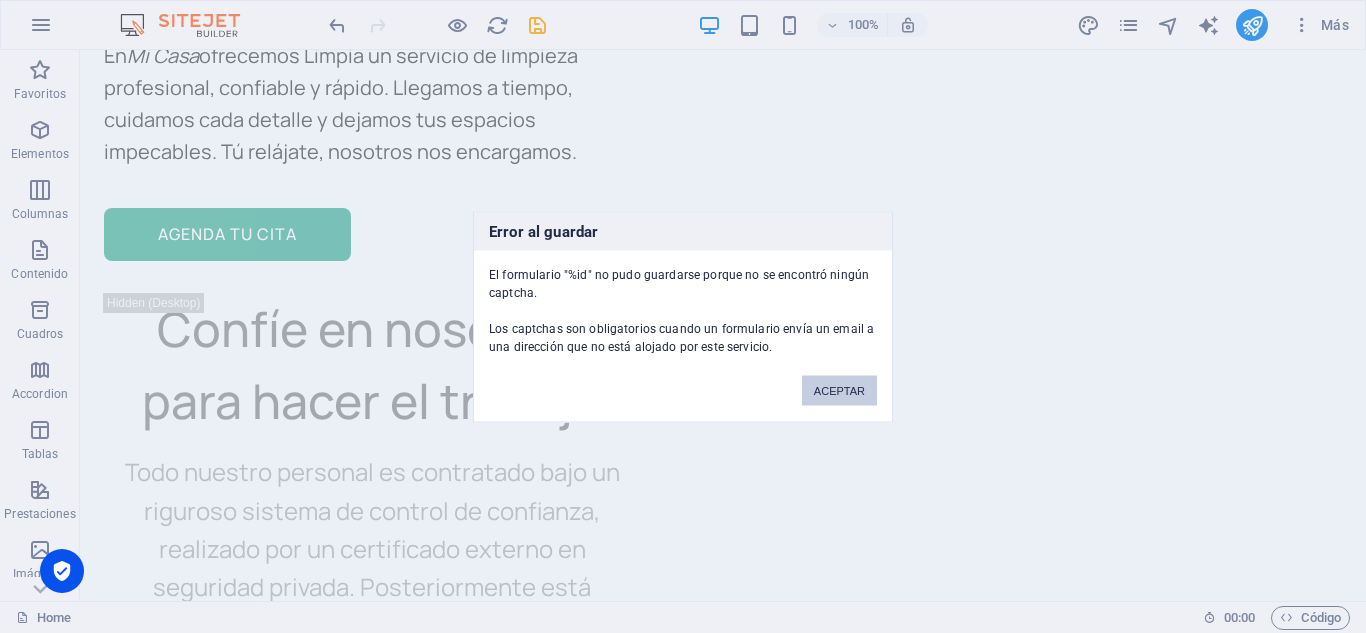 click on "ACEPTAR" at bounding box center [839, 390] 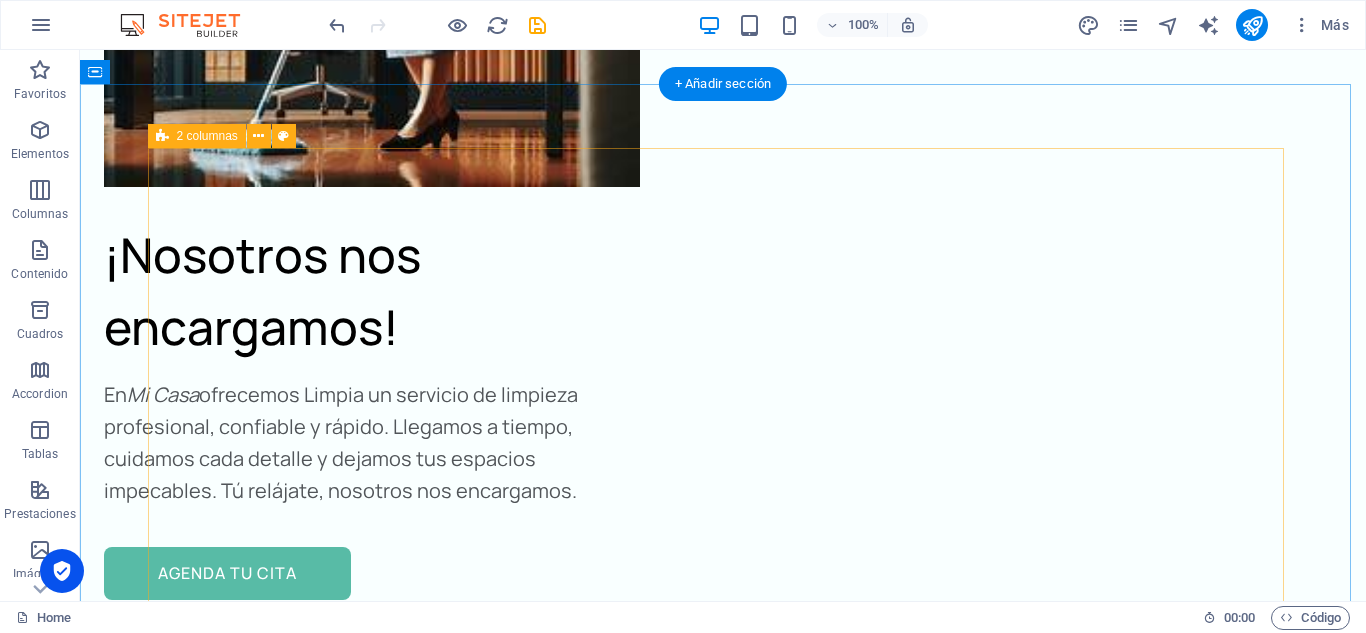 scroll, scrollTop: 7986, scrollLeft: 0, axis: vertical 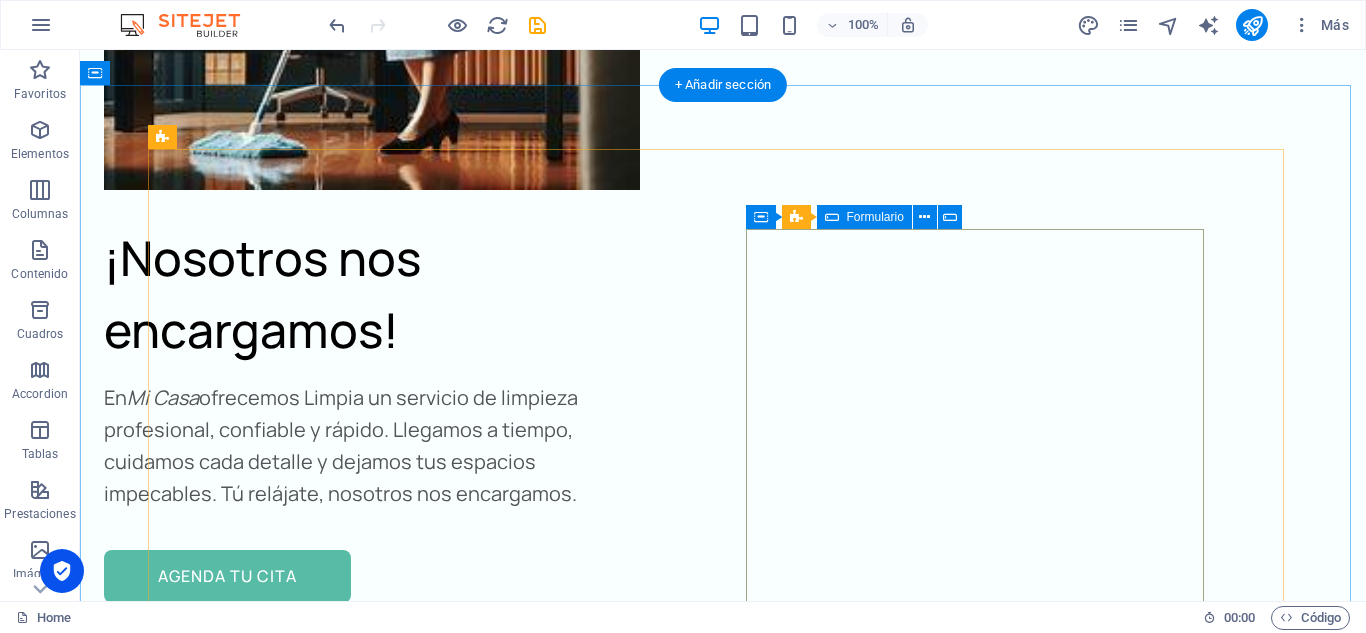 click on "Nombre completo Correo electrónico Mensaje   He leído y comprendido la política de privacidad.
Entregar" 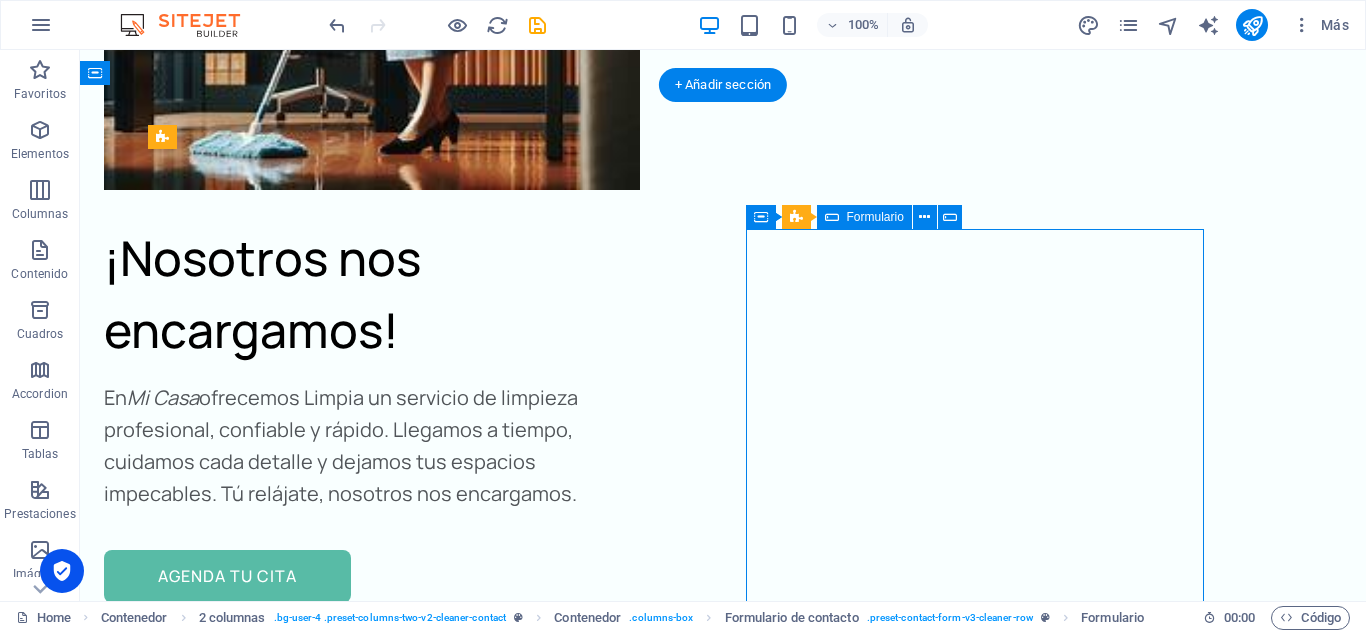 click on "Nombre completo Correo electrónico Mensaje   He leído y comprendido la política de privacidad.
Entregar" 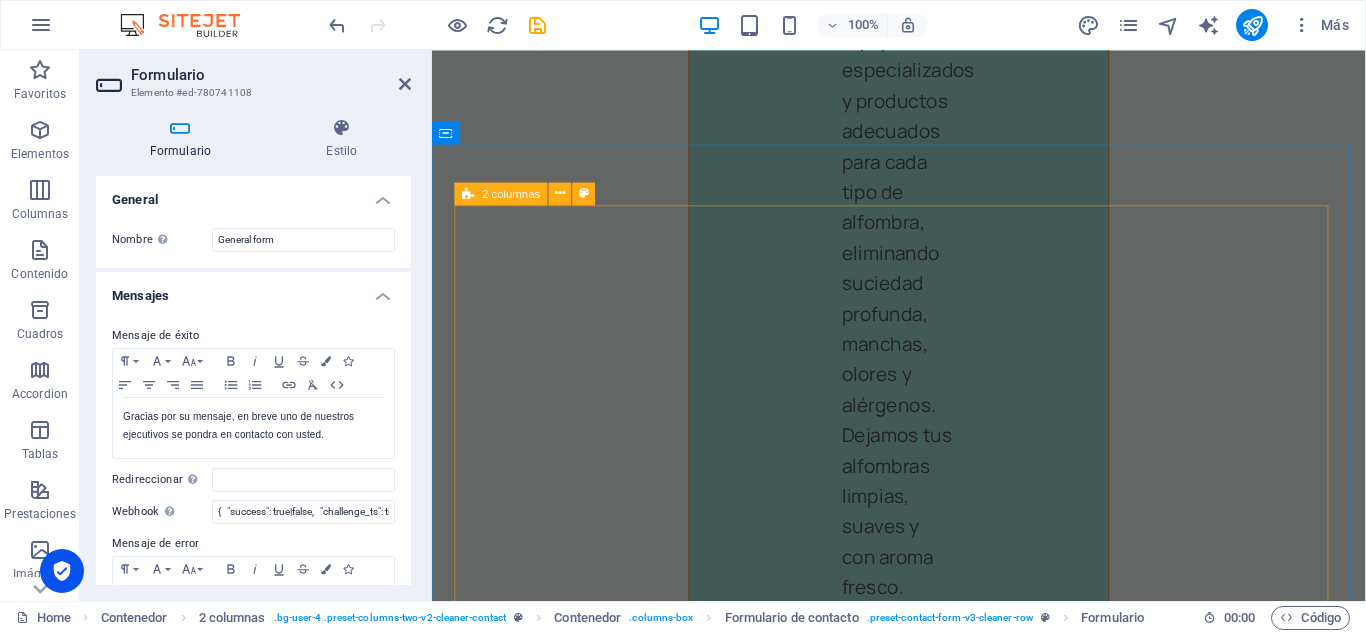 scroll, scrollTop: 10359, scrollLeft: 0, axis: vertical 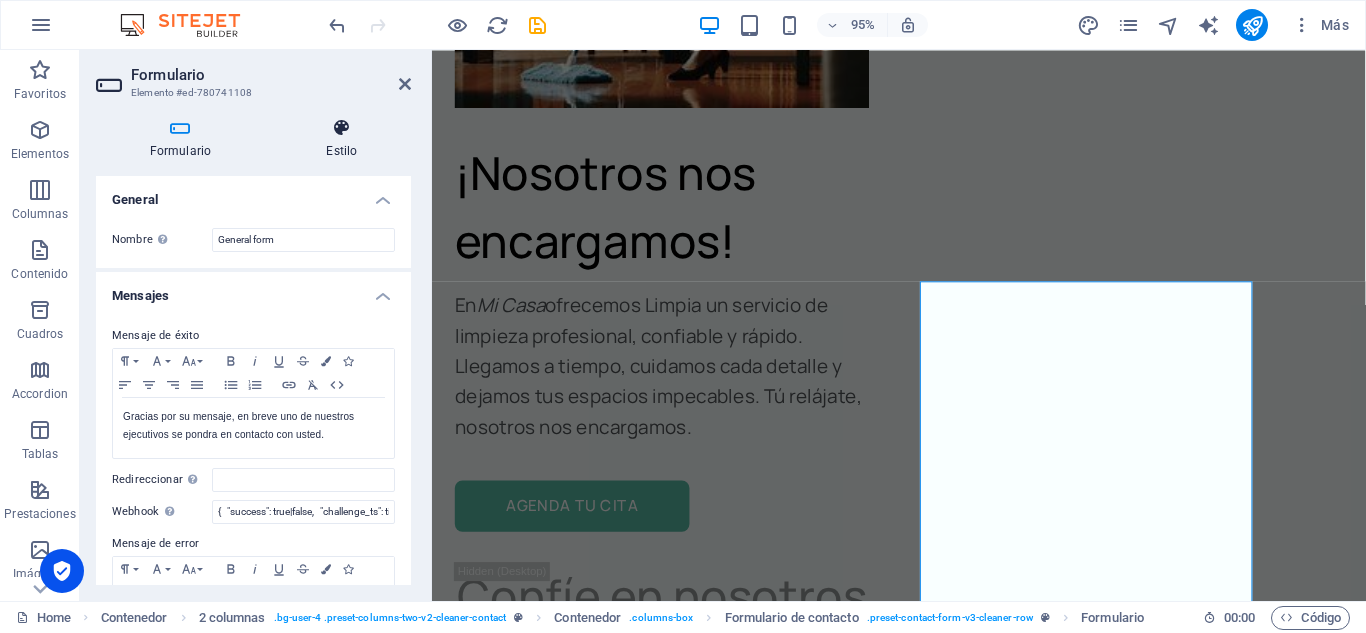 click on "Estilo" at bounding box center [342, 139] 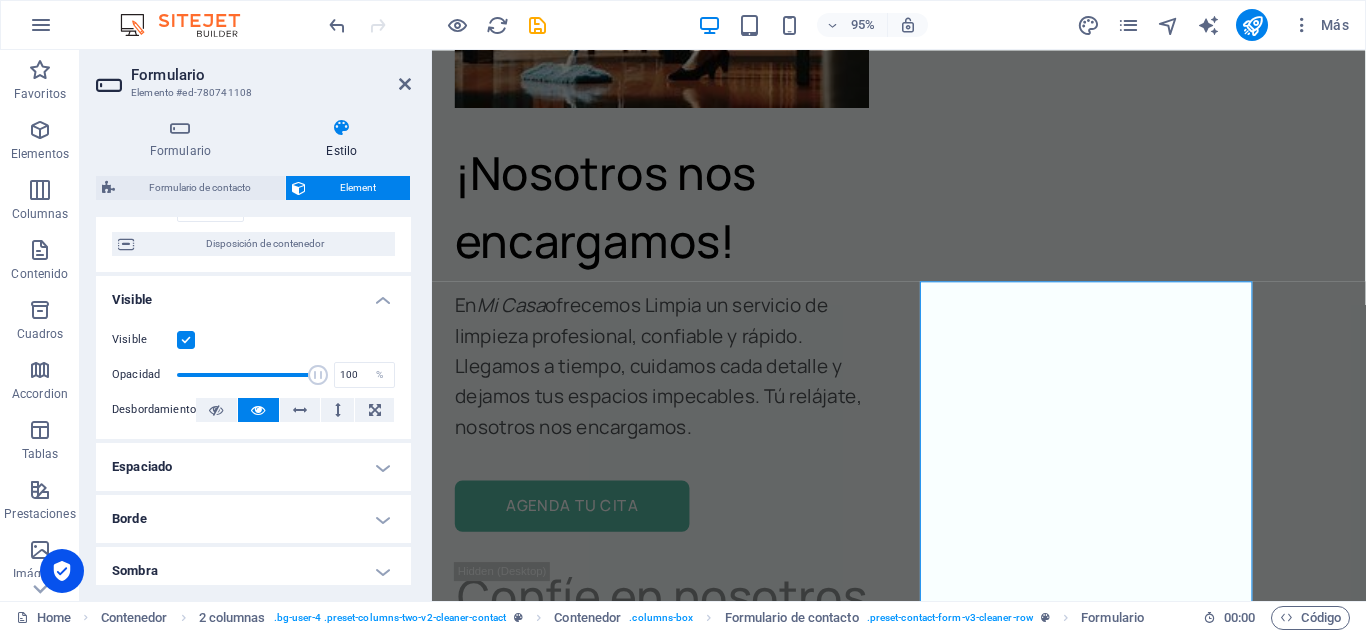 scroll, scrollTop: 0, scrollLeft: 0, axis: both 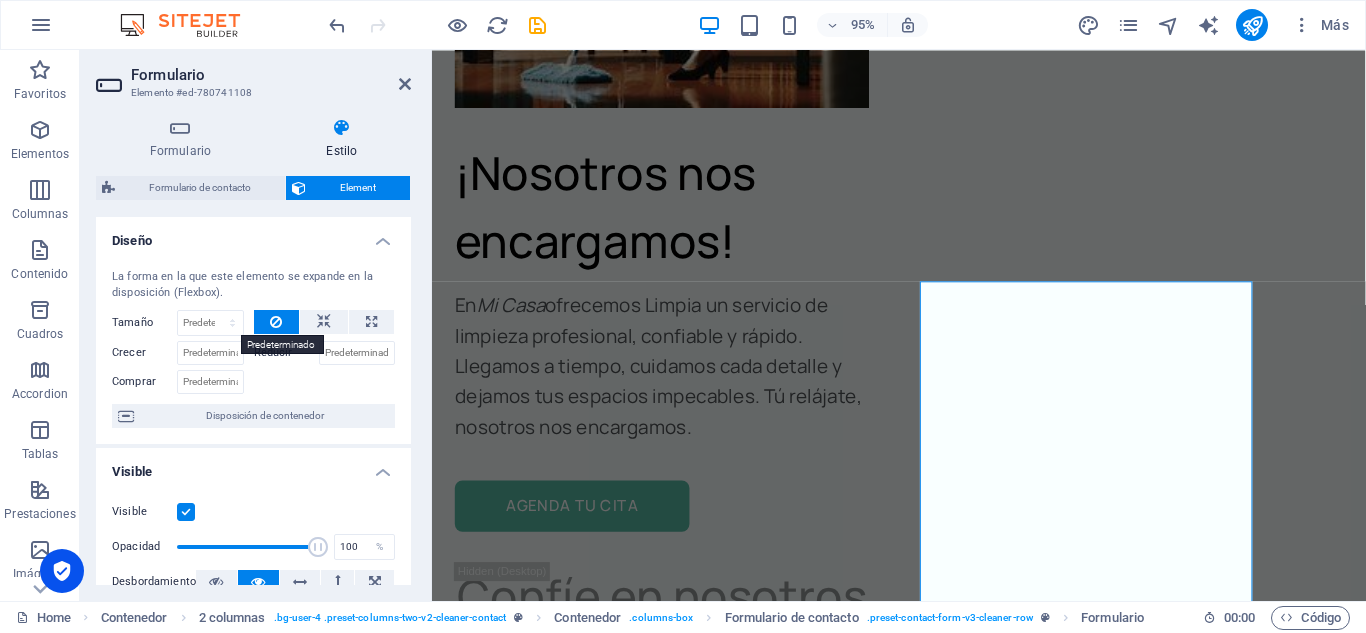 drag, startPoint x: 227, startPoint y: 312, endPoint x: 202, endPoint y: 250, distance: 66.85058 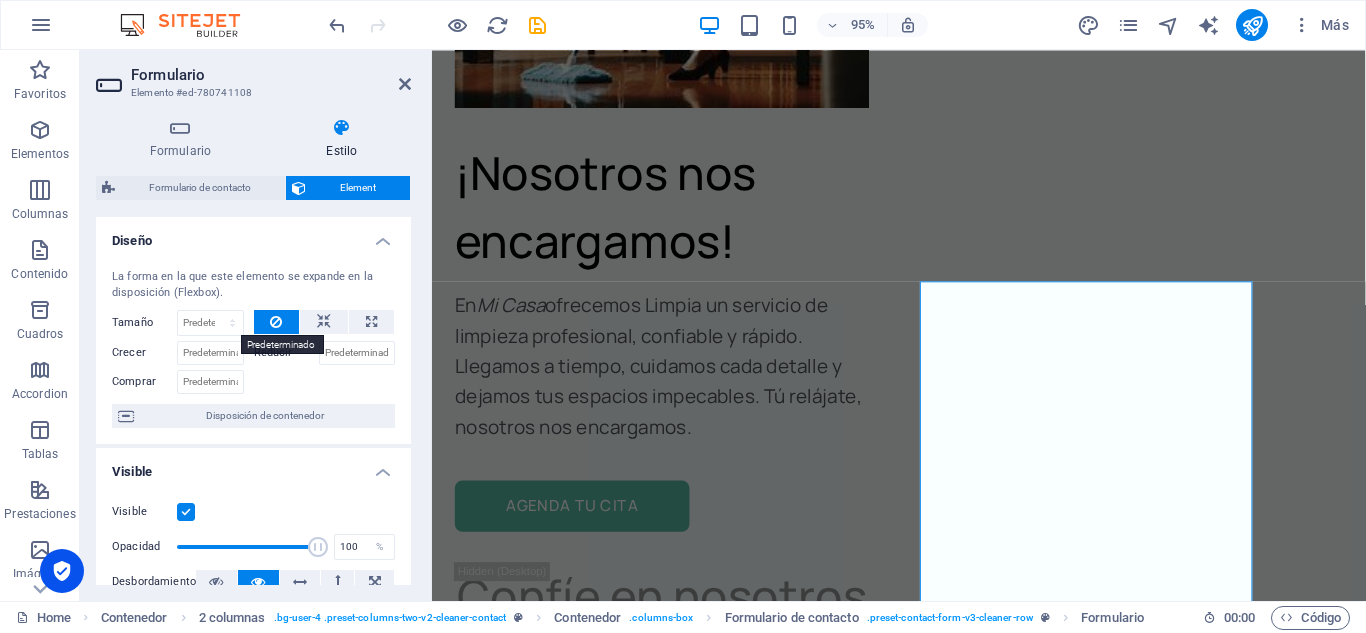 click on "Diseño" at bounding box center [253, 235] 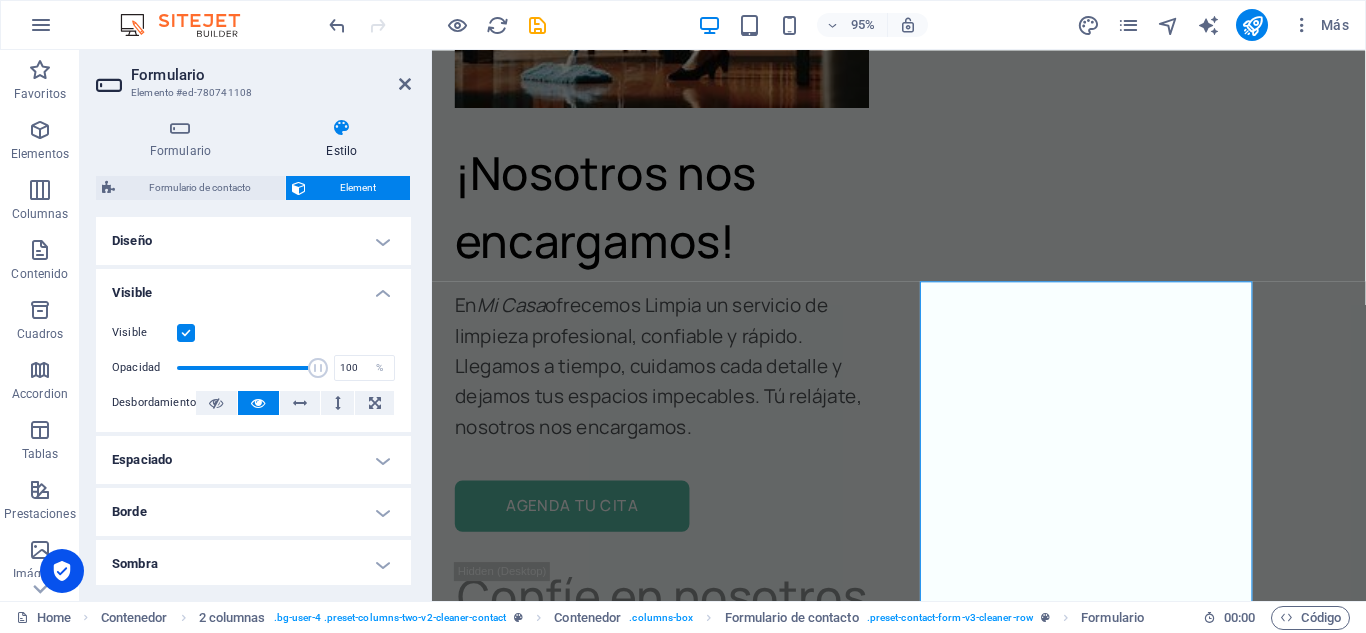 click on "Visible" at bounding box center (253, 287) 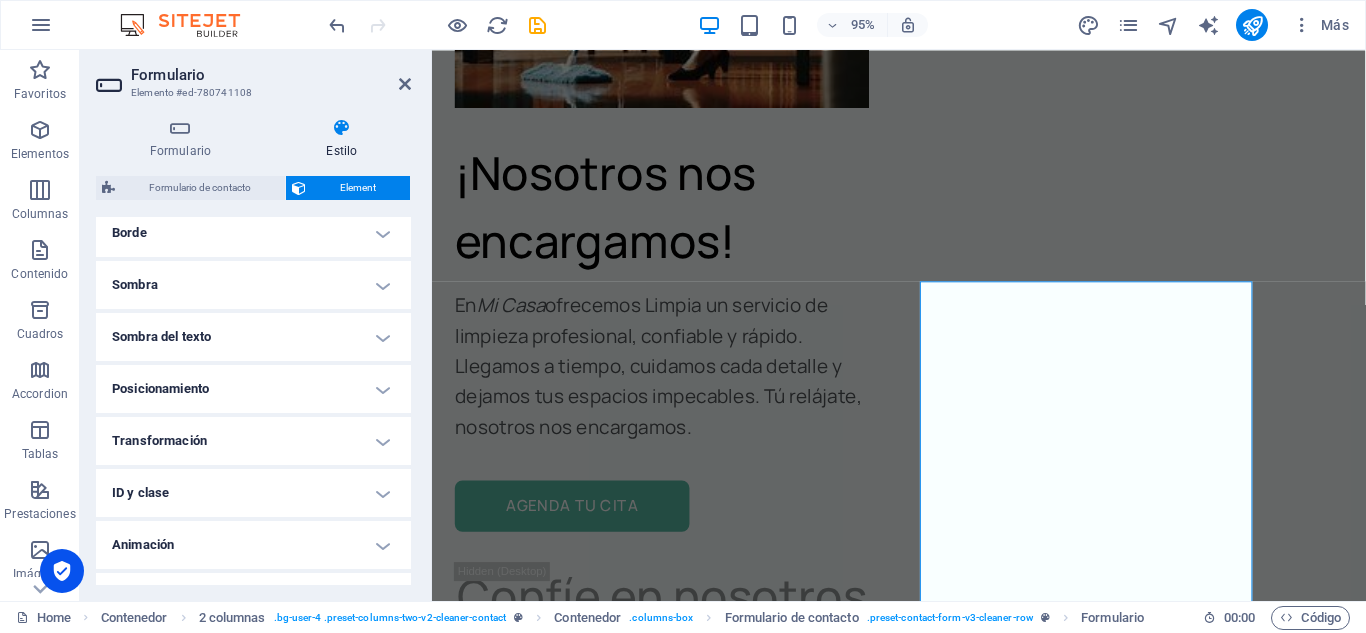 scroll, scrollTop: 200, scrollLeft: 0, axis: vertical 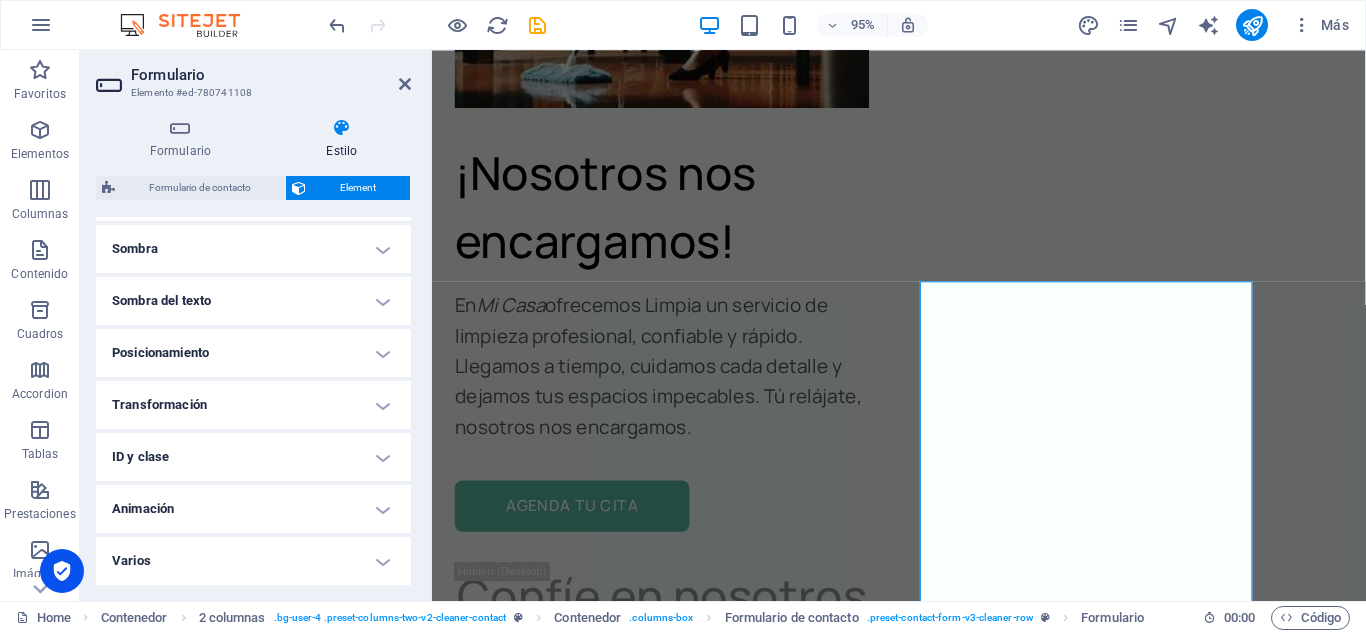 click on "ID y clase" at bounding box center [253, 457] 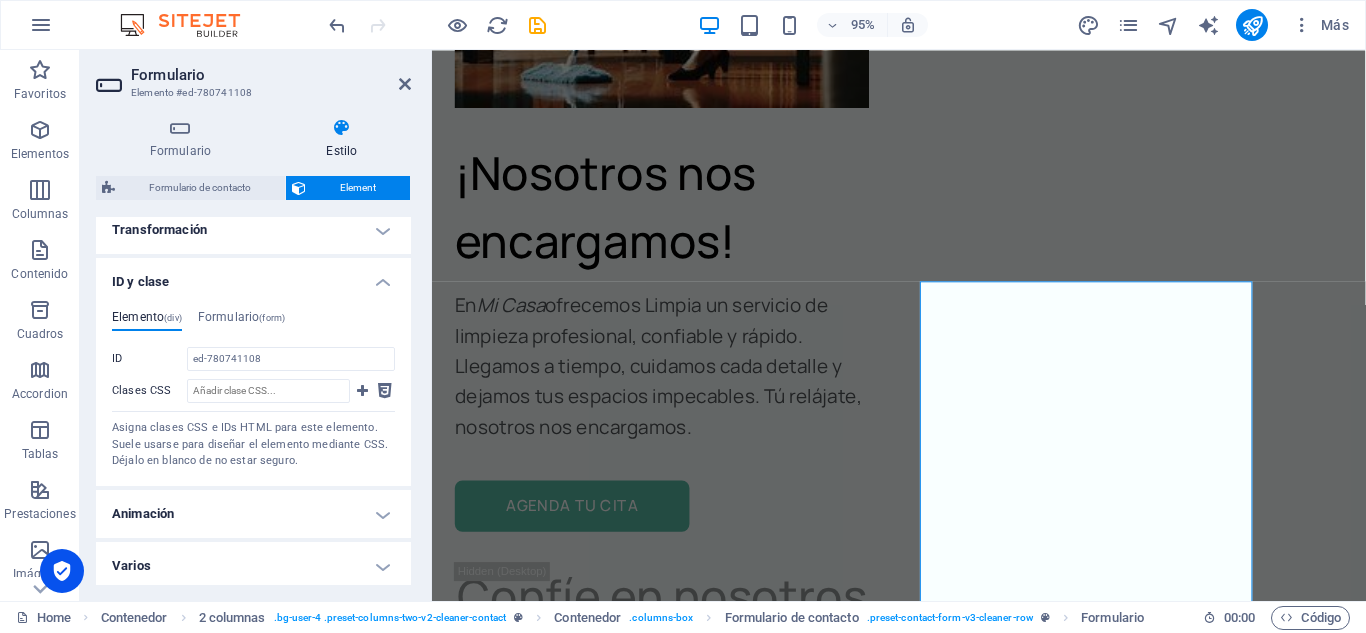 scroll, scrollTop: 380, scrollLeft: 0, axis: vertical 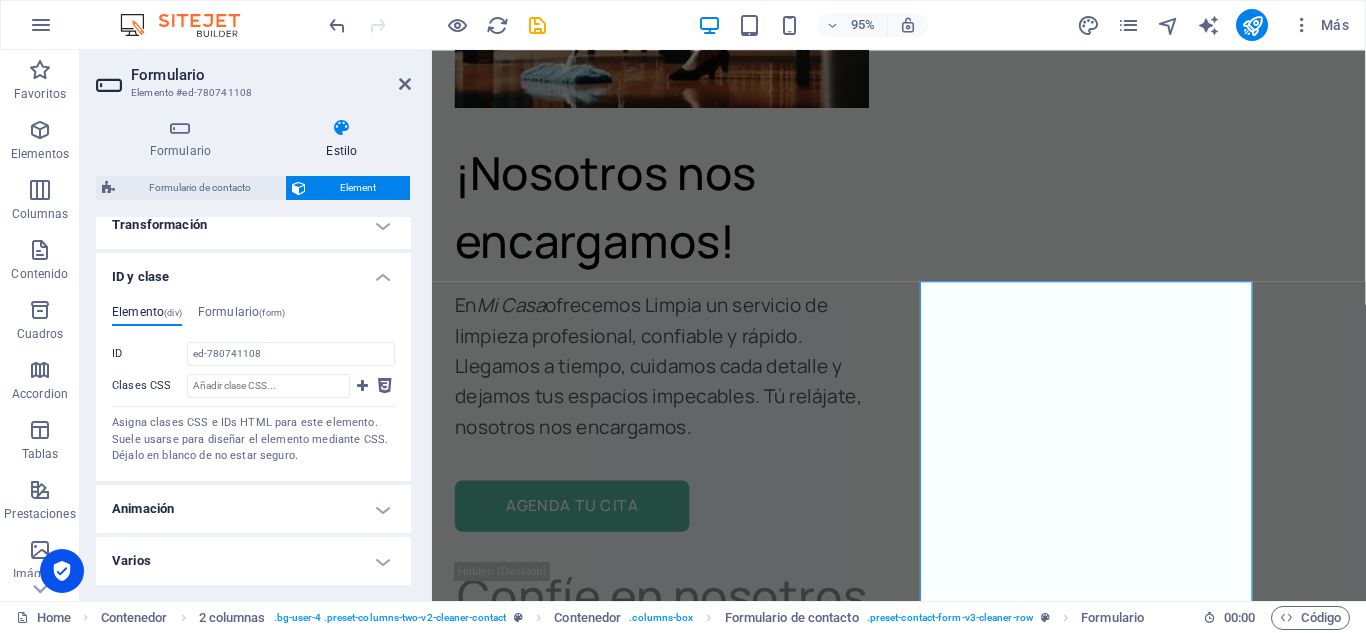 click on "Varios" at bounding box center (253, 561) 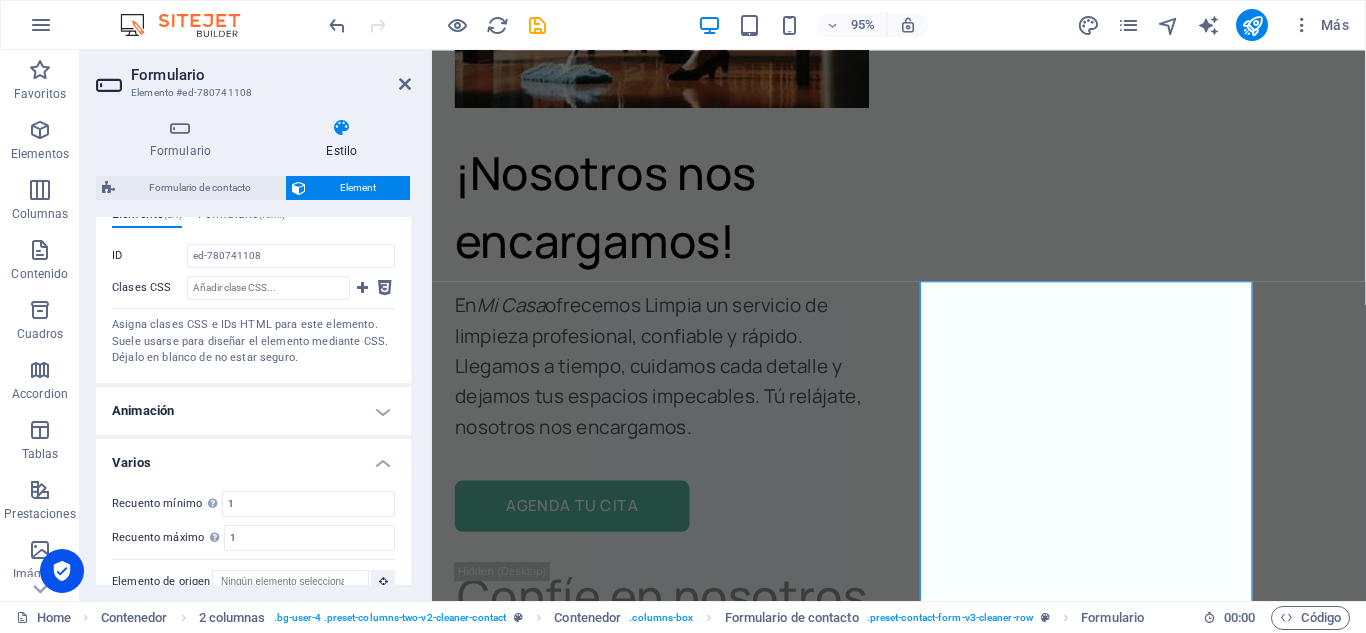 scroll, scrollTop: 477, scrollLeft: 0, axis: vertical 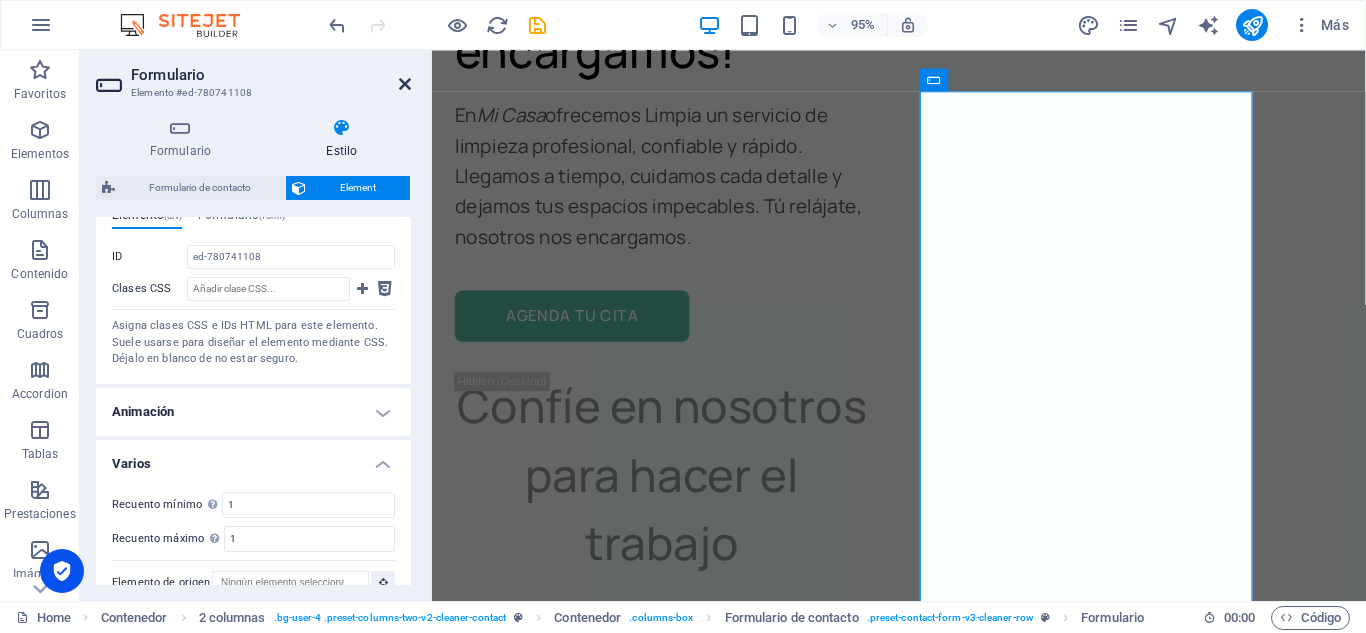 click at bounding box center (405, 84) 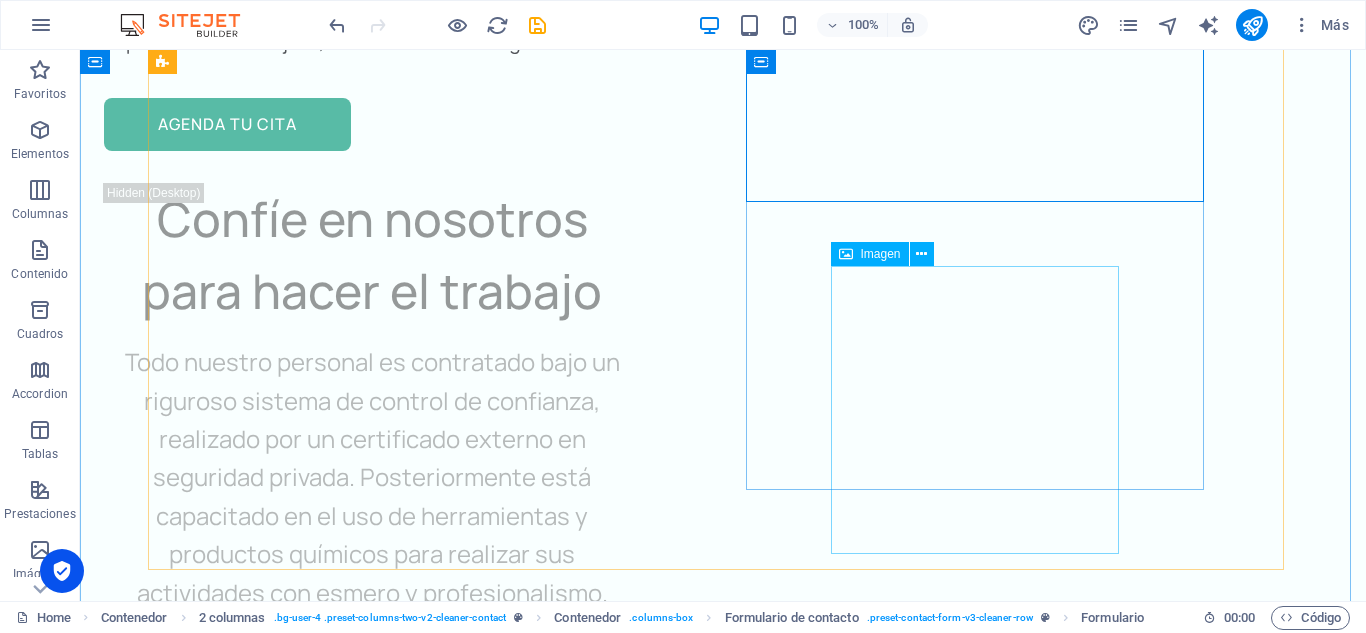 scroll, scrollTop: 8222, scrollLeft: 0, axis: vertical 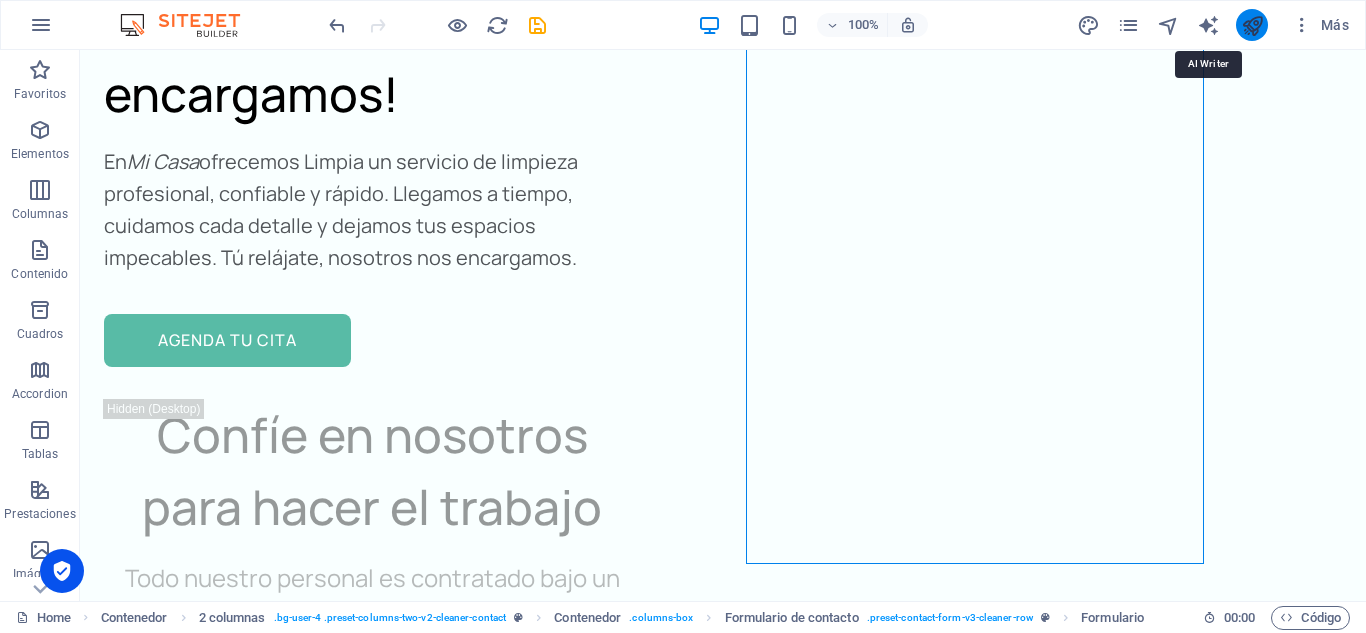 drag, startPoint x: 1214, startPoint y: 29, endPoint x: 1249, endPoint y: 25, distance: 35.22783 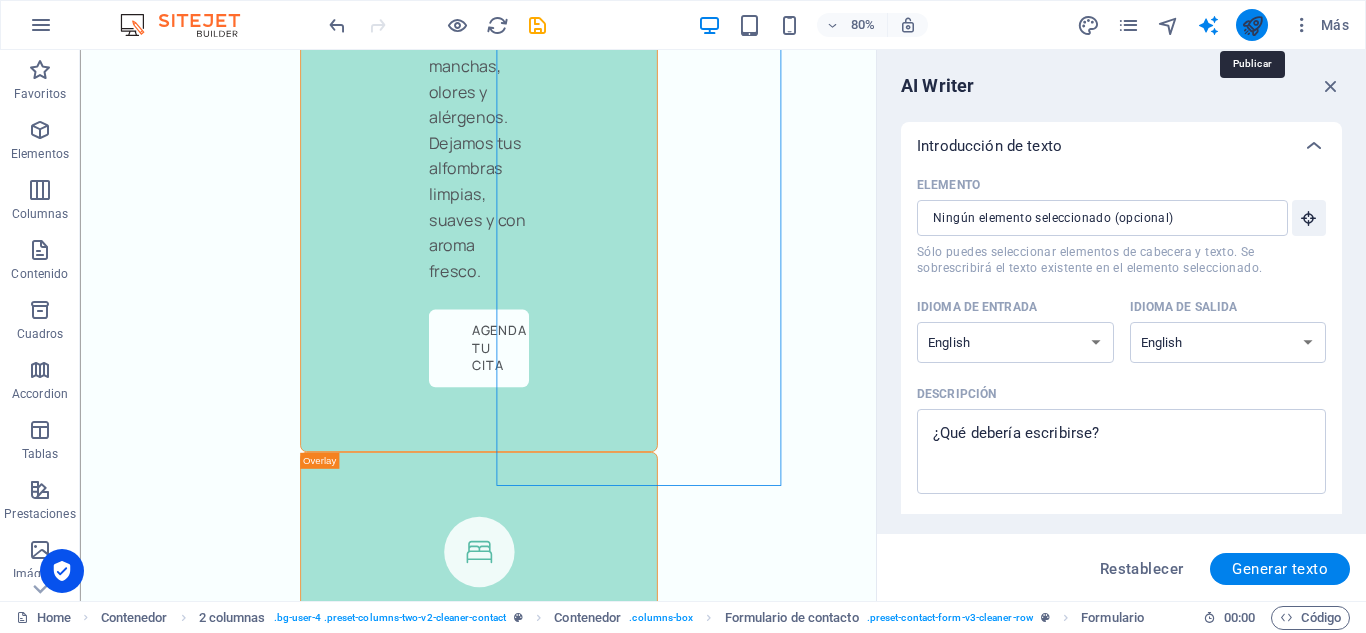 scroll, scrollTop: 10537, scrollLeft: 0, axis: vertical 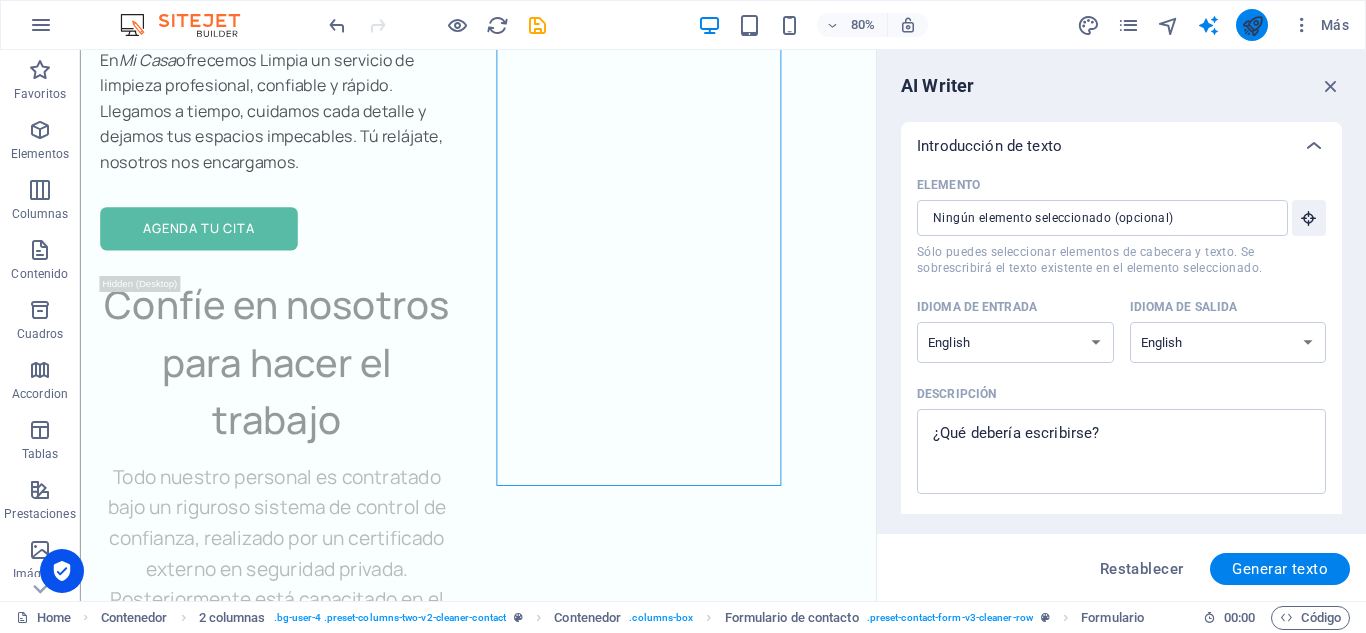 click at bounding box center (1252, 25) 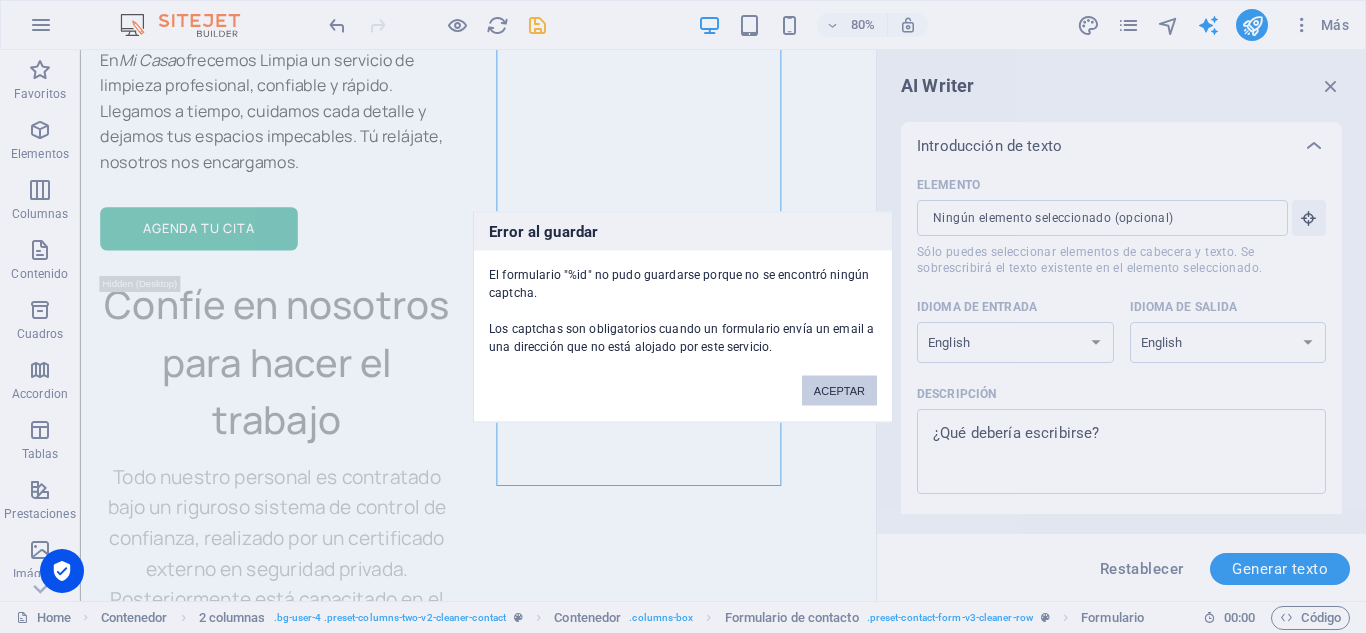 click on "ACEPTAR" at bounding box center [839, 390] 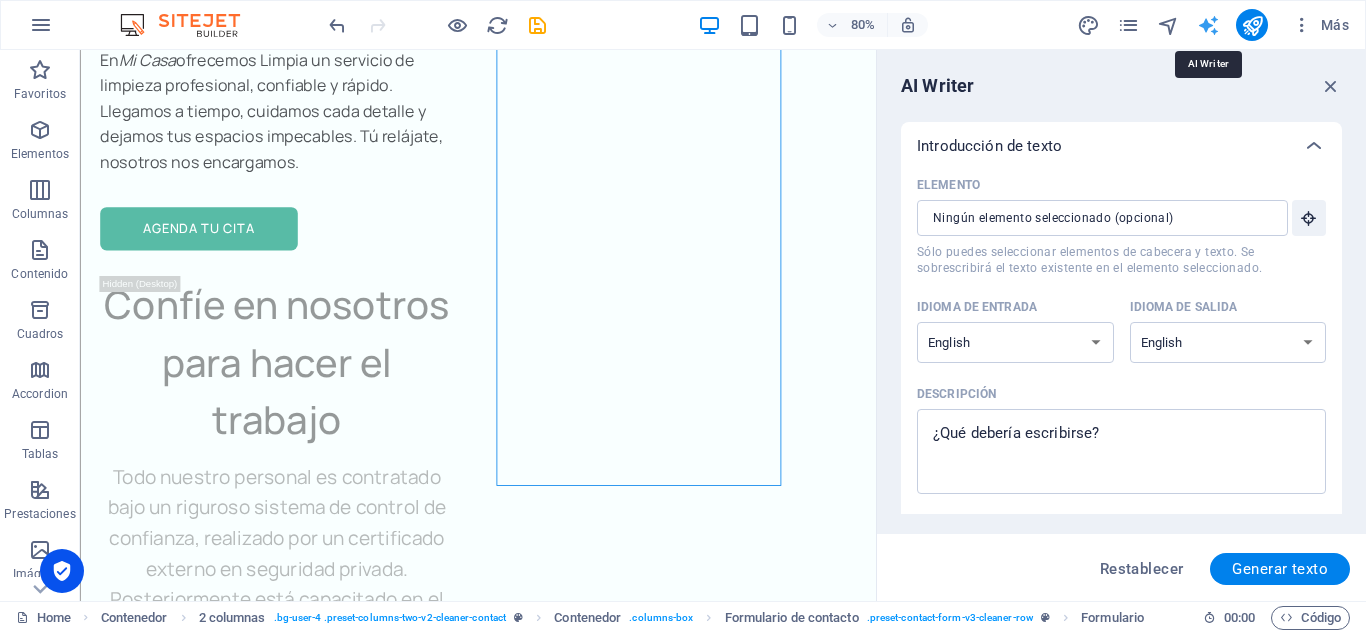 click at bounding box center [1208, 25] 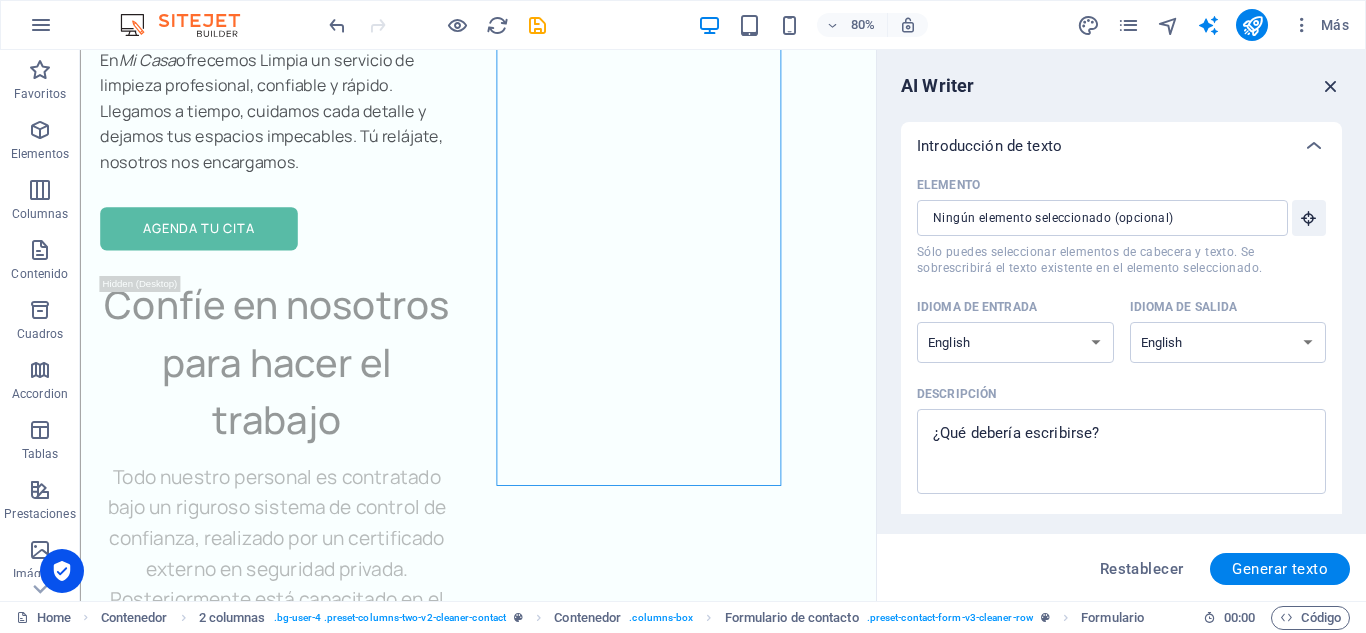 click at bounding box center (1331, 86) 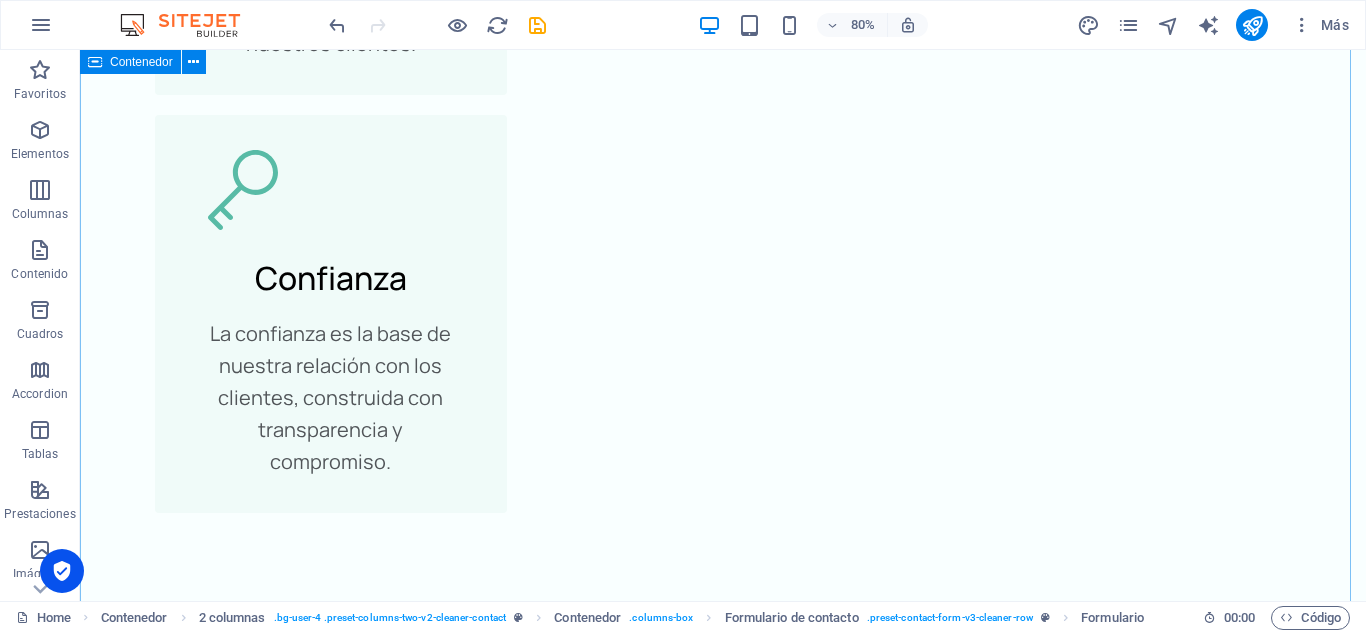 scroll, scrollTop: 8222, scrollLeft: 0, axis: vertical 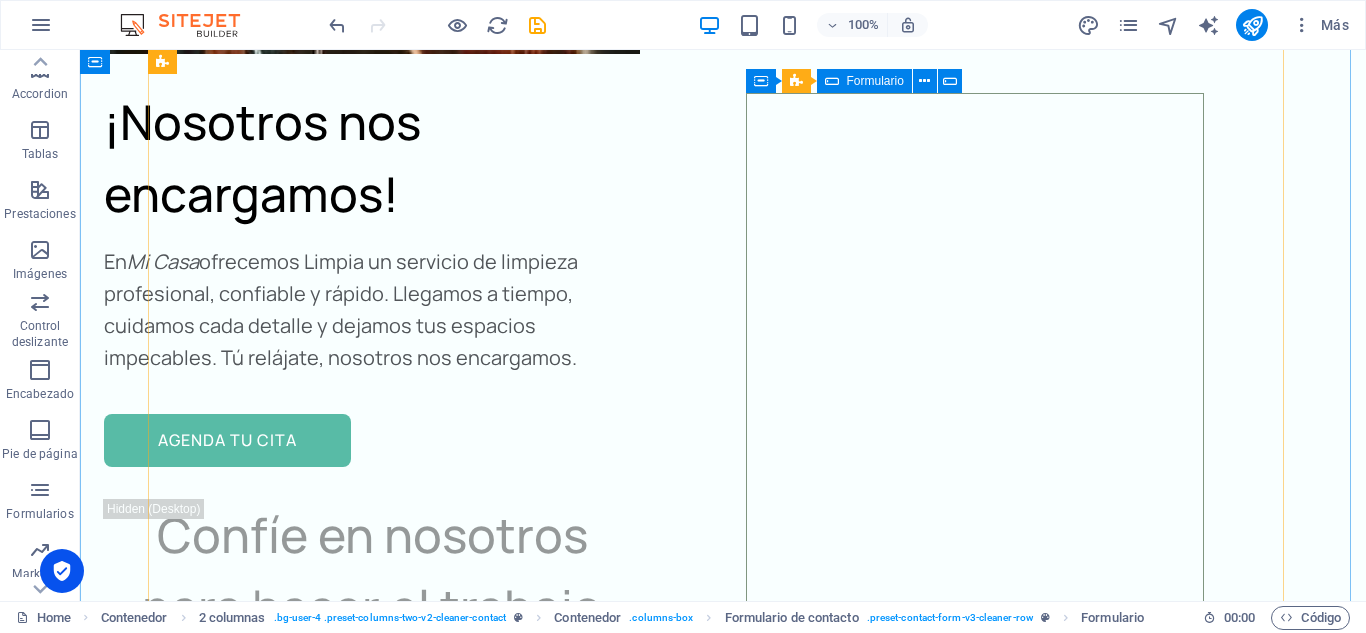 click on "Nombre completo Correo electrónico Mensaje   He leído y comprendido la política de privacidad.
Entregar" 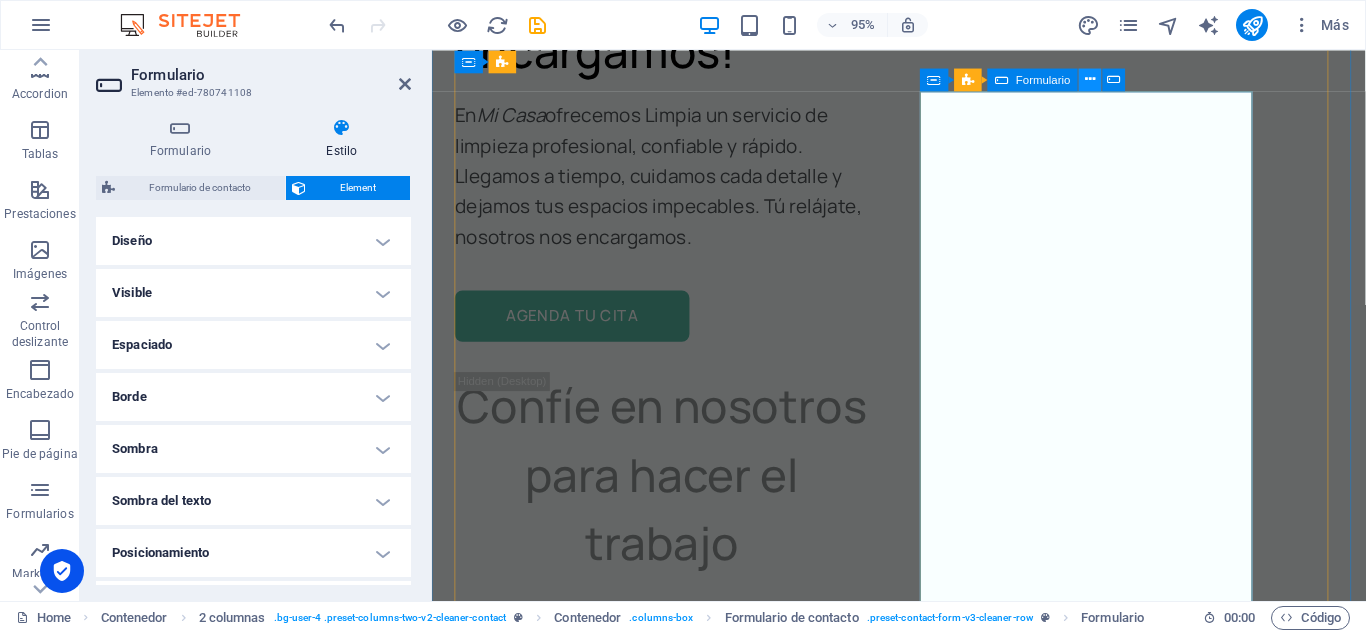 click at bounding box center (1090, 79) 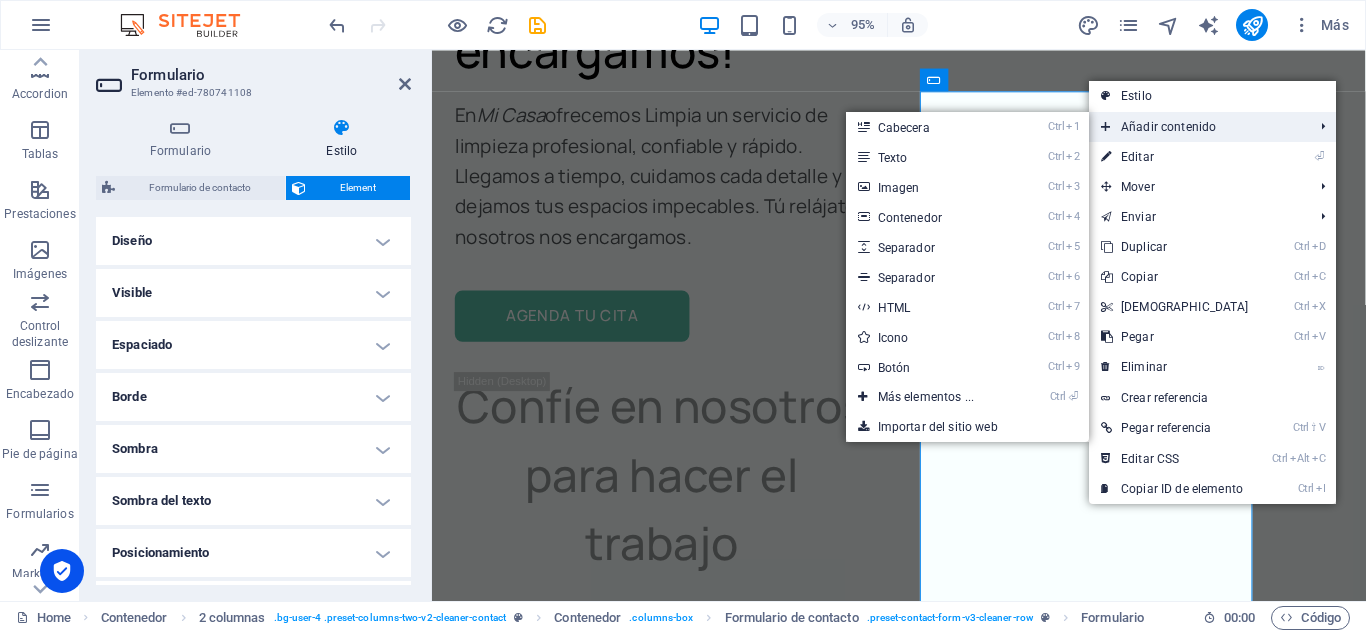 click on "Añadir contenido" at bounding box center (1197, 127) 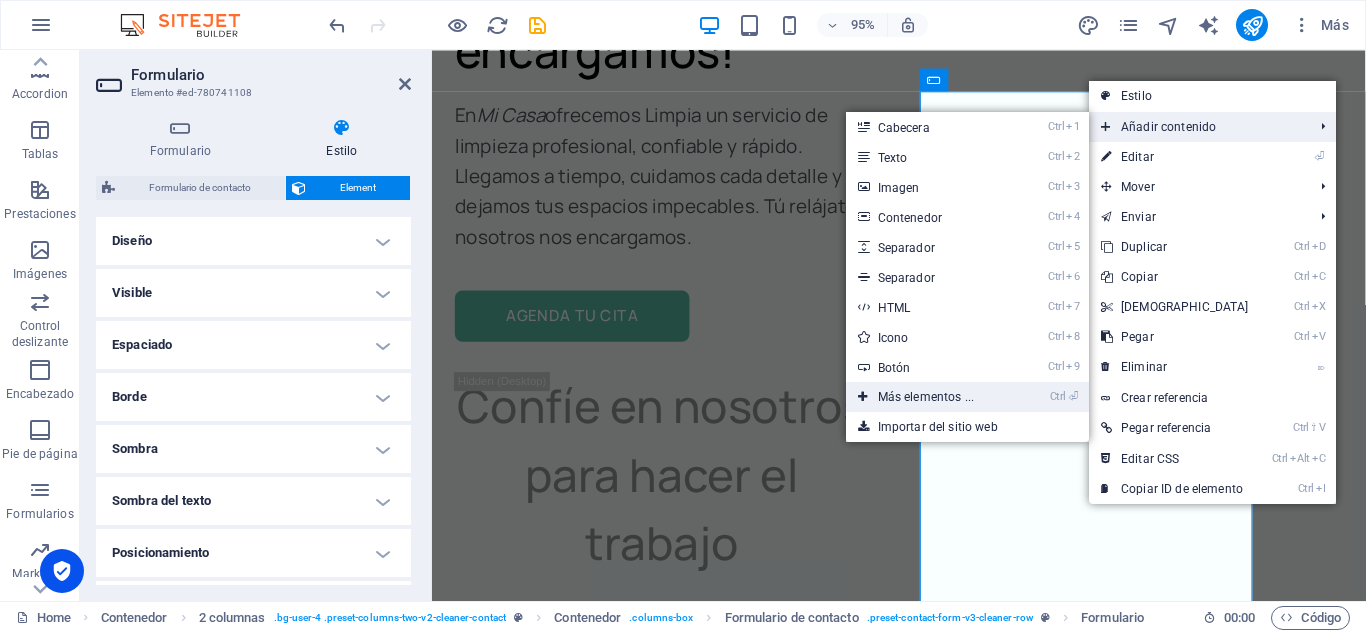 click on "Ctrl ⏎  Más elementos ..." at bounding box center [930, 397] 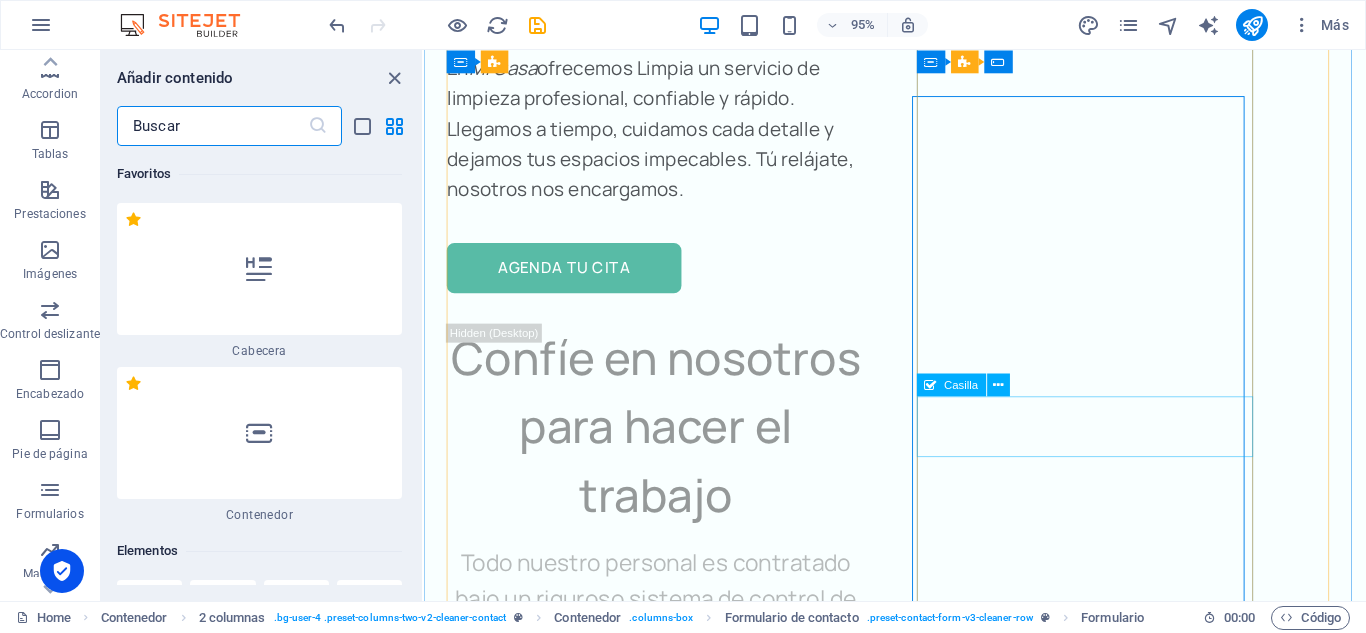 scroll, scrollTop: 10554, scrollLeft: 0, axis: vertical 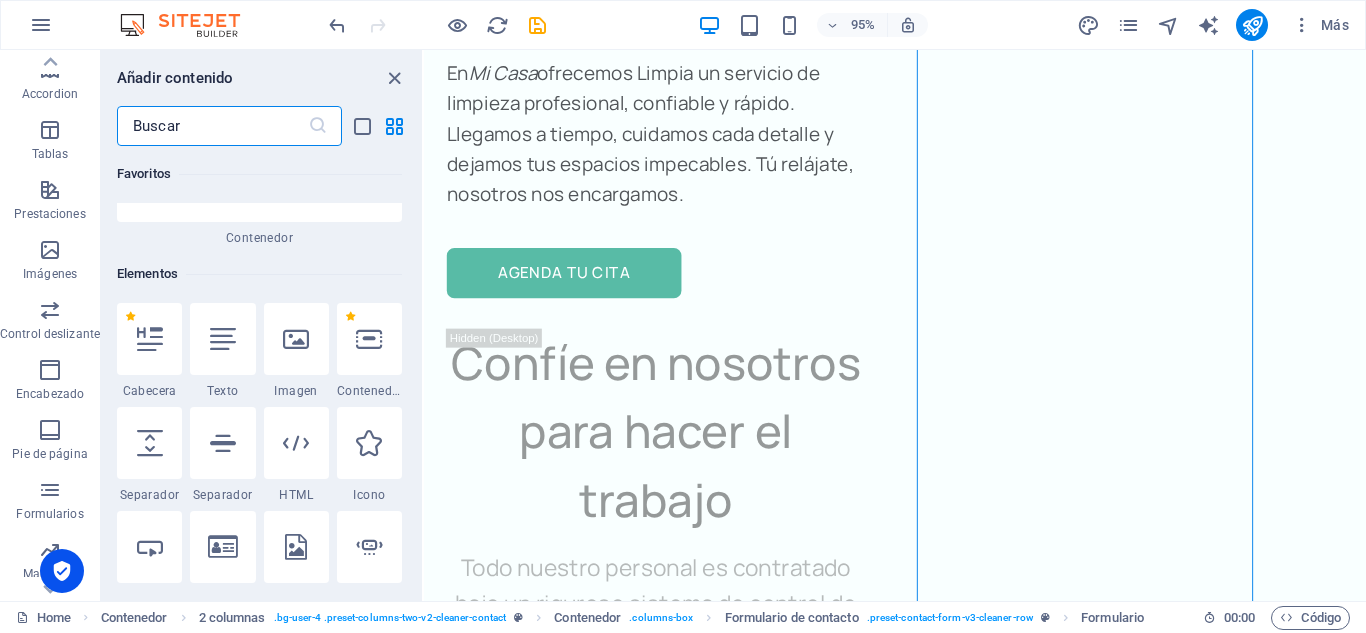 click at bounding box center (212, 126) 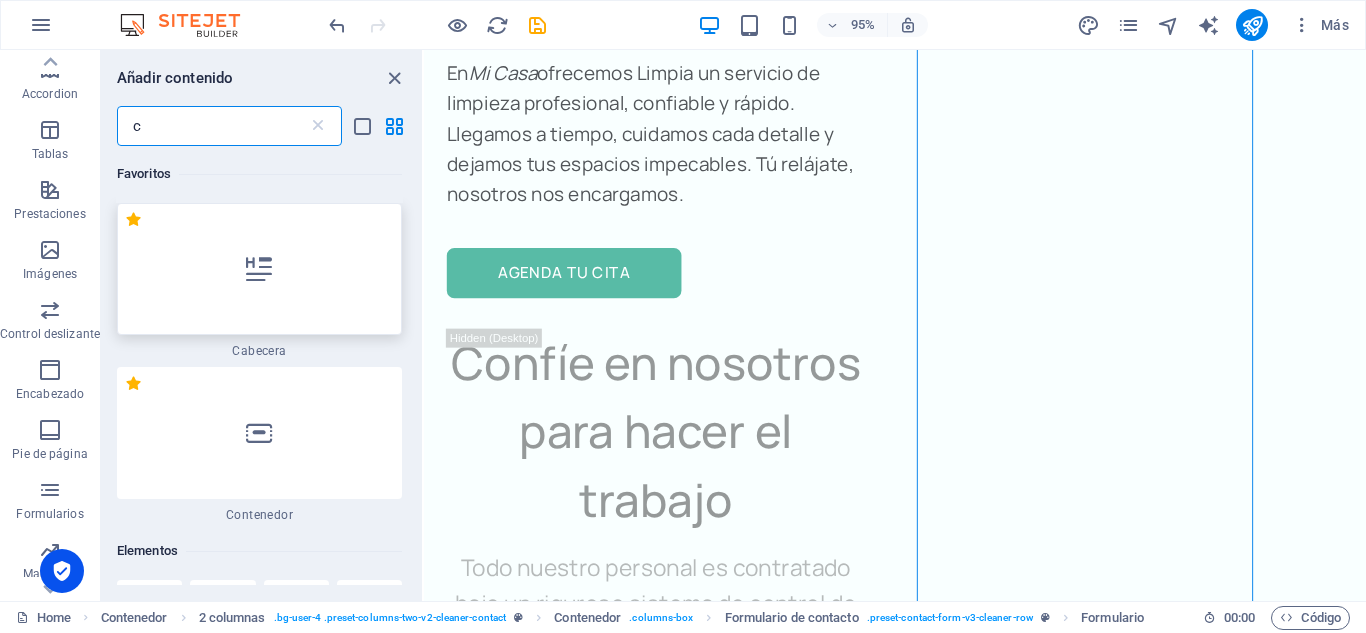 scroll, scrollTop: 0, scrollLeft: 0, axis: both 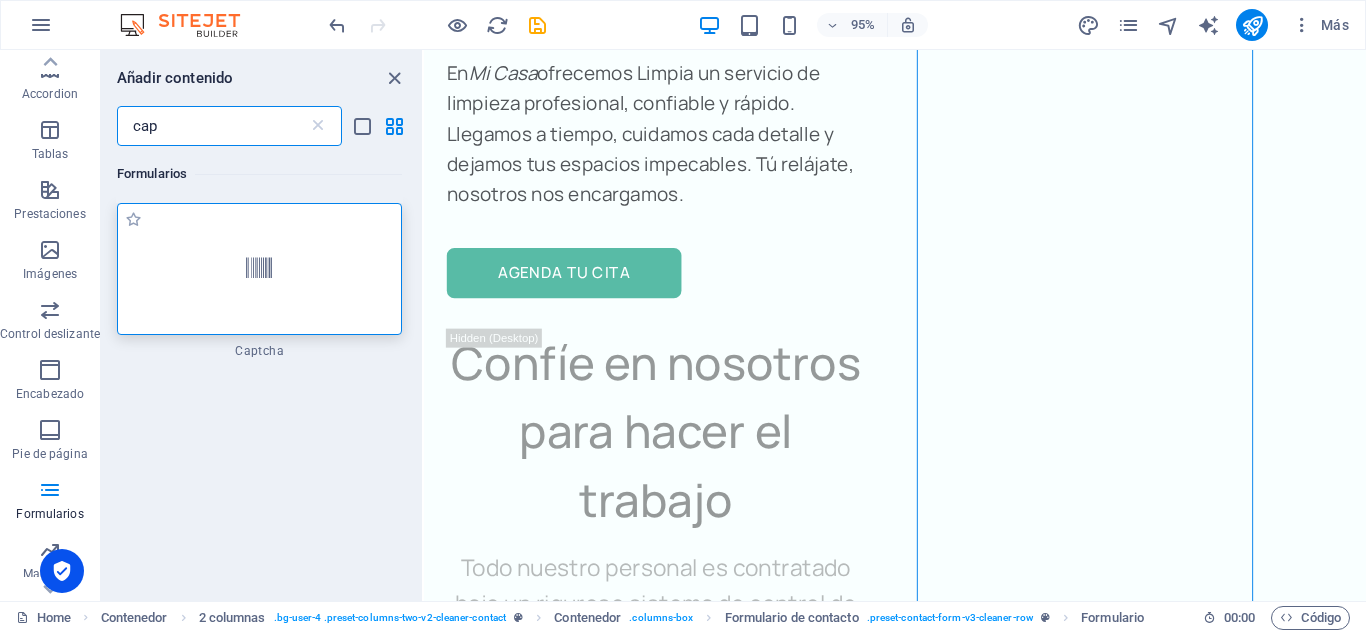 type on "cap" 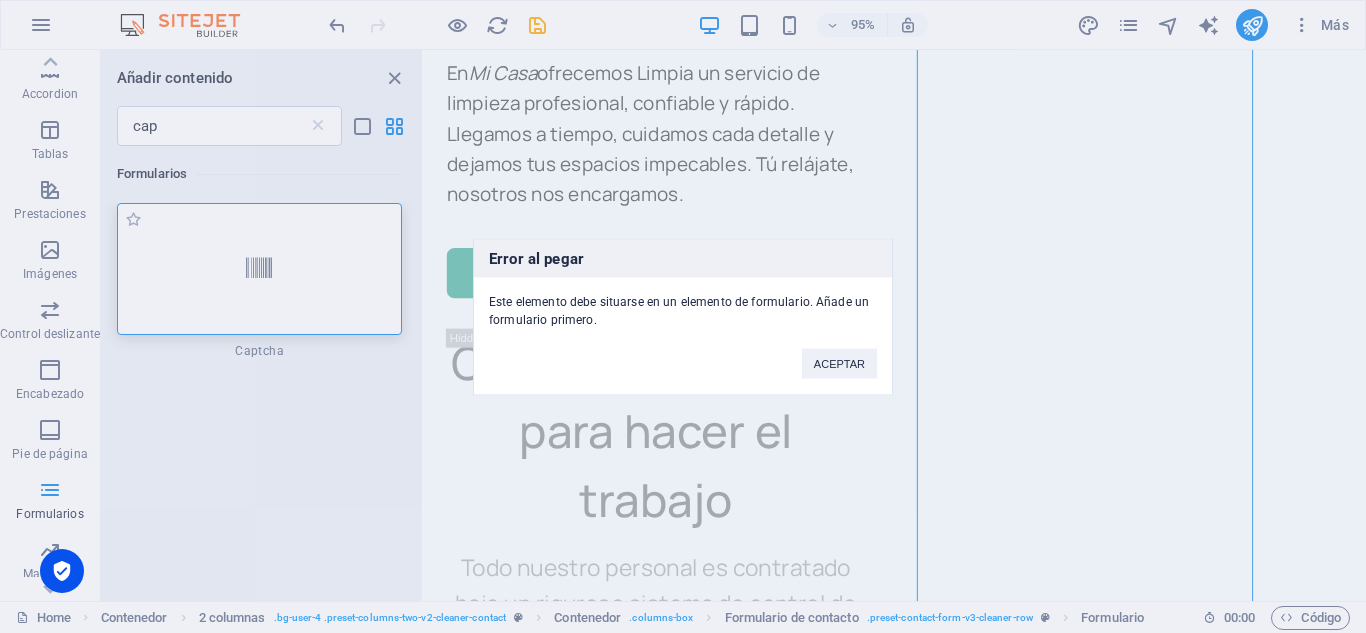 click on "Error al pegar Este elemento debe situarse en un elemento de formulario. Añade un formulario primero. ACEPTAR" at bounding box center (683, 316) 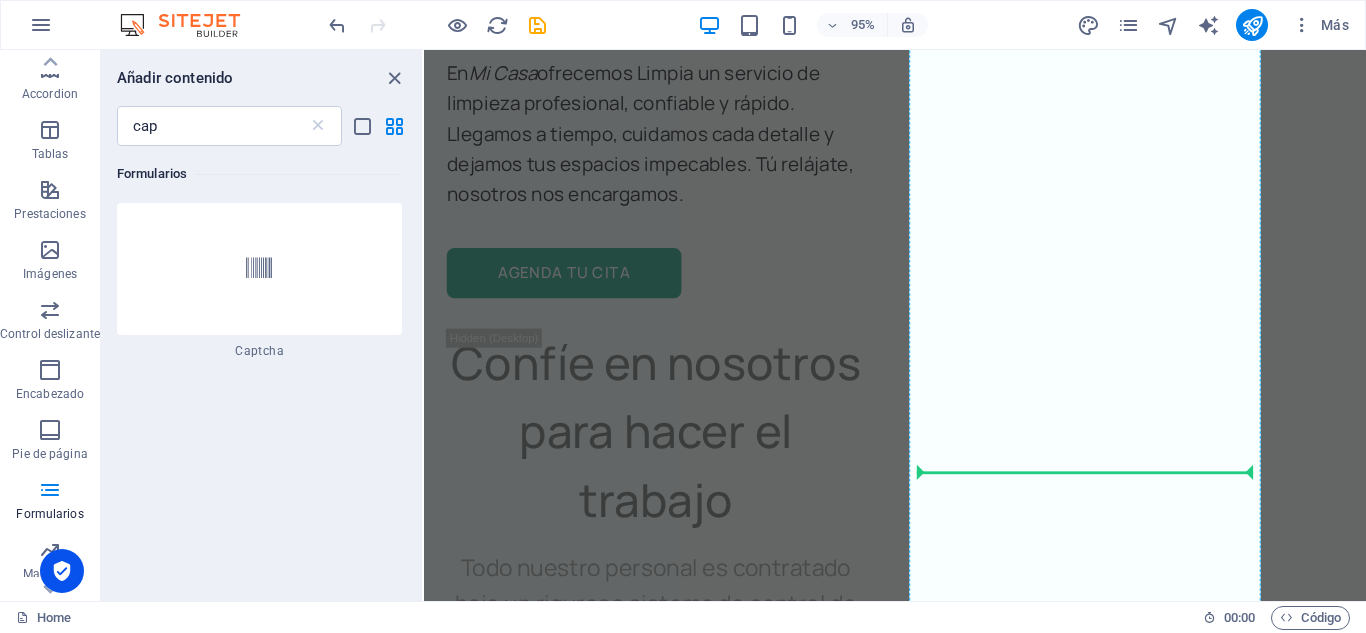 scroll, scrollTop: 10614, scrollLeft: 0, axis: vertical 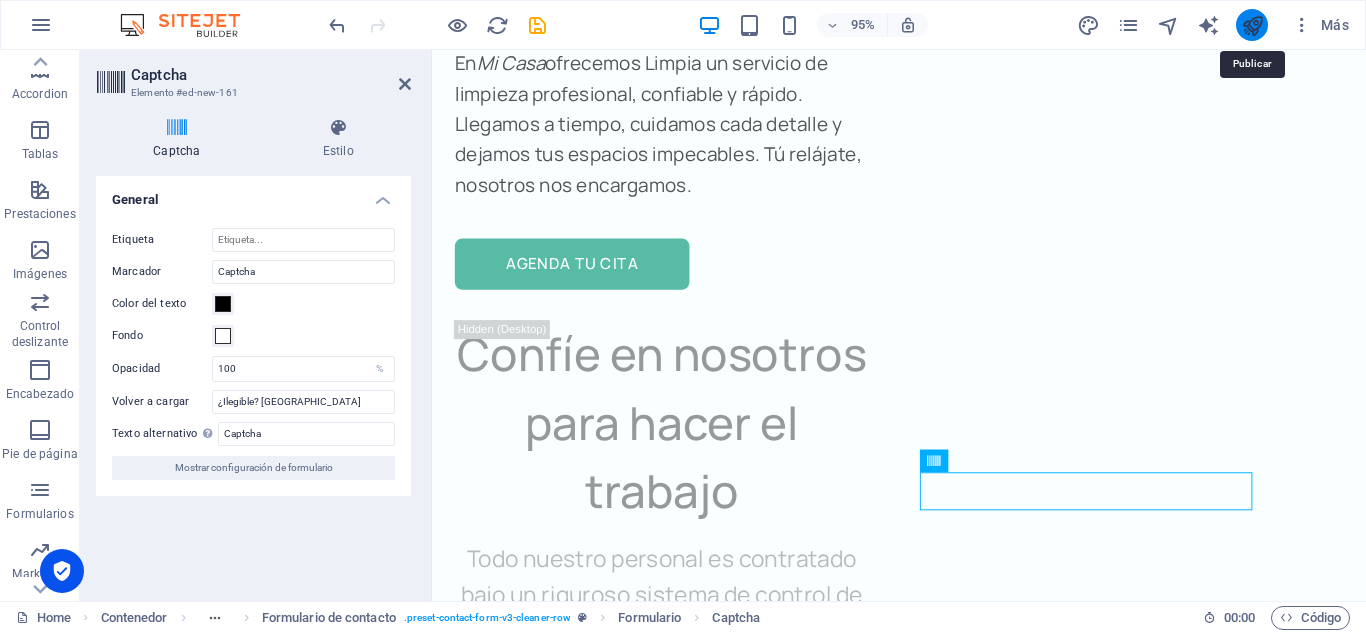 click at bounding box center (1252, 25) 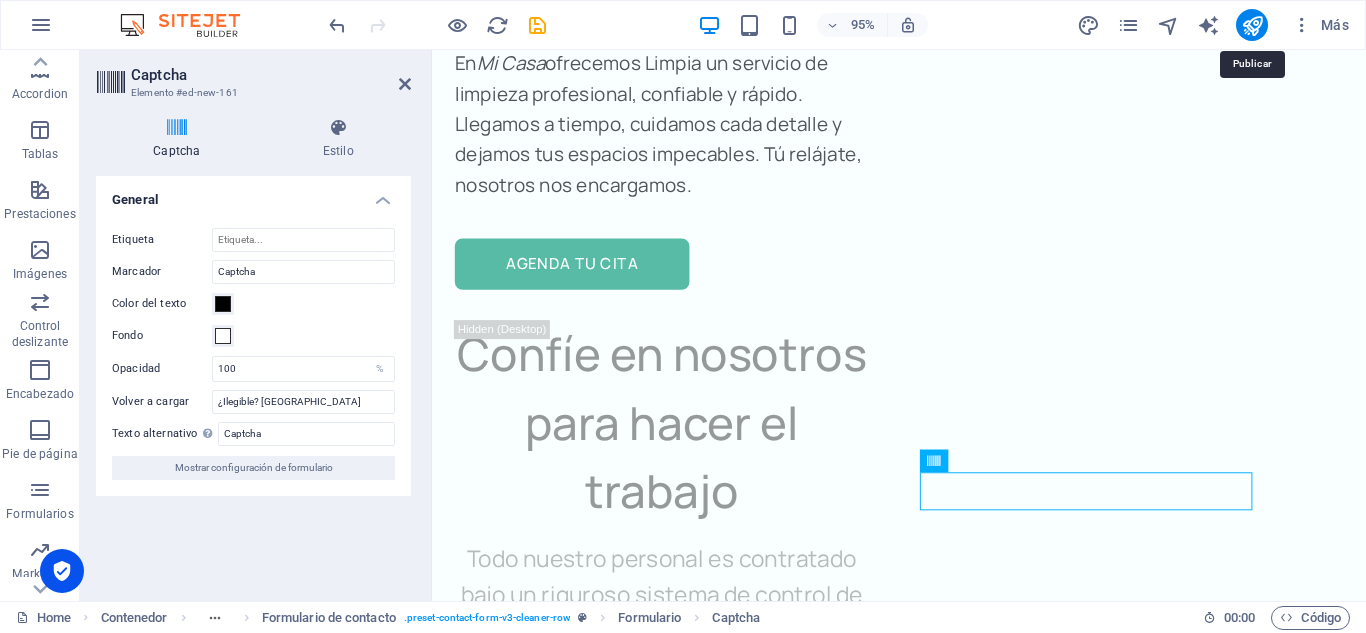 scroll, scrollTop: 8177, scrollLeft: 0, axis: vertical 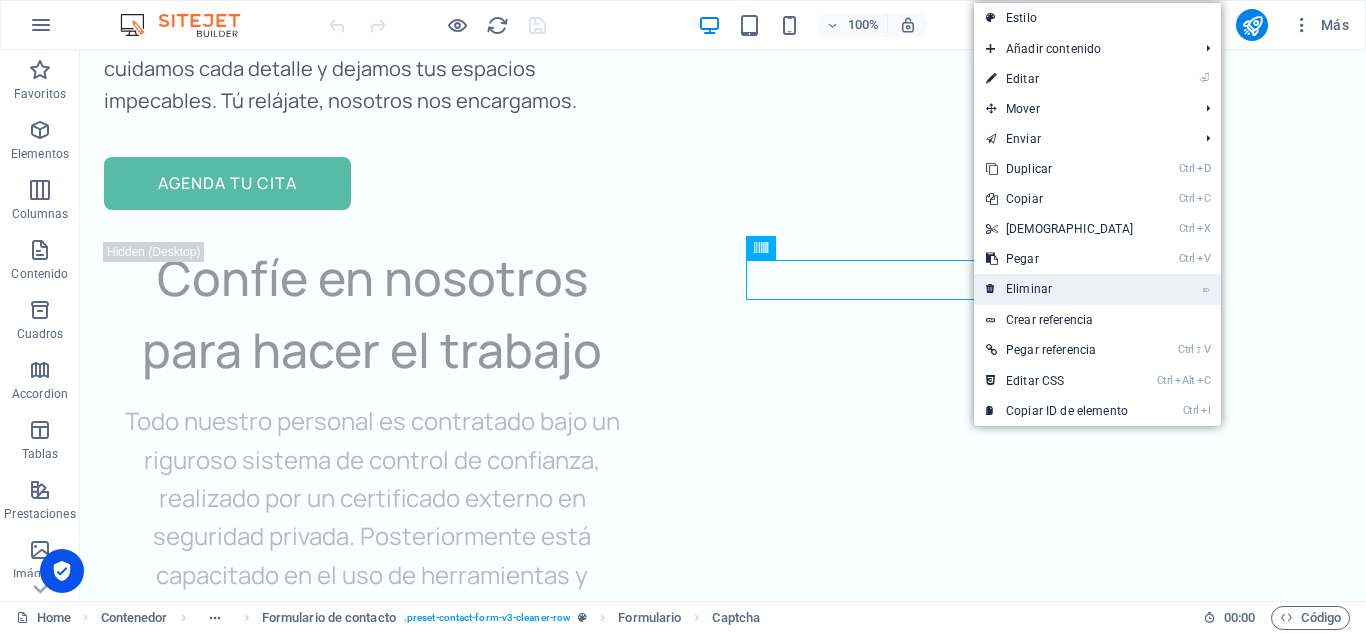 click on "⌦  Eliminar" at bounding box center (1060, 289) 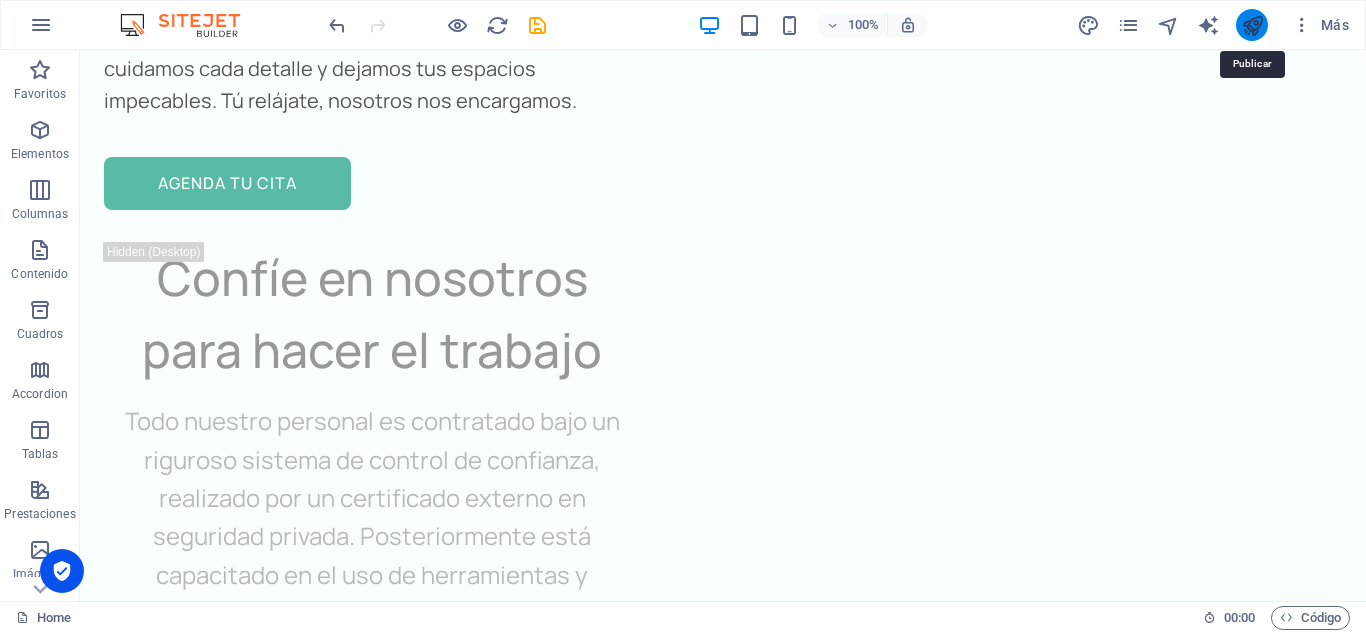 click at bounding box center (1252, 25) 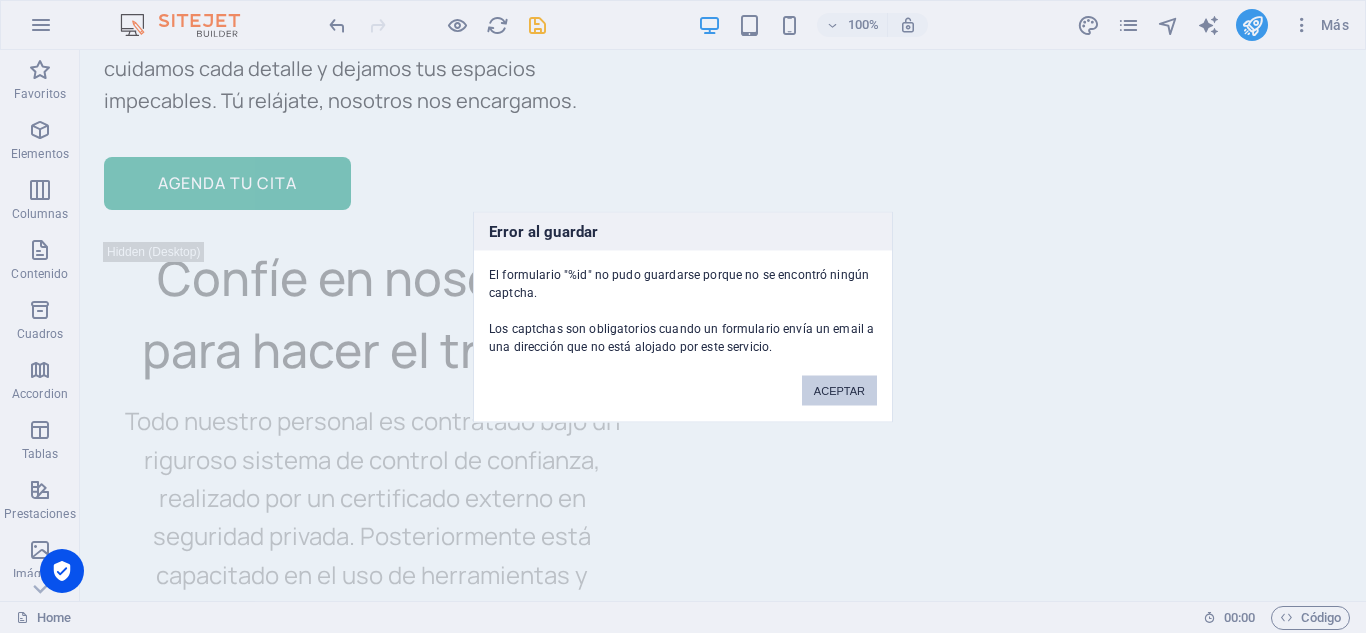 click on "ACEPTAR" at bounding box center [839, 390] 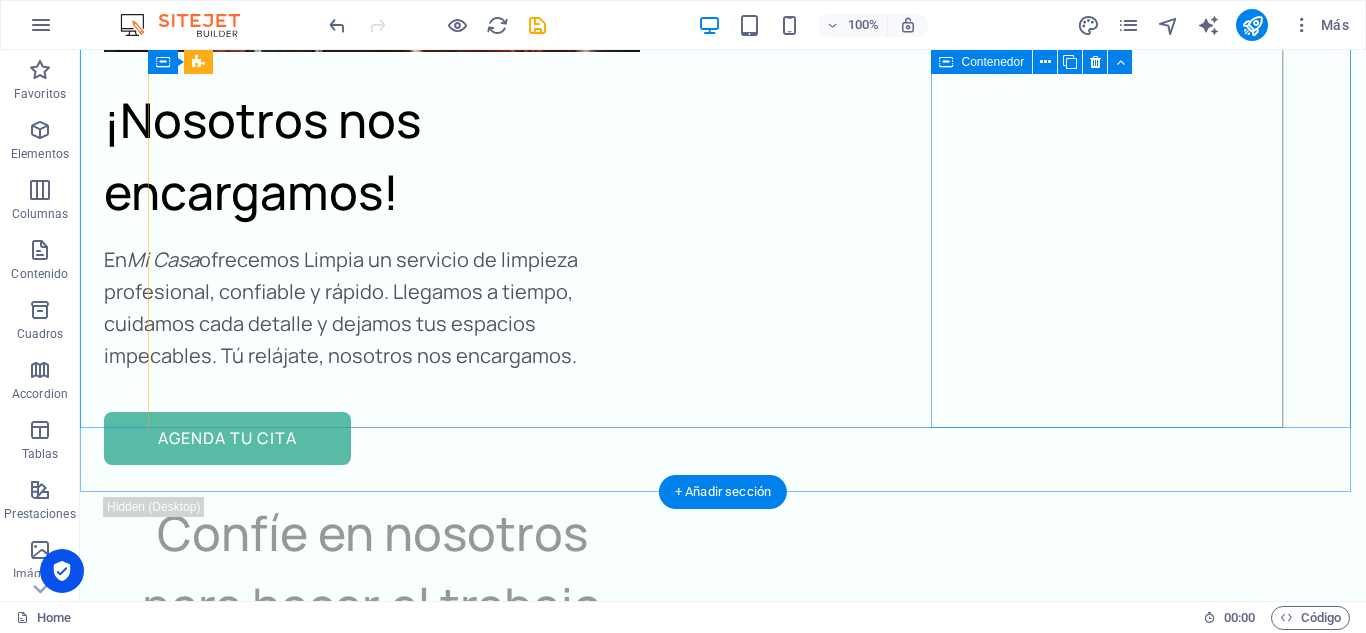 scroll, scrollTop: 8179, scrollLeft: 0, axis: vertical 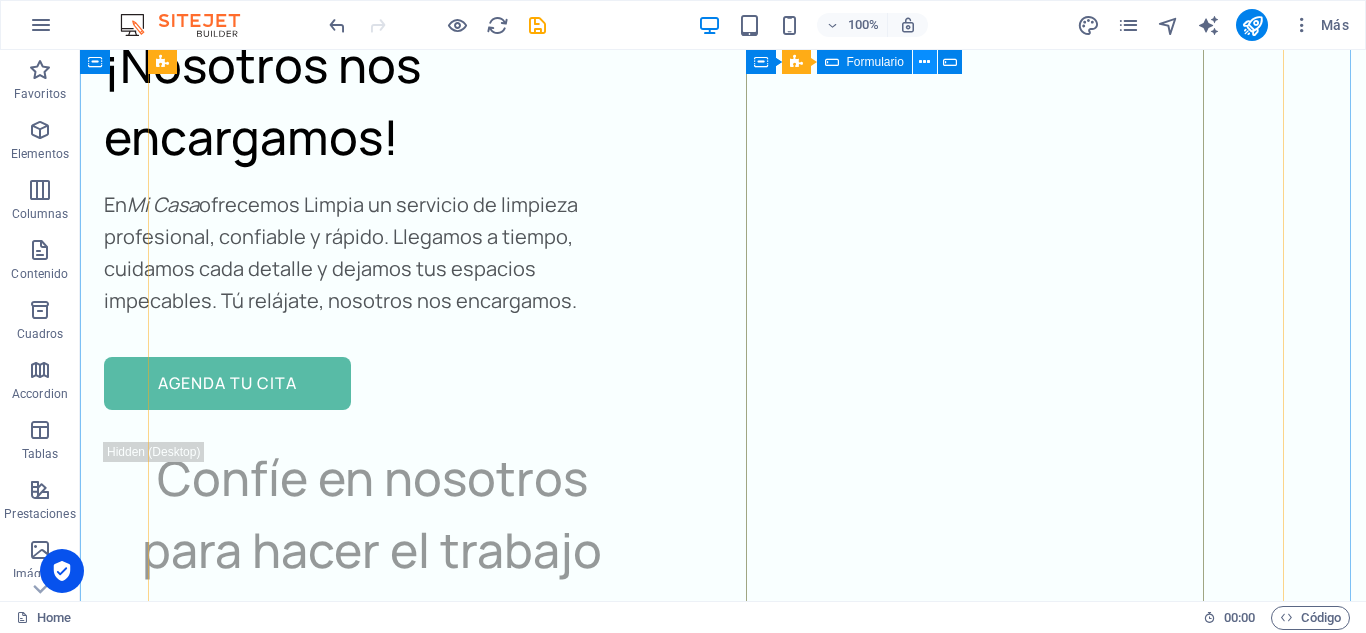 click at bounding box center [924, 62] 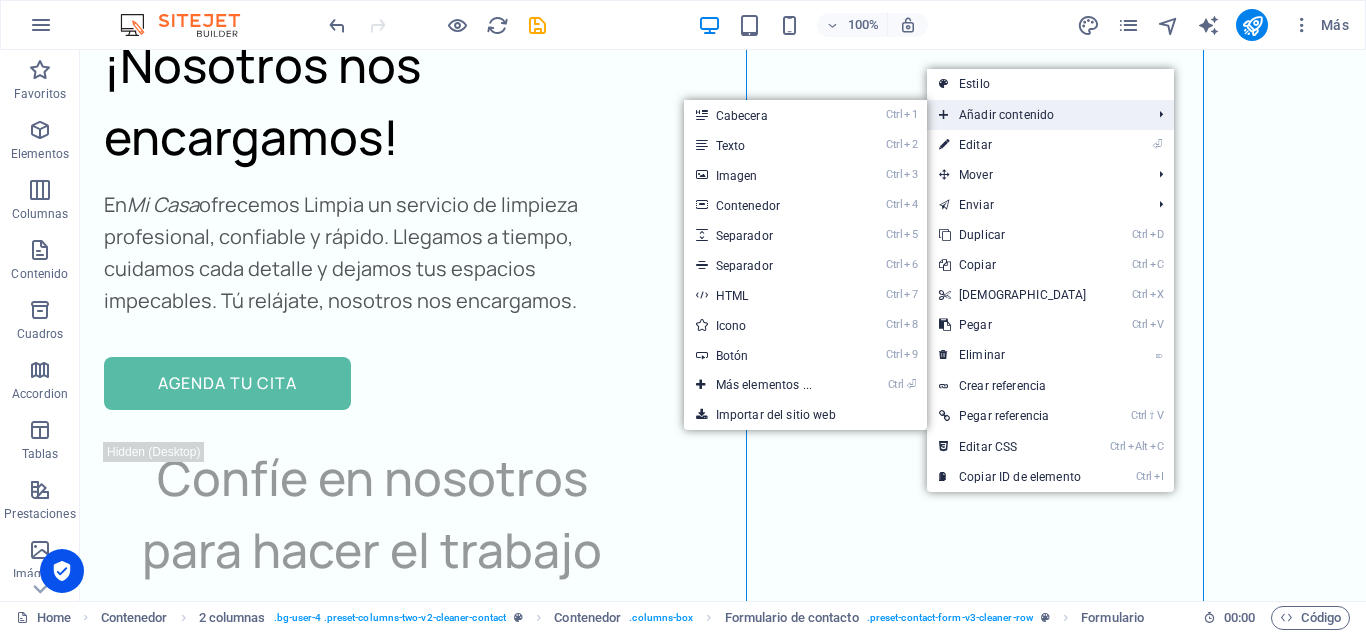 click on "Añadir contenido" at bounding box center [1035, 115] 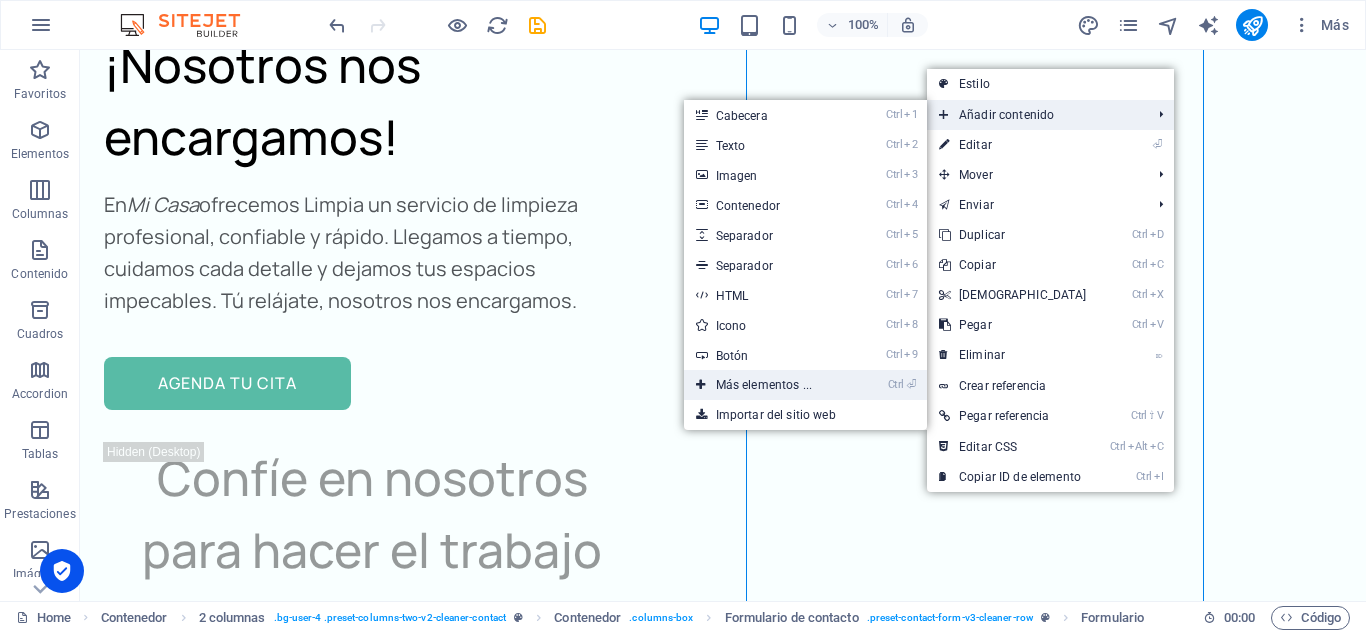 click on "Ctrl ⏎  Más elementos ..." at bounding box center [768, 385] 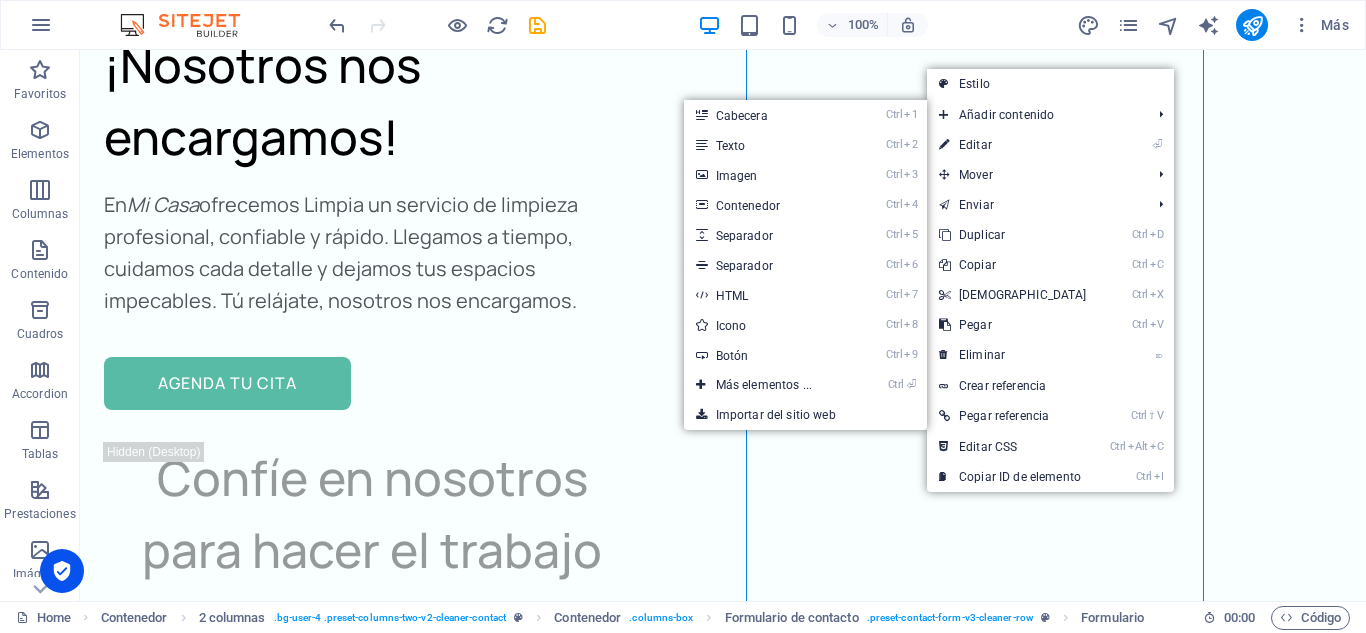 scroll, scrollTop: 10554, scrollLeft: 0, axis: vertical 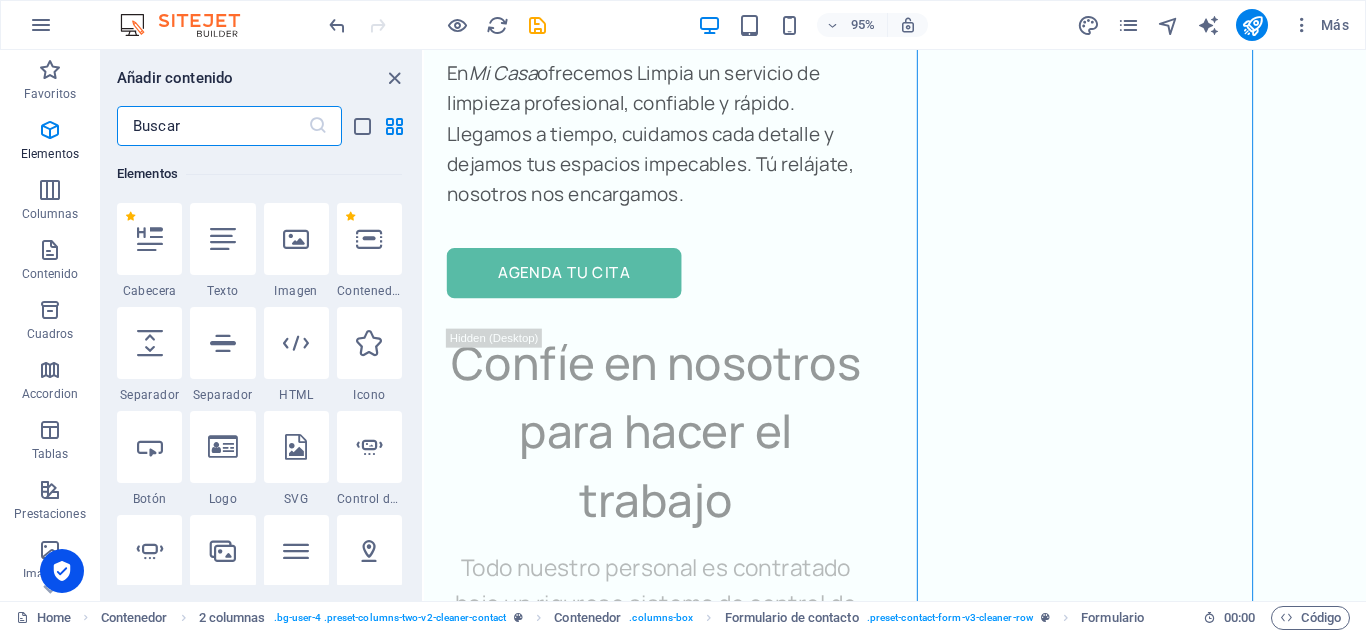 click at bounding box center [212, 126] 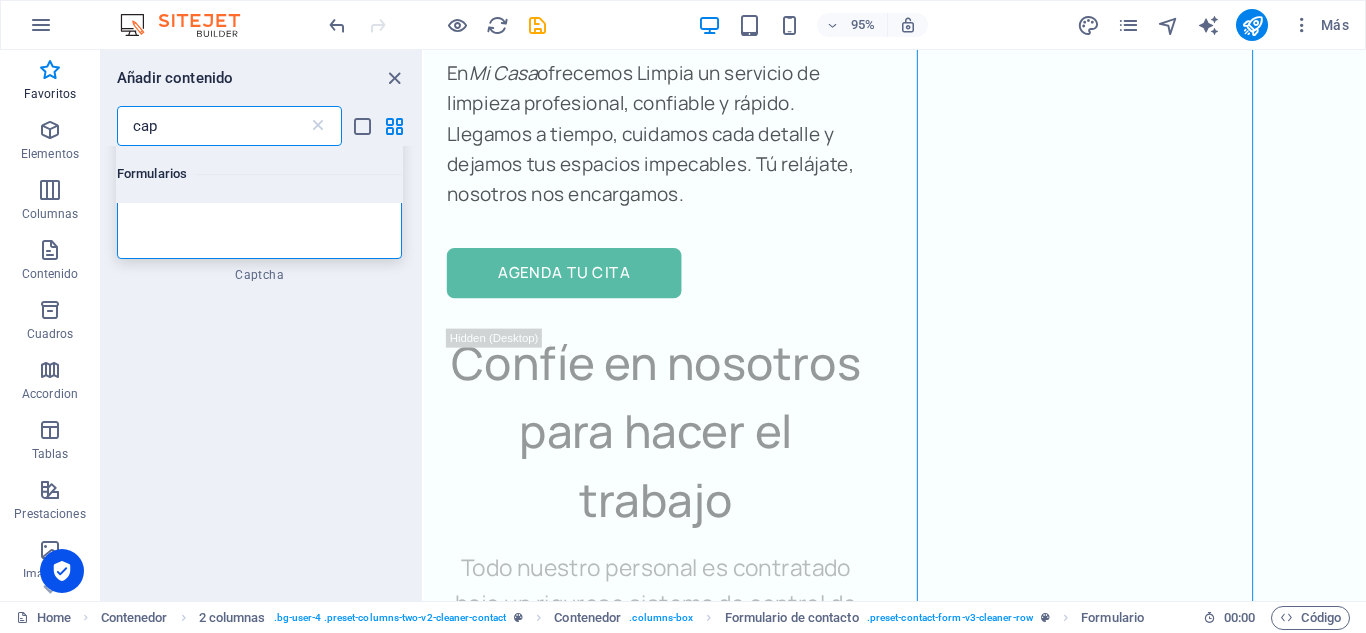 scroll, scrollTop: 38, scrollLeft: 0, axis: vertical 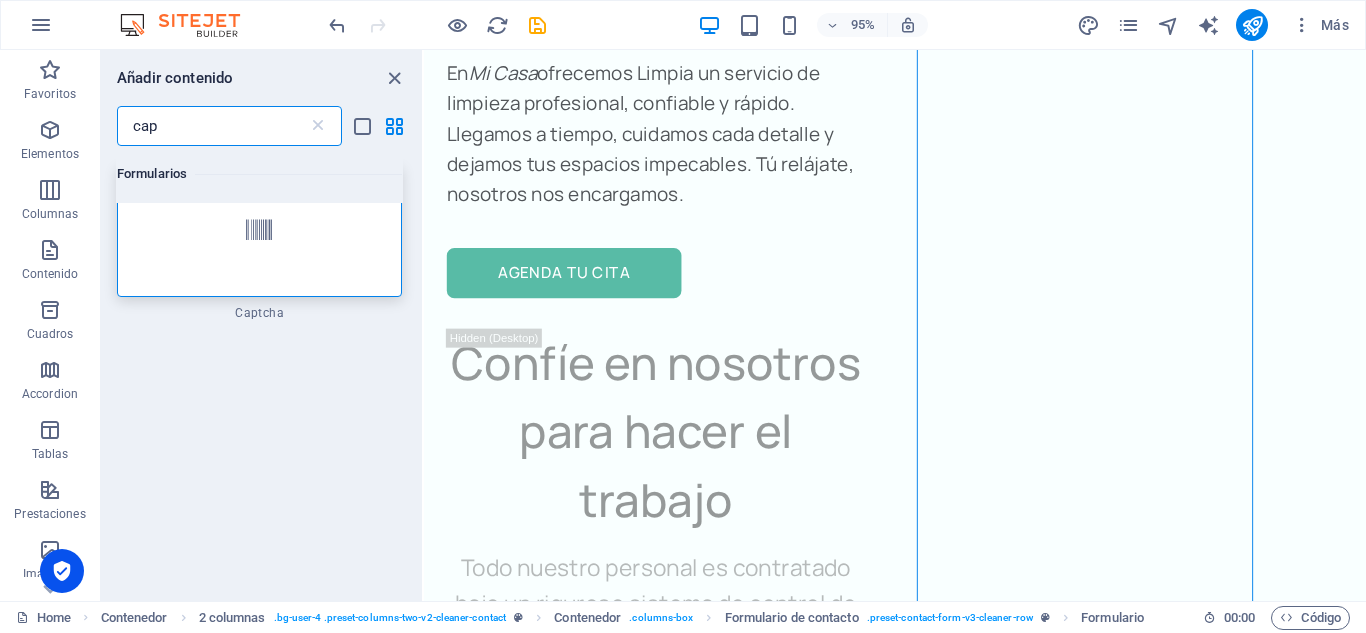 type on "cap" 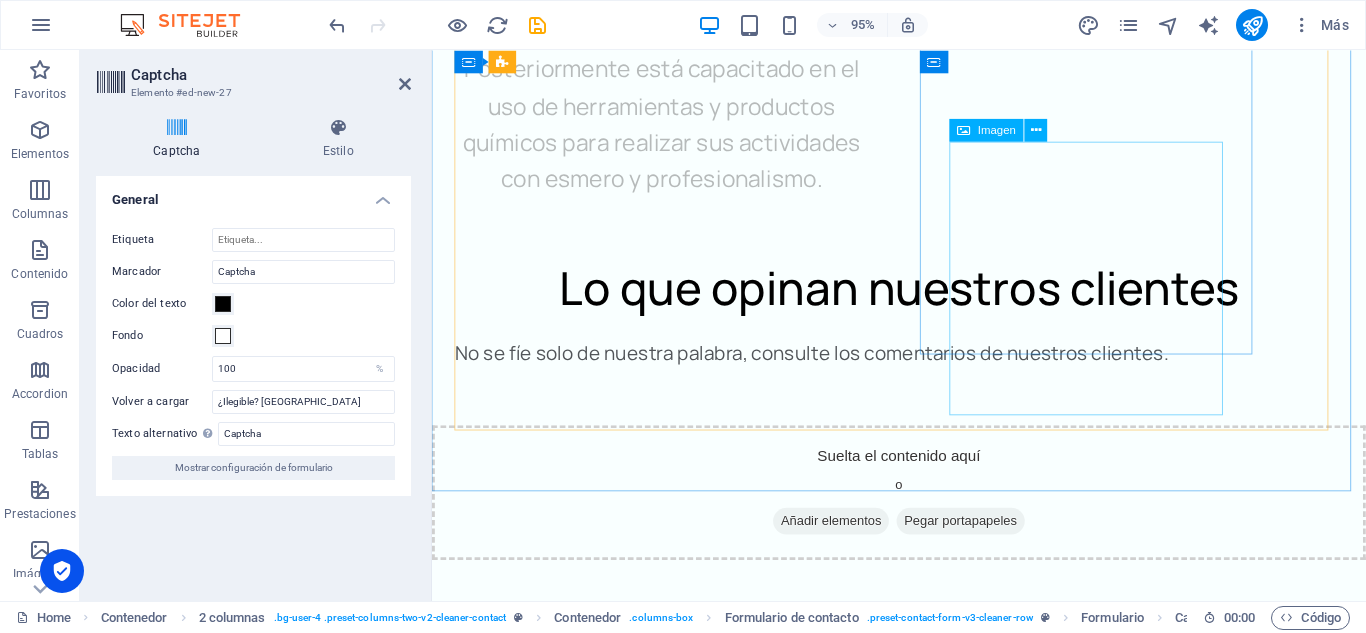 scroll, scrollTop: 11314, scrollLeft: 0, axis: vertical 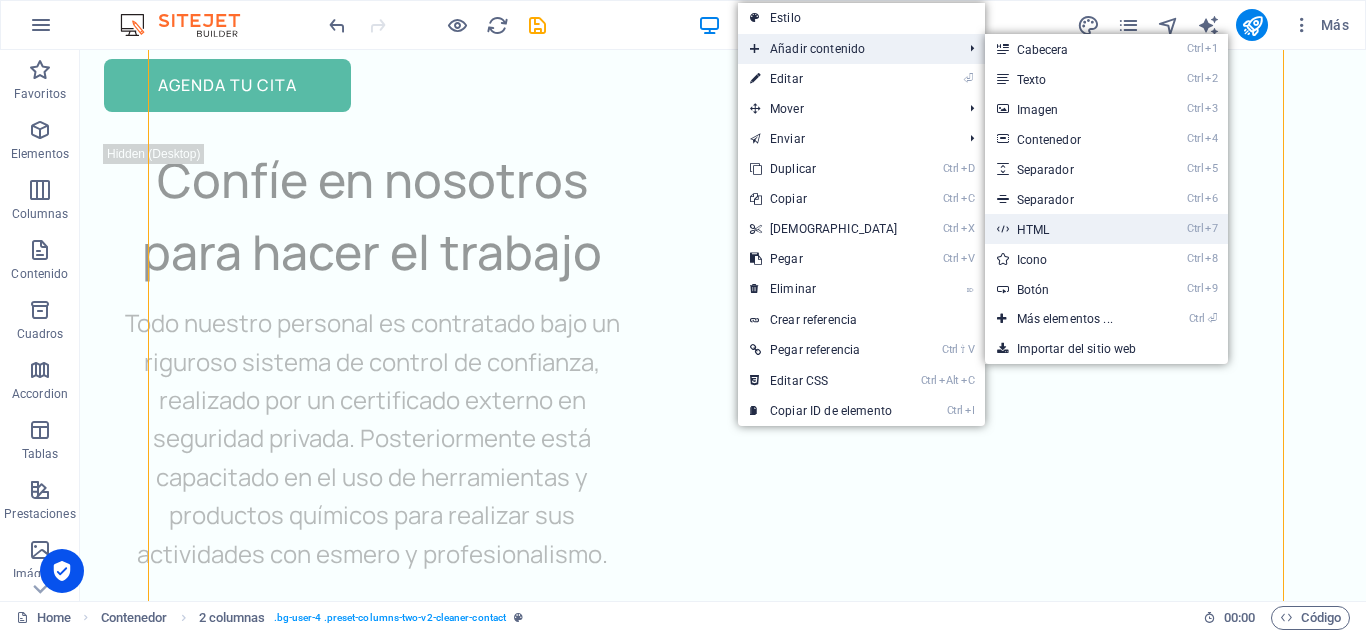 click on "Ctrl 7  HTML" at bounding box center (1069, 229) 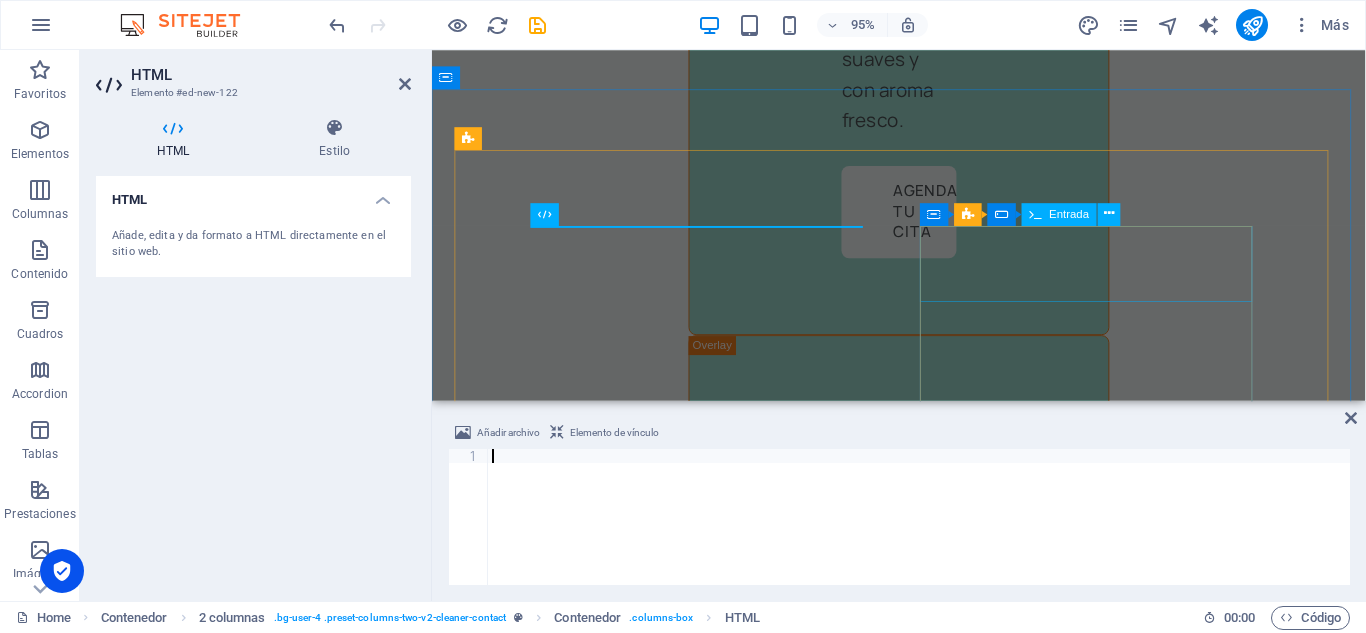 scroll, scrollTop: 10417, scrollLeft: 0, axis: vertical 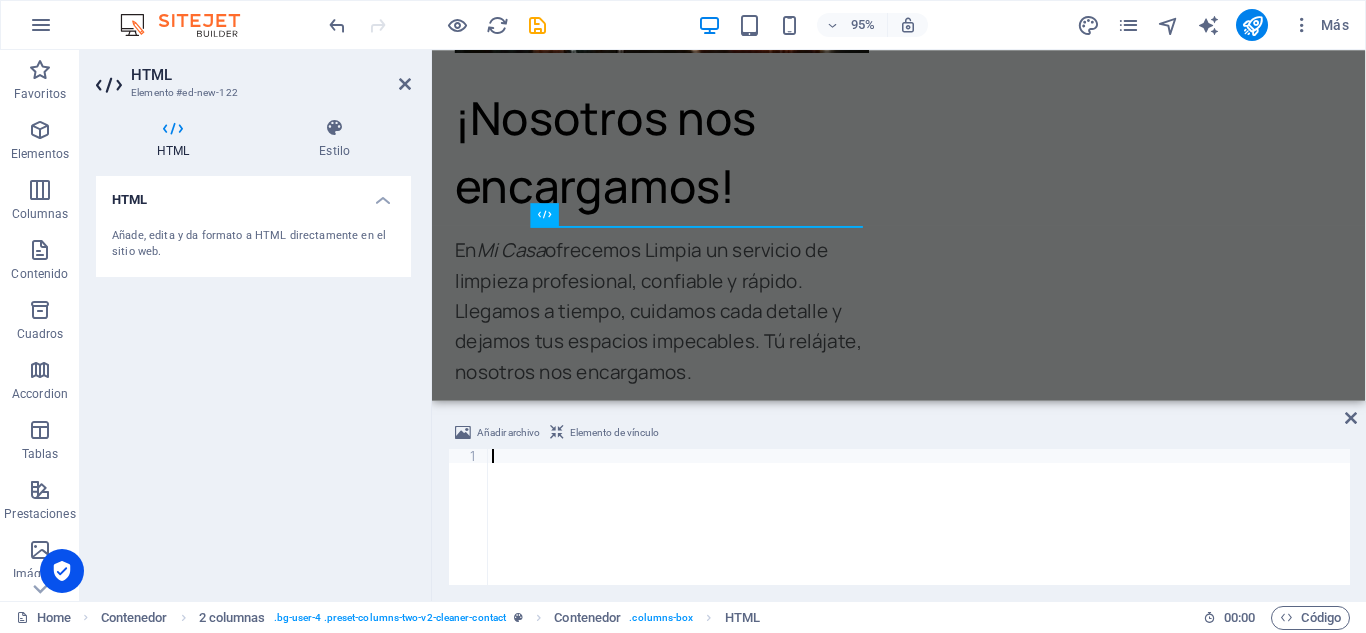 paste on "</style>" 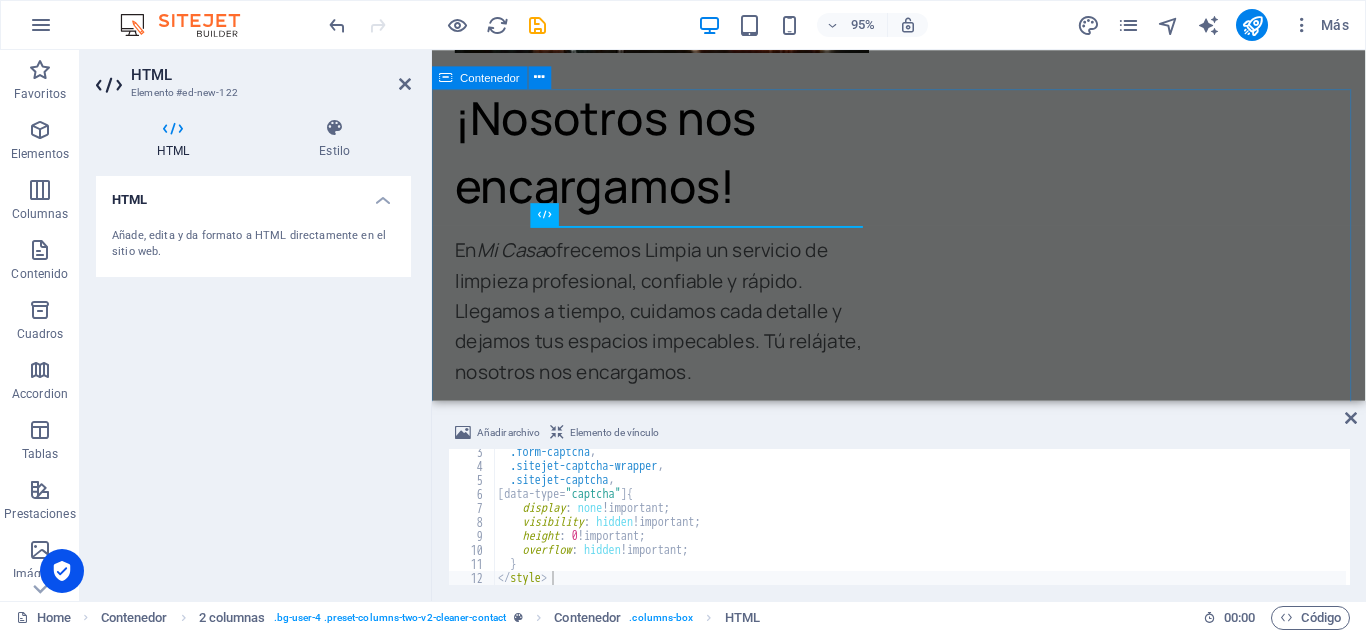 click on "¡Contáctanos [DATE] mismo! Estamos listos para ofrecerte un servicio profesional, rápido y confiable. Nombre completo Correo electrónico Mensaje   He leído y comprendido la política de privacidad.
¿Ilegible? Cargar nuevo Entregar" at bounding box center [923, 4280] 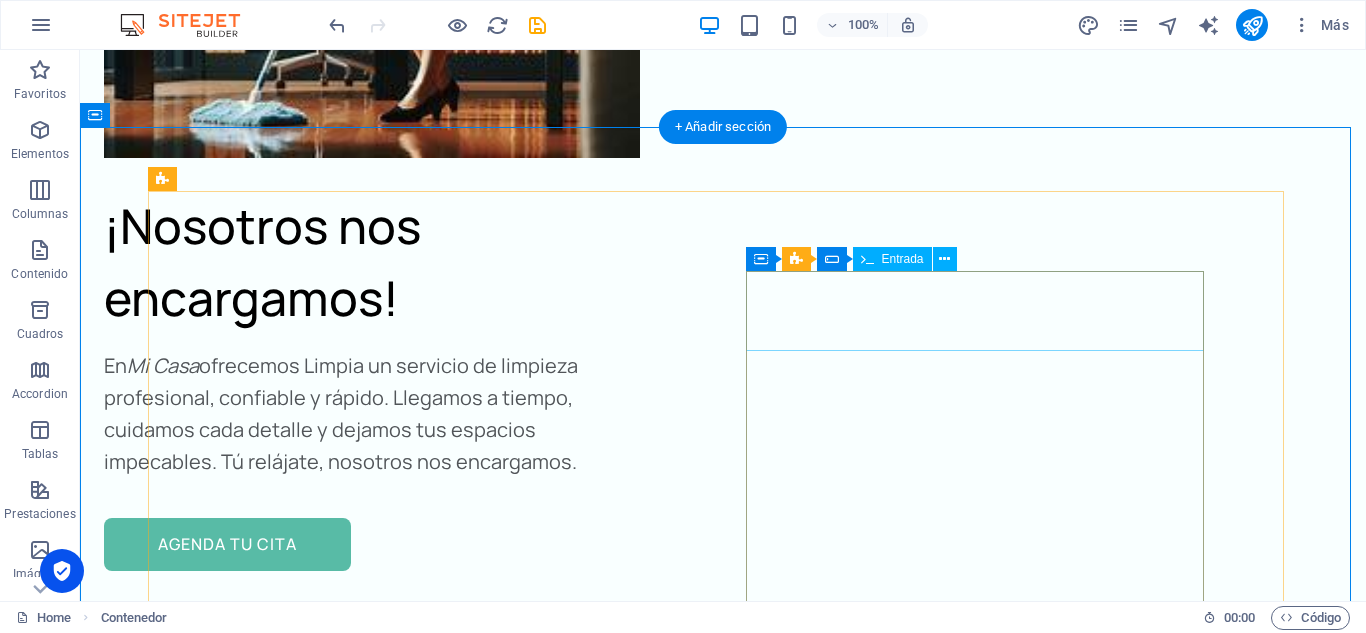 scroll, scrollTop: 7944, scrollLeft: 0, axis: vertical 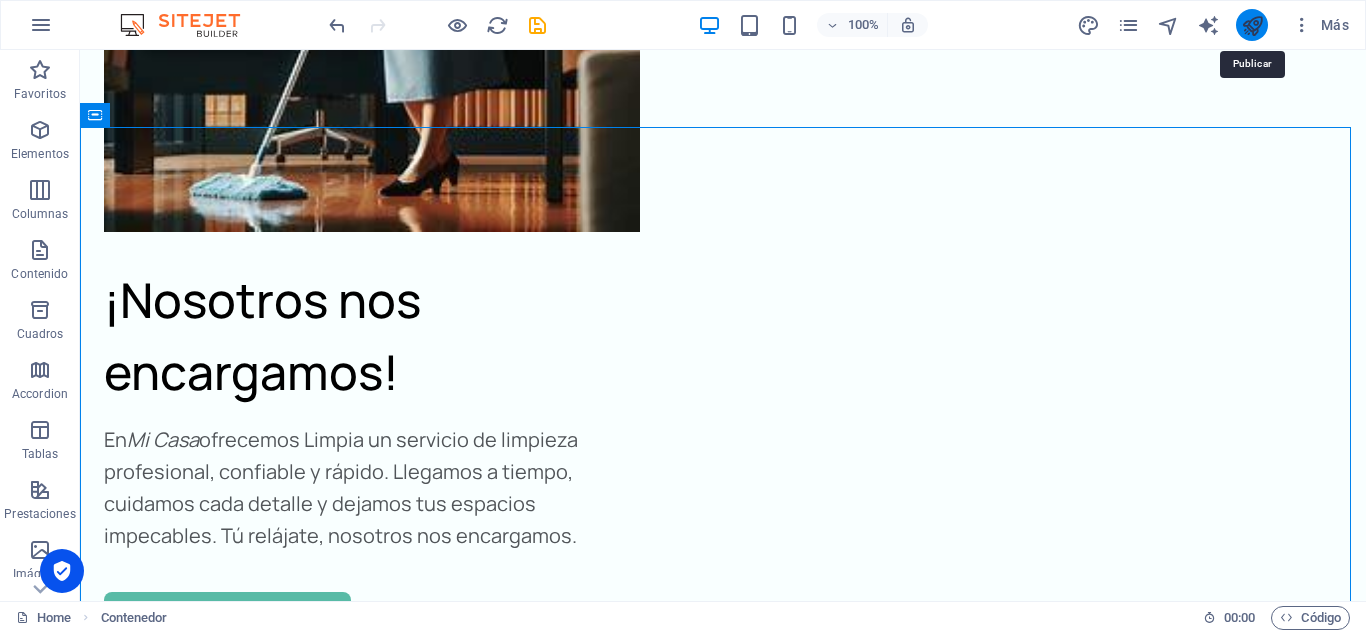 click at bounding box center (1252, 25) 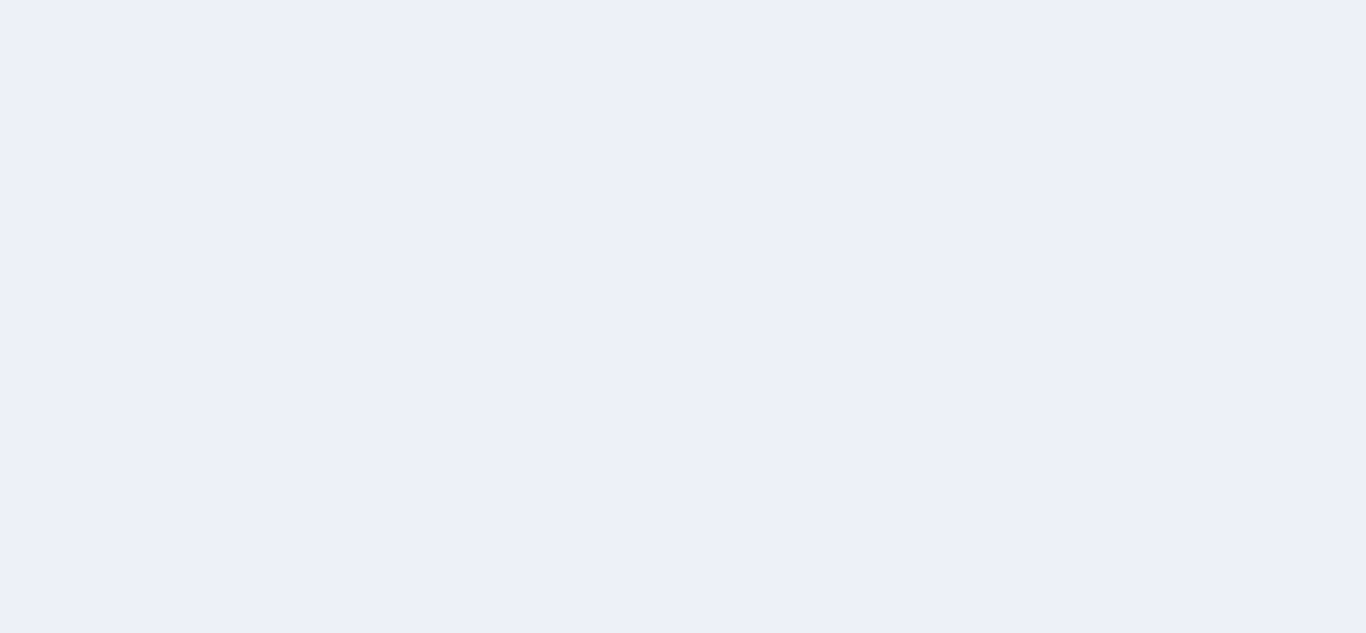 scroll, scrollTop: 0, scrollLeft: 0, axis: both 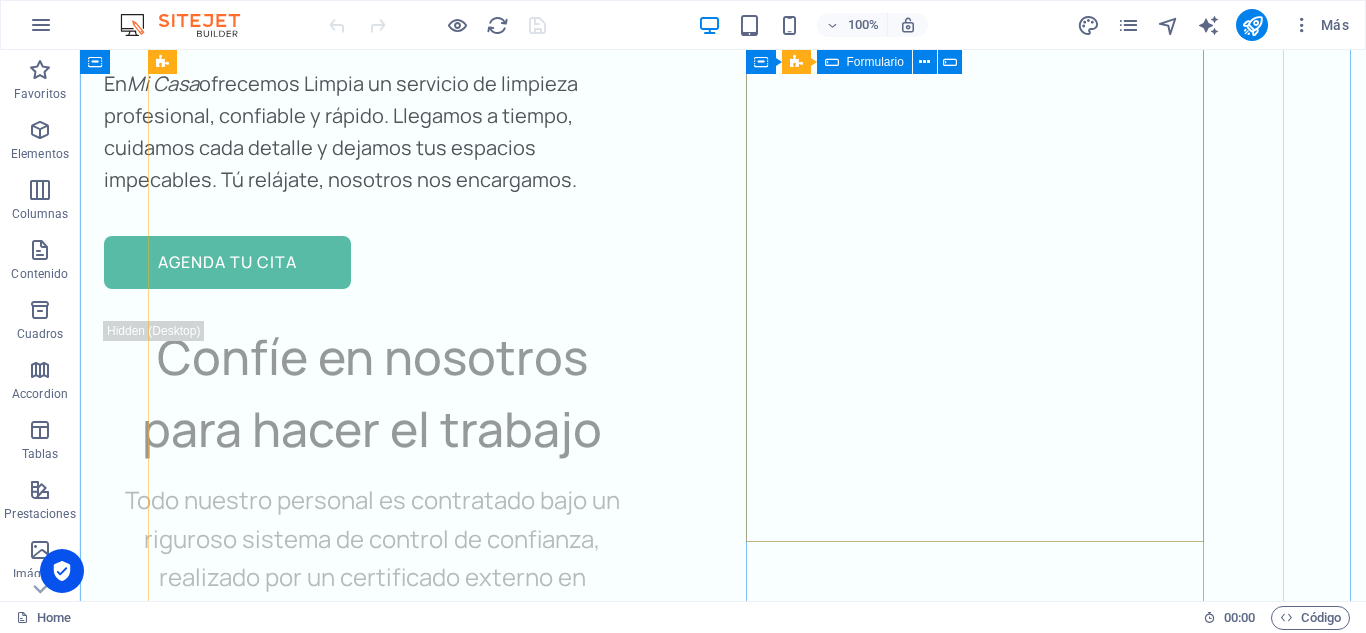 click on "Nombre completo Correo electrónico Mensaje   He leído y comprendido la política de privacidad.
¿Ilegible? Cargar nuevo Entregar" 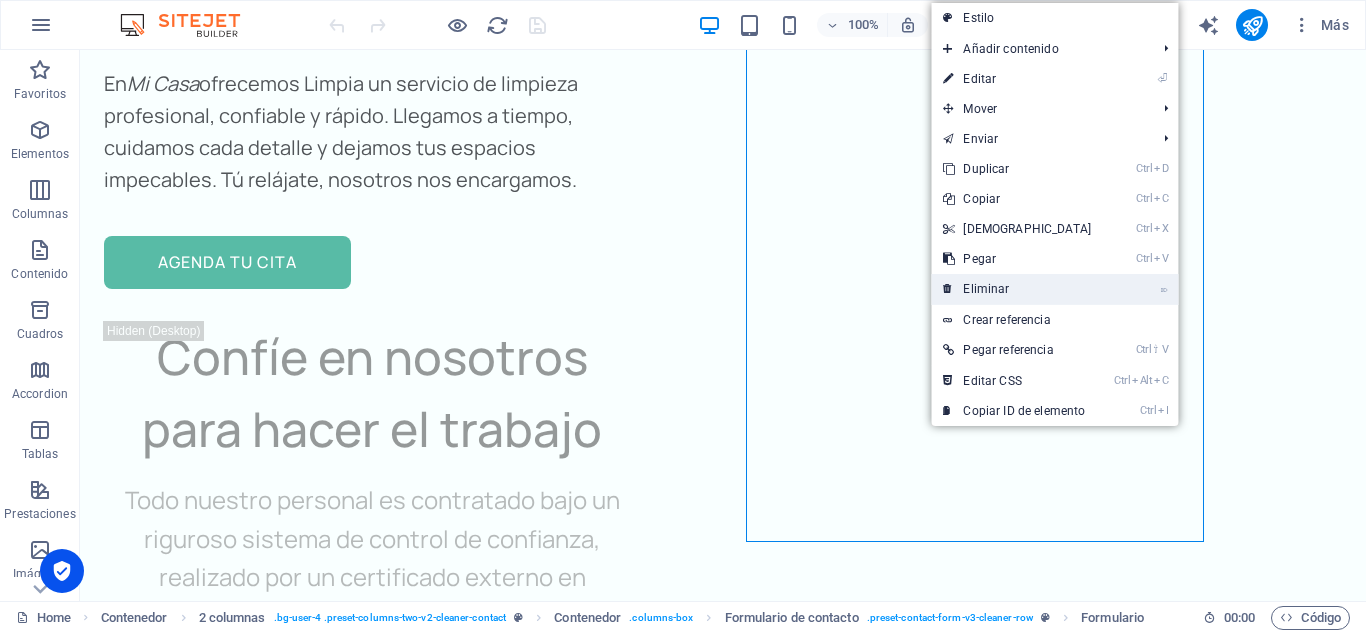 click on "⌦  Eliminar" at bounding box center [1017, 289] 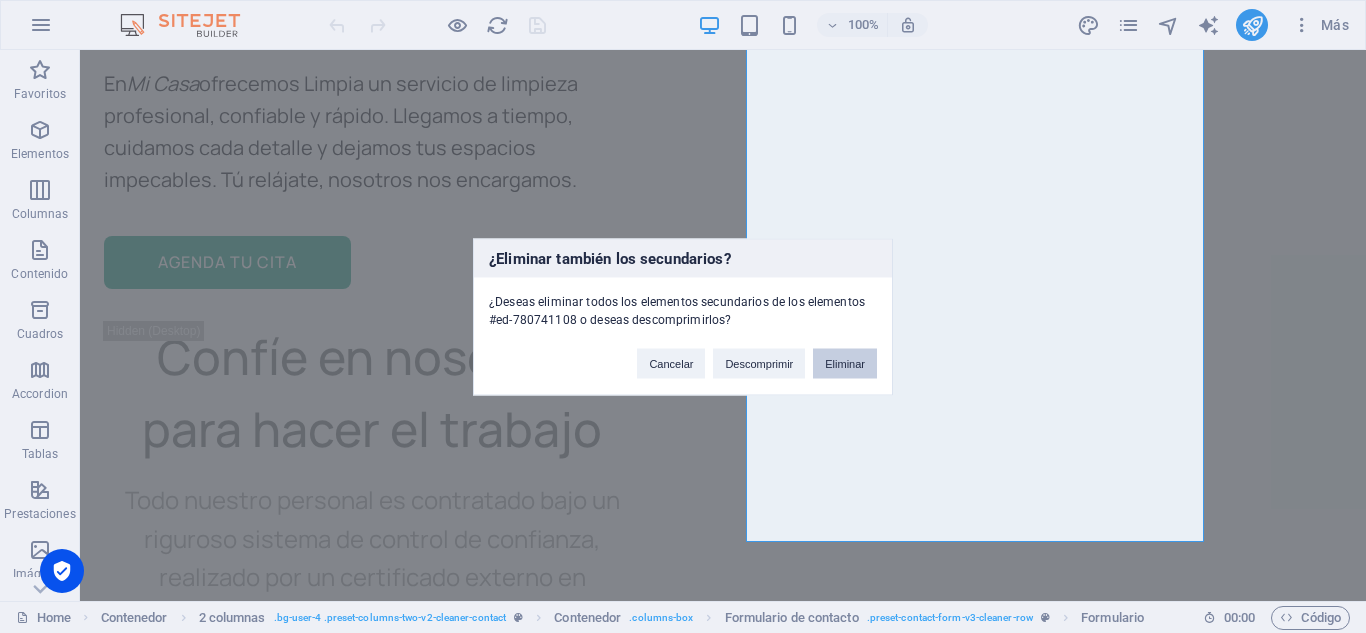 click on "Eliminar" at bounding box center (845, 363) 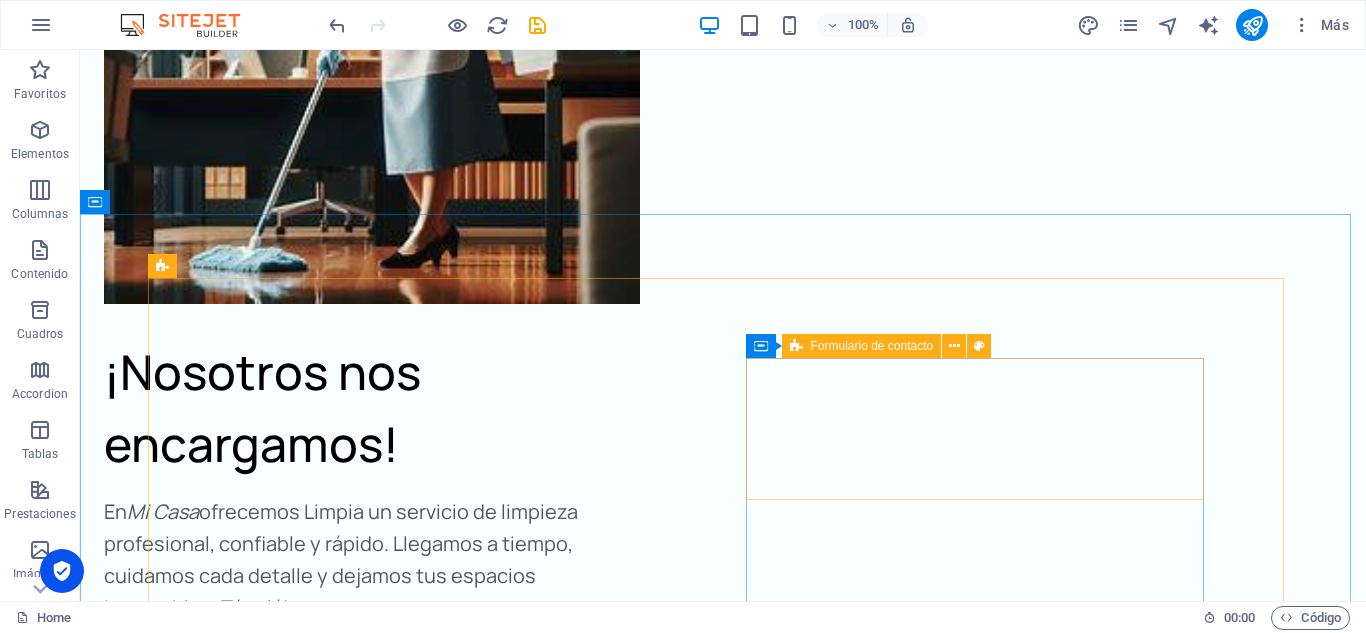 scroll, scrollTop: 7900, scrollLeft: 0, axis: vertical 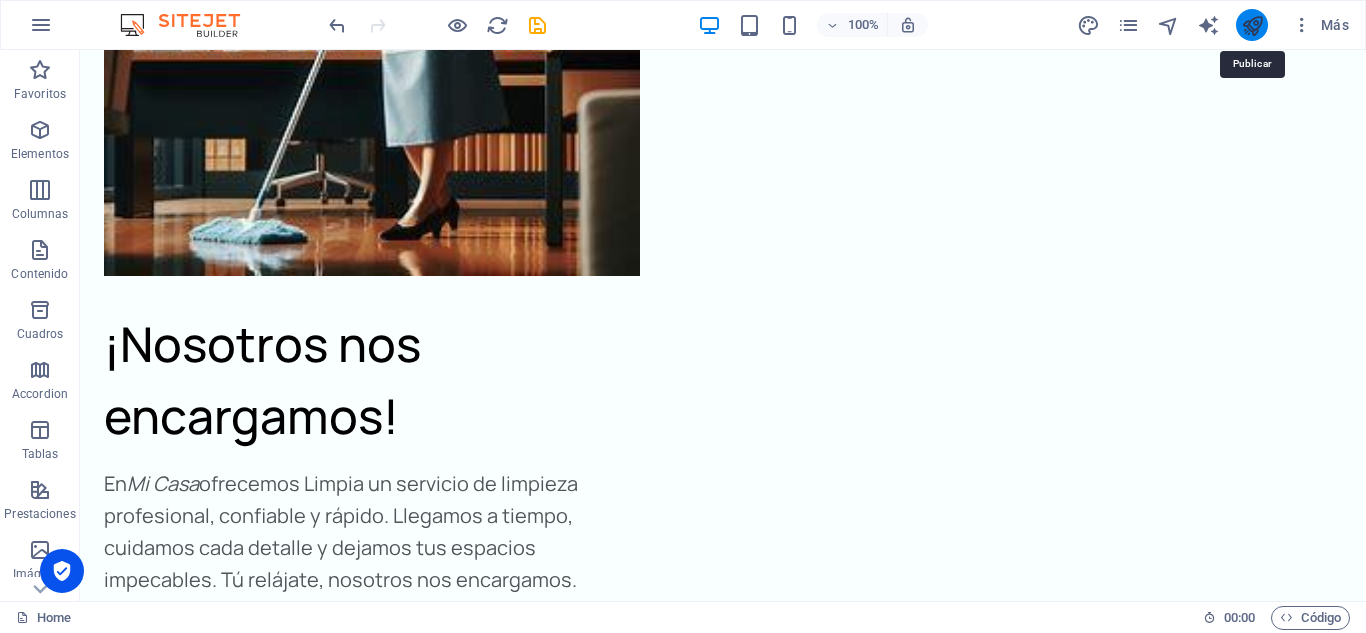 click at bounding box center [1252, 25] 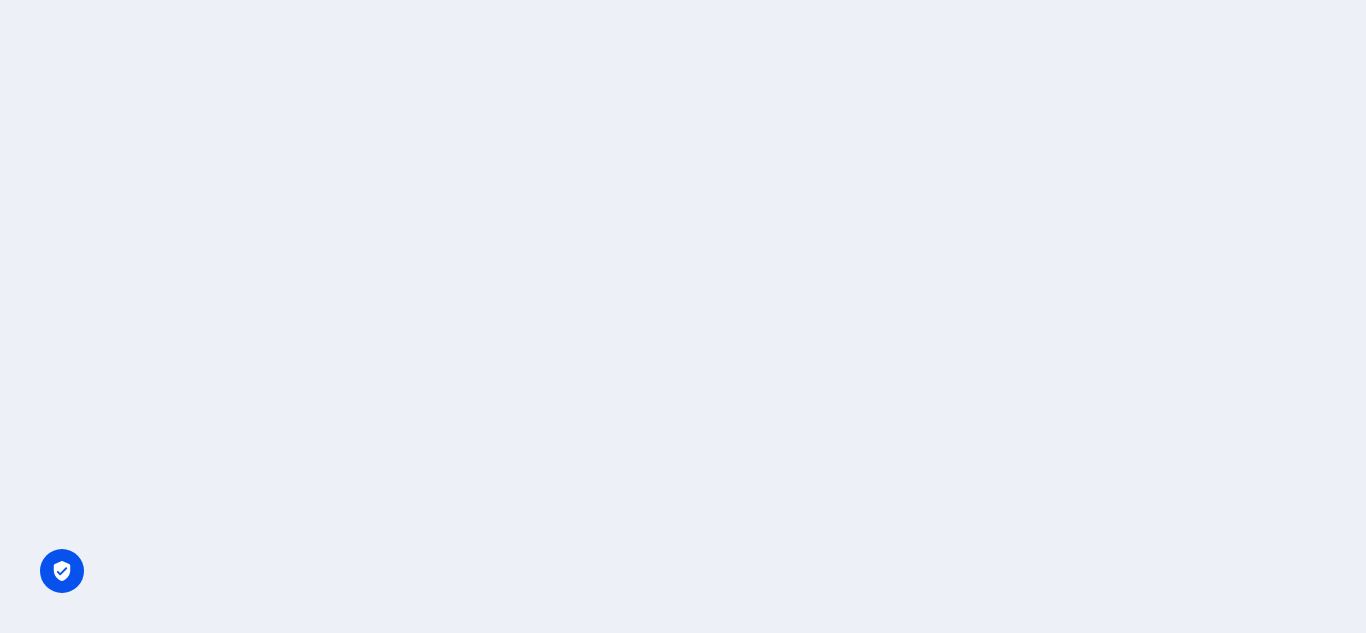 scroll, scrollTop: 0, scrollLeft: 0, axis: both 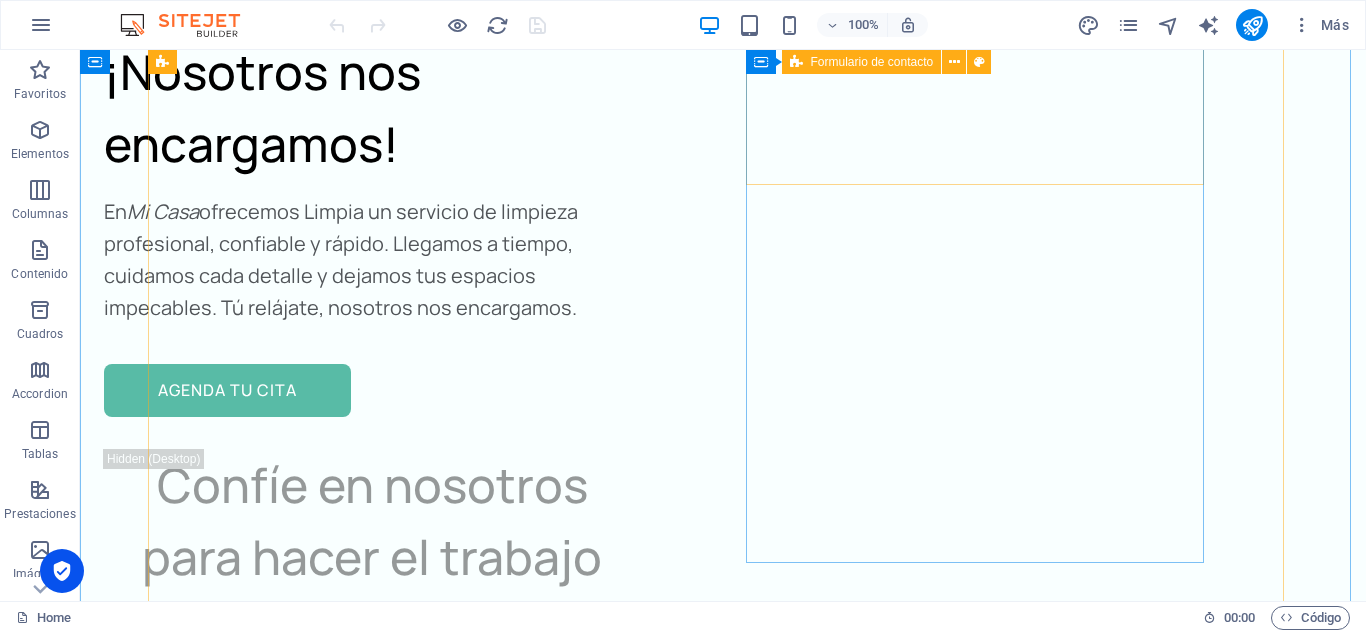 click on "Añadir elementos" at bounding box center [393, 3907] 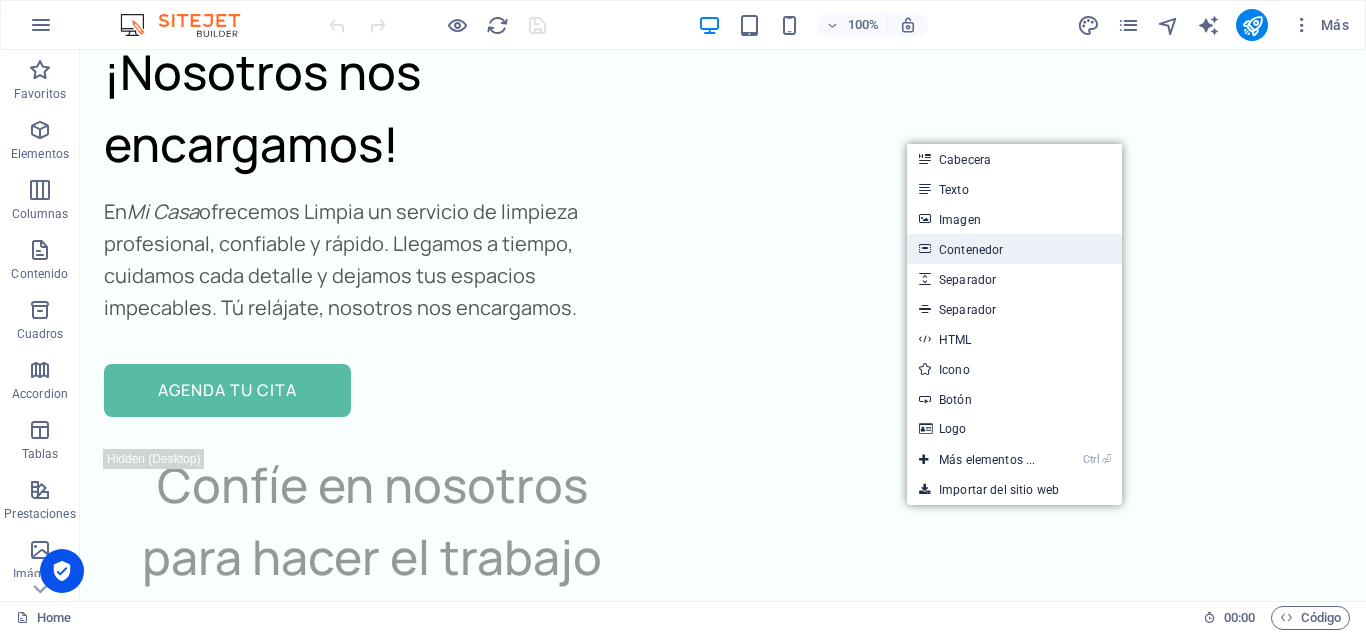 click on "Contenedor" at bounding box center [1014, 249] 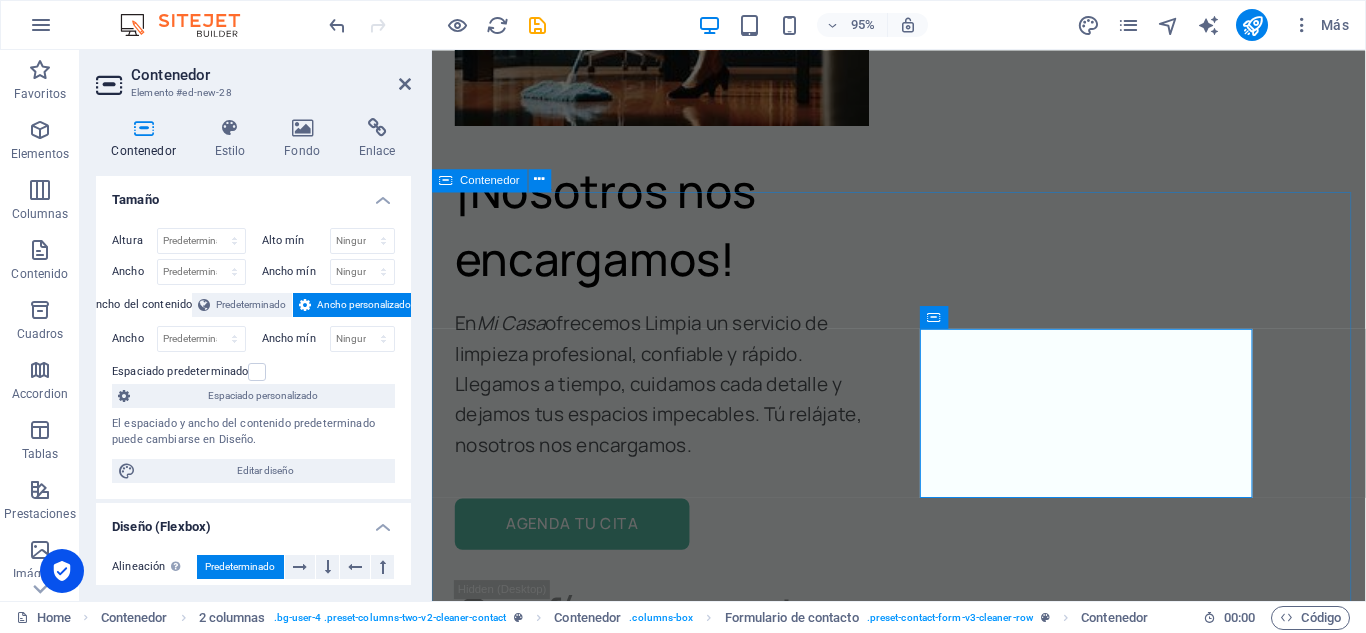 scroll, scrollTop: 10309, scrollLeft: 0, axis: vertical 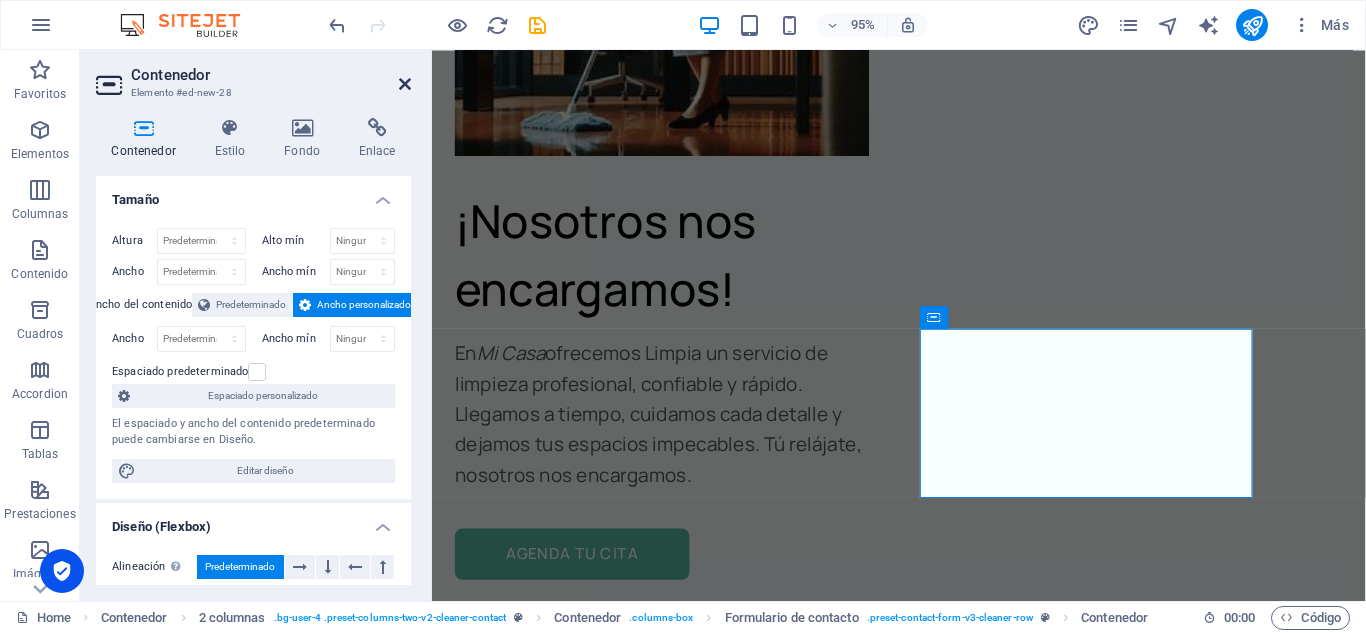 click at bounding box center (405, 84) 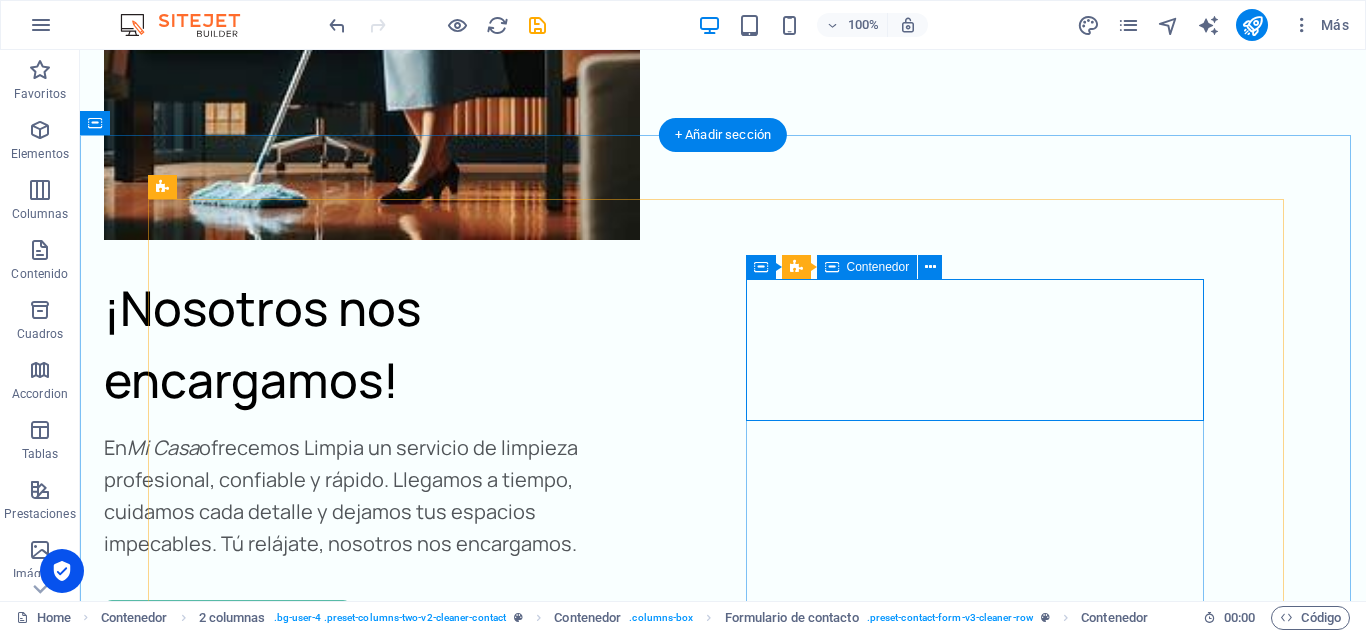 click on "Añadir elementos" at bounding box center (393, 4143) 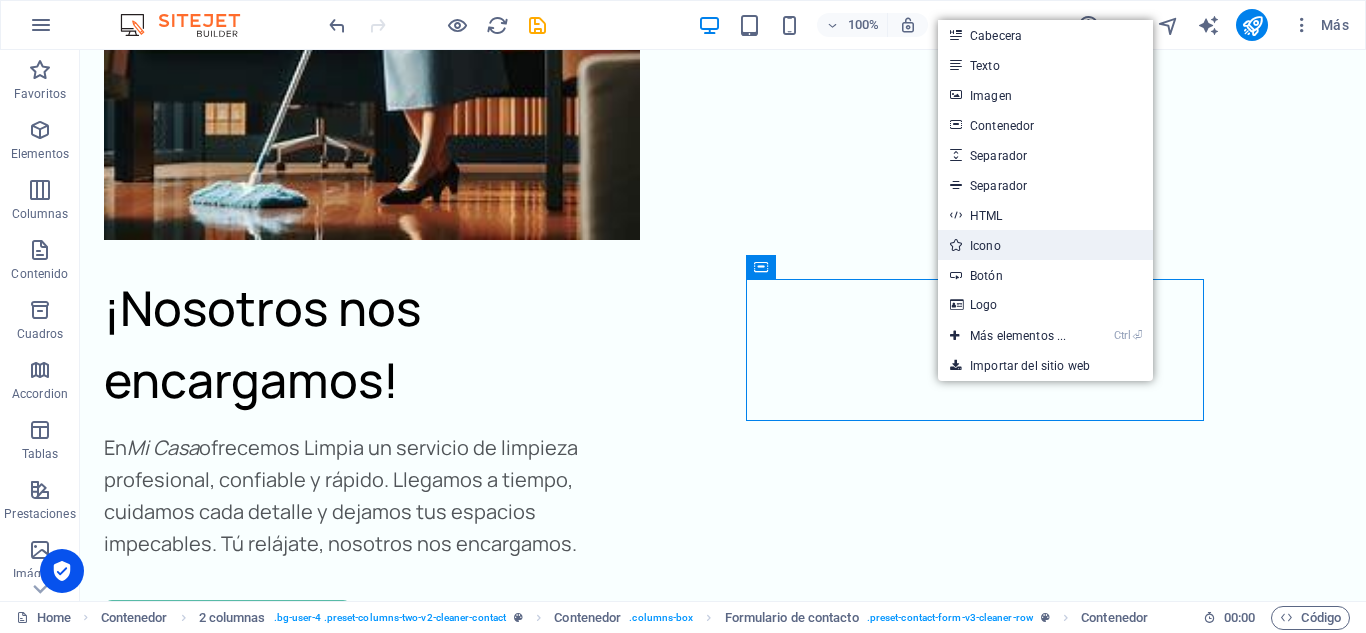 click on "Icono" at bounding box center (1045, 245) 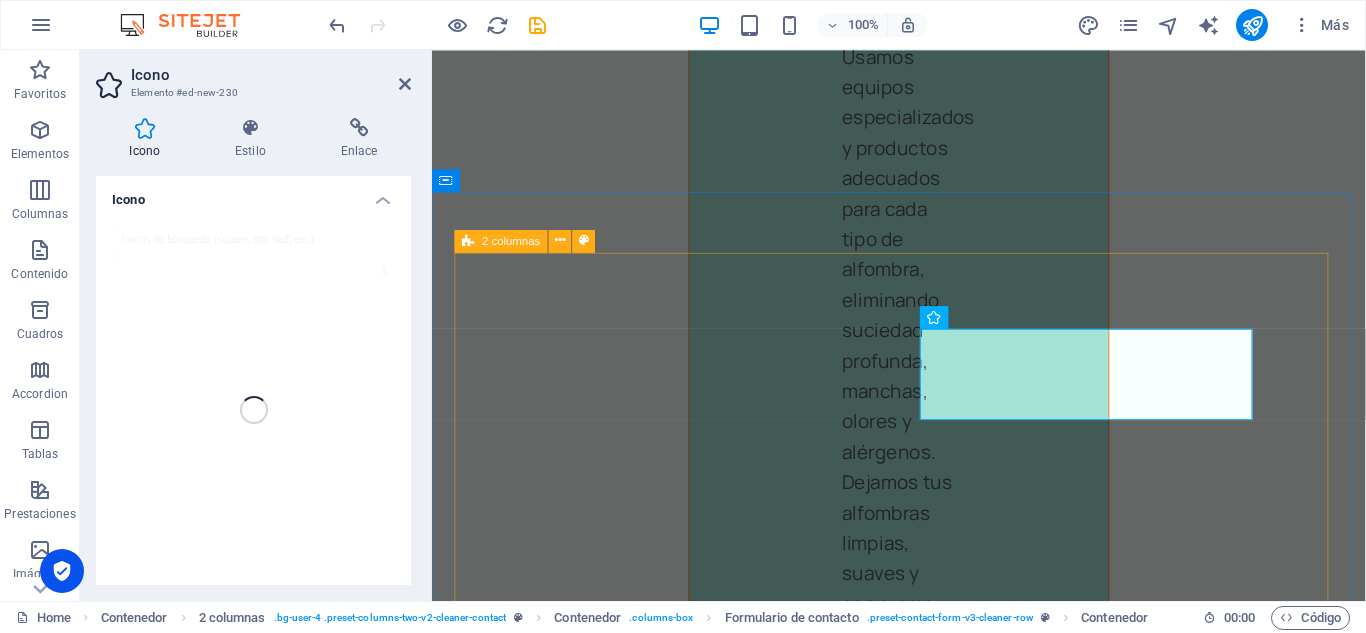 scroll, scrollTop: 10309, scrollLeft: 0, axis: vertical 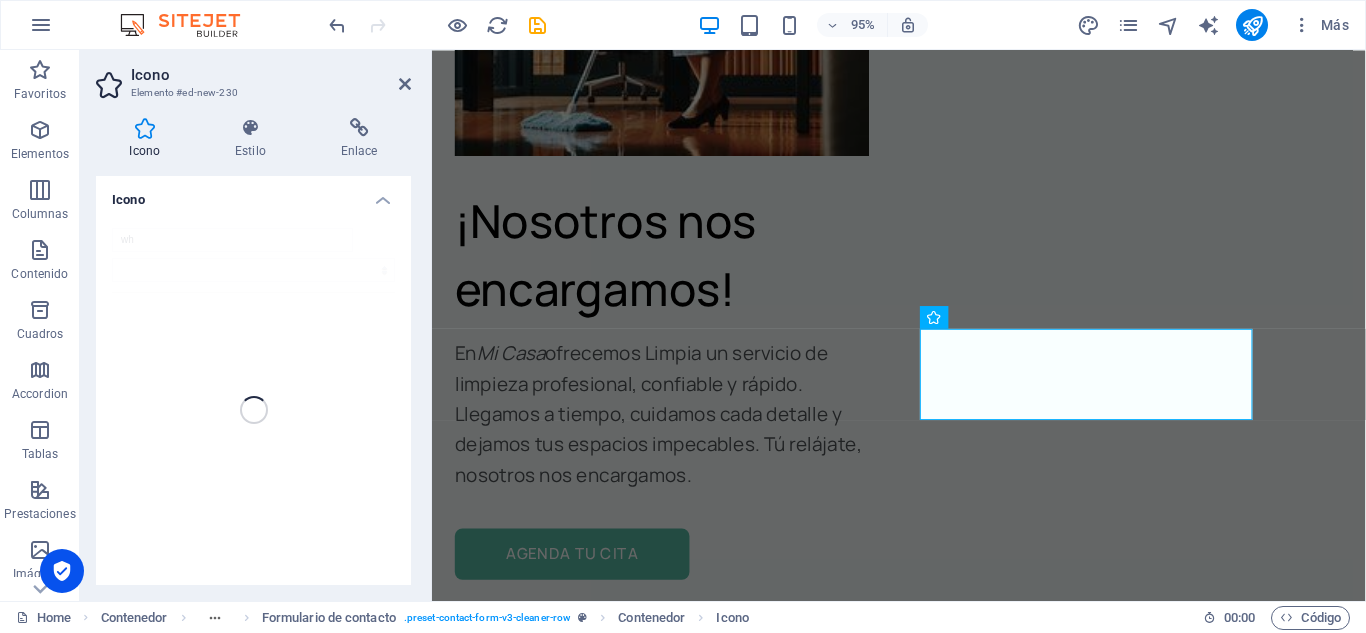 type on "w" 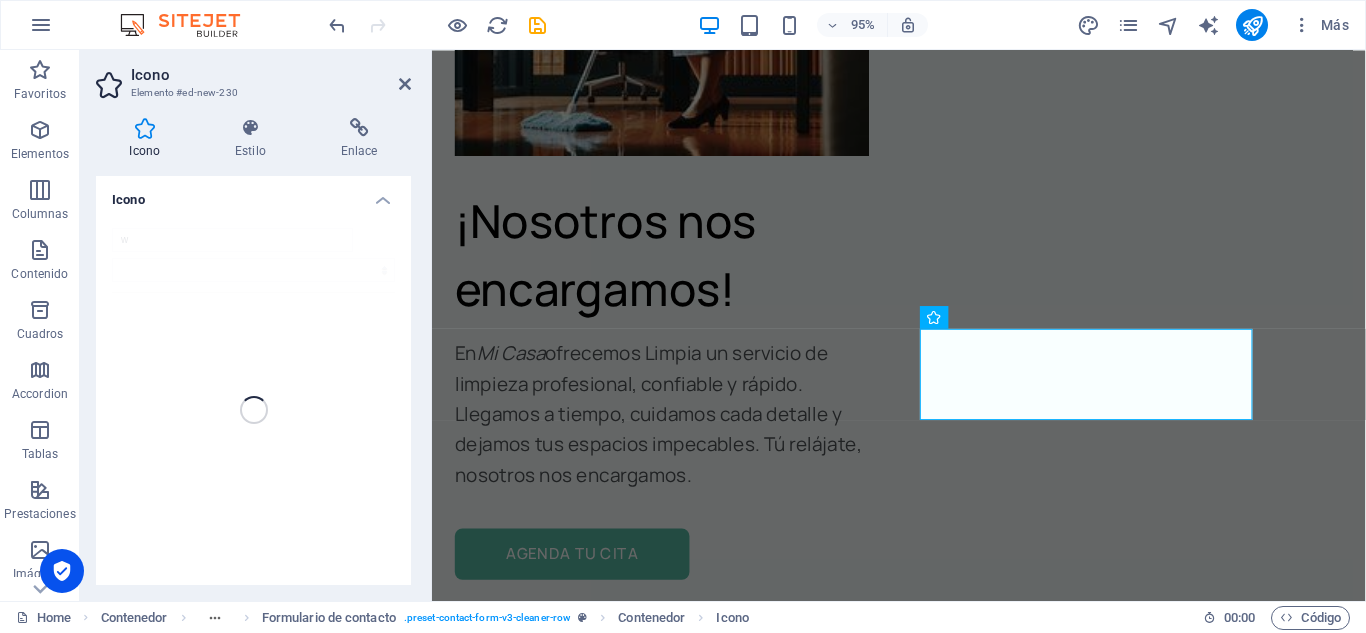 type 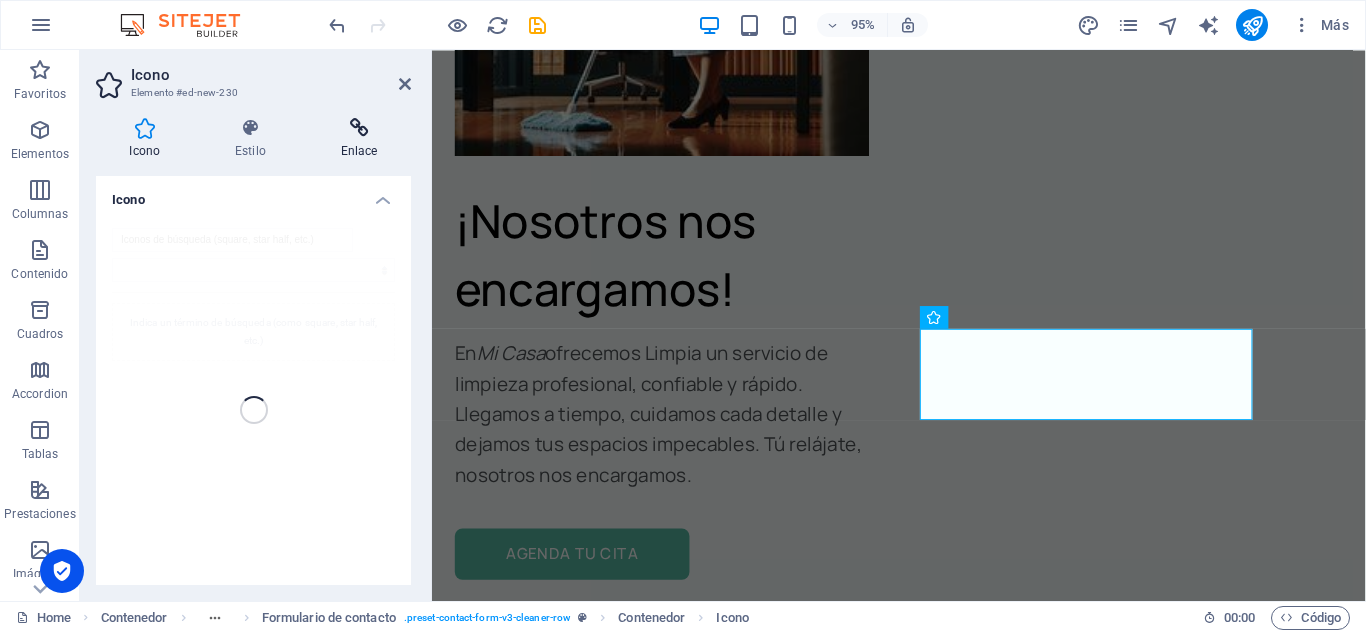 click at bounding box center (359, 128) 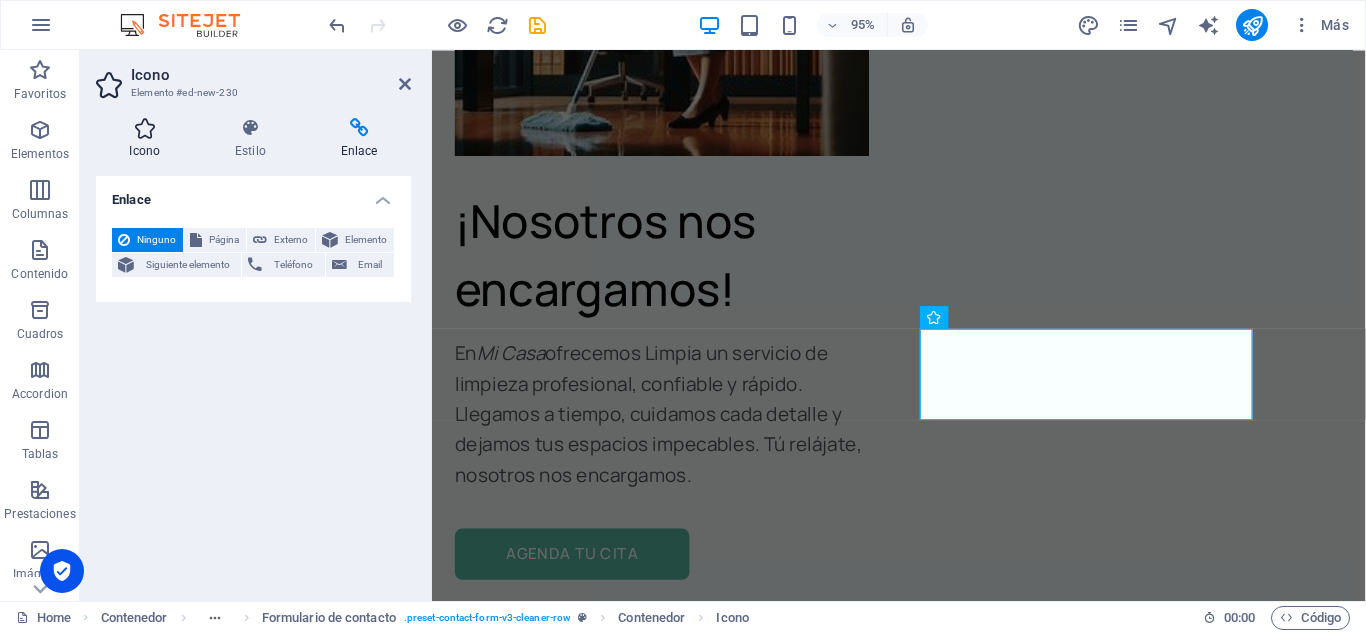 click at bounding box center (145, 128) 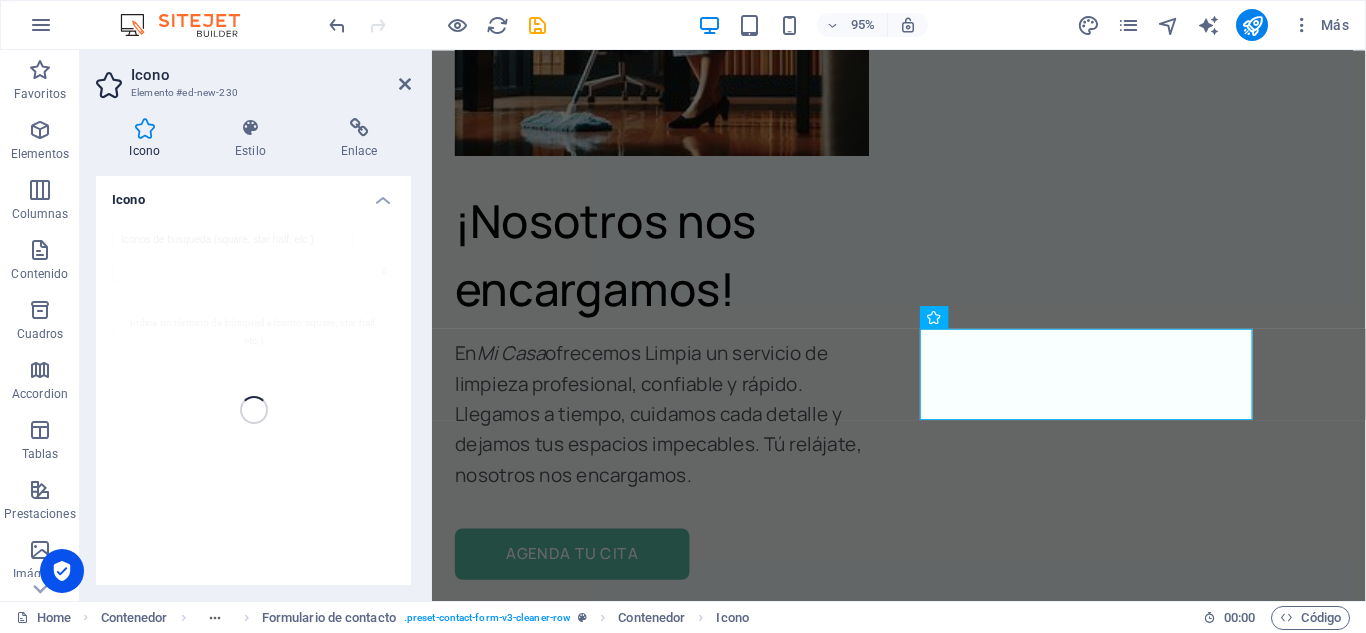 drag, startPoint x: 287, startPoint y: 330, endPoint x: 285, endPoint y: 359, distance: 29.068884 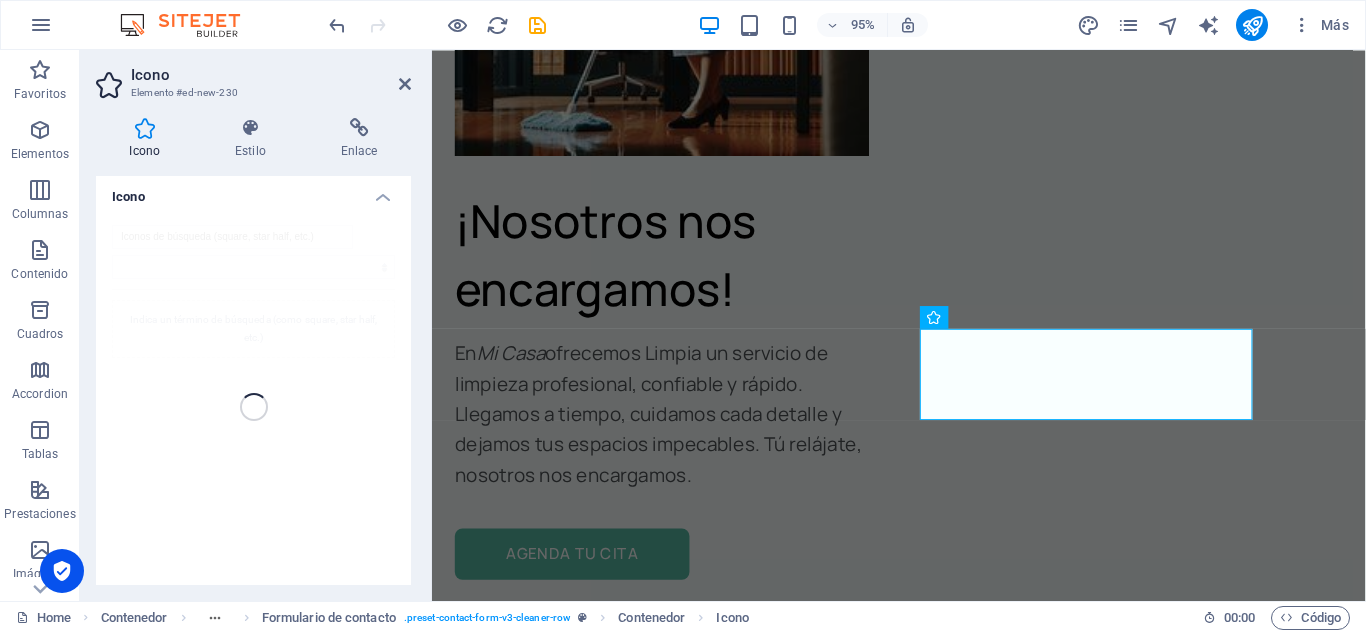 scroll, scrollTop: 0, scrollLeft: 0, axis: both 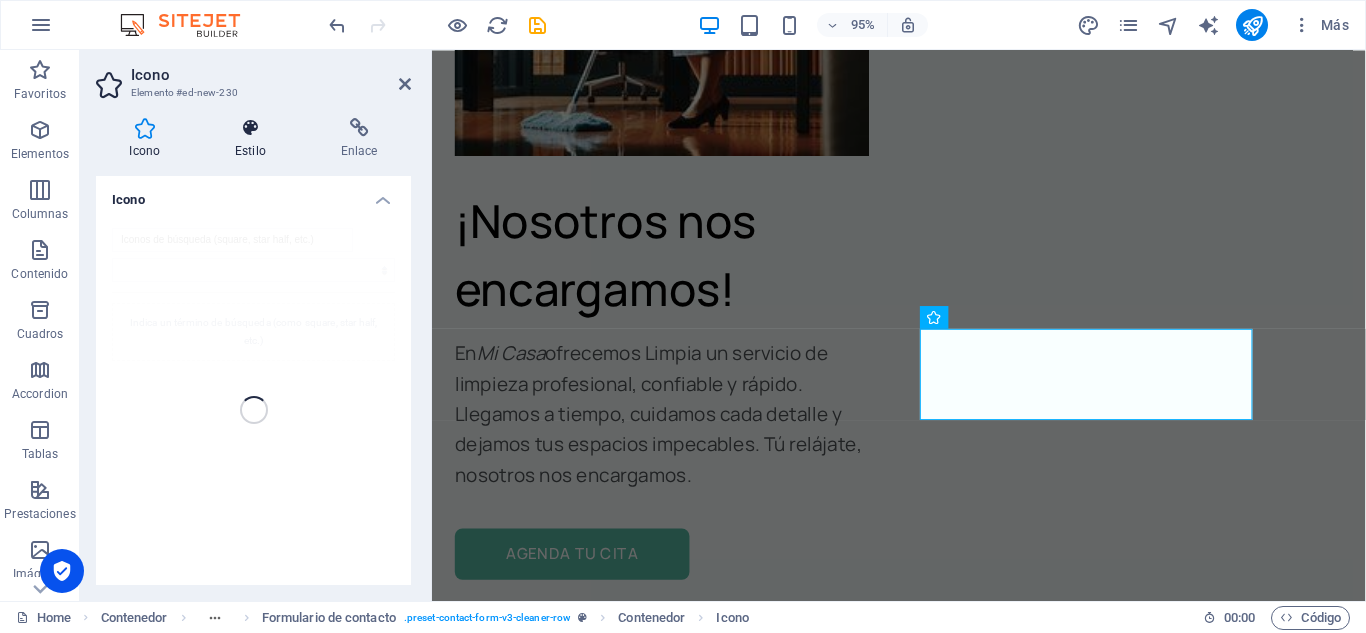 click on "Estilo" at bounding box center (255, 139) 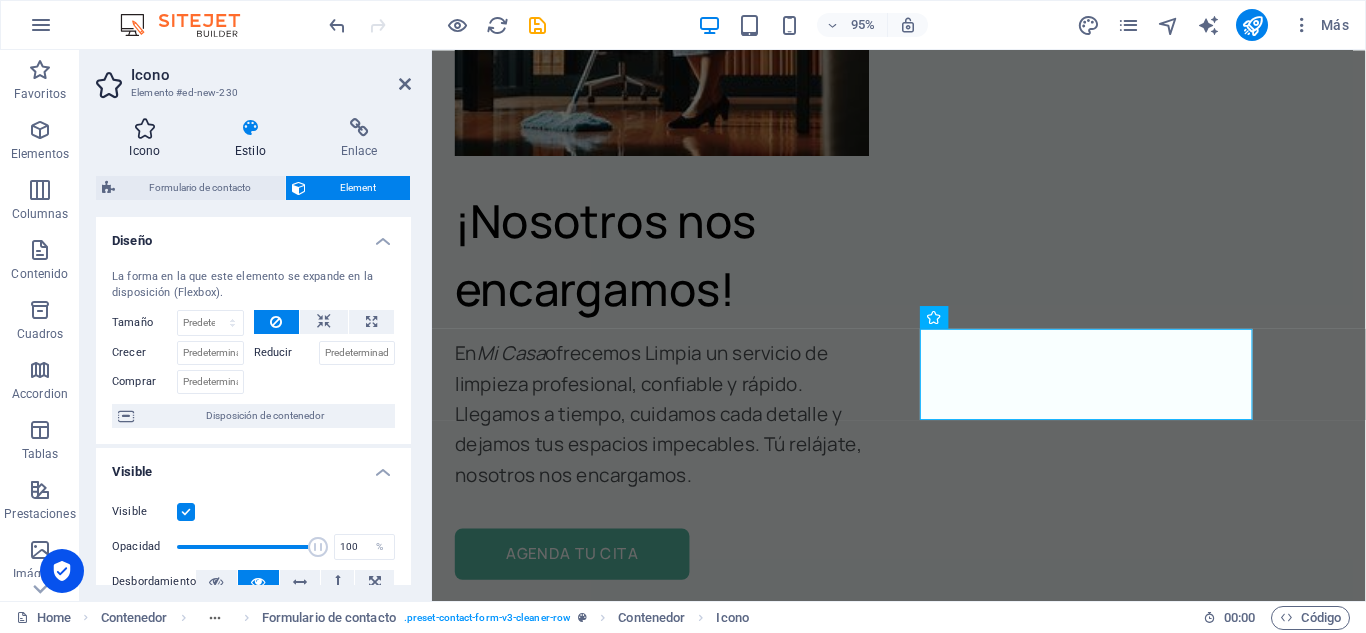 click at bounding box center [145, 128] 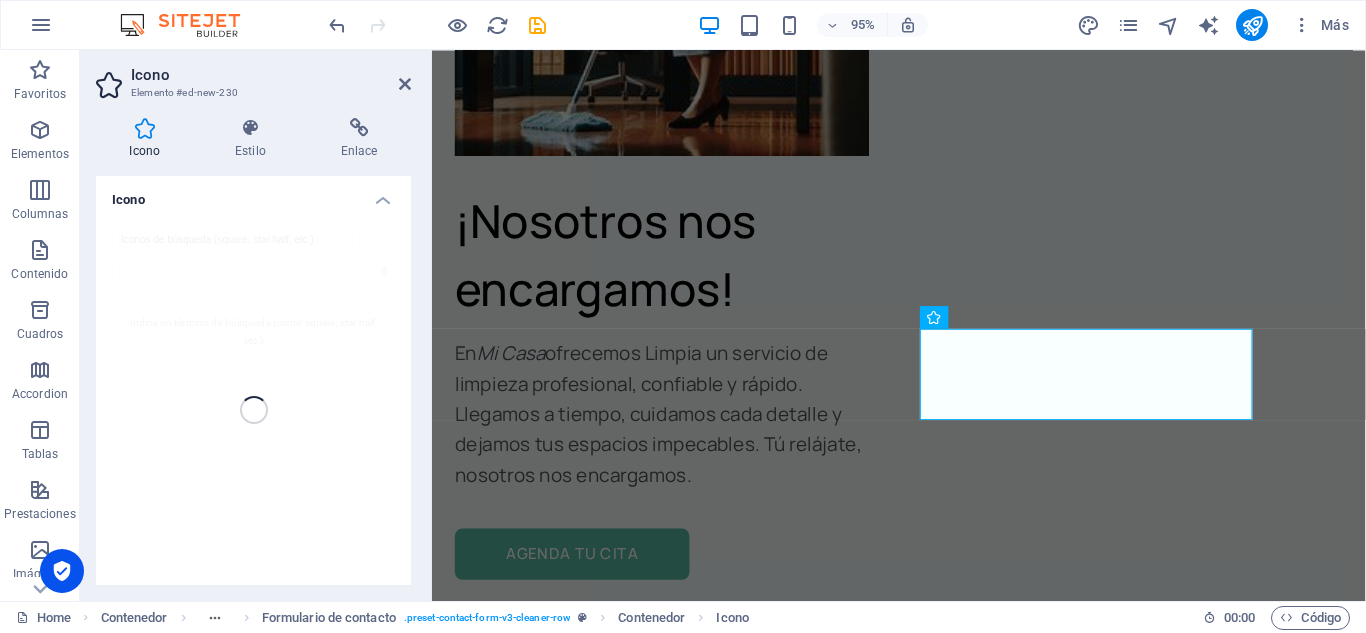 click on "Icono" at bounding box center [253, 194] 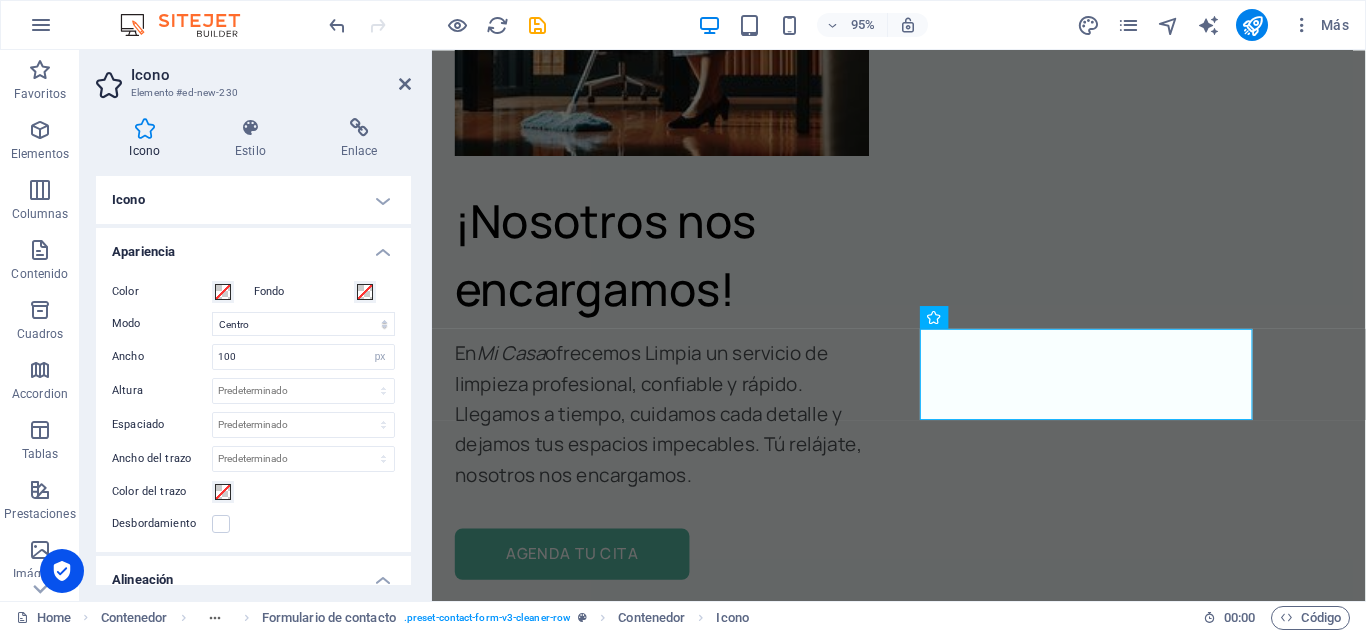 click on "Icono" at bounding box center [253, 200] 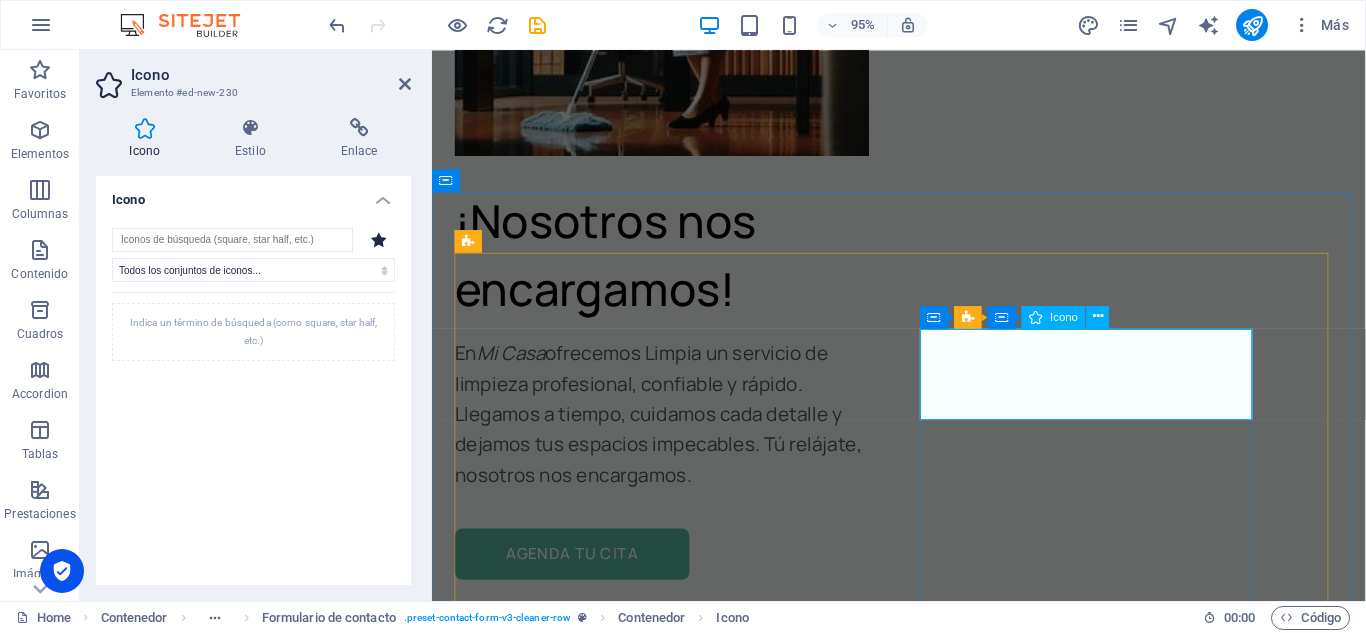 click at bounding box center [715, 4217] 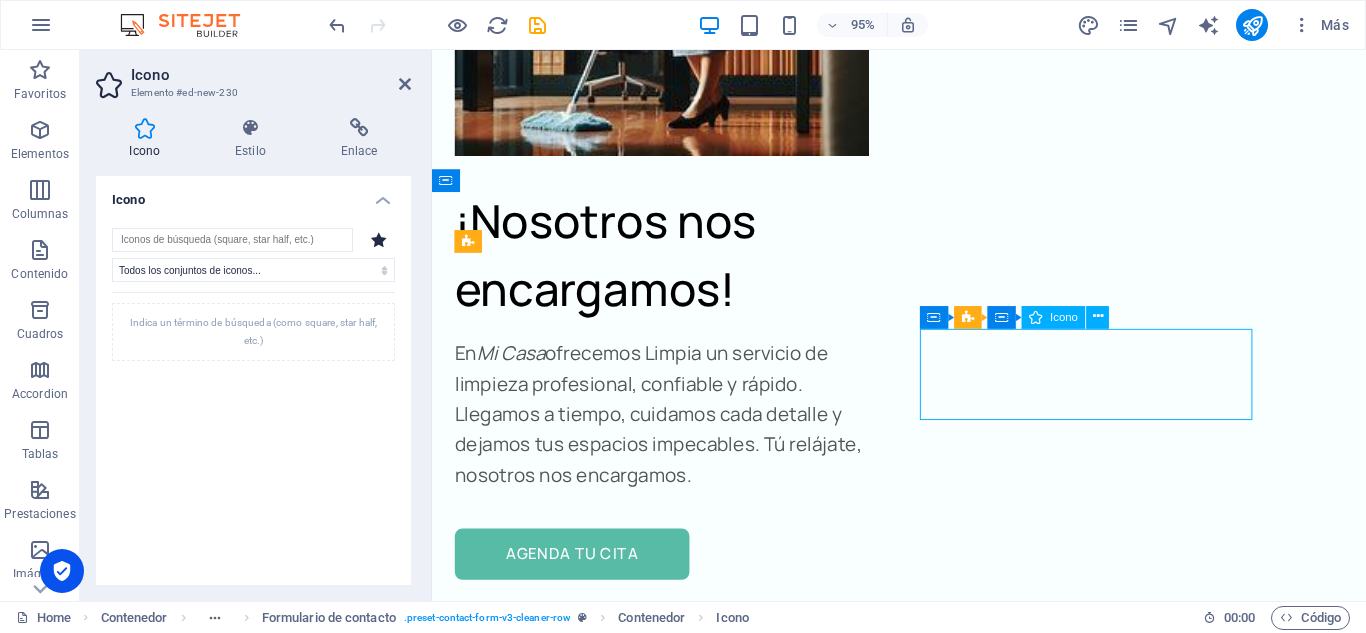 click at bounding box center (715, 4217) 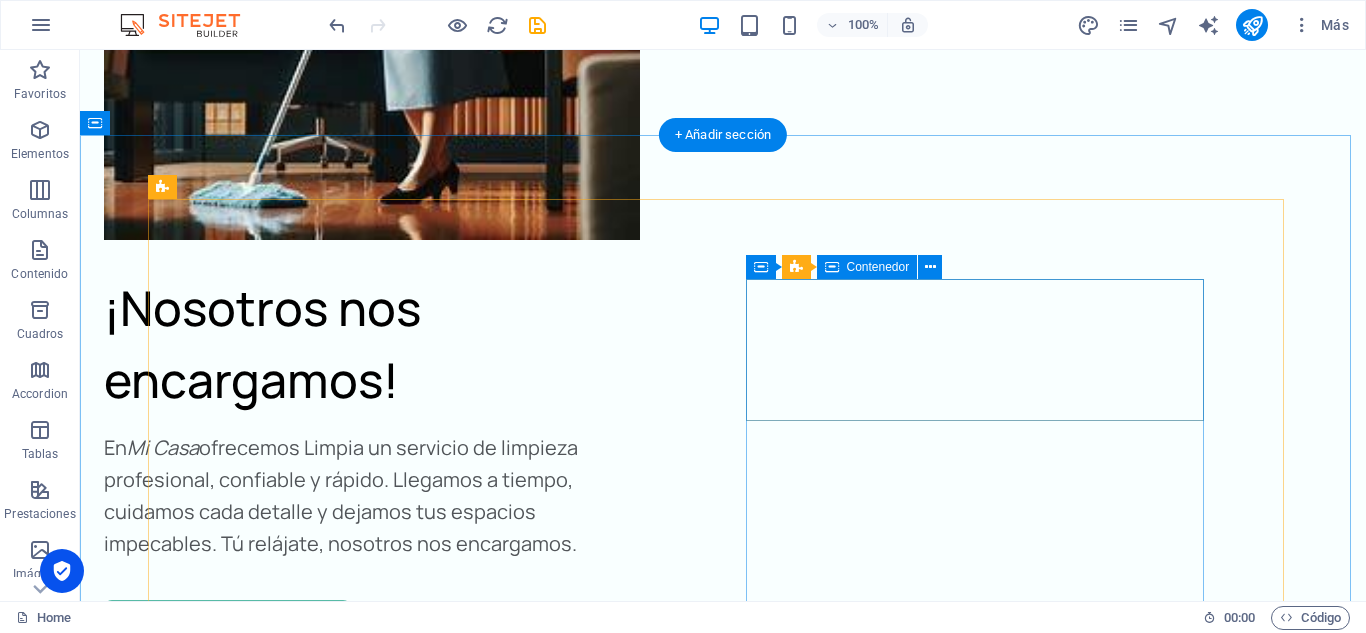 click on "Añadir elementos" at bounding box center (393, 4143) 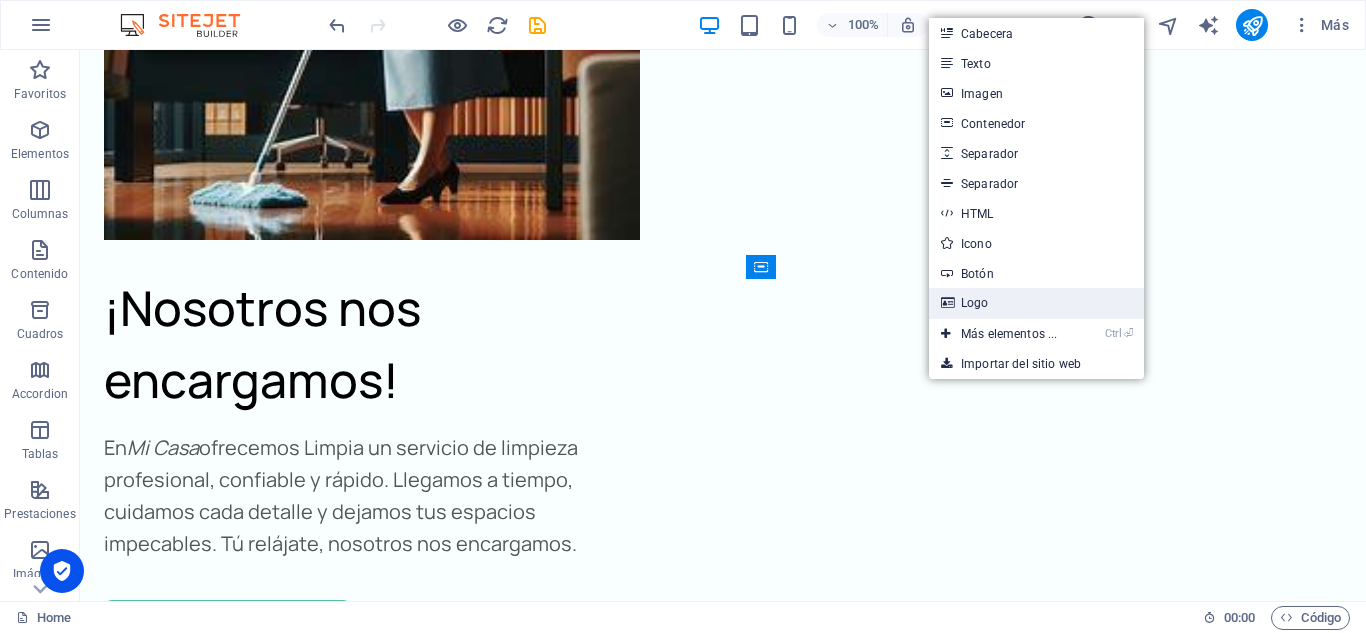 click on "Logo" at bounding box center (1036, 303) 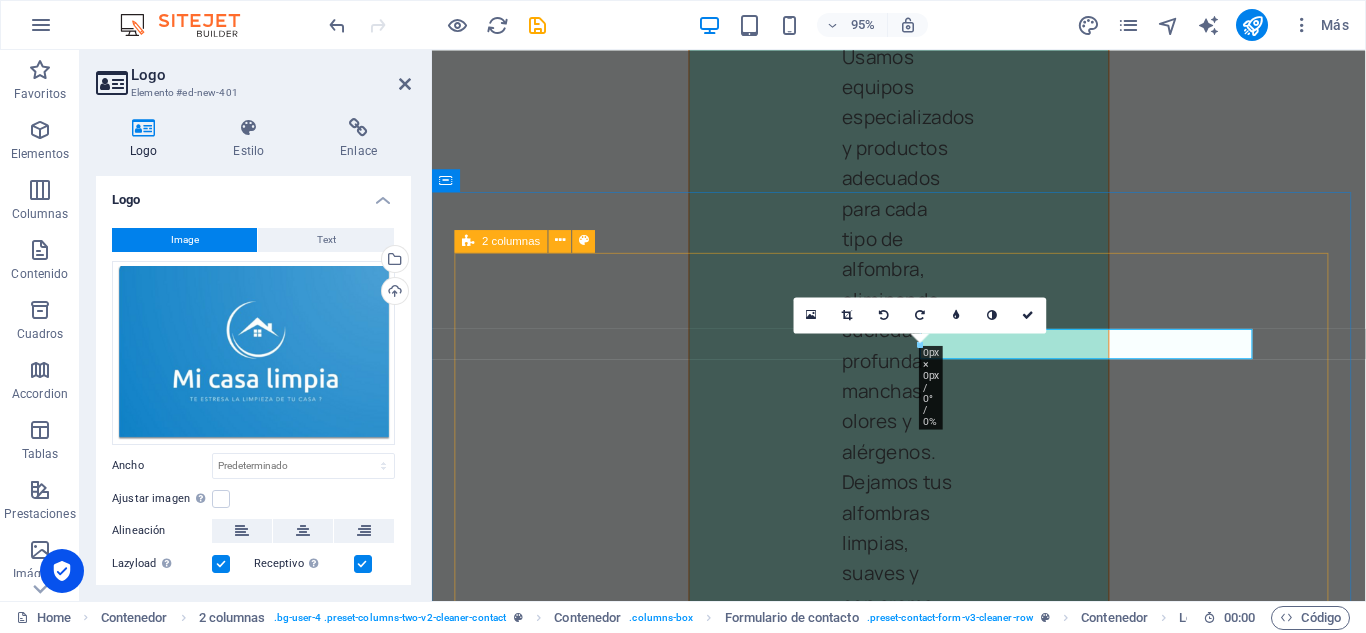 scroll, scrollTop: 10309, scrollLeft: 0, axis: vertical 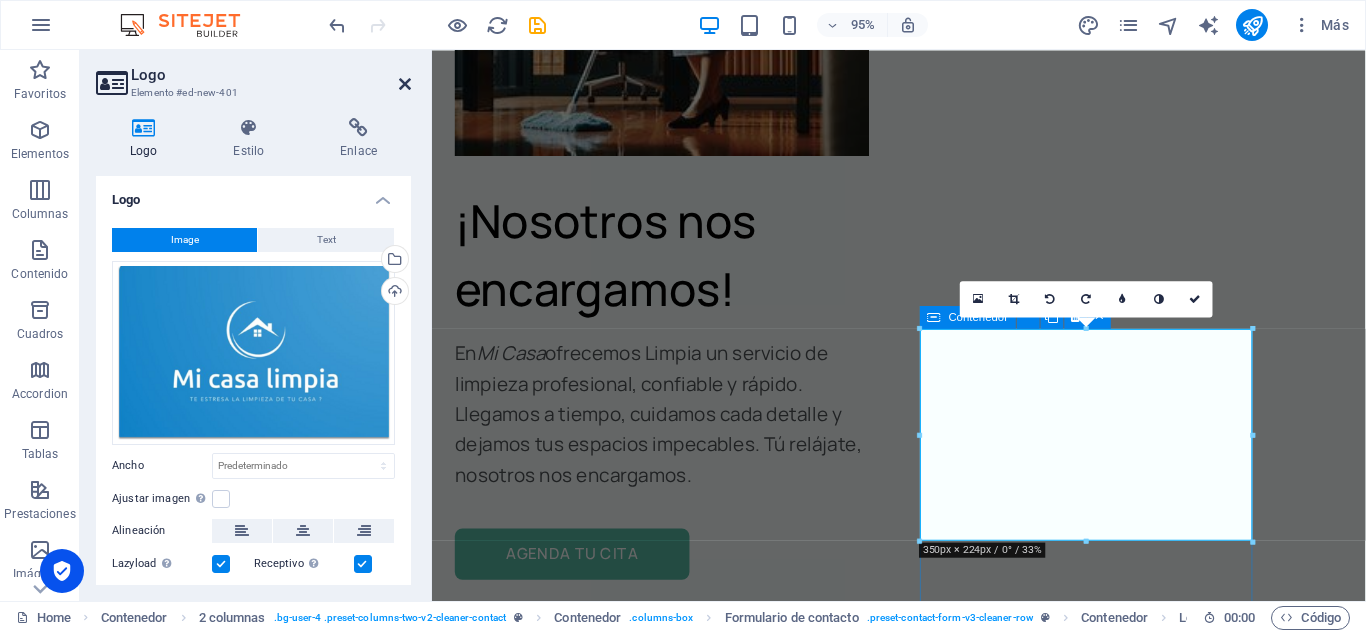 drag, startPoint x: 406, startPoint y: 87, endPoint x: 375, endPoint y: 79, distance: 32.01562 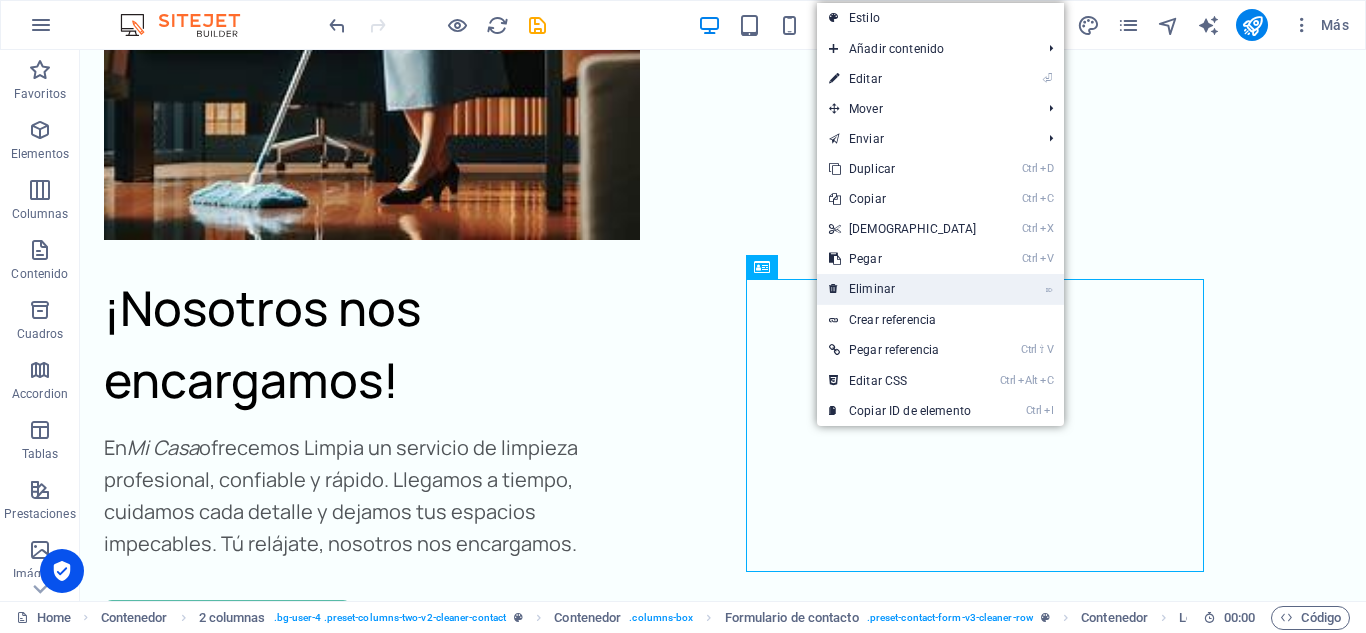 click on "⌦  Eliminar" at bounding box center [903, 289] 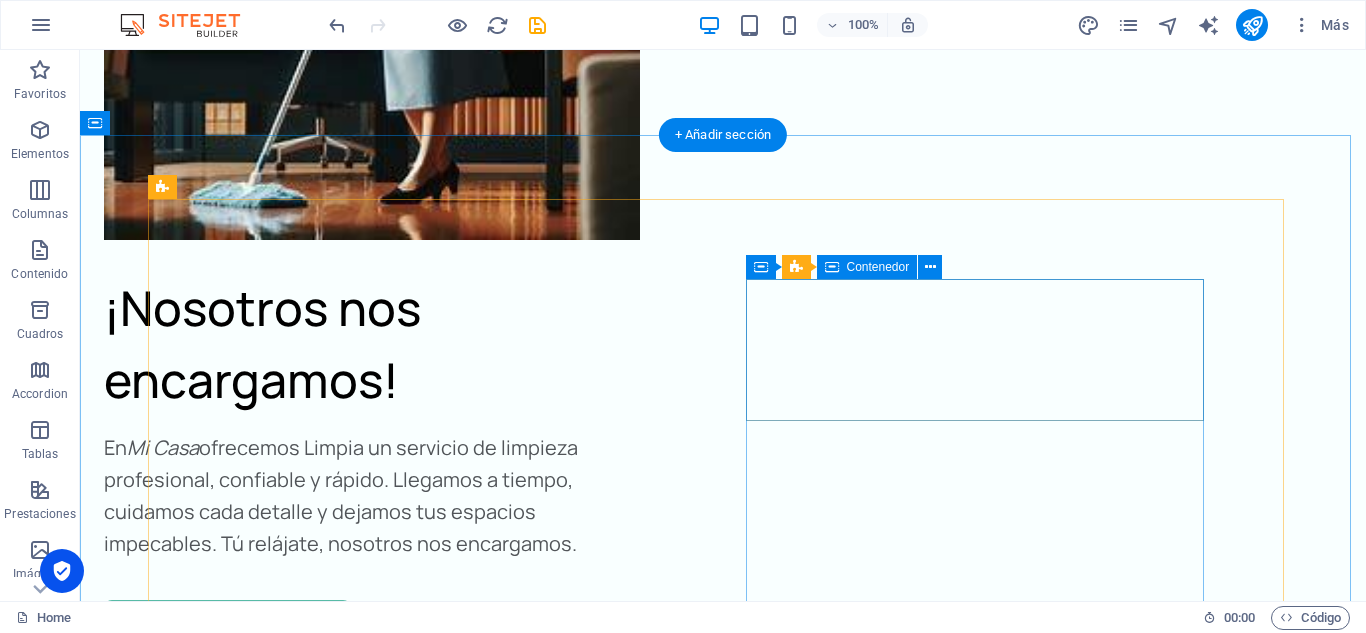 click on "Añadir elementos" at bounding box center (393, 4143) 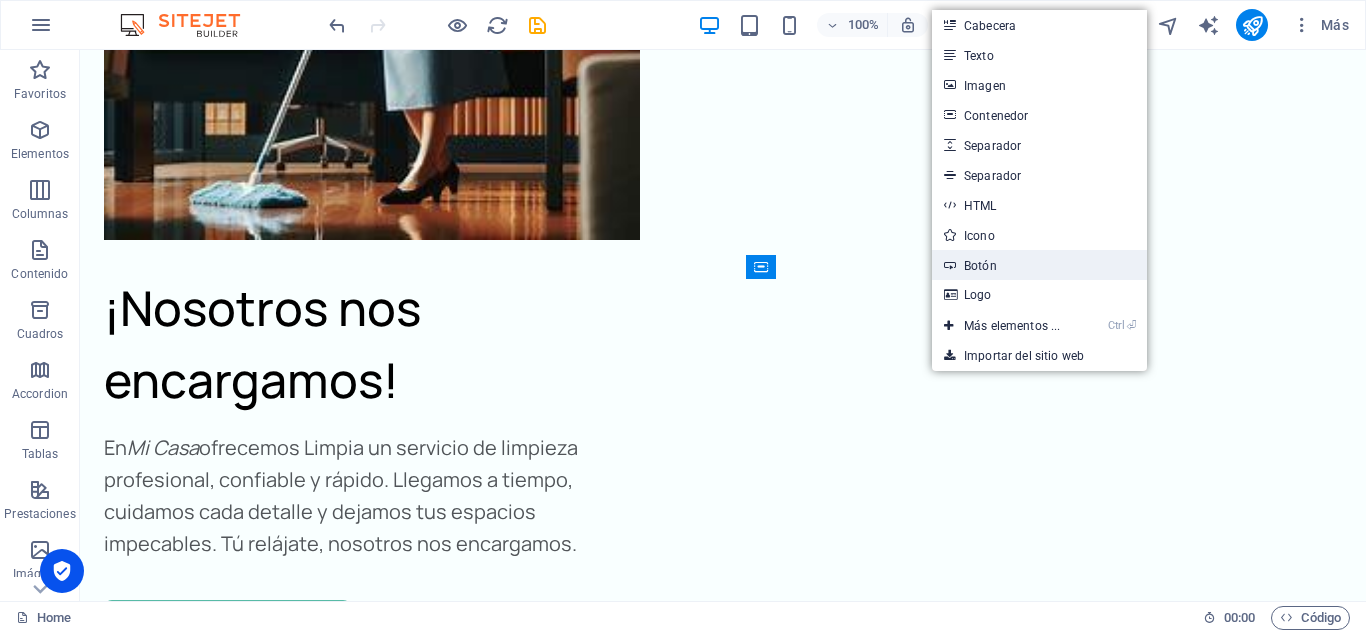 click on "Botón" at bounding box center (1039, 265) 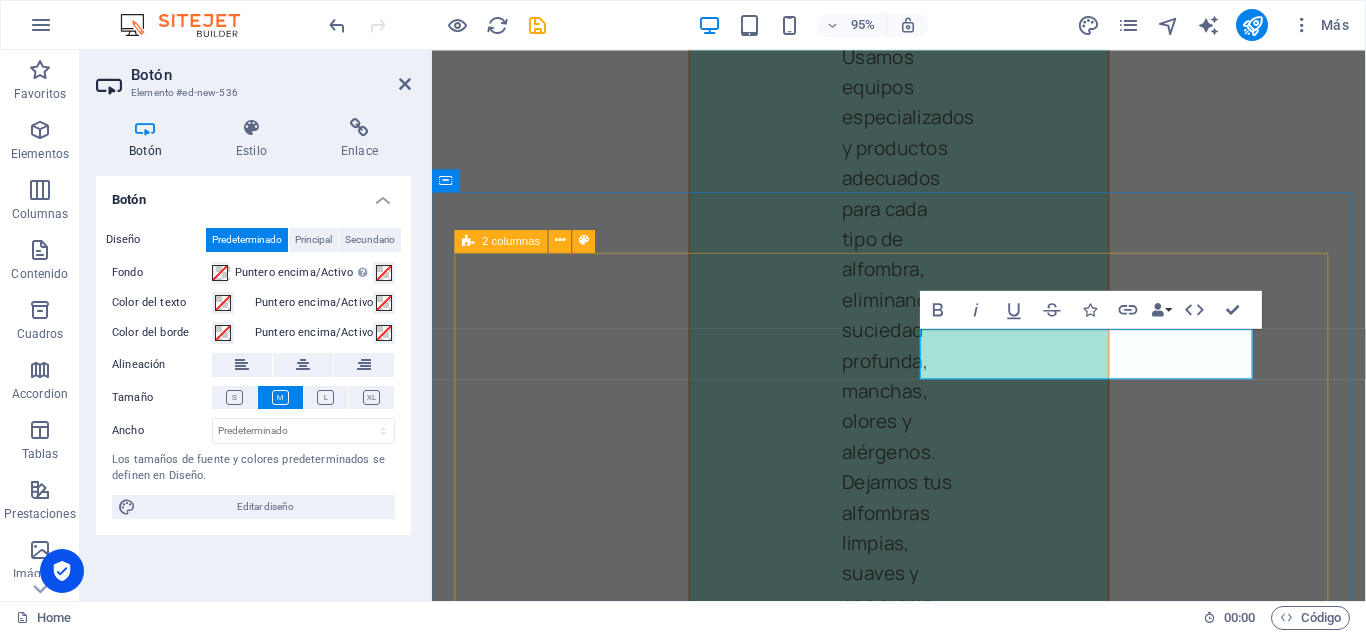 scroll, scrollTop: 10309, scrollLeft: 0, axis: vertical 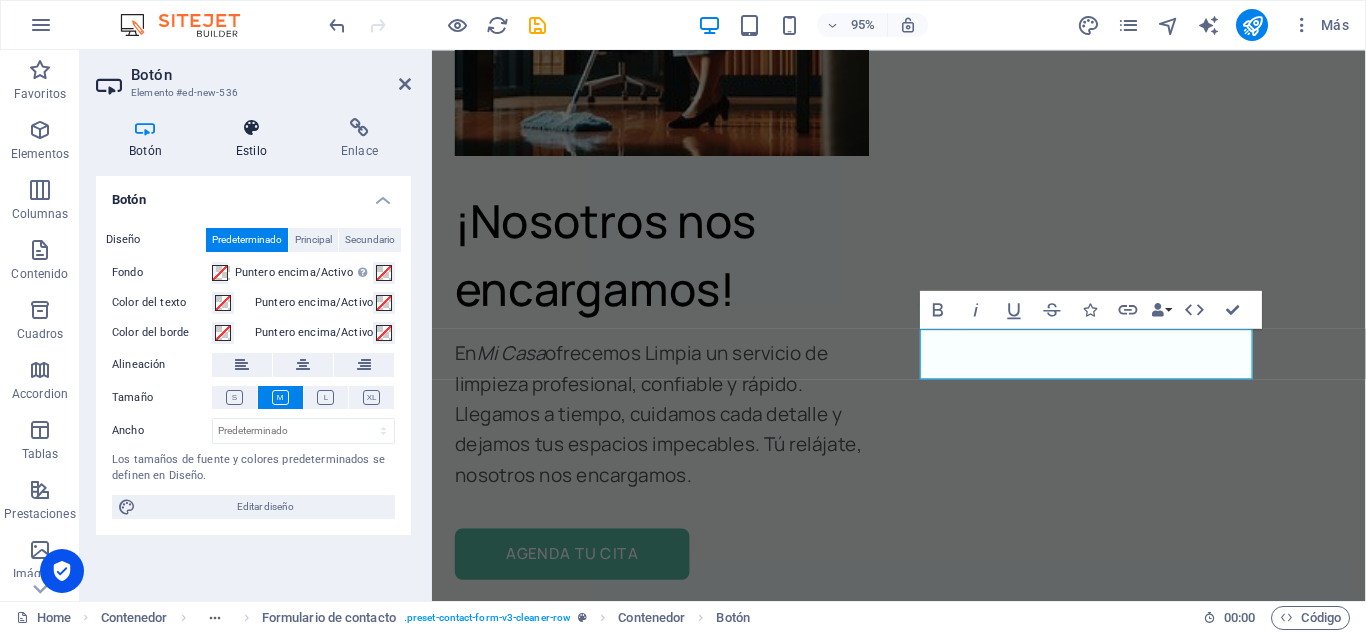 click at bounding box center [251, 128] 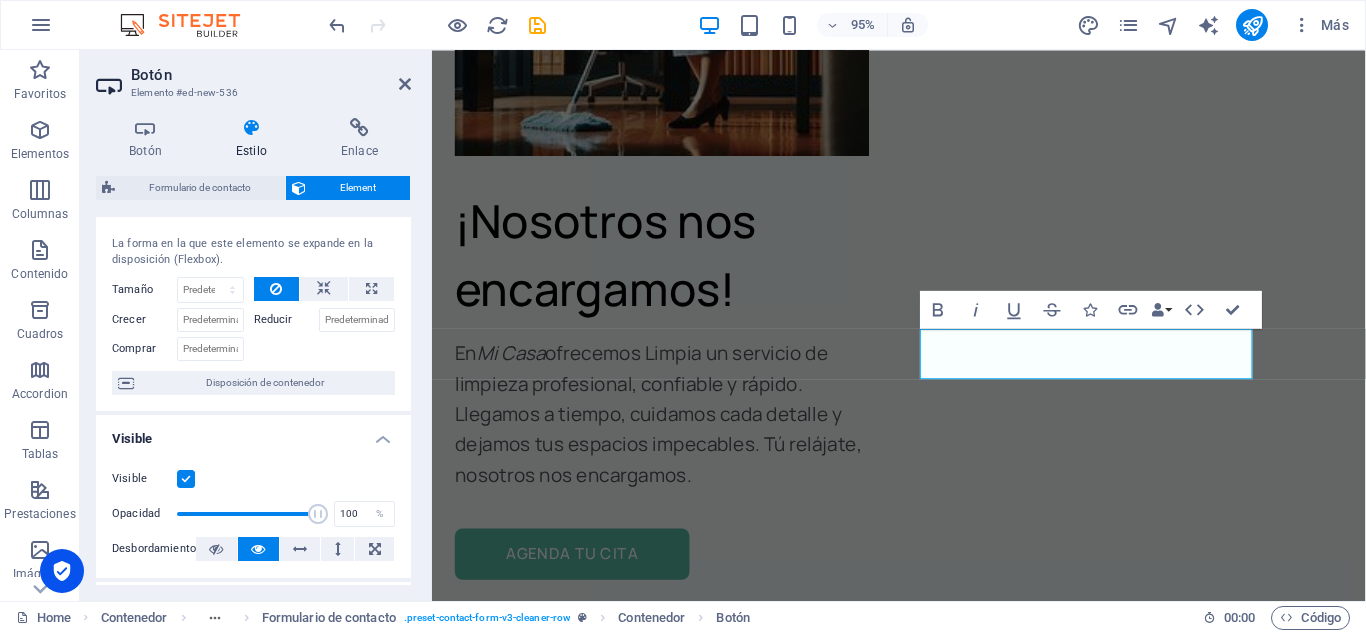 scroll, scrollTop: 0, scrollLeft: 0, axis: both 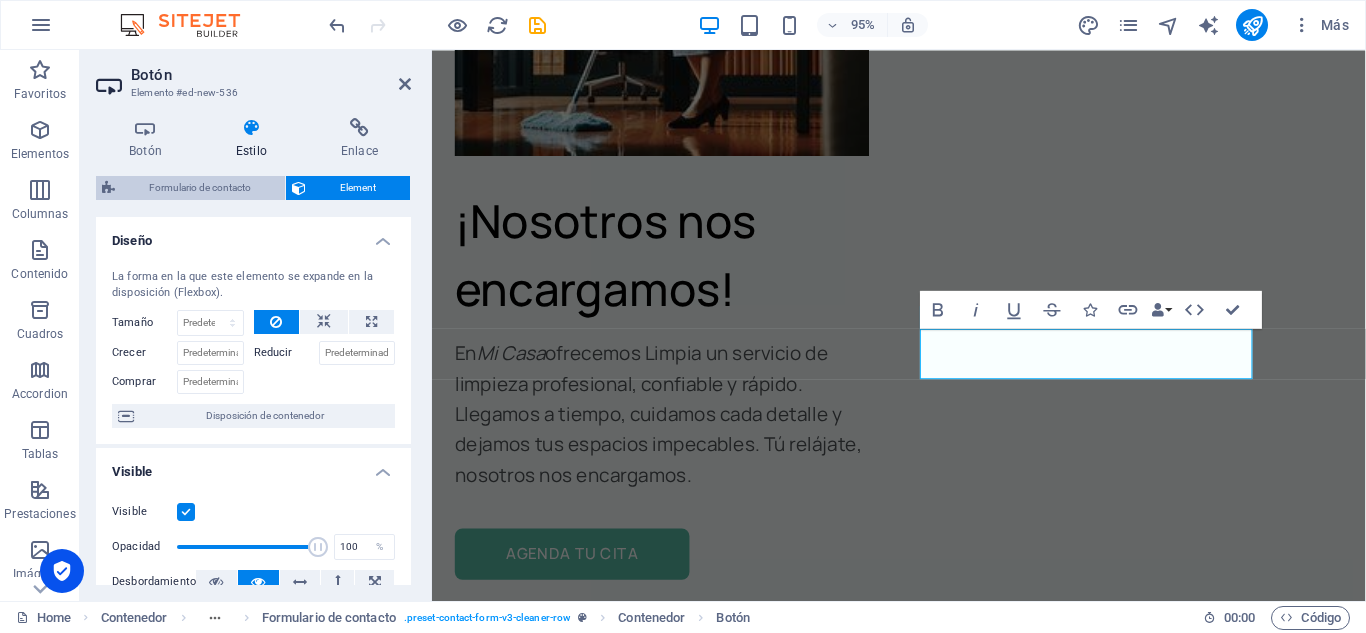 click on "Formulario de contacto" at bounding box center [200, 188] 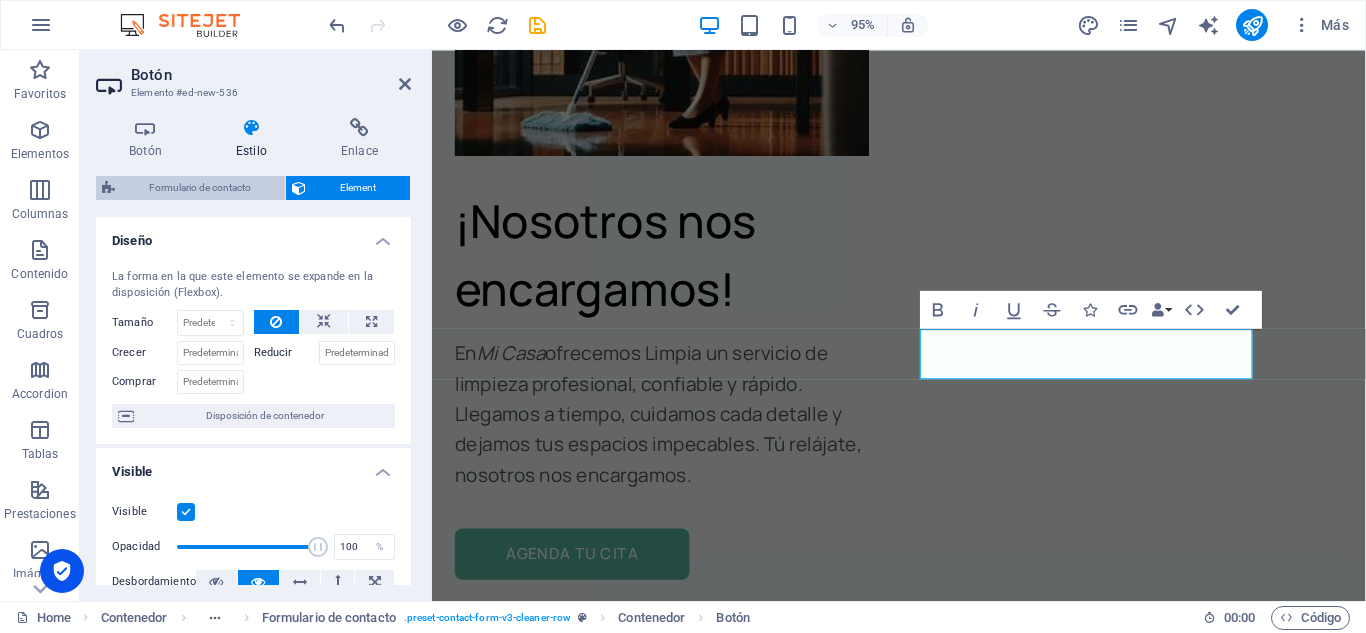 select on "rem" 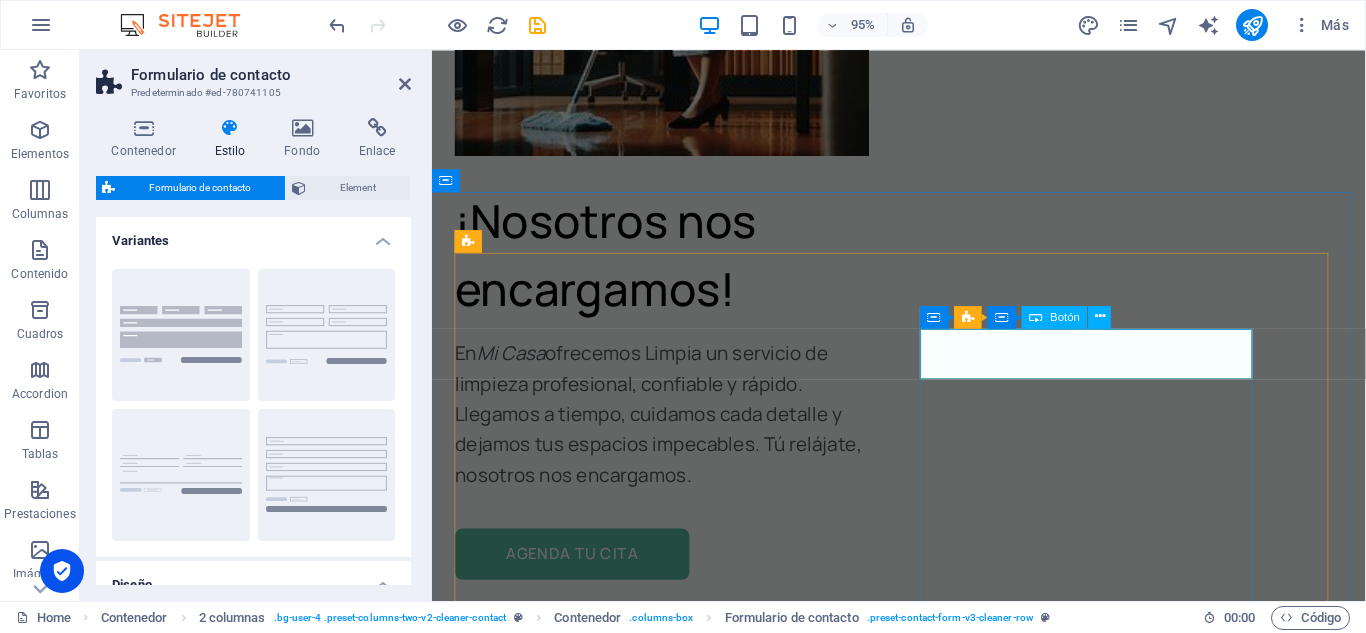click on "Etiqueta del botón" at bounding box center [715, 4192] 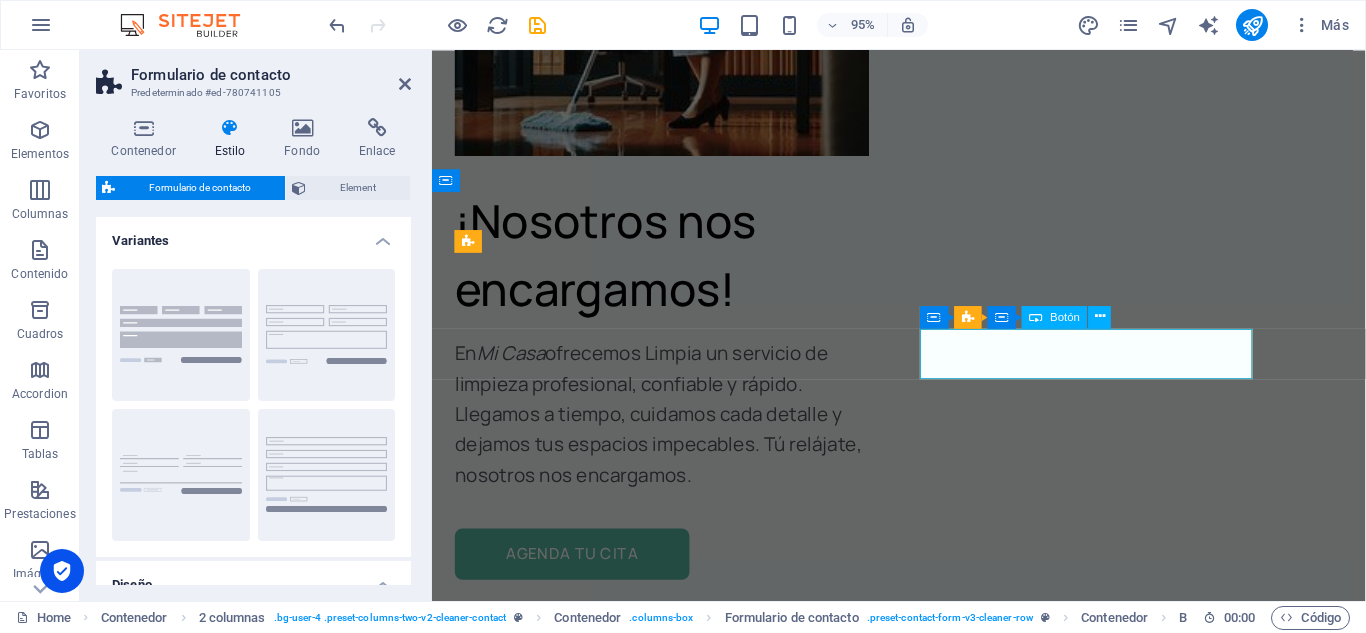 click on "Etiqueta del botón" at bounding box center (715, 4192) 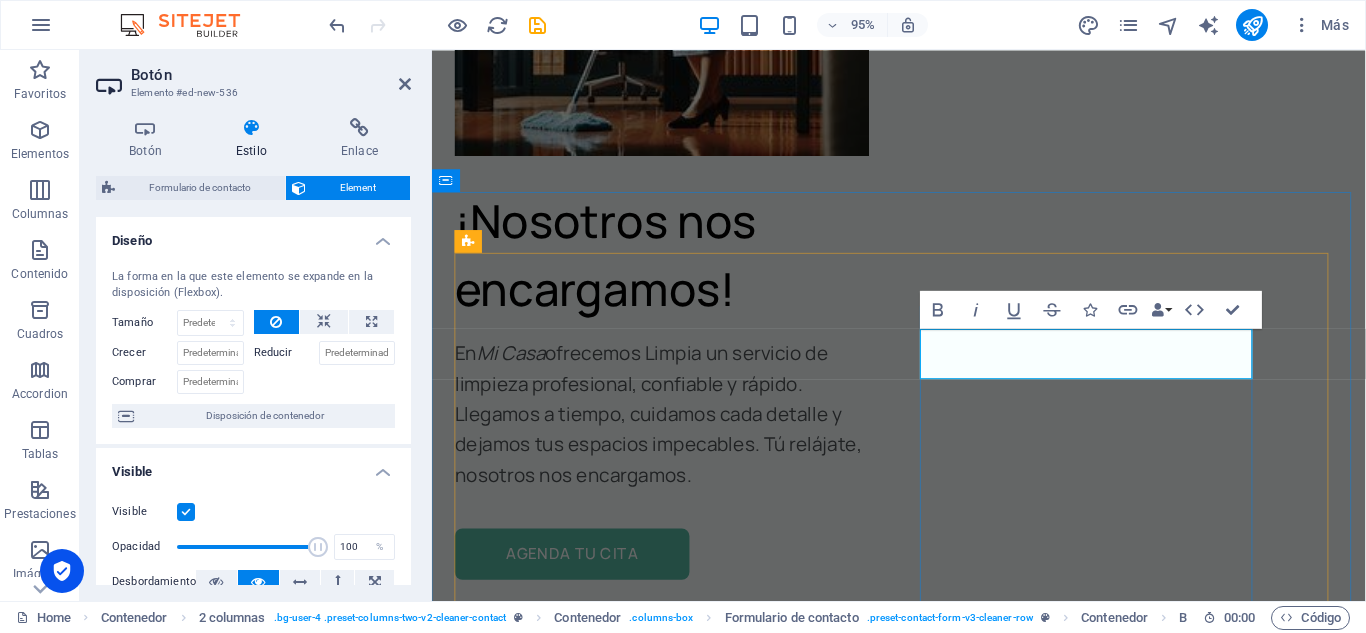 type 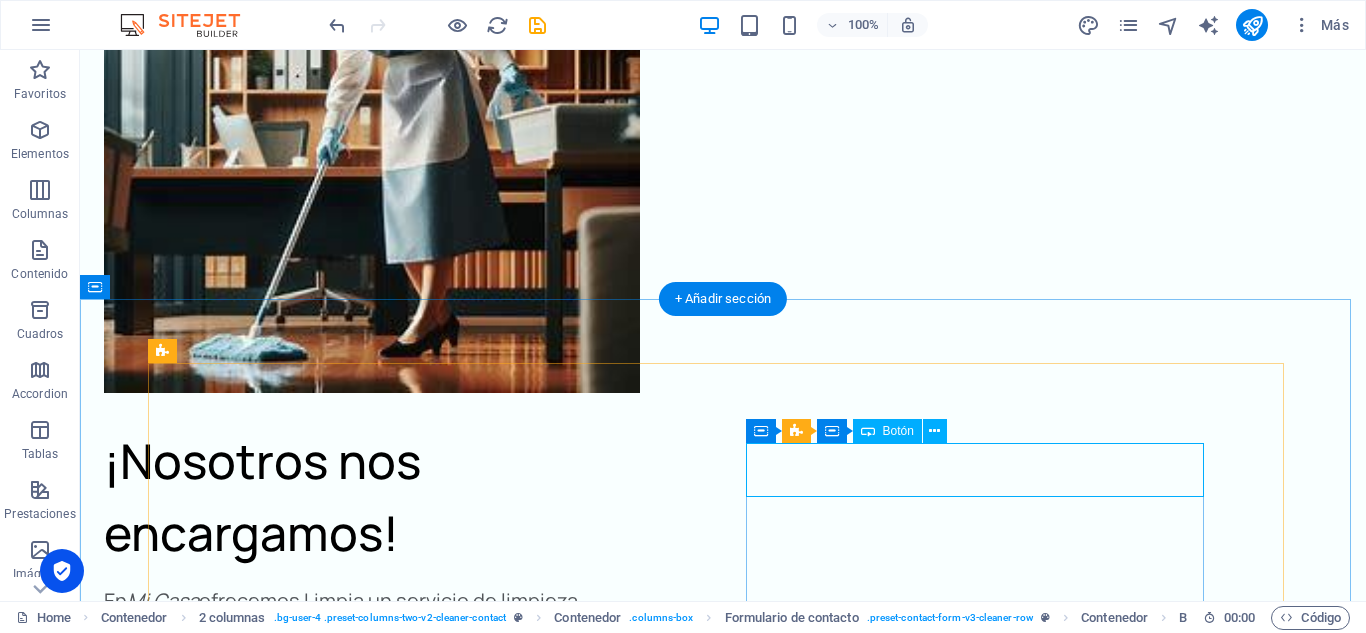 scroll, scrollTop: 7772, scrollLeft: 0, axis: vertical 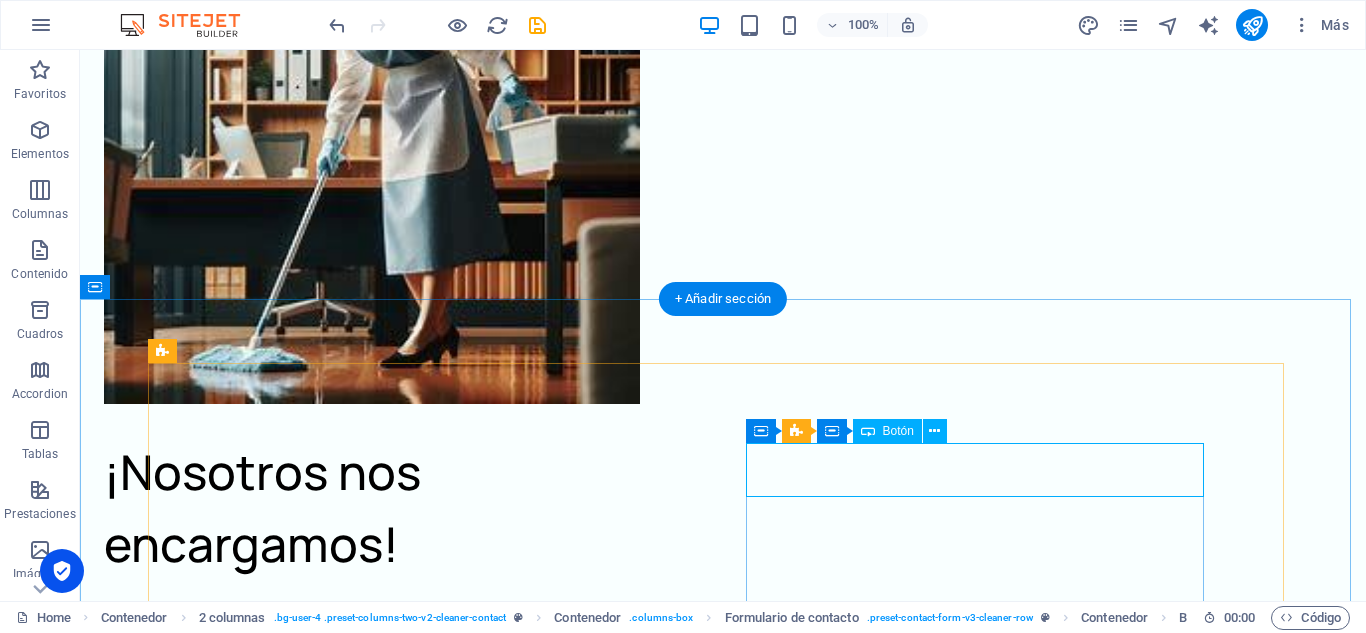 click on "WHATSAPP" at bounding box center [464, 4233] 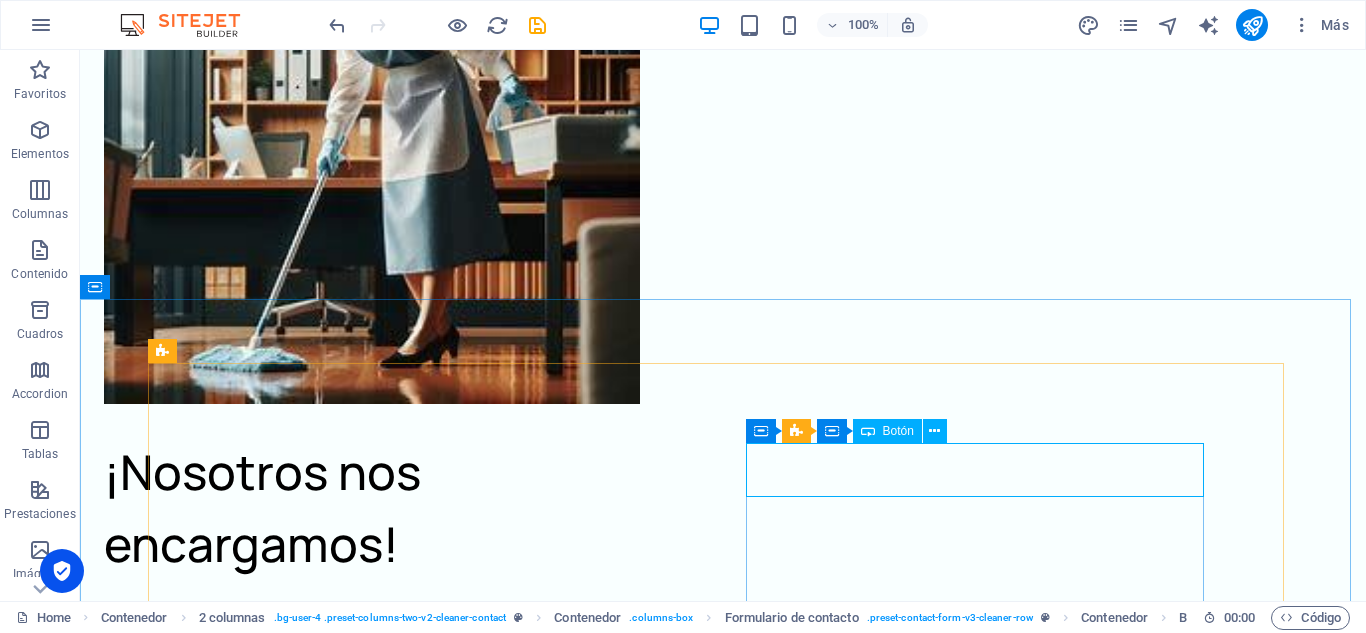 click on "Botón" at bounding box center [898, 431] 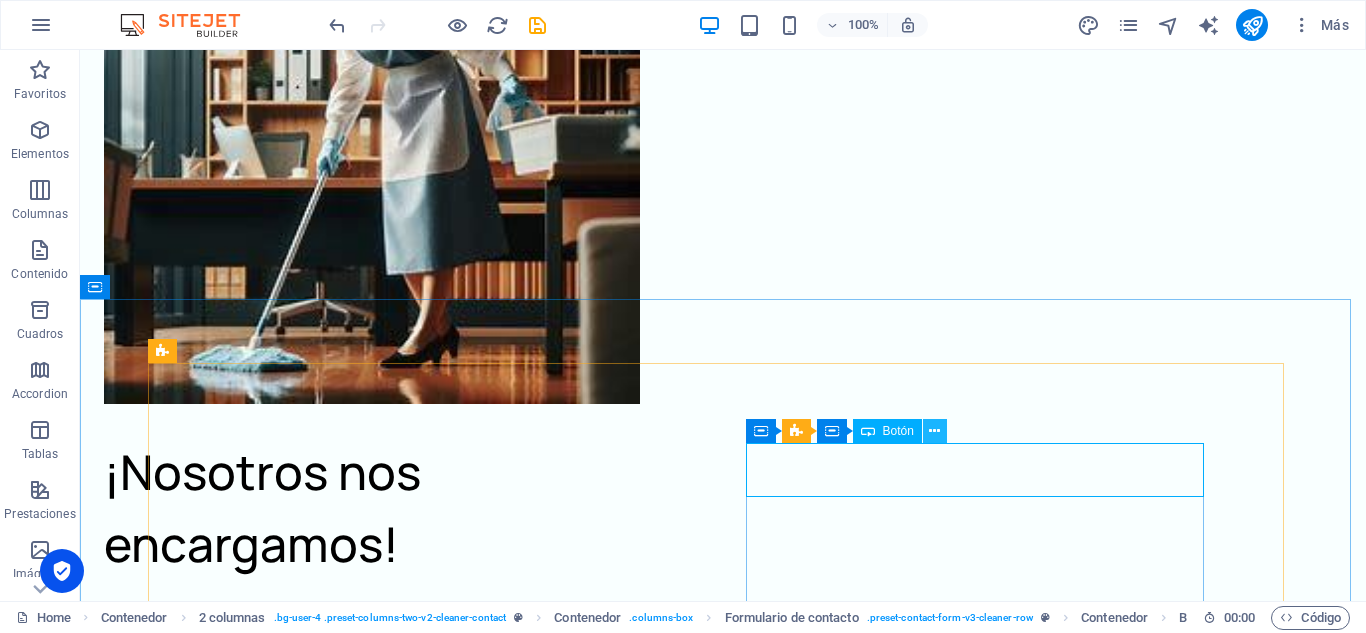 click at bounding box center [934, 431] 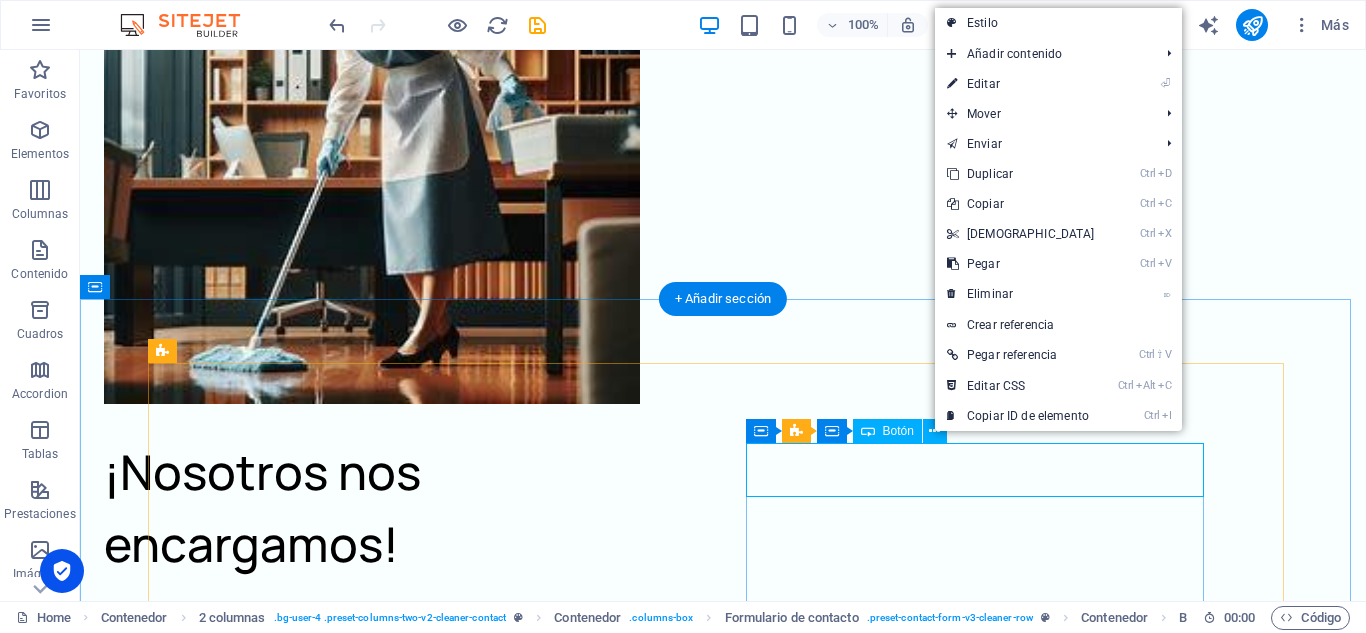 click on "WHATSAPP" at bounding box center [464, 4233] 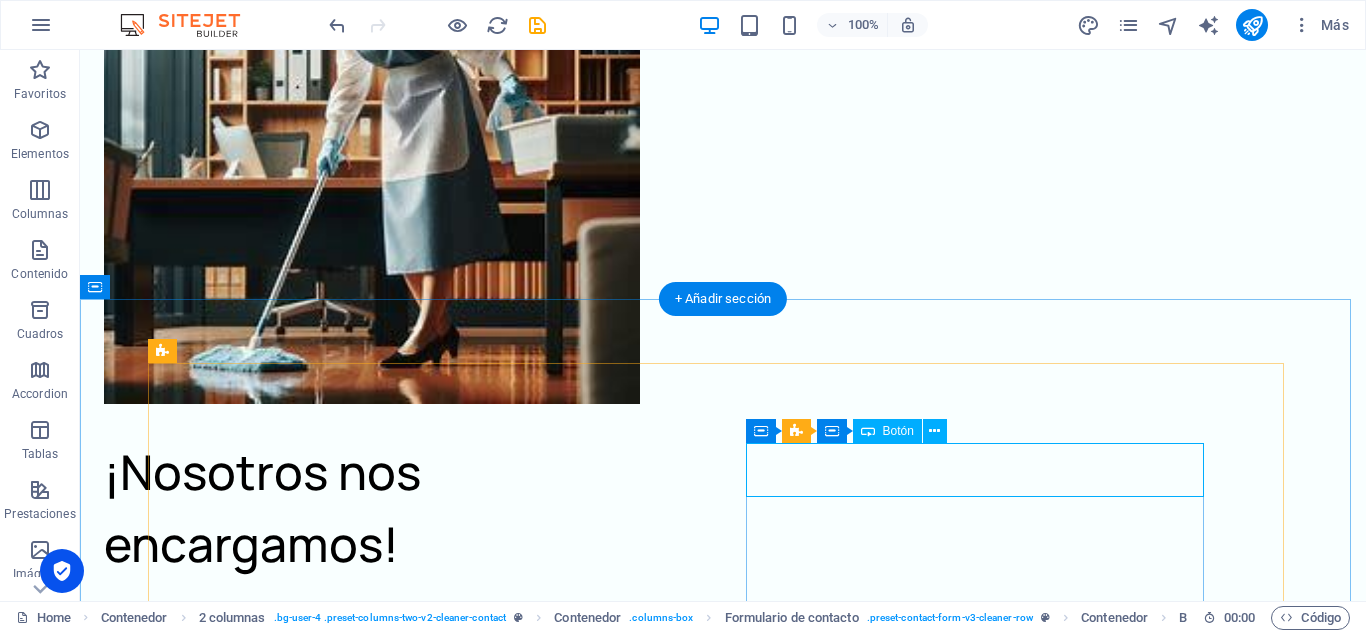 click on "WHATSAPP" at bounding box center (464, 4233) 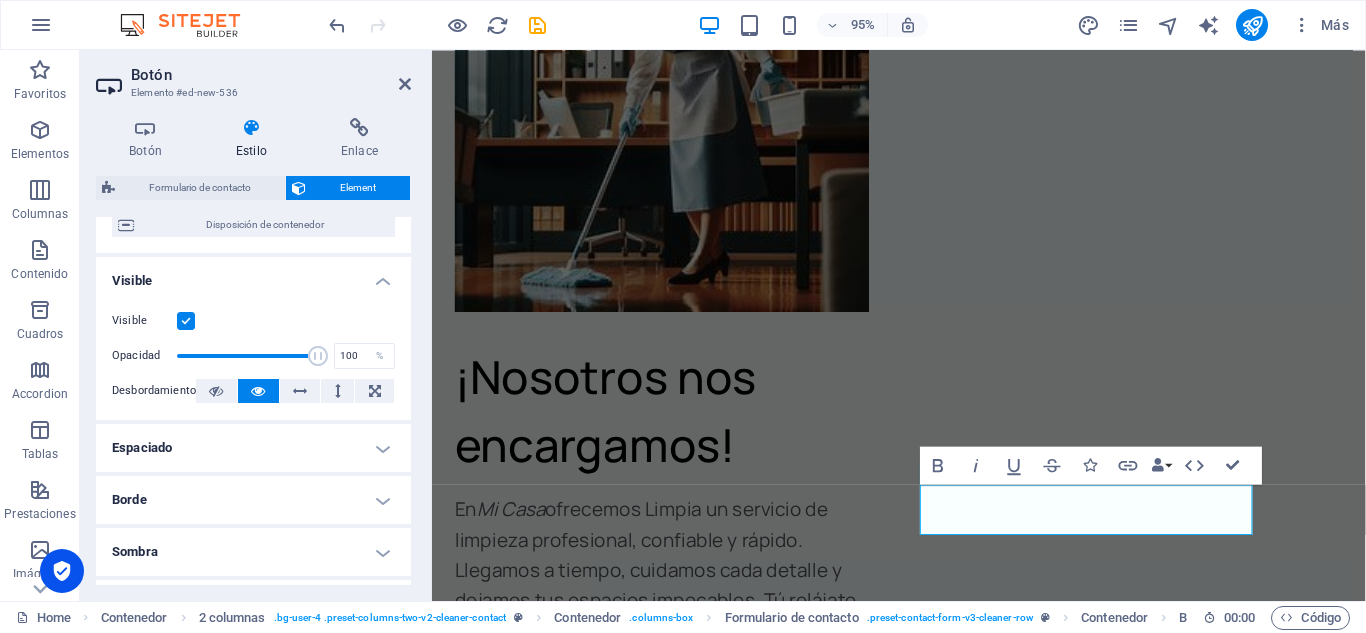 scroll, scrollTop: 0, scrollLeft: 0, axis: both 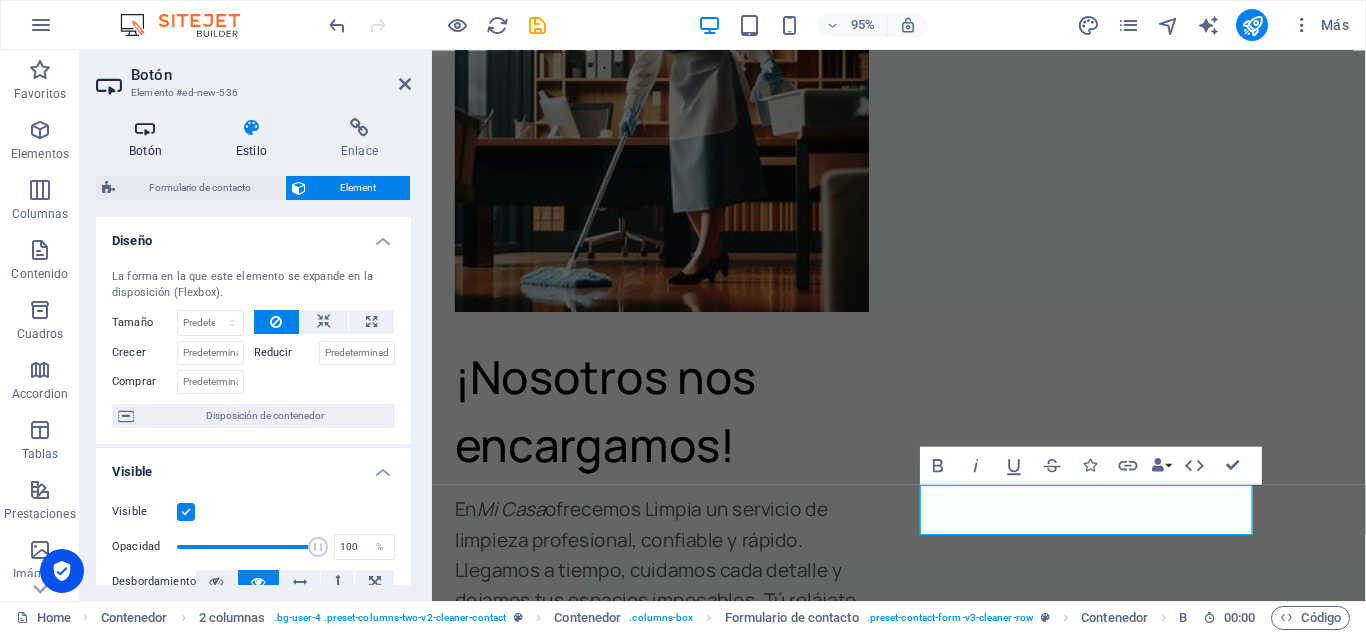 click at bounding box center [145, 128] 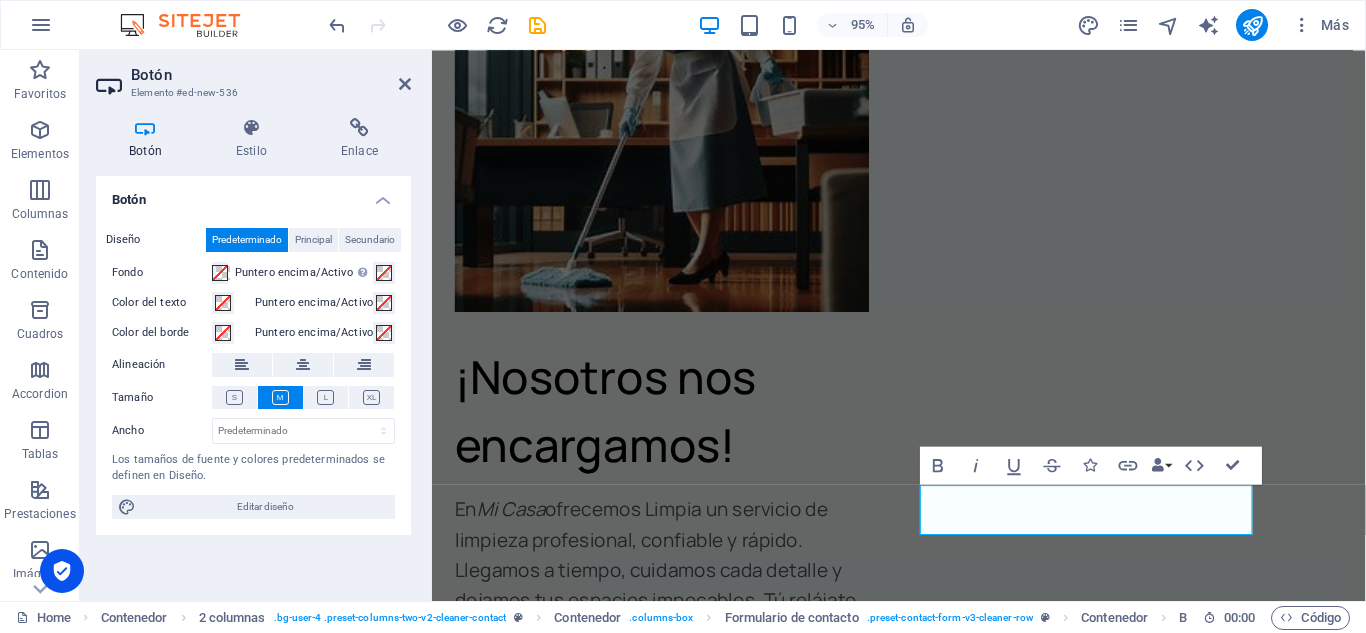 click on "Botón Estilo Enlace Botón Diseño Predeterminado Principal Secundario Fondo Puntero encima/Activo Cambia al modo de previsualización para probar el estado activo/puntero encima Color del texto Puntero encima/Activo Color del borde Puntero encima/Activo Alineación Tamaño Ancho Predeterminado px rem % em vh vw Los tamaños de fuente y colores predeterminados se definen en Diseño. Editar diseño Formulario de contacto Element Diseño La forma en la que este elemento se expande en la disposición (Flexbox). Tamaño Predeterminado automático px % 1/1 1/2 1/3 1/4 1/5 1/6 1/7 1/8 1/9 1/10 Crecer Reducir Comprar Disposición de contenedor Visible Visible Opacidad 100 % Desbordamiento Espaciado Margen Predeterminado automático px % rem vw vh Personalizado Personalizado automático px % rem vw vh automático px % rem vw vh automático px % rem vw vh automático px % rem vw vh Espaciado Predeterminado px rem % vh vw Personalizado Personalizado px rem % vh vw px rem % vh vw px rem % vh vw px rem % vh vw Borde 1 %" at bounding box center [253, 351] 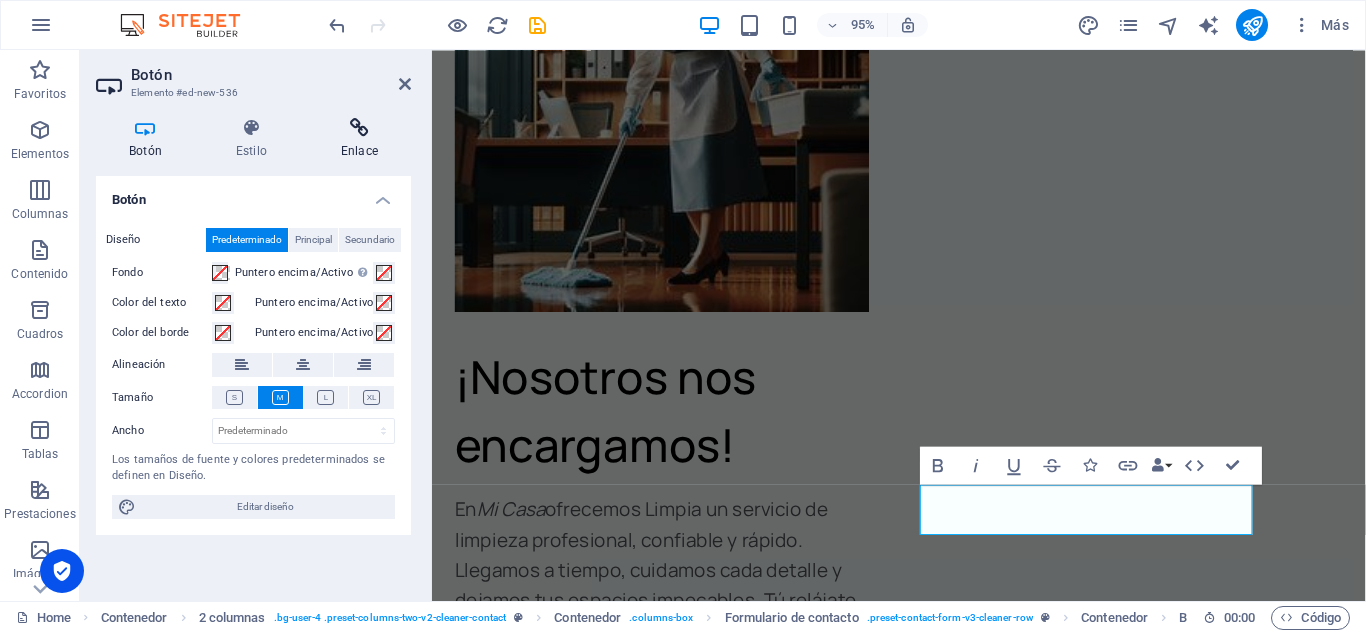 click at bounding box center [359, 128] 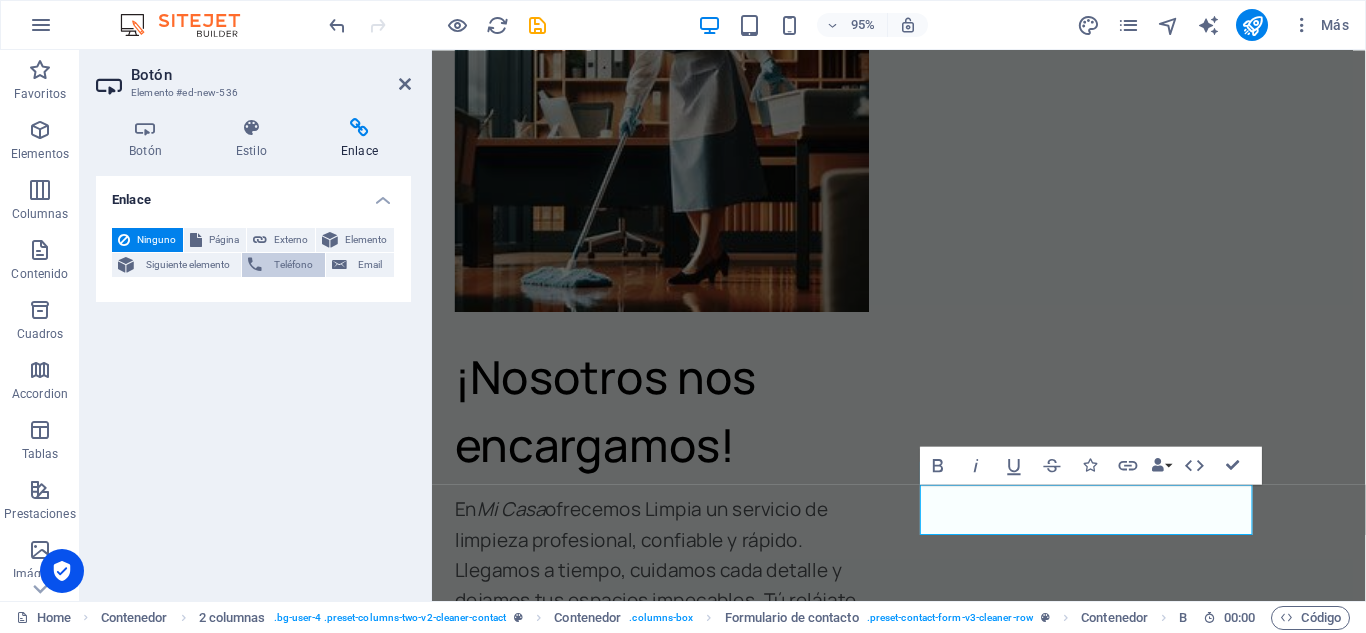 click on "Teléfono" at bounding box center [293, 265] 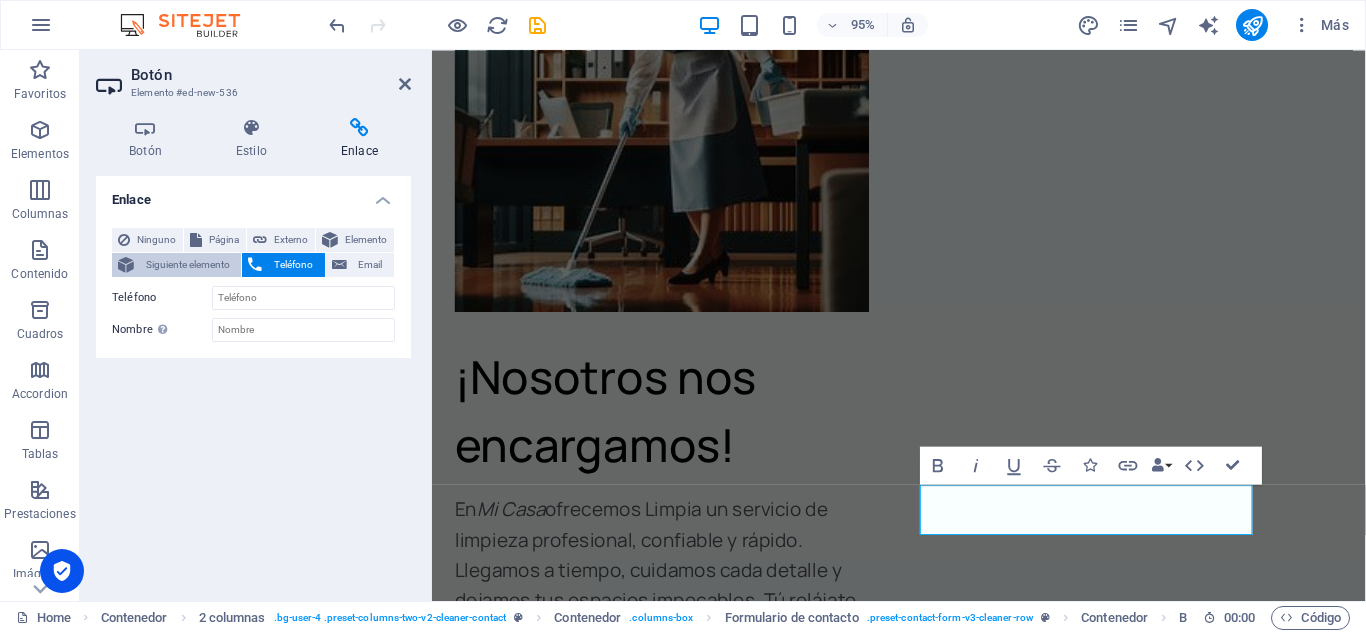 click on "Siguiente elemento" at bounding box center [187, 265] 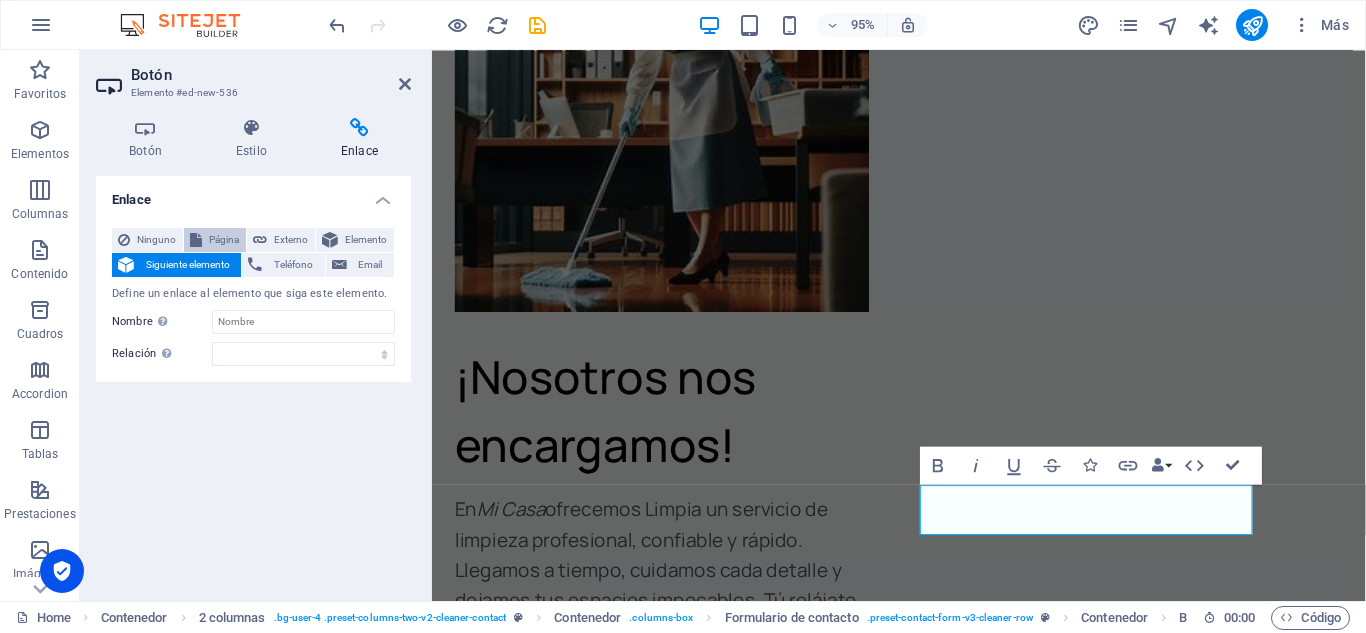 click on "Página" at bounding box center (224, 240) 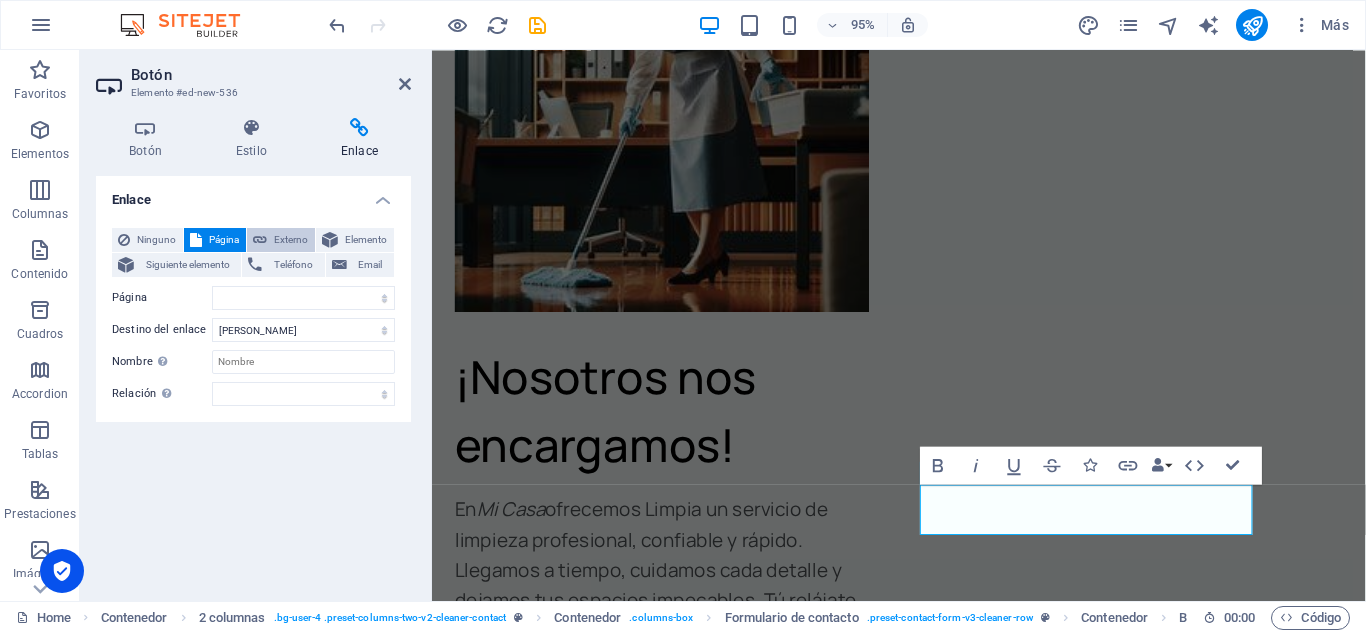 click on "Externo" at bounding box center [291, 240] 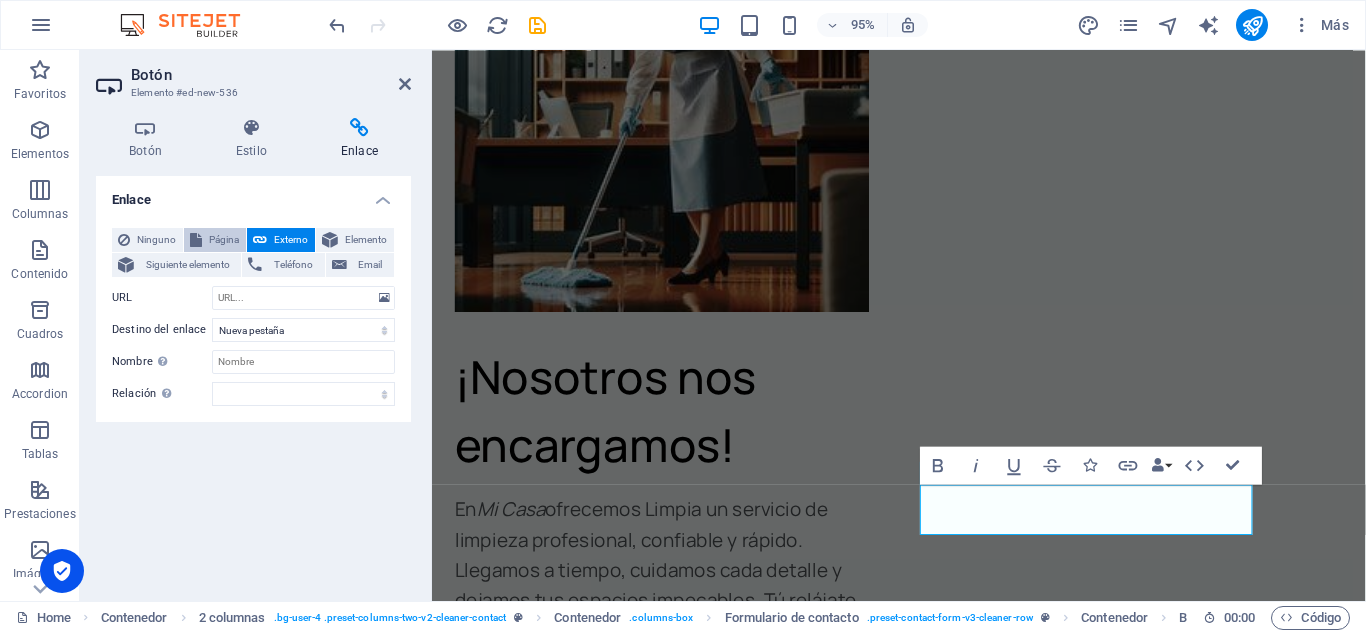 click on "Página" at bounding box center [215, 240] 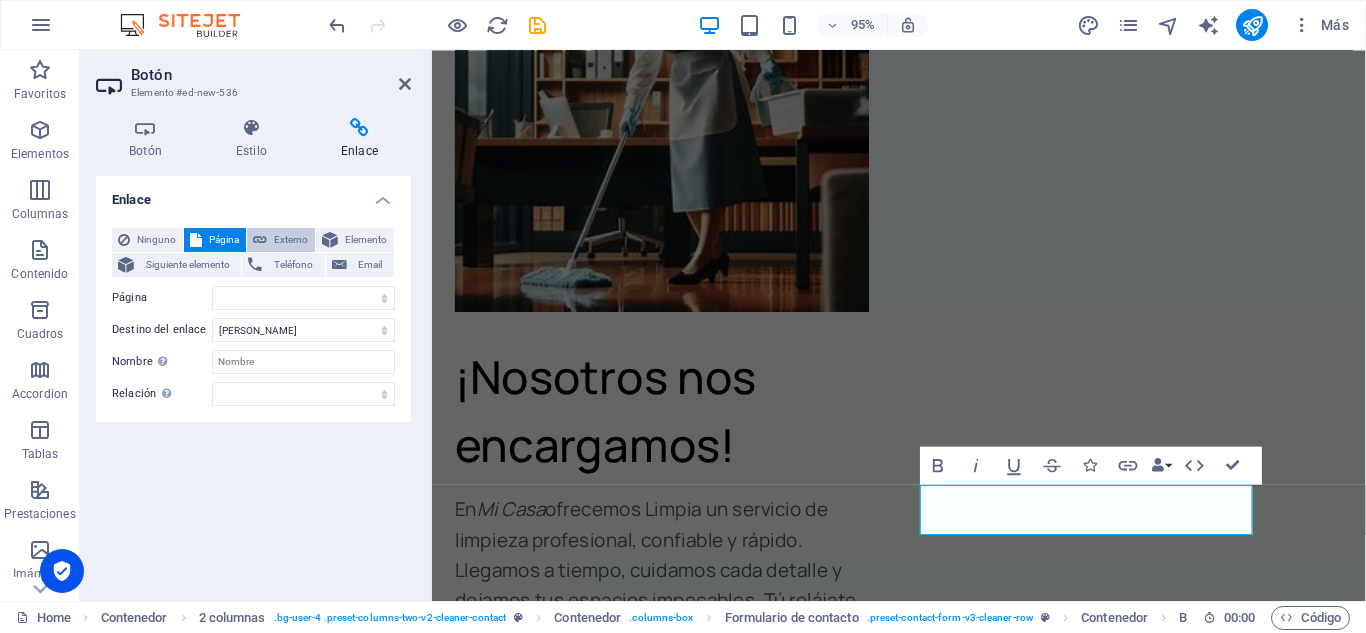 click at bounding box center (260, 240) 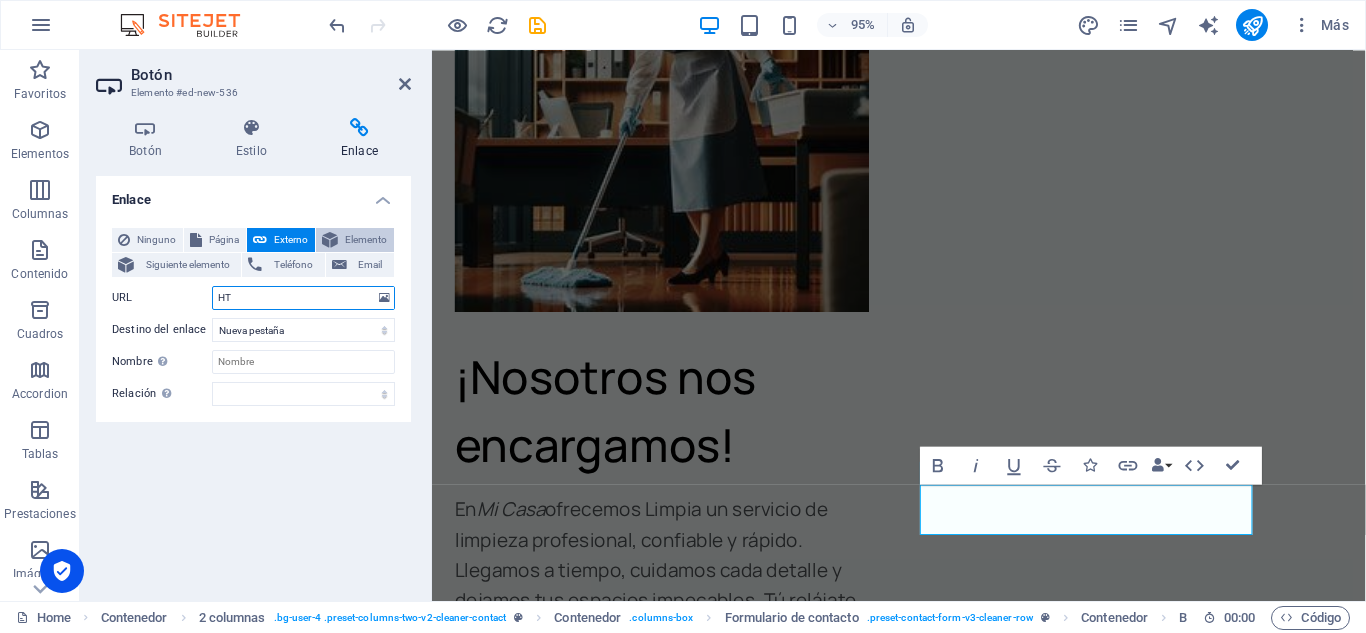 type on "H" 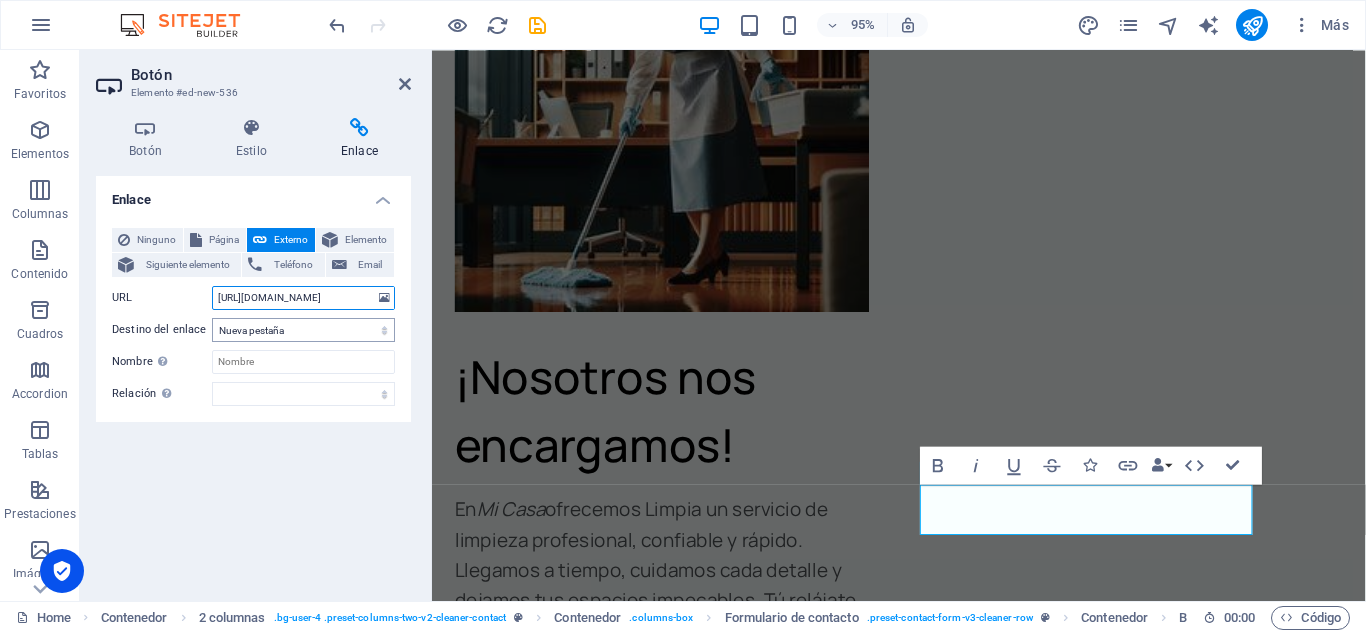 type on "[URL][DOMAIN_NAME]" 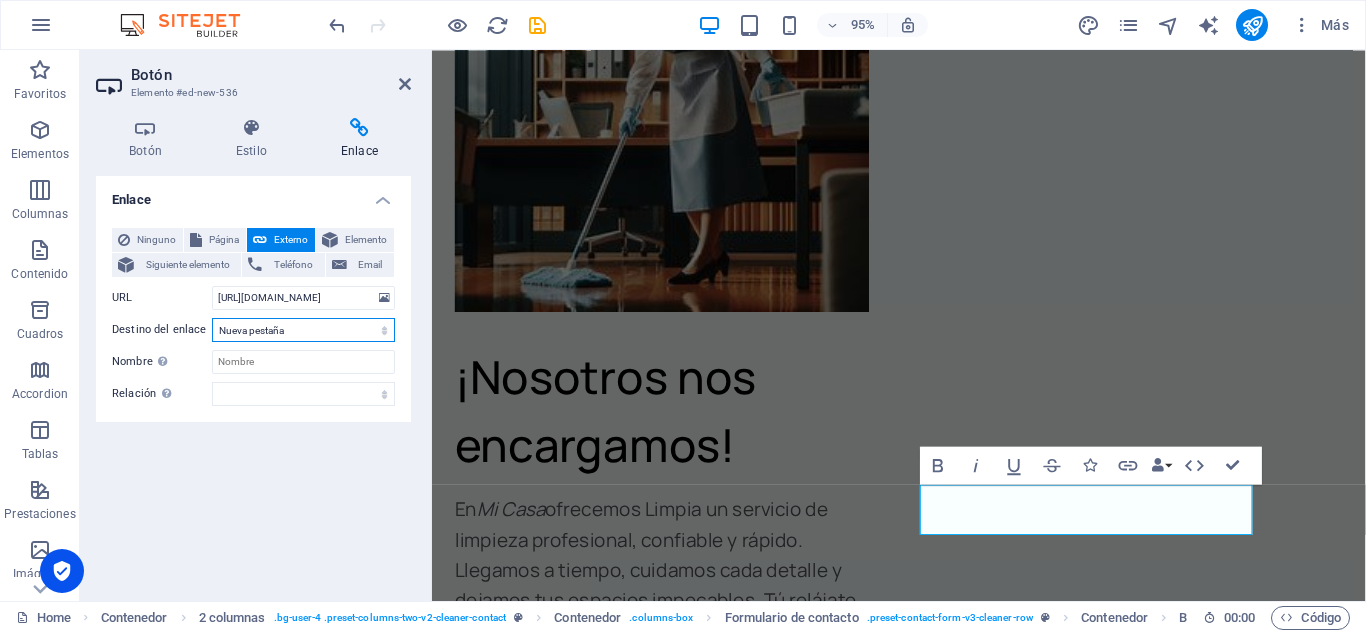 click on "Nueva pestaña Misma pestaña Superposición" at bounding box center [303, 330] 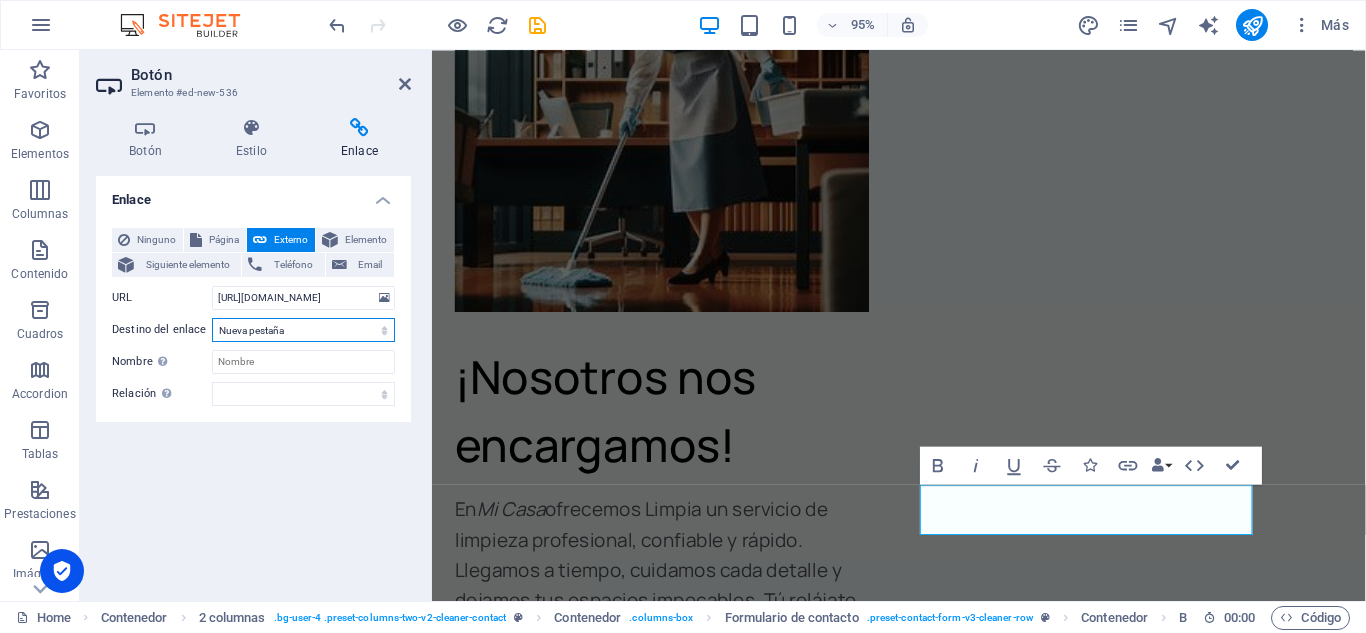 click on "Nueva pestaña Misma pestaña Superposición" at bounding box center [303, 330] 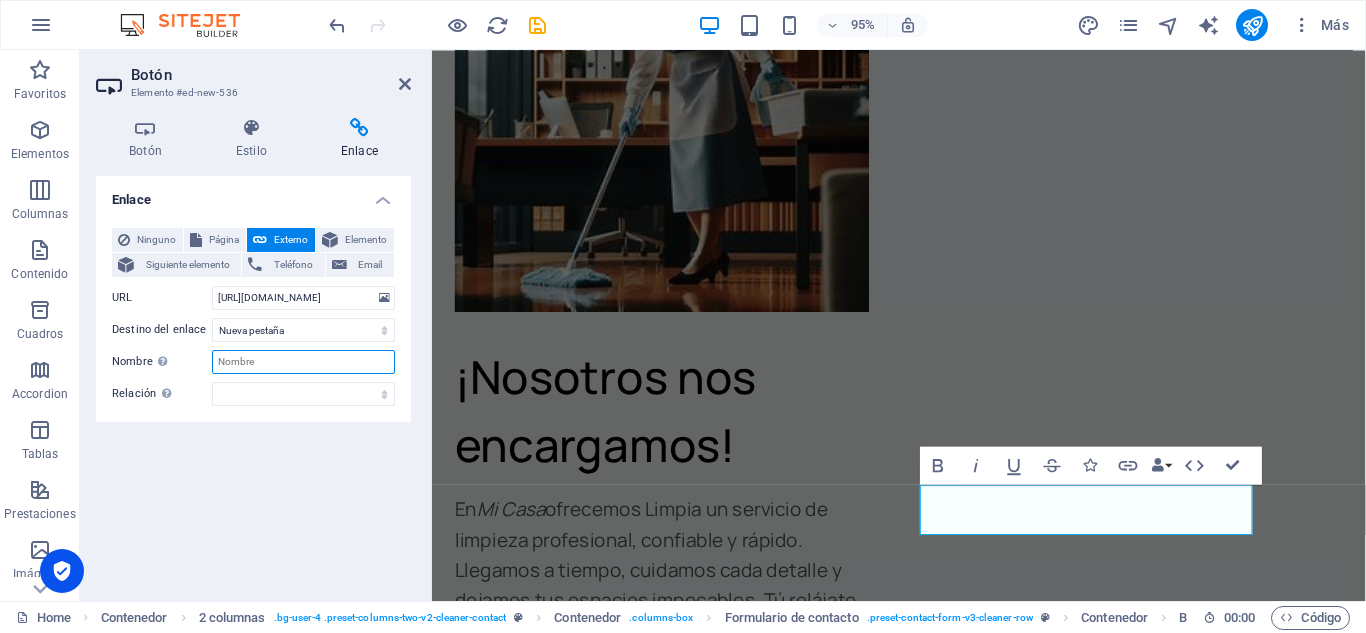 click on "Nombre Una descripción adicional del enlace no debería ser igual al texto del enlace. El título suele mostrarse como un texto de información cuando se mueve el ratón por encima del elemento. Déjalo en blanco en caso de dudas." at bounding box center [303, 362] 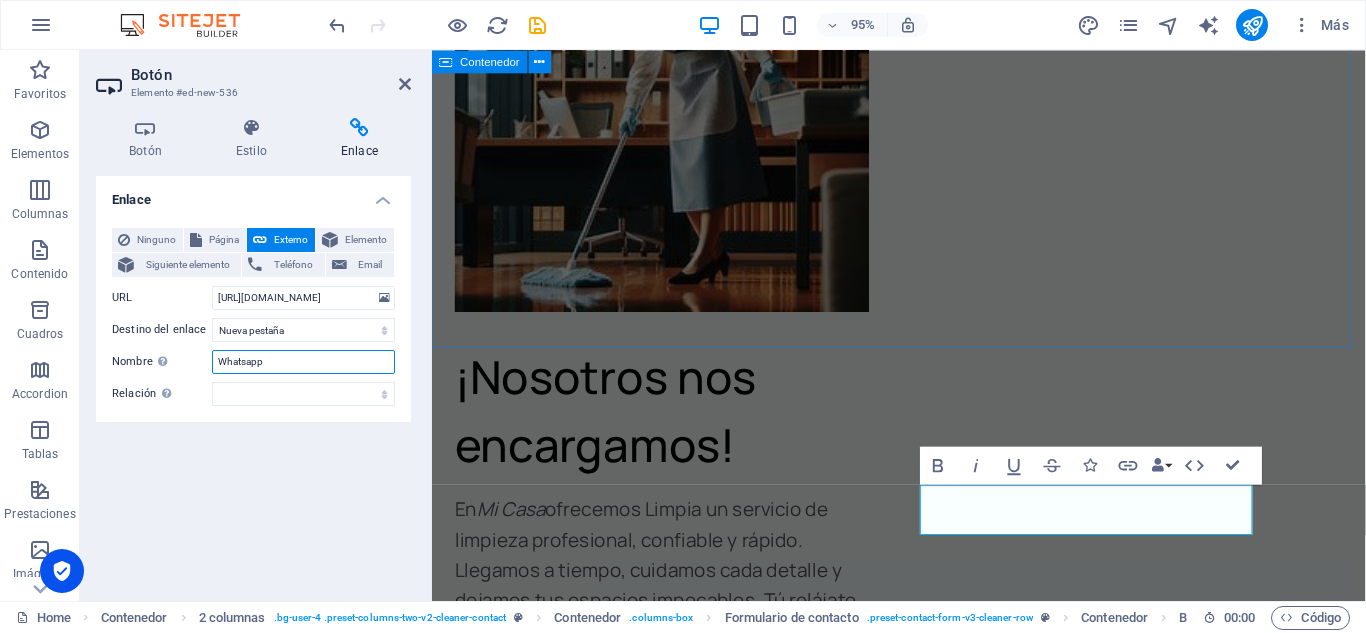 type on "Whatsapp" 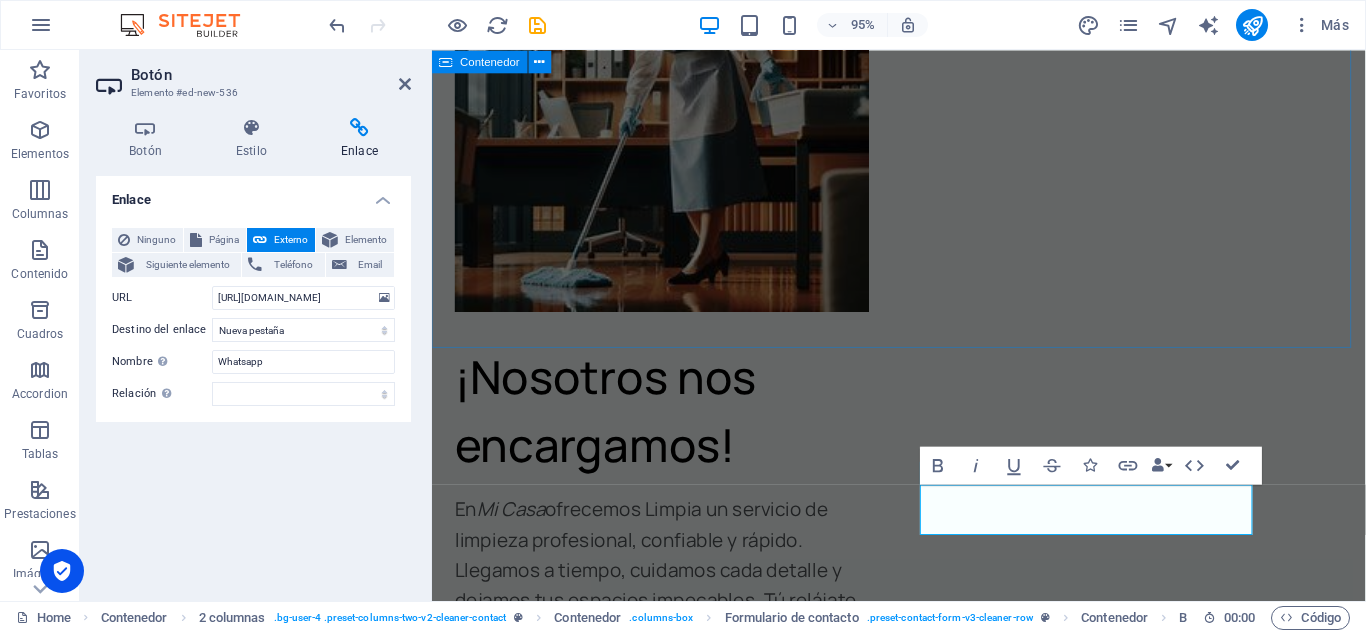 click on "Comprometidos con los valores mas altos Para ofrecer un servicio confiable y de calidad. Efectividad La efectividad guía nuestros valores, garantizando resultados responsables, éticos y de calidad. Puntualidad La puntualidad es una clave de valor que asegura cumplimiento y respeto hacia el tiempo de nuestros clientes. Confianza La confianza es la base de nuestra relación con los clientes, construida con transparencia y compromiso." at bounding box center [923, 2709] 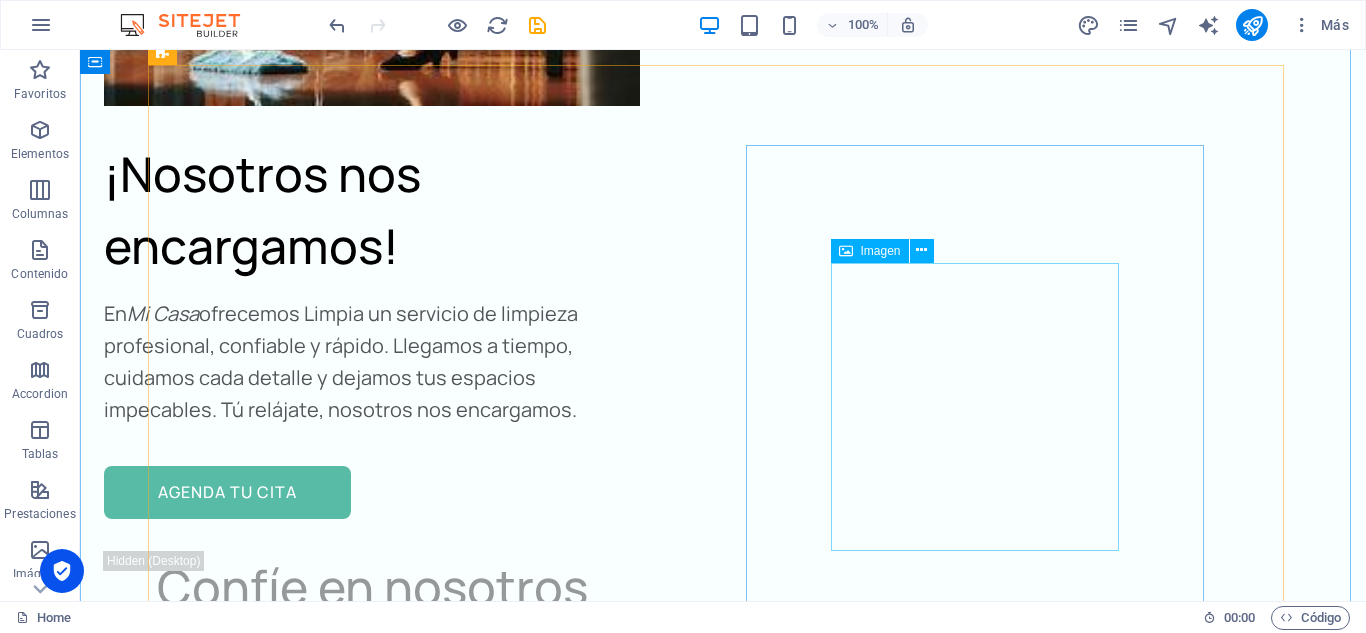 scroll, scrollTop: 8071, scrollLeft: 0, axis: vertical 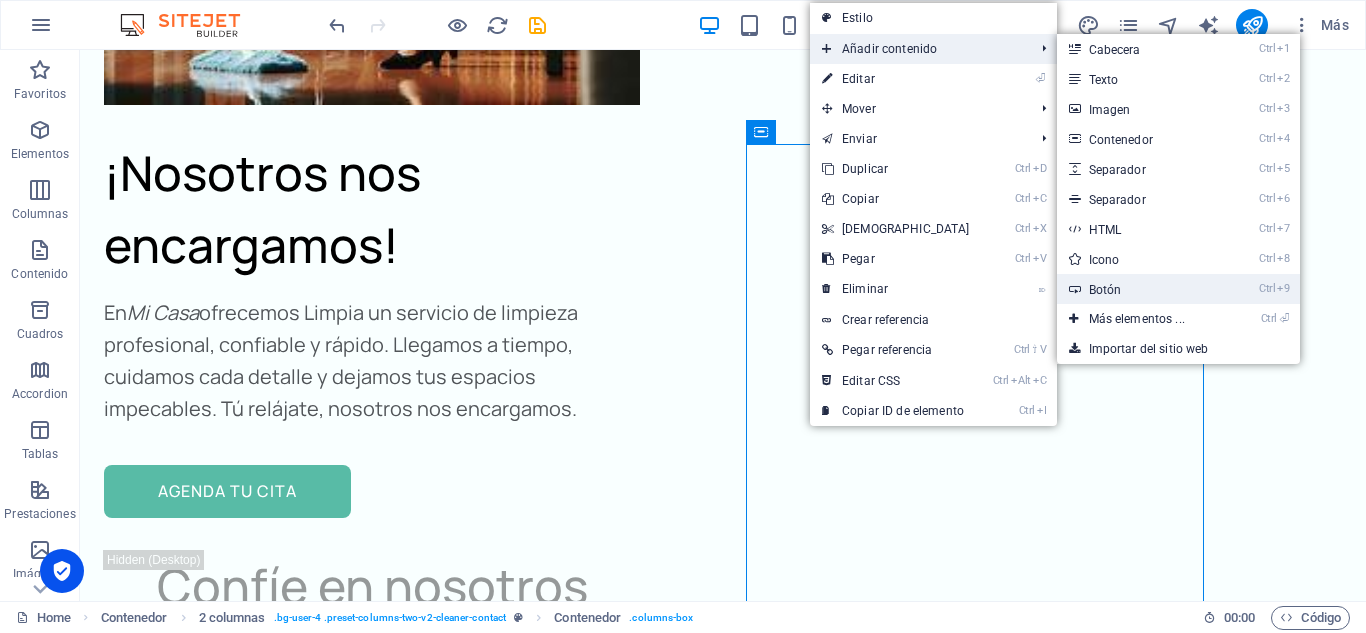 click on "Ctrl 9  Botón" at bounding box center (1141, 289) 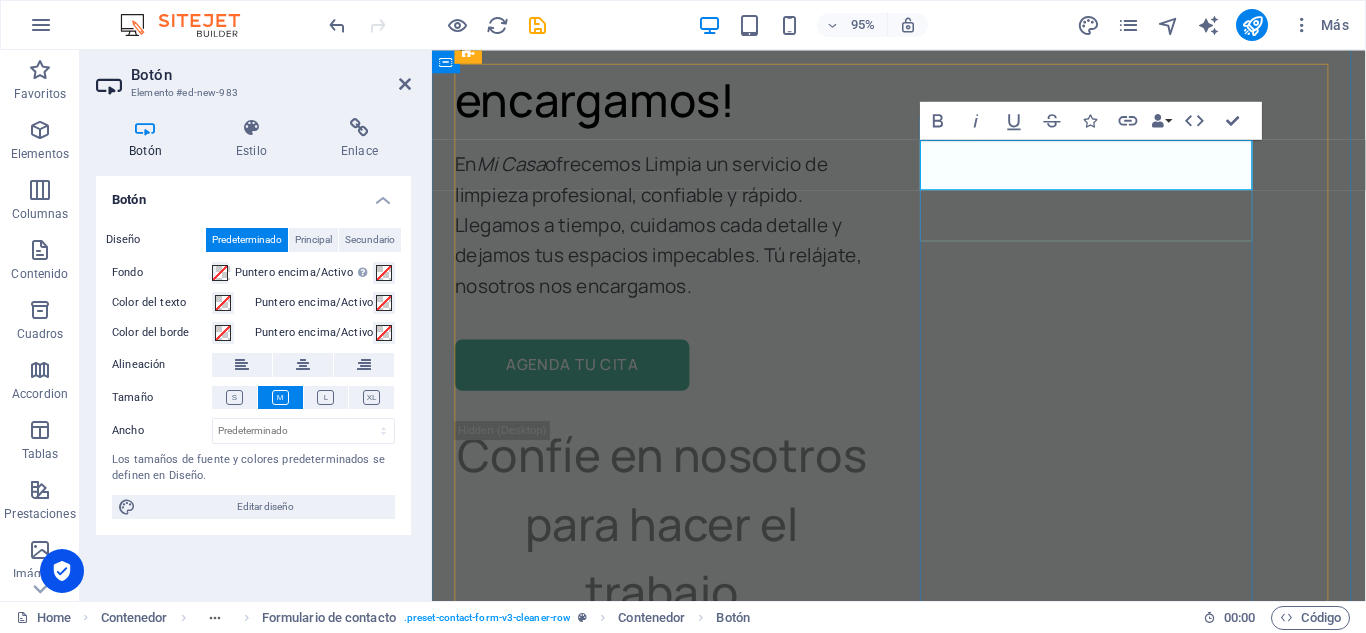click on "Etiqueta del botón" at bounding box center (680, 3993) 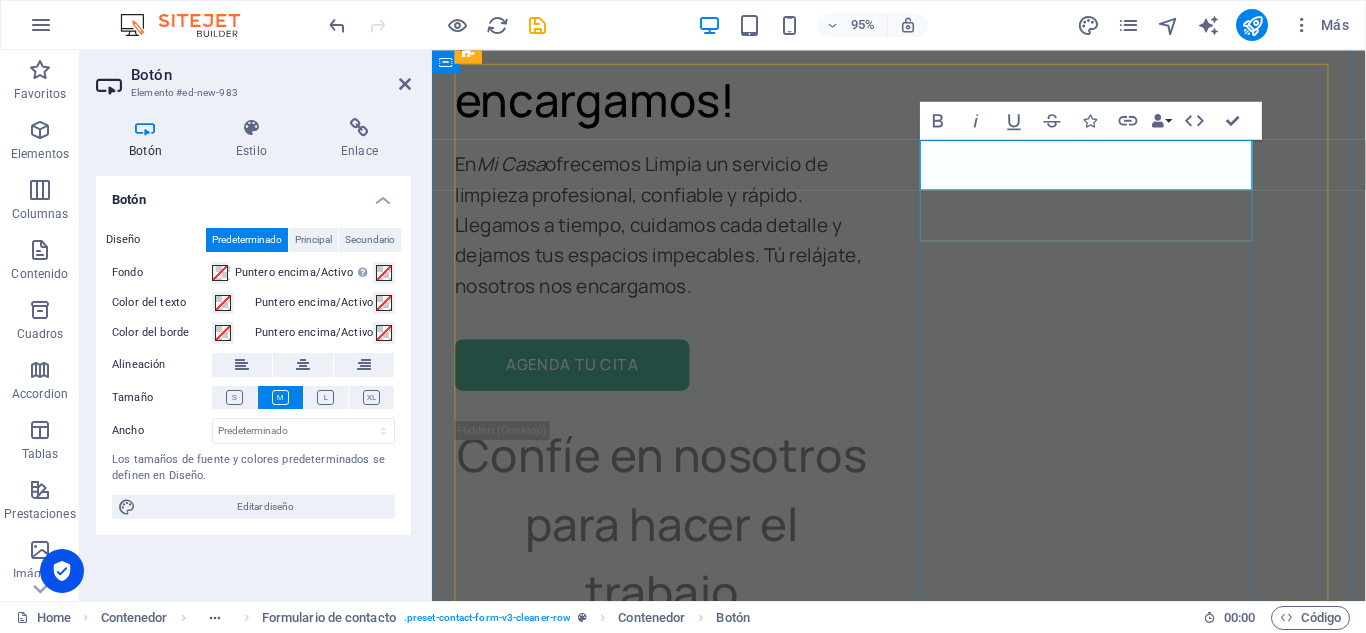 type 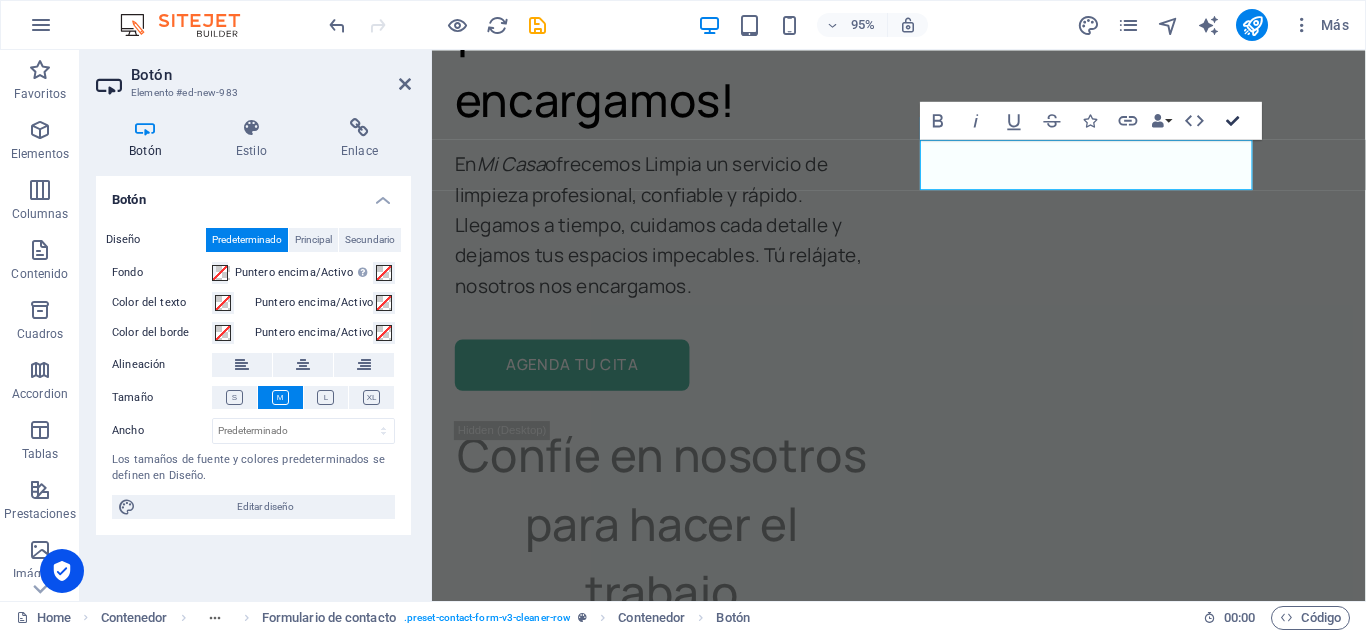 scroll, scrollTop: 8071, scrollLeft: 0, axis: vertical 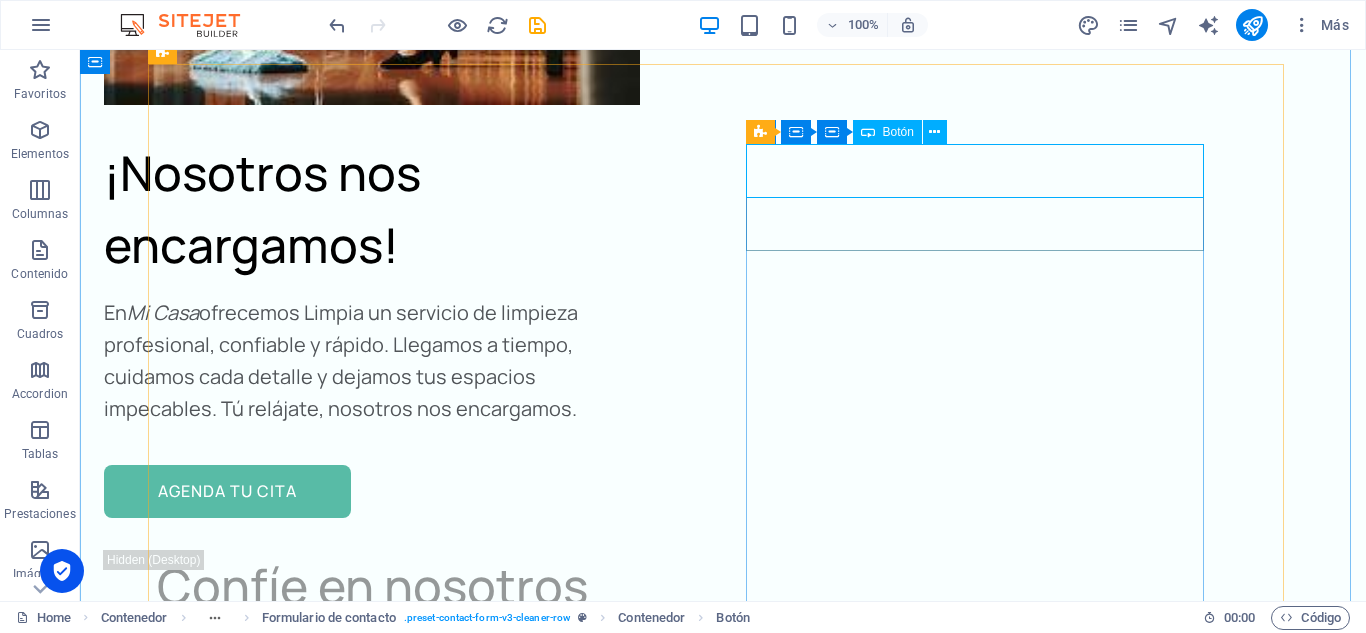 click on "Mail" at bounding box center (464, 3934) 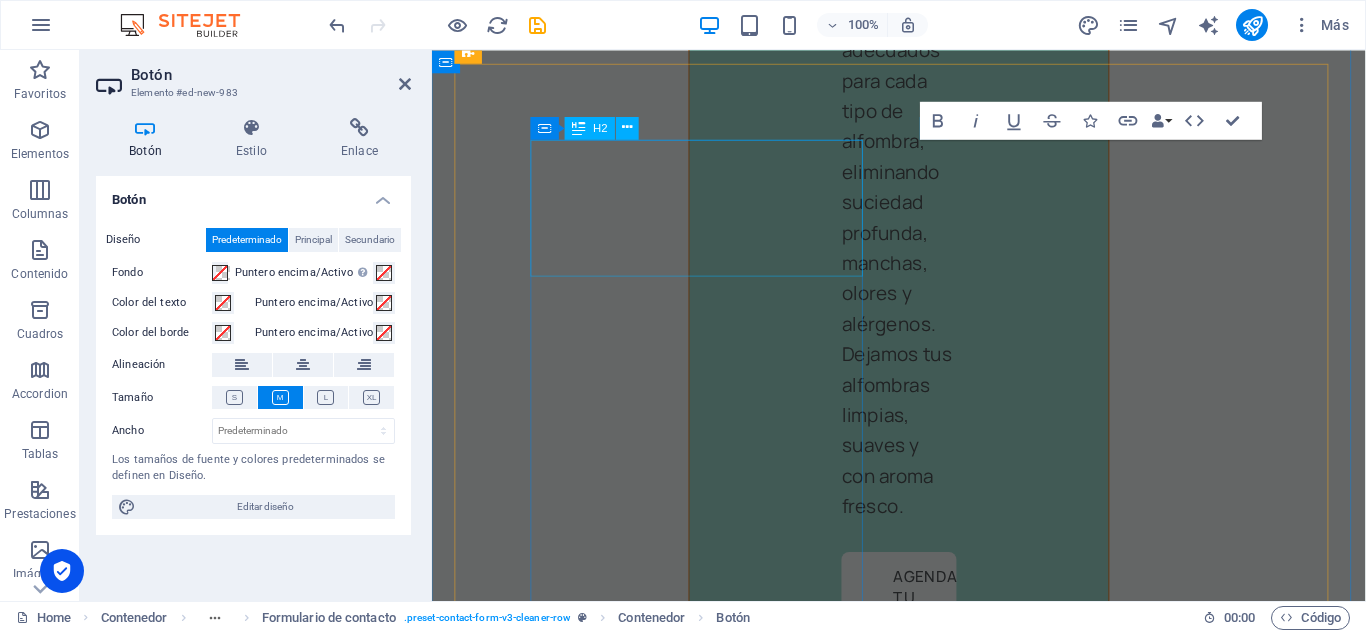 scroll, scrollTop: 10508, scrollLeft: 0, axis: vertical 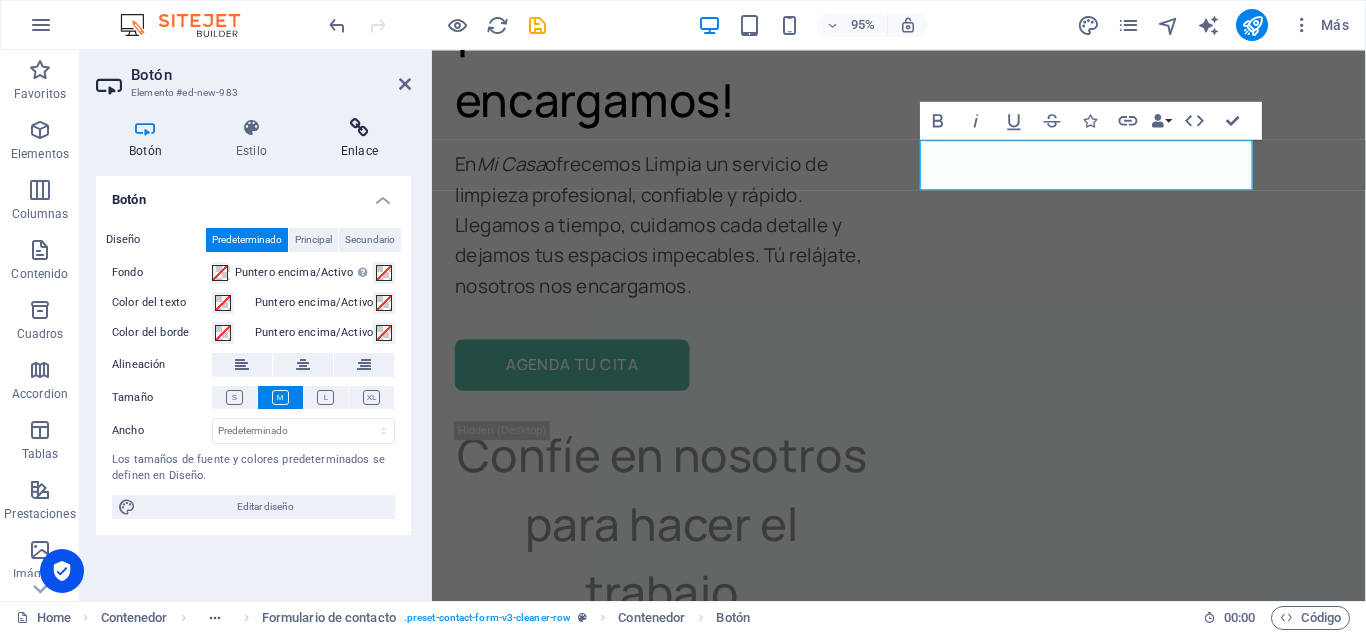 click on "Enlace" at bounding box center (359, 139) 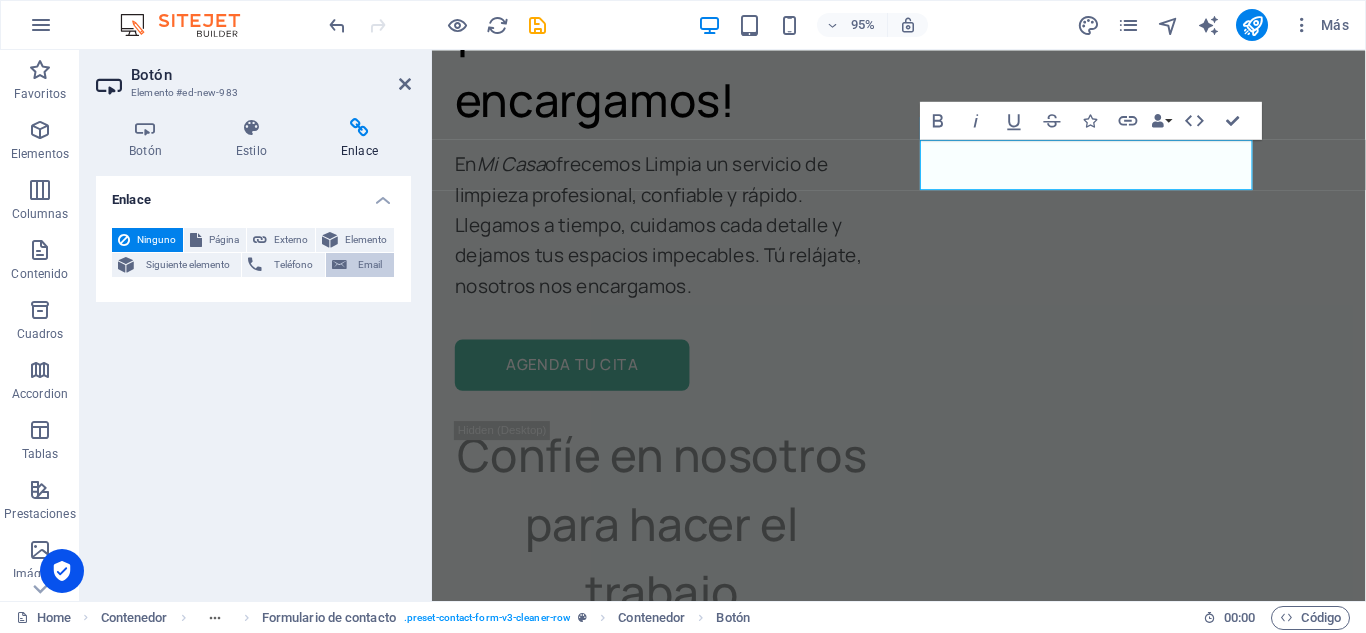 click on "Email" at bounding box center (370, 265) 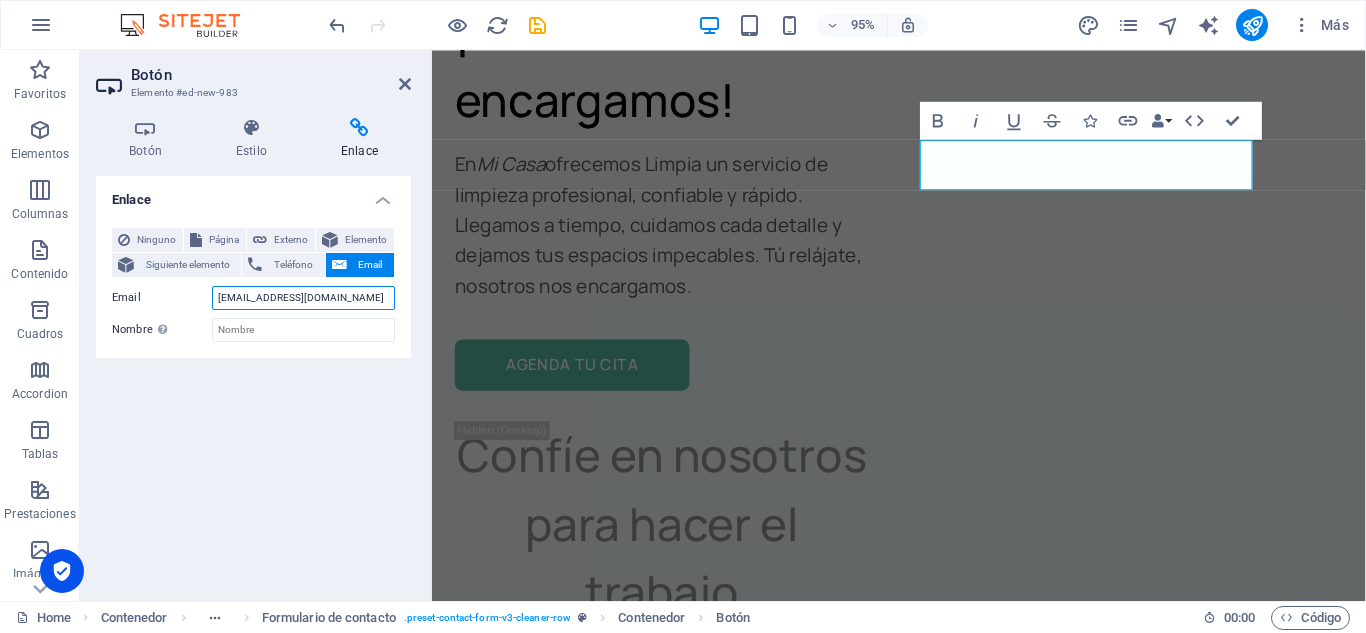 type on "contacto@micasalimpia.com" 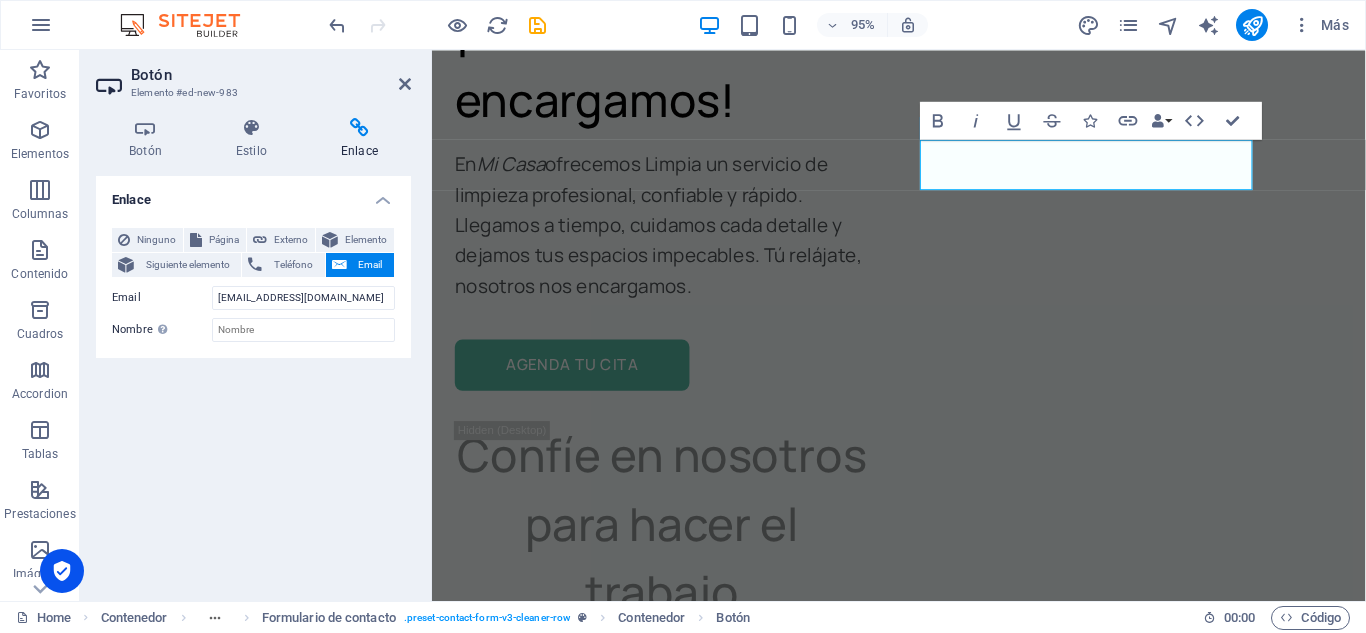 click on "Enlace Ninguno Página Externo Elemento Siguiente elemento Teléfono Email Página Home Legal Notice Privacy Subpage Elemento
URL Teléfono Email contacto@micasalimpia.com Dirección de email no válida. Destino del enlace Nueva pestaña Misma pestaña Superposición Nombre Una descripción adicional del enlace no debería ser igual al texto del enlace. El título suele mostrarse como un texto de información cuando se mueve el ratón por encima del elemento. Déjalo en blanco en caso de dudas. Relación Define la  relación de este enlace con el destino del enlace . Por ejemplo, el valor "nofollow" indica a los buscadores que no sigan al enlace. Puede dejarse vacío. alternativo autor marcador externo ayuda licencia siguiente nofollow noreferrer noopener ant buscar etiqueta" at bounding box center (253, 380) 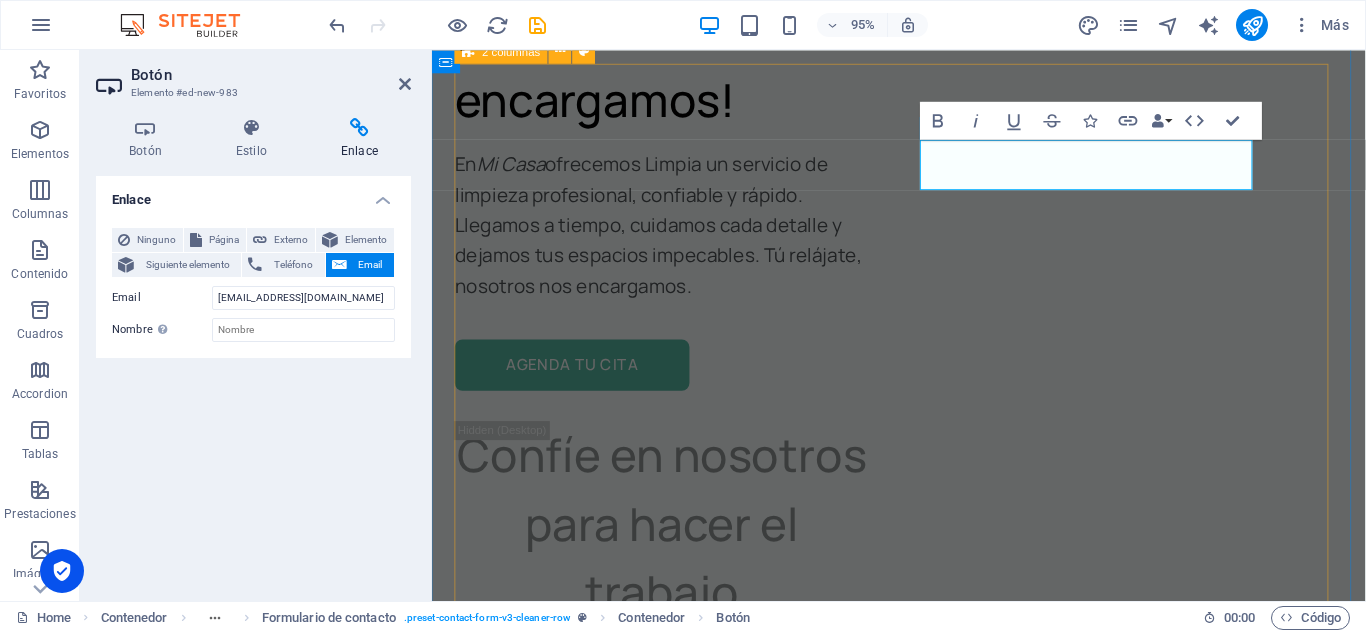 click on "¡Contáctanos [DATE] mismo! Estamos listos para ofrecerte un servicio profesional, rápido y confiable. Mail WHATSAPP" at bounding box center (923, 3873) 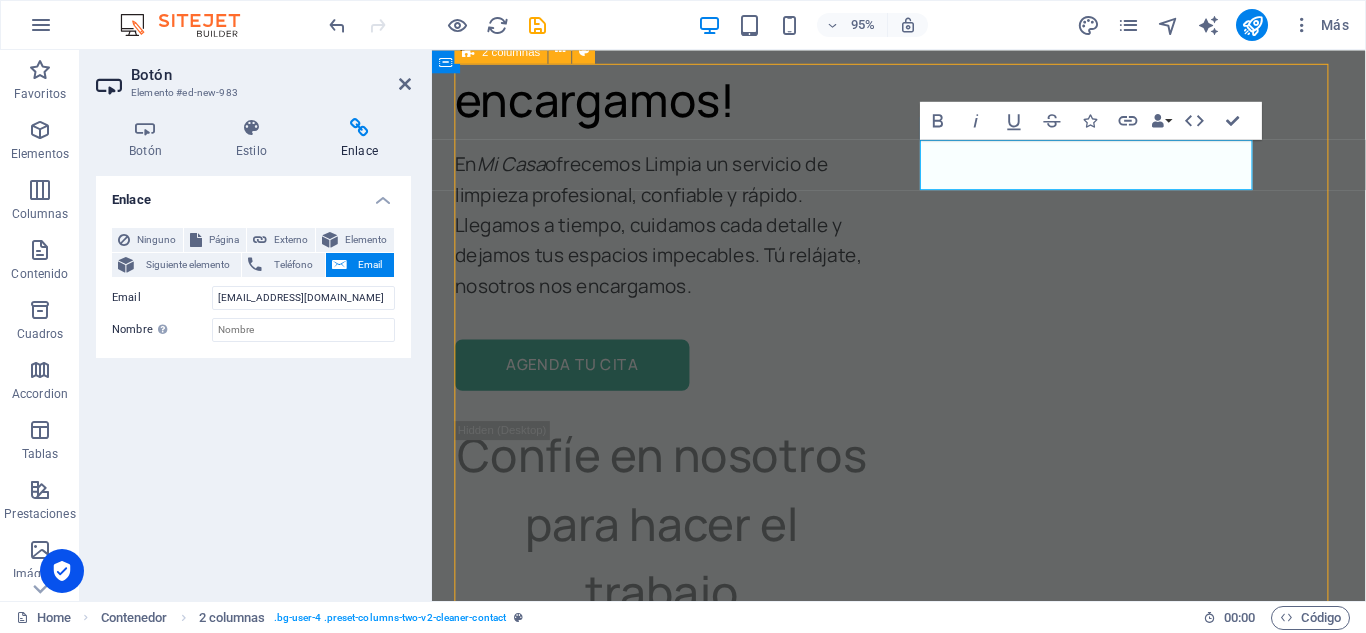 scroll, scrollTop: 8071, scrollLeft: 0, axis: vertical 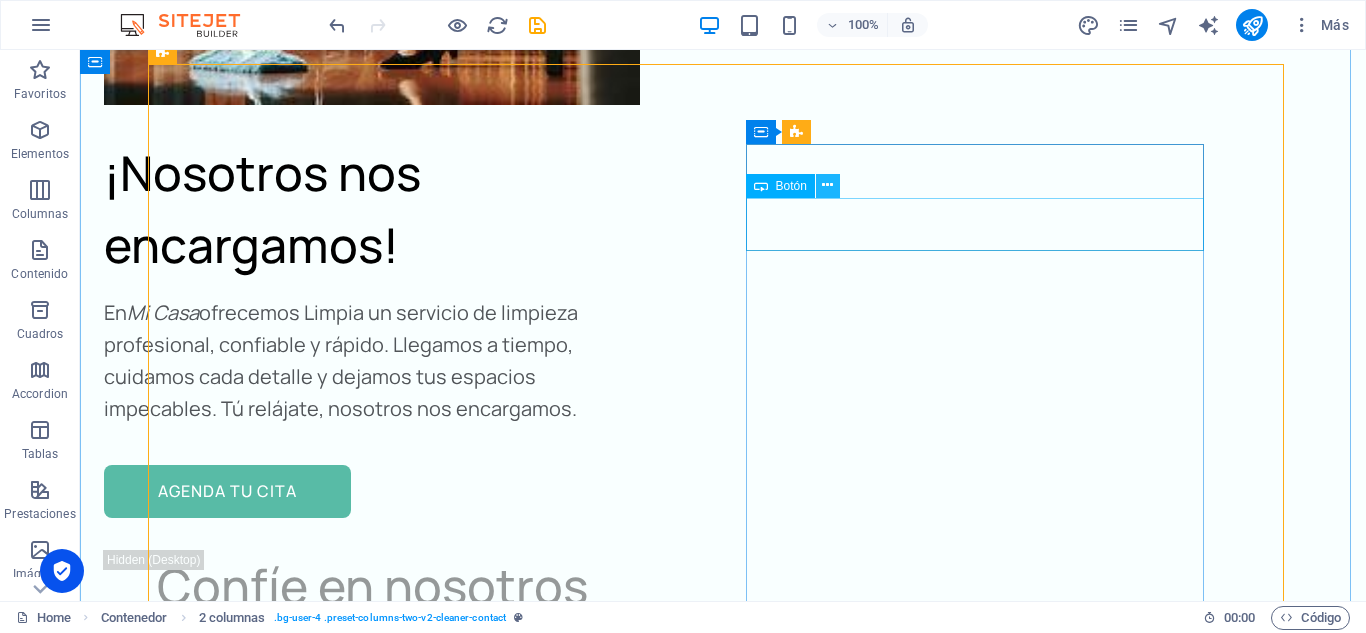 click at bounding box center [827, 185] 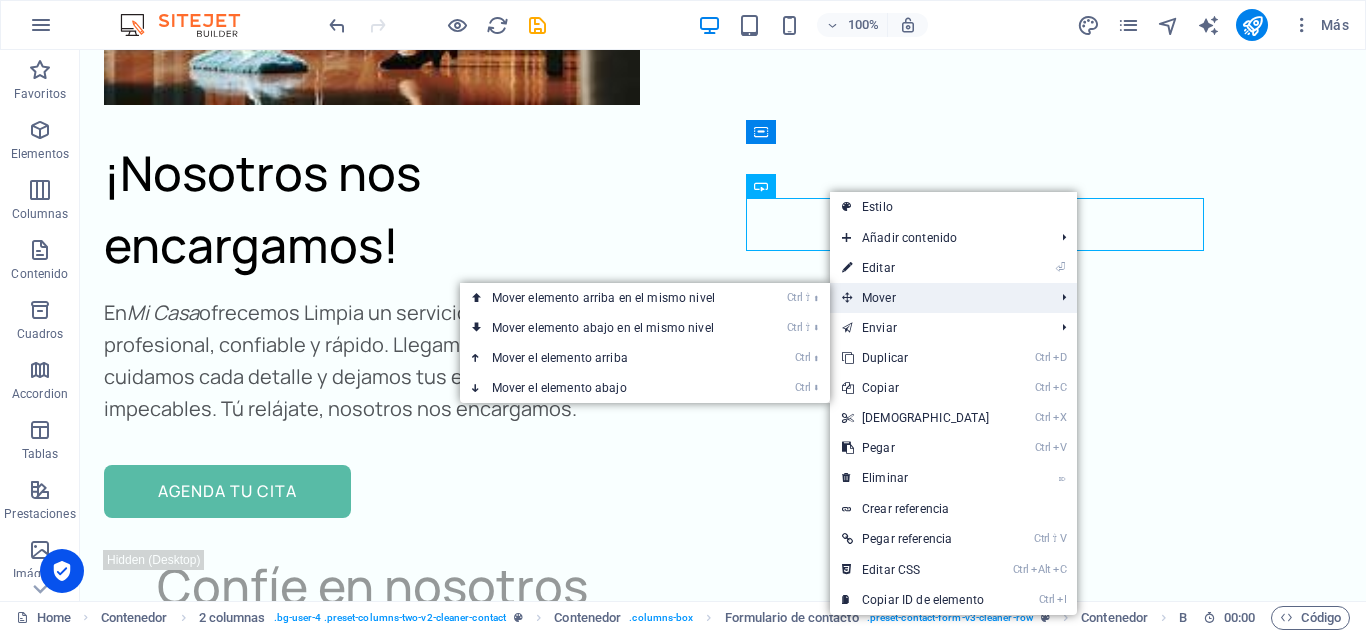 click on "Mover" at bounding box center (938, 298) 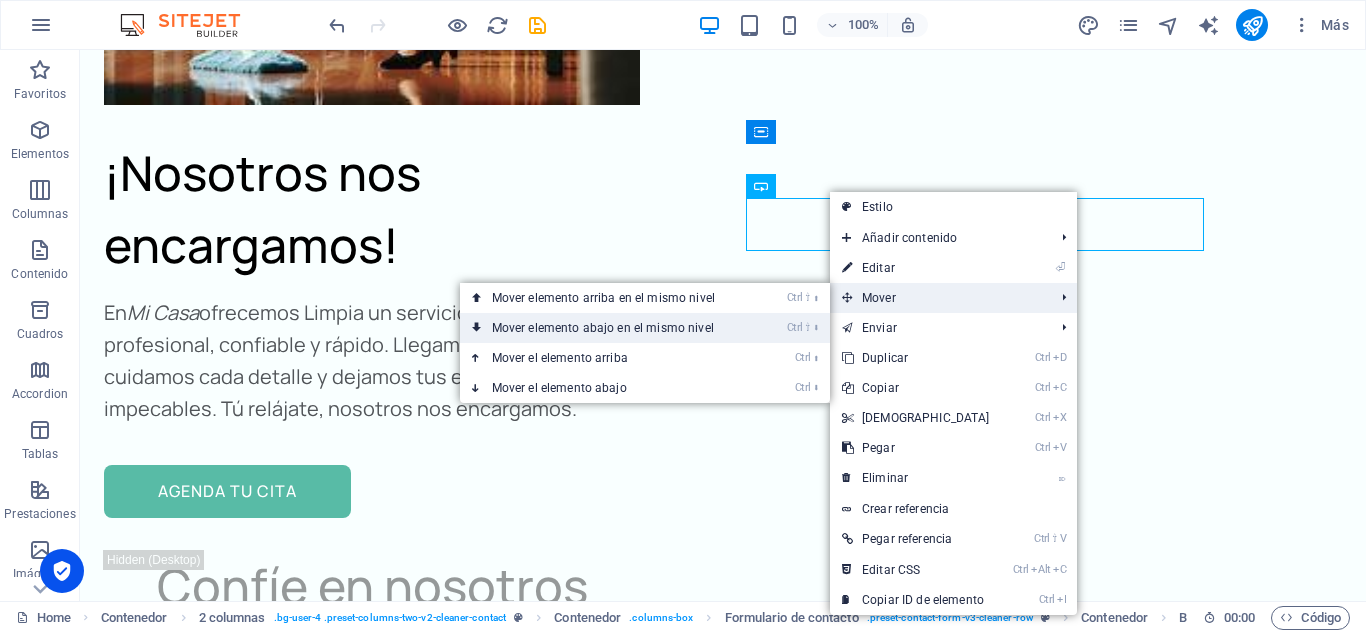 click on "Ctrl ⇧ ⬇  Mover elemento abajo en el mismo nivel" at bounding box center [607, 328] 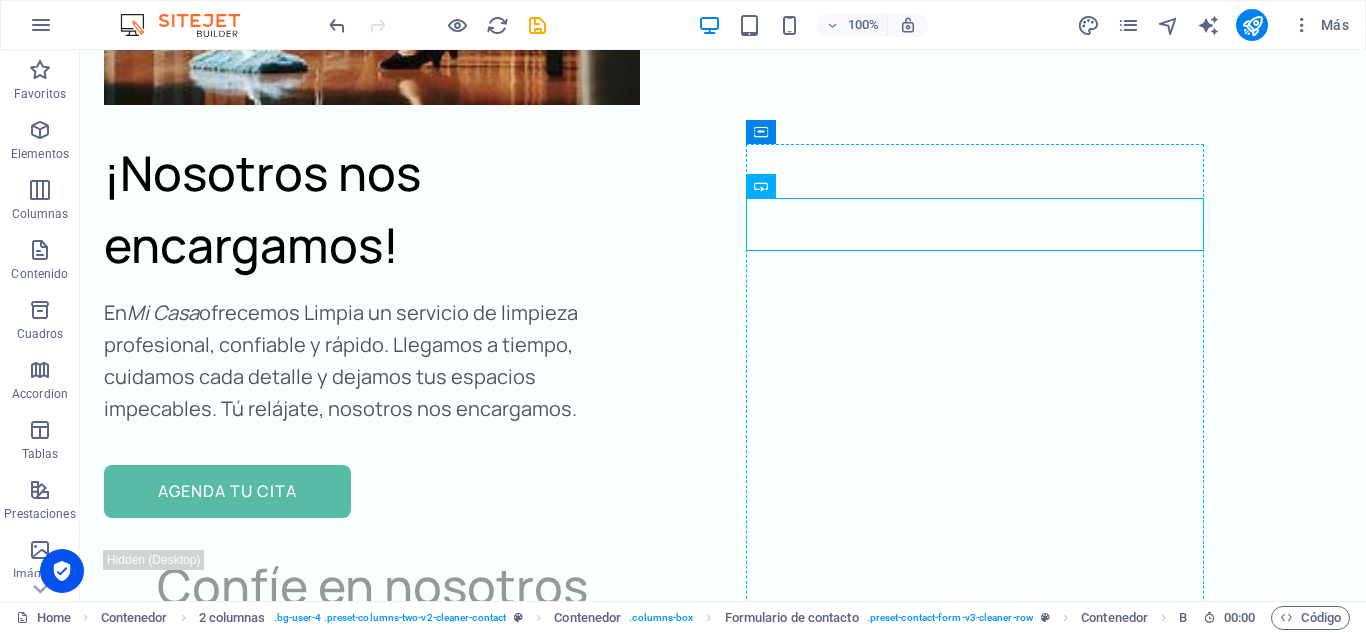 drag, startPoint x: 1003, startPoint y: 222, endPoint x: 991, endPoint y: 316, distance: 94.76286 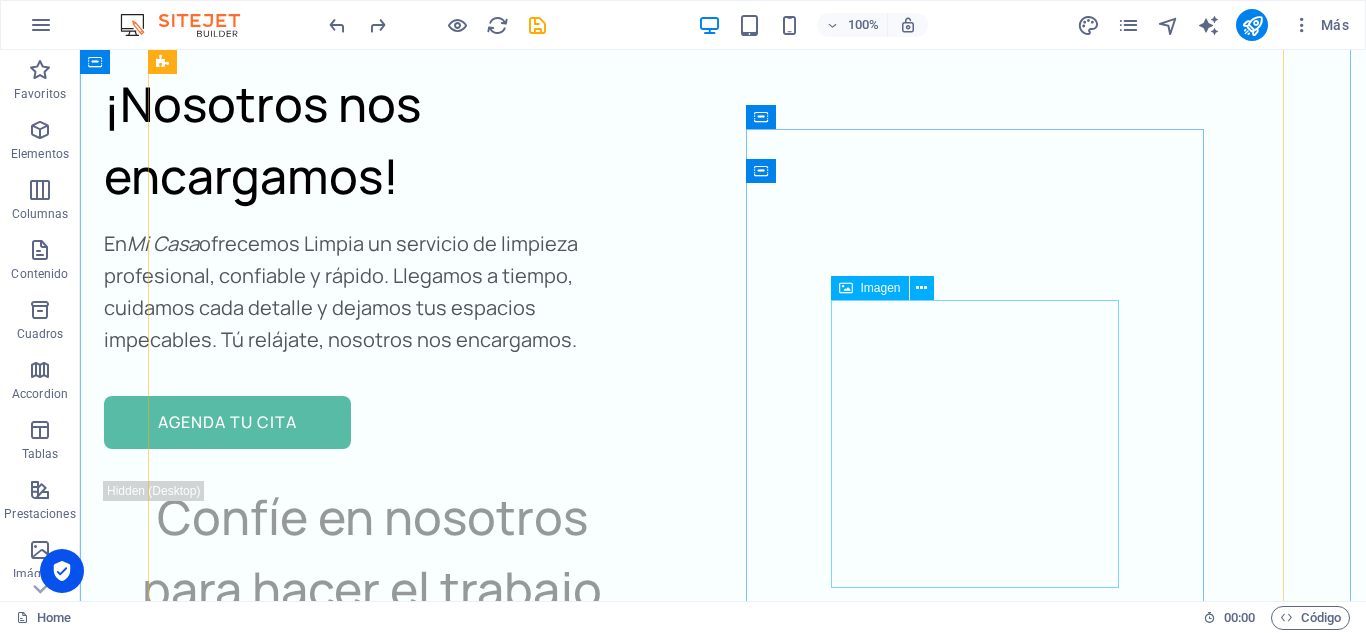 scroll, scrollTop: 8086, scrollLeft: 0, axis: vertical 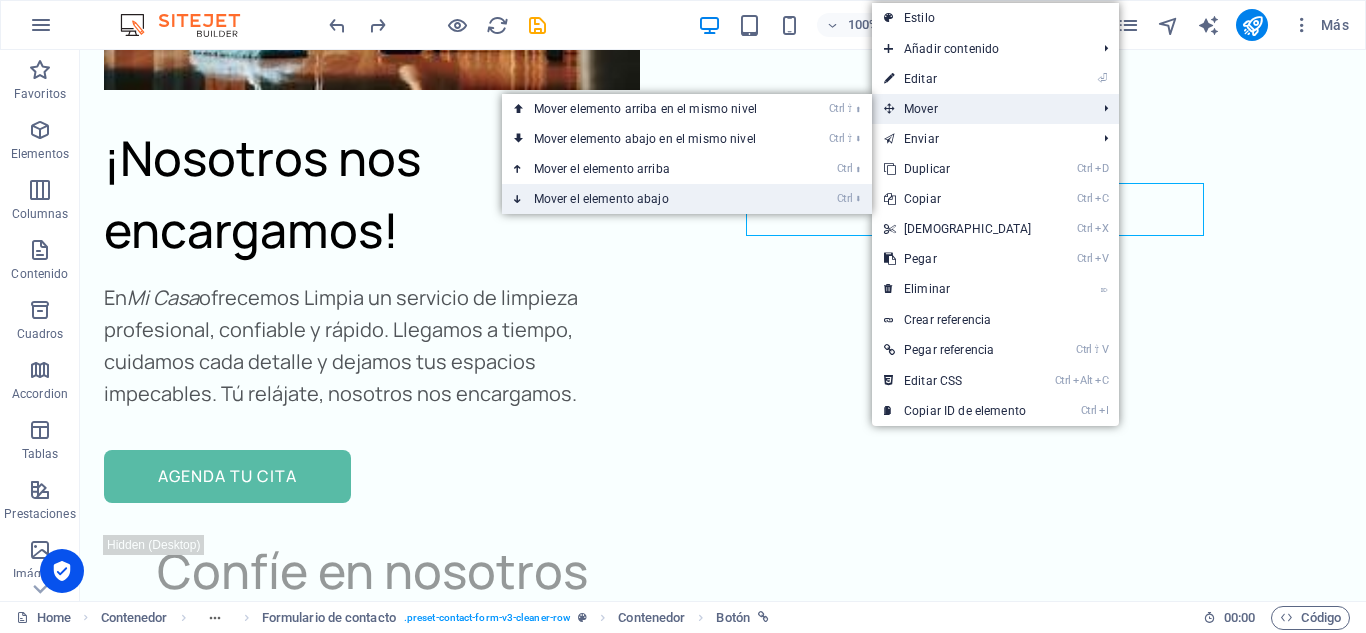 click on "Ctrl ⬇  Mover el elemento abajo" at bounding box center [649, 199] 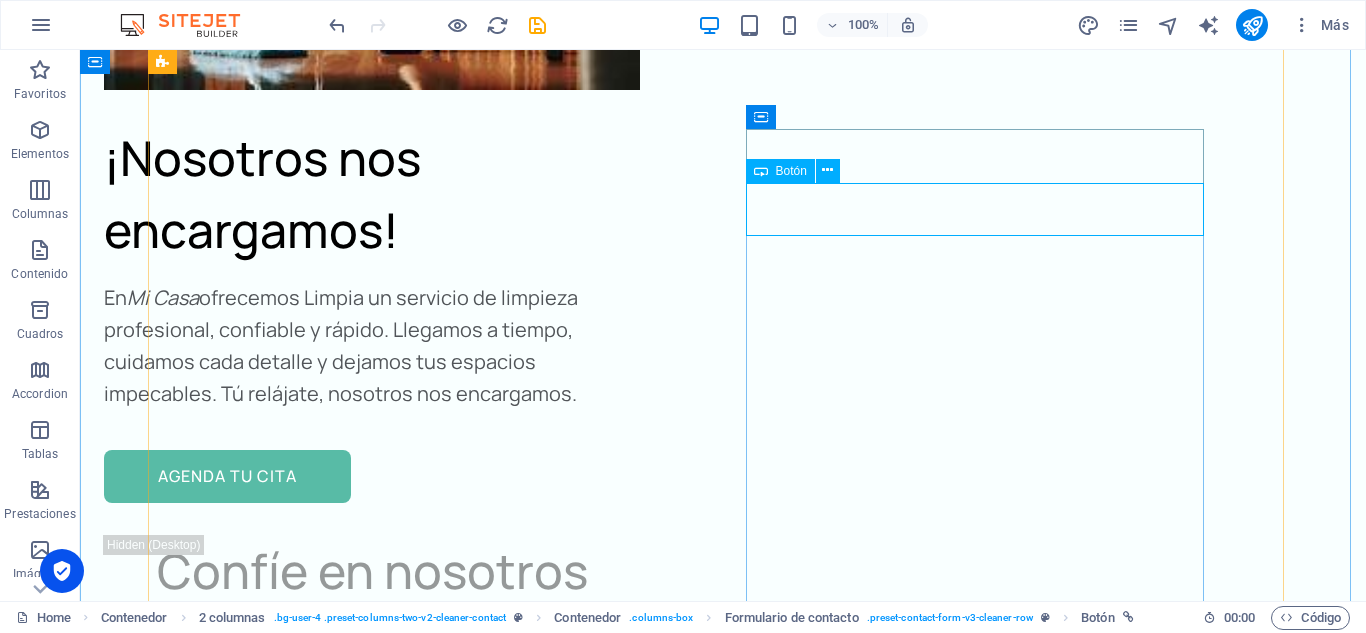 click on "WHATSAPP" at bounding box center (464, 3972) 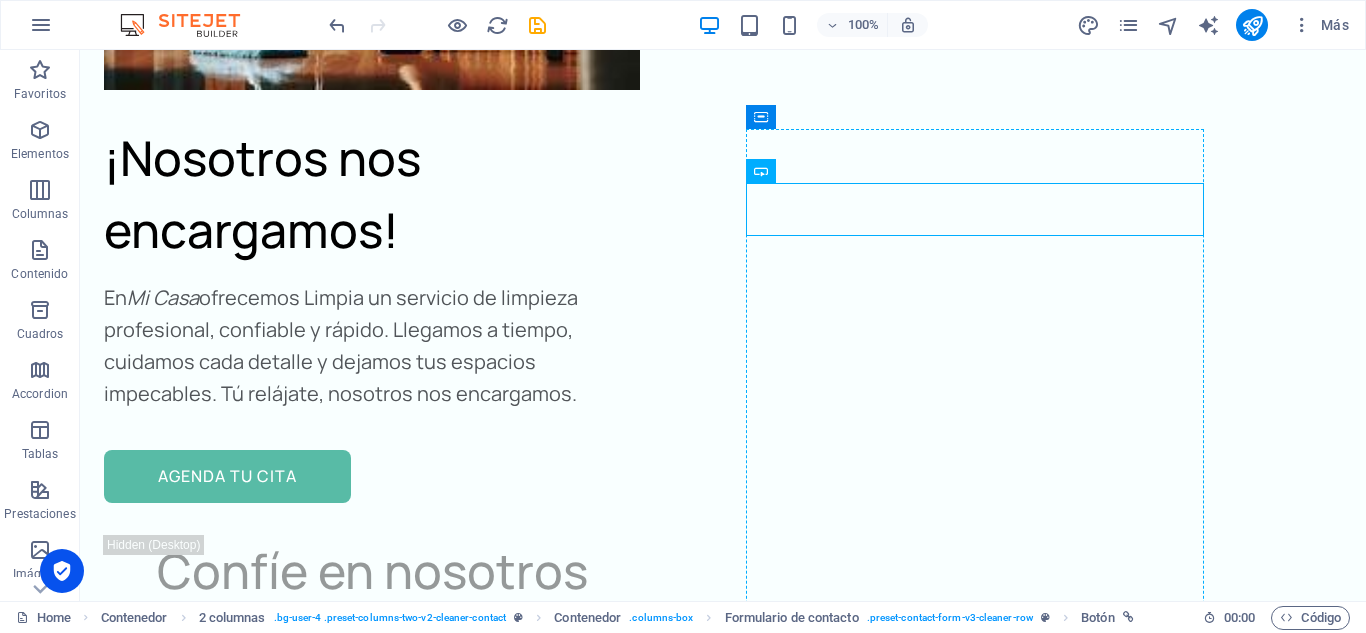 drag, startPoint x: 929, startPoint y: 217, endPoint x: 923, endPoint y: 372, distance: 155.11609 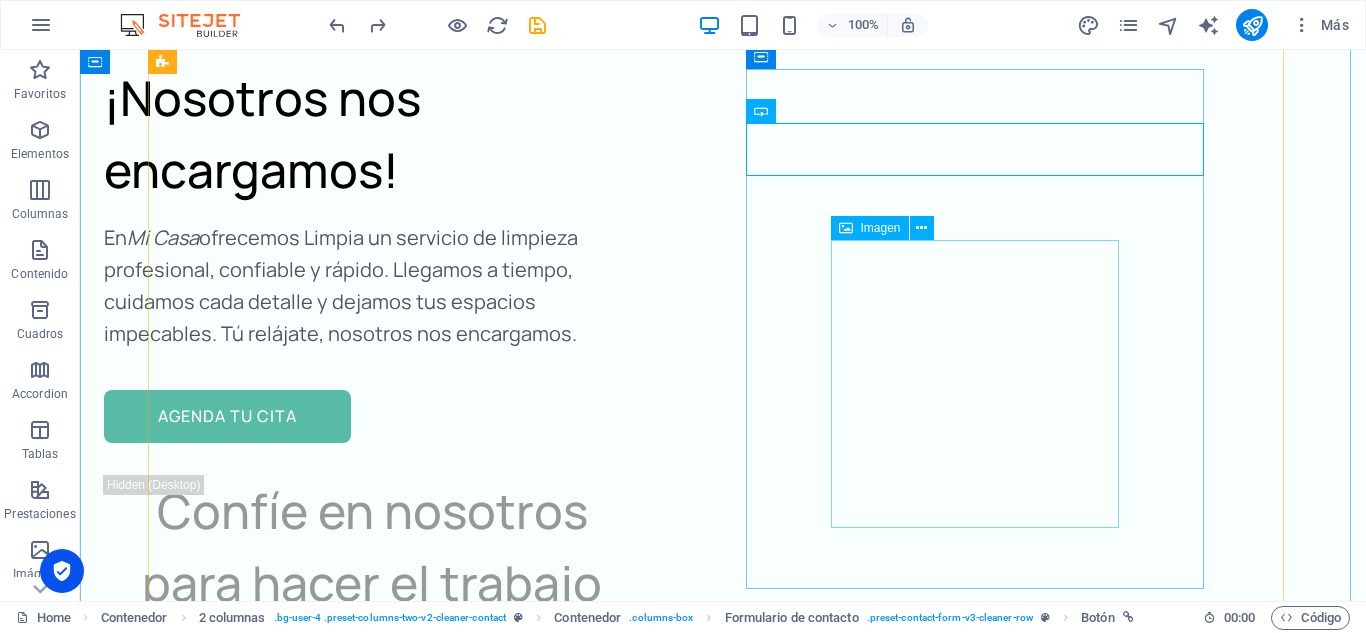 scroll, scrollTop: 8148, scrollLeft: 0, axis: vertical 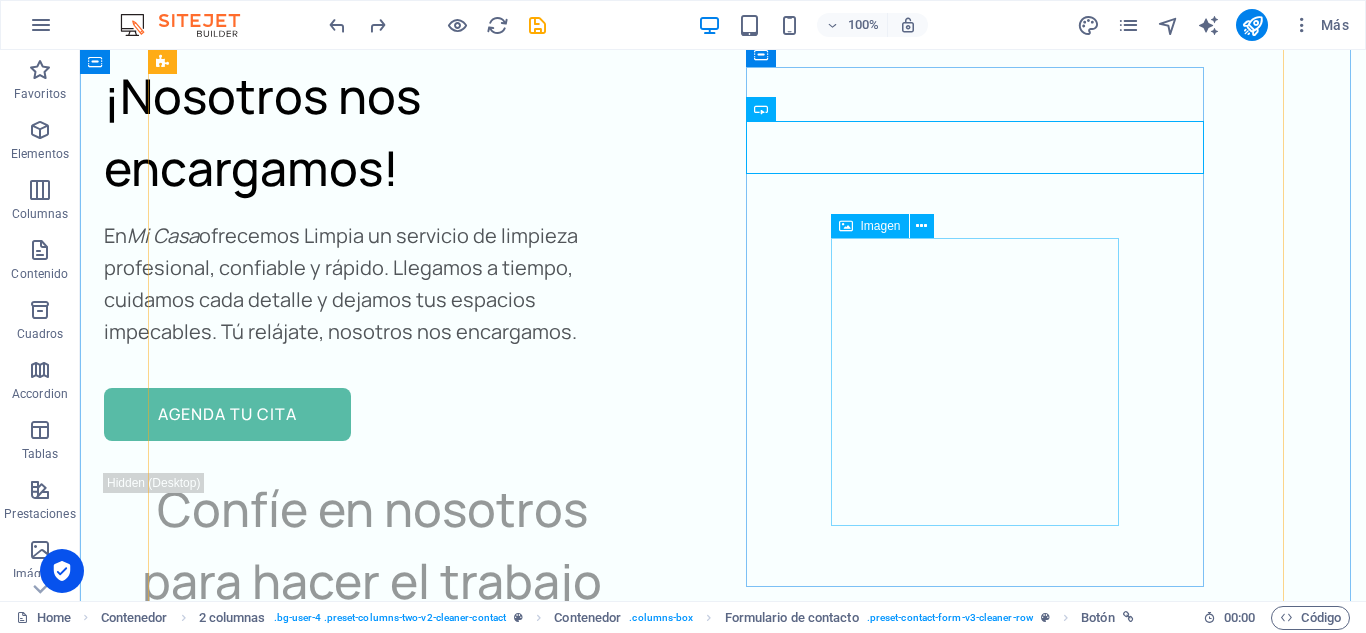 click at bounding box center (464, 4230) 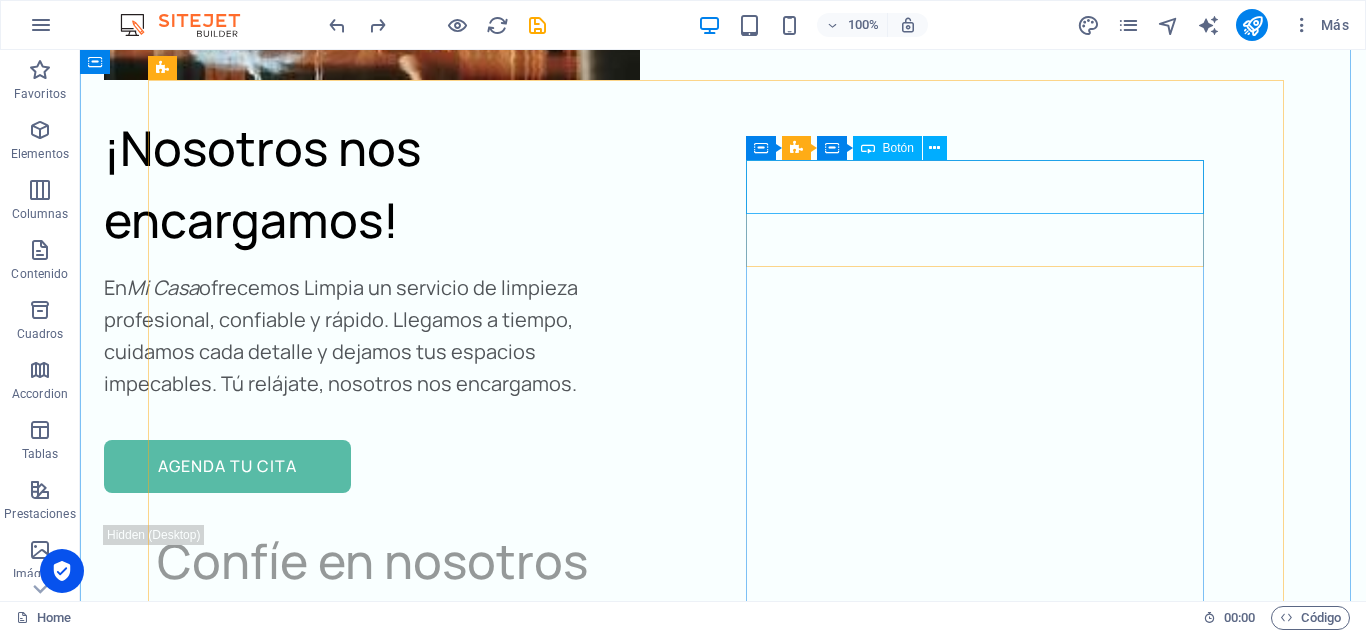 scroll, scrollTop: 8114, scrollLeft: 0, axis: vertical 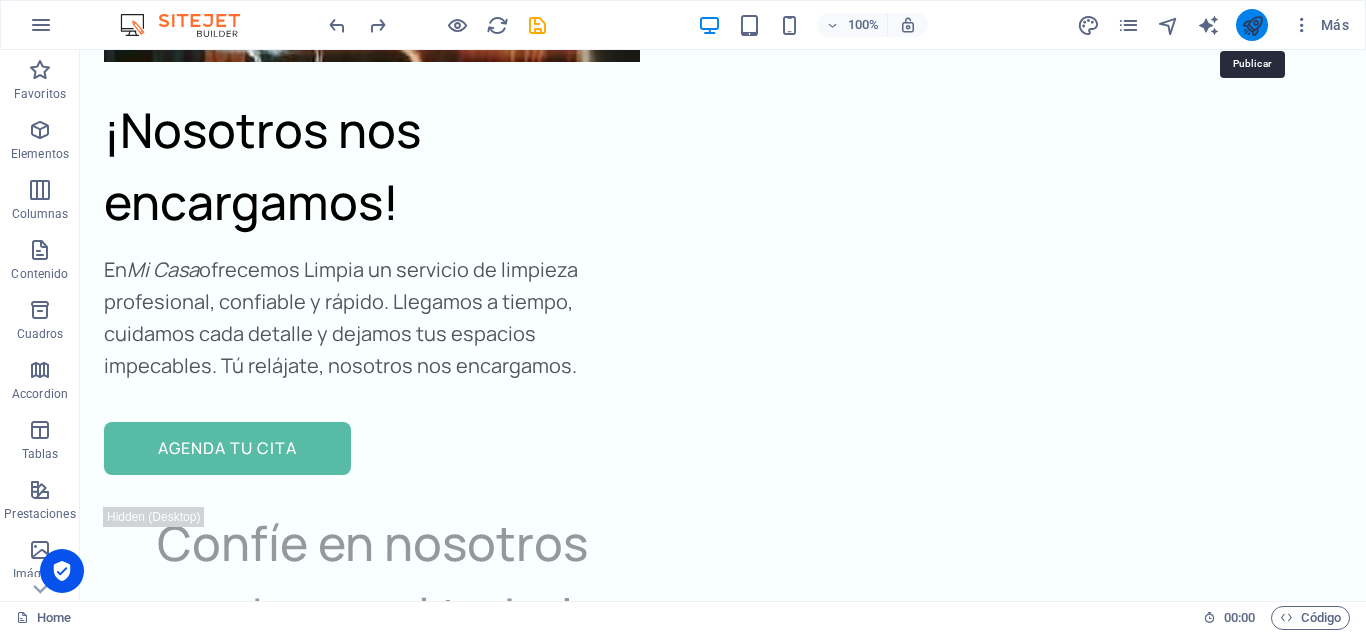 click at bounding box center [1252, 25] 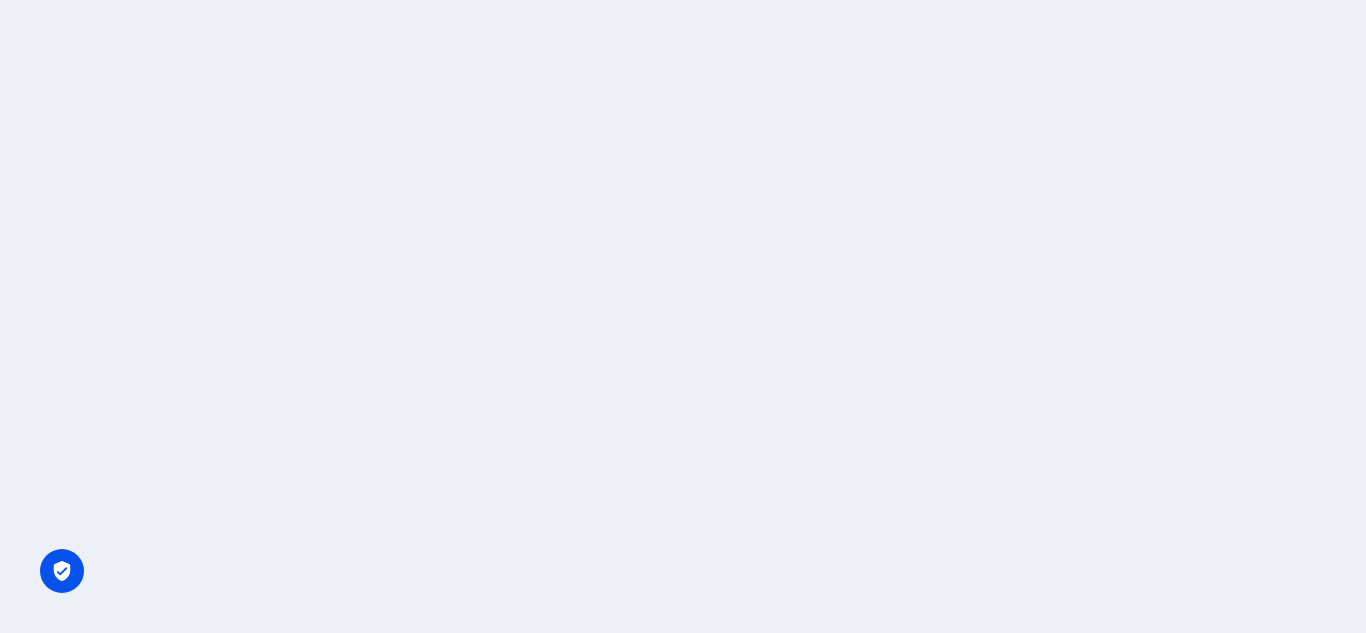 scroll, scrollTop: 0, scrollLeft: 0, axis: both 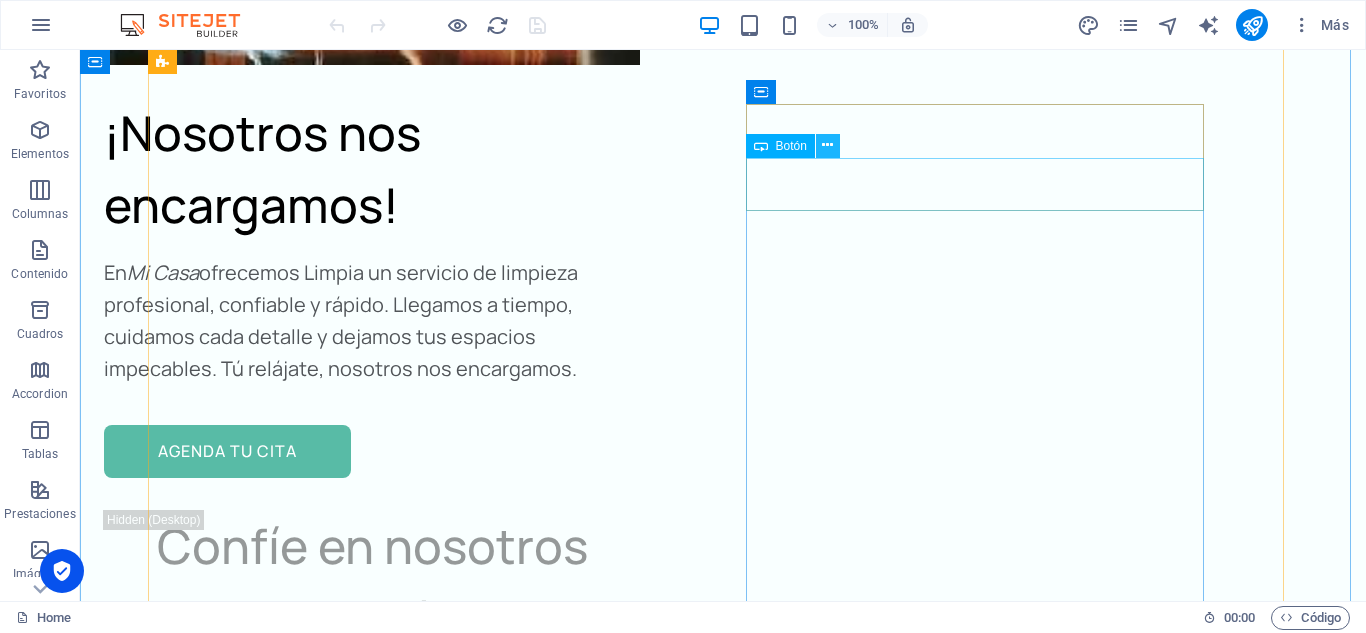click at bounding box center (827, 145) 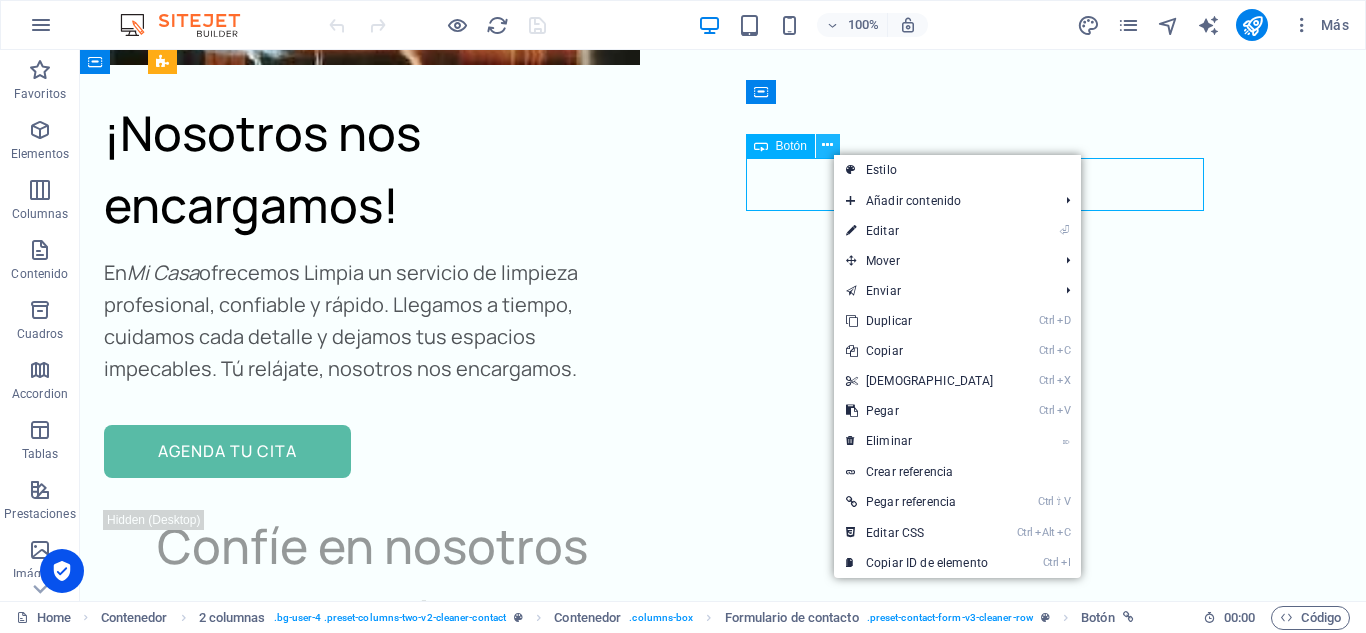 click at bounding box center [827, 145] 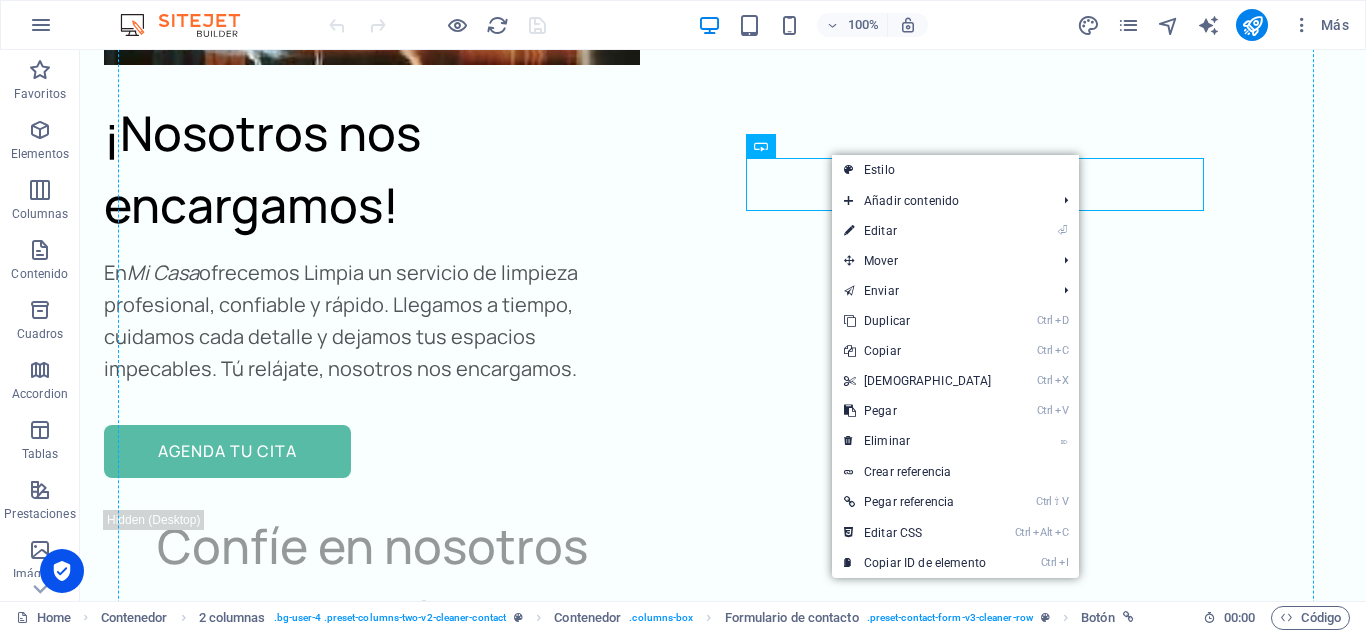 drag, startPoint x: 862, startPoint y: 195, endPoint x: 764, endPoint y: 243, distance: 109.12378 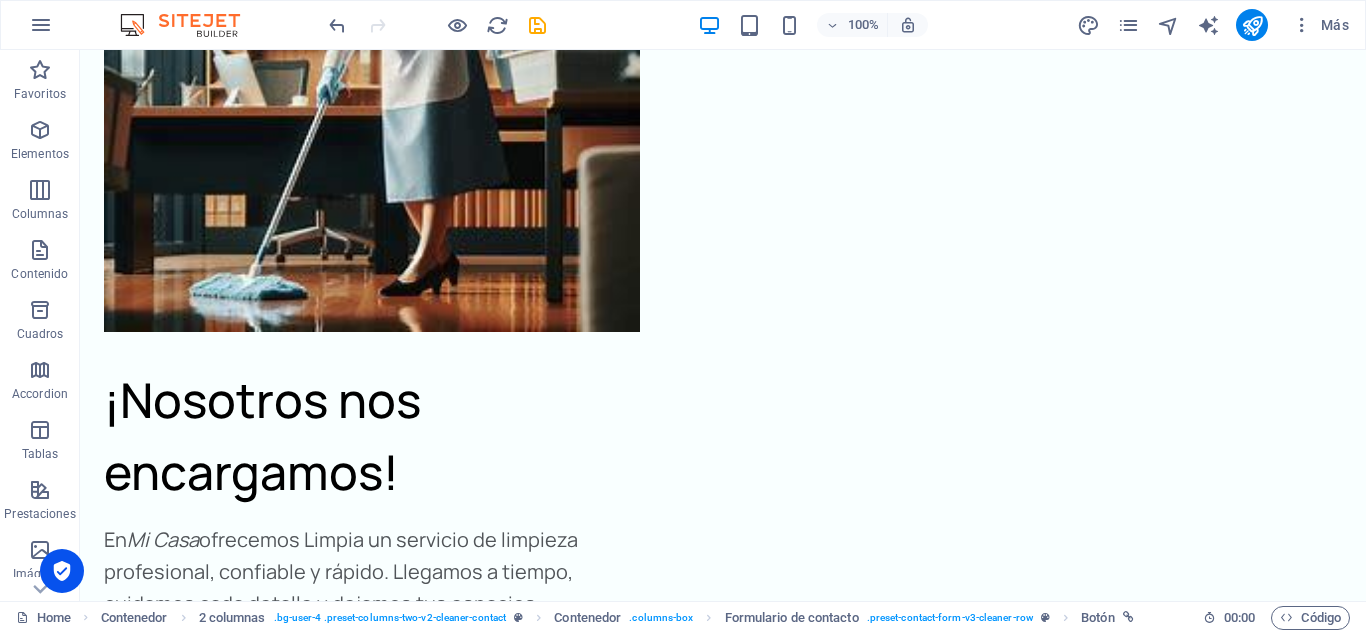 scroll, scrollTop: 7773, scrollLeft: 0, axis: vertical 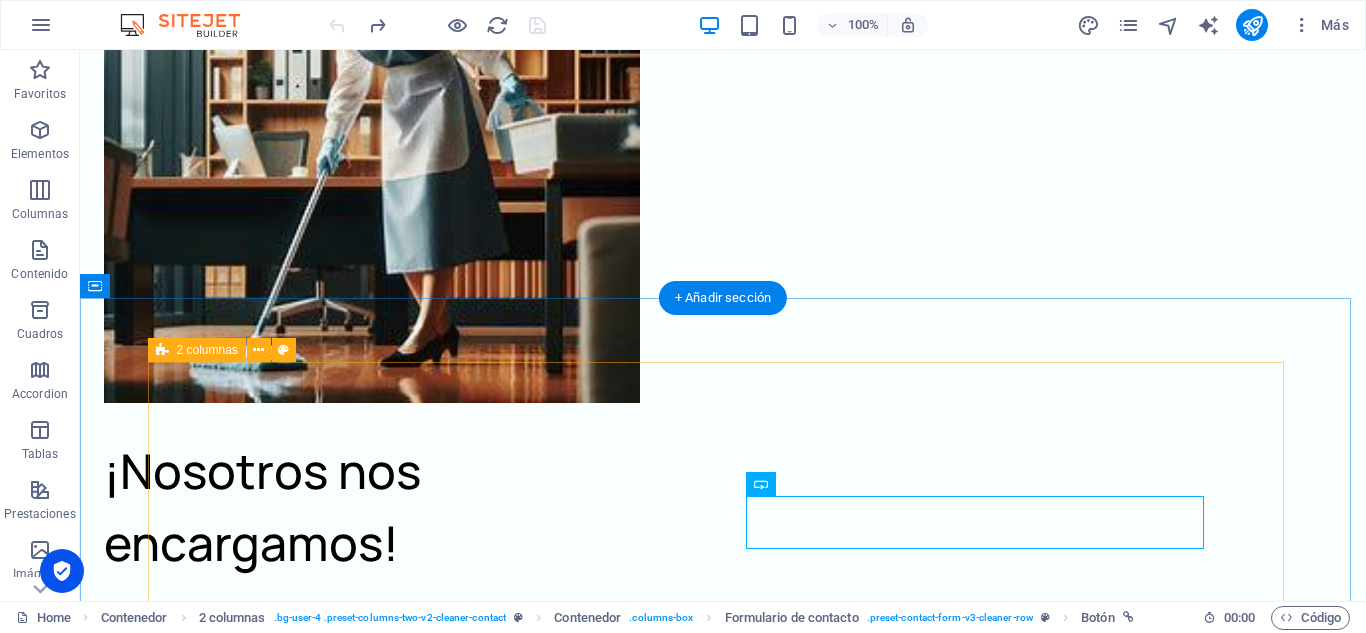 click on "¡Contáctanos [DATE] mismo! Estamos listos para ofrecerte un servicio profesional, rápido y confiable. Mail WHATSAPP" at bounding box center (723, 4127) 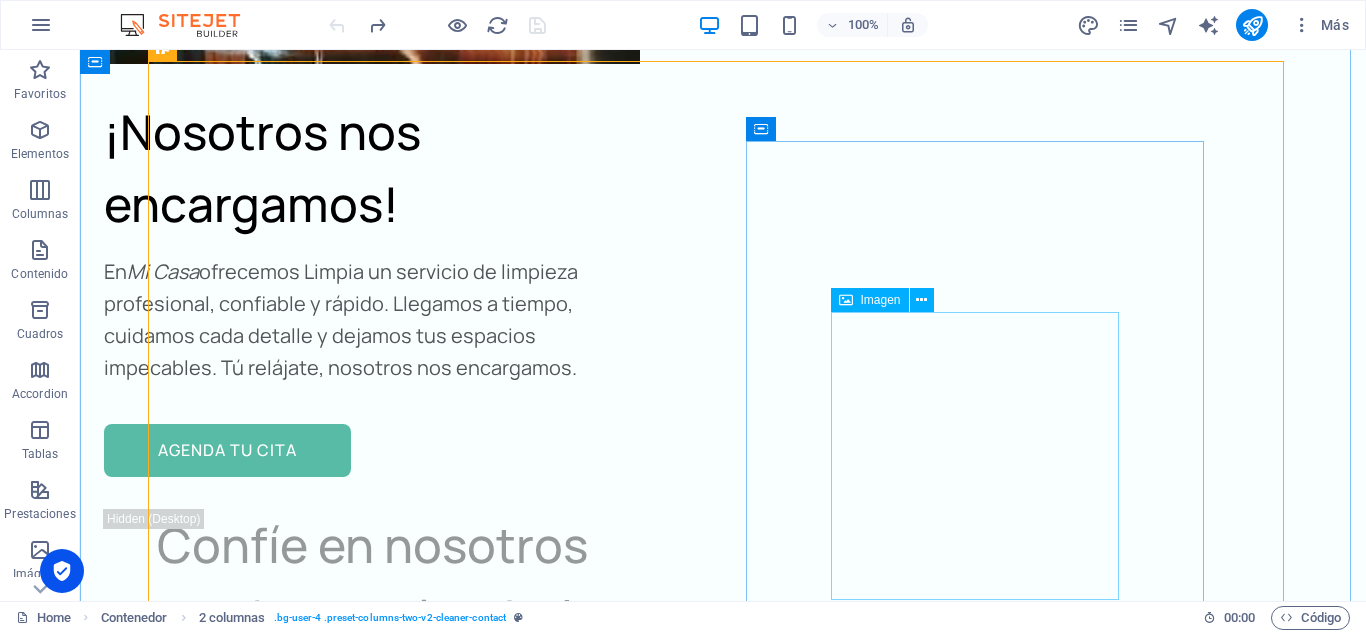 scroll, scrollTop: 8114, scrollLeft: 0, axis: vertical 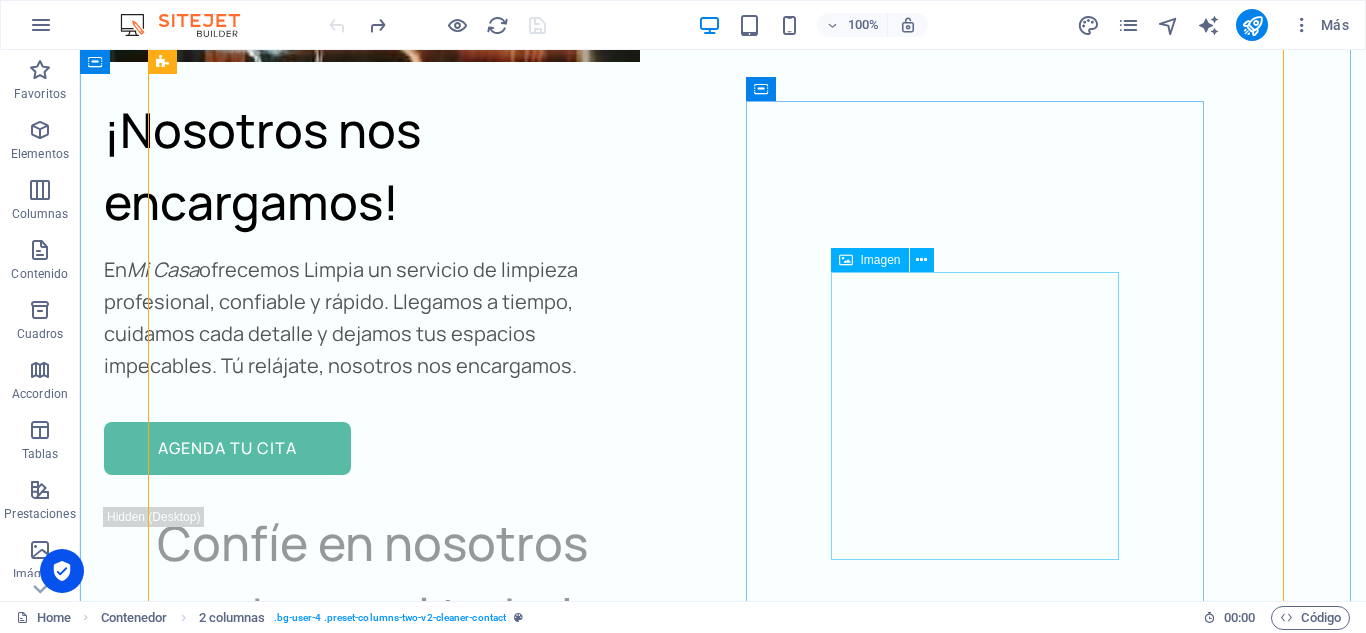 click at bounding box center [464, 4264] 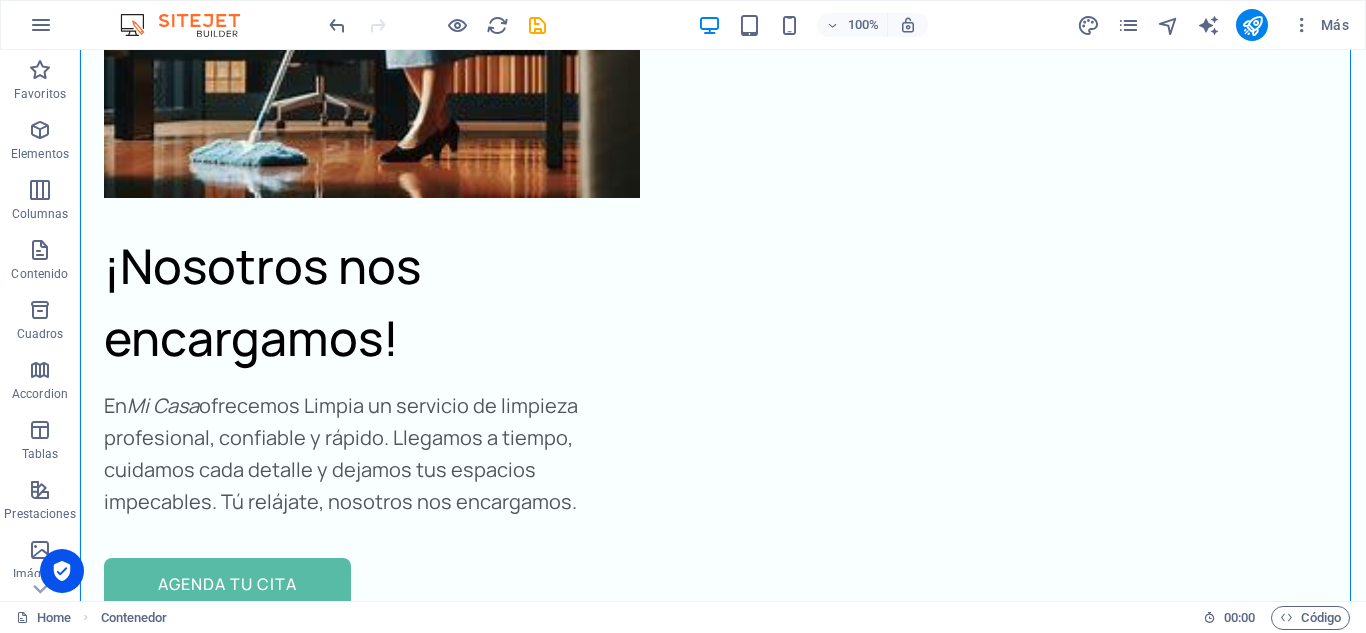 scroll, scrollTop: 7962, scrollLeft: 0, axis: vertical 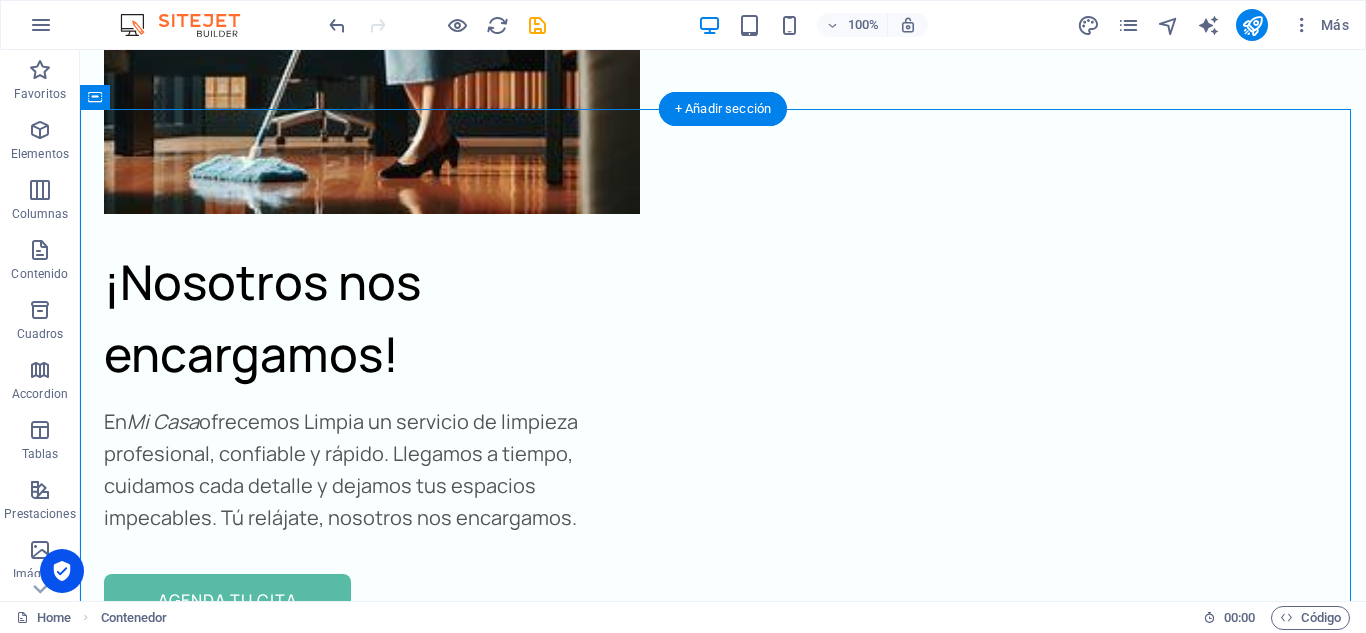 drag, startPoint x: 859, startPoint y: 194, endPoint x: 841, endPoint y: 318, distance: 125.299644 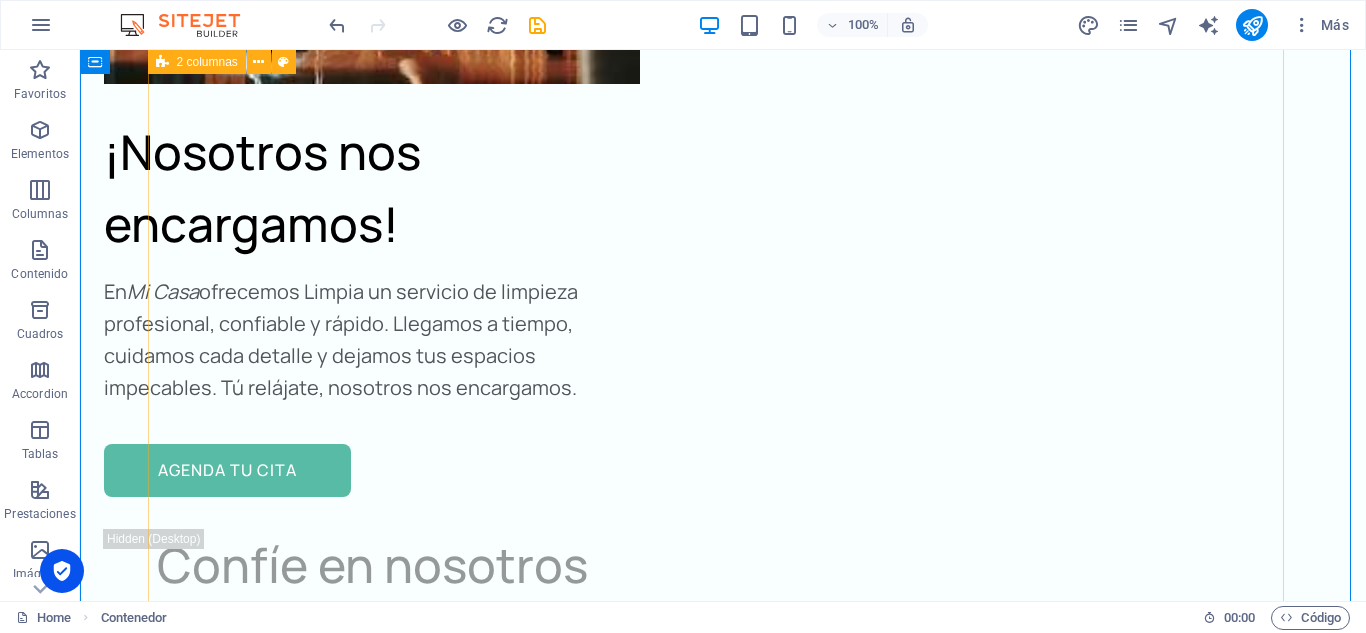 scroll, scrollTop: 8093, scrollLeft: 0, axis: vertical 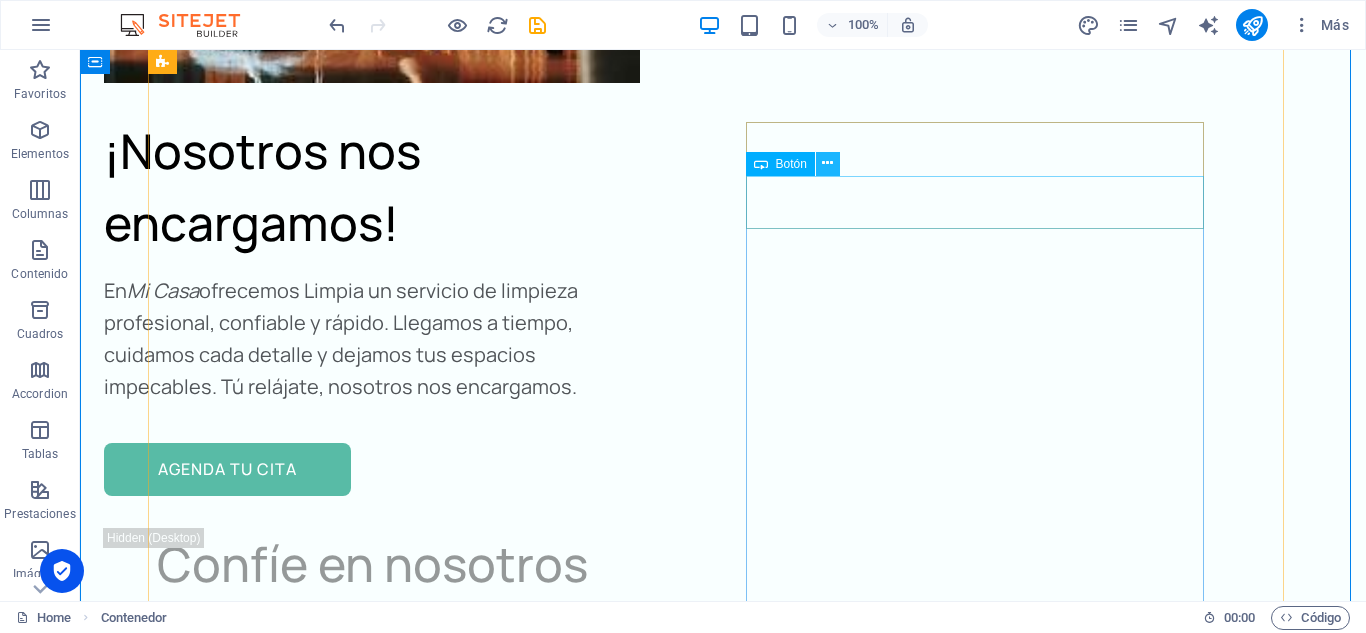 click at bounding box center (828, 164) 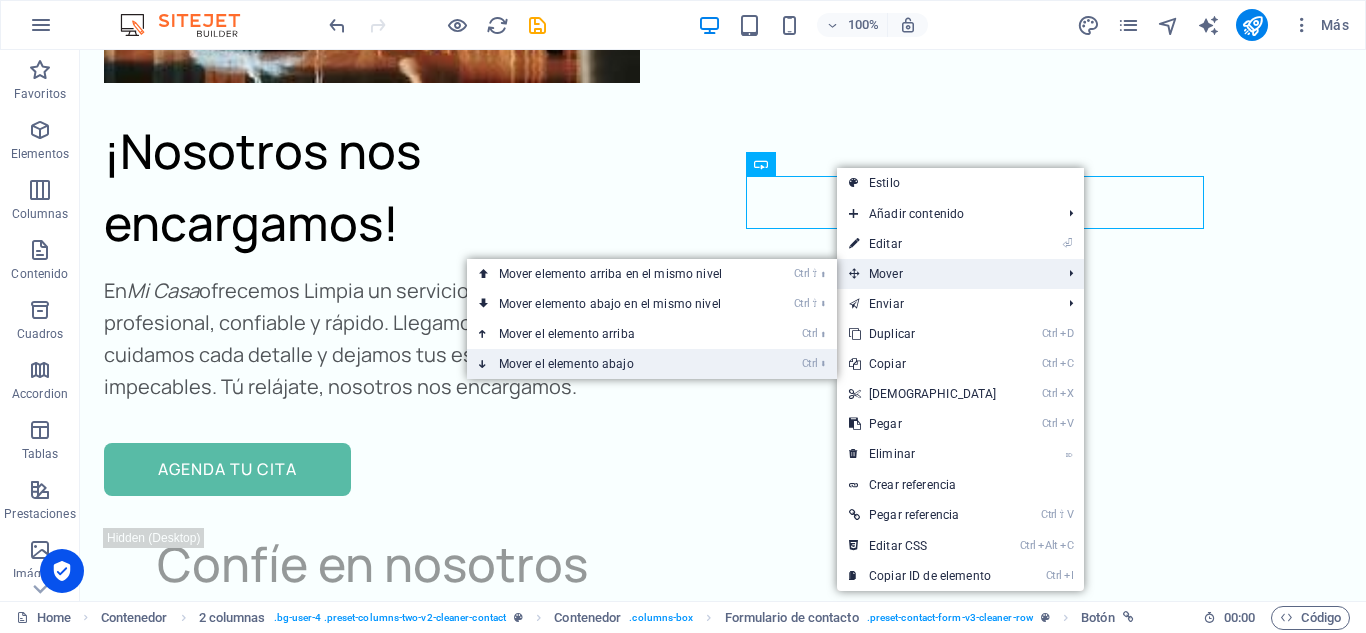 click on "Ctrl ⬇  Mover el elemento abajo" at bounding box center (614, 364) 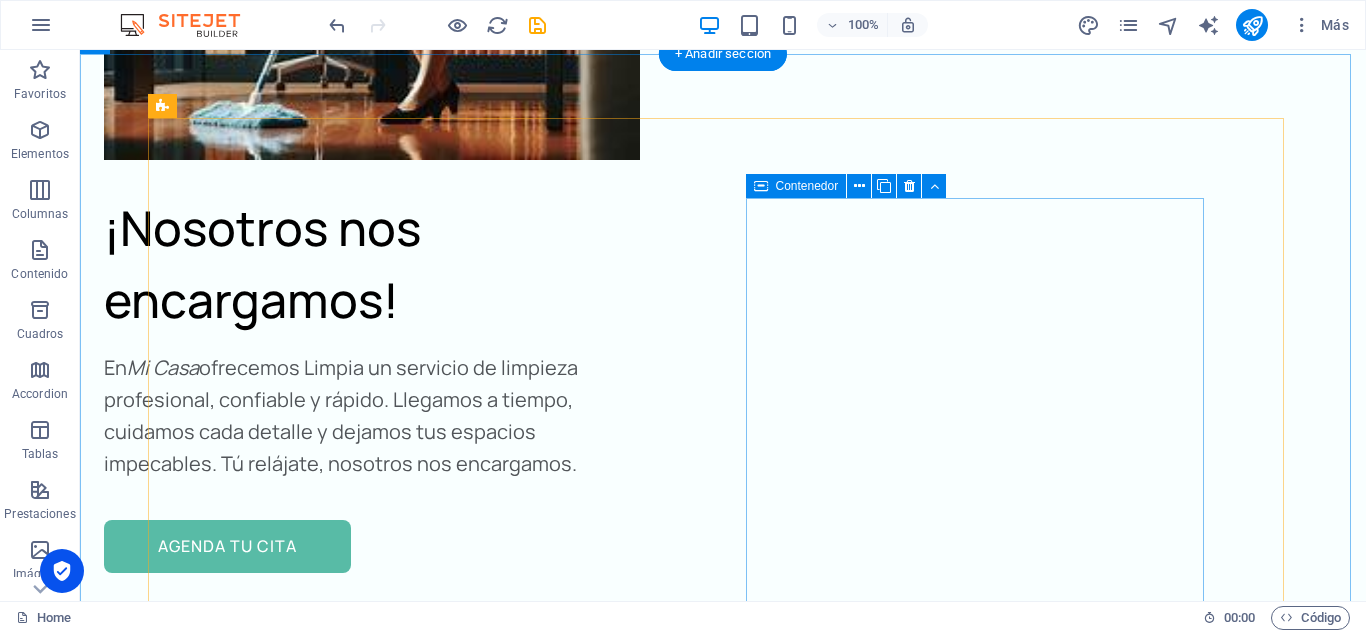 scroll, scrollTop: 8017, scrollLeft: 0, axis: vertical 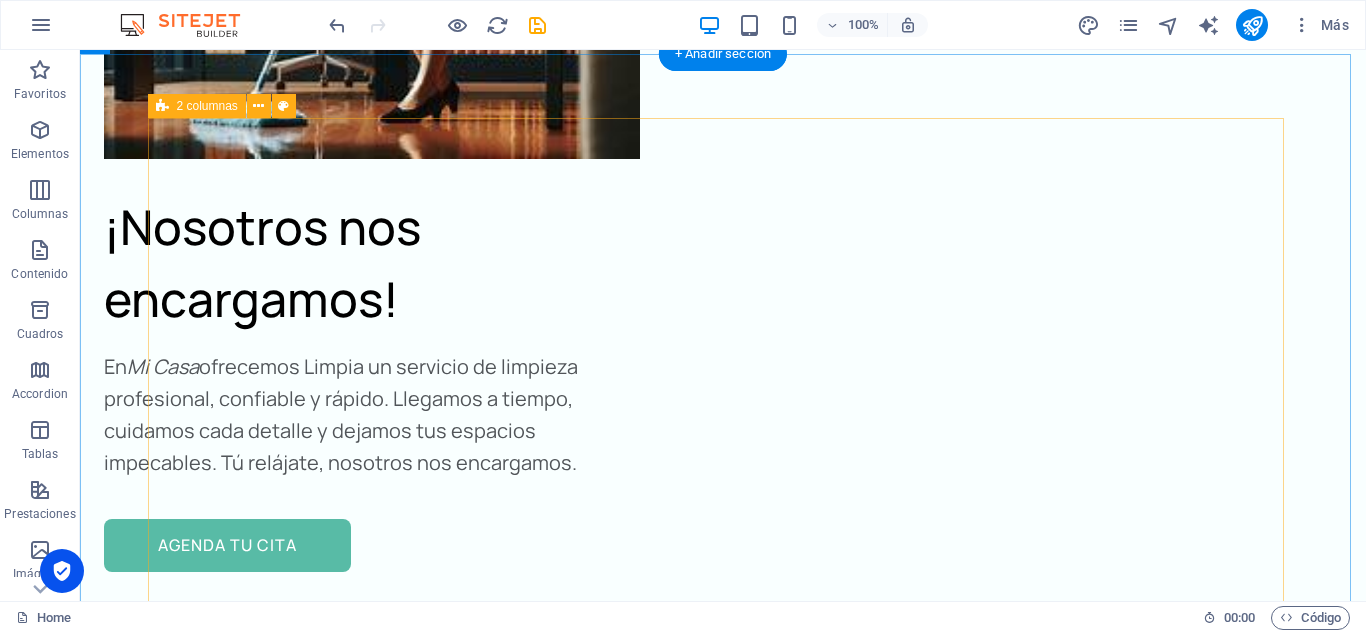 click on "¡Contáctanos [DATE] mismo! Estamos listos para ofrecerte un servicio profesional, rápido y confiable. Mail WHATSAPP" at bounding box center [723, 3654] 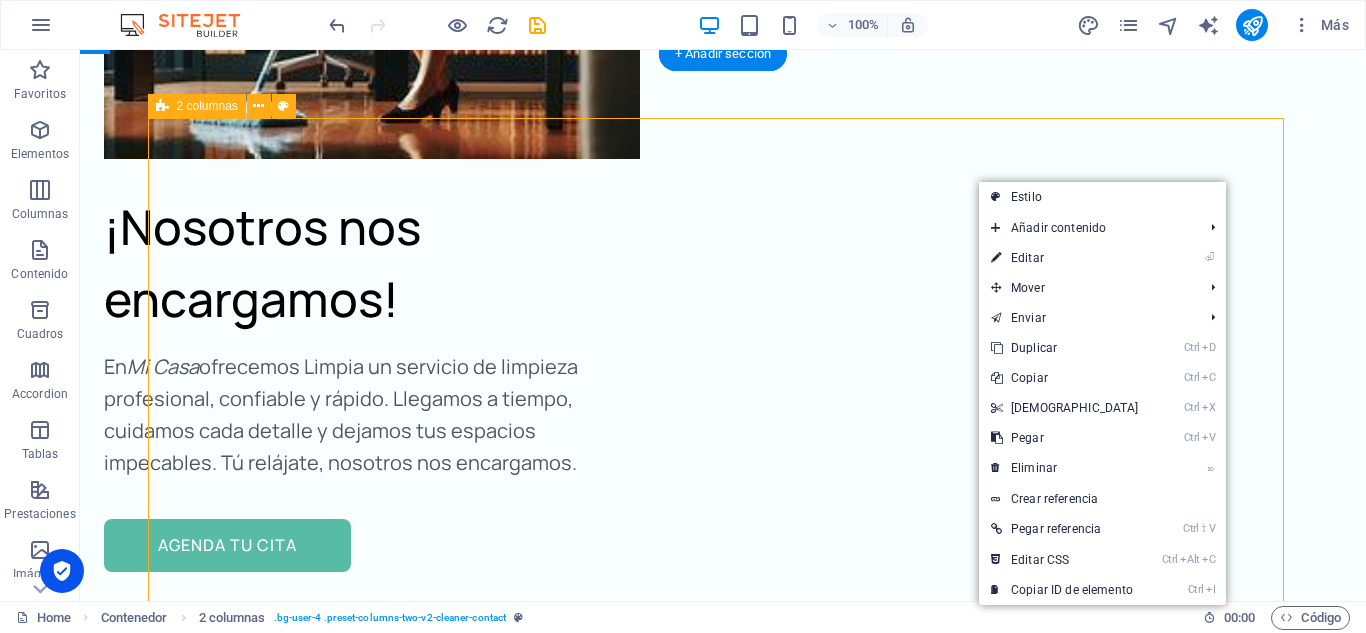 click on "¡Contáctanos [DATE] mismo! Estamos listos para ofrecerte un servicio profesional, rápido y confiable. Mail WHATSAPP" at bounding box center [723, 3654] 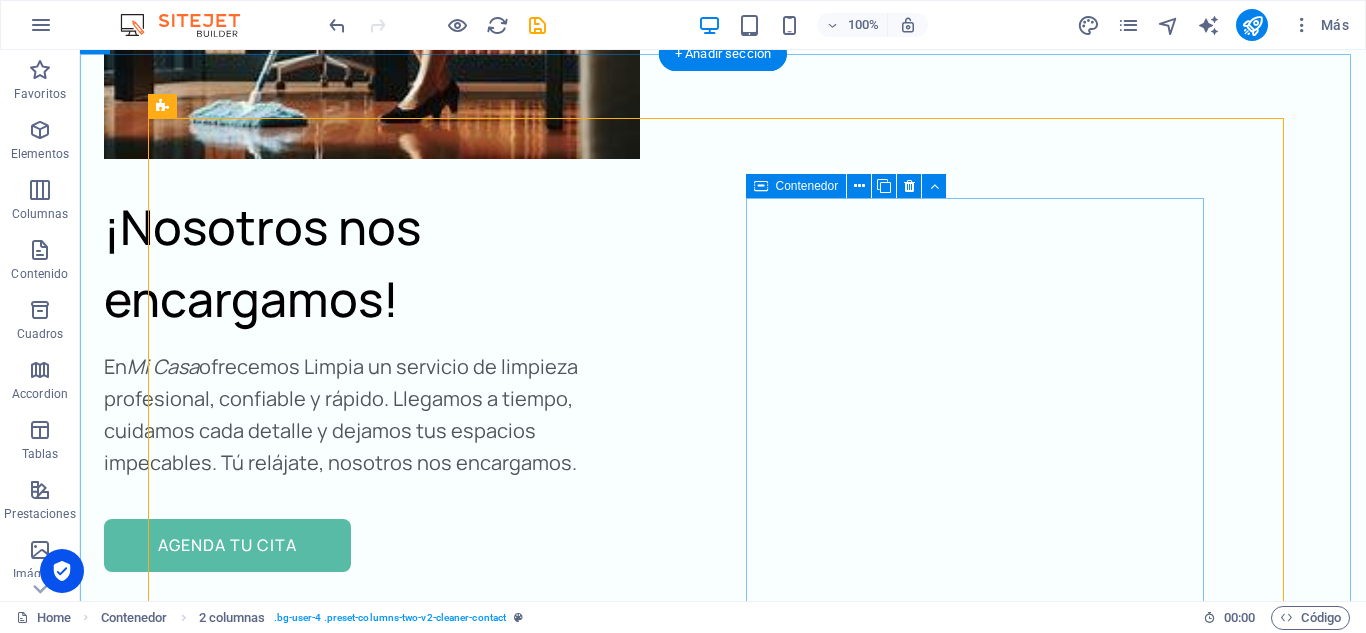 click on "Mail WHATSAPP" at bounding box center [464, 4014] 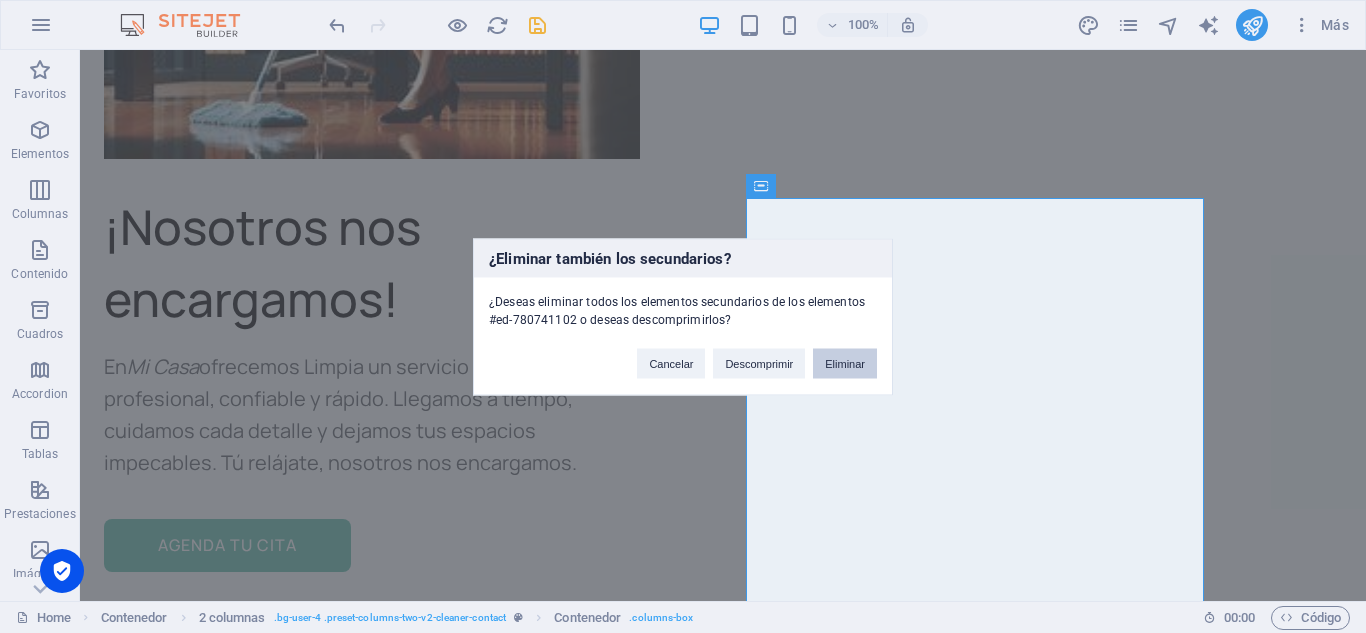 click on "Eliminar" at bounding box center (845, 363) 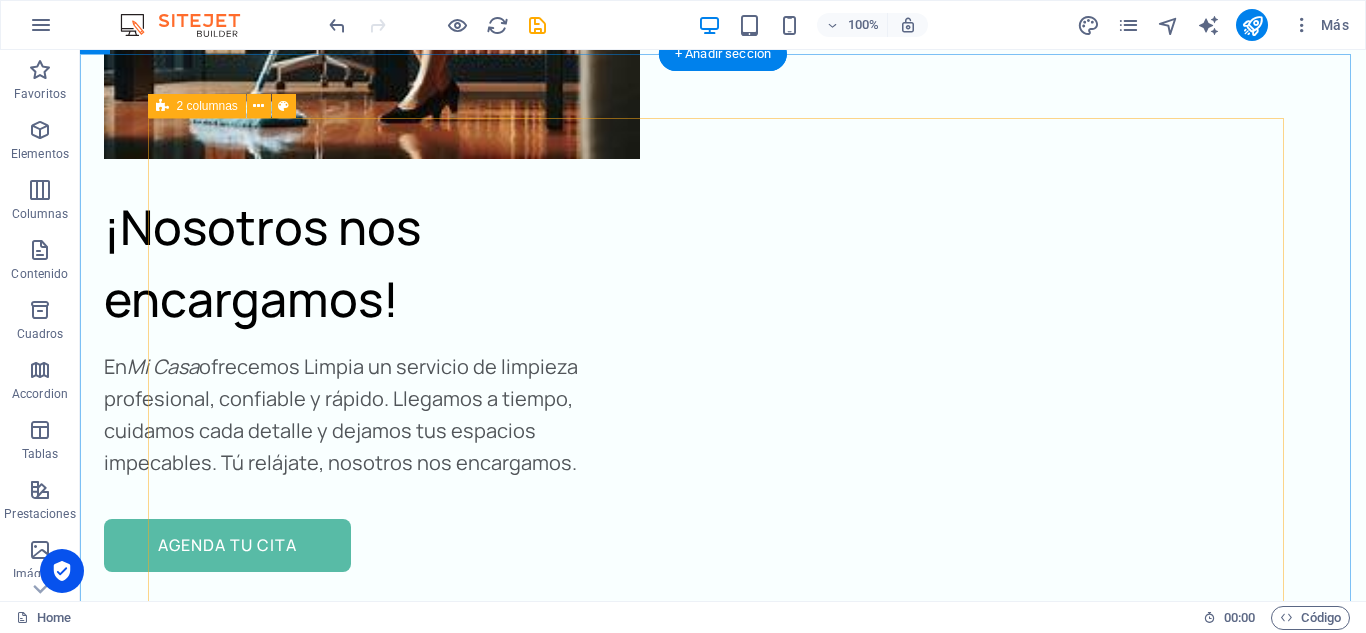 click on "¡Contáctanos [DATE] mismo! Estamos listos para ofrecerte un servicio profesional, rápido y confiable." at bounding box center [723, 3586] 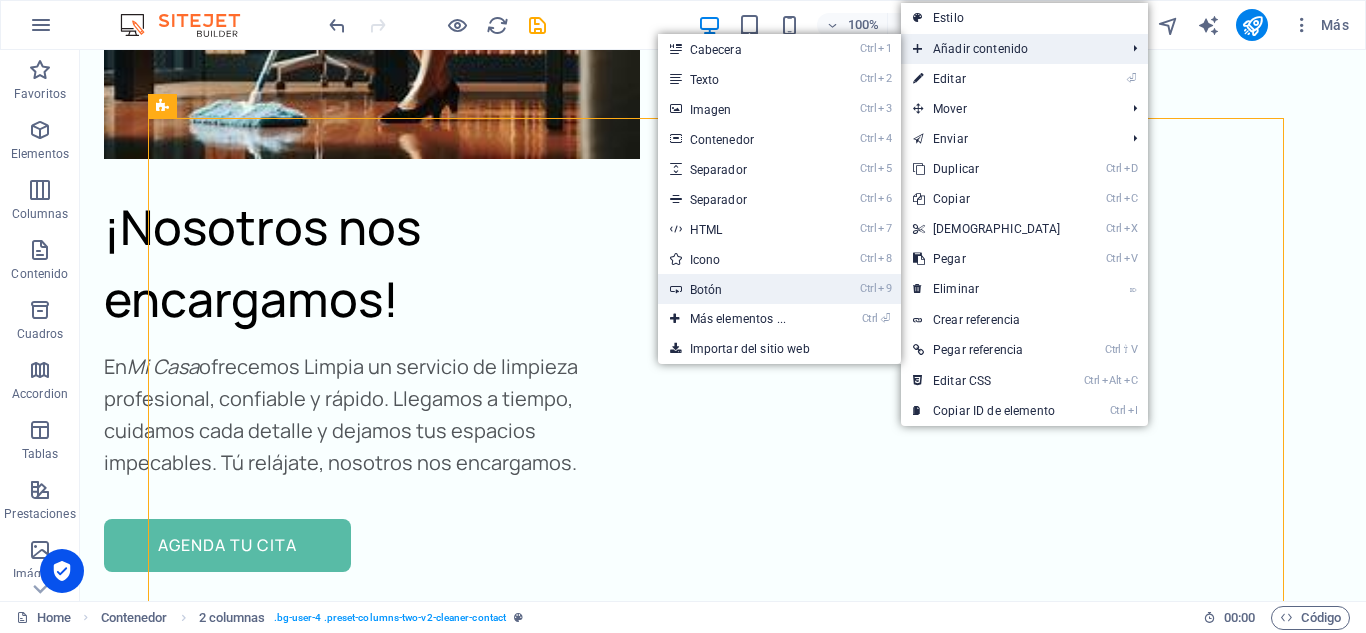 click on "Ctrl 9  Botón" at bounding box center (742, 289) 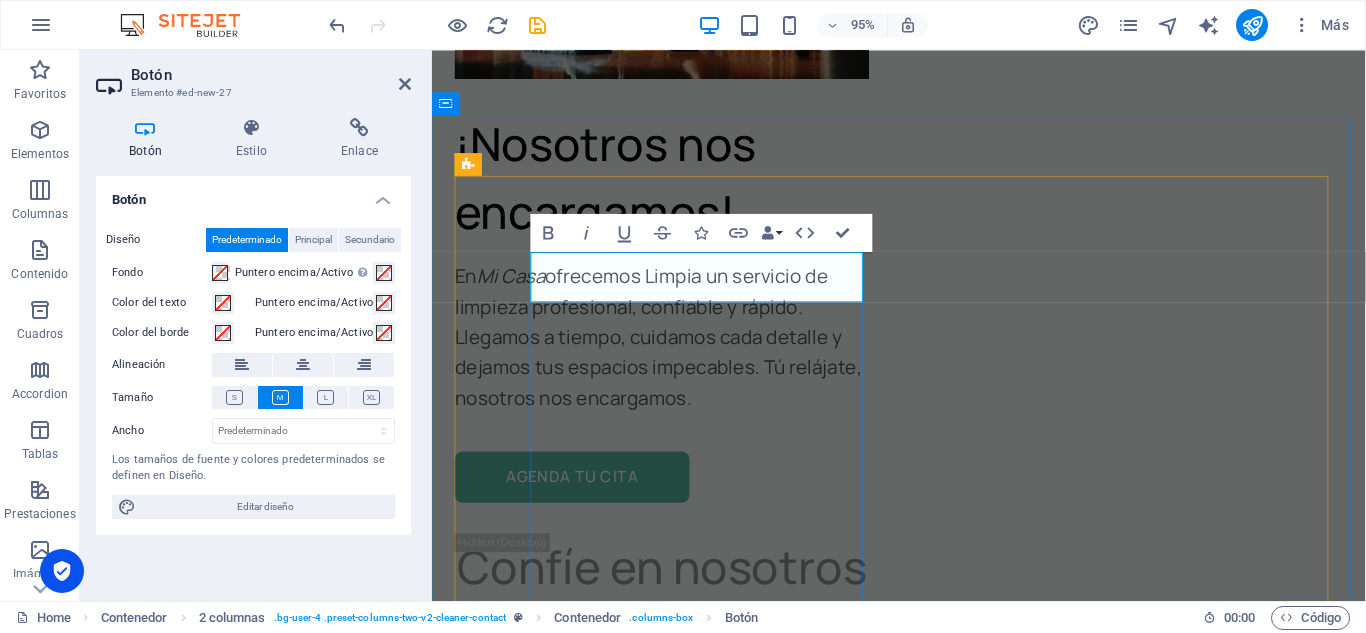 click on "Etiqueta del botón" at bounding box center (680, 3460) 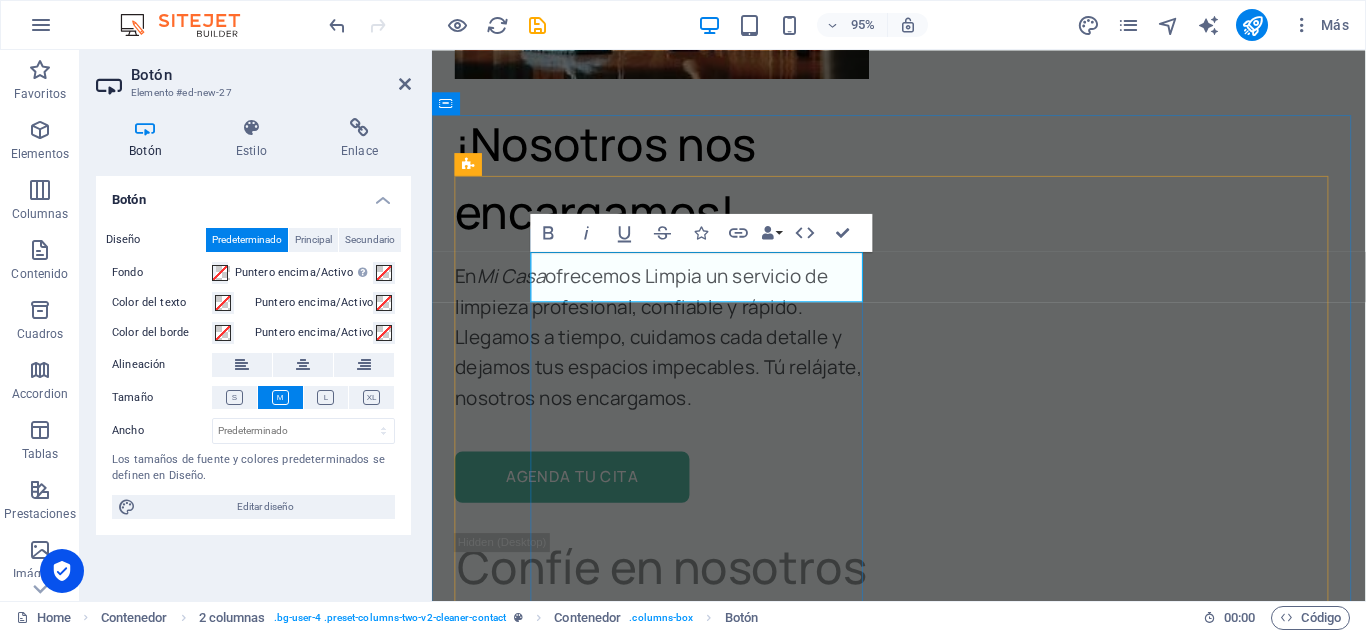 type 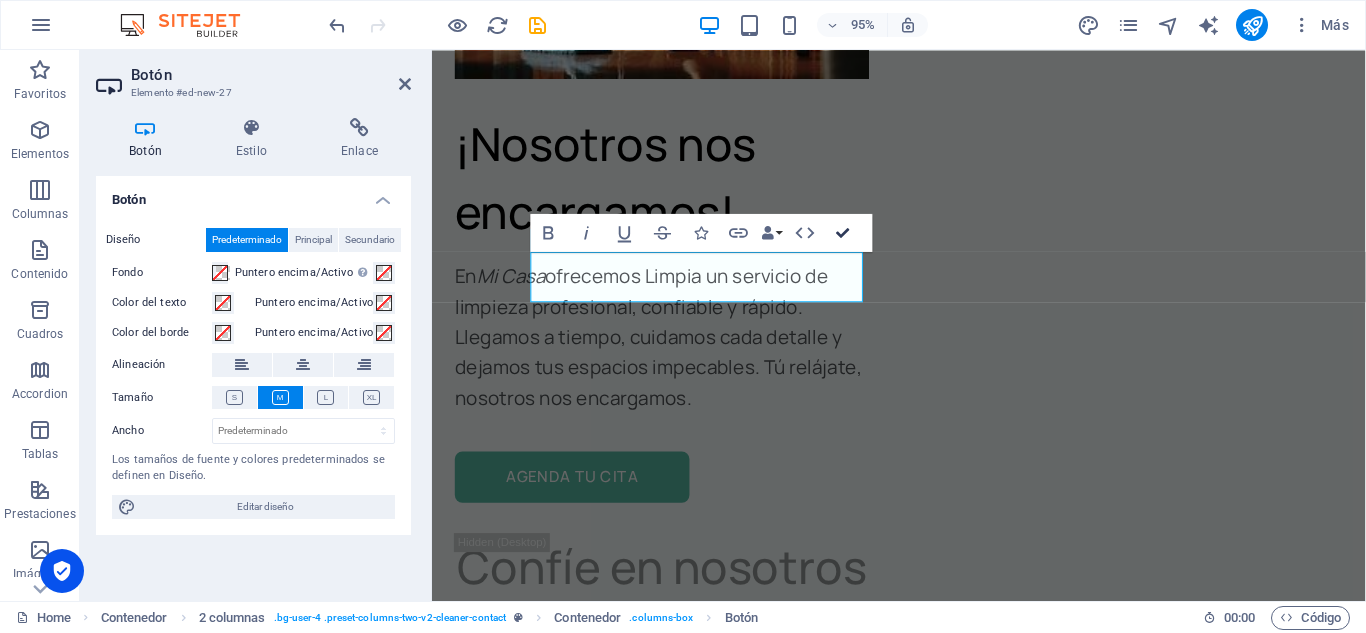 scroll, scrollTop: 7953, scrollLeft: 0, axis: vertical 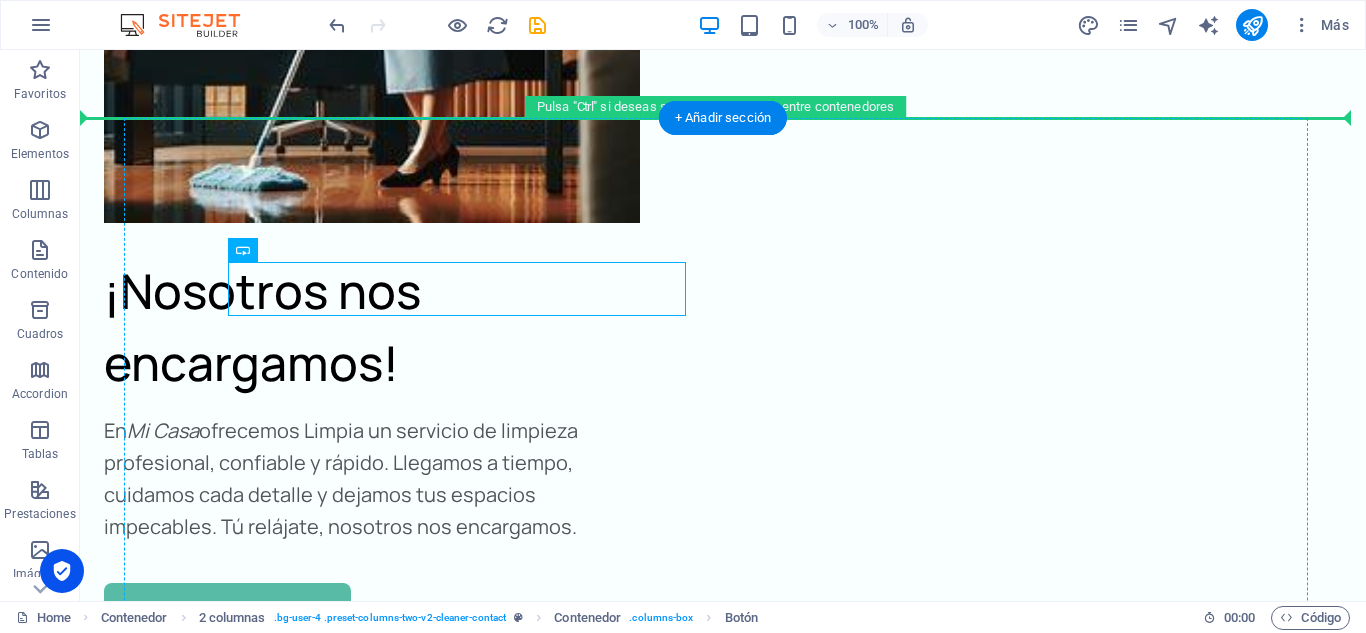 drag, startPoint x: 415, startPoint y: 280, endPoint x: 909, endPoint y: 312, distance: 495.03534 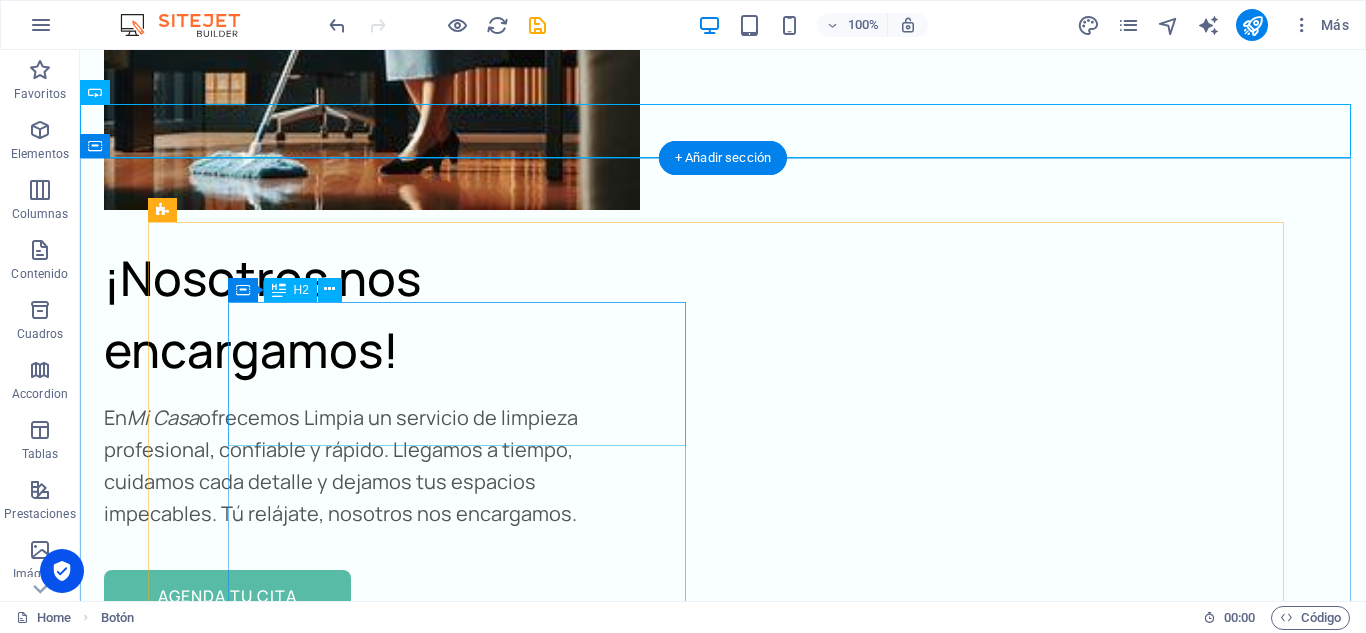 scroll, scrollTop: 7967, scrollLeft: 0, axis: vertical 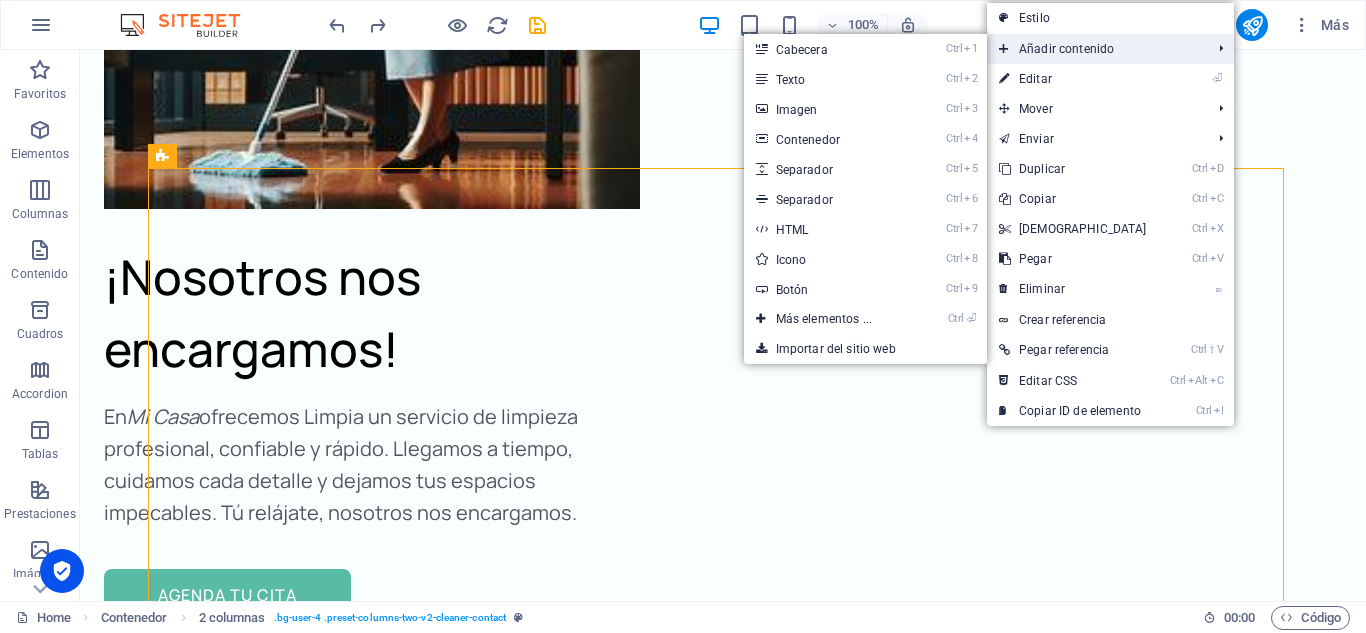 click on "Añadir contenido" at bounding box center [1095, 49] 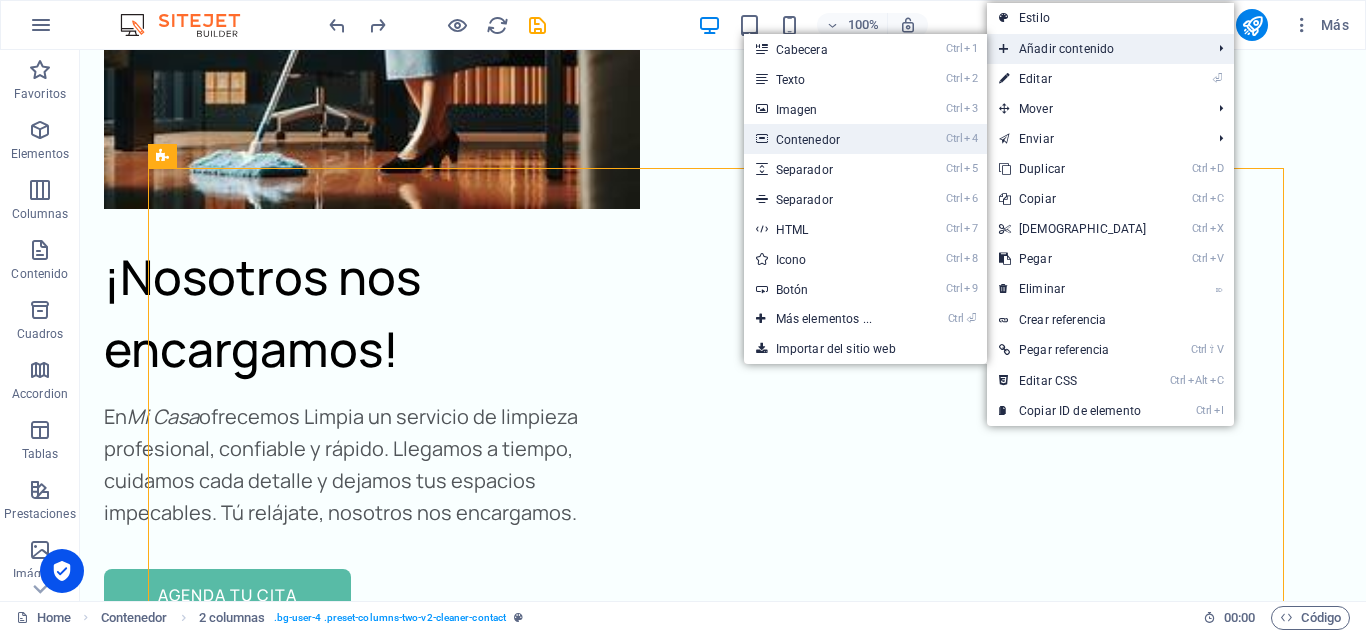 click on "Ctrl 4  Contenedor" at bounding box center [828, 139] 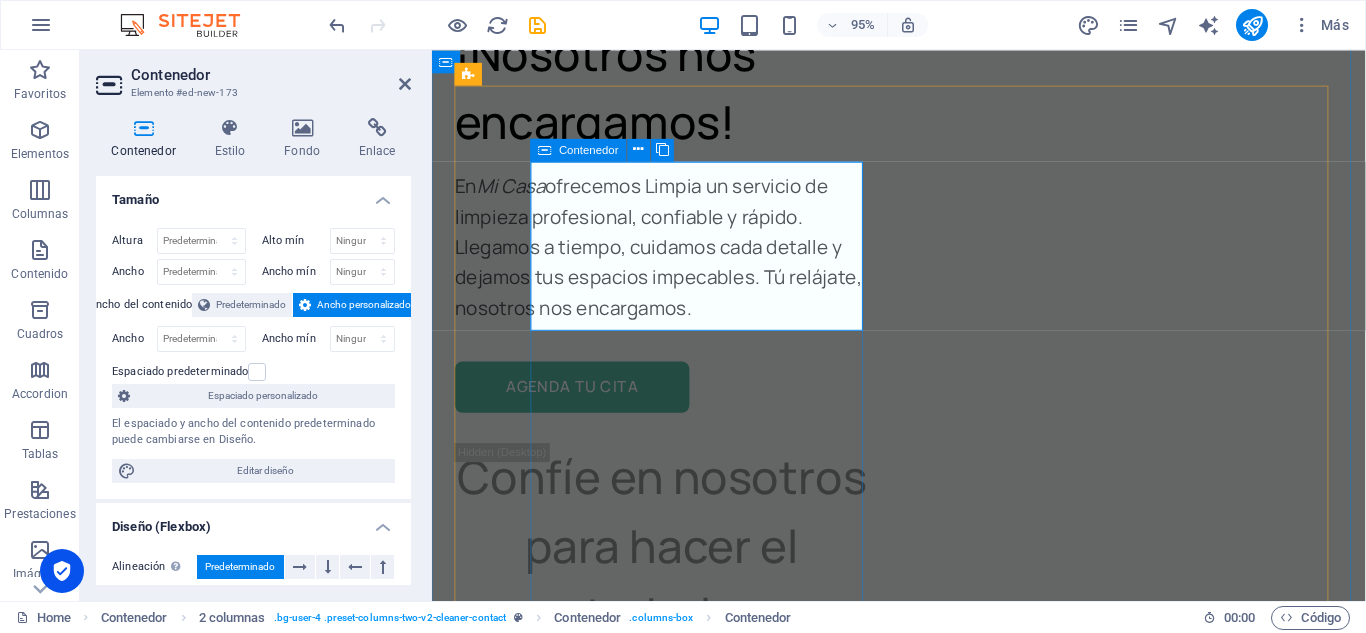 scroll, scrollTop: 8048, scrollLeft: 0, axis: vertical 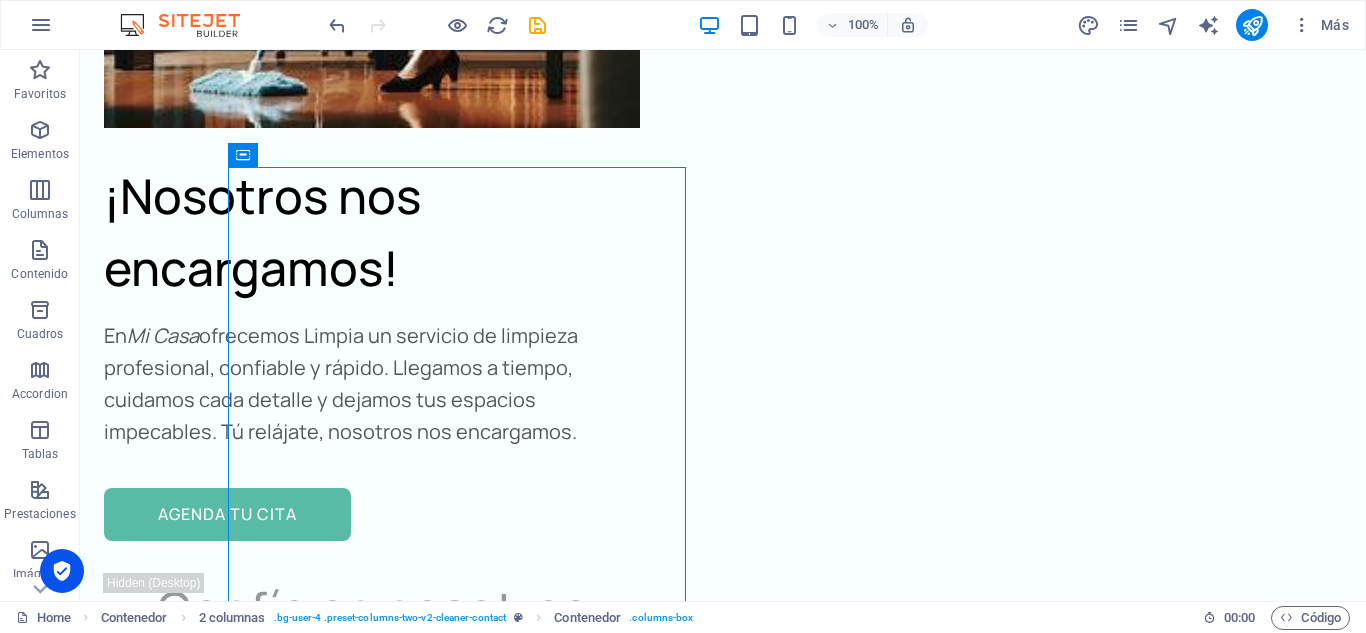 drag, startPoint x: 679, startPoint y: 198, endPoint x: 1005, endPoint y: 311, distance: 345.029 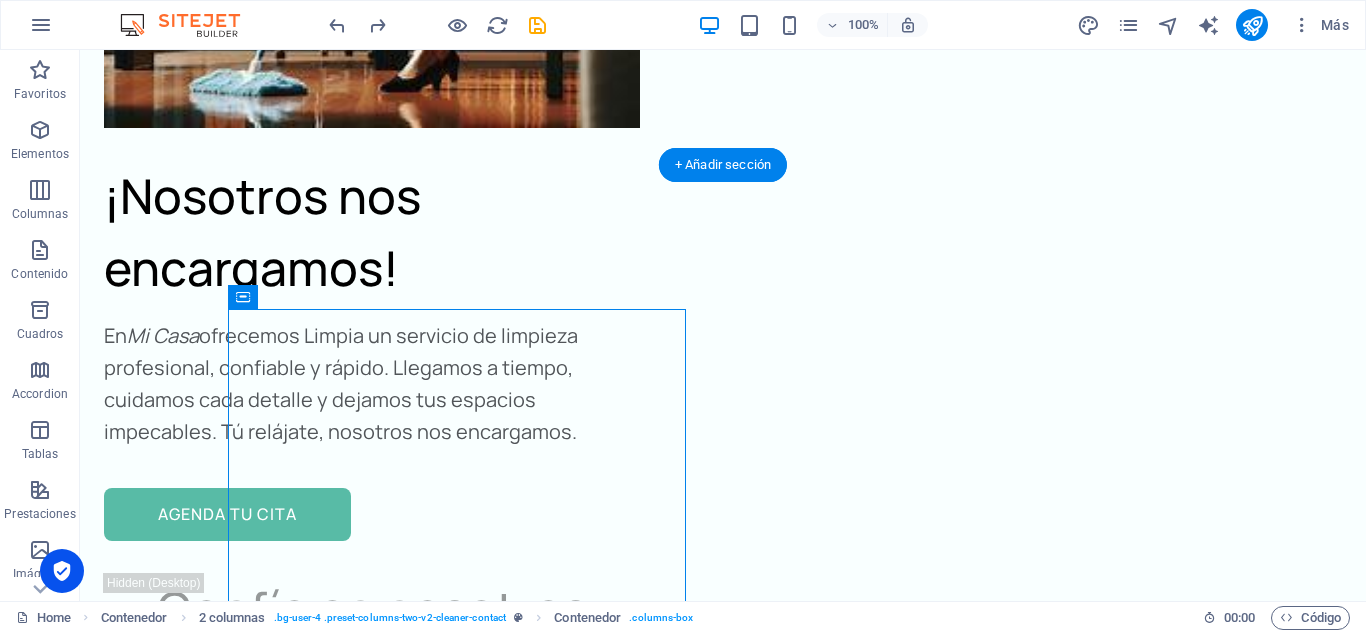 scroll, scrollTop: 7906, scrollLeft: 0, axis: vertical 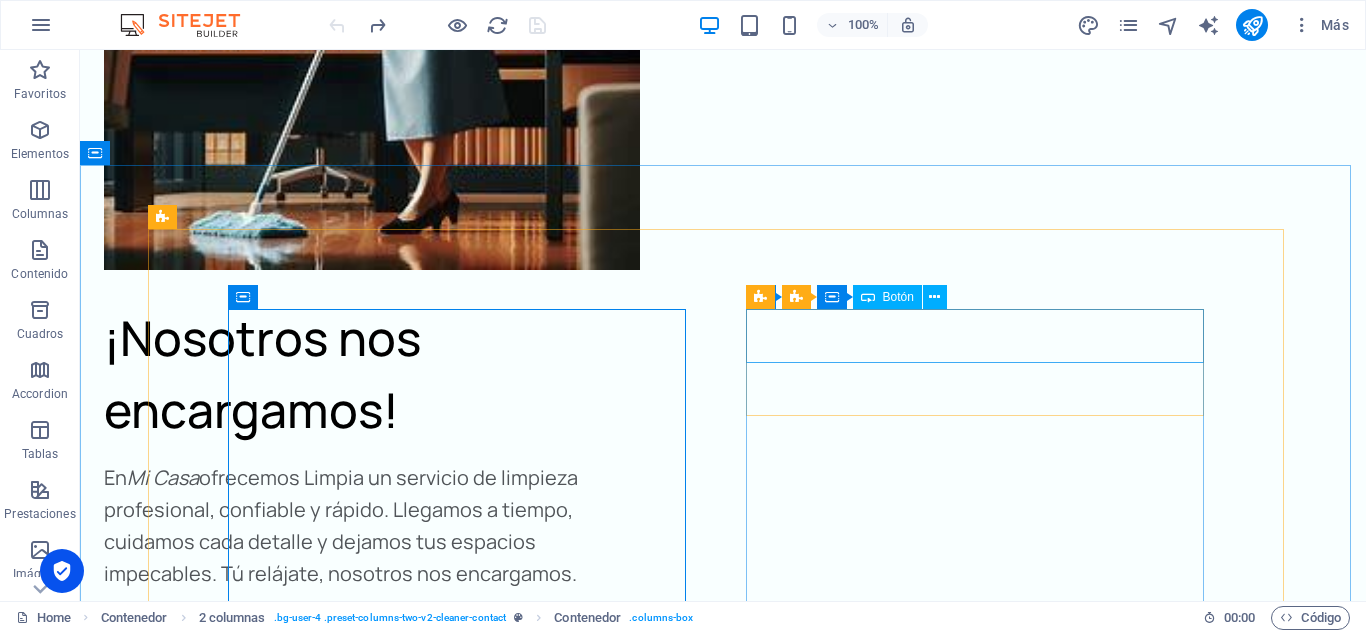 click on "Contenedor   Formulario de contacto   Contenedor   Botón" at bounding box center [853, 297] 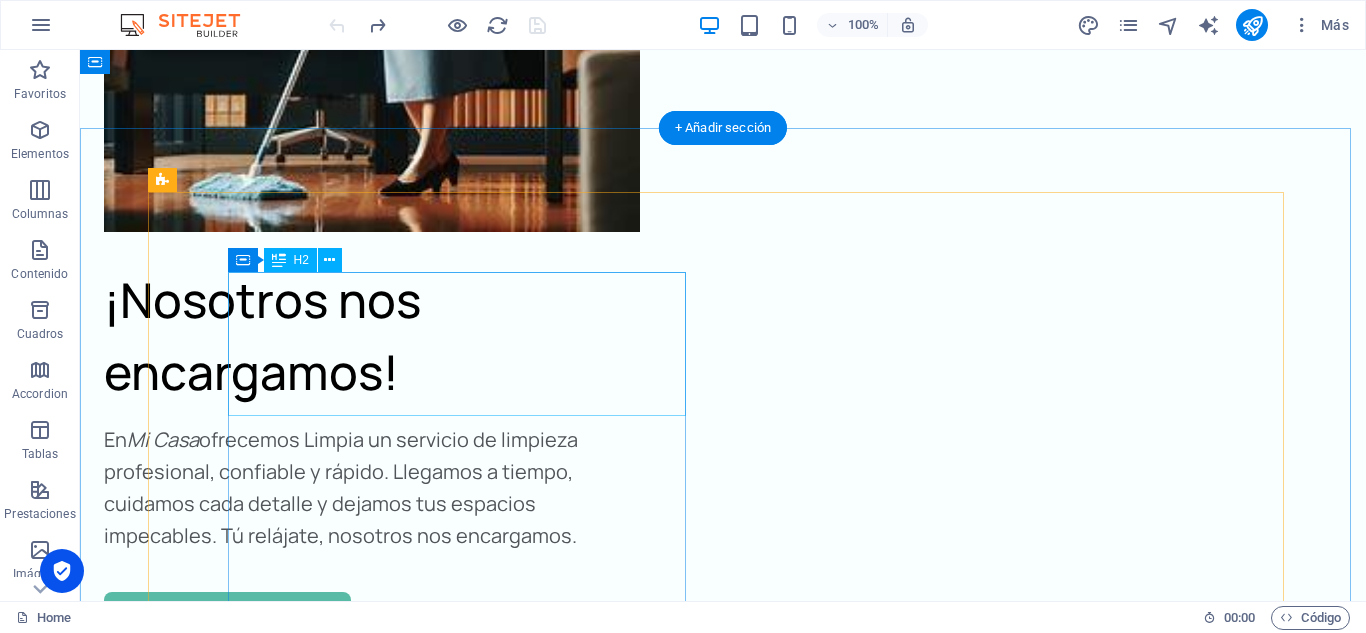 scroll, scrollTop: 7945, scrollLeft: 0, axis: vertical 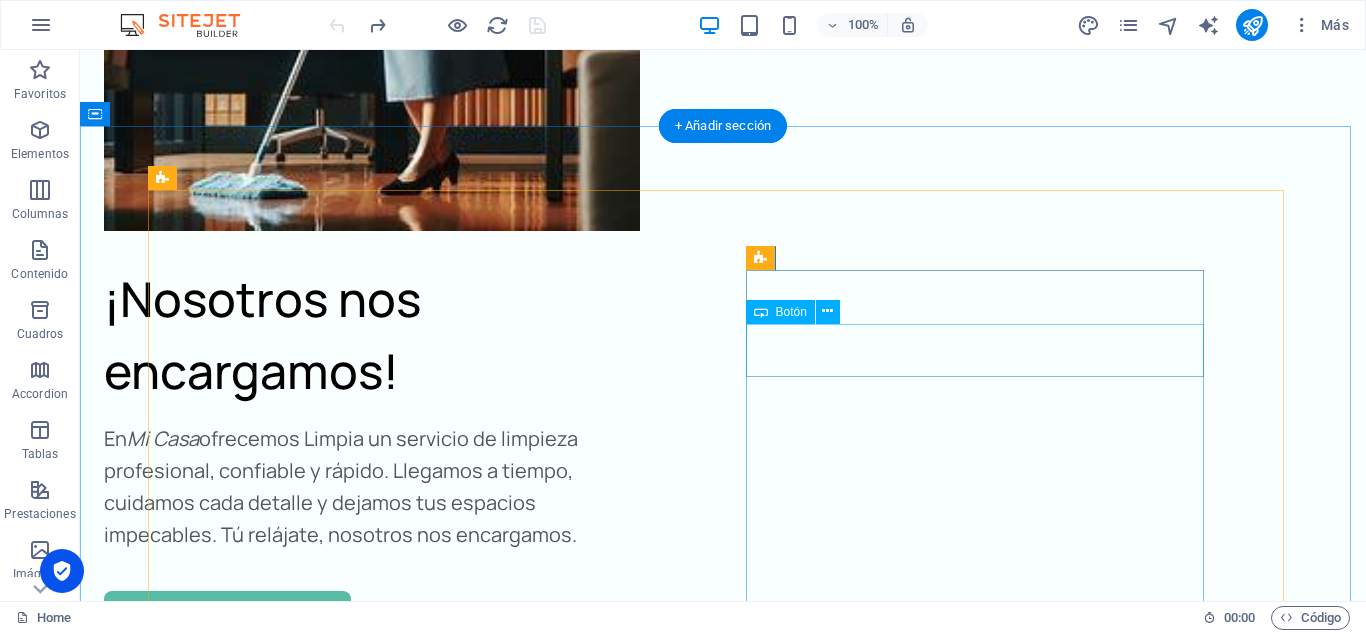 click on "WHATSAPP" at bounding box center (464, 4113) 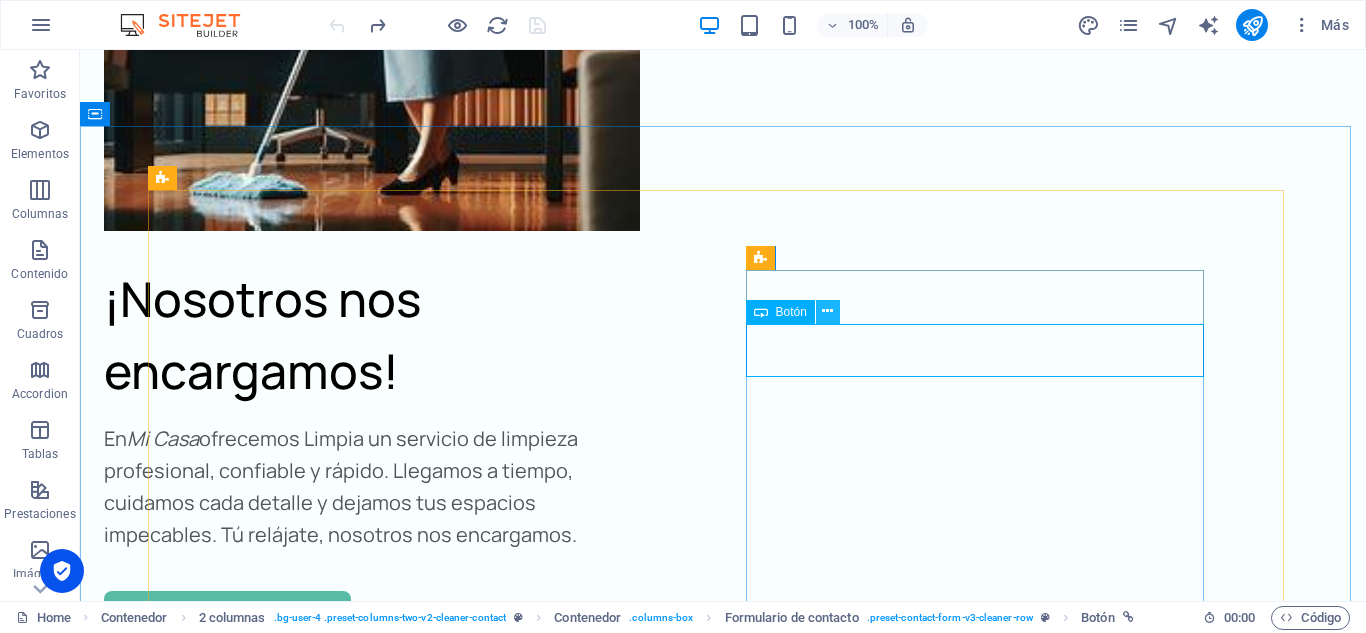 click at bounding box center [827, 311] 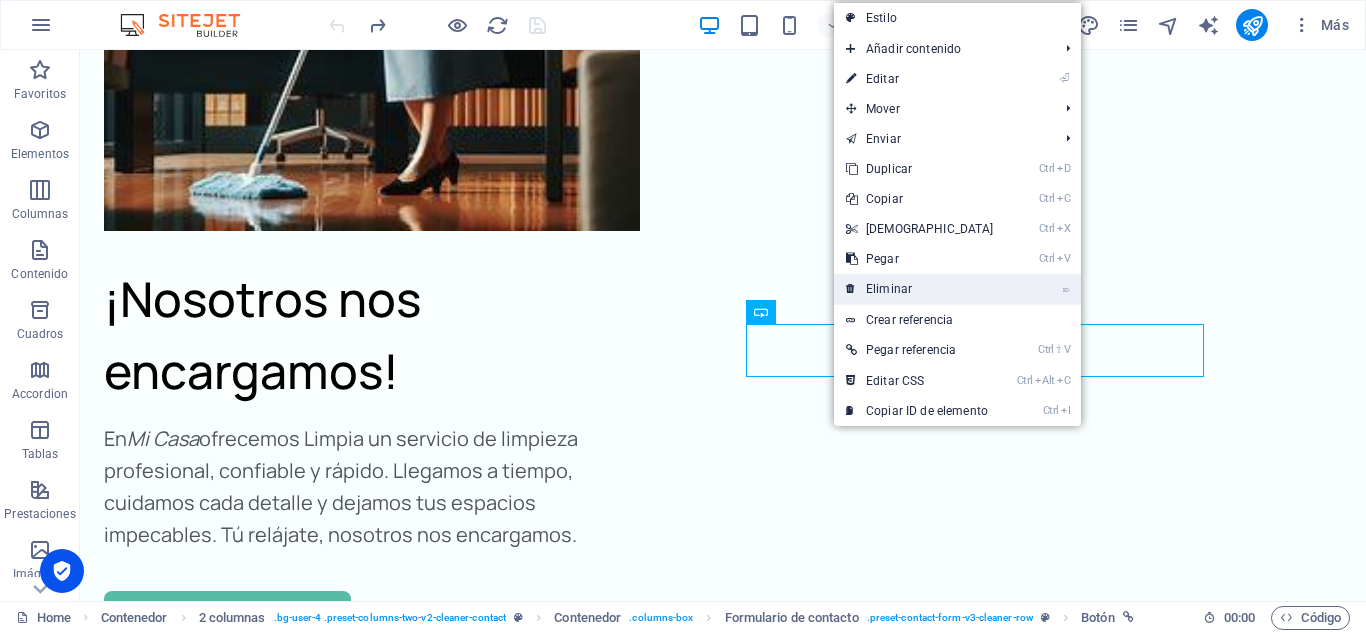 click at bounding box center [851, 289] 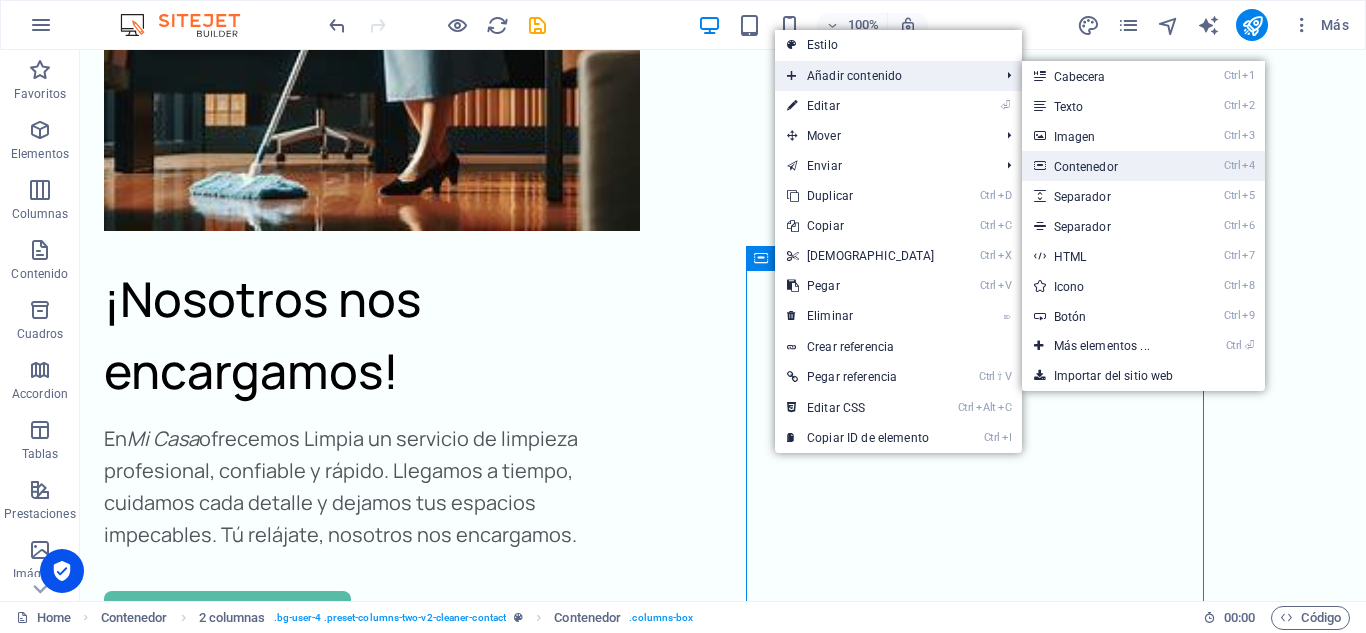 click on "Ctrl 4  Contenedor" at bounding box center [1106, 166] 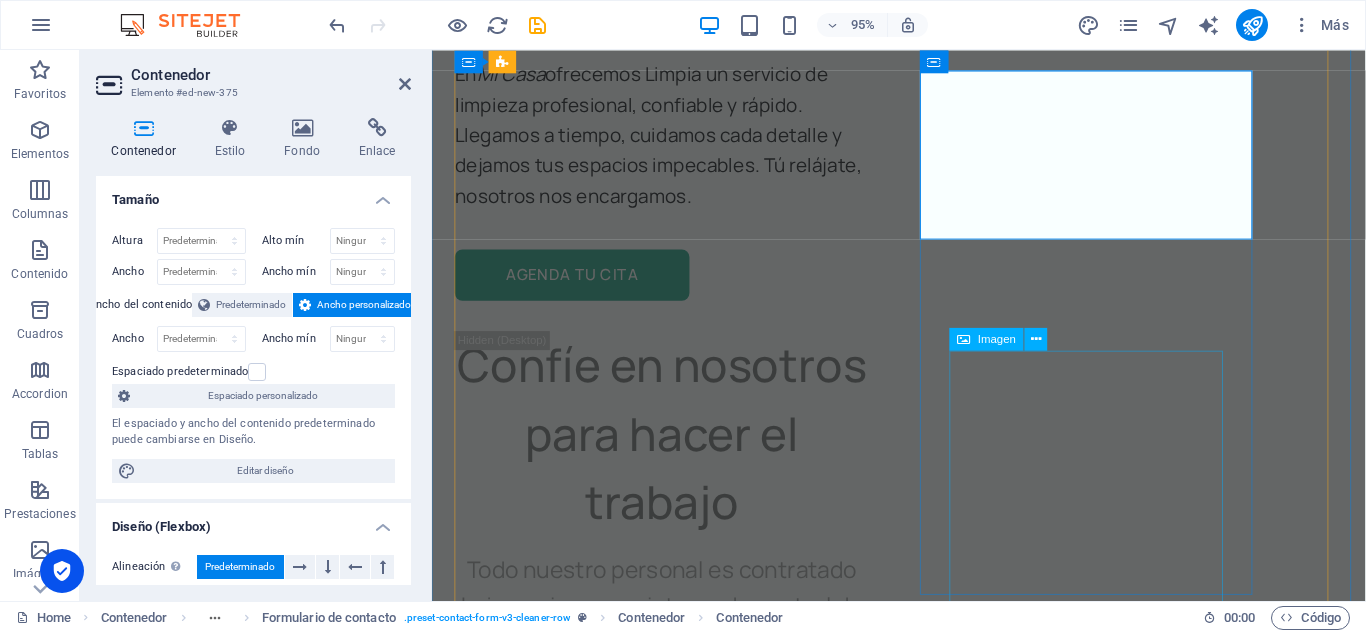 scroll, scrollTop: 10608, scrollLeft: 0, axis: vertical 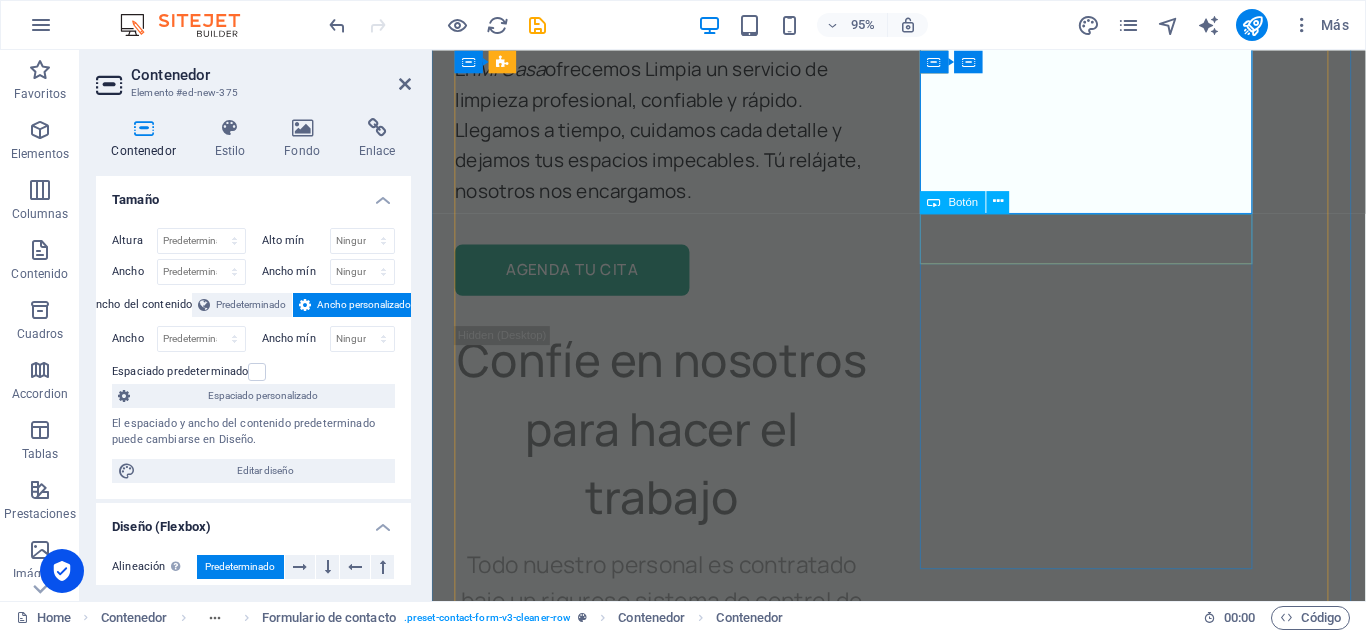 click on "Mail" at bounding box center [715, 4035] 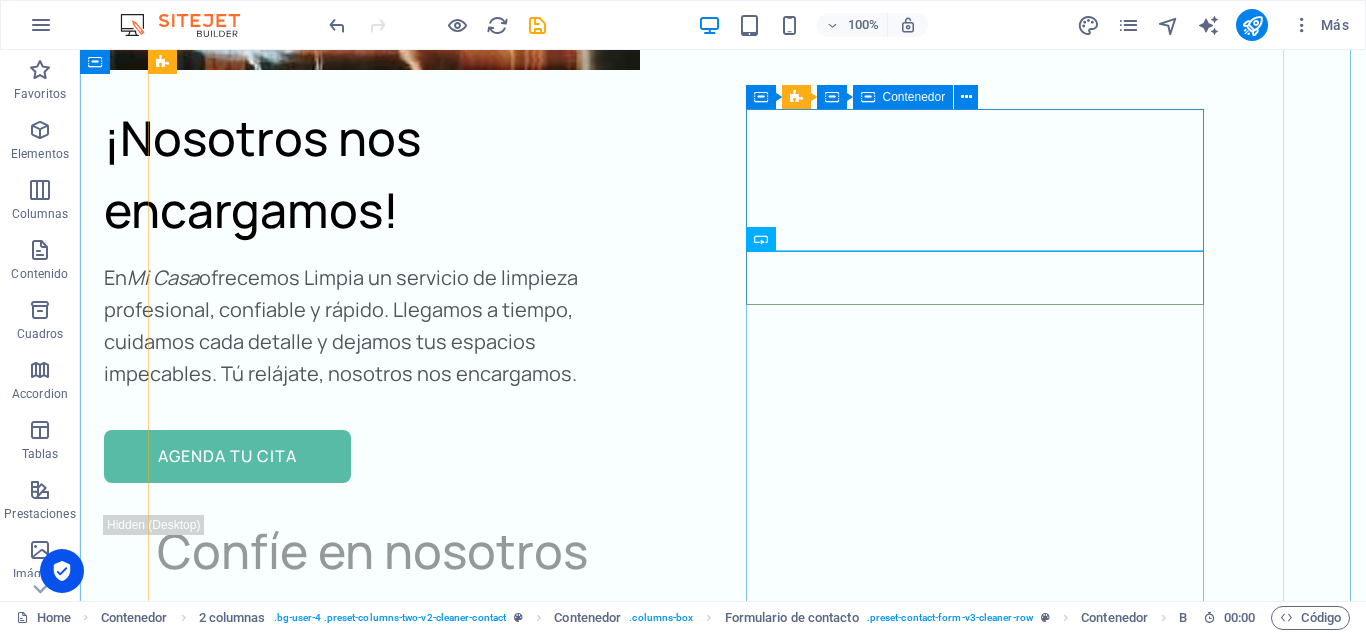 scroll, scrollTop: 8107, scrollLeft: 0, axis: vertical 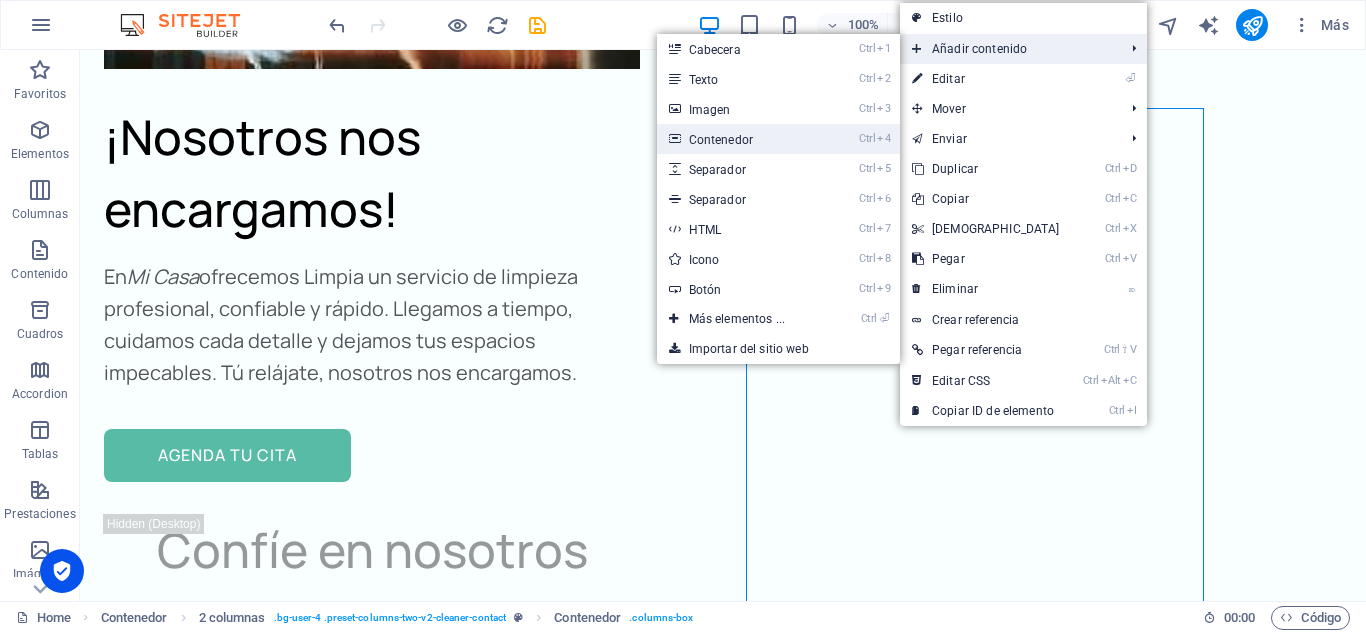 click on "Ctrl 4  Contenedor" at bounding box center (741, 139) 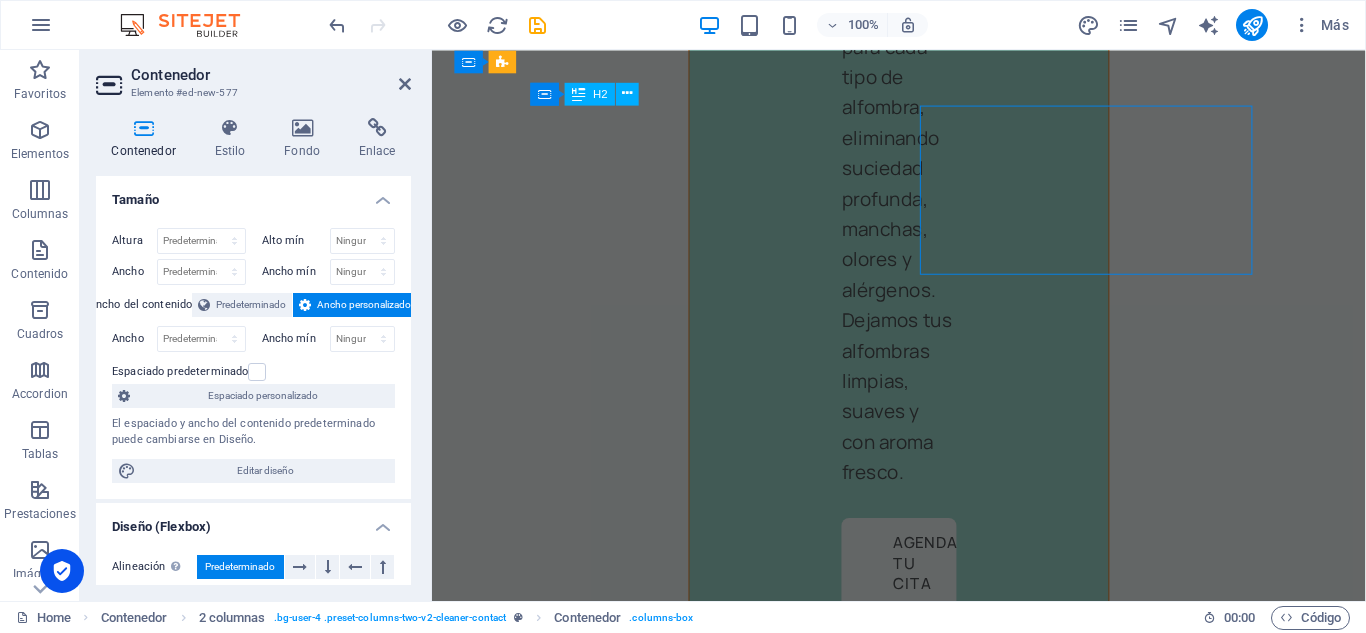 scroll, scrollTop: 10544, scrollLeft: 0, axis: vertical 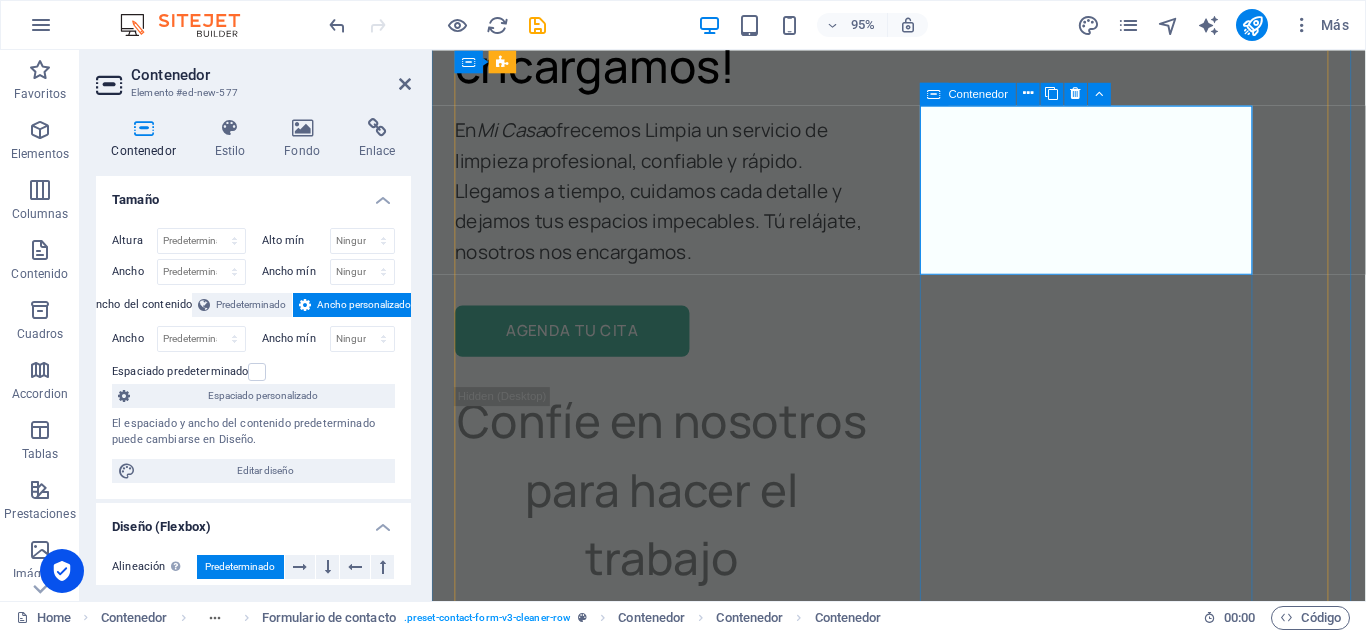 click on "Suelta el contenido aquí o  Añadir elementos  Pegar portapapeles Mail" at bounding box center (715, 4206) 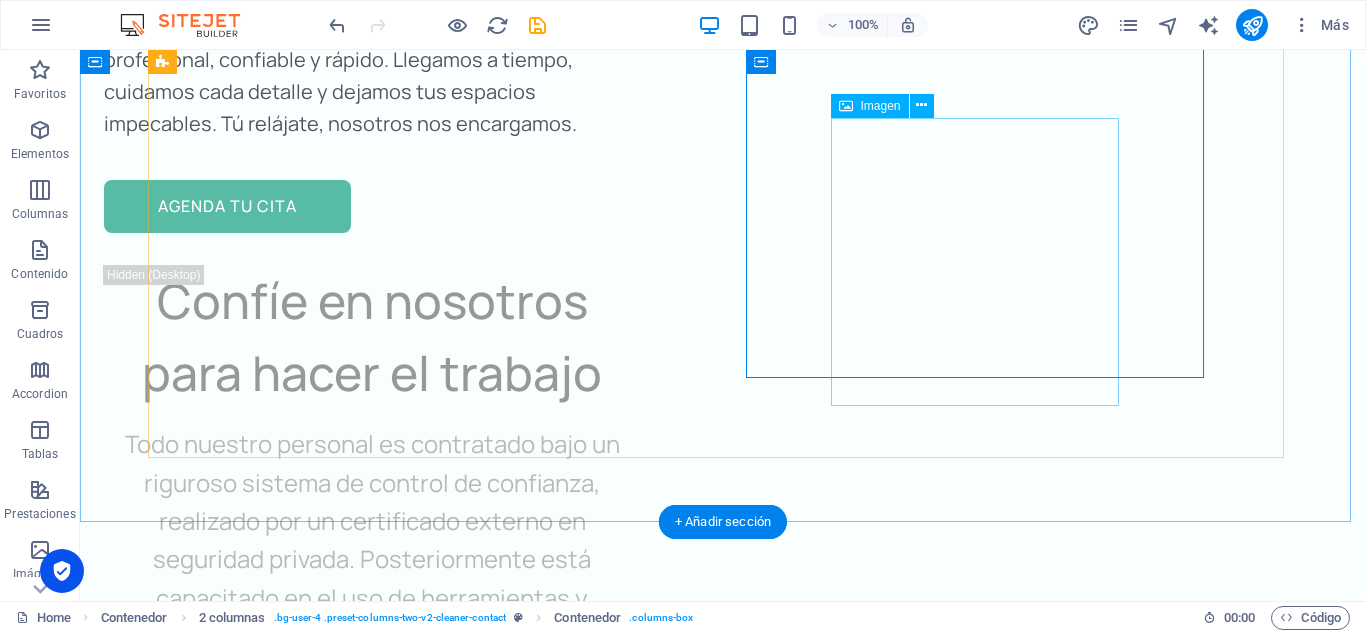scroll, scrollTop: 8357, scrollLeft: 0, axis: vertical 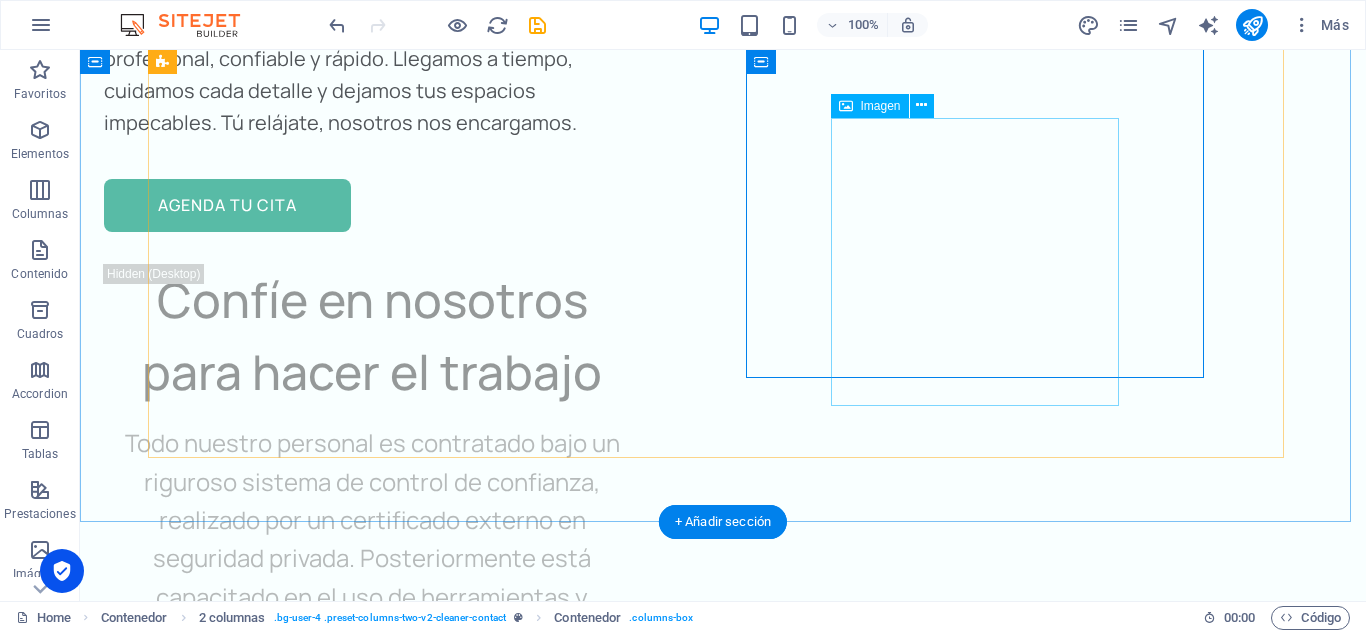 click at bounding box center (464, 4109) 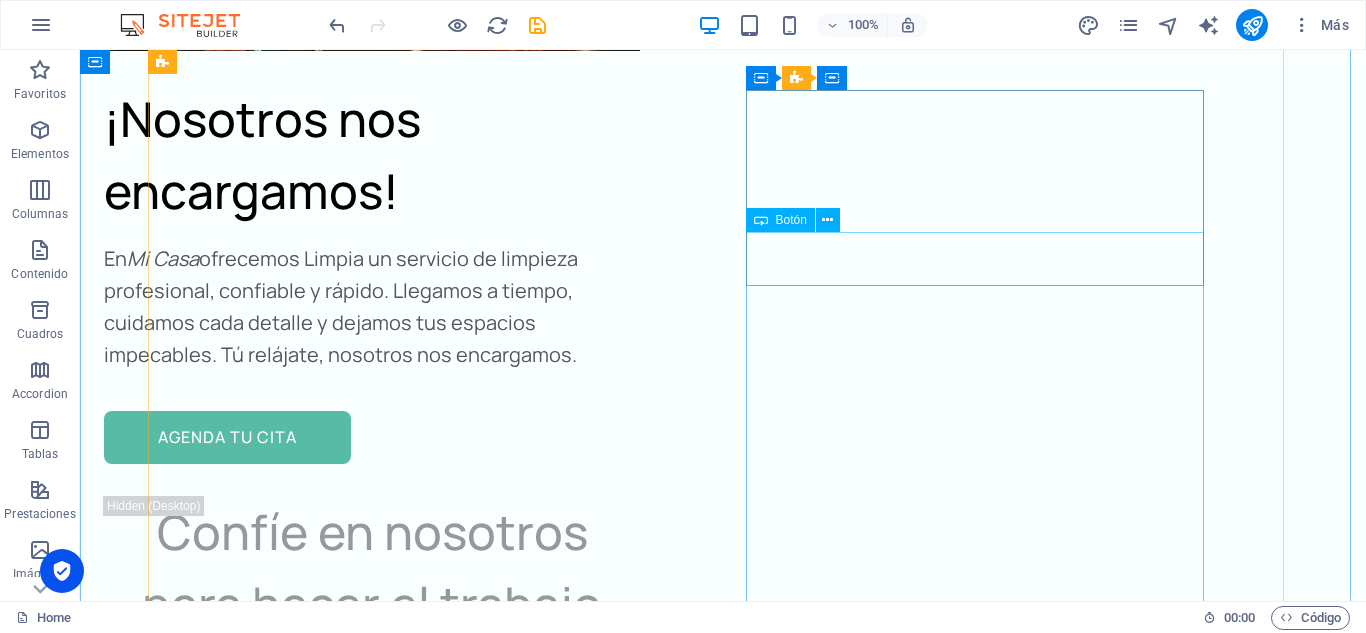 scroll, scrollTop: 8124, scrollLeft: 0, axis: vertical 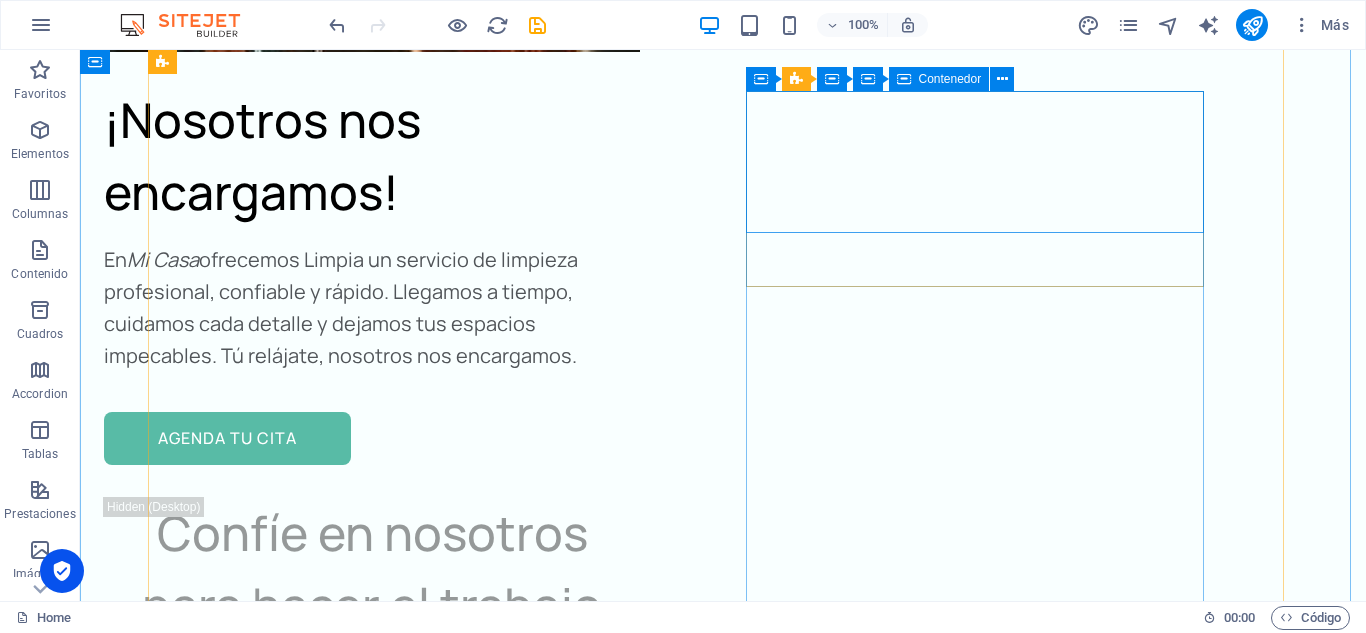 click on "Suelta el contenido aquí o  Añadir elementos  Pegar portapapeles" at bounding box center [464, 3925] 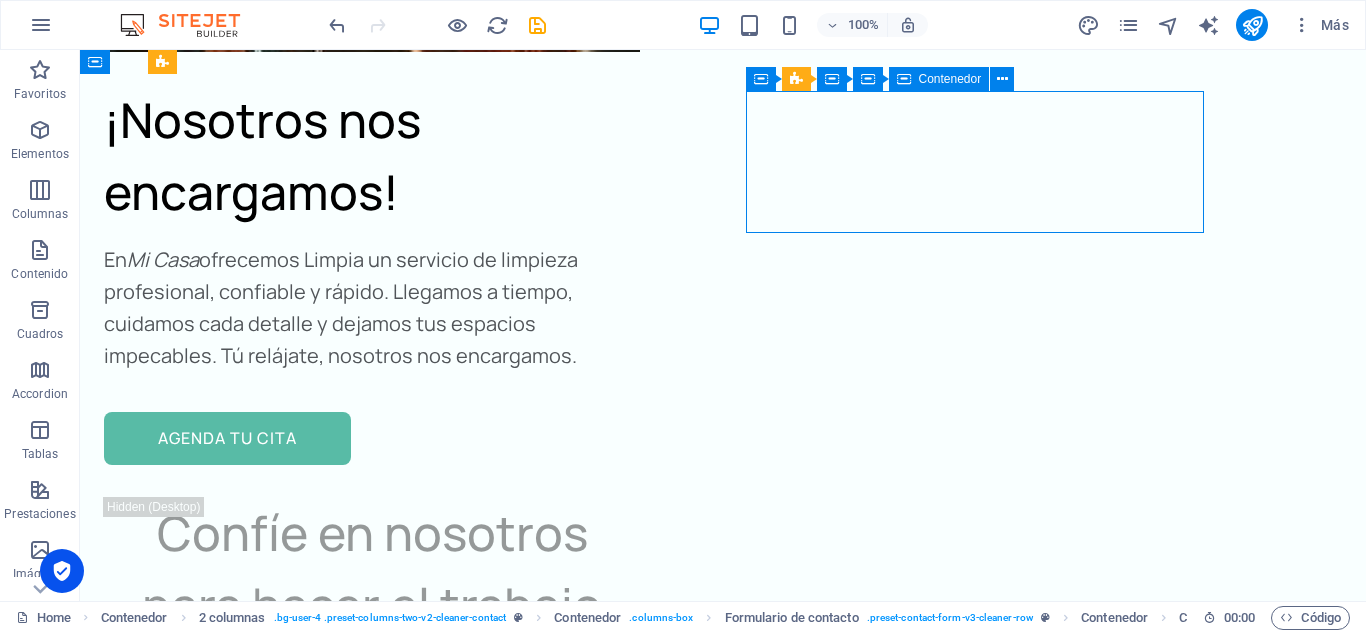 click on "Añadir elementos" at bounding box center [393, 3955] 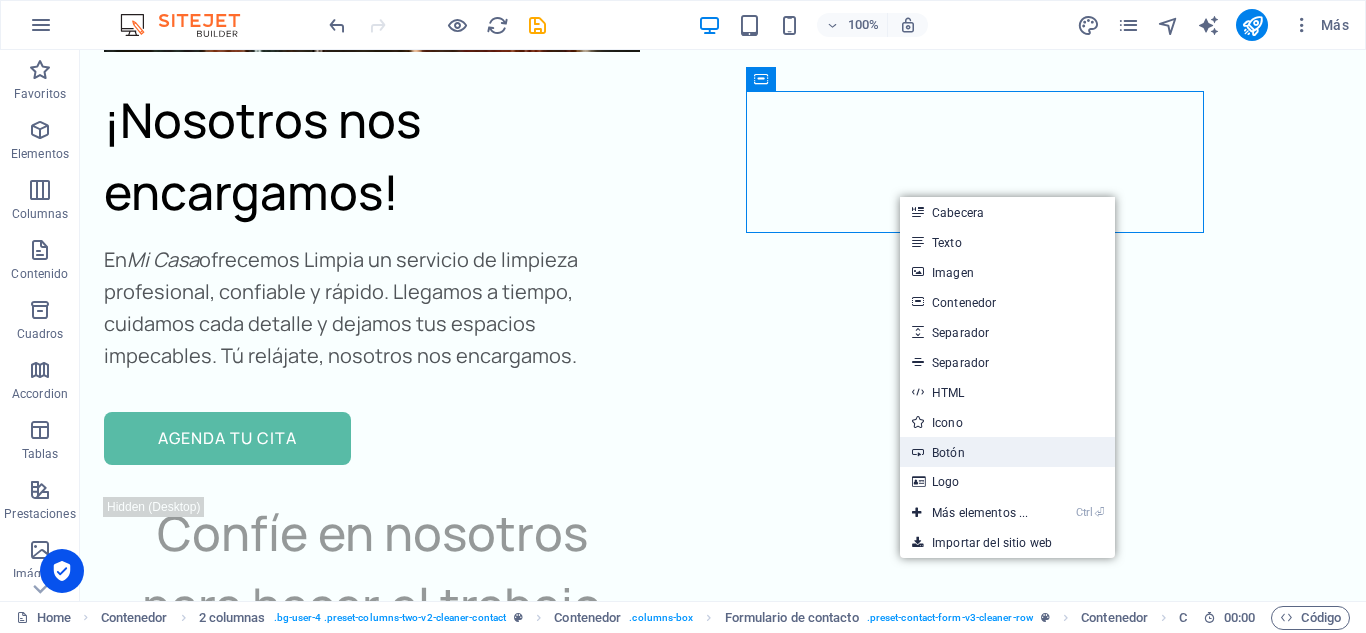 click on "Botón" at bounding box center [1007, 452] 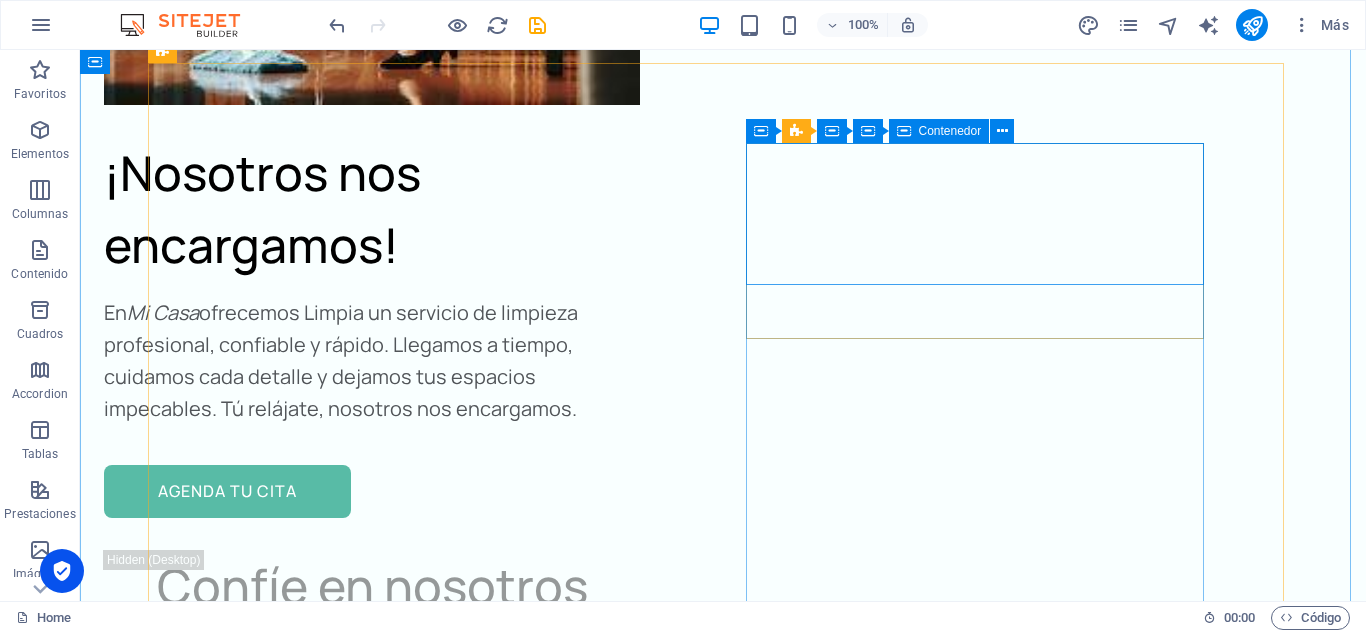 scroll, scrollTop: 8072, scrollLeft: 0, axis: vertical 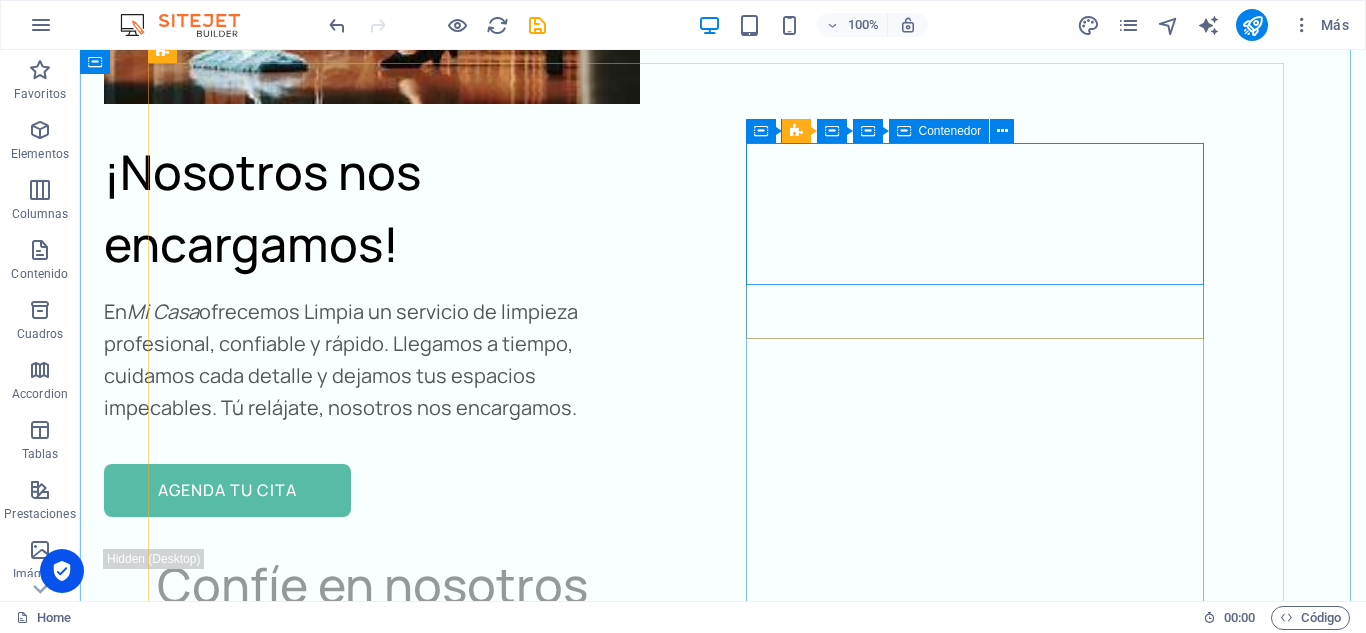click on "Añadir elementos" at bounding box center [393, 4007] 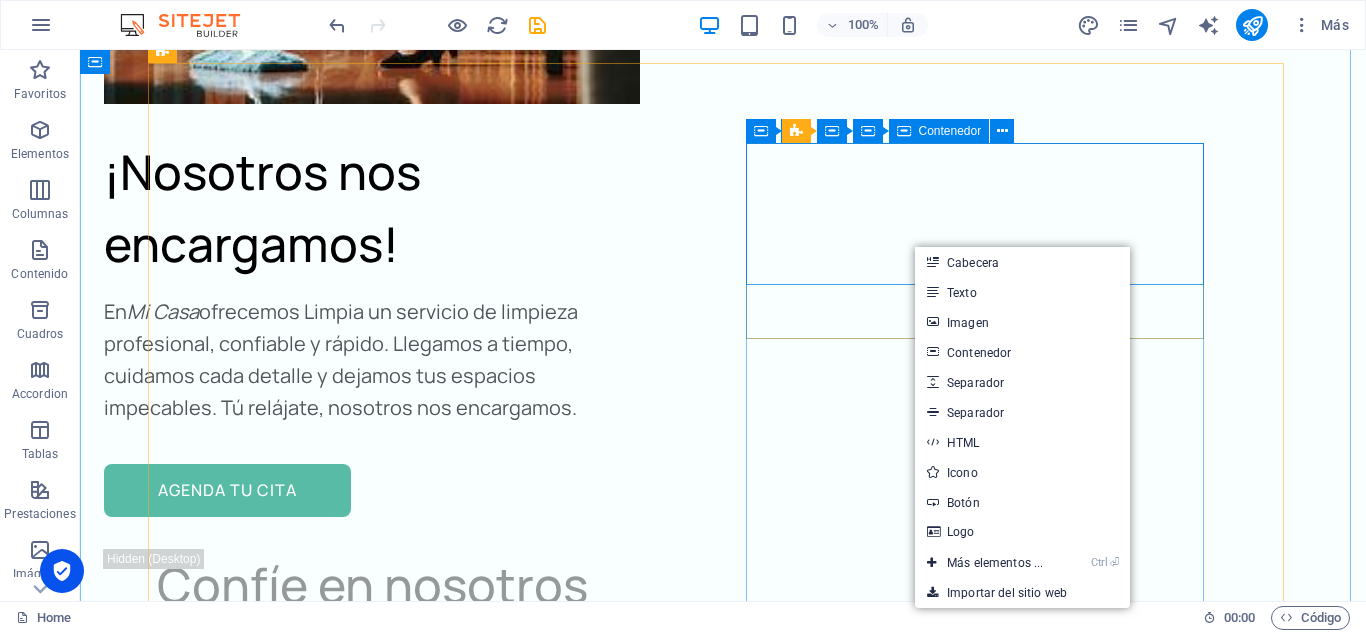 click on "Añadir elementos" at bounding box center [393, 4007] 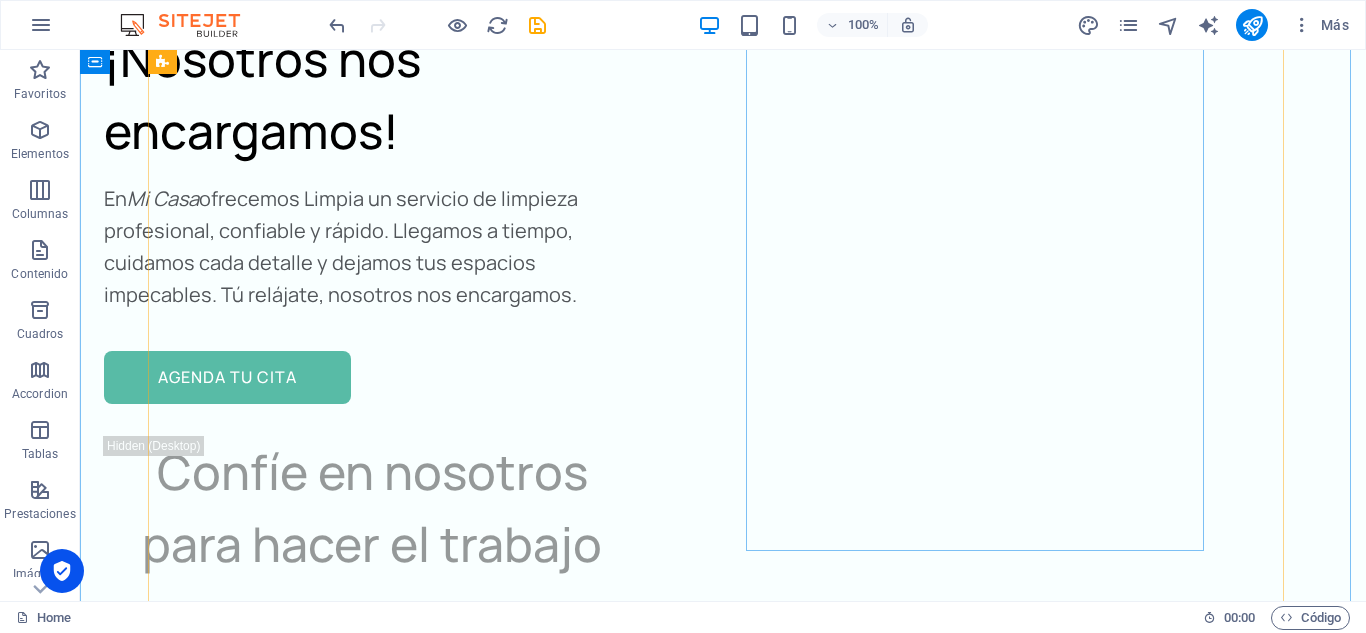 scroll, scrollTop: 8186, scrollLeft: 0, axis: vertical 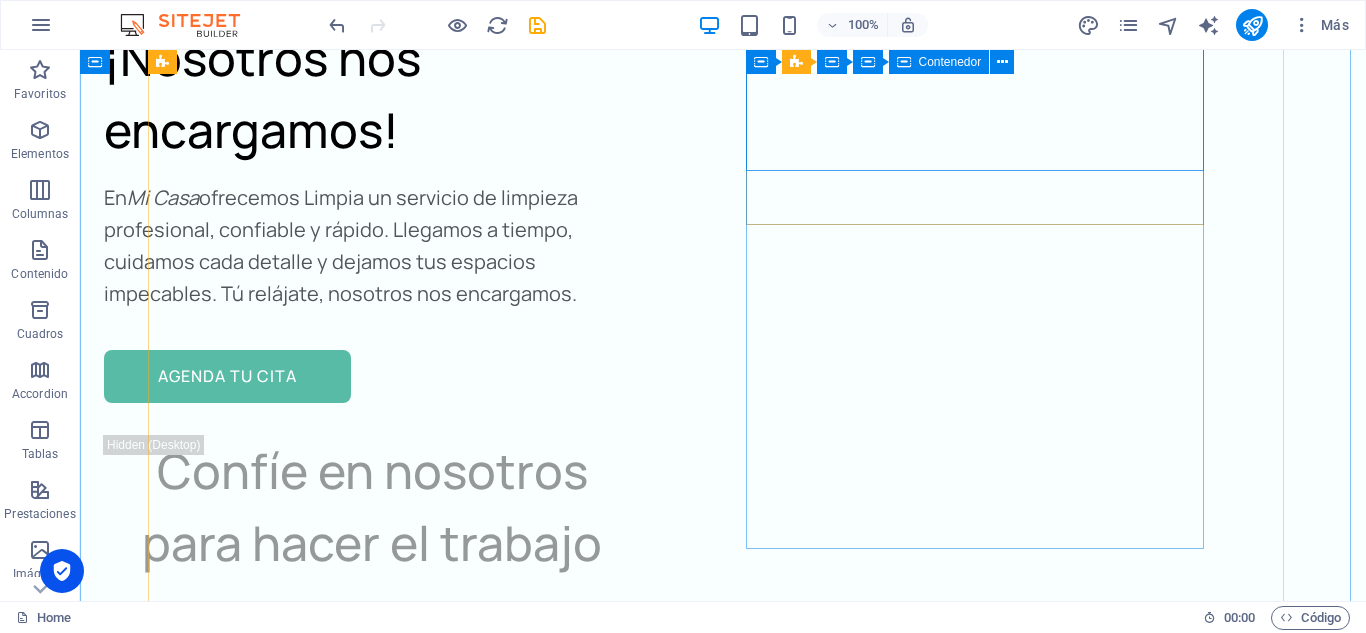 click on "Añadir elementos" at bounding box center [393, 3893] 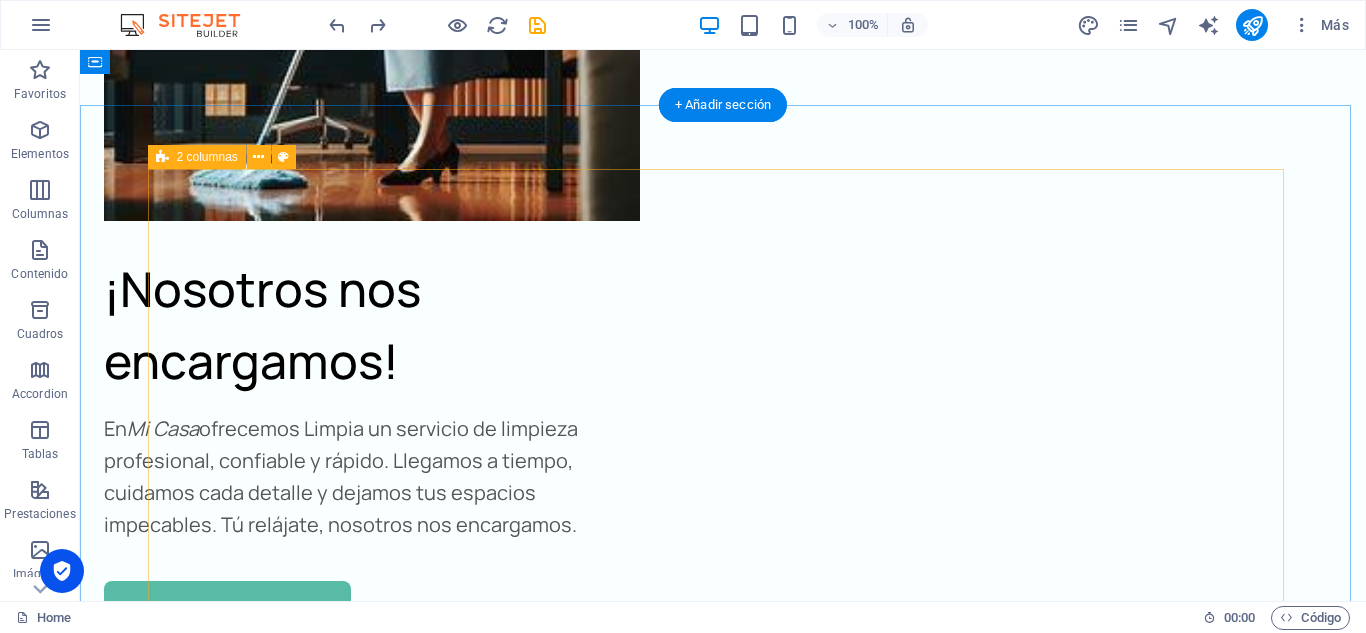 scroll, scrollTop: 7954, scrollLeft: 0, axis: vertical 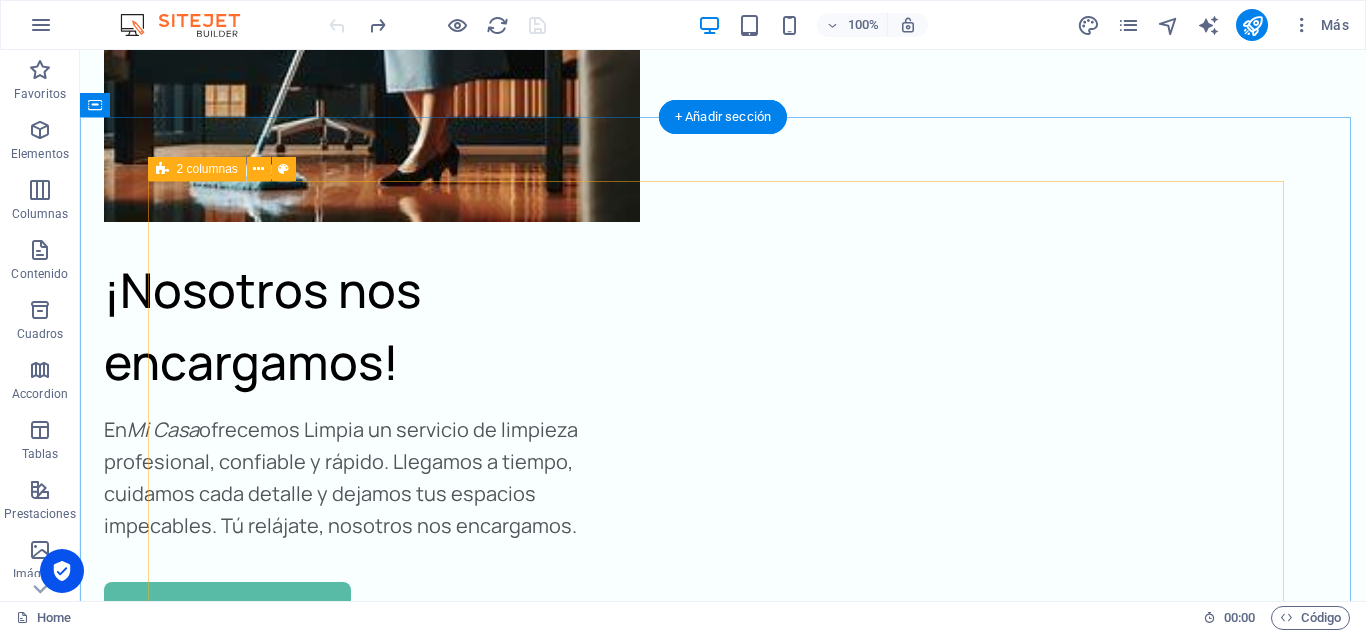 click on "¡Contáctanos [DATE] mismo! Estamos listos para ofrecerte un servicio profesional, rápido y confiable. Mail WHATSAPP" at bounding box center (723, 3946) 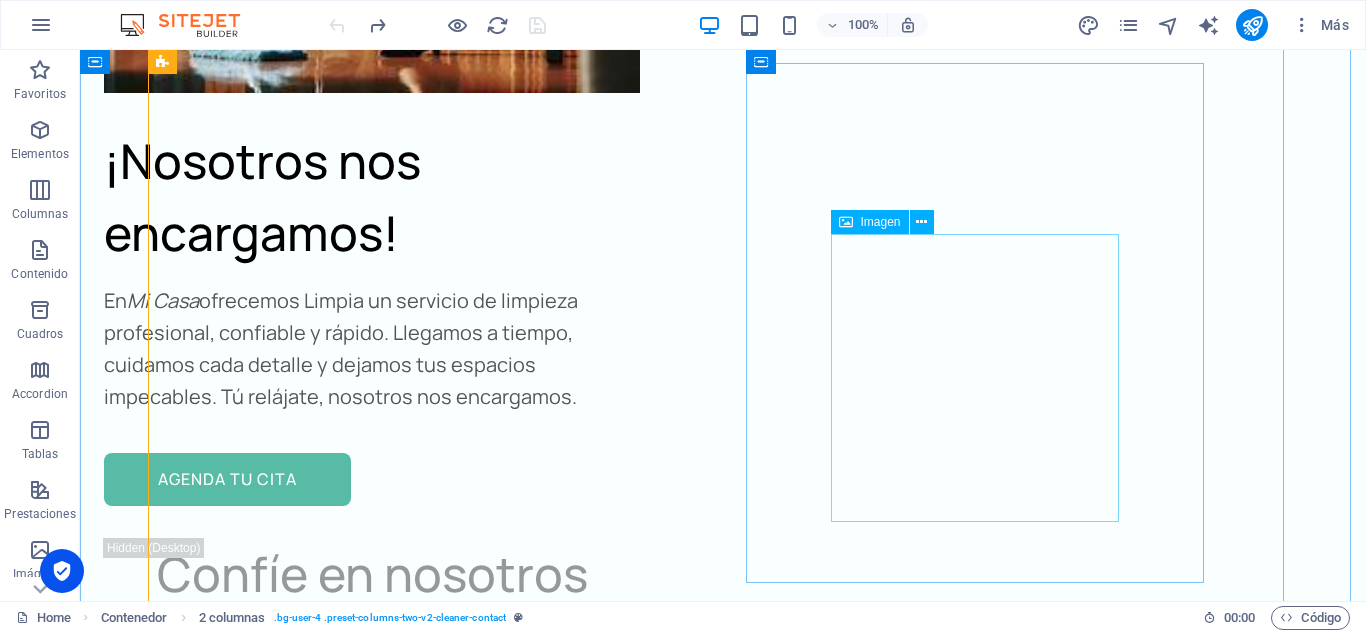 scroll, scrollTop: 8077, scrollLeft: 0, axis: vertical 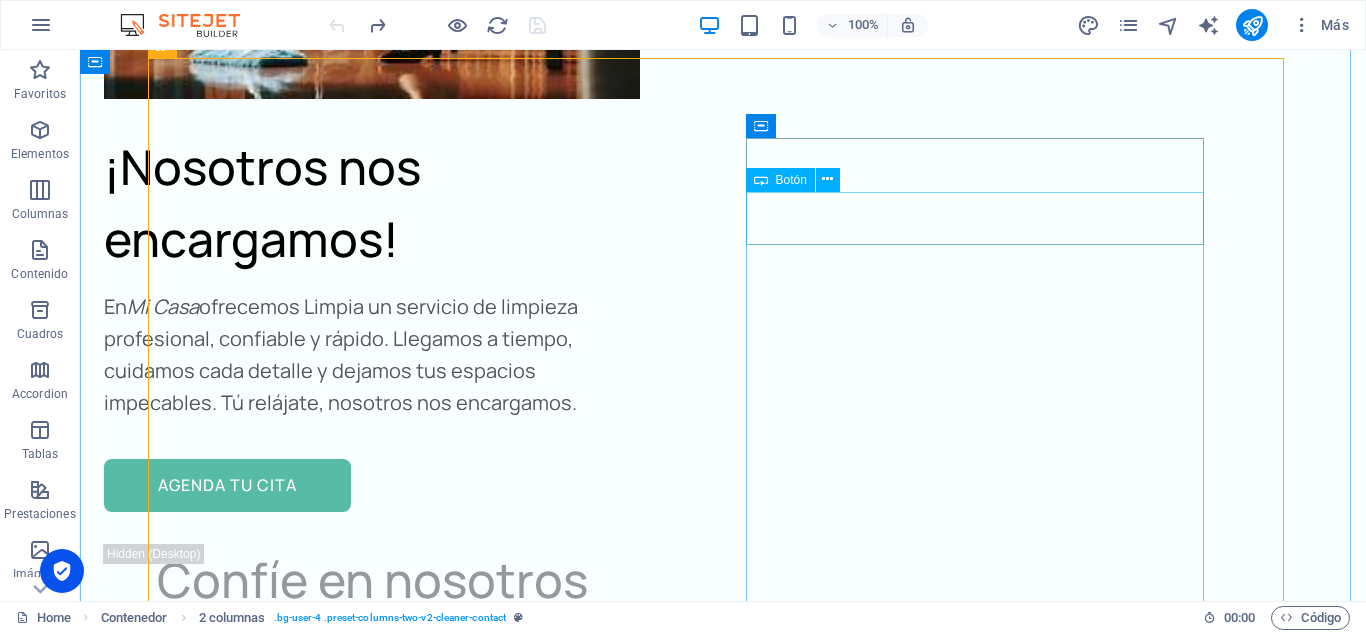 click on "WHATSAPP" at bounding box center (464, 3981) 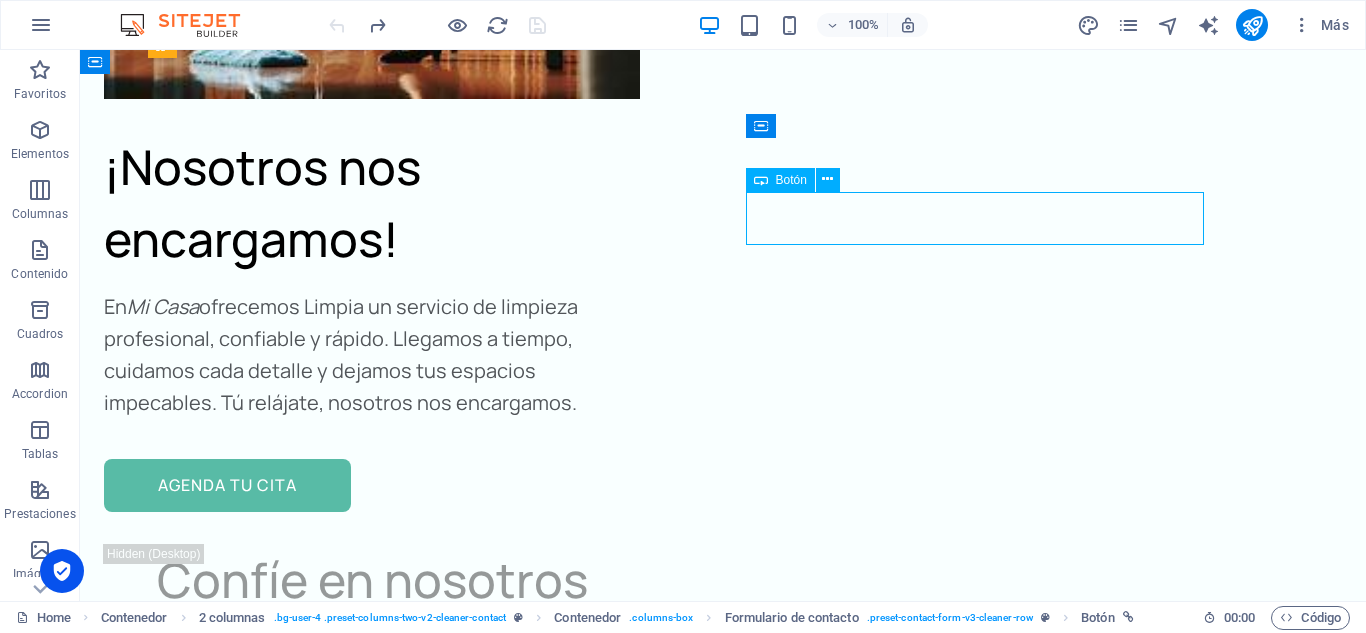 click on "WHATSAPP" at bounding box center [464, 3981] 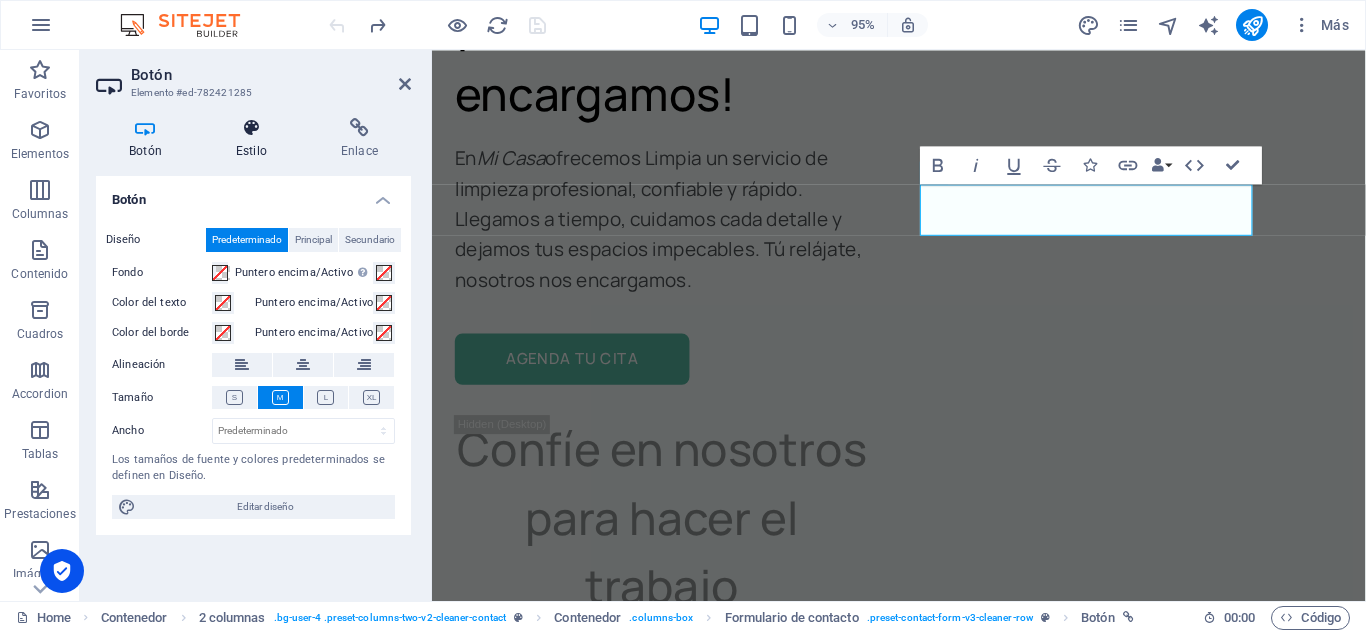 click on "Estilo" at bounding box center (255, 139) 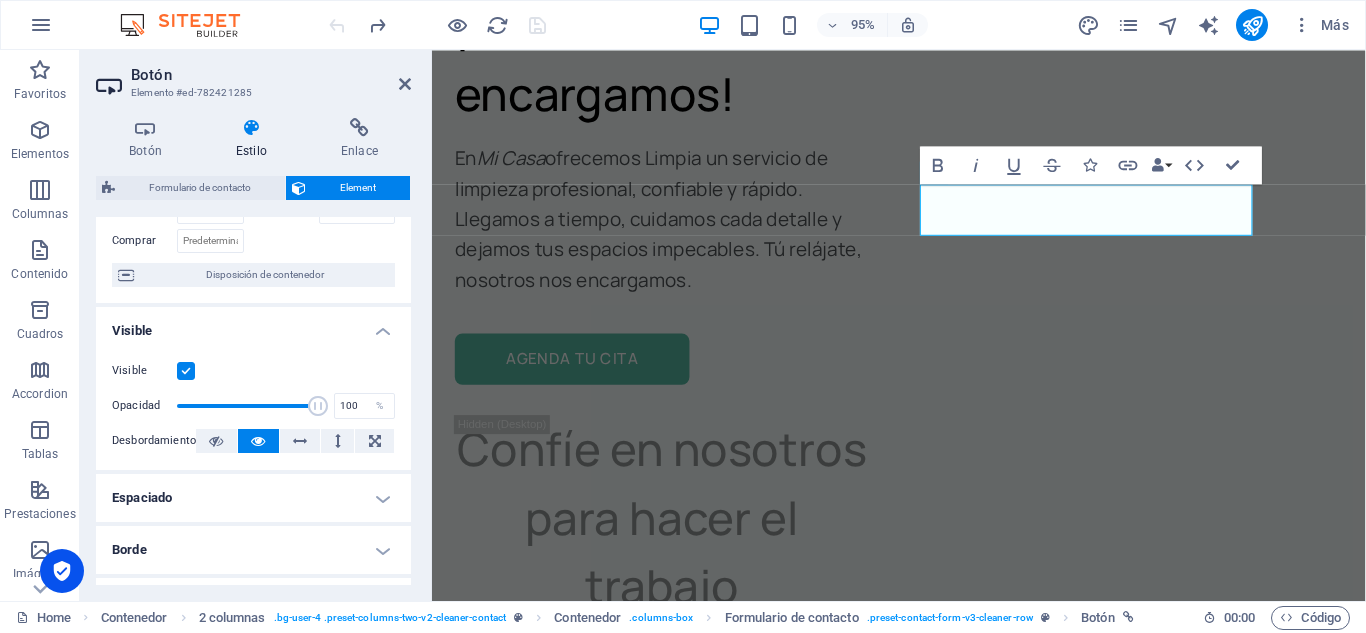 scroll, scrollTop: 156, scrollLeft: 0, axis: vertical 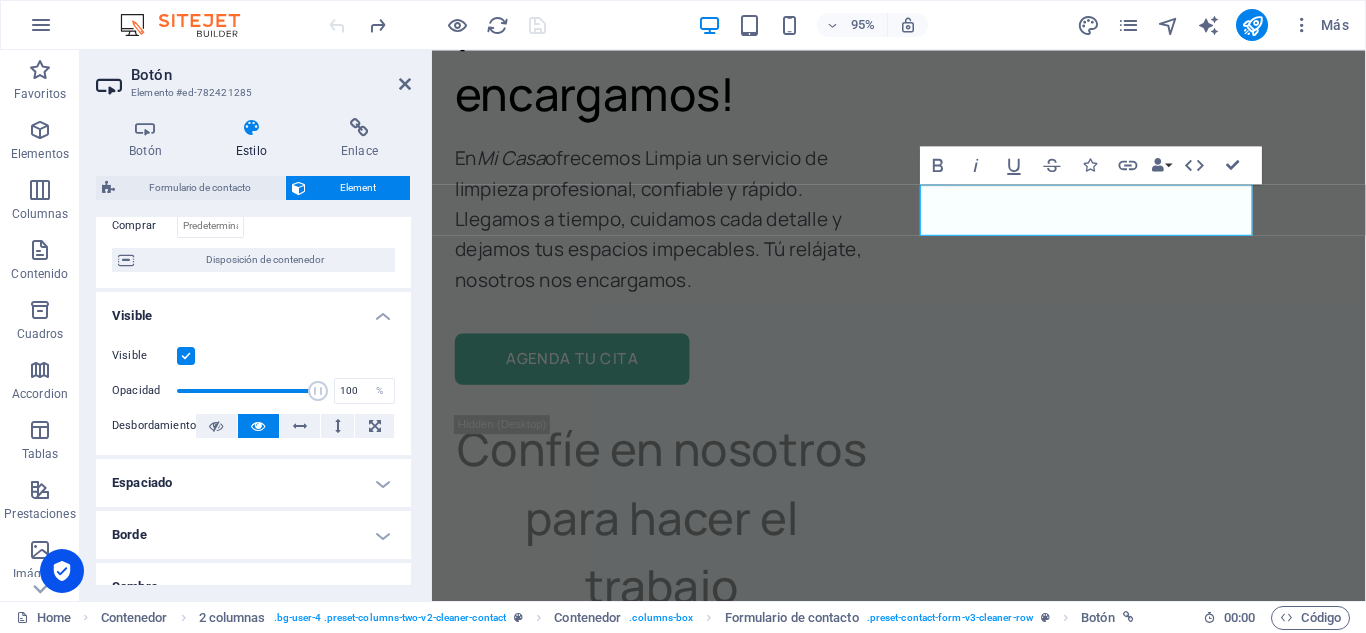 click on "Espaciado" at bounding box center (253, 483) 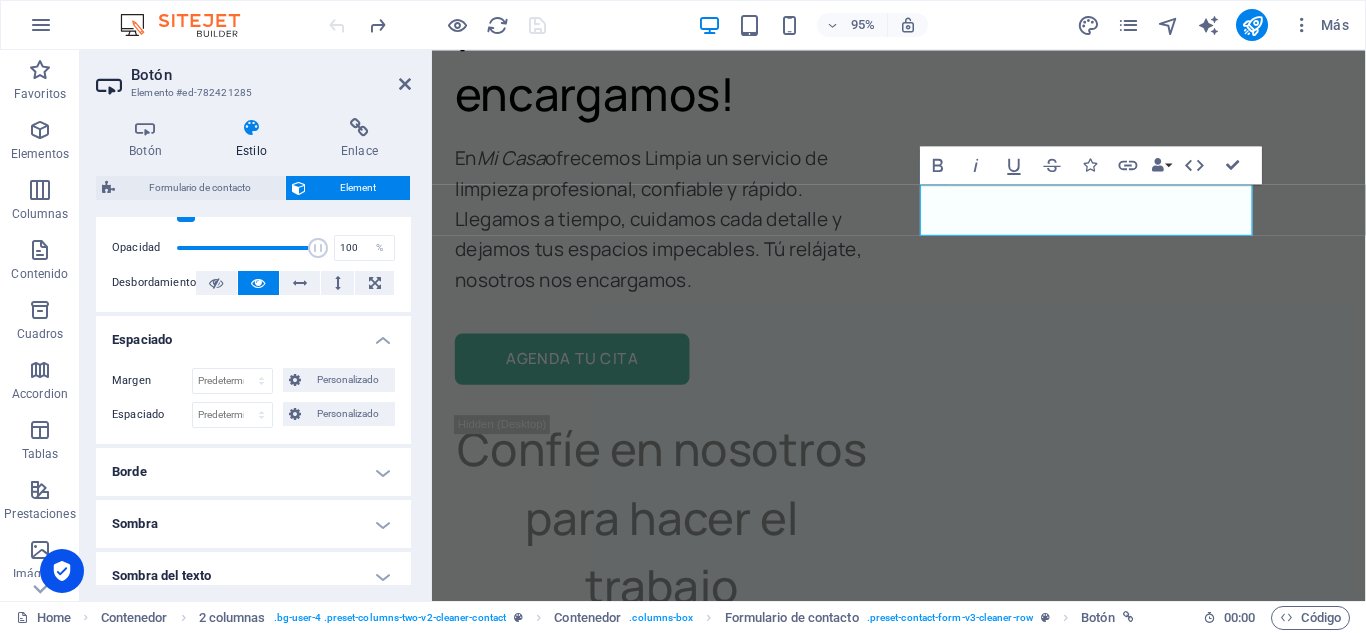 scroll, scrollTop: 310, scrollLeft: 0, axis: vertical 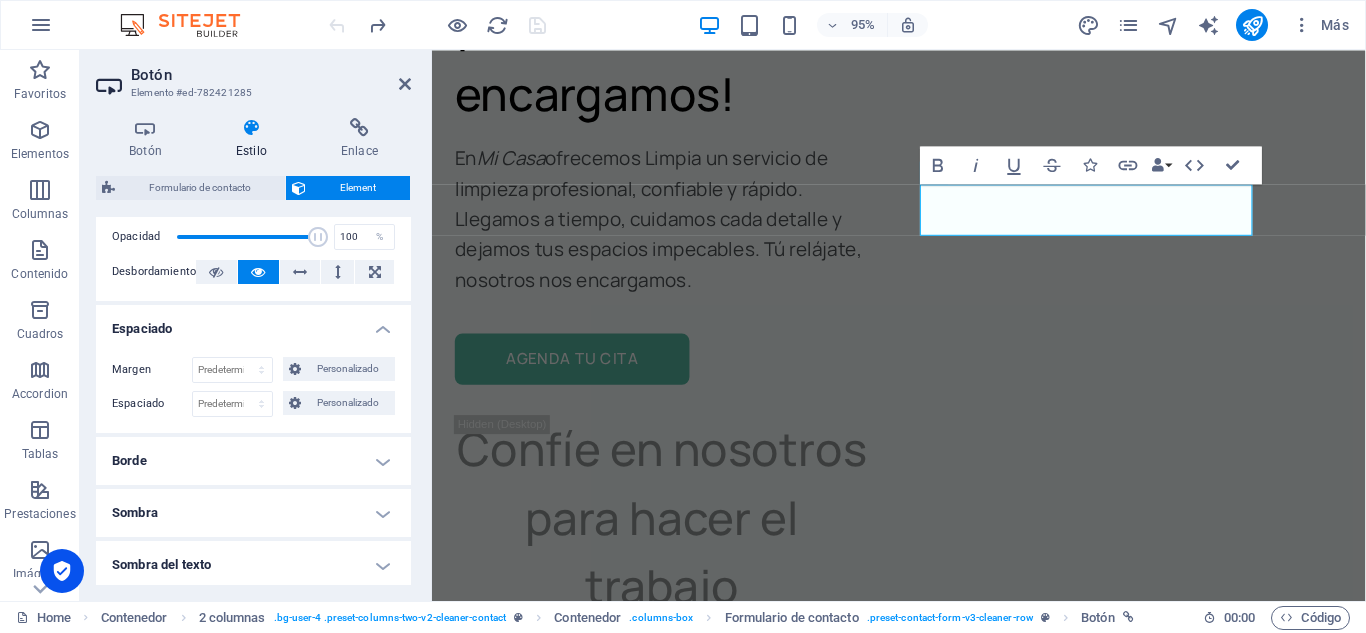 click on "Sombra" at bounding box center [253, 513] 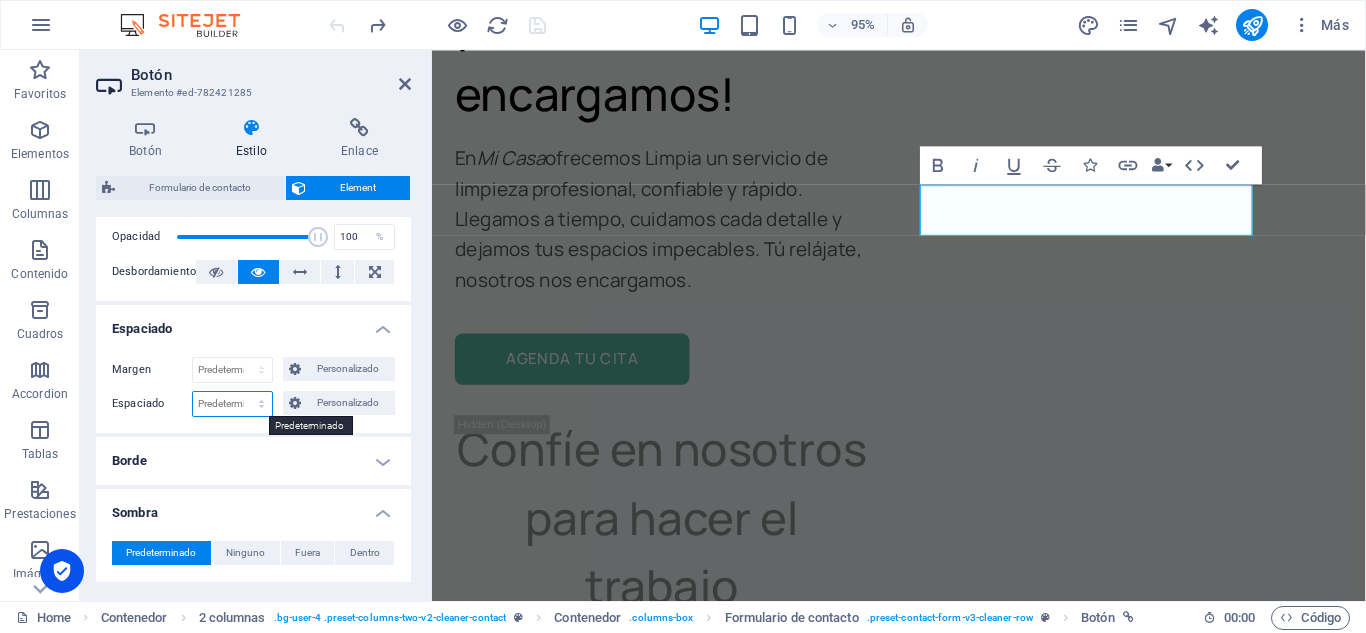 click on "Predeterminado px rem % vh vw Personalizado" at bounding box center [232, 404] 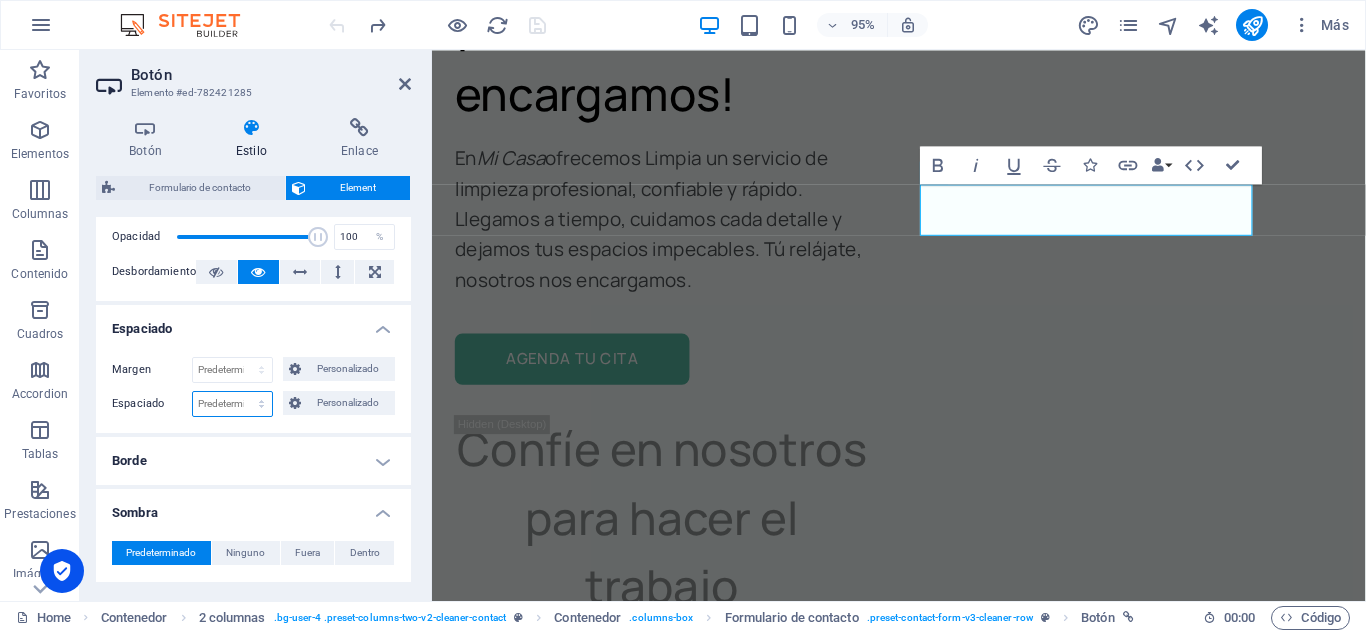 click on "Predeterminado px rem % vh vw Personalizado" at bounding box center [232, 404] 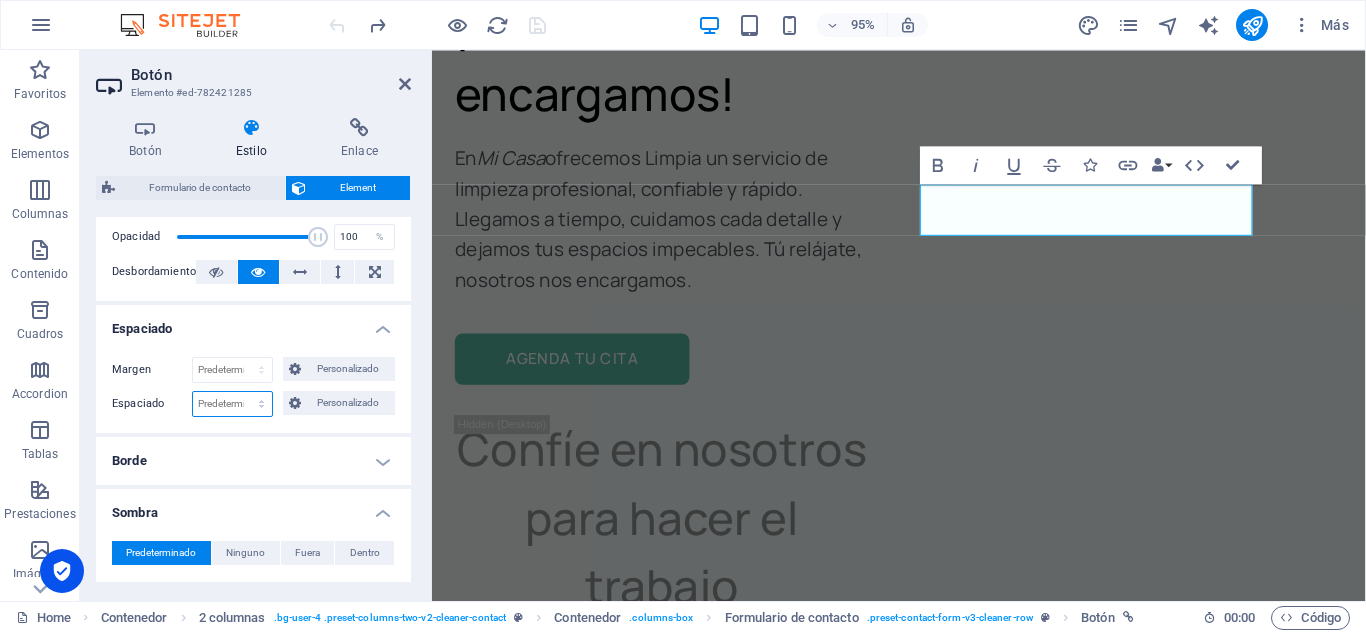 select on "px" 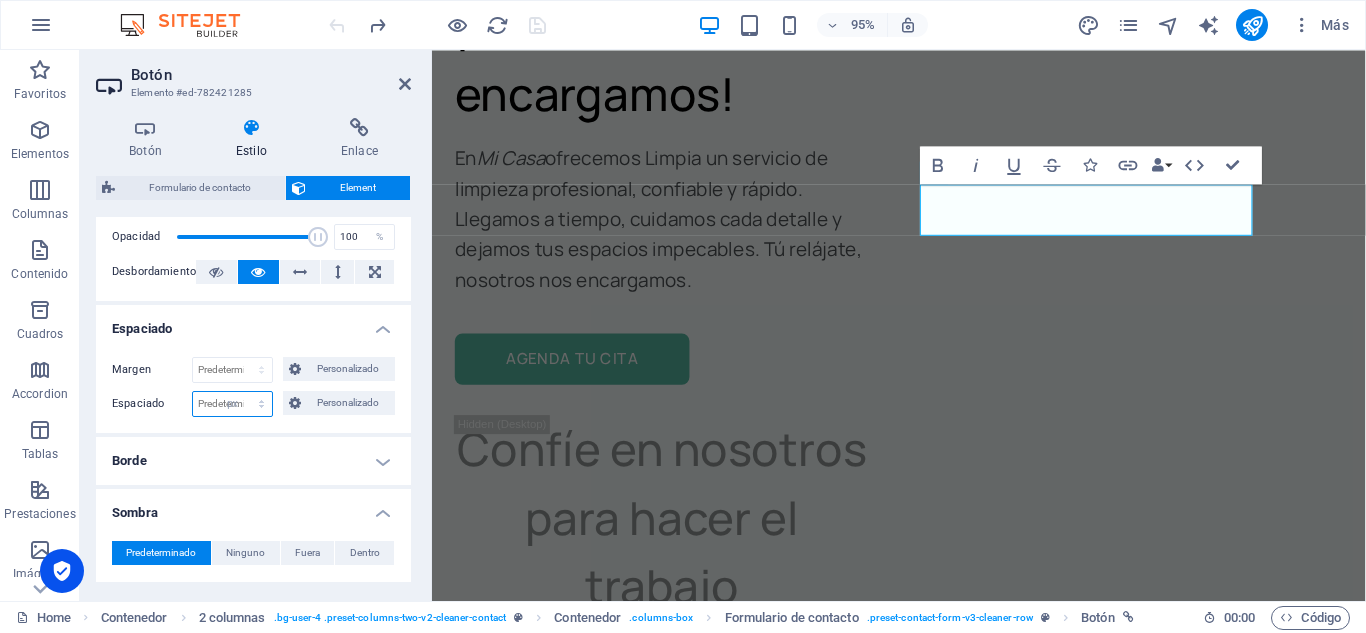 click on "Predeterminado px rem % vh vw Personalizado" at bounding box center (232, 404) 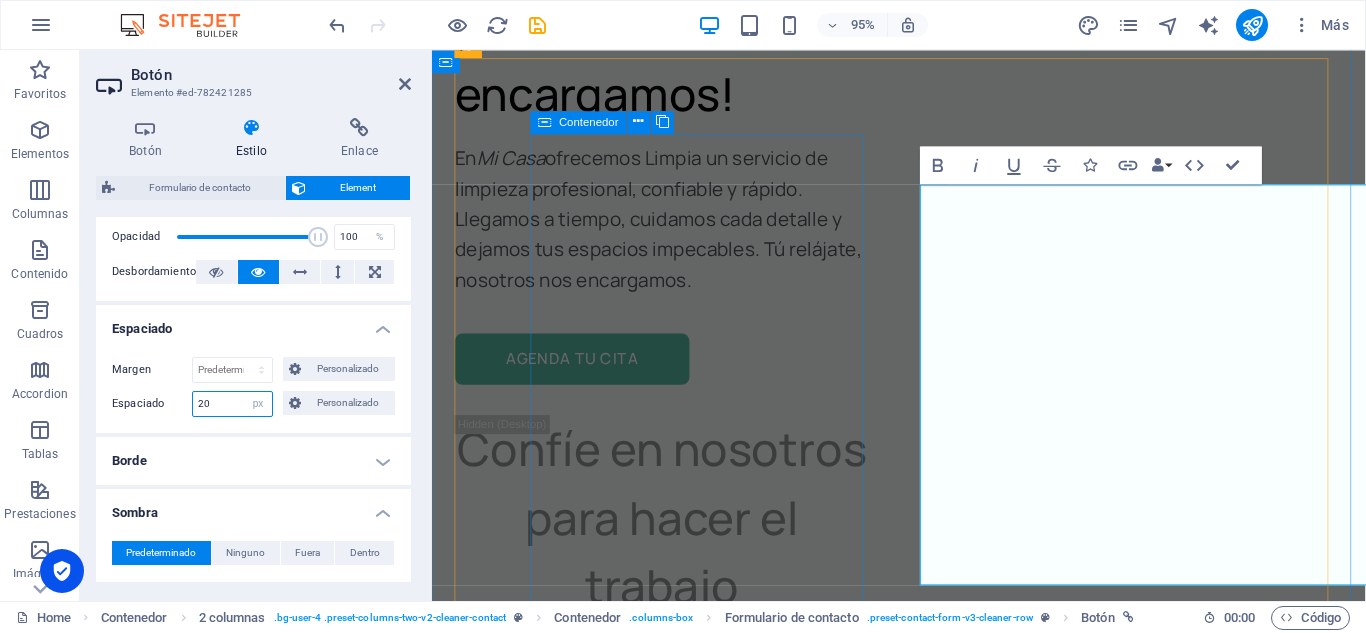 type on "2" 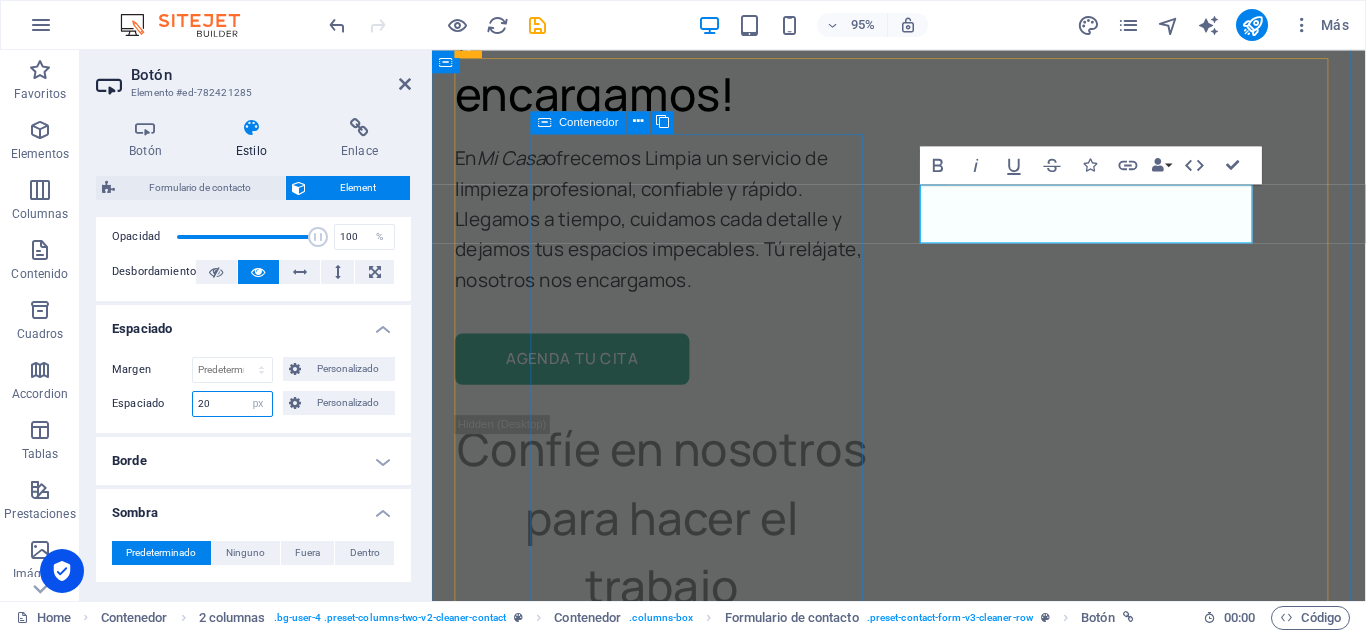 type on "2" 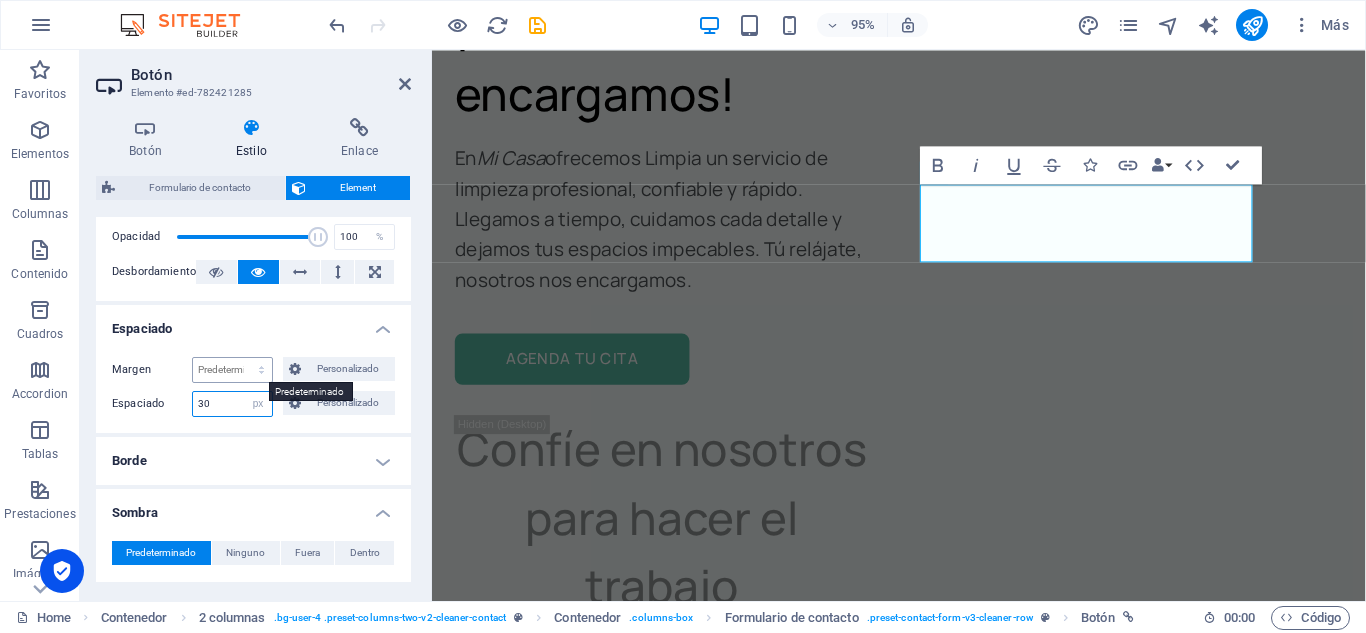 type on "30" 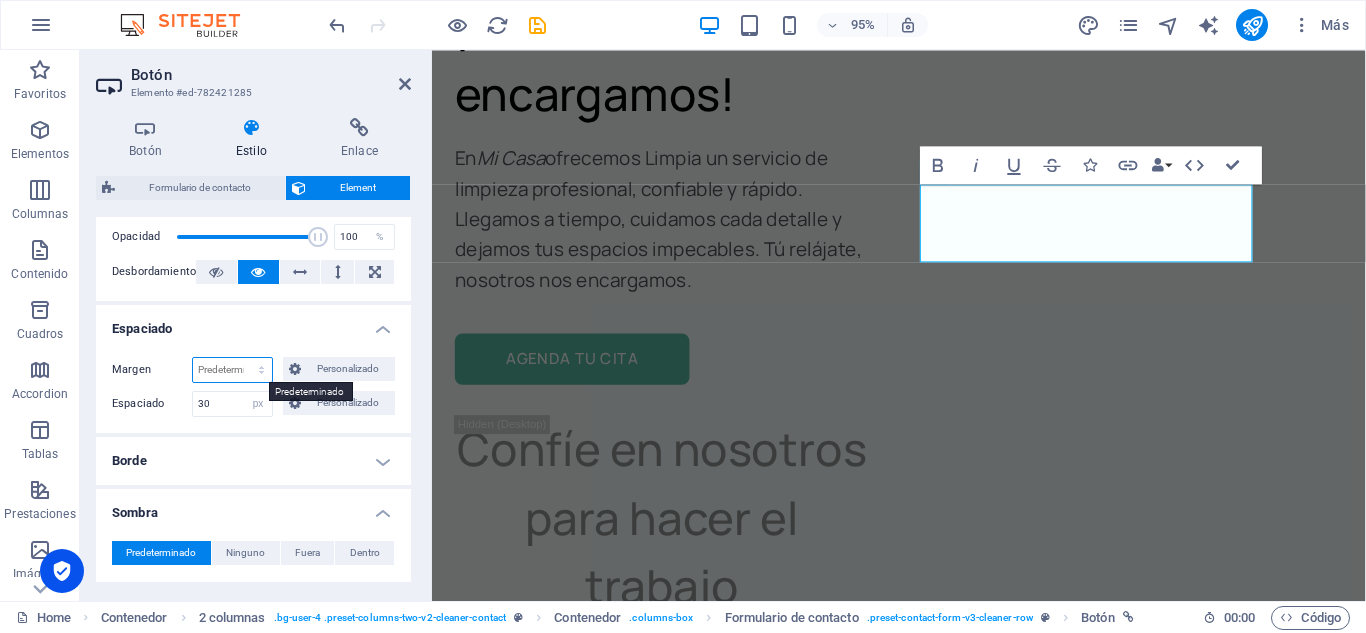 click on "Predeterminado automático px % rem vw vh Personalizado" at bounding box center [232, 370] 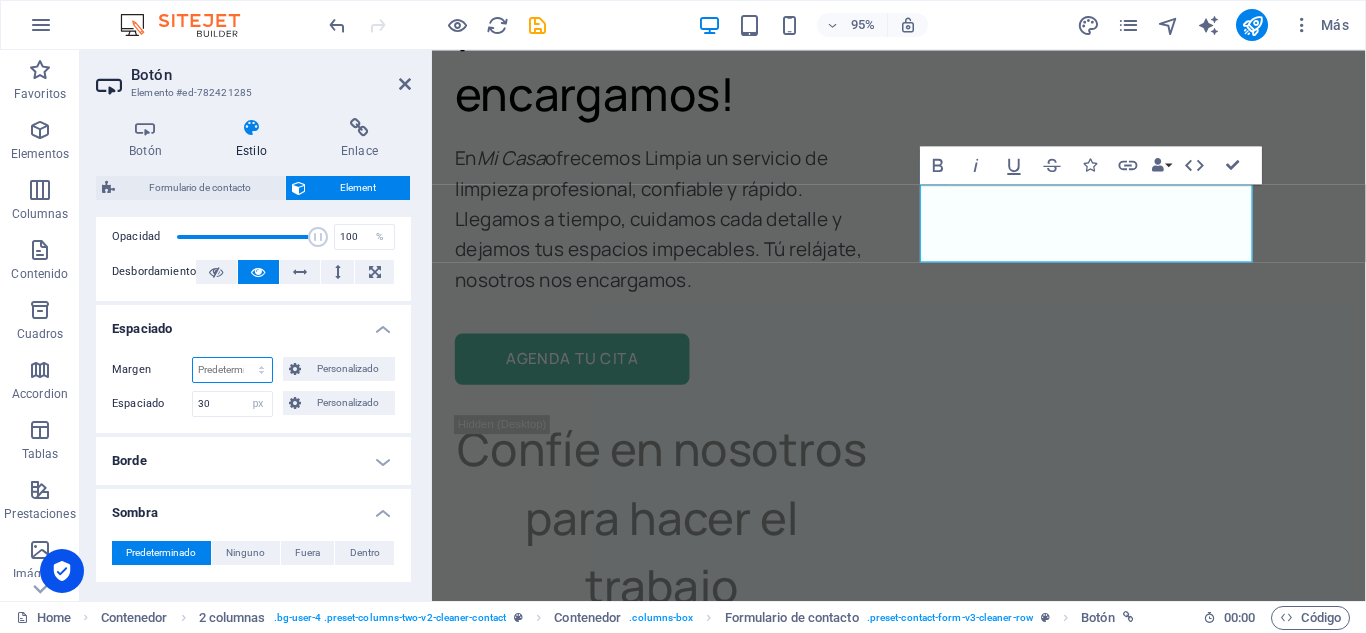 select on "px" 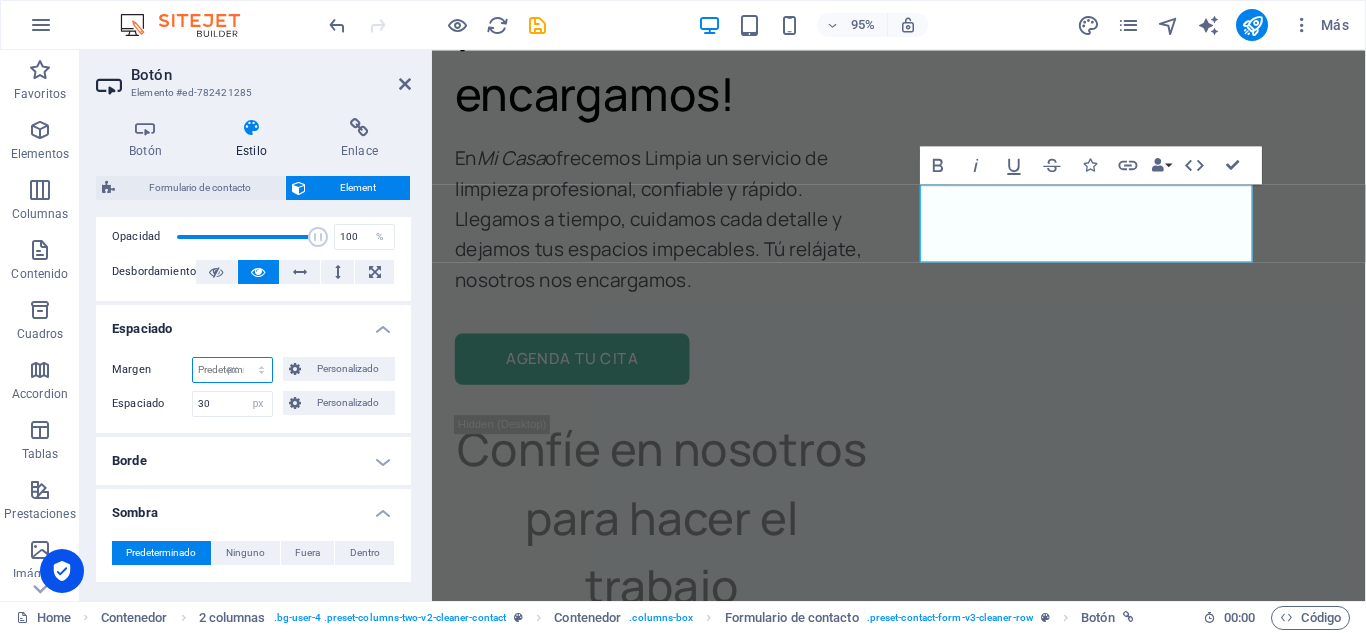 click on "Predeterminado automático px % rem vw vh Personalizado" at bounding box center [232, 370] 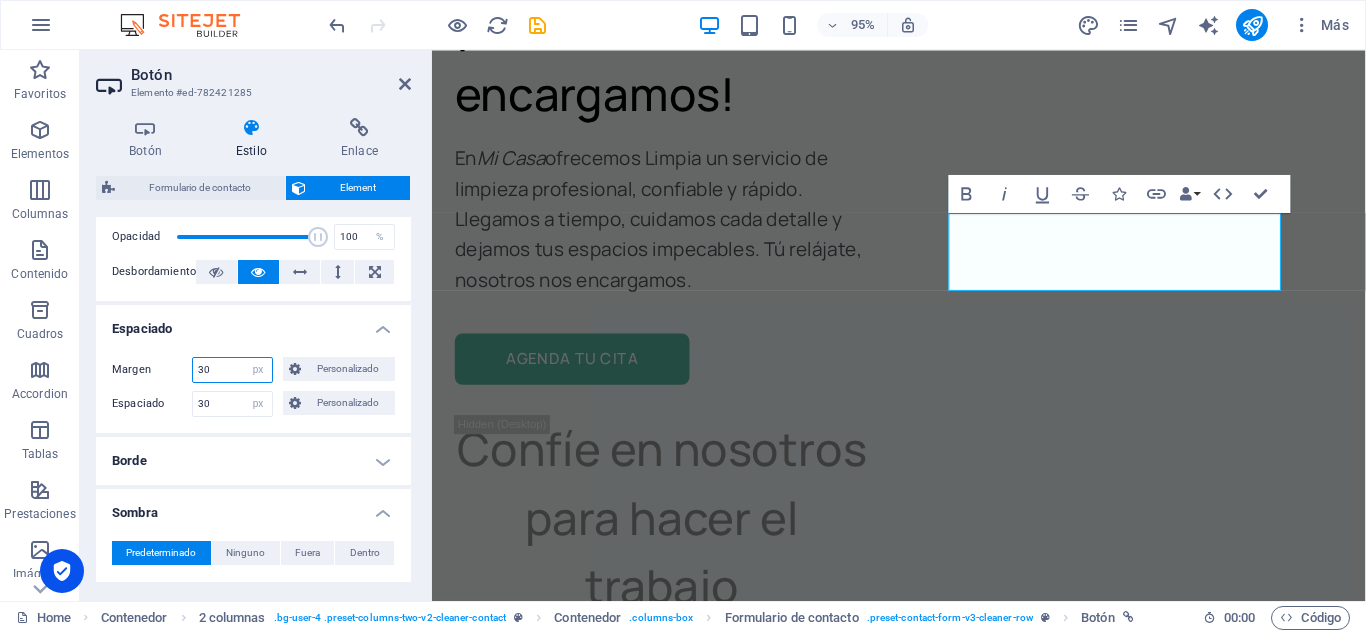 type on "3" 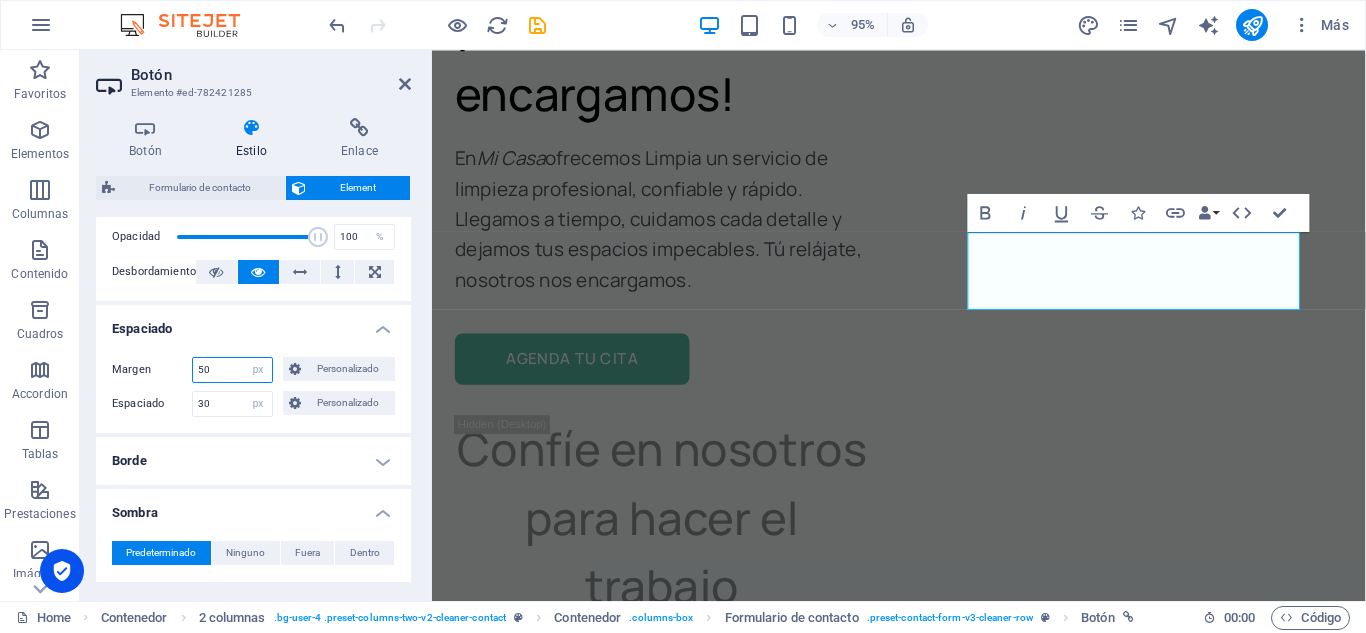 type on "5" 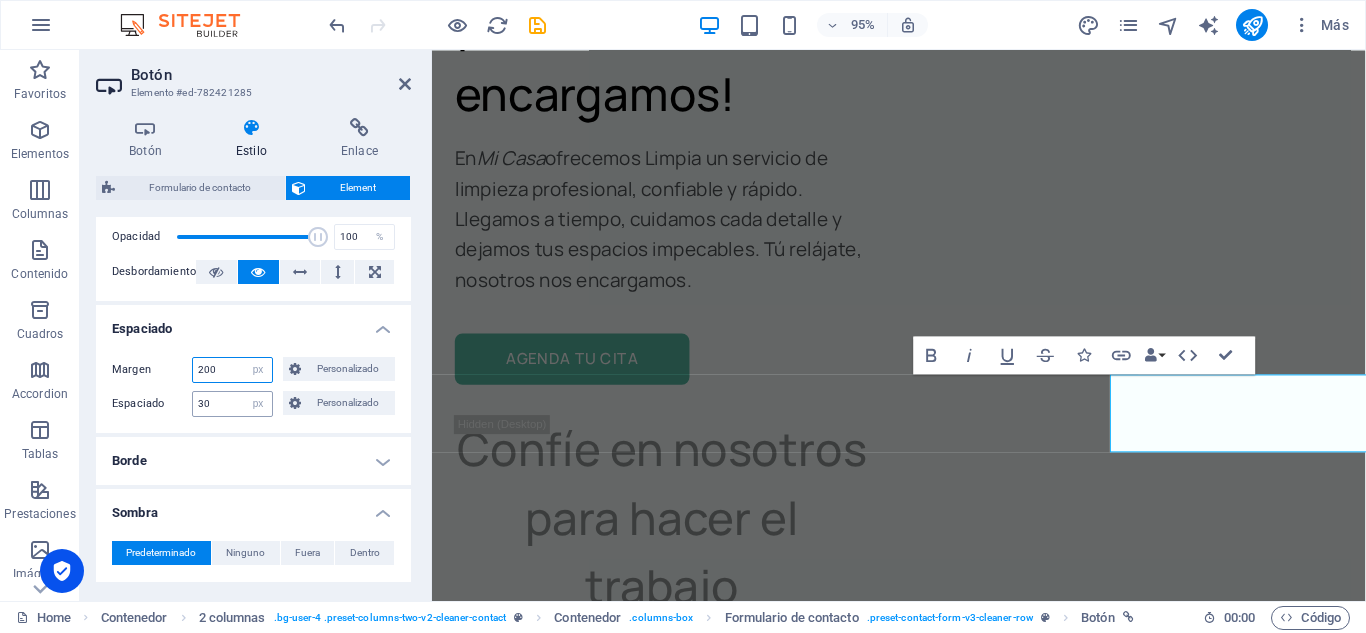 type on "200" 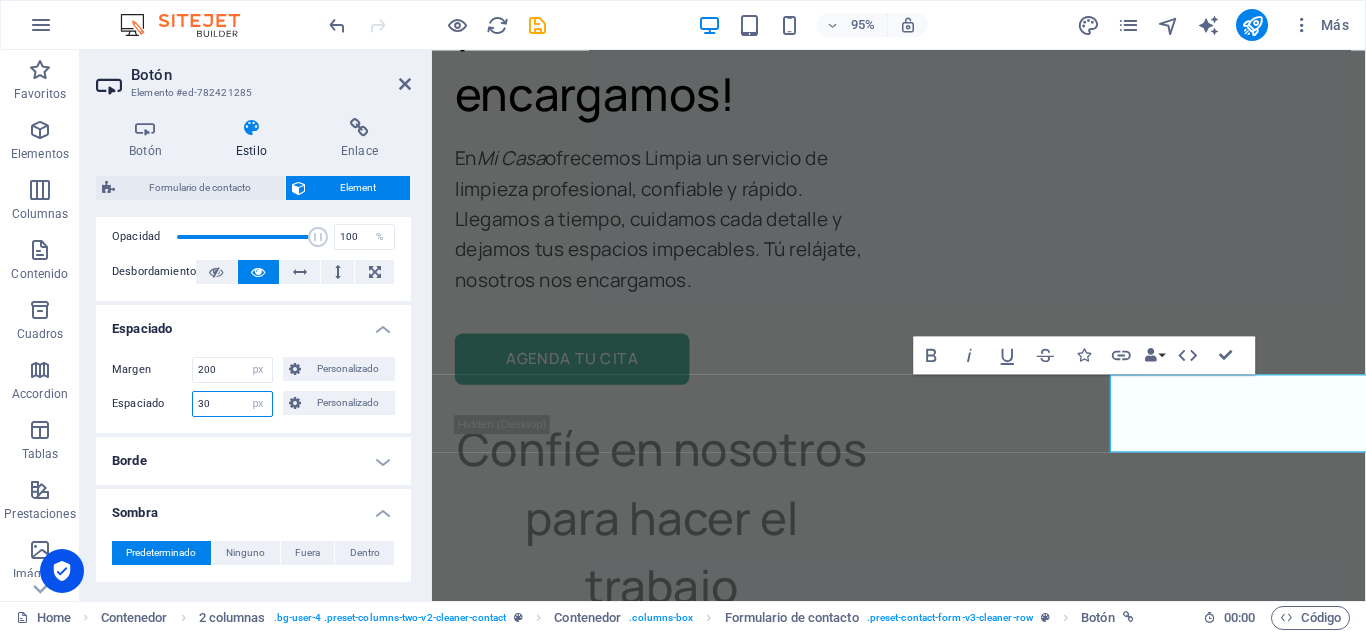 click on "30" at bounding box center (232, 404) 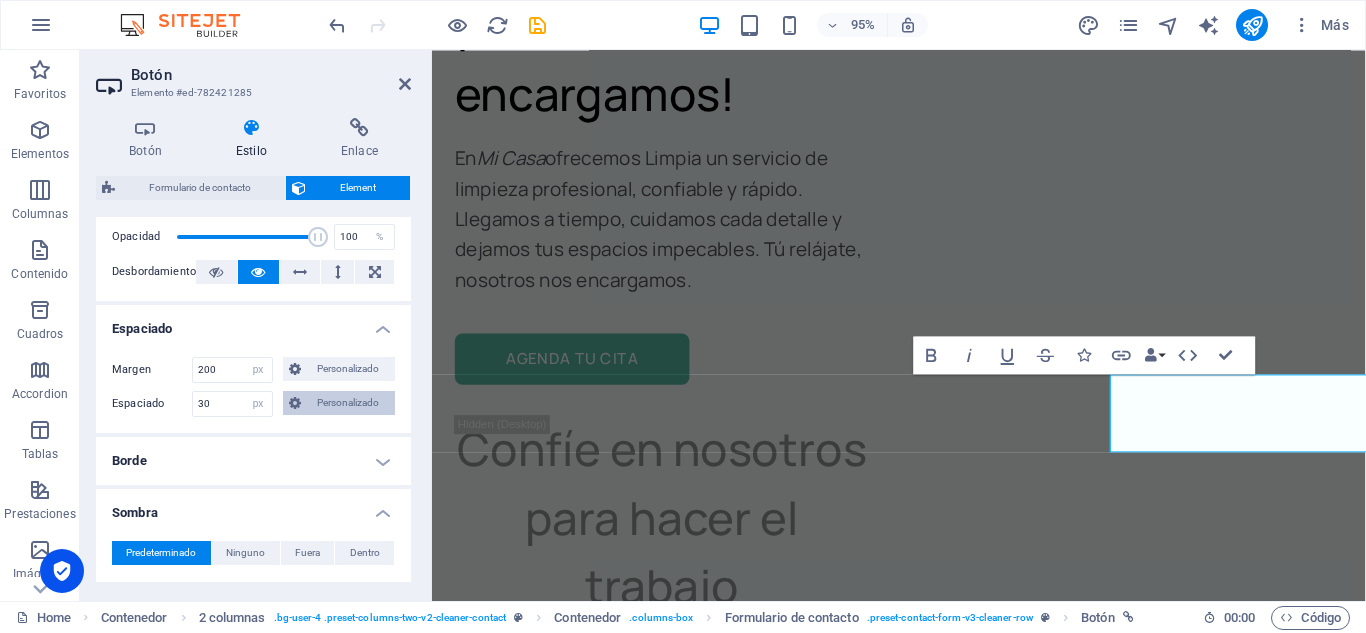 drag, startPoint x: 227, startPoint y: 419, endPoint x: 302, endPoint y: 399, distance: 77.62087 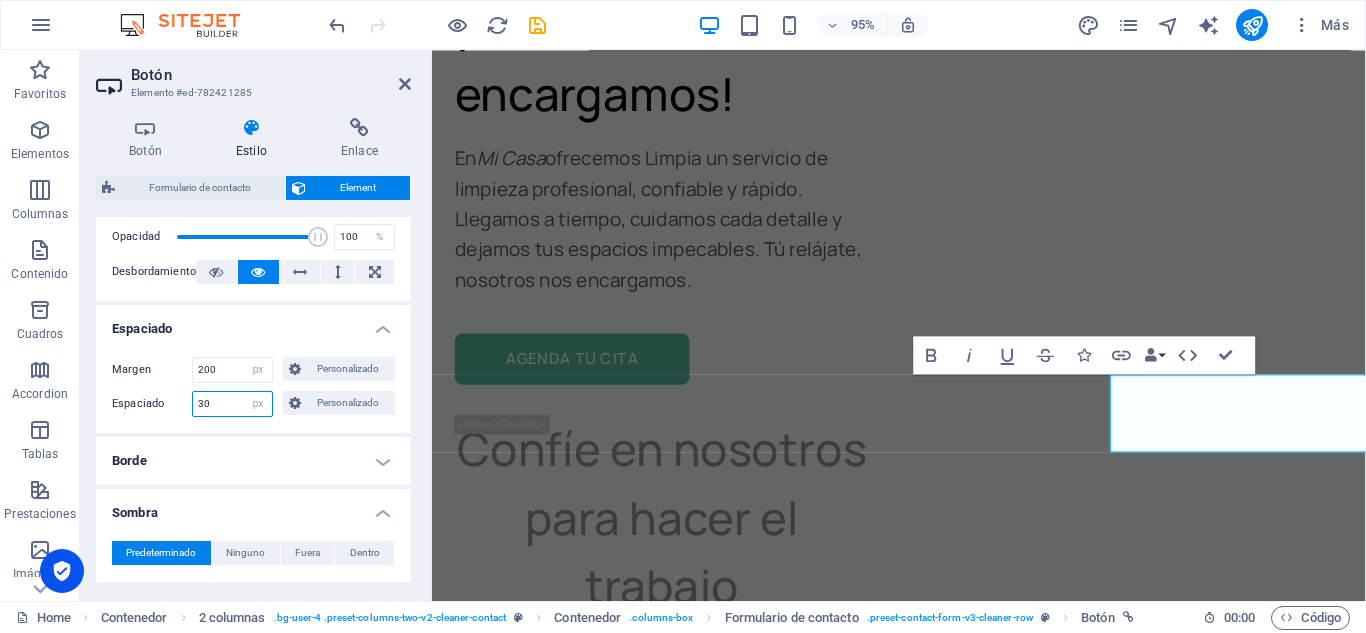 click on "30" at bounding box center (232, 404) 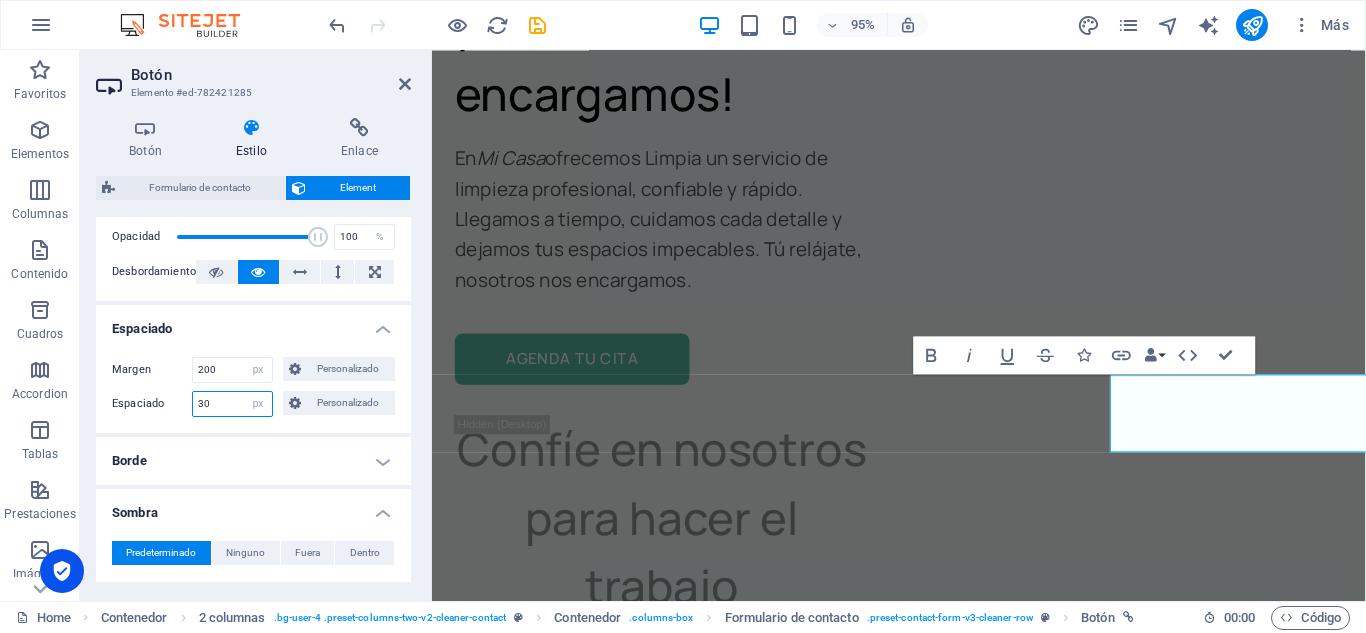 click on "30" at bounding box center [232, 404] 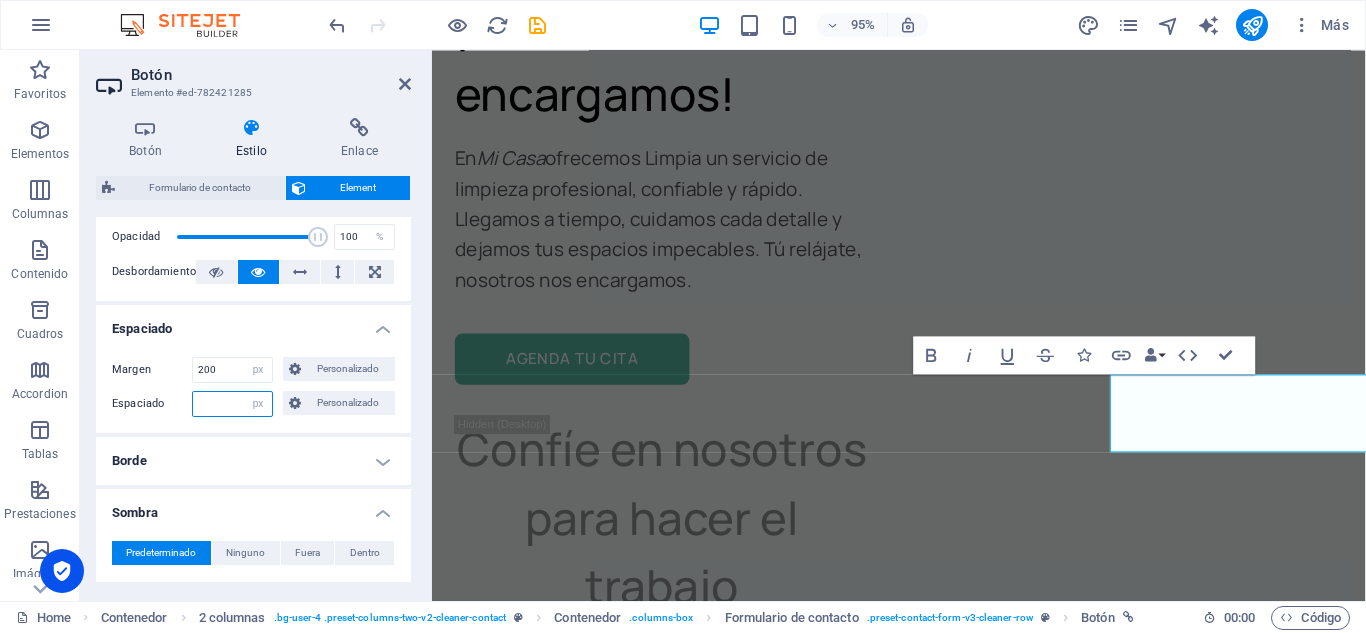 type on "0" 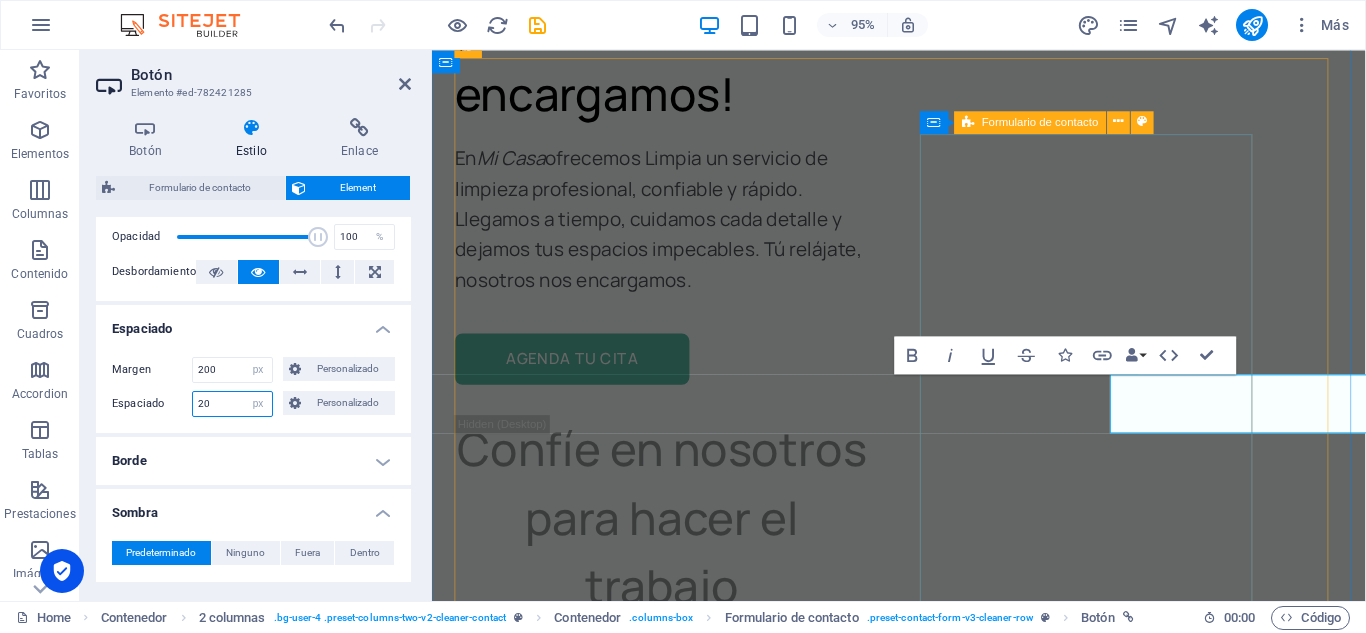 type on "20" 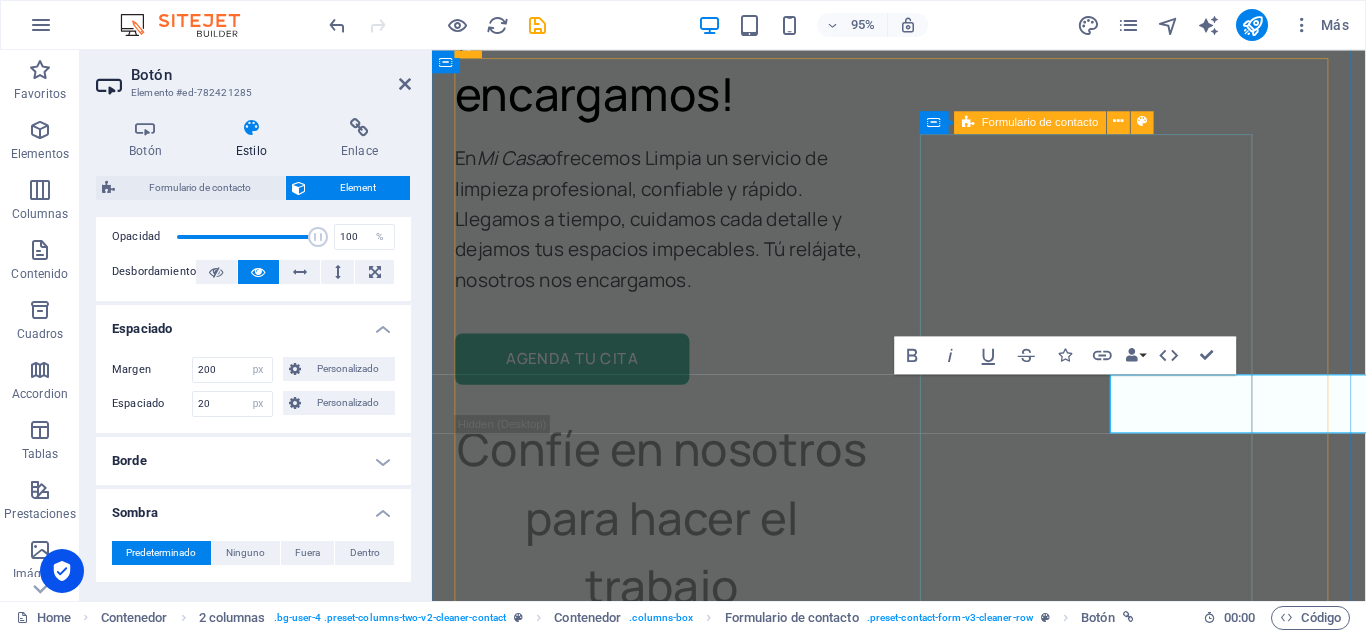 click on "Mail WHATSAPP" at bounding box center [715, 4193] 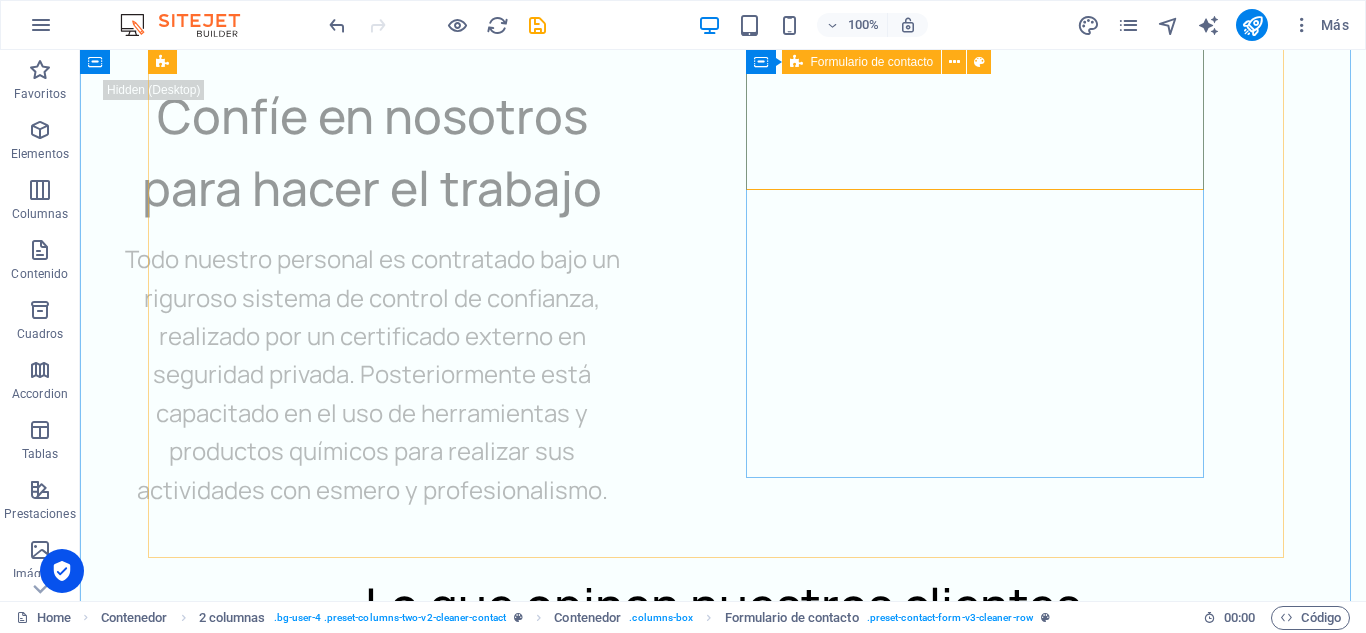 scroll, scrollTop: 8540, scrollLeft: 0, axis: vertical 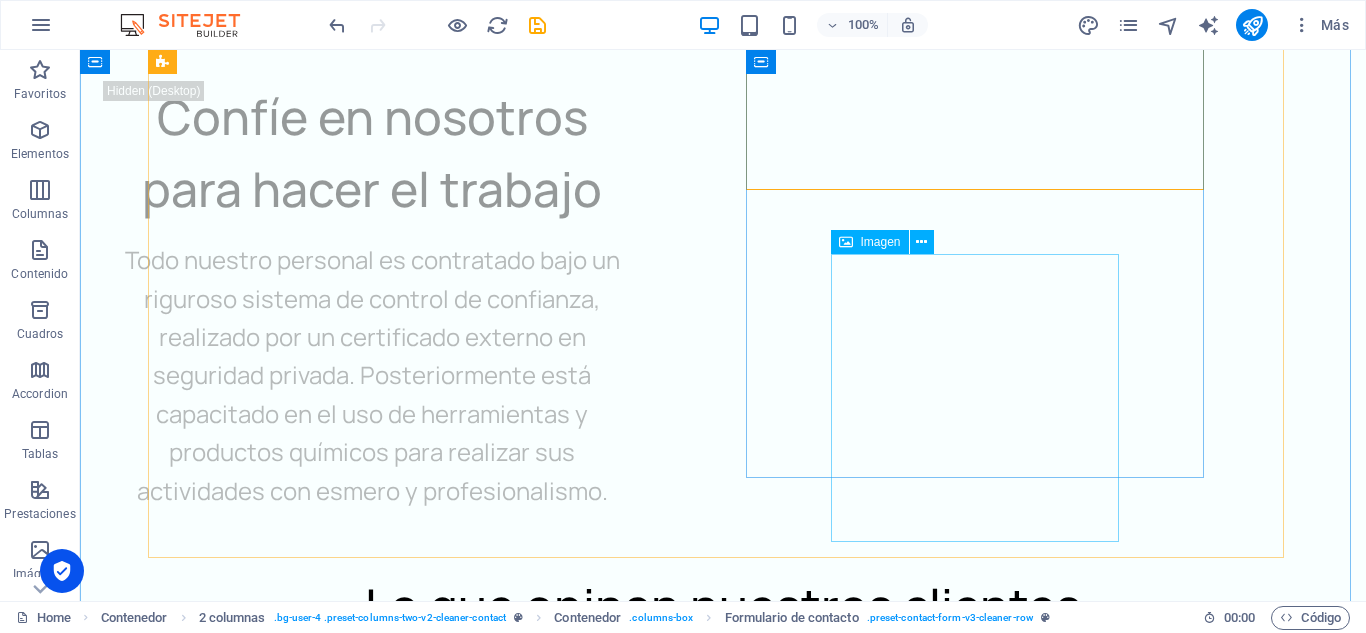 click at bounding box center [464, 4246] 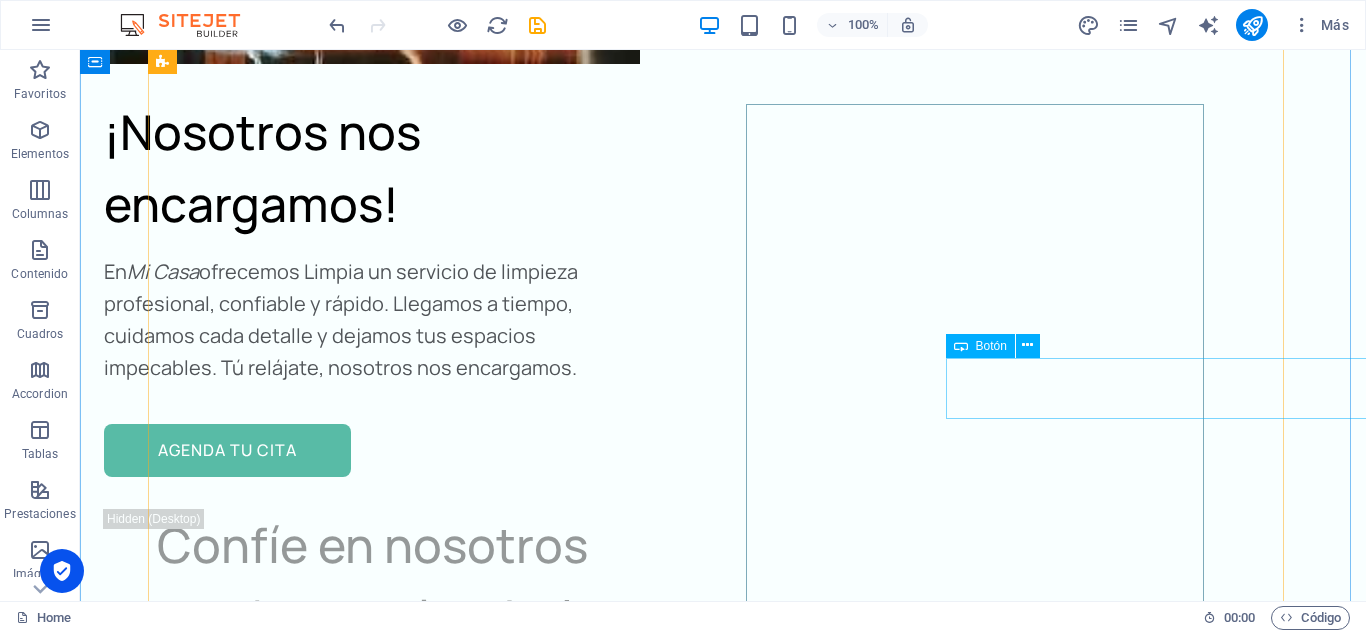 scroll, scrollTop: 8111, scrollLeft: 0, axis: vertical 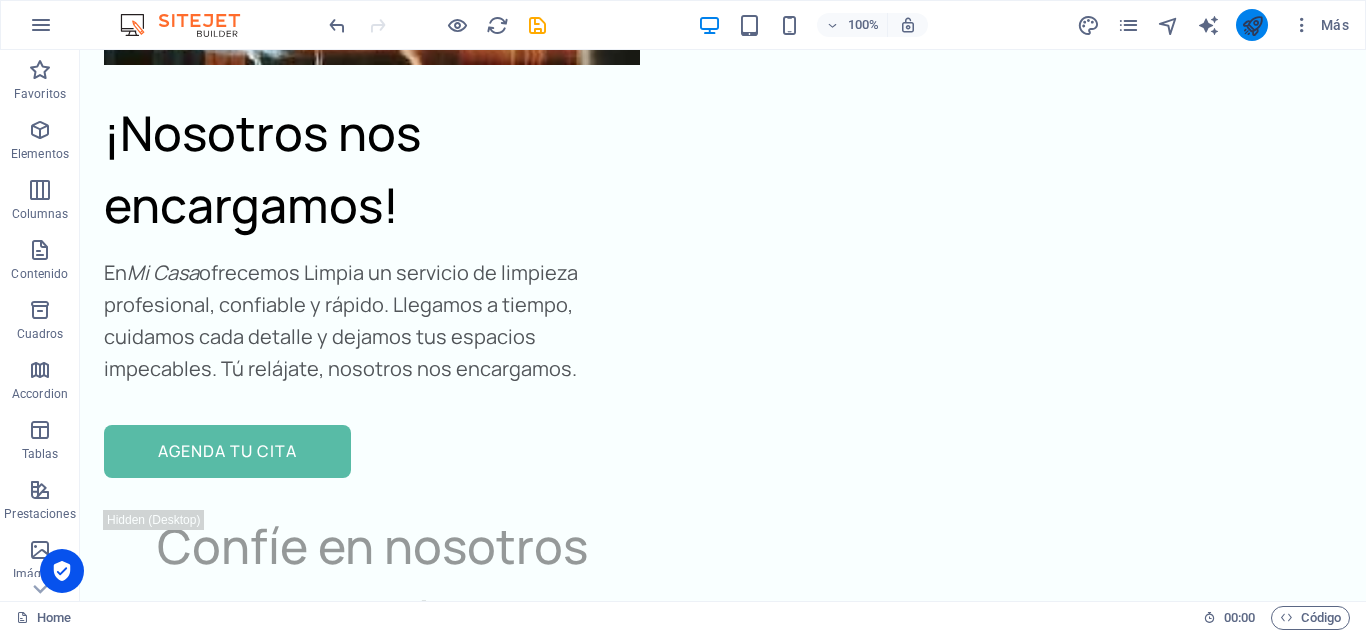 click at bounding box center (1252, 25) 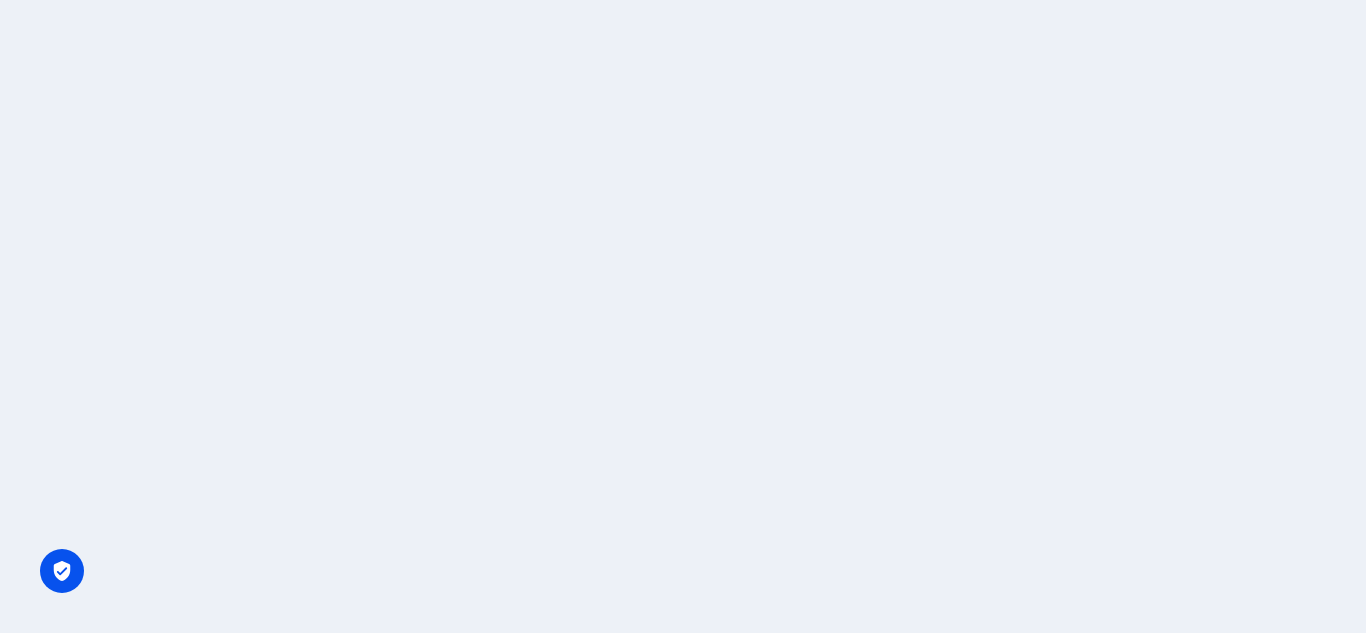scroll, scrollTop: 0, scrollLeft: 0, axis: both 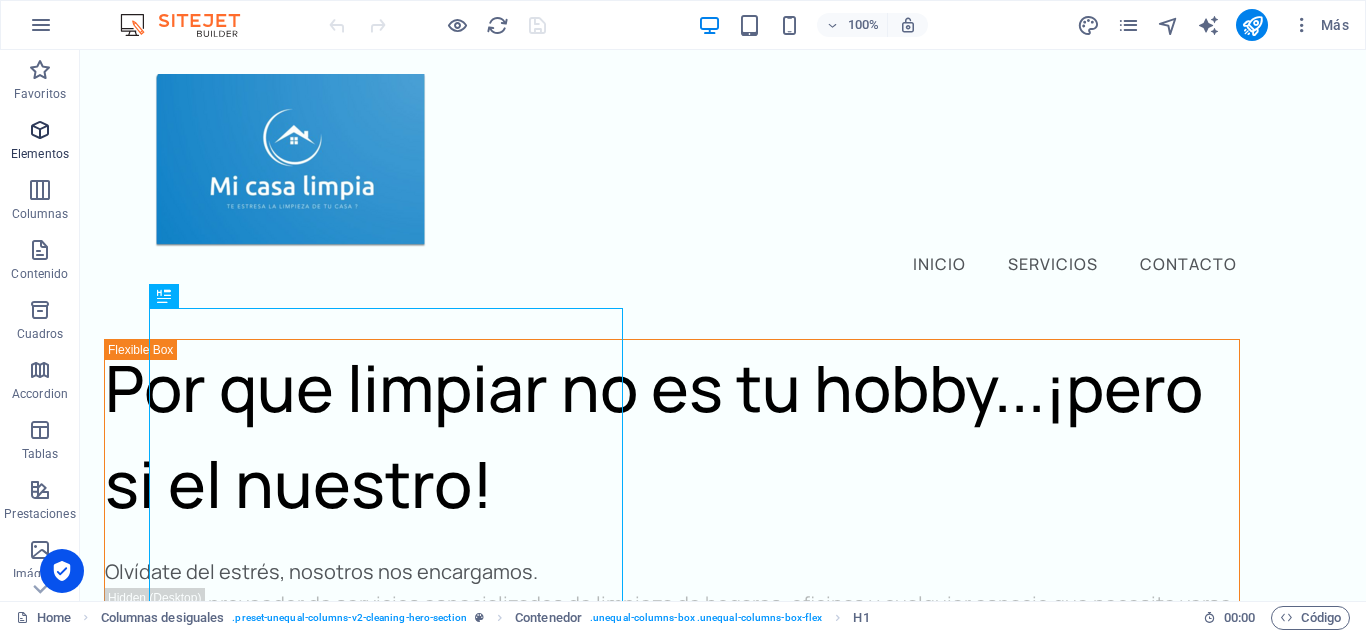 click on "Elementos" at bounding box center (40, 142) 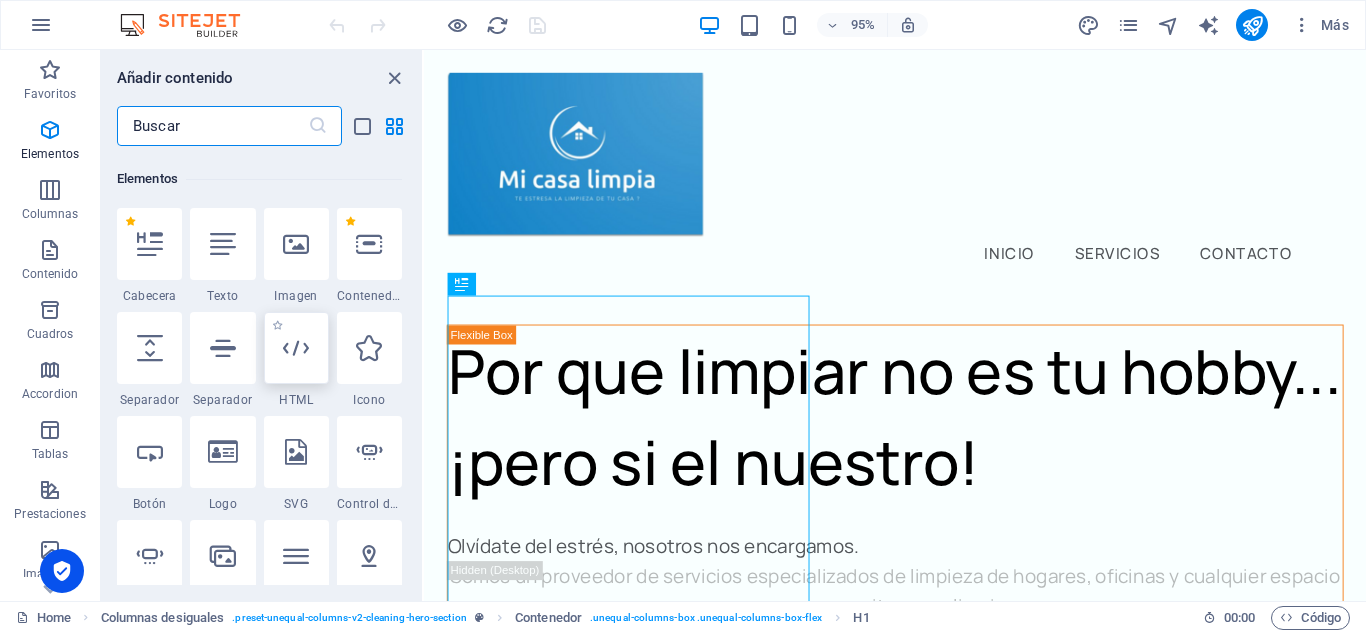 scroll, scrollTop: 371, scrollLeft: 0, axis: vertical 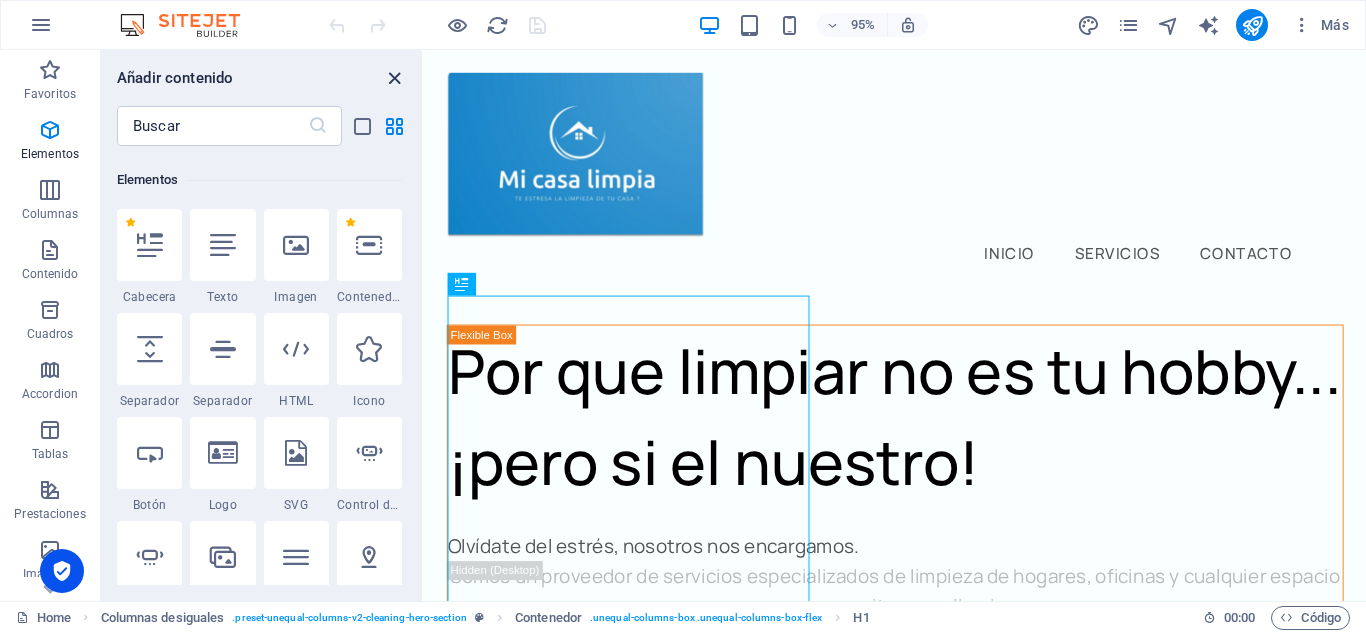 click at bounding box center (394, 78) 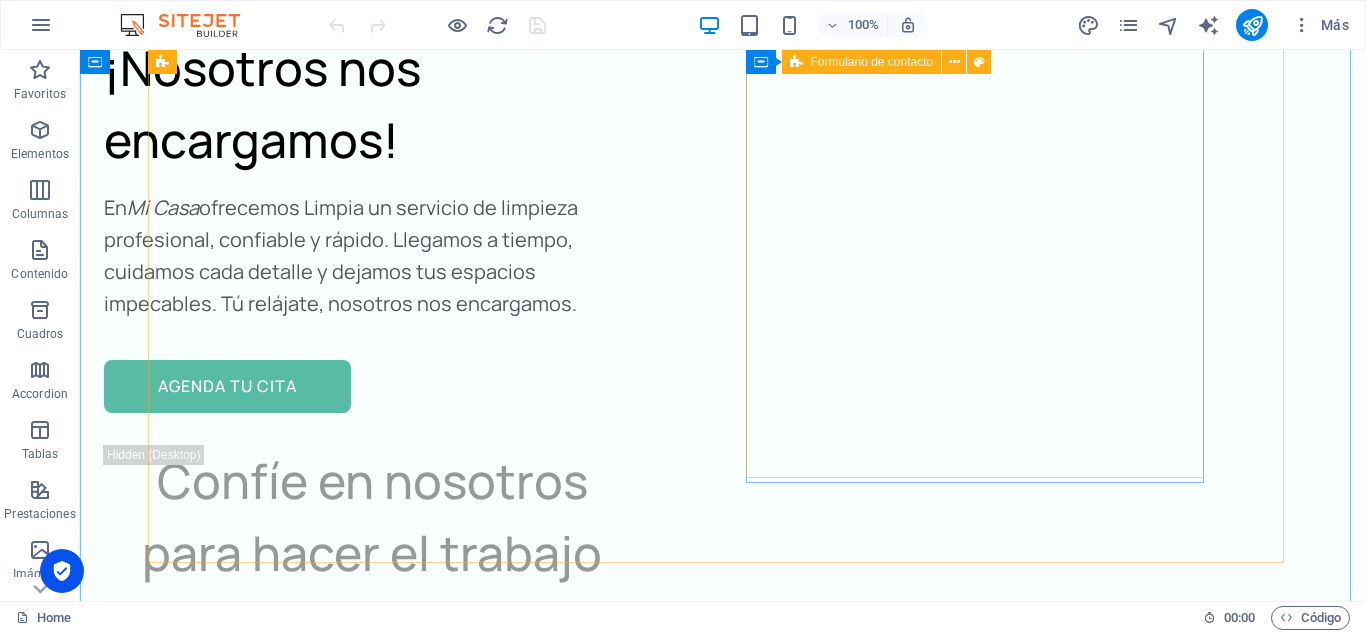 scroll, scrollTop: 8173, scrollLeft: 0, axis: vertical 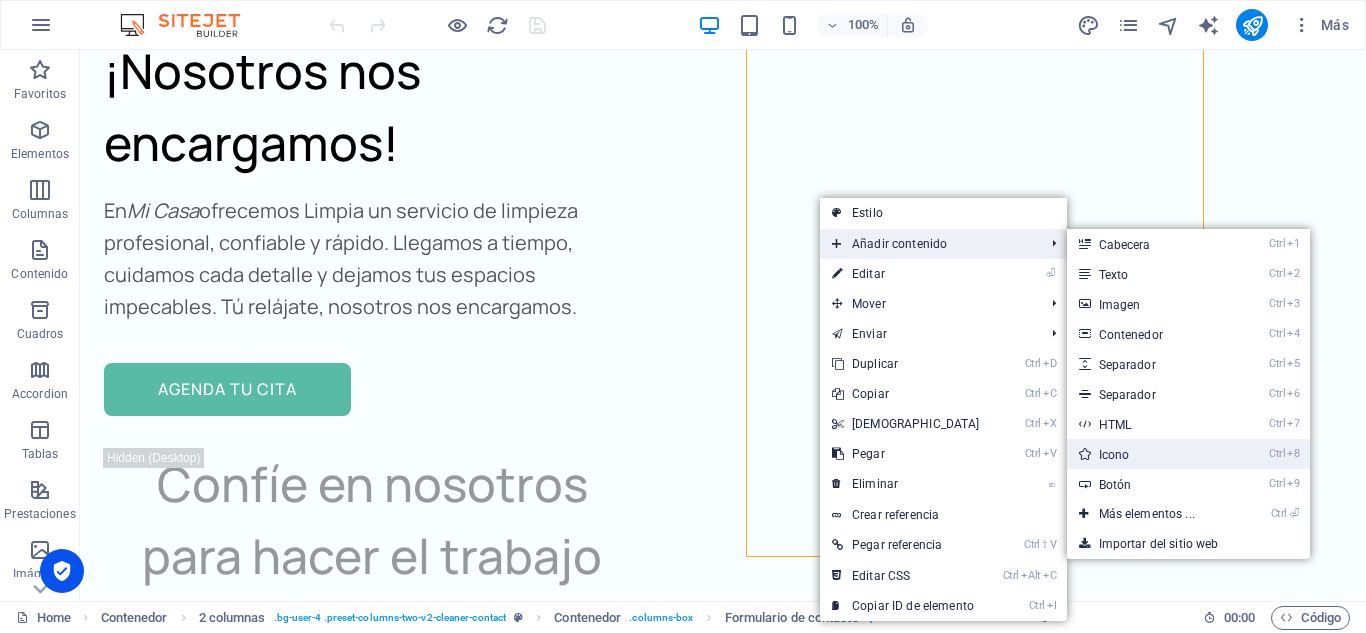 click on "Ctrl 8  Icono" at bounding box center (1151, 454) 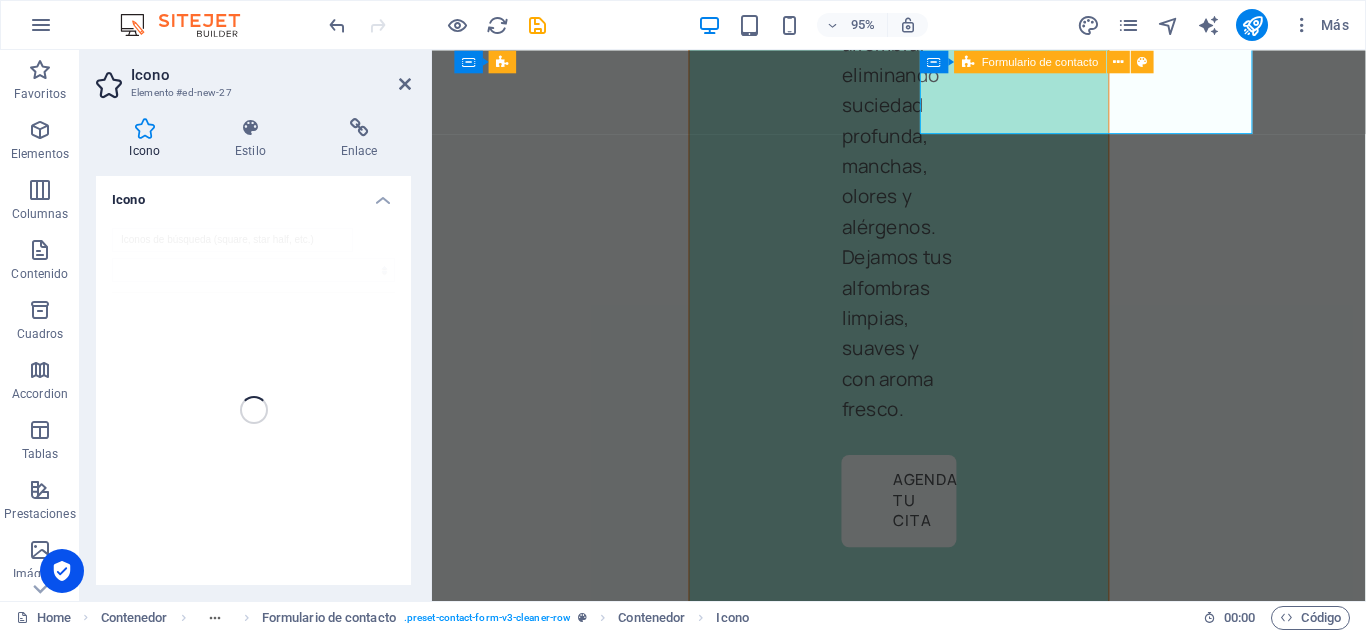 scroll, scrollTop: 10610, scrollLeft: 0, axis: vertical 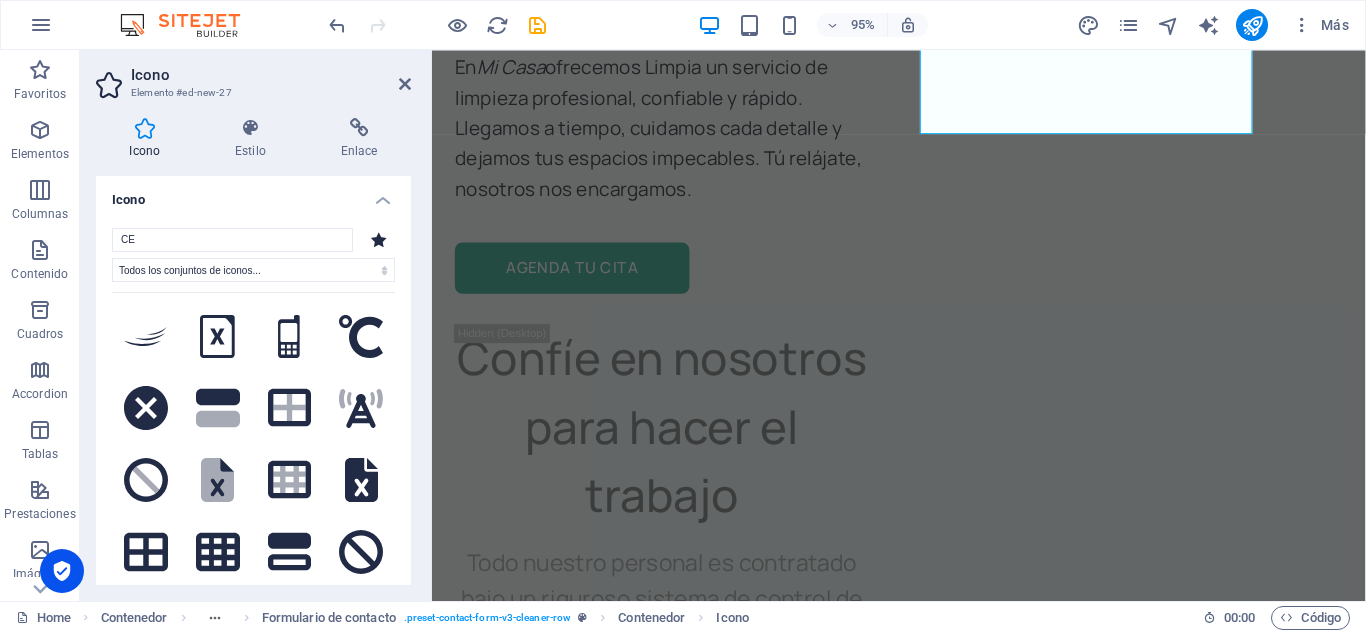 type on "C" 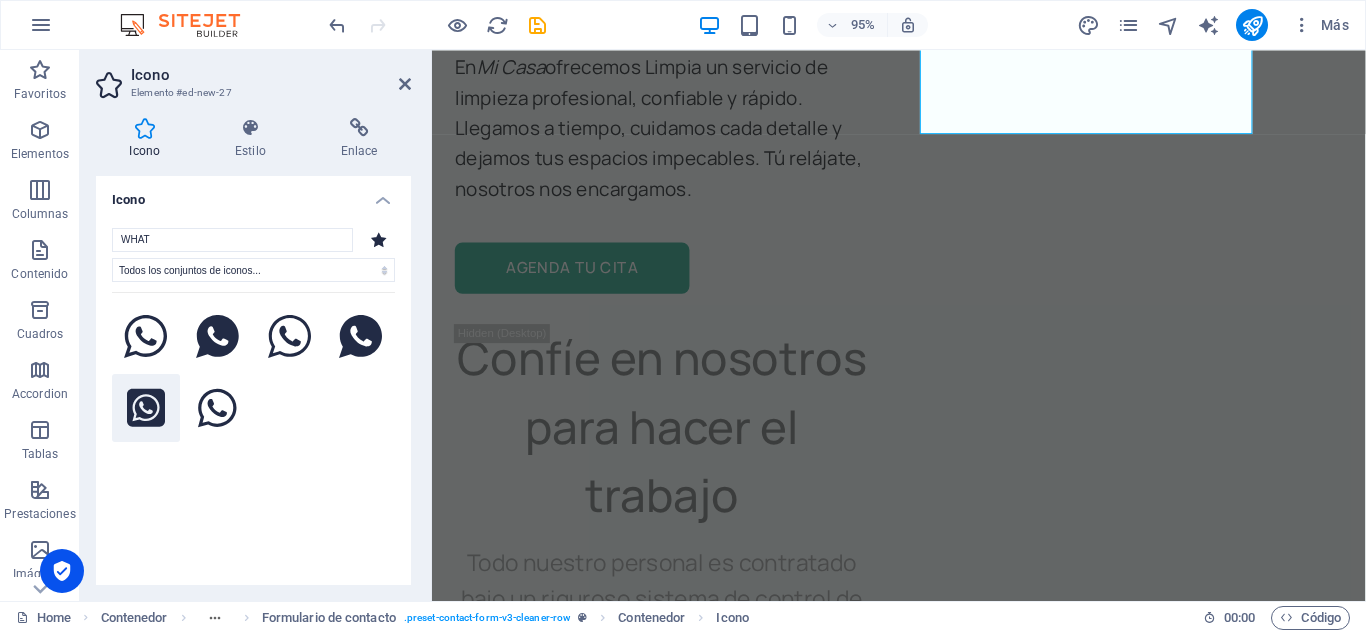 type on "WHAT" 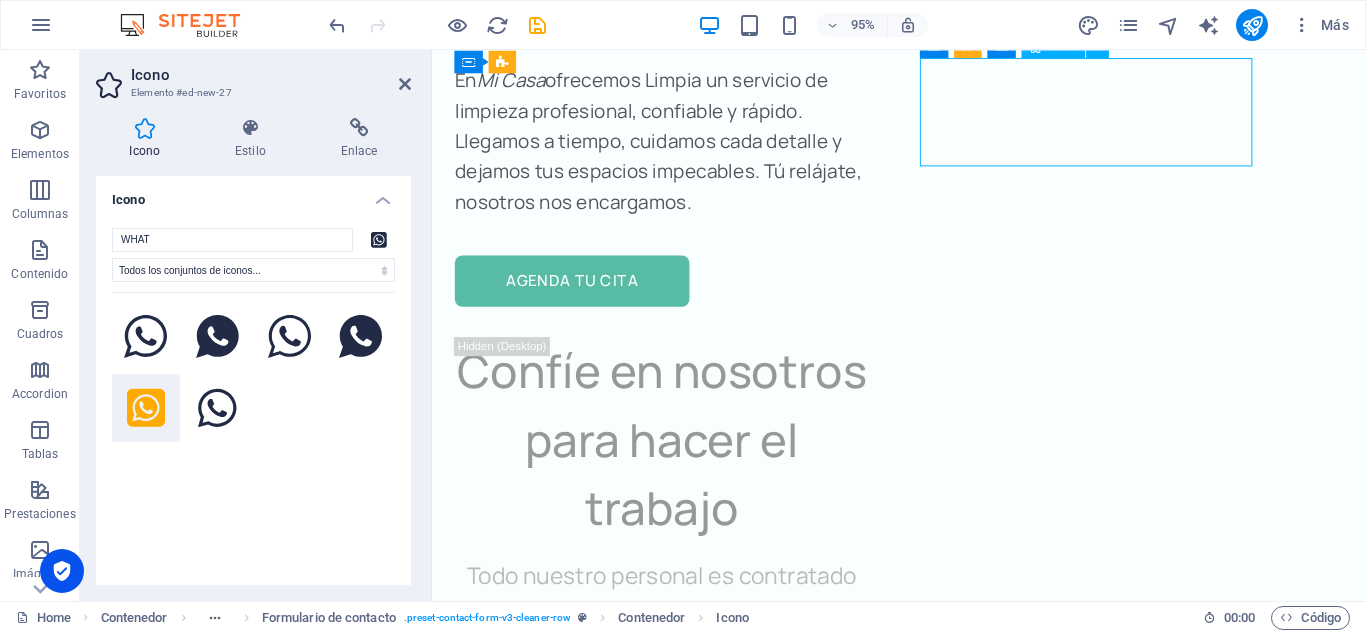 scroll, scrollTop: 10594, scrollLeft: 0, axis: vertical 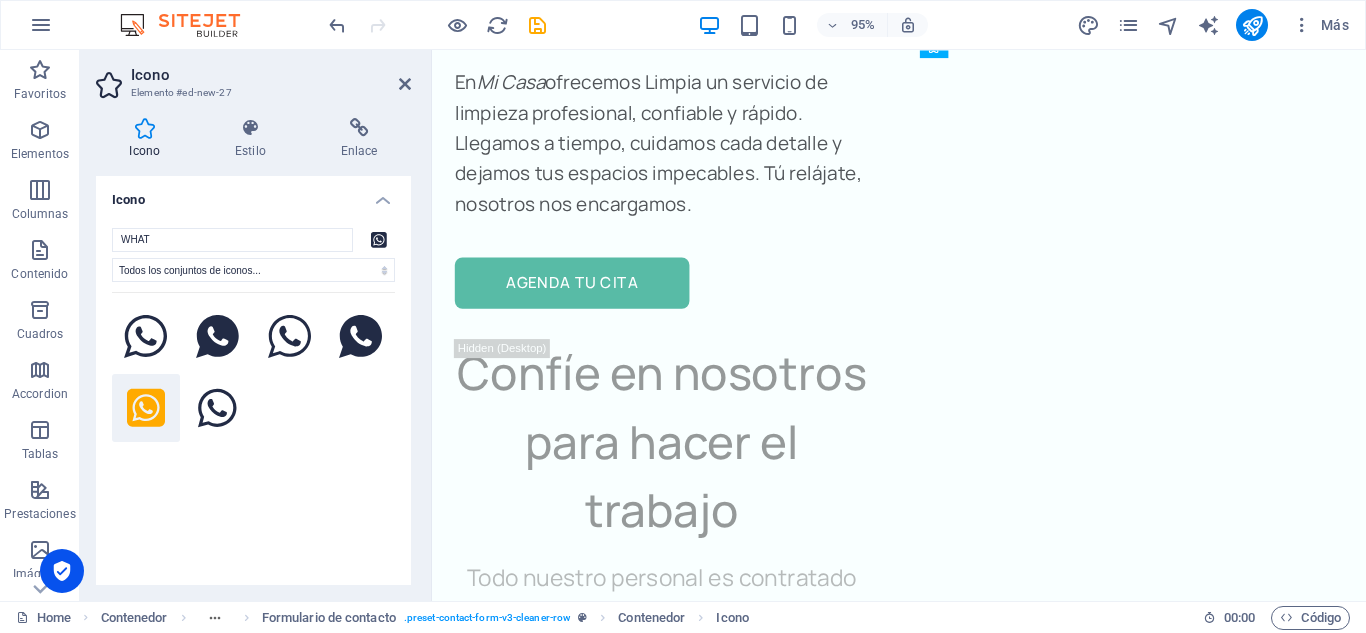 drag, startPoint x: 1015, startPoint y: 112, endPoint x: 1006, endPoint y: 203, distance: 91.44397 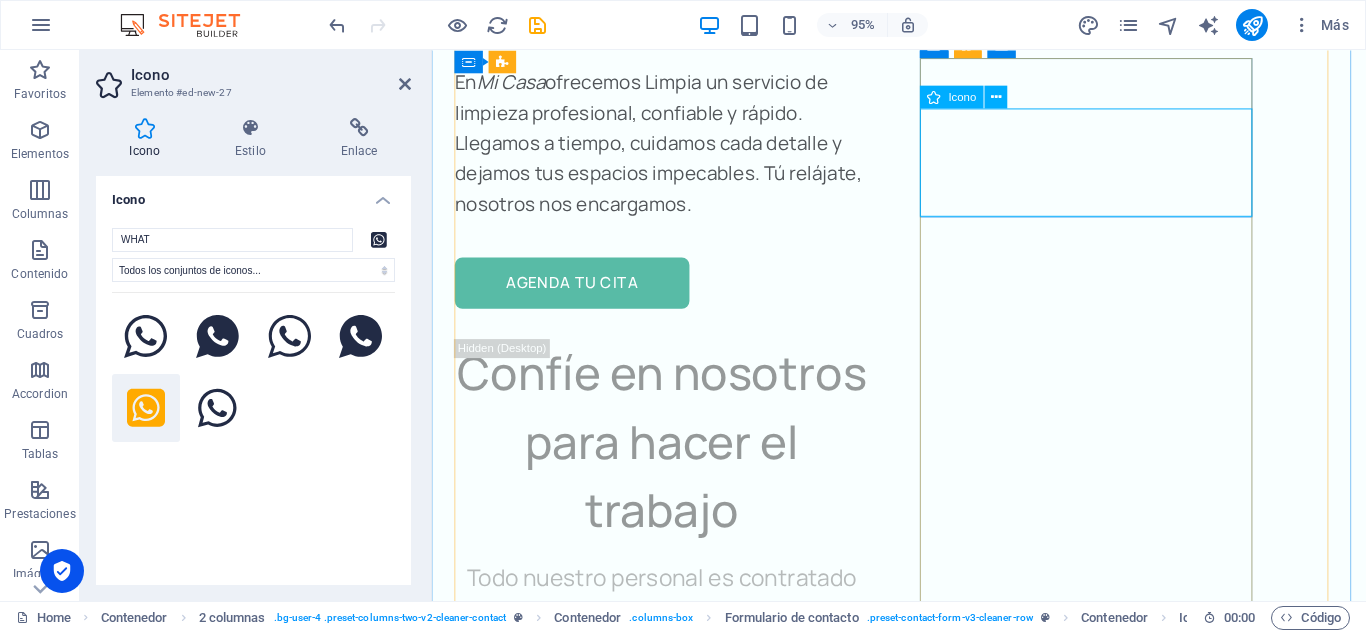click at bounding box center (715, 3995) 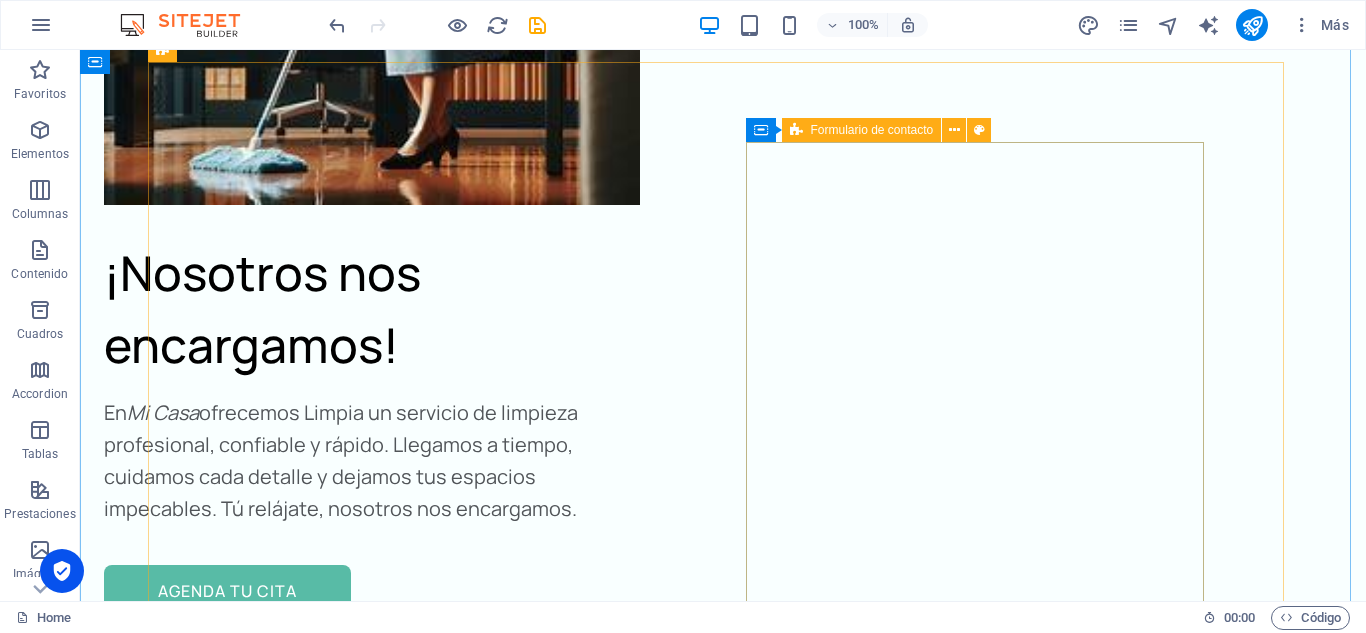 scroll, scrollTop: 7957, scrollLeft: 0, axis: vertical 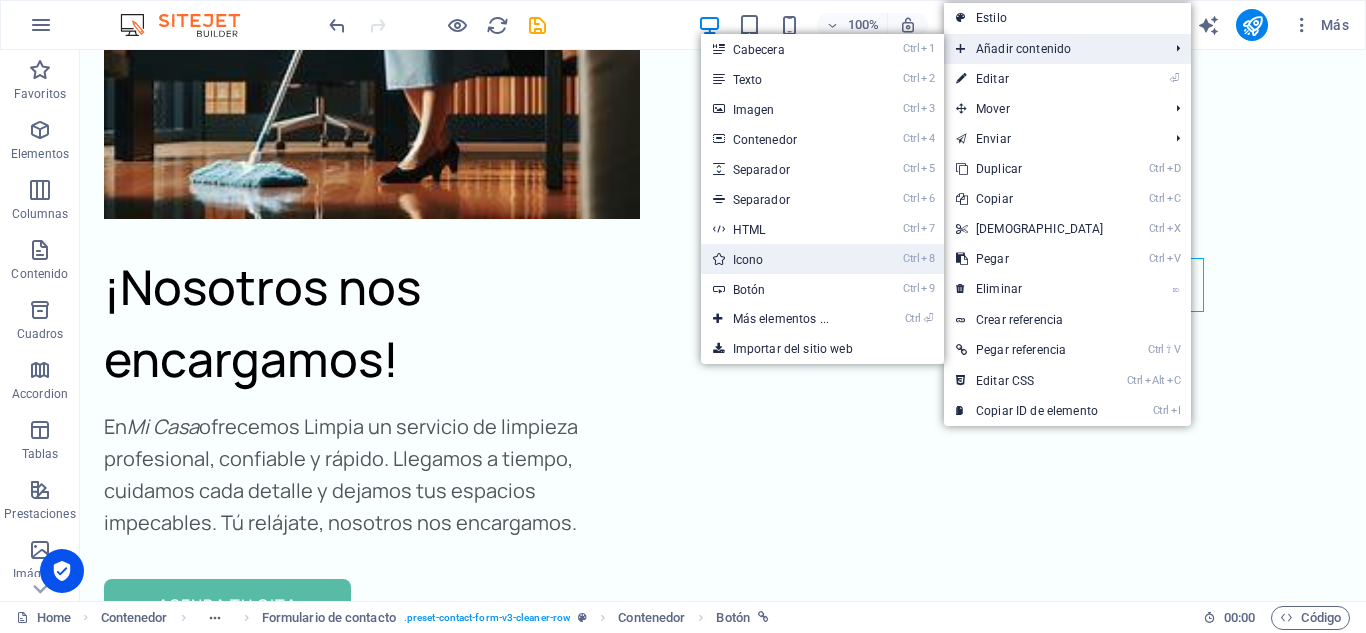 drag, startPoint x: 761, startPoint y: 268, endPoint x: 345, endPoint y: 229, distance: 417.82413 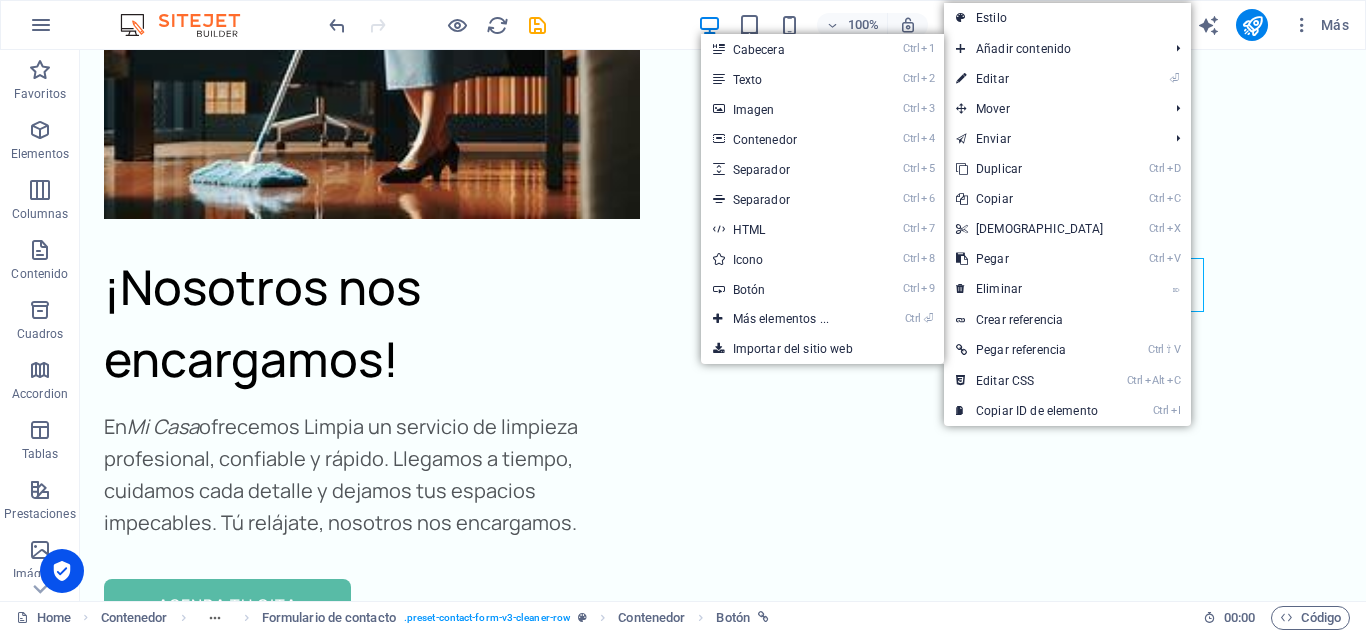 select on "xMidYMid" 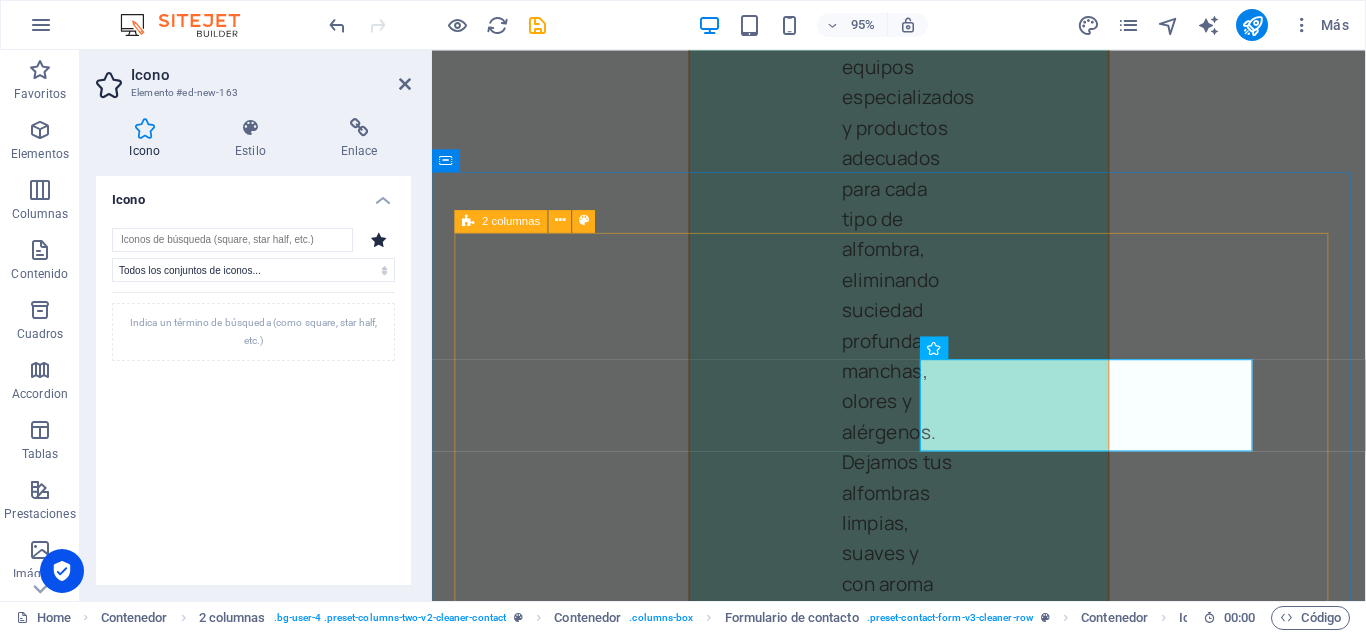 scroll, scrollTop: 10330, scrollLeft: 0, axis: vertical 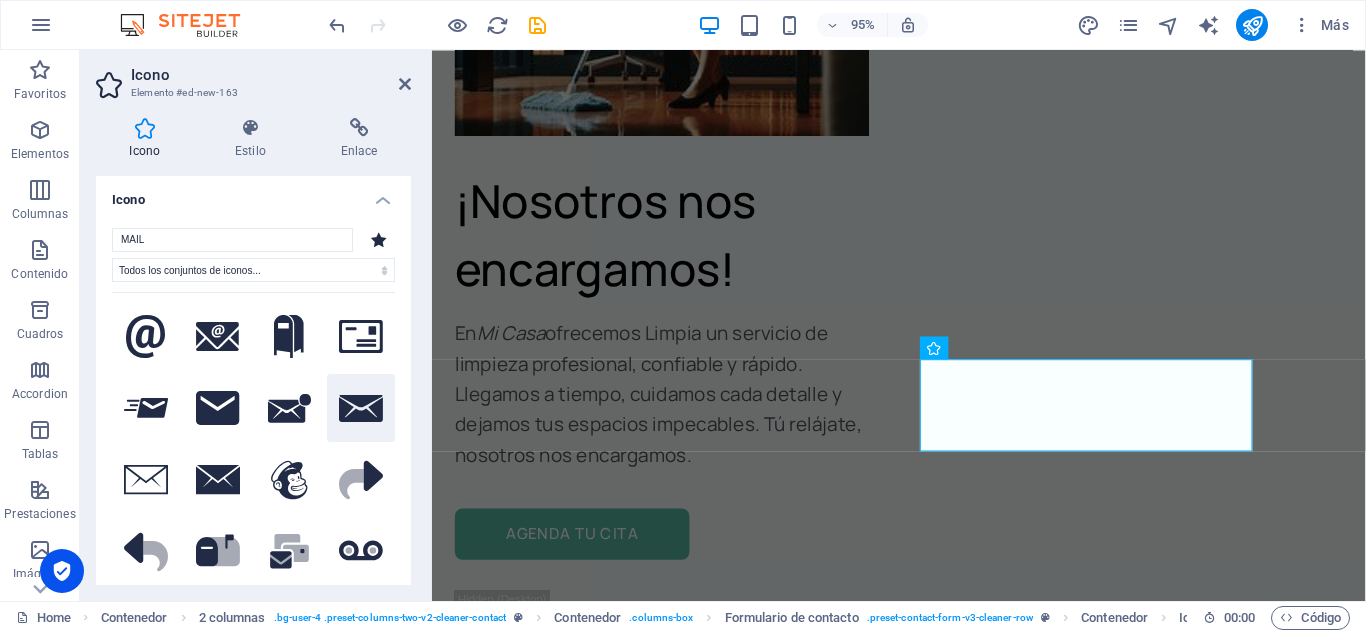 type on "MAIL" 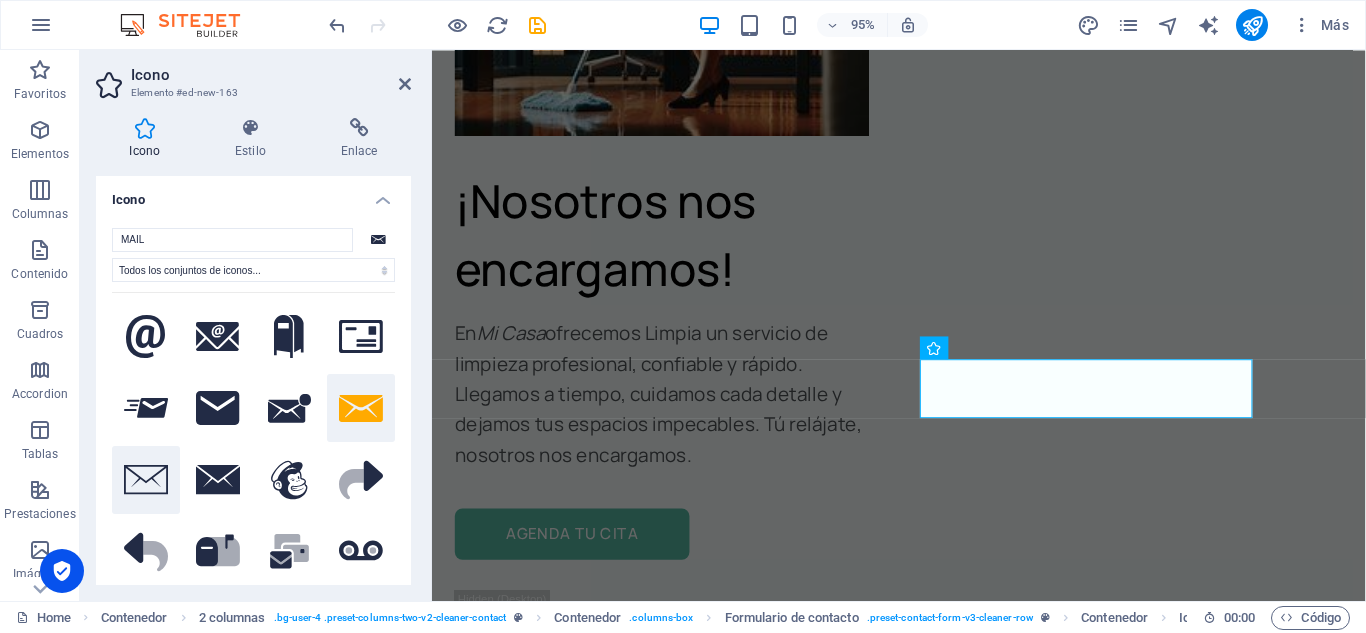 click at bounding box center [146, 480] 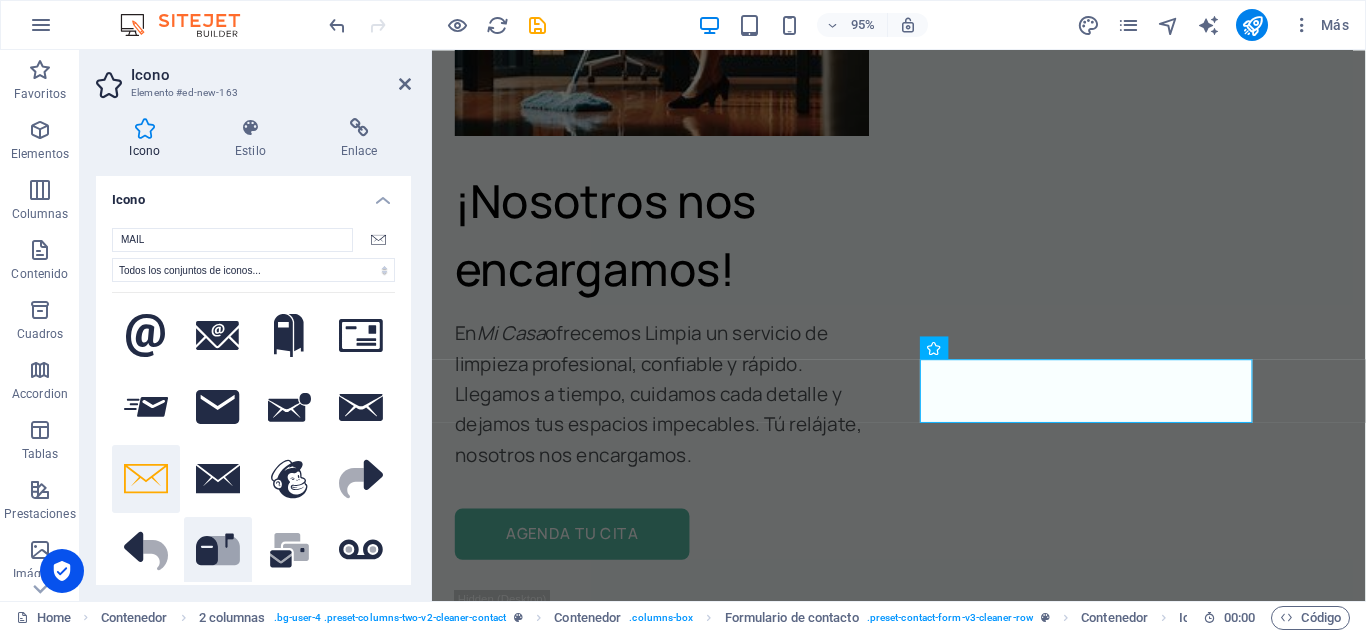 scroll, scrollTop: 0, scrollLeft: 0, axis: both 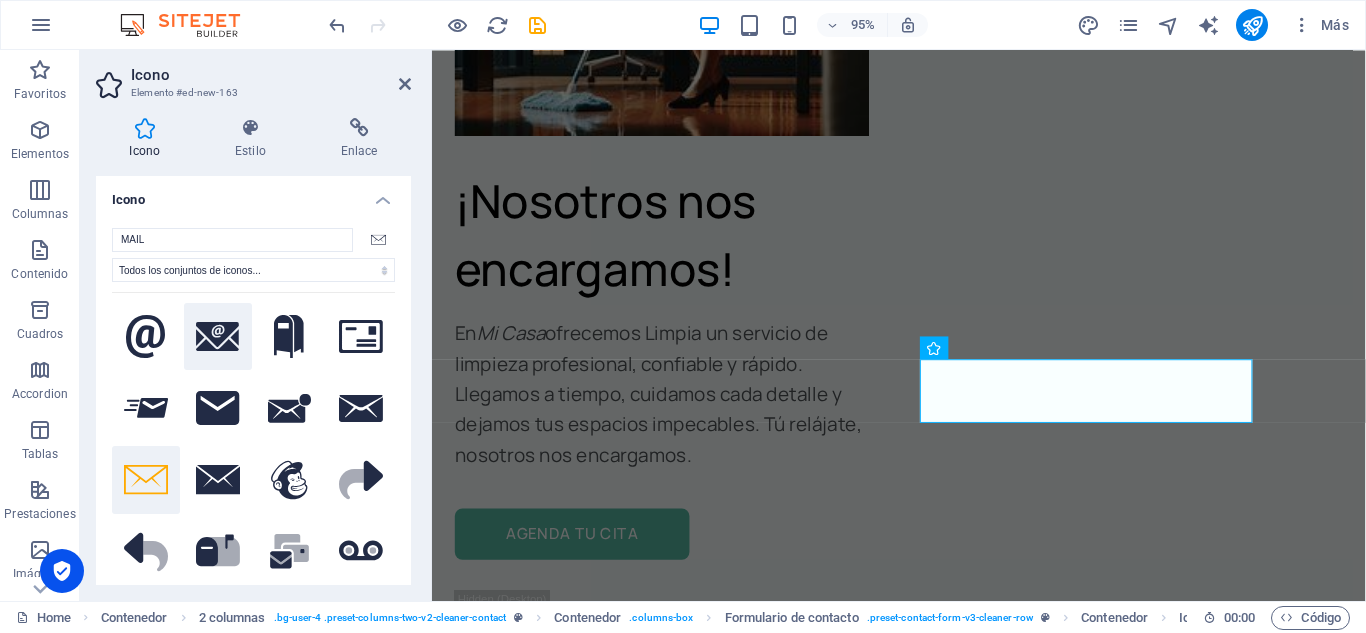 click 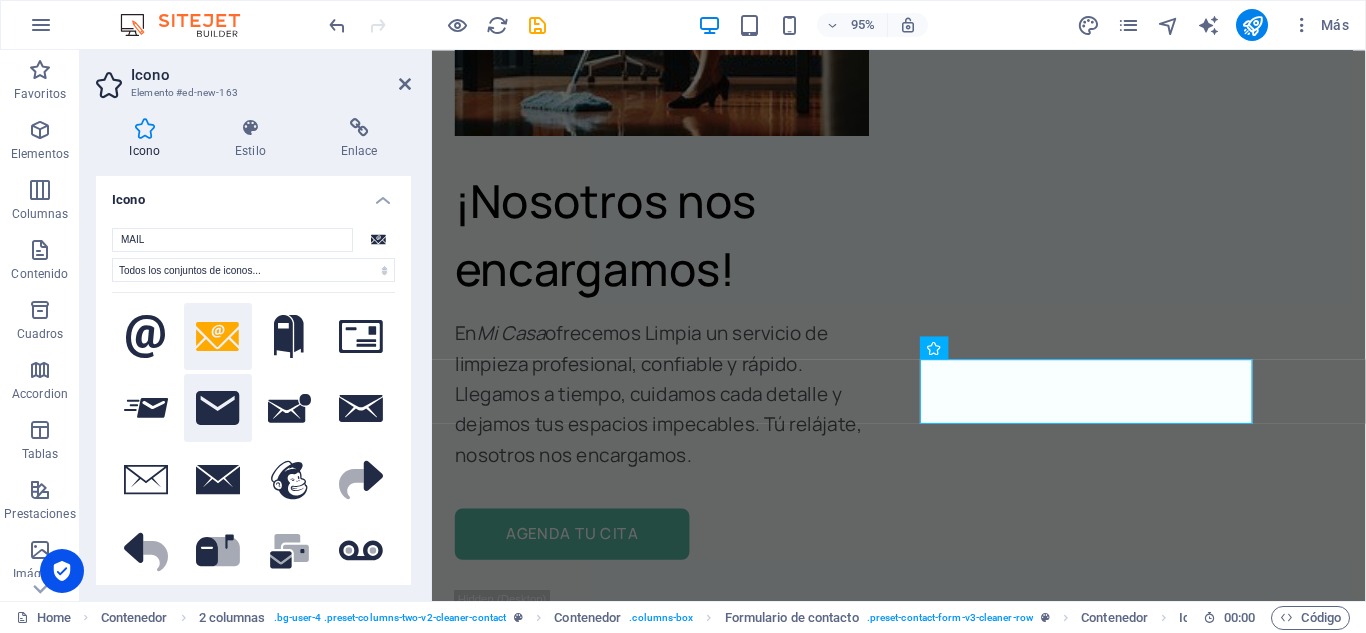 click 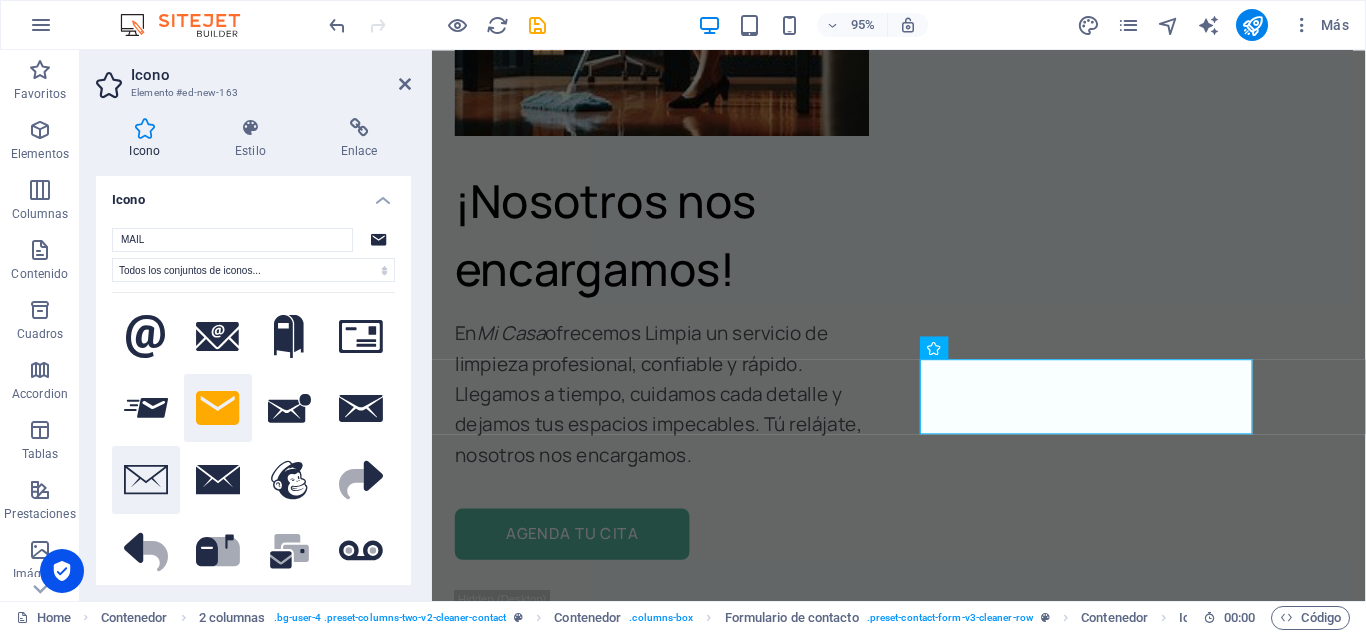 click at bounding box center (146, 480) 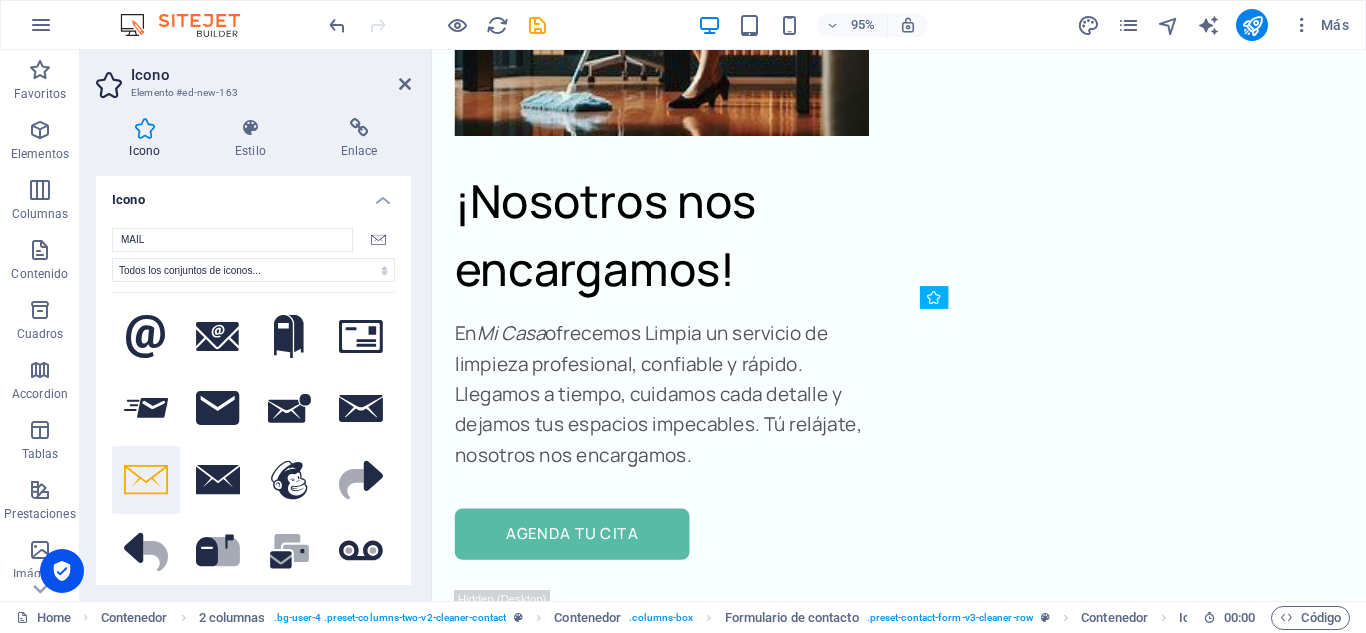drag, startPoint x: 1038, startPoint y: 414, endPoint x: 1014, endPoint y: 345, distance: 73.05477 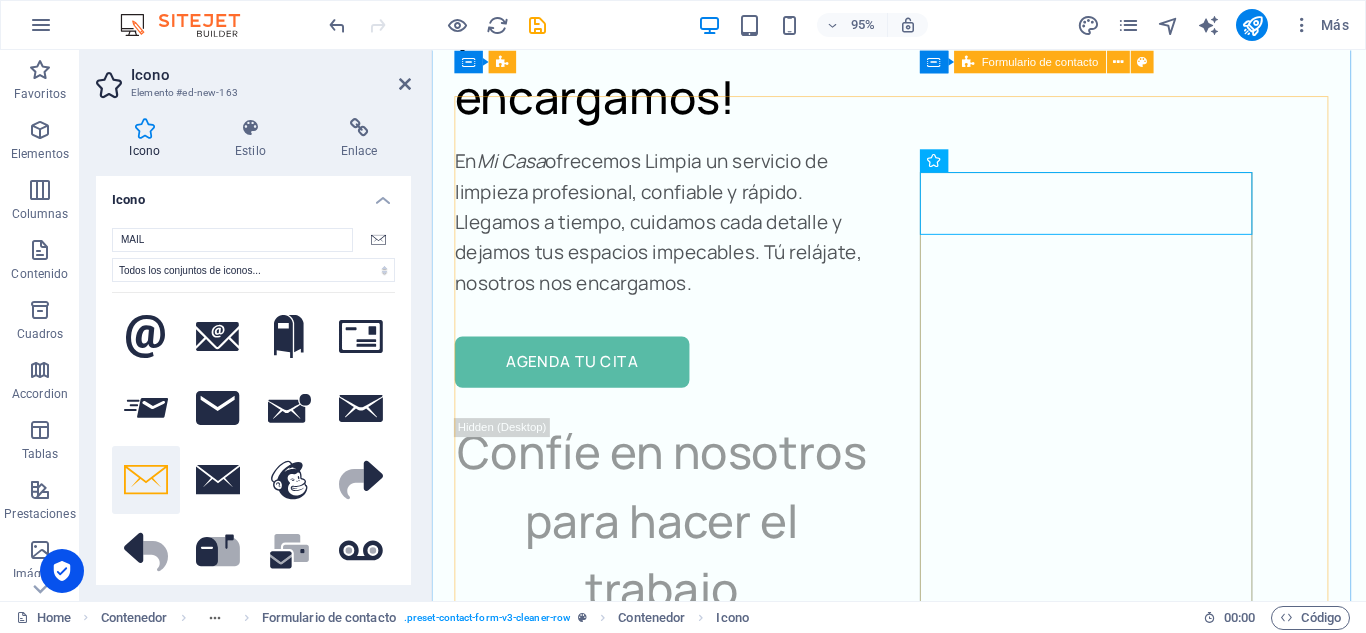 scroll, scrollTop: 10430, scrollLeft: 0, axis: vertical 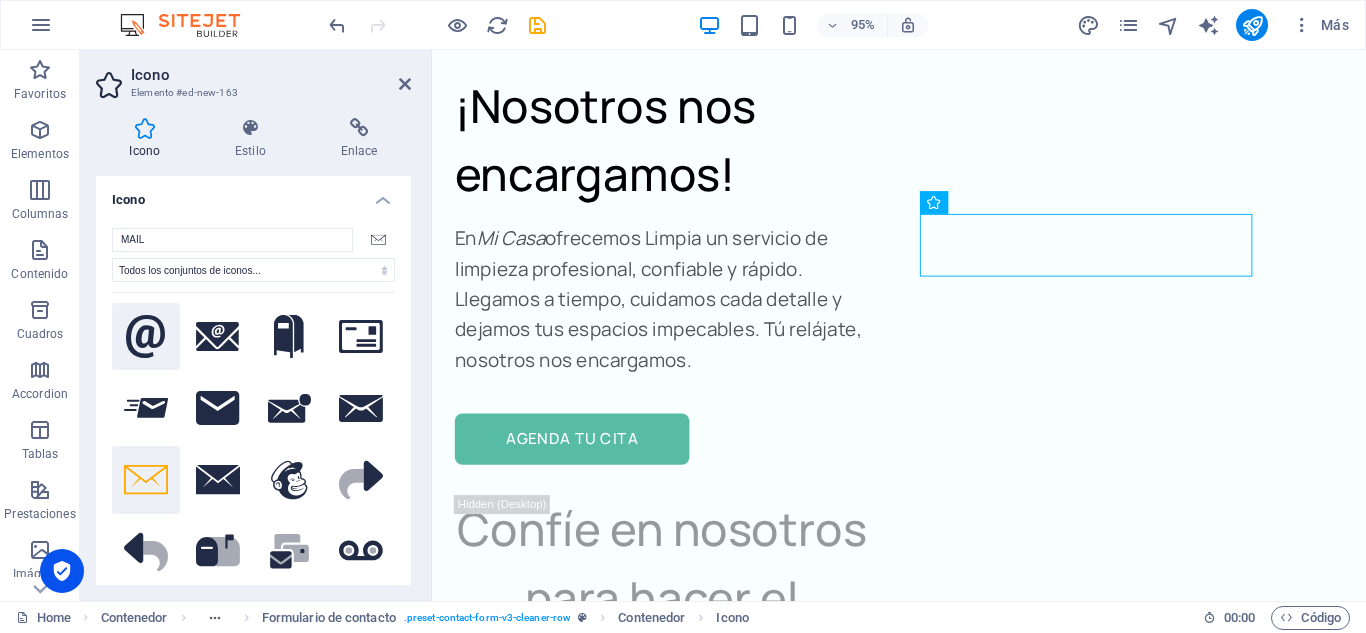 click at bounding box center [146, 337] 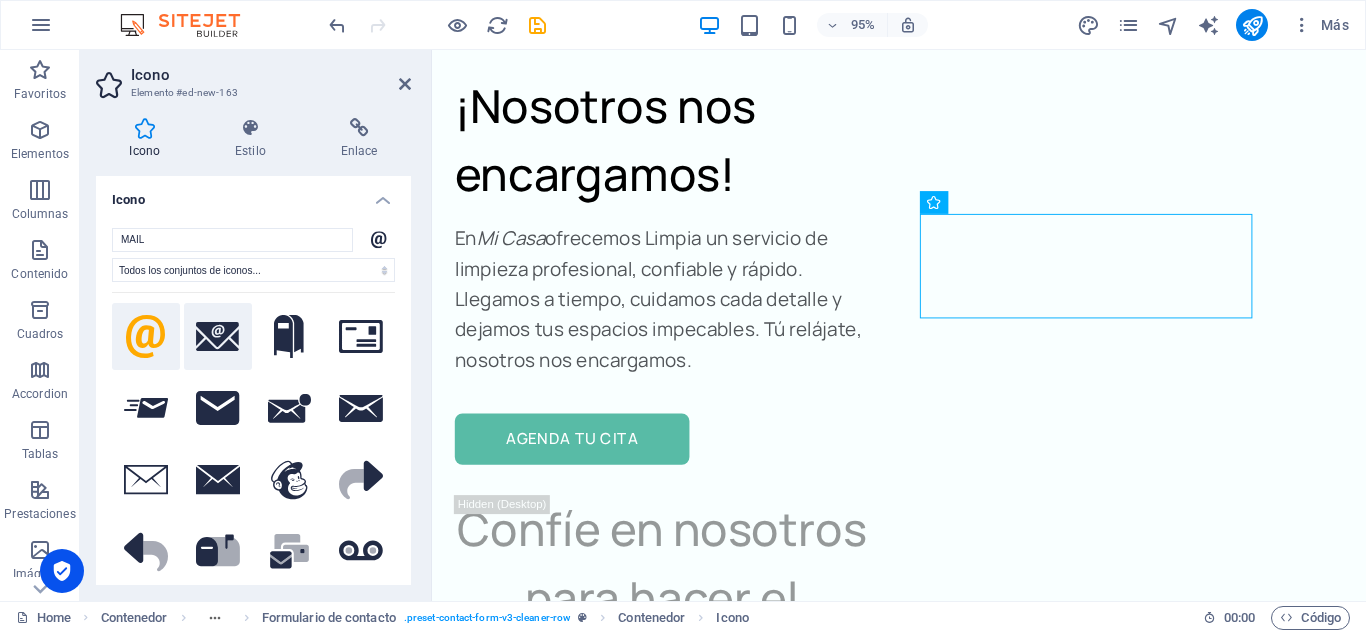 click 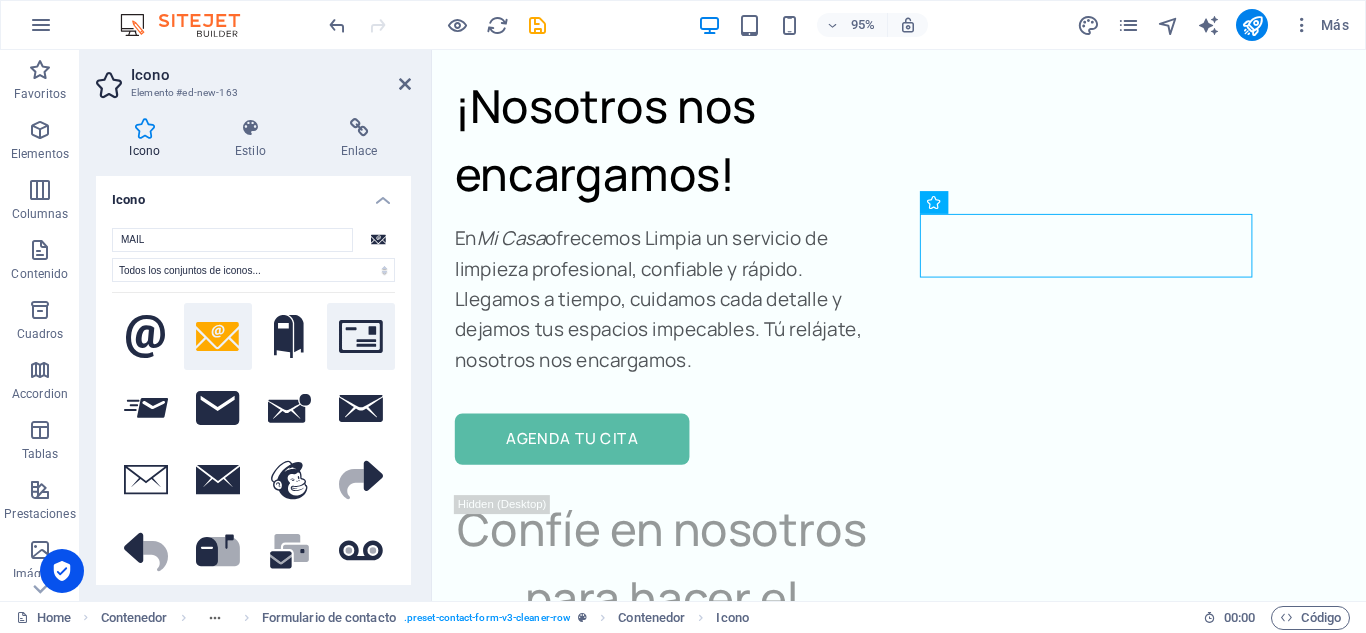 click 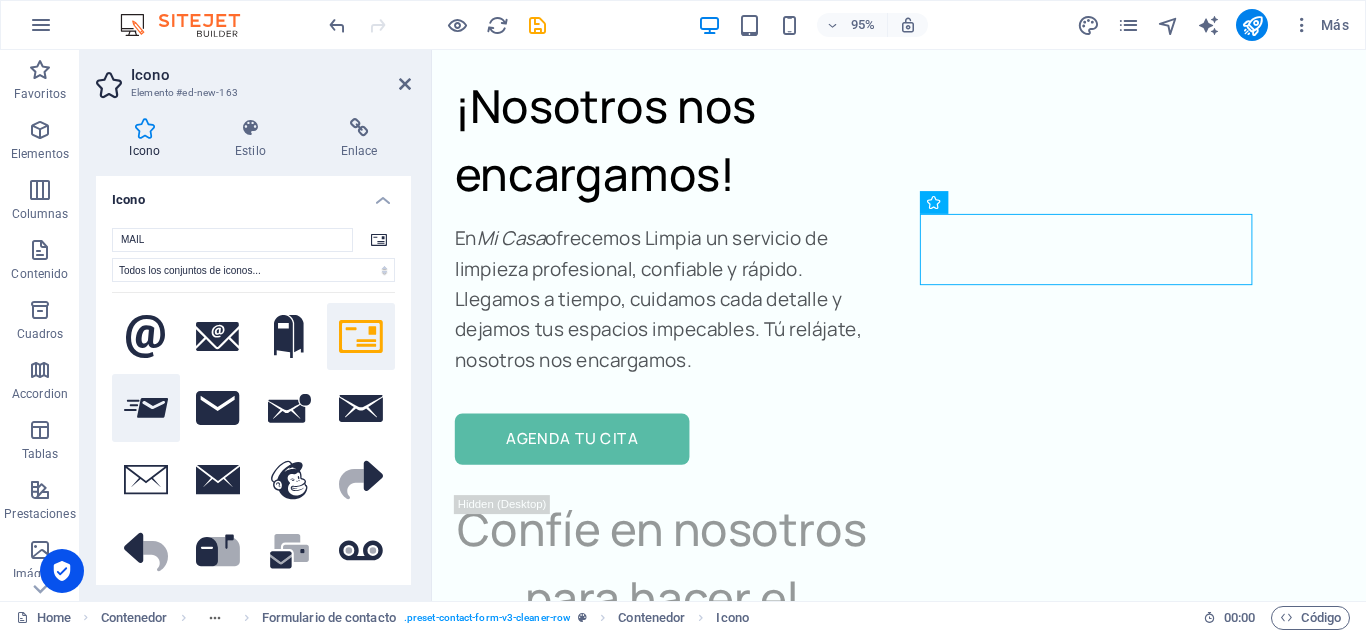 drag, startPoint x: 188, startPoint y: 418, endPoint x: 152, endPoint y: 419, distance: 36.013885 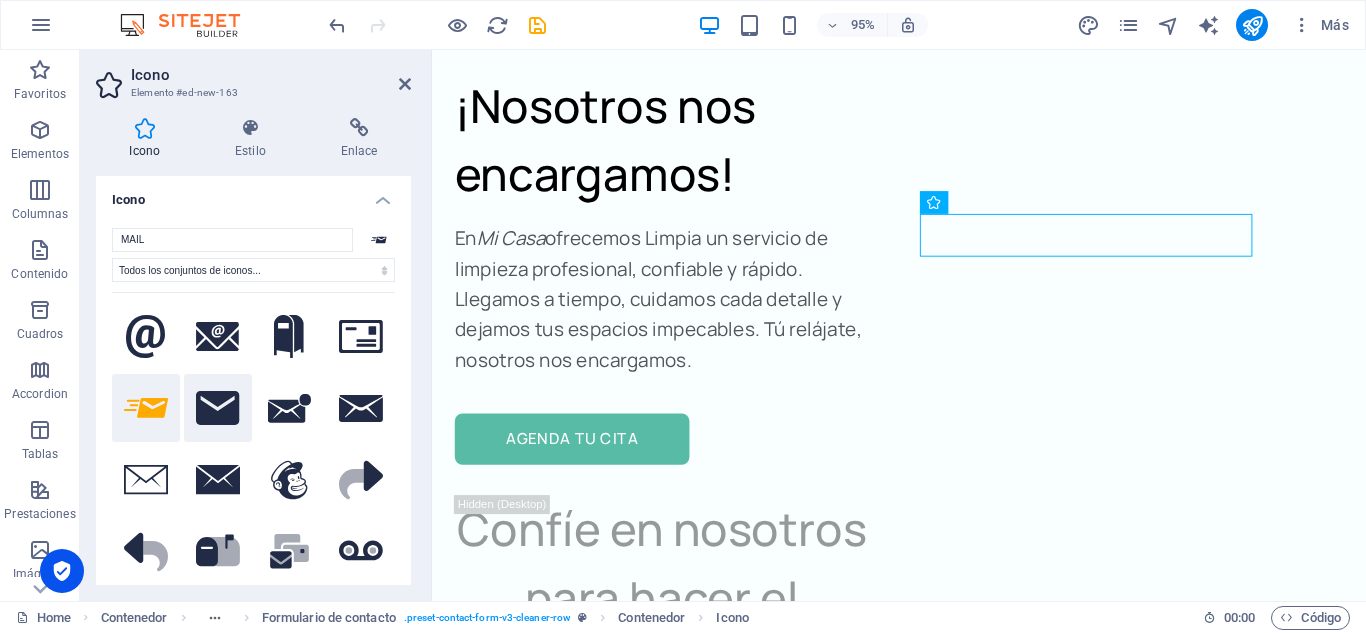 click 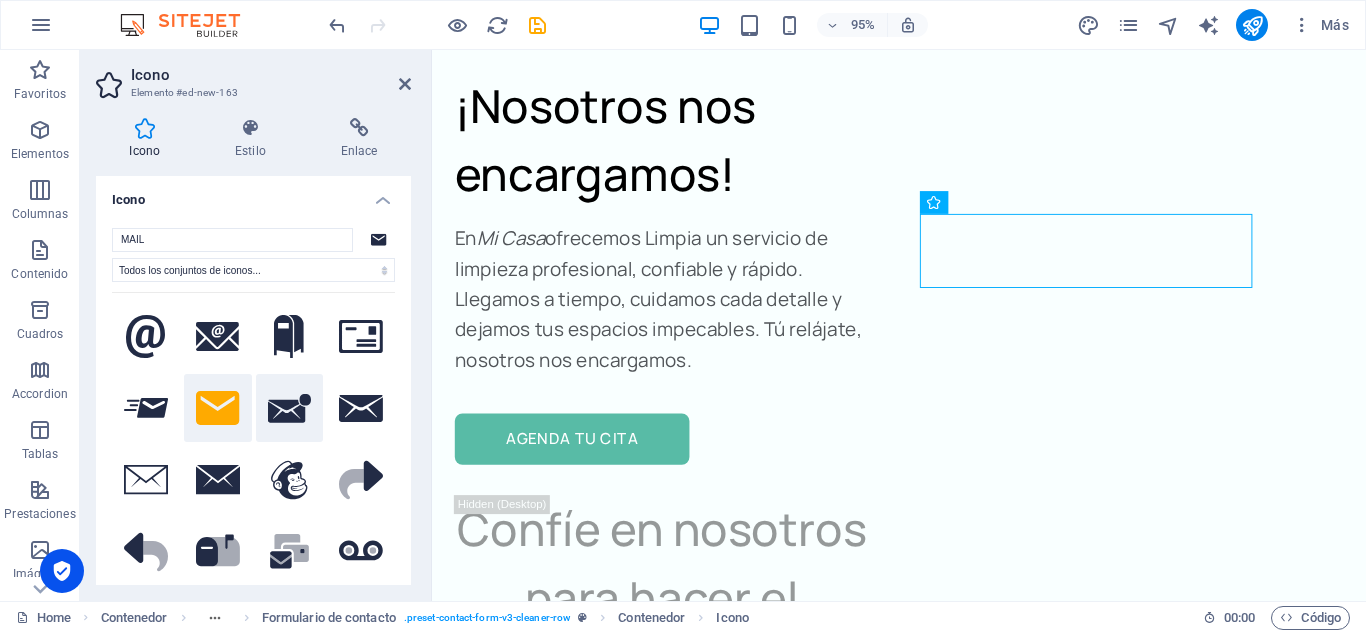 click 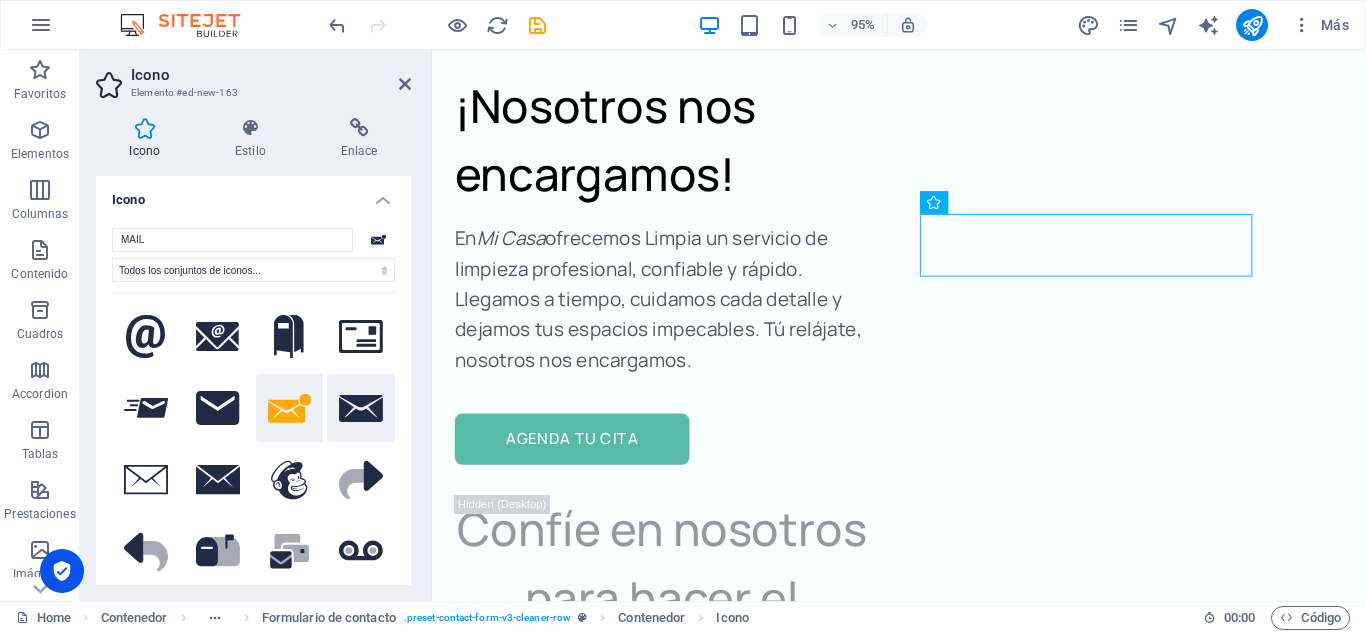 click 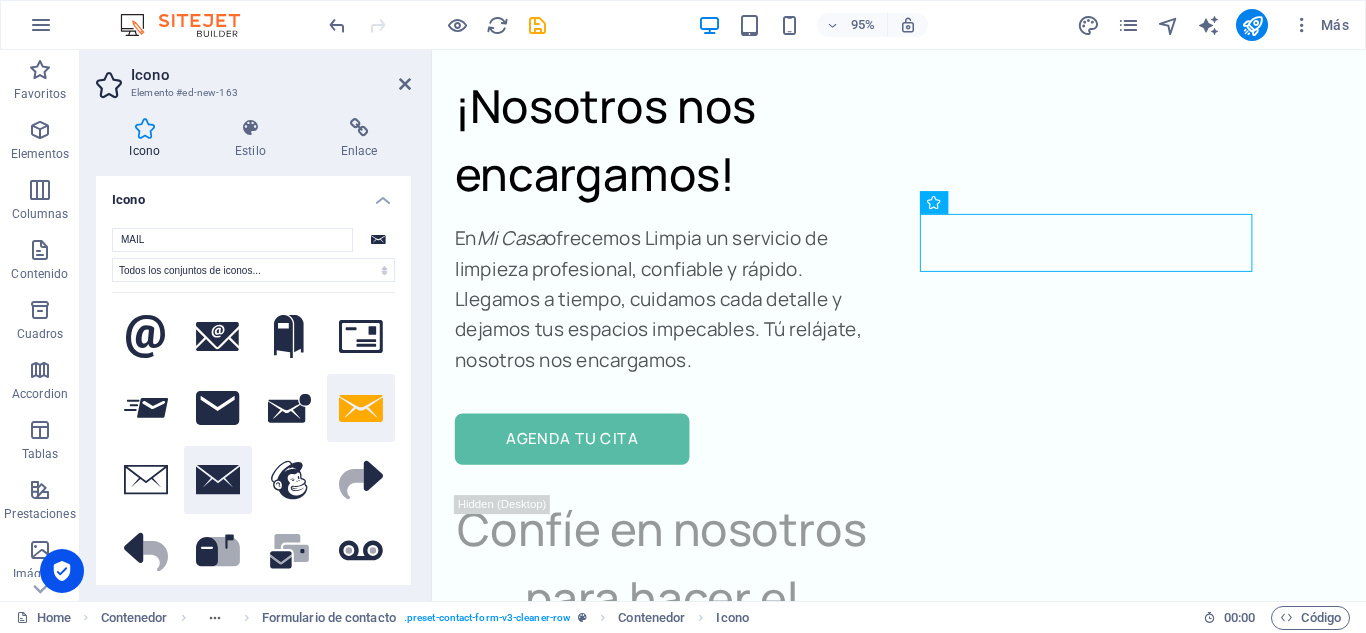 click at bounding box center [218, 480] 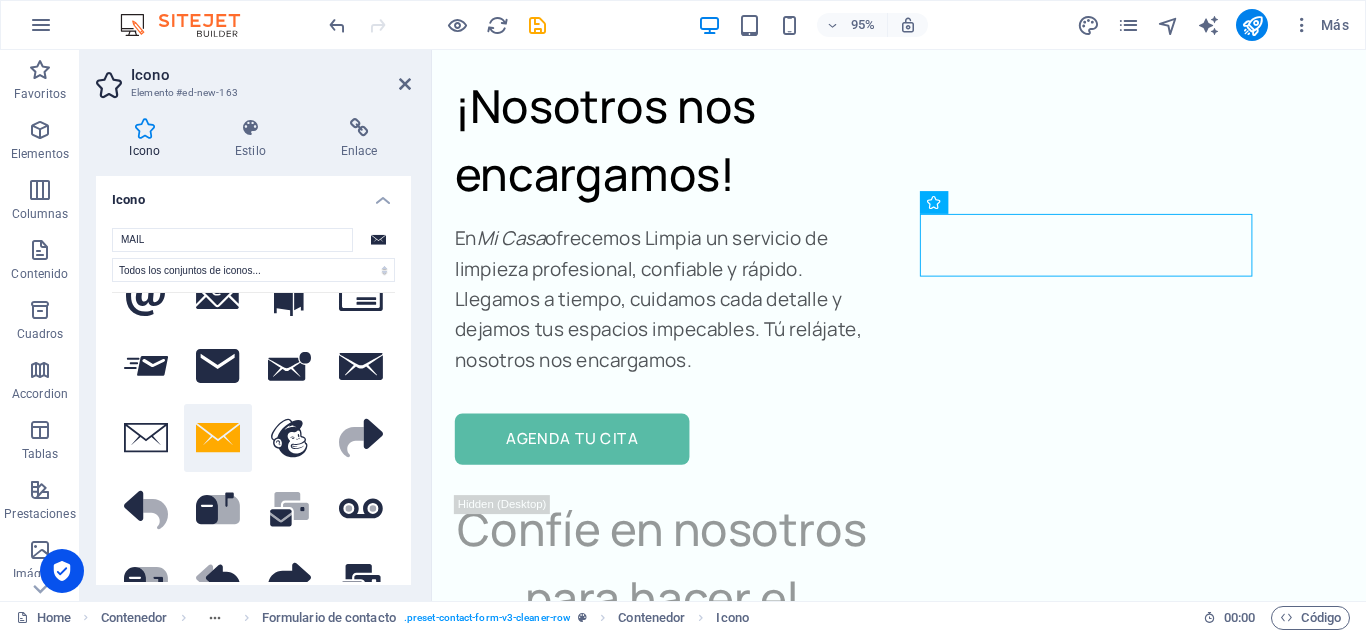 scroll, scrollTop: 0, scrollLeft: 0, axis: both 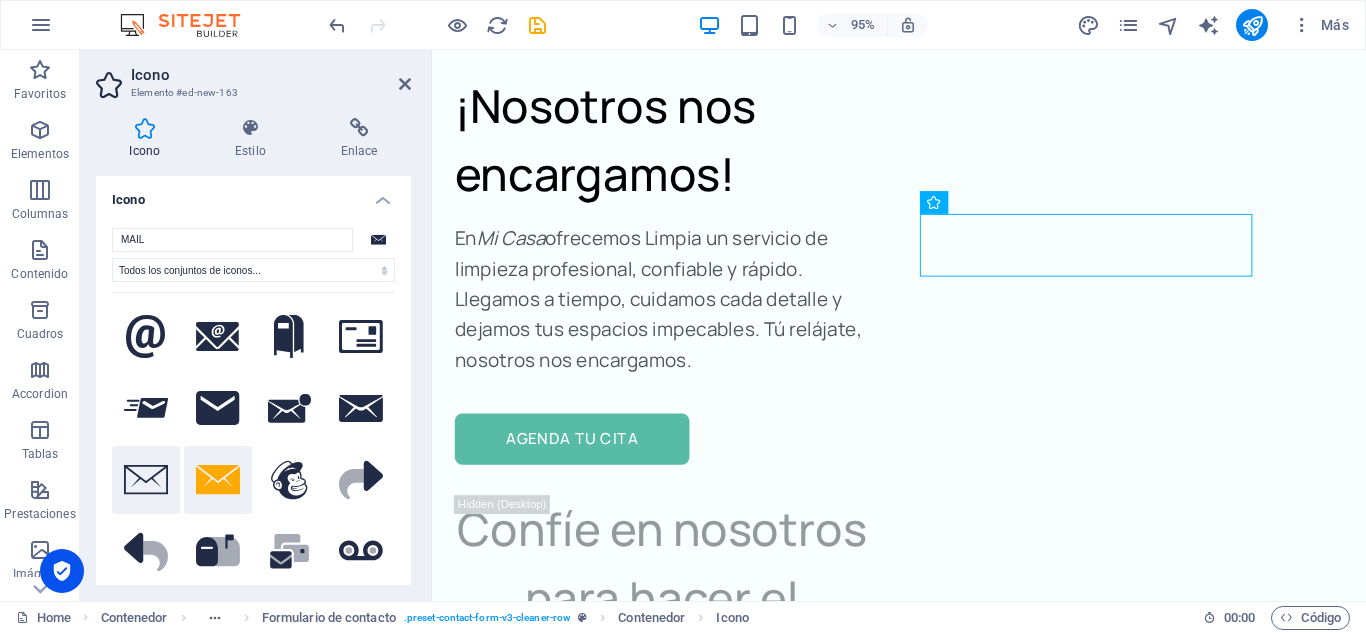 click 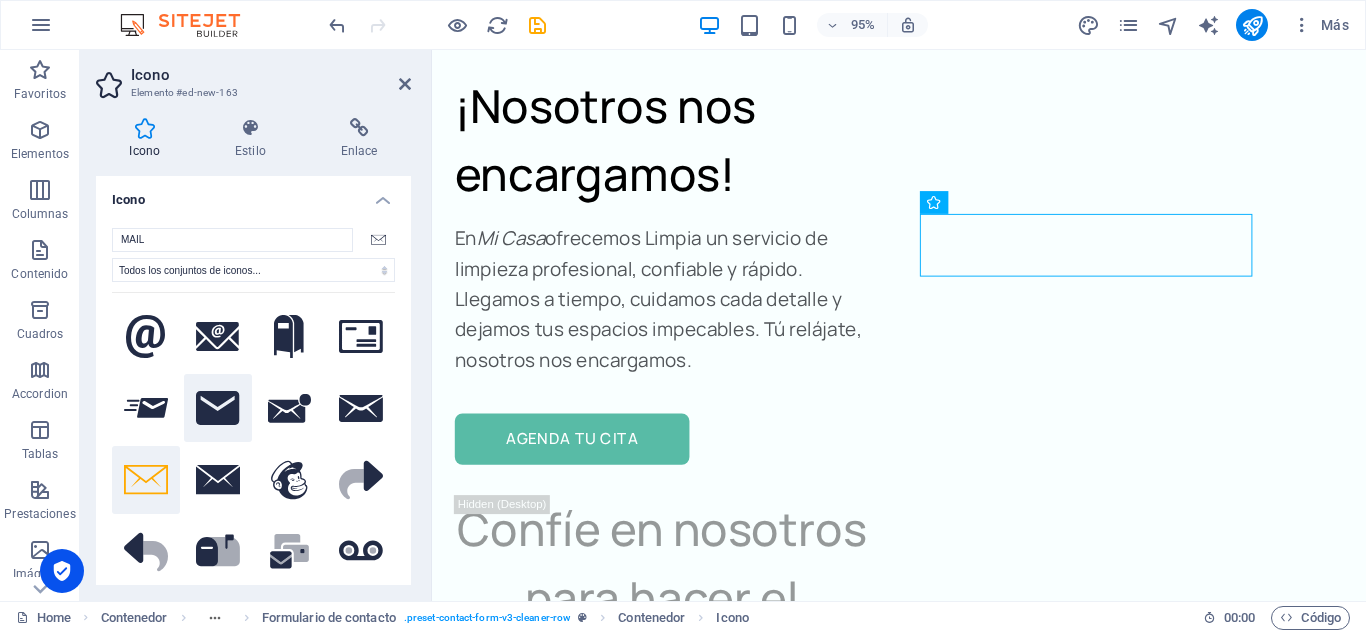 click 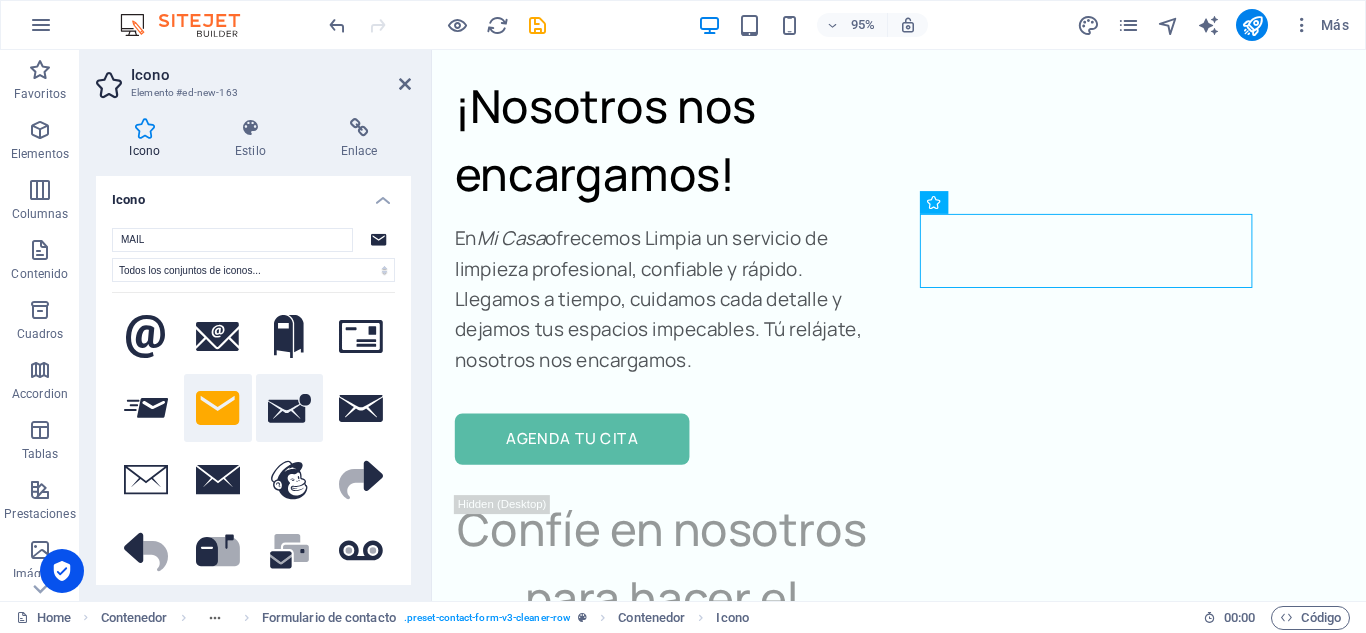 click 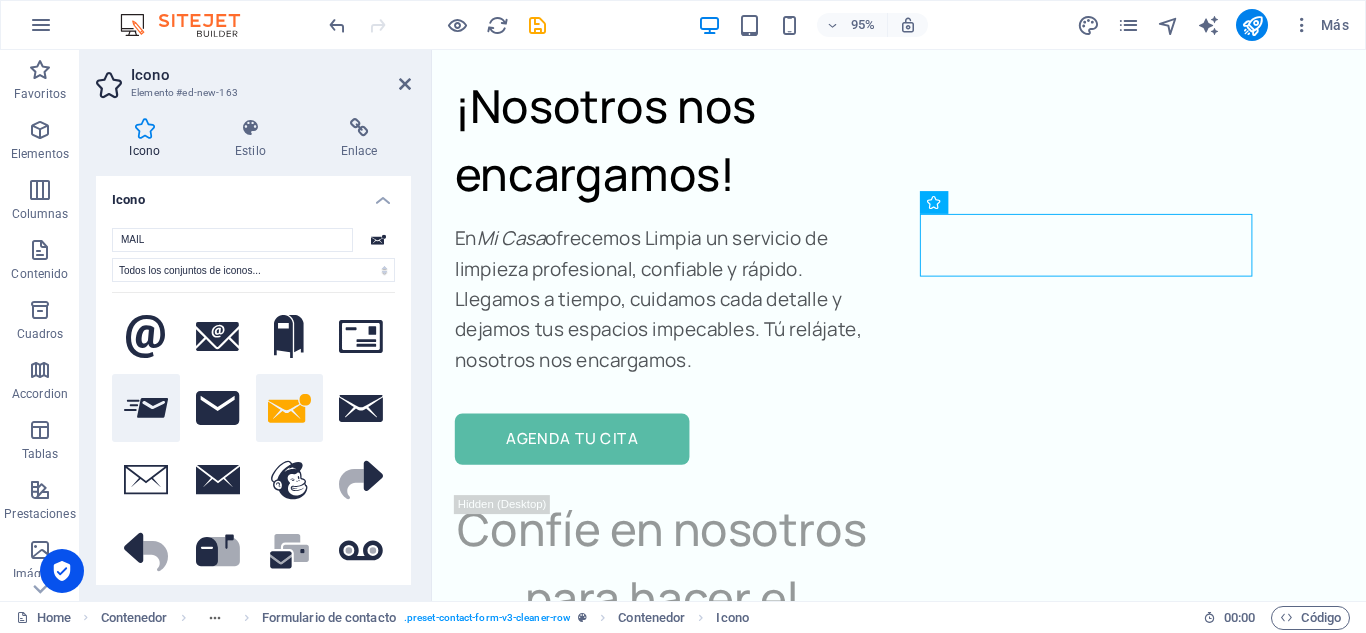 click 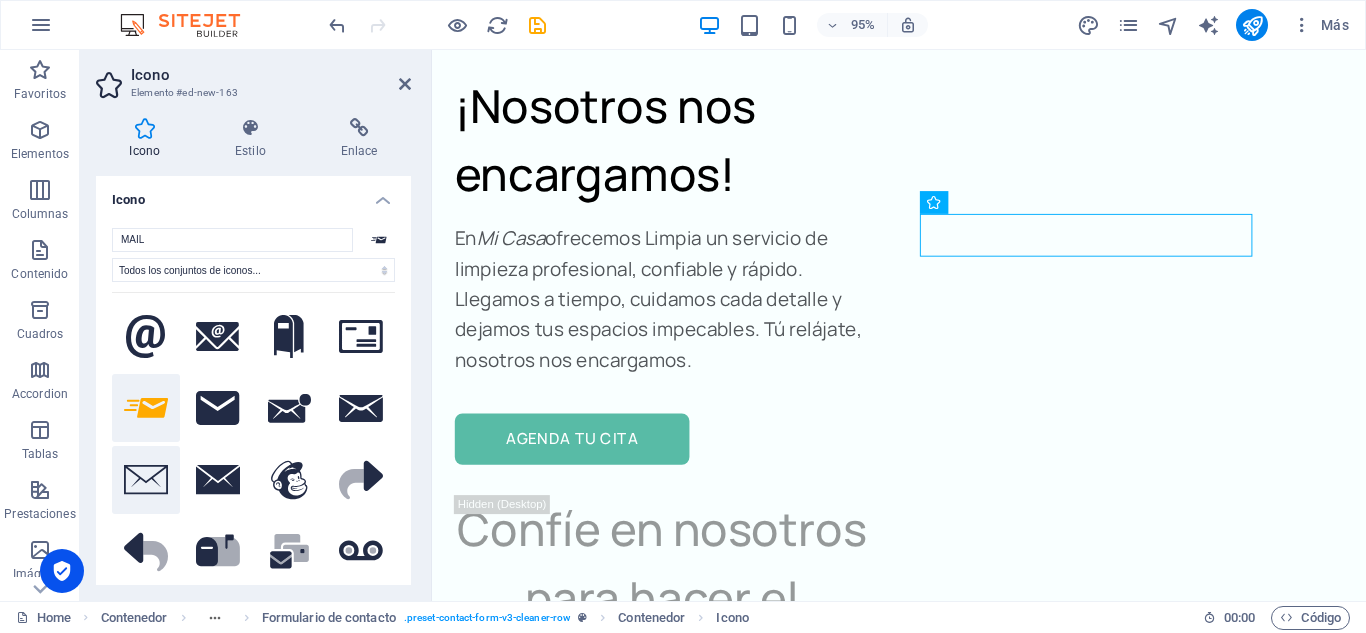 click at bounding box center [146, 480] 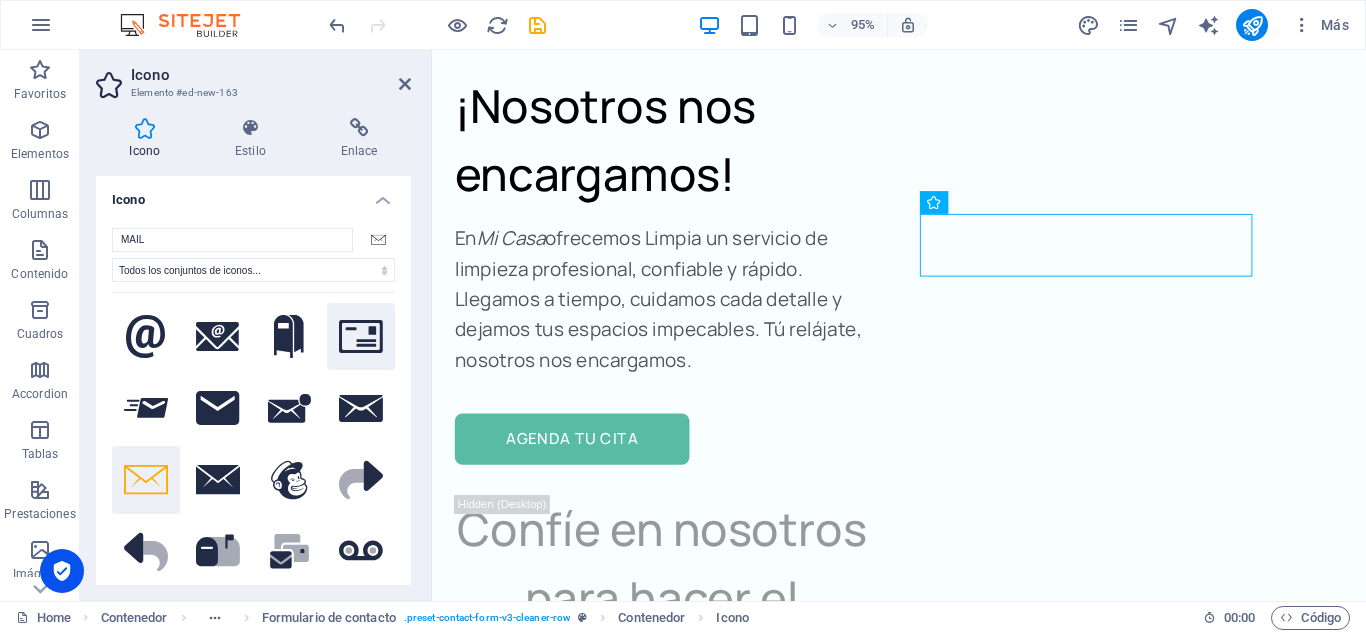 click 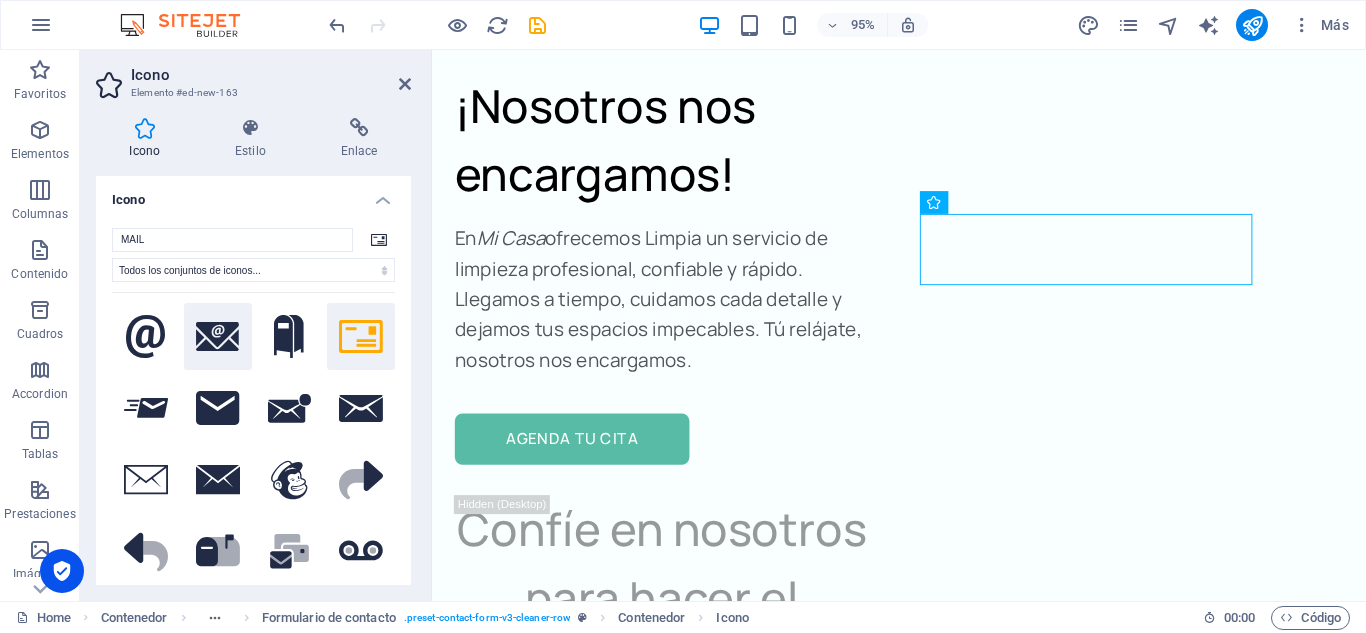 click at bounding box center [218, 337] 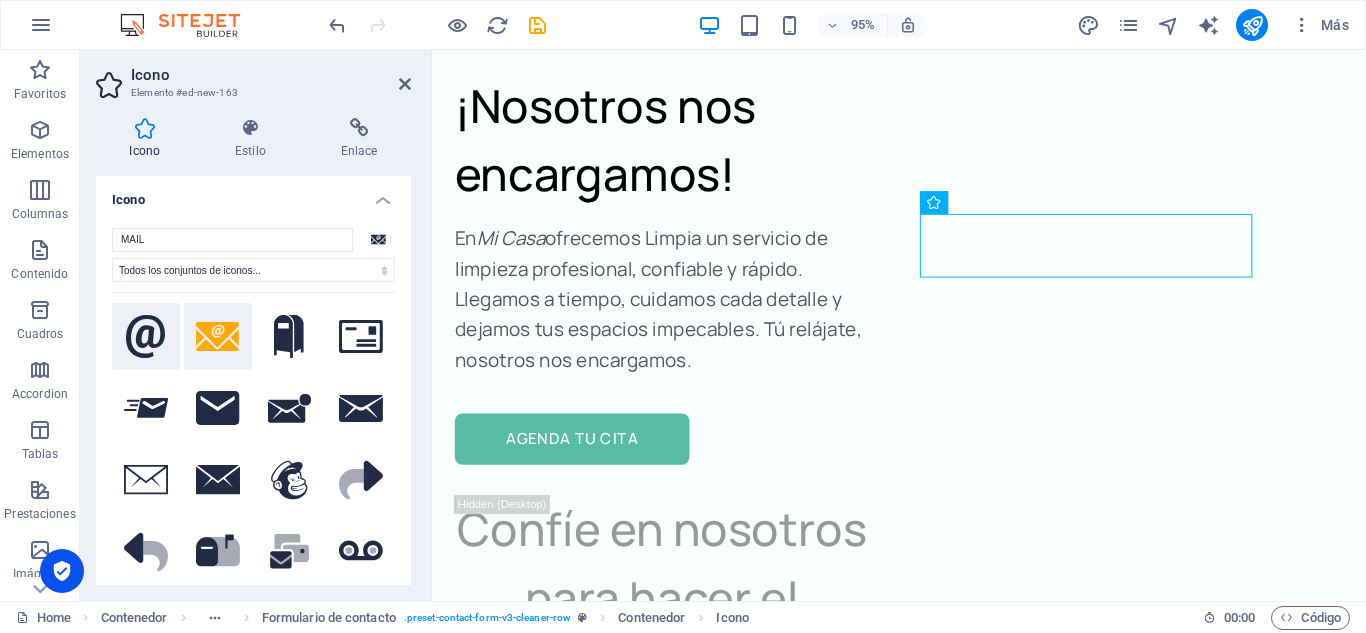 click at bounding box center (146, 337) 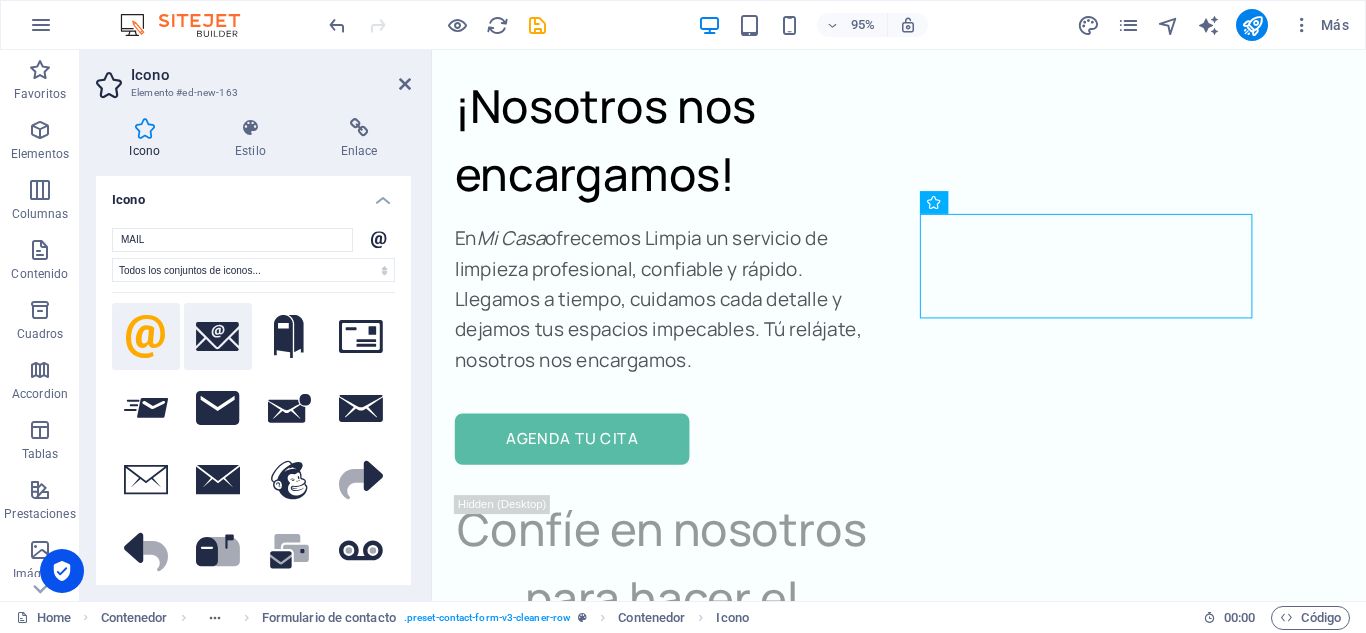 click at bounding box center [218, 337] 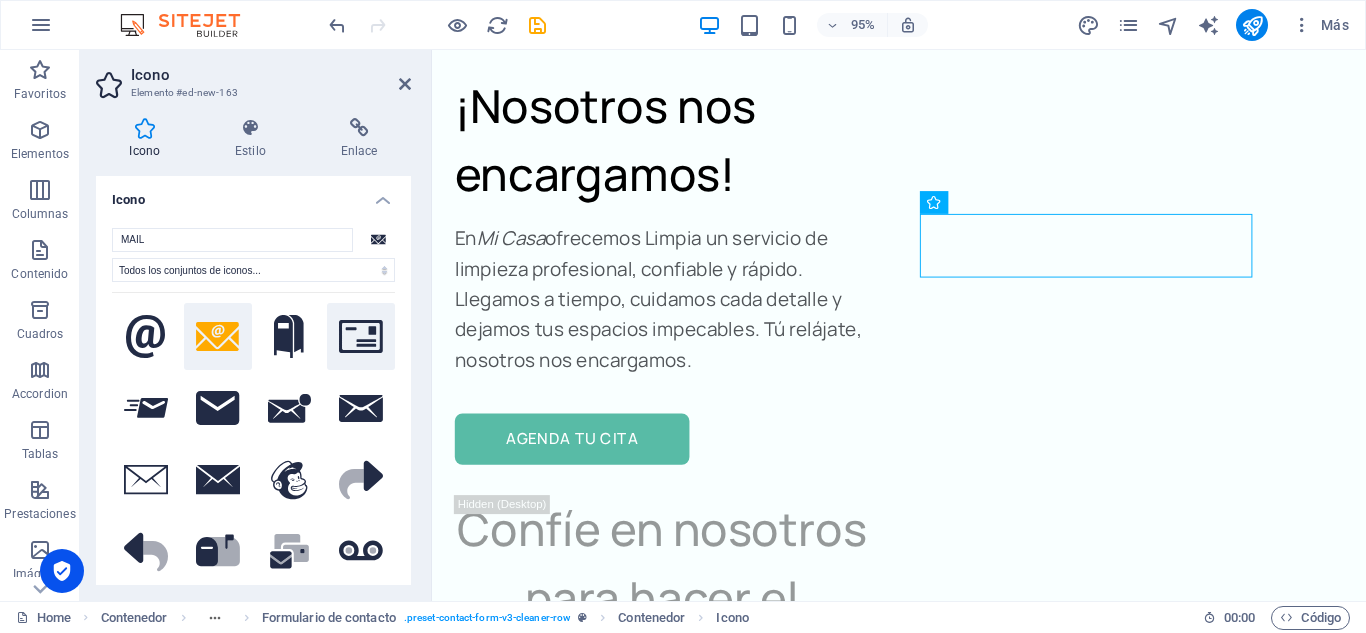 click 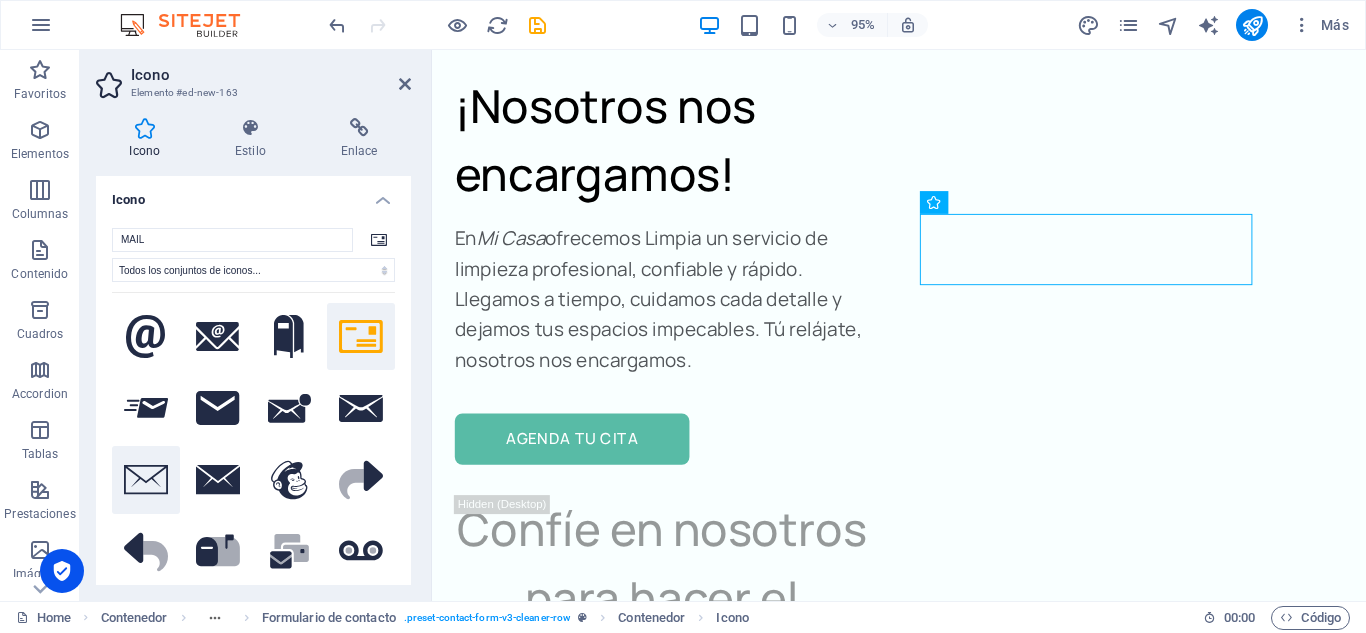 click 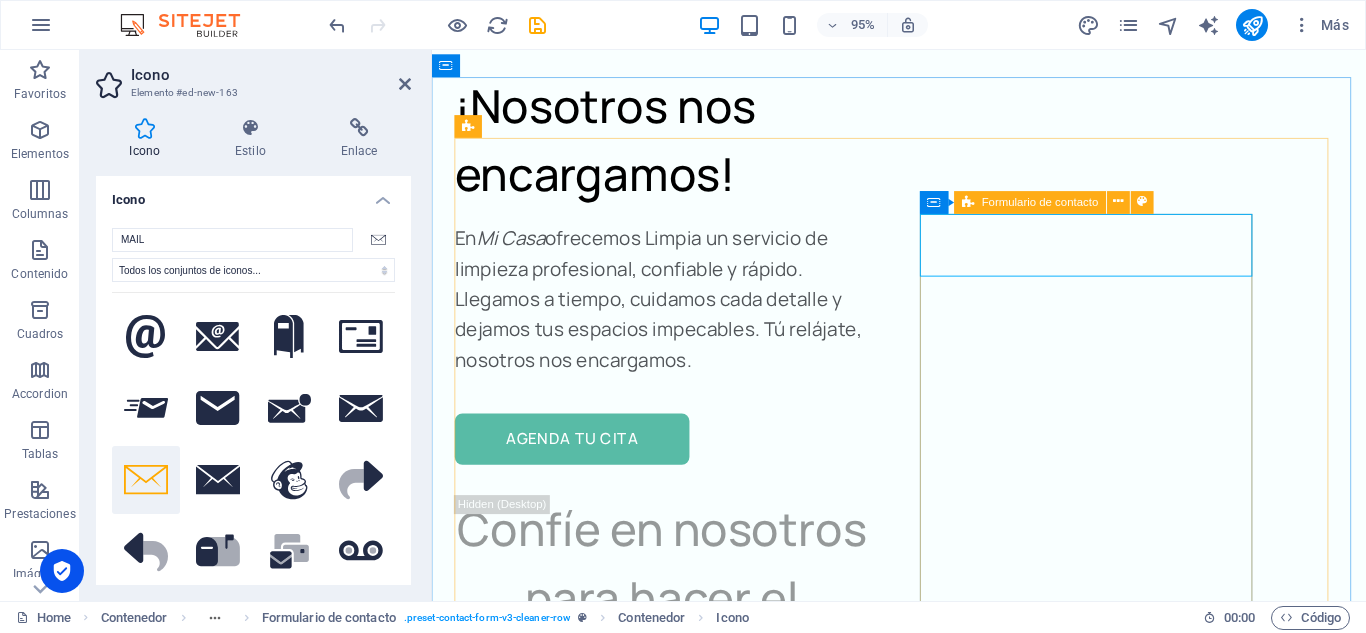 click on "Mail WHATSAPP" at bounding box center [715, 4239] 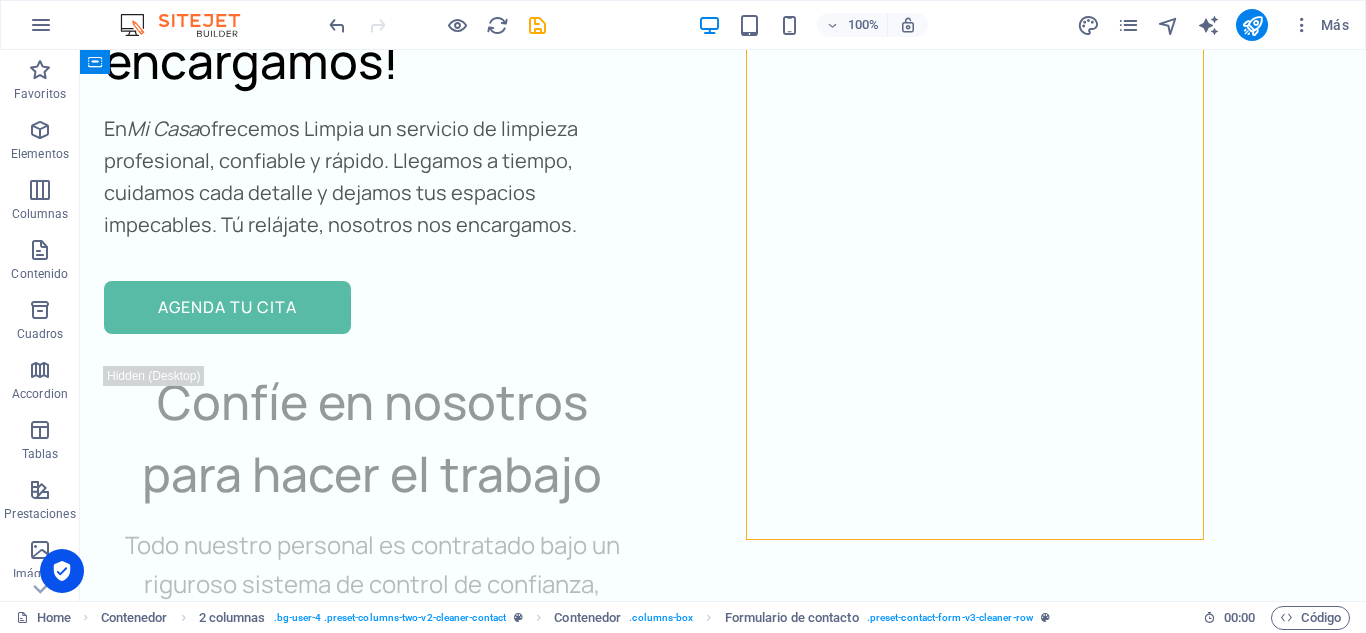 scroll, scrollTop: 8257, scrollLeft: 0, axis: vertical 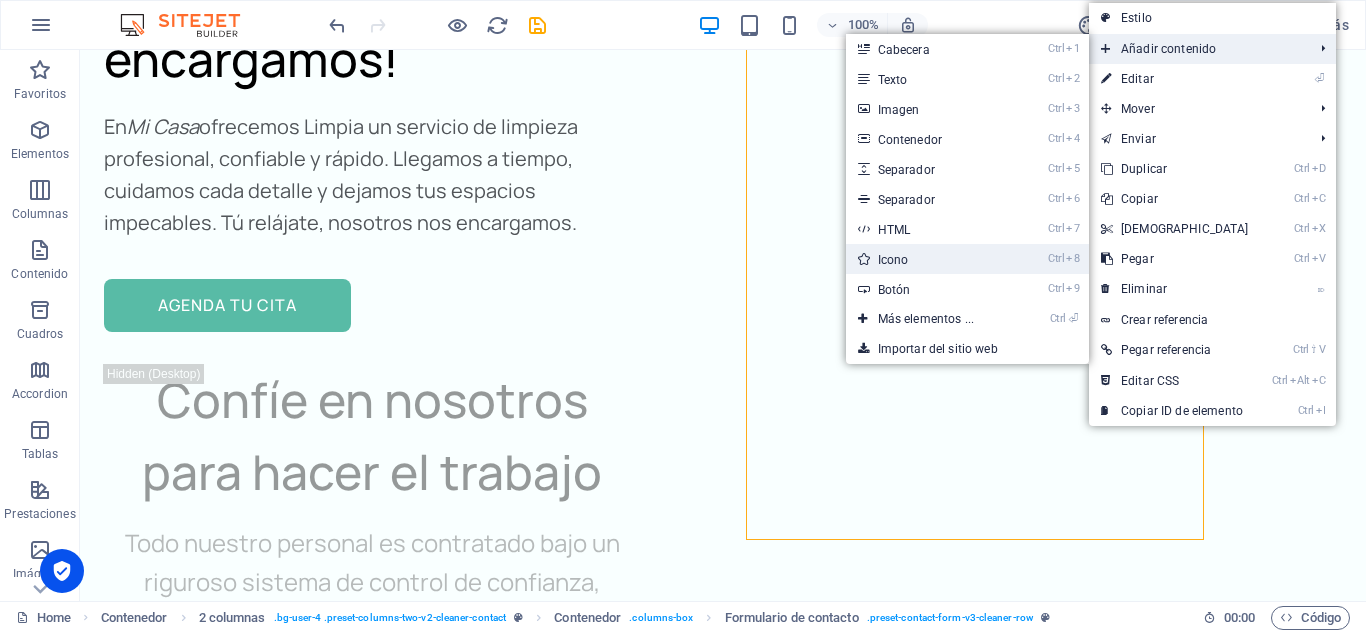 drag, startPoint x: 893, startPoint y: 268, endPoint x: 485, endPoint y: 228, distance: 409.9561 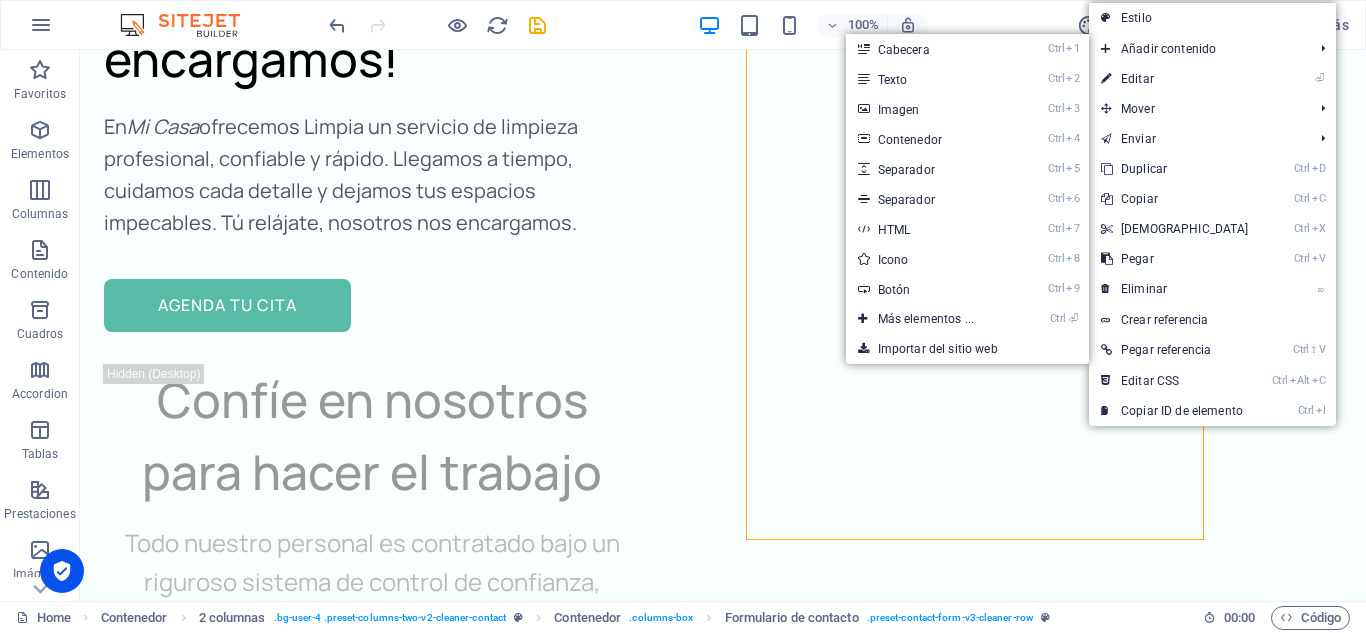 select on "xMidYMid" 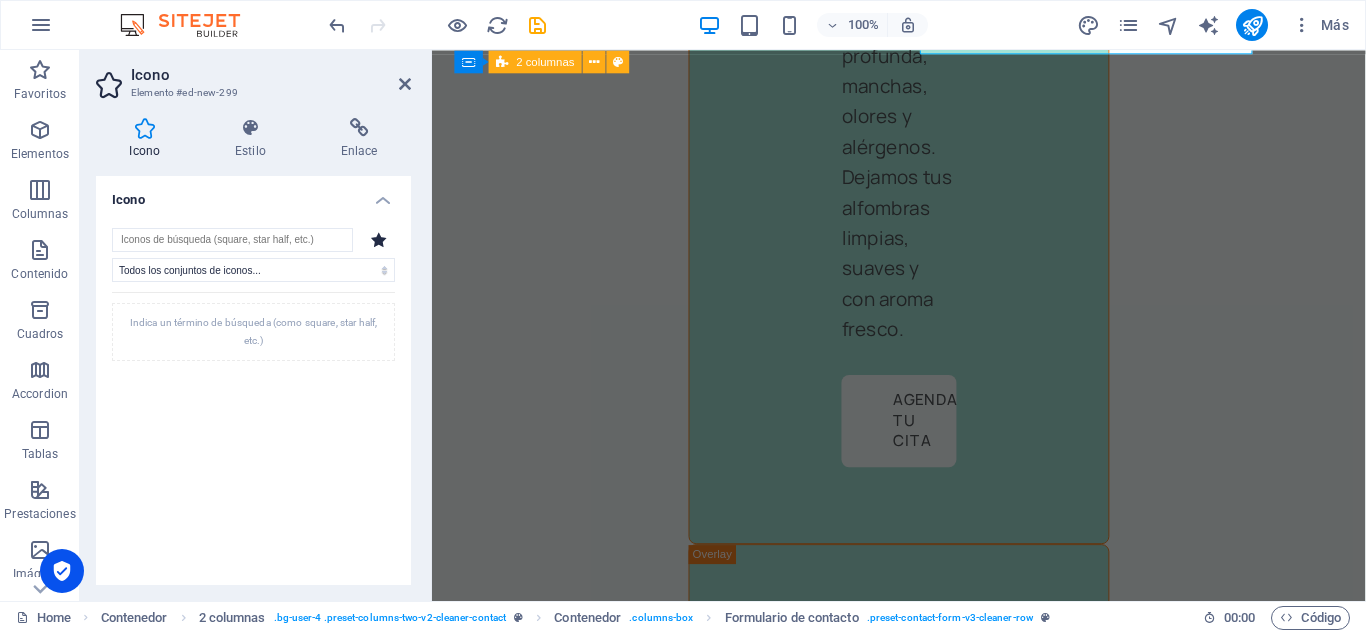 scroll, scrollTop: 10694, scrollLeft: 0, axis: vertical 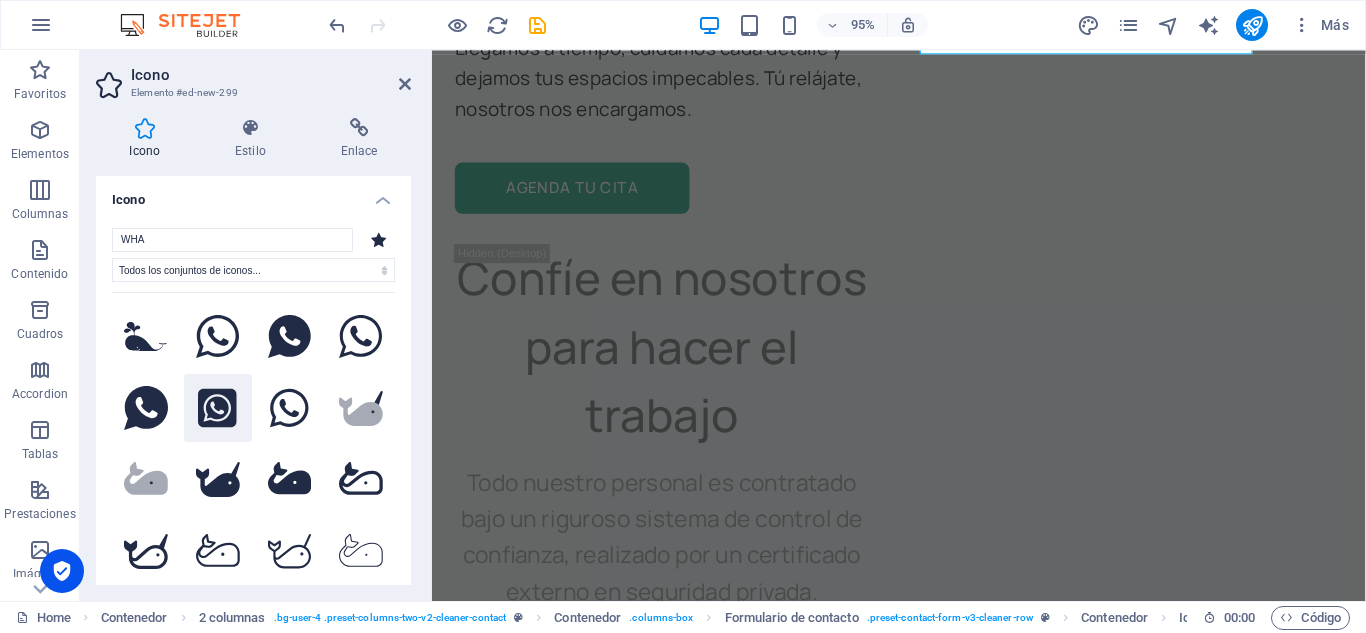 type on "WHA" 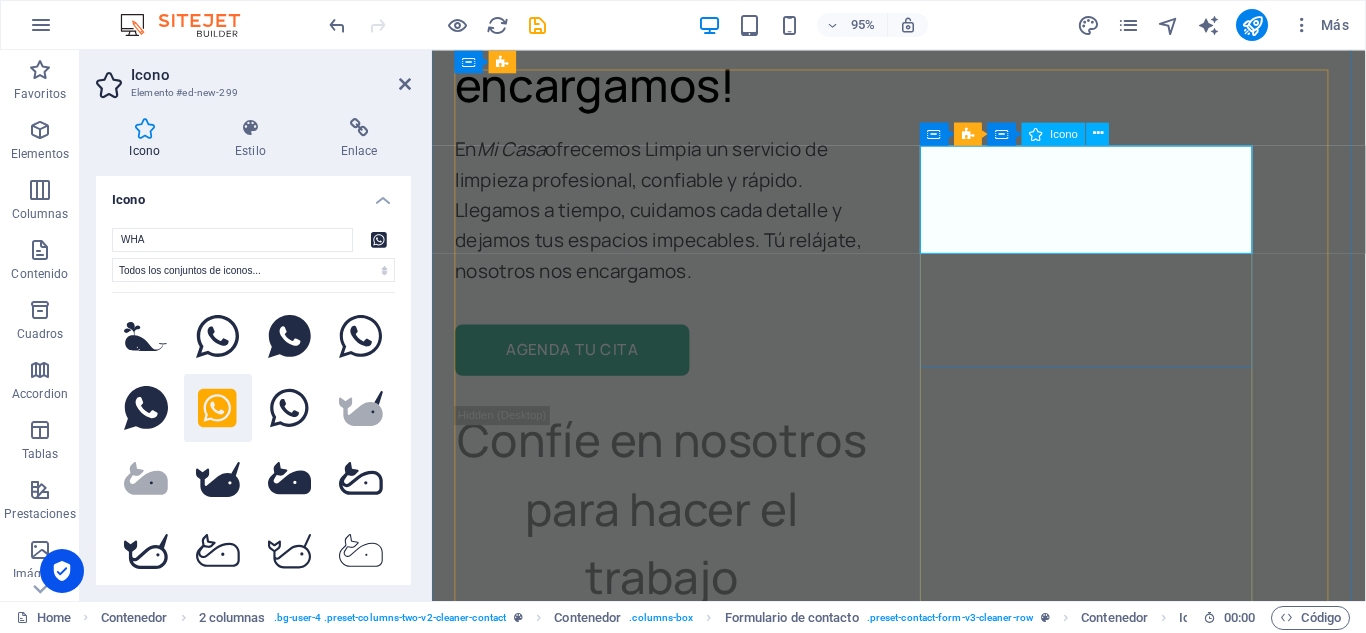 scroll, scrollTop: 10494, scrollLeft: 0, axis: vertical 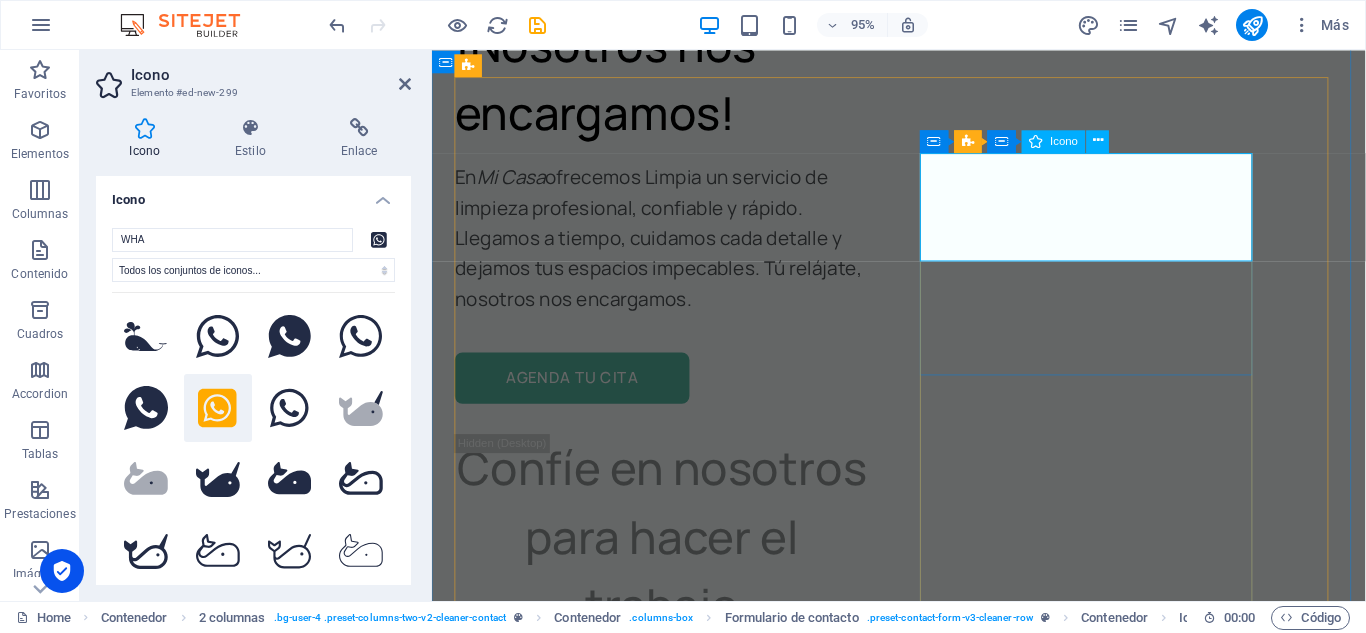 click at bounding box center (715, 4041) 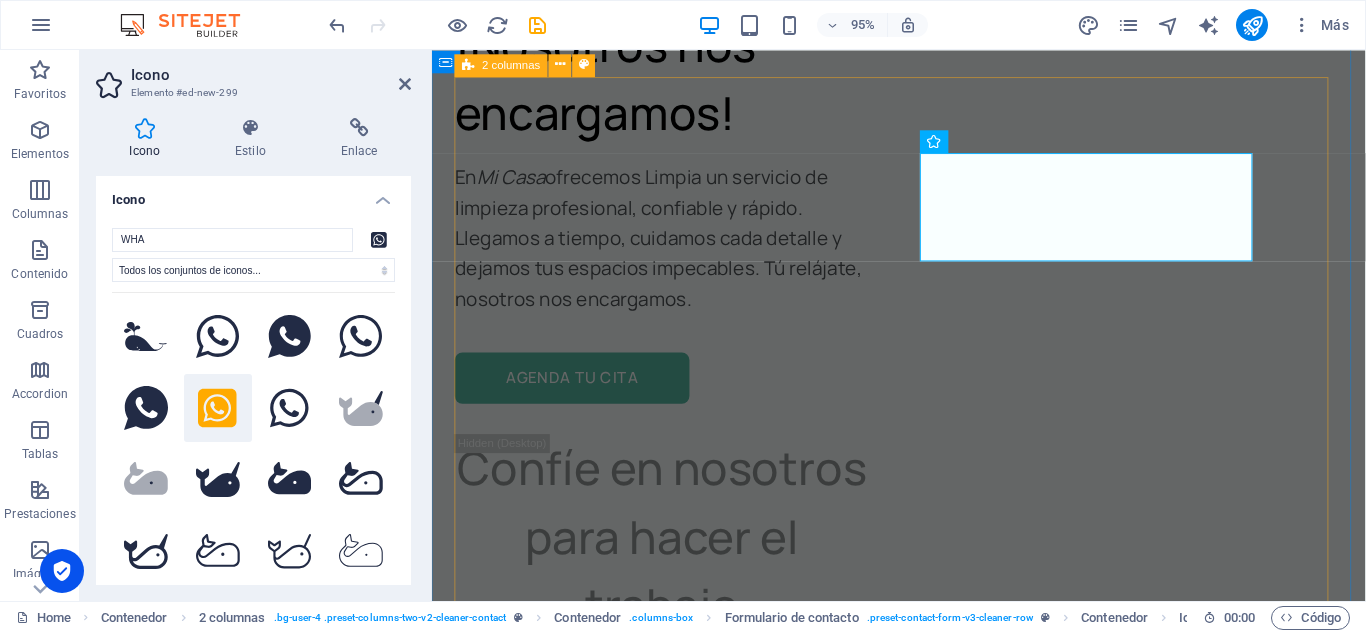 click on "¡Contáctanos [DATE] mismo! Estamos listos para ofrecerte un servicio profesional, rápido y confiable. Mail WHATSAPP" at bounding box center (923, 3997) 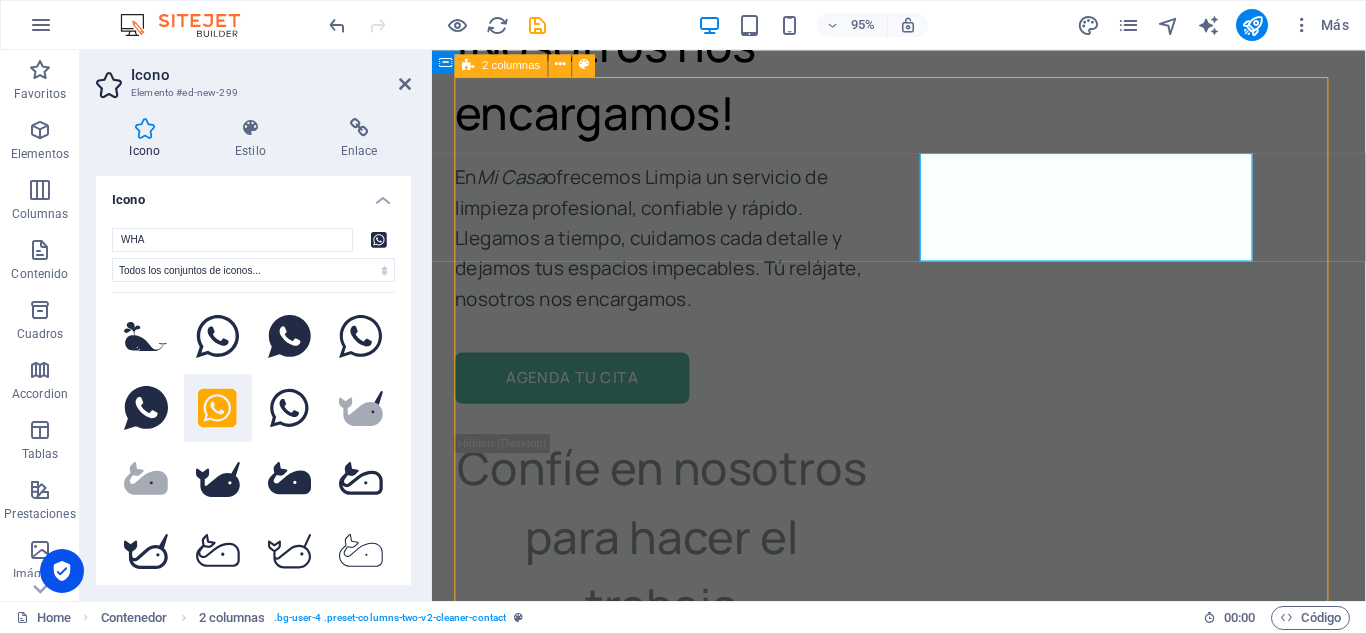 scroll, scrollTop: 8057, scrollLeft: 0, axis: vertical 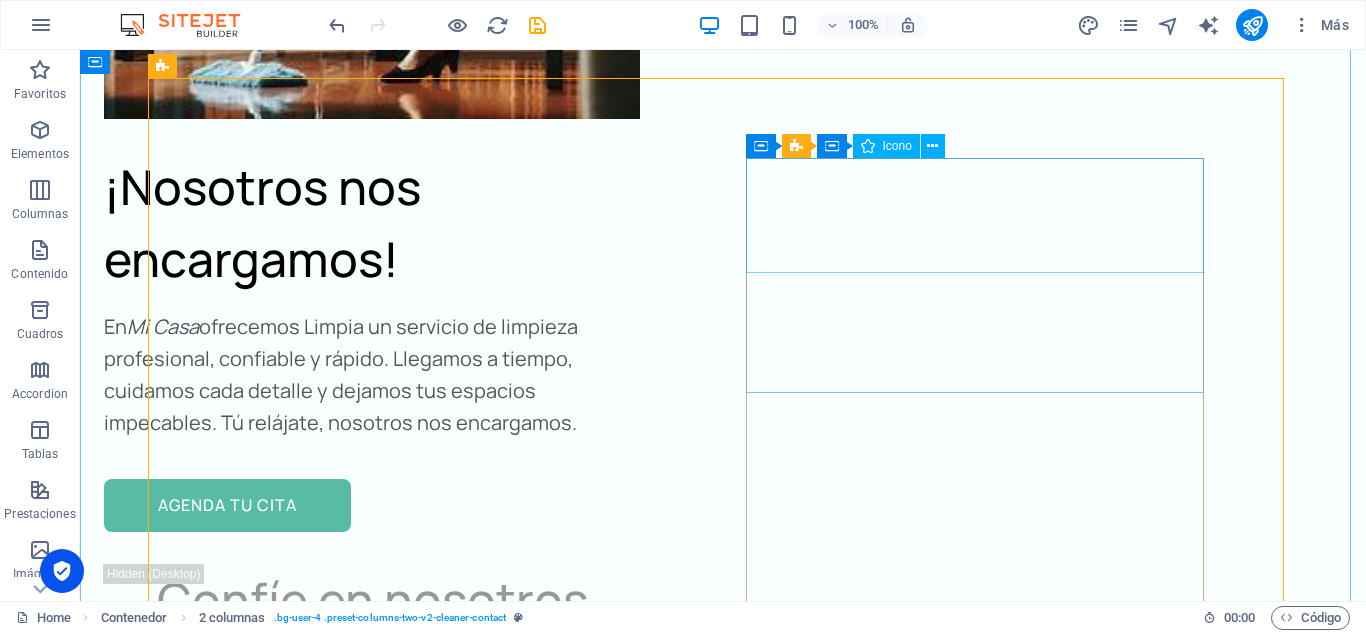 click at bounding box center [464, 3982] 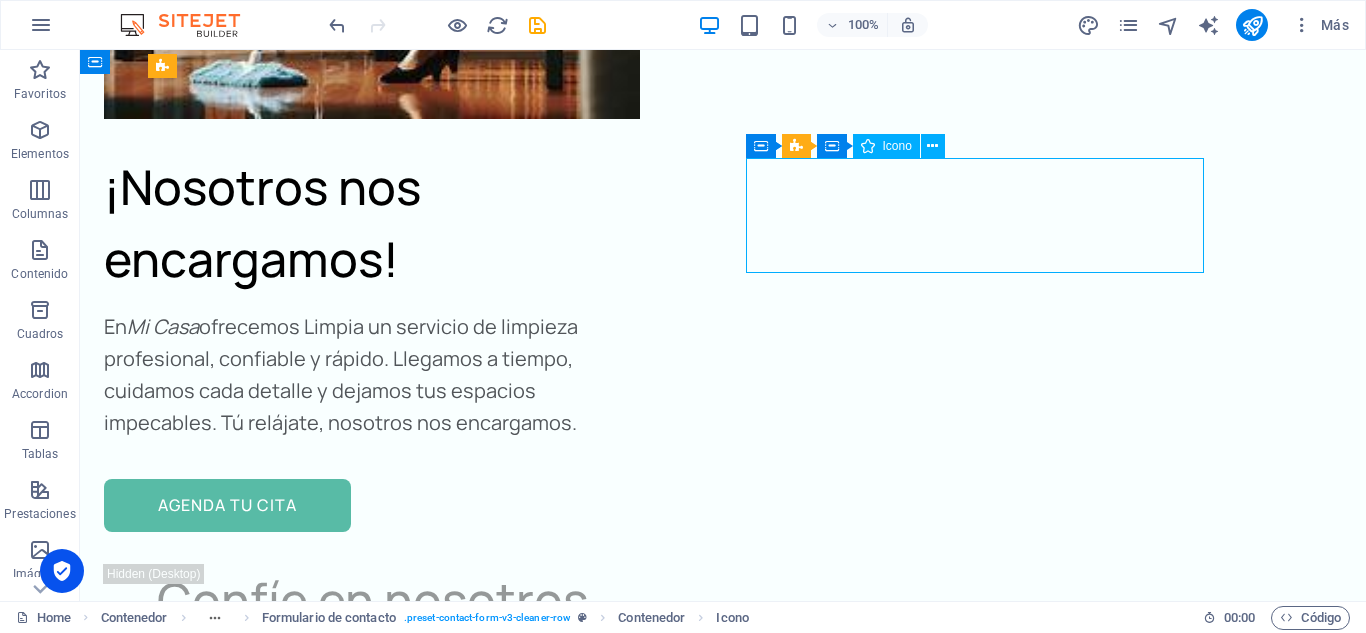 click at bounding box center (464, 3982) 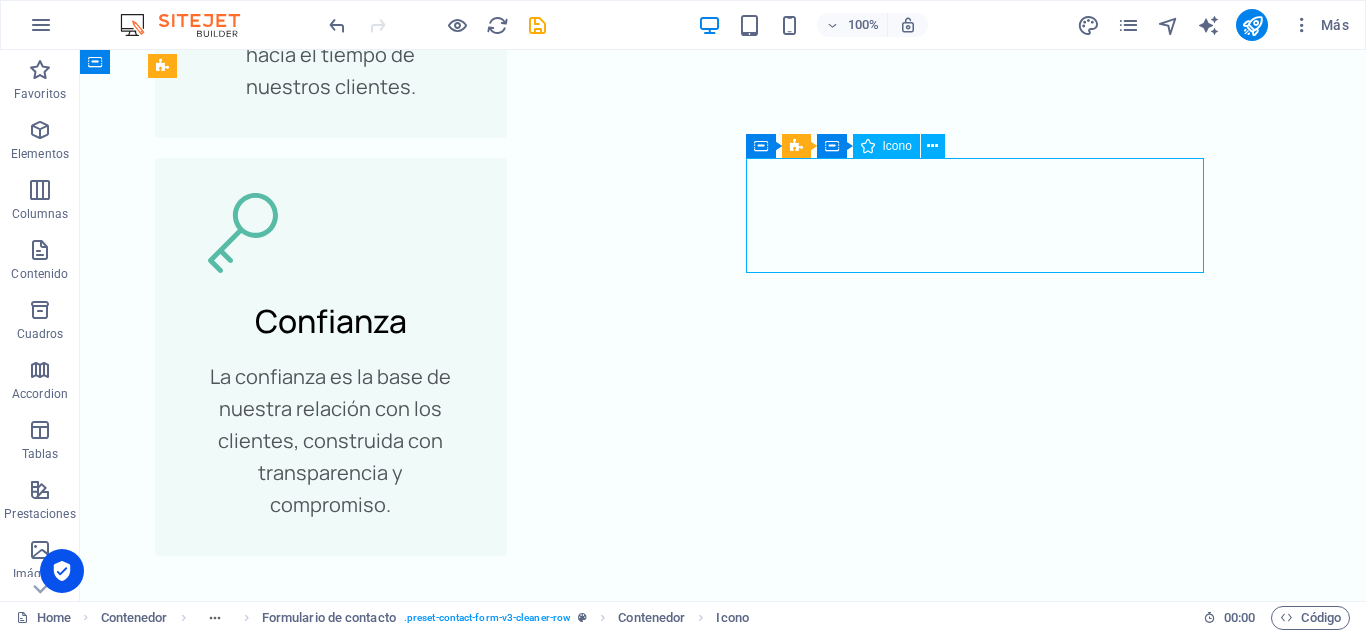 select on "xMidYMid" 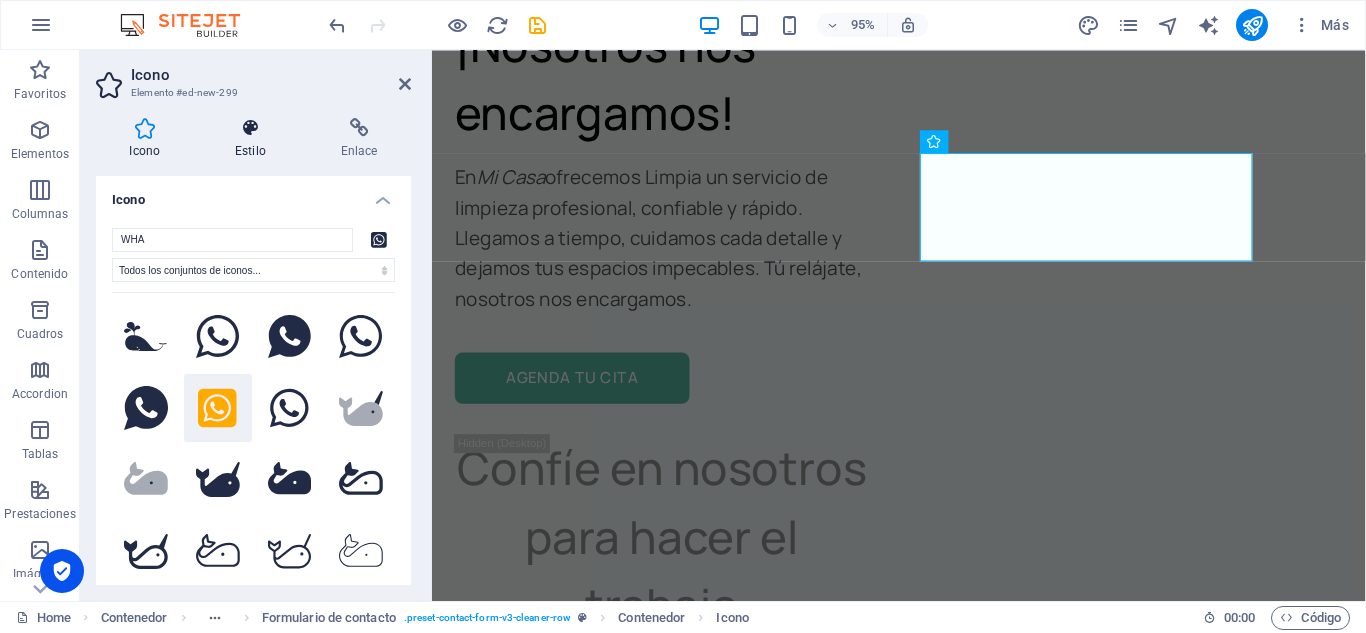 click at bounding box center [251, 128] 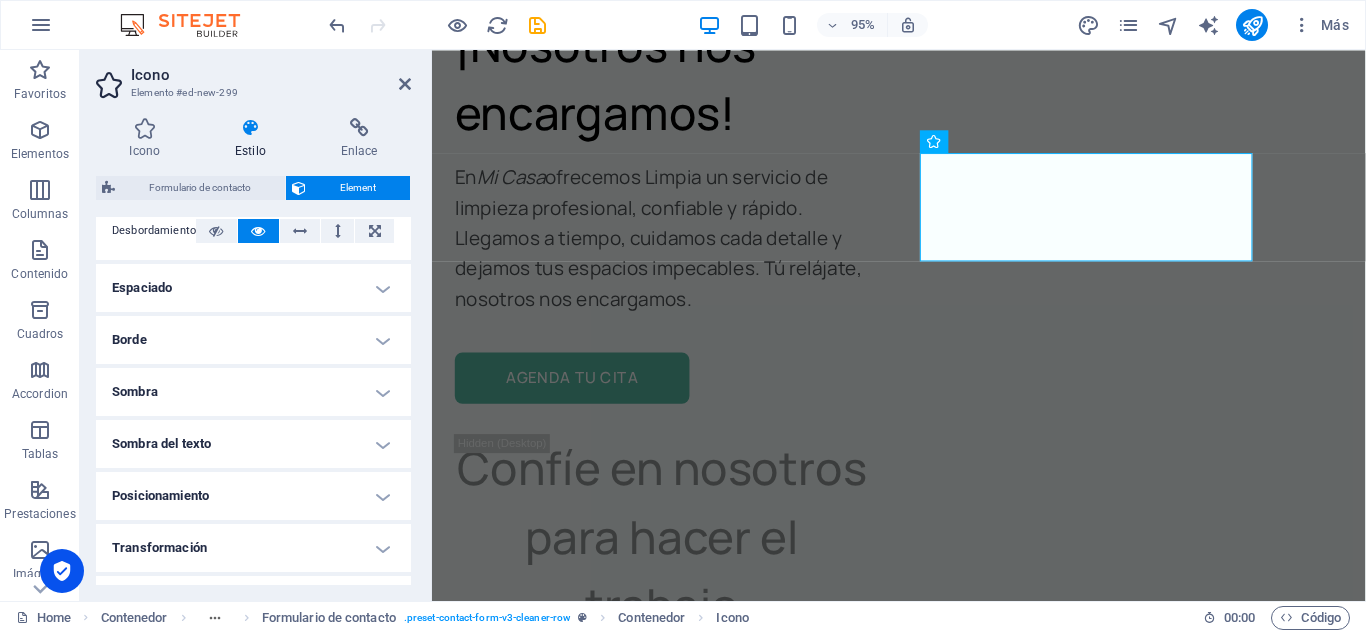 scroll, scrollTop: 494, scrollLeft: 0, axis: vertical 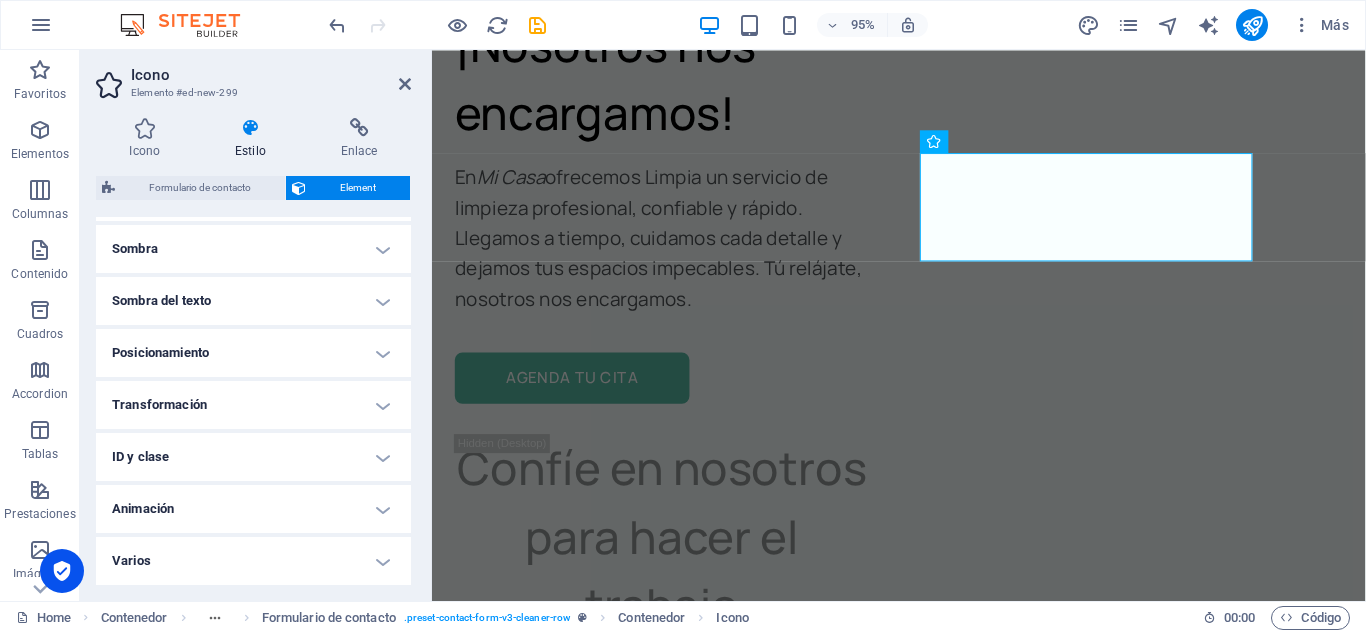 click on "Posicionamiento" at bounding box center (253, 353) 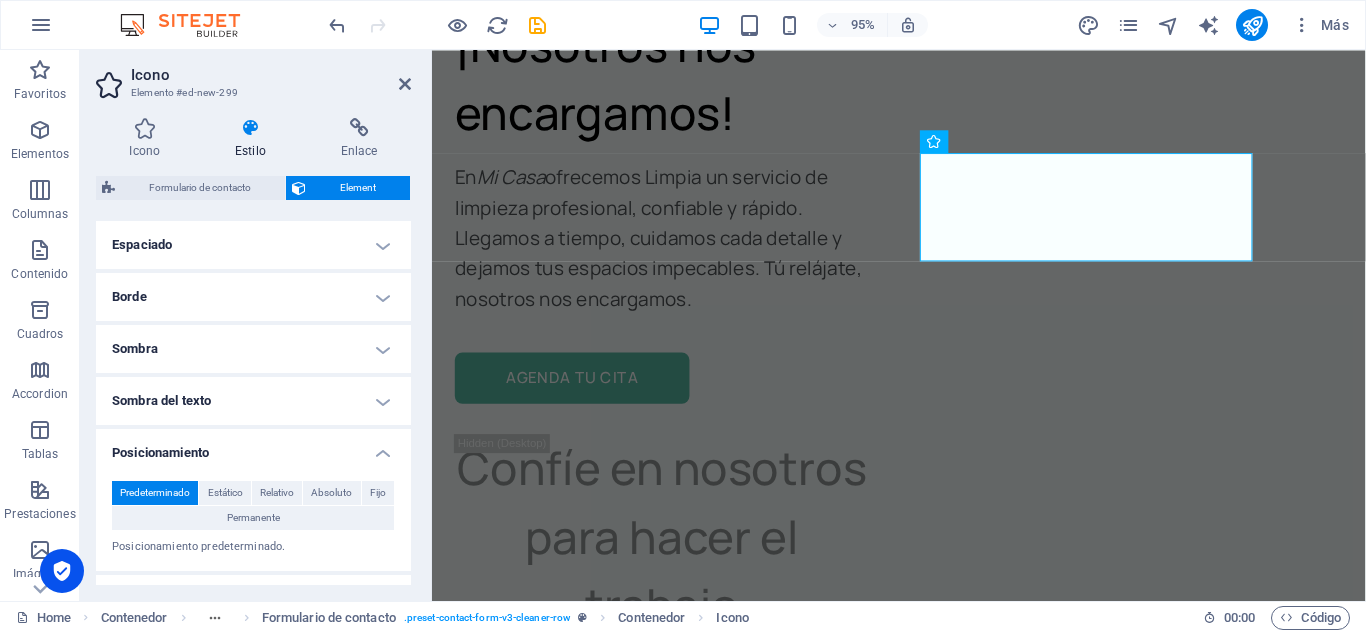 scroll, scrollTop: 194, scrollLeft: 0, axis: vertical 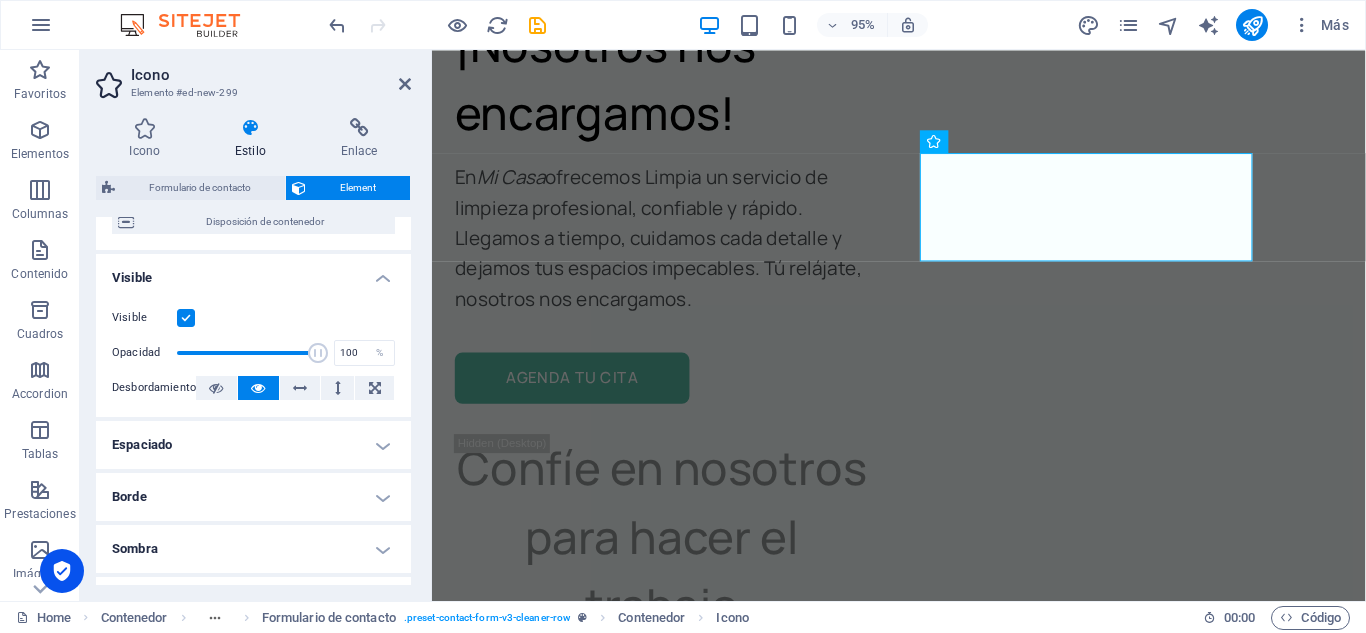click on "Espaciado" at bounding box center [253, 445] 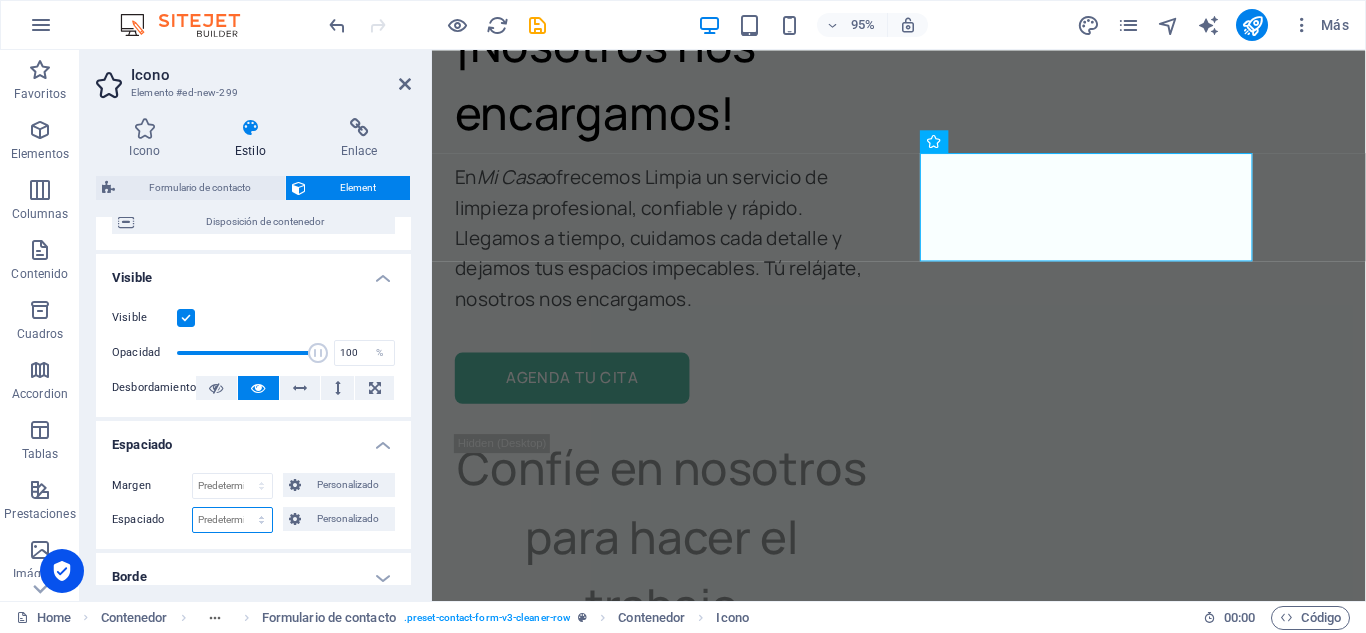 click on "Predeterminado px rem % vh vw Personalizado" at bounding box center (232, 520) 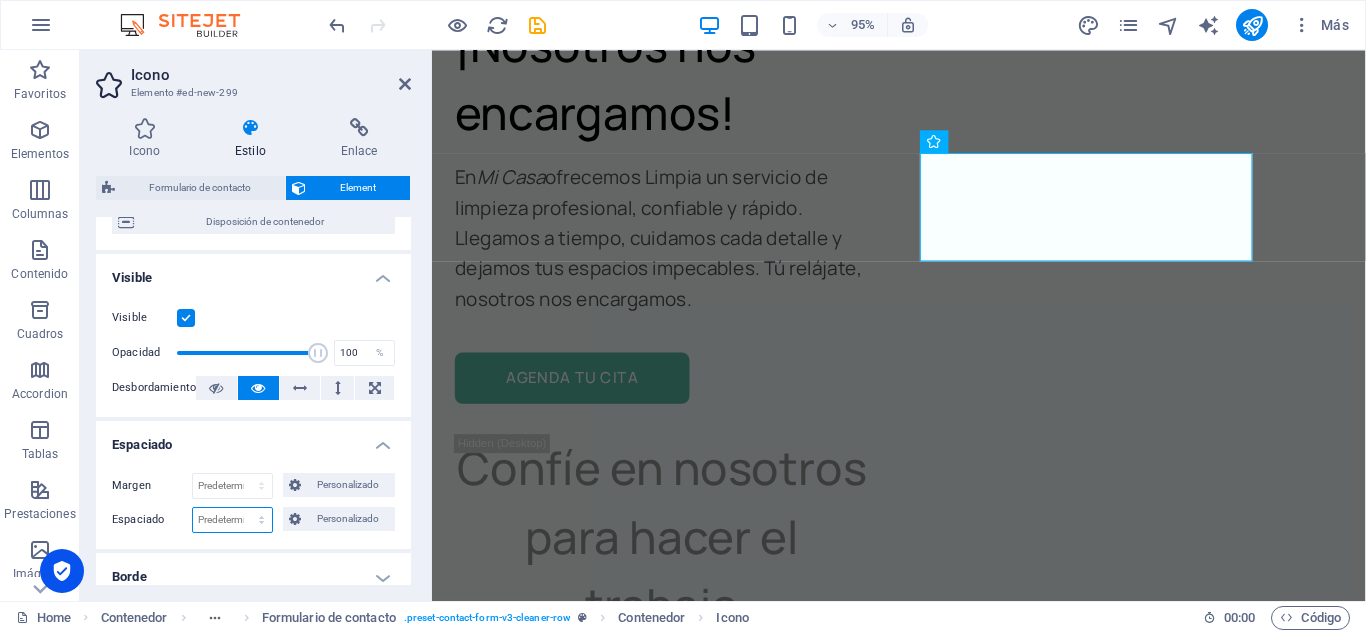 select on "px" 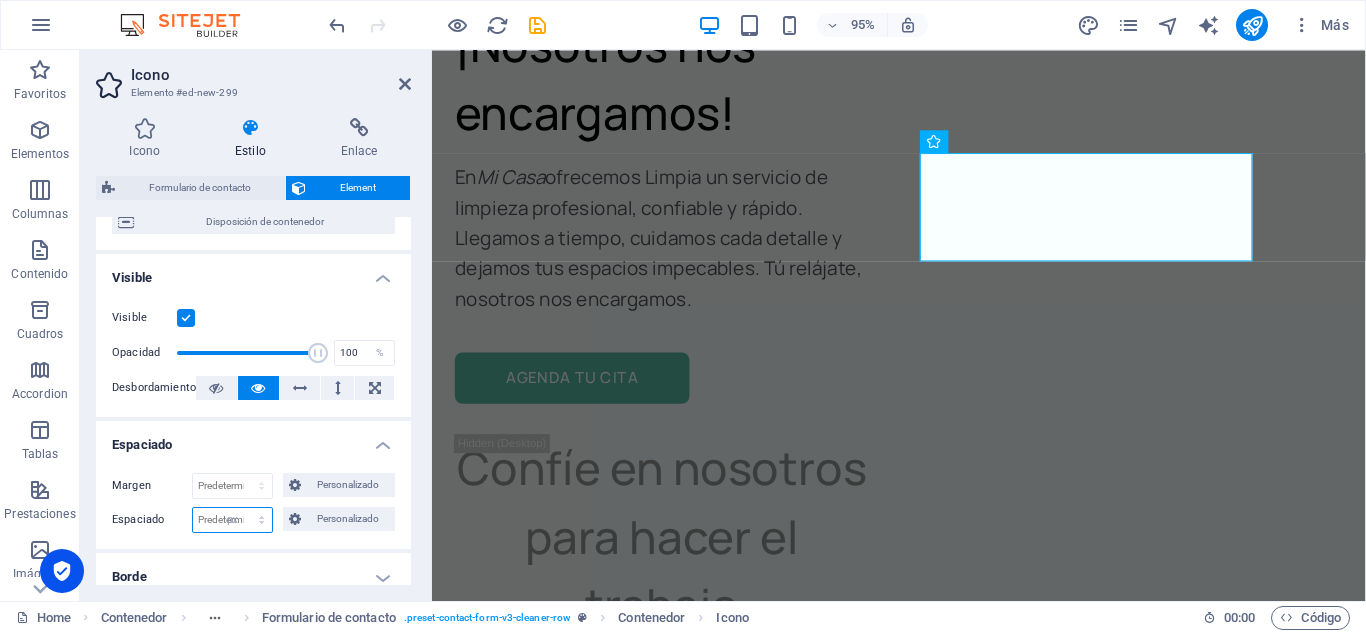 click on "Predeterminado px rem % vh vw Personalizado" at bounding box center (232, 520) 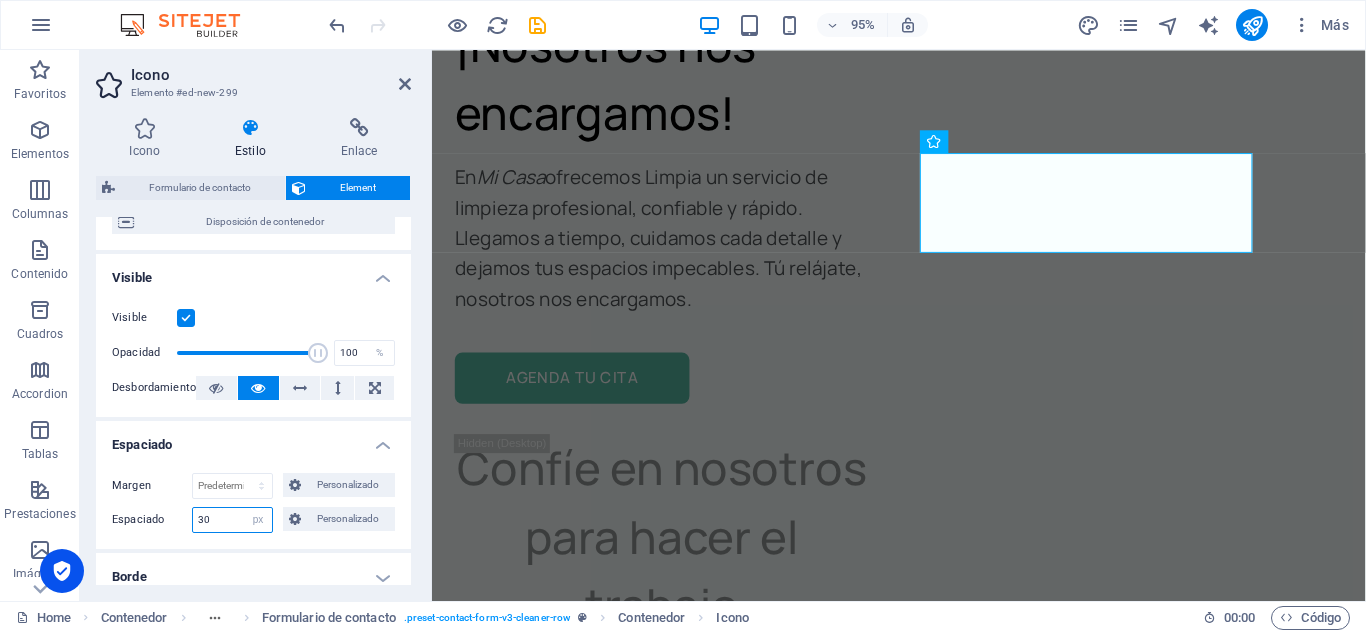type on "3" 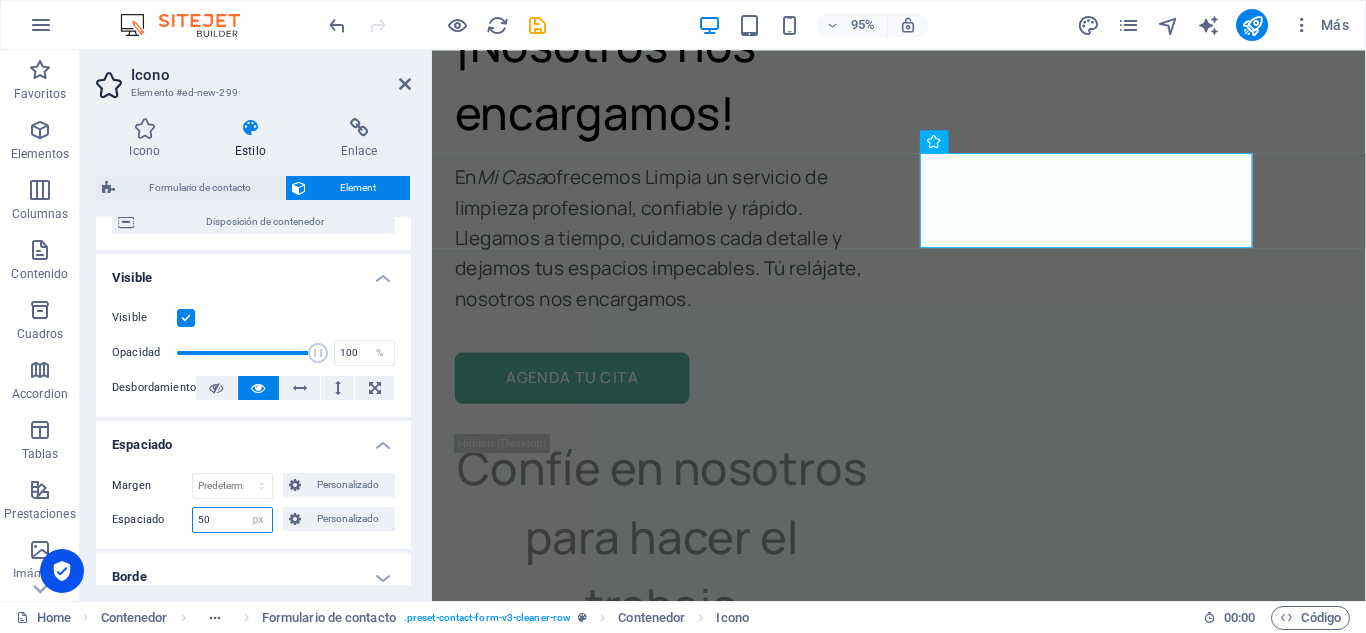 type on "5" 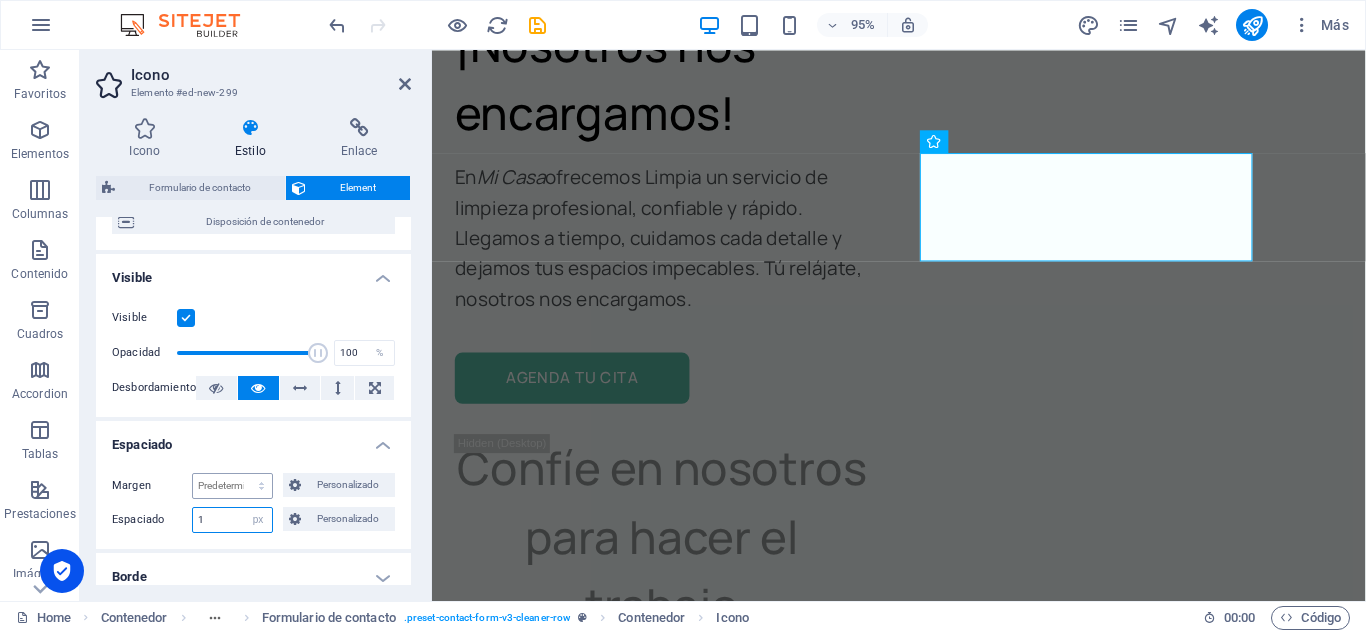 type on "1" 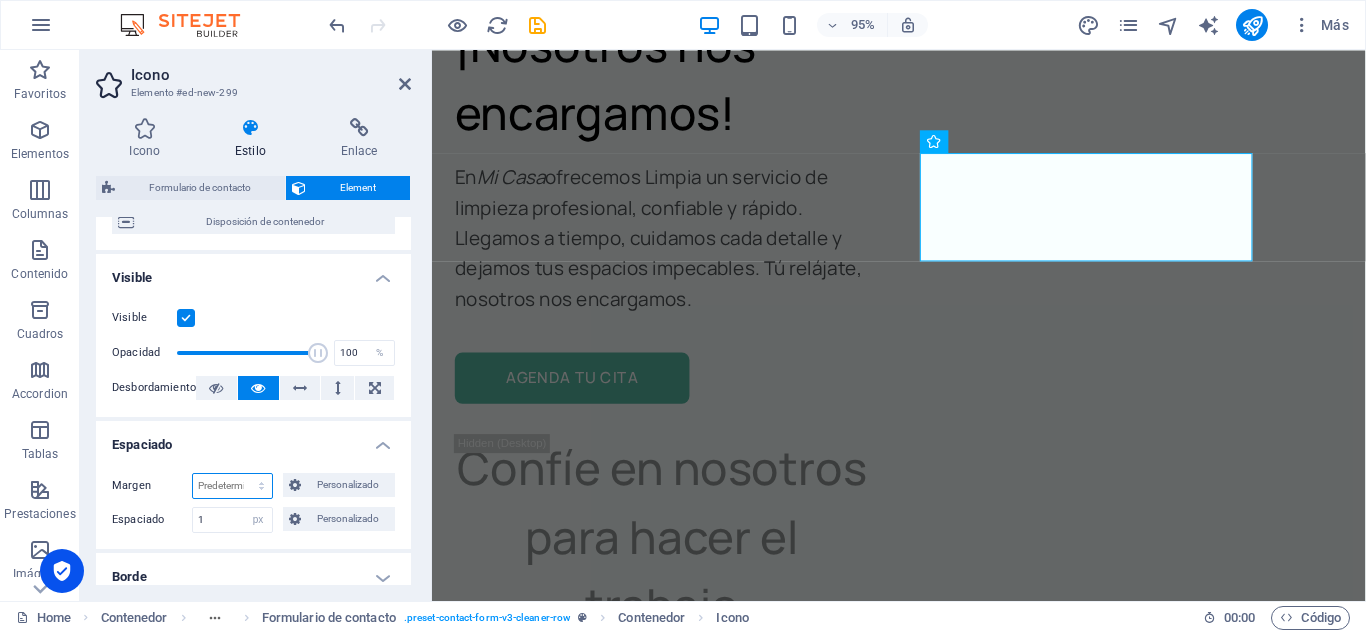 click on "Predeterminado automático px % rem vw vh Personalizado" at bounding box center [232, 486] 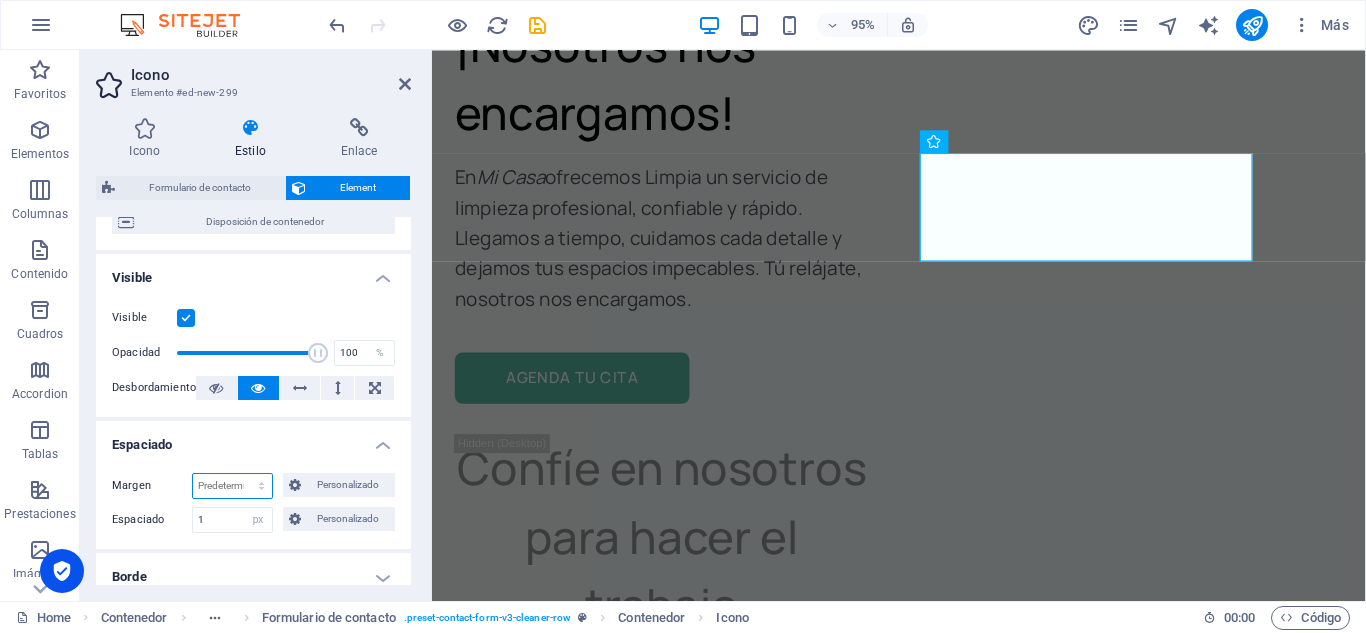 select on "px" 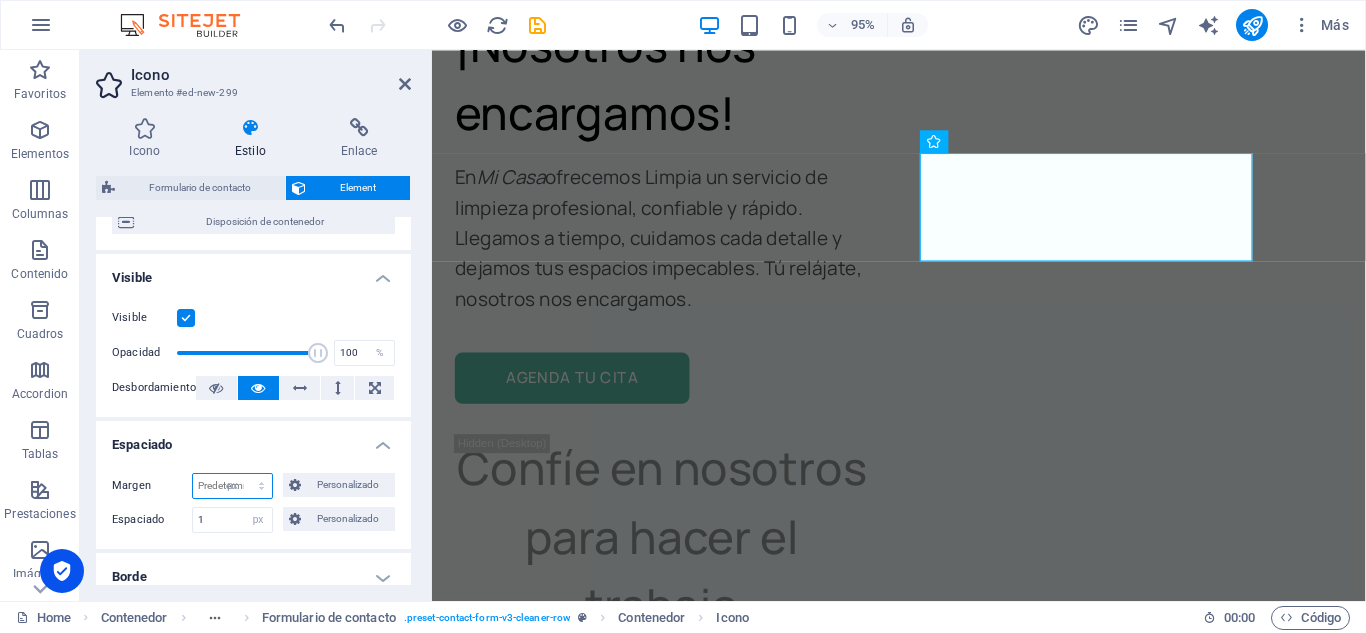 click on "Predeterminado automático px % rem vw vh Personalizado" at bounding box center (232, 486) 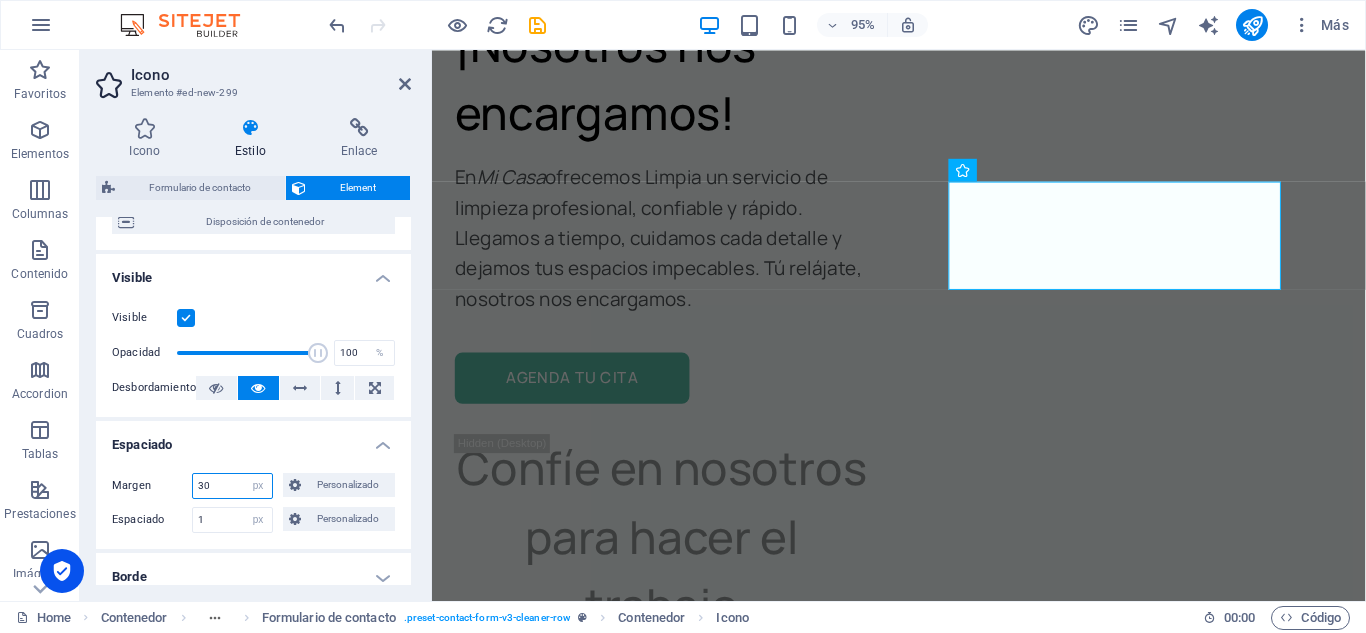 type on "3" 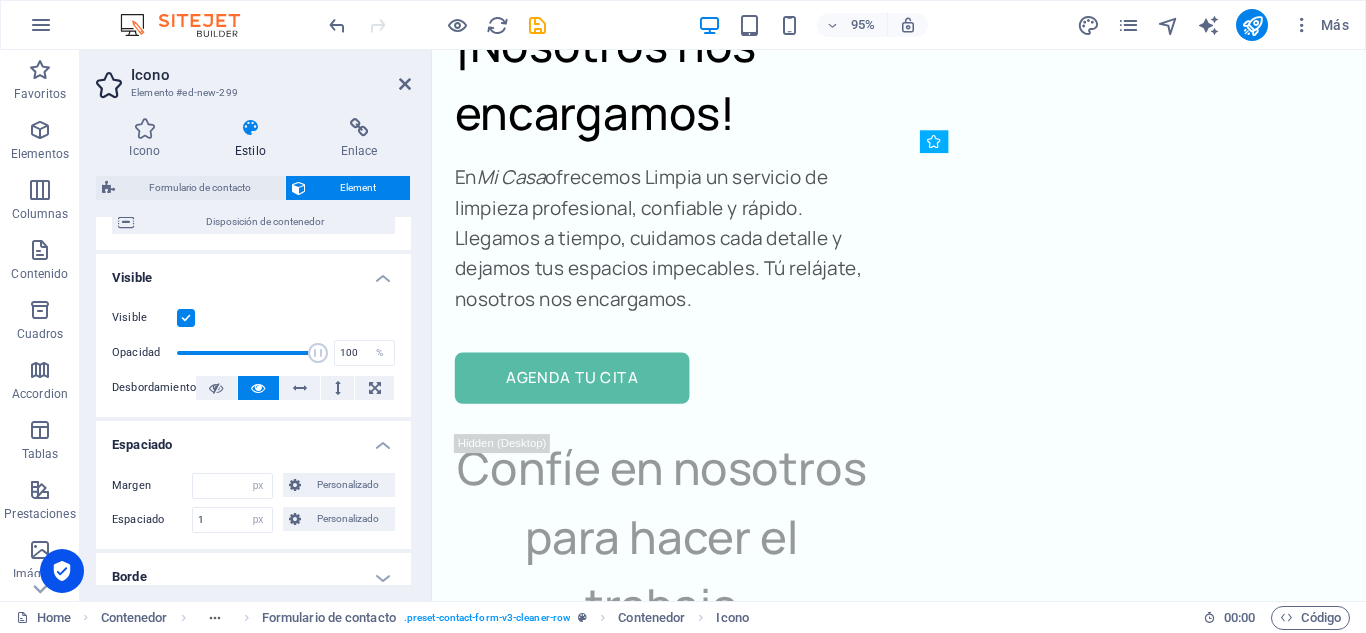 drag, startPoint x: 1051, startPoint y: 252, endPoint x: 1015, endPoint y: 410, distance: 162.04938 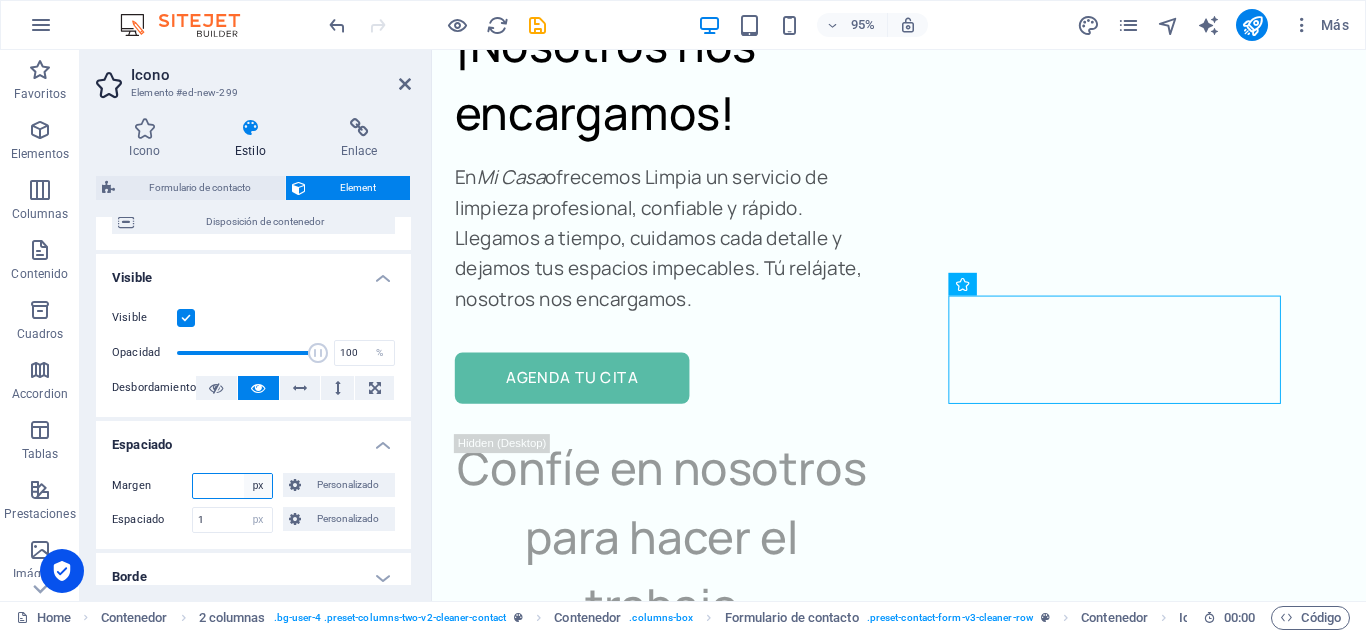 click on "Predeterminado automático px % rem vw vh Personalizado" at bounding box center (258, 486) 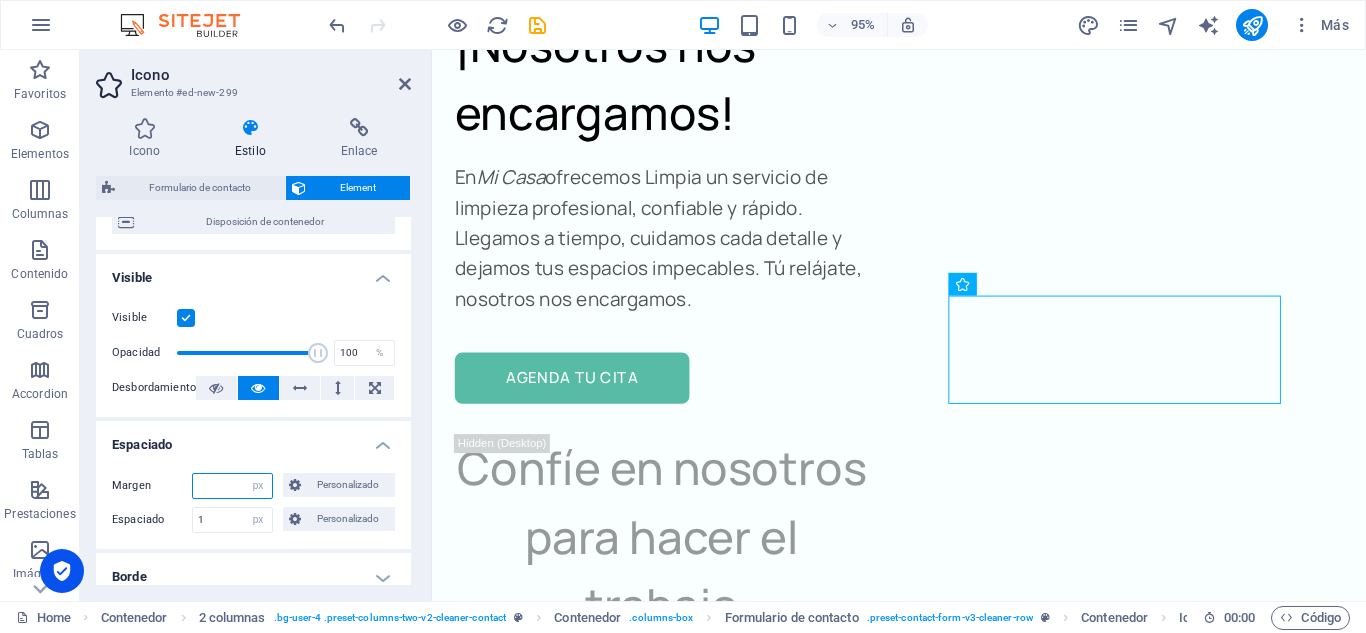 click at bounding box center (232, 486) 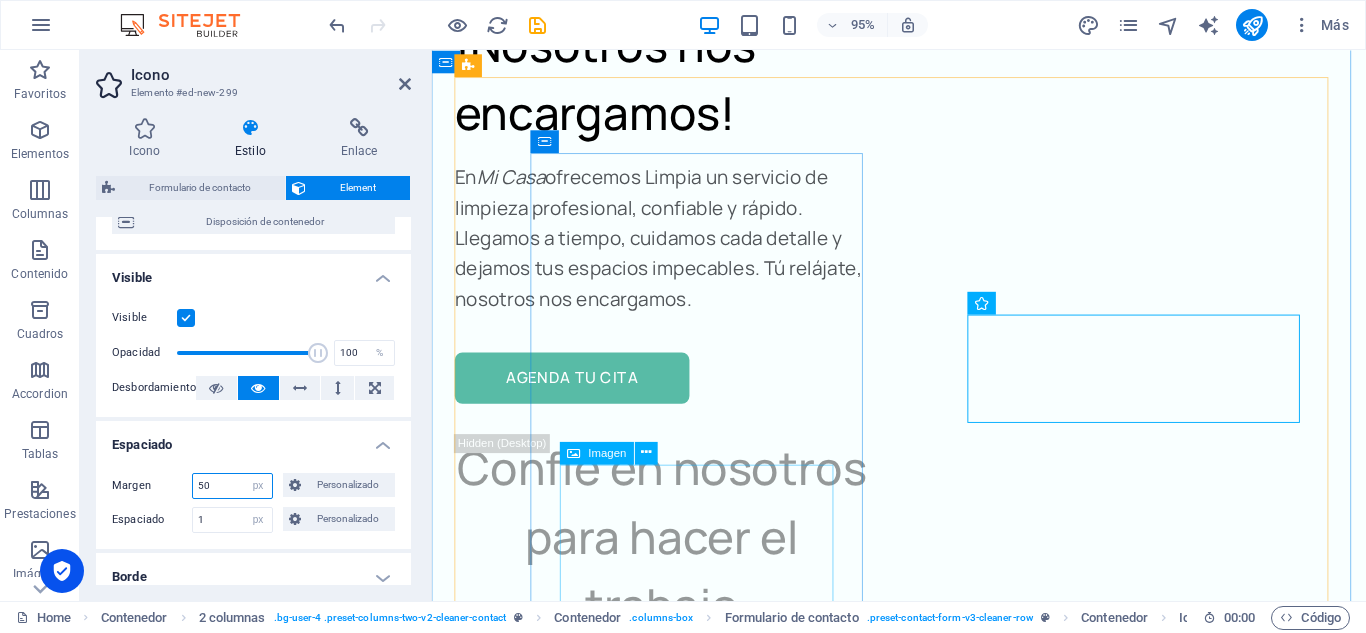 type on "50" 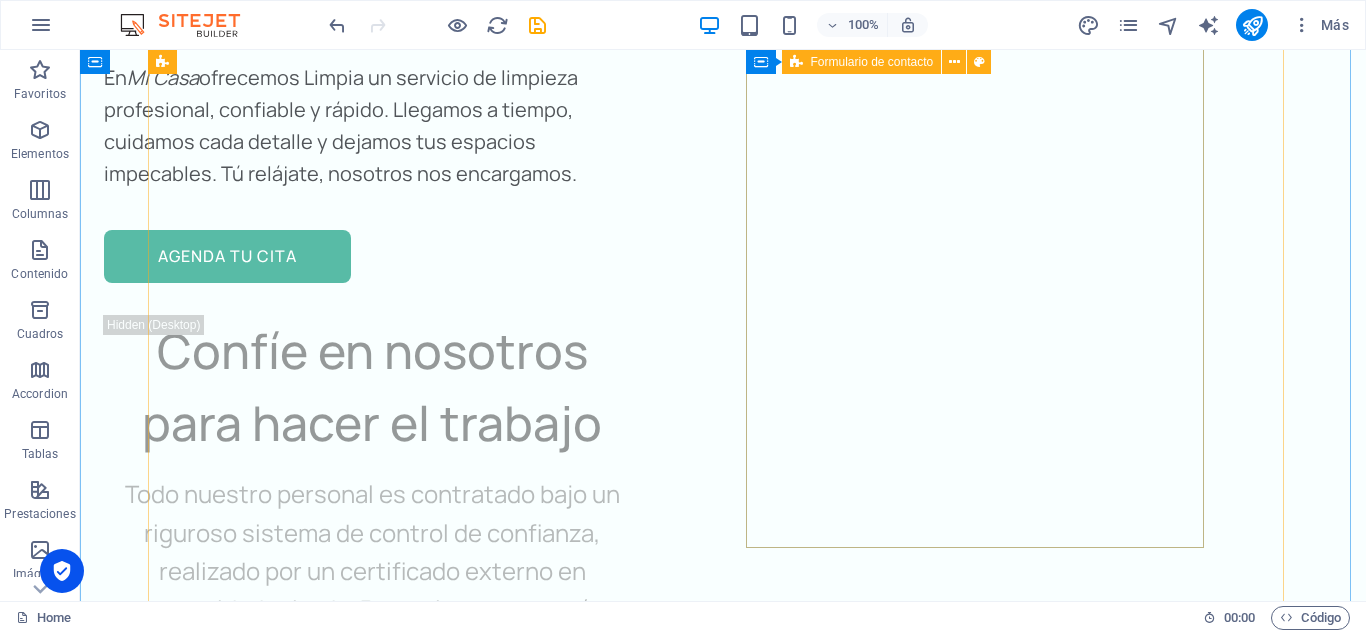 scroll, scrollTop: 8057, scrollLeft: 0, axis: vertical 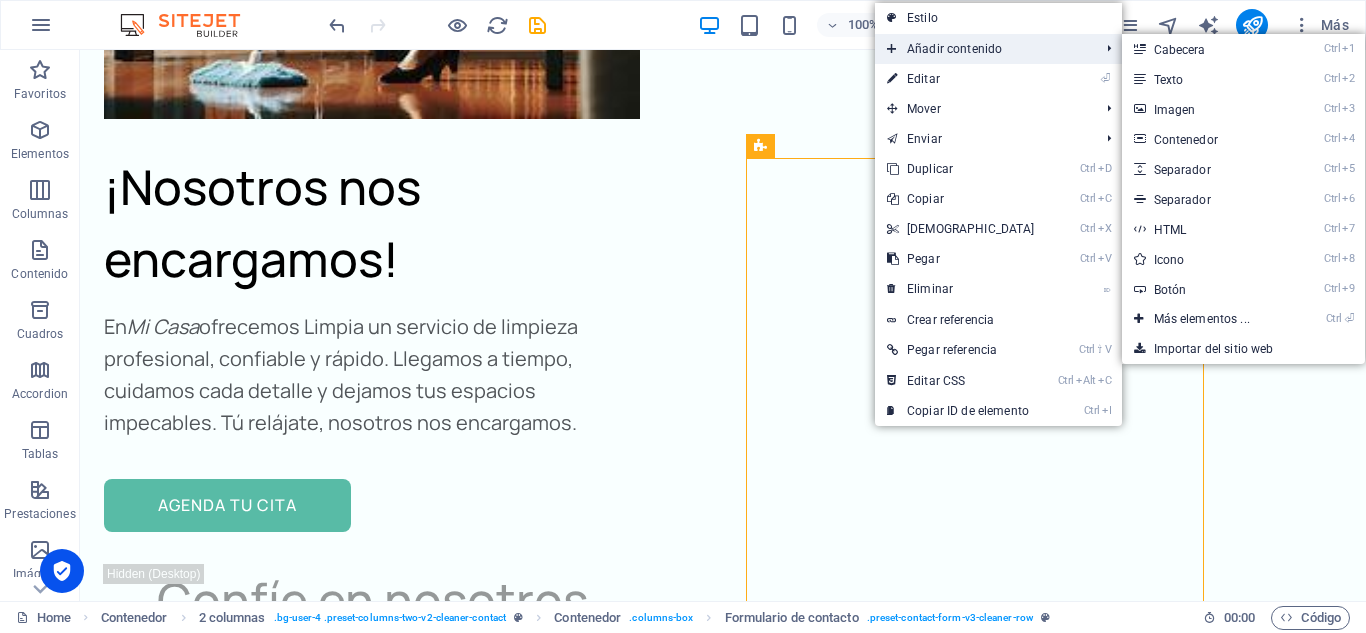 click on "Añadir contenido" at bounding box center [983, 49] 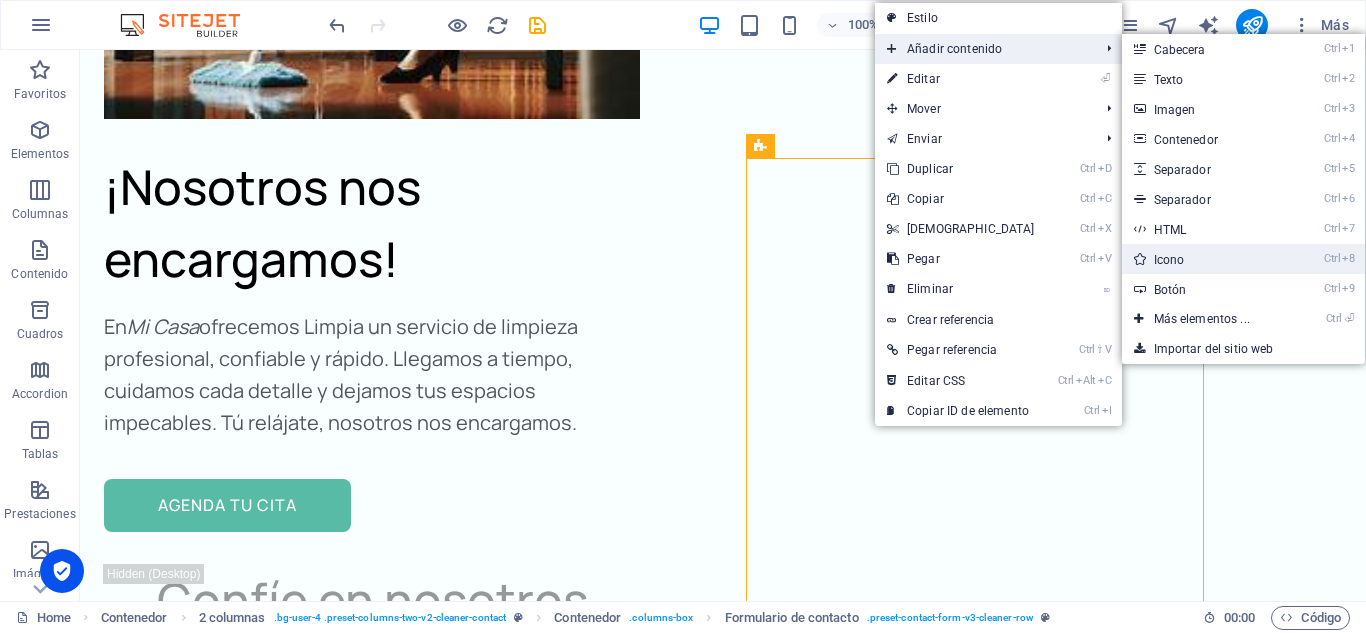 click on "Ctrl 8  Icono" at bounding box center (1206, 259) 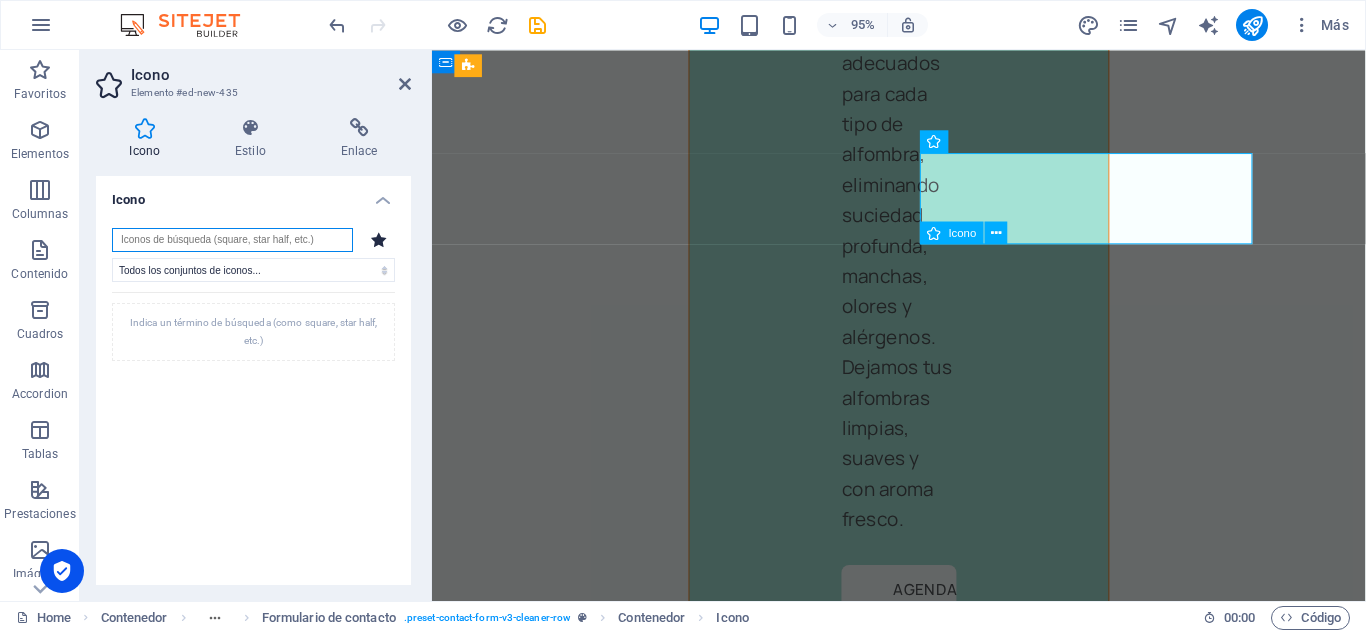 scroll, scrollTop: 10494, scrollLeft: 0, axis: vertical 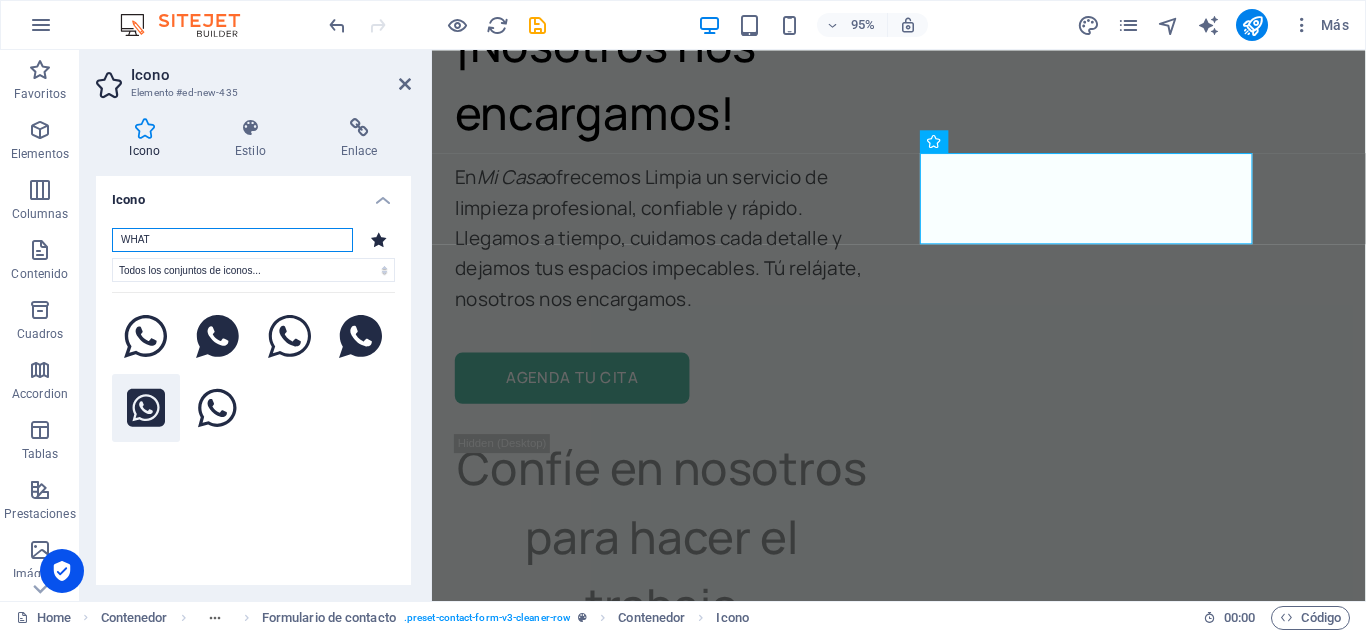 type on "WHAT" 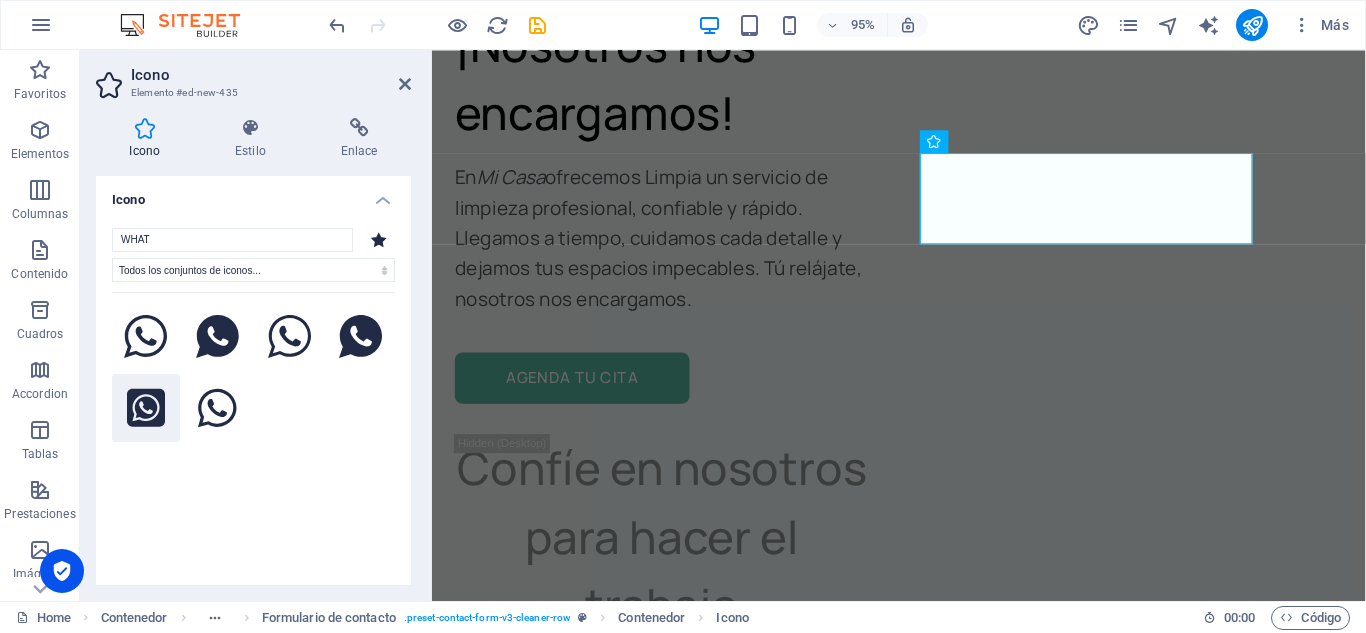 click 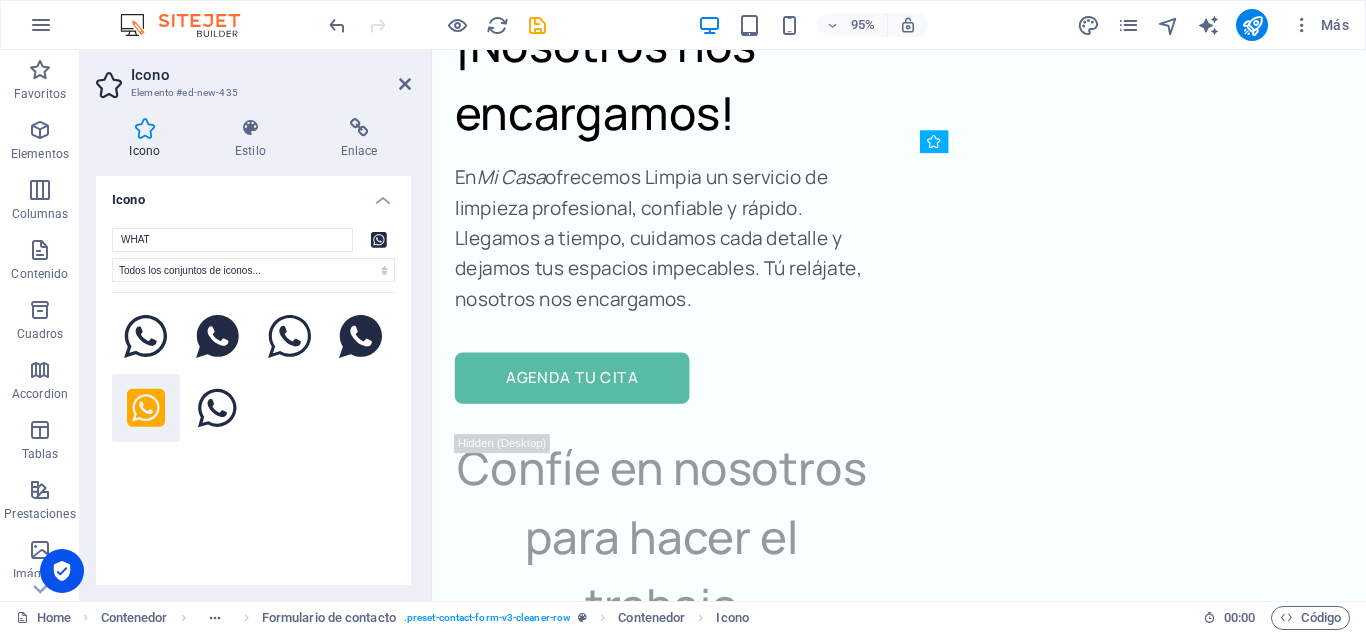 drag, startPoint x: 1076, startPoint y: 218, endPoint x: 1081, endPoint y: 362, distance: 144.08678 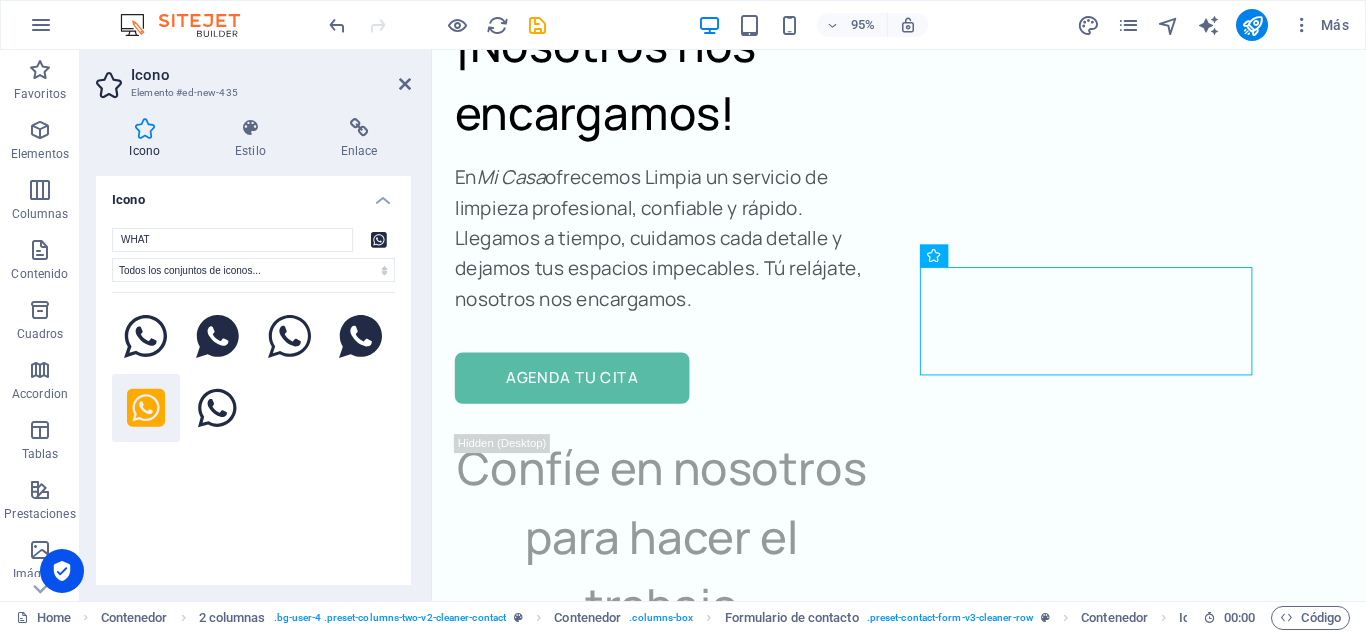 click on "Icono Estilo Enlace Icono WHAT Todos los conjuntos de iconos... IcoFont Ionicons FontAwesome Brands FontAwesome Duotone FontAwesome Solid FontAwesome Regular FontAwesome Light FontAwesome Thin FontAwesome Sharp Solid FontAwesome Sharp Regular FontAwesome Sharp Light FontAwesome Sharp Thin Tu búsqueda devolvió más iconos de los que podemos mostrar. Acota tu búsqueda. Apariencia Color Fondo Modo Escalar Izquierda Centro Derecha Ancho 100 Predeterminado automático px rem % em vh vw Altura Predeterminado automático px rem em vh vw Espaciado Predeterminado px rem % em vh vw Ancho del trazo Predeterminado px rem % em vh vw Color del trazo Desbordamiento Alineación Alineación Sombra Predeterminado Ninguno Fuera Color X offset 0 px rem vh vw Y offset 0 px rem vh vw Desenfoque 0 px rem % vh vw Texto Texto alternativo Formulario de contacto Element Diseño La forma en la que este elemento se expande en la disposición (Flexbox). Tamaño Predeterminado automático px % 1/1 1/2 1/3 1/4 1/5 1/6 1/7 1/8 1/9 1/10 %" at bounding box center (253, 351) 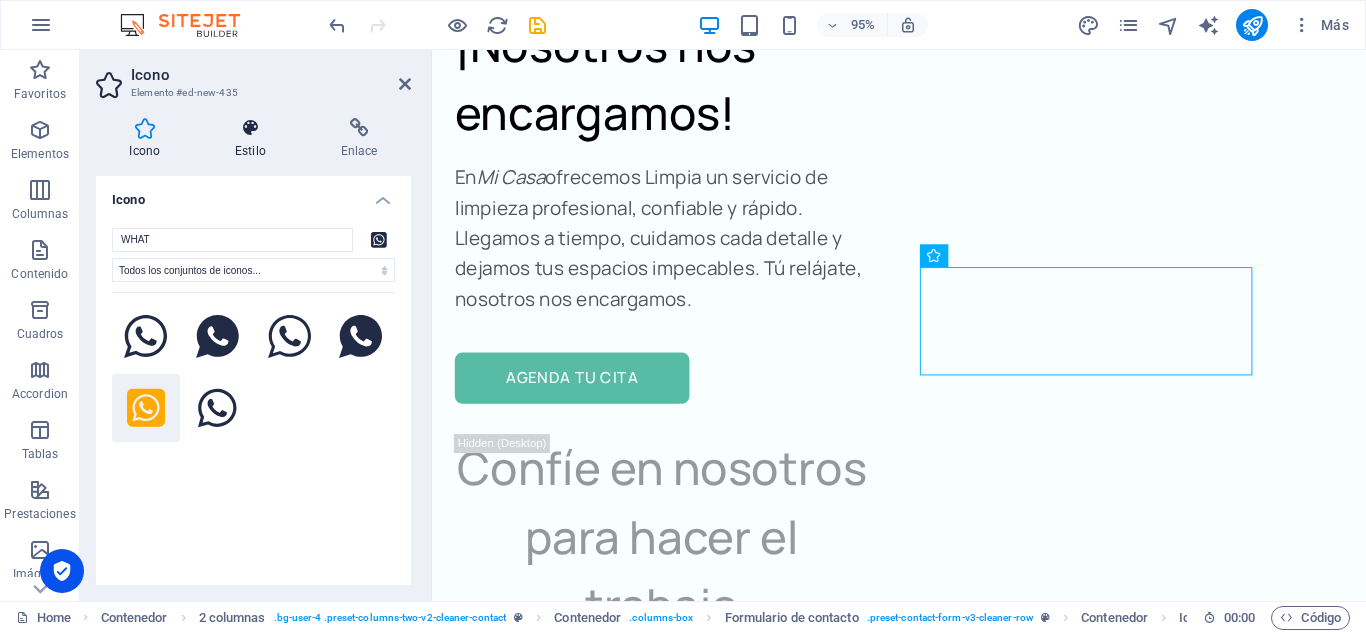 click at bounding box center [251, 128] 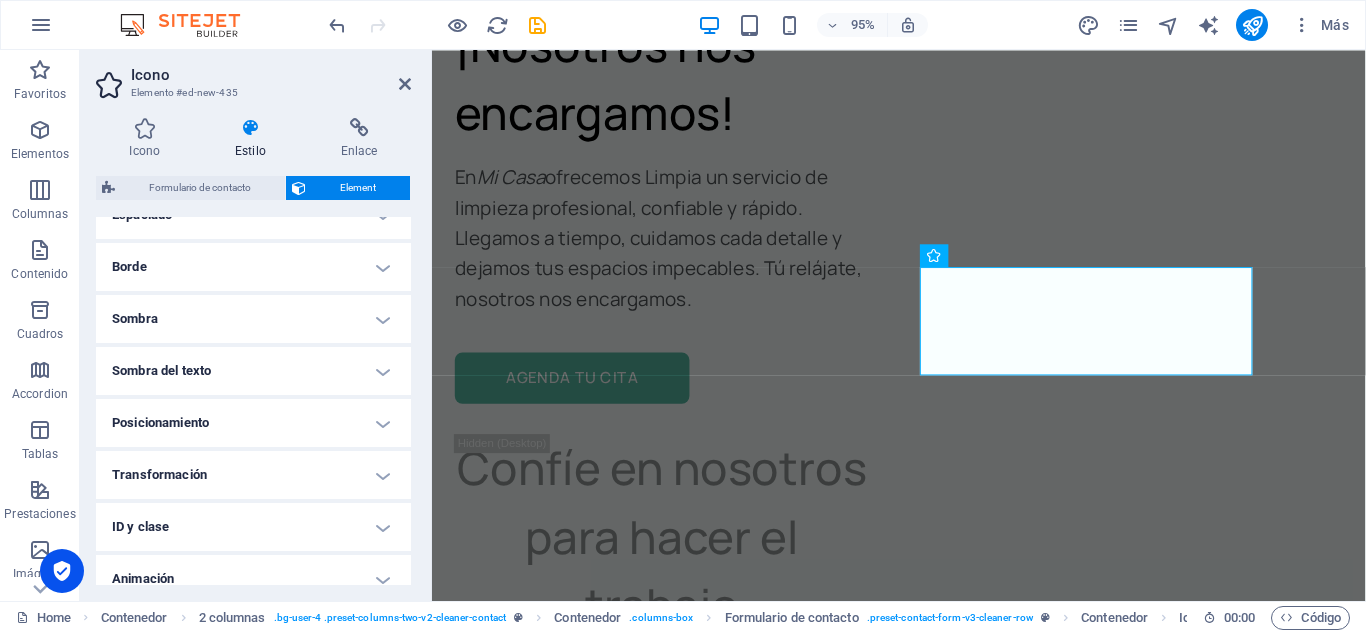 scroll, scrollTop: 394, scrollLeft: 0, axis: vertical 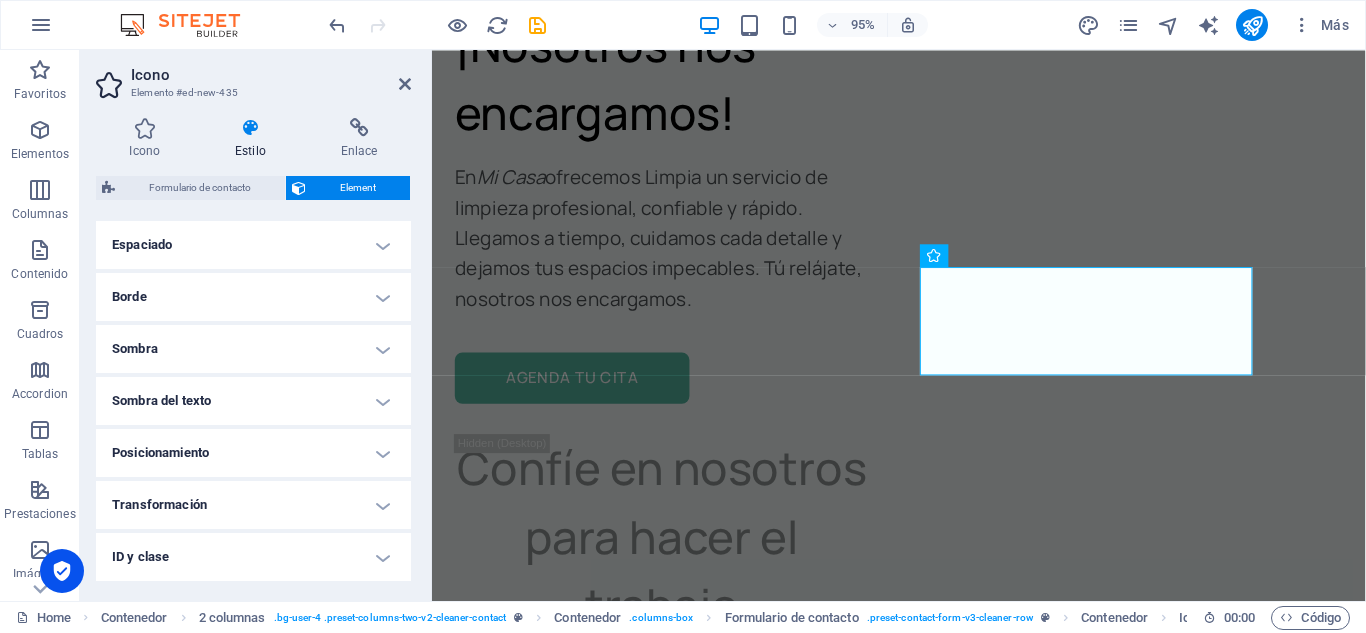 click on "Espaciado" at bounding box center (253, 245) 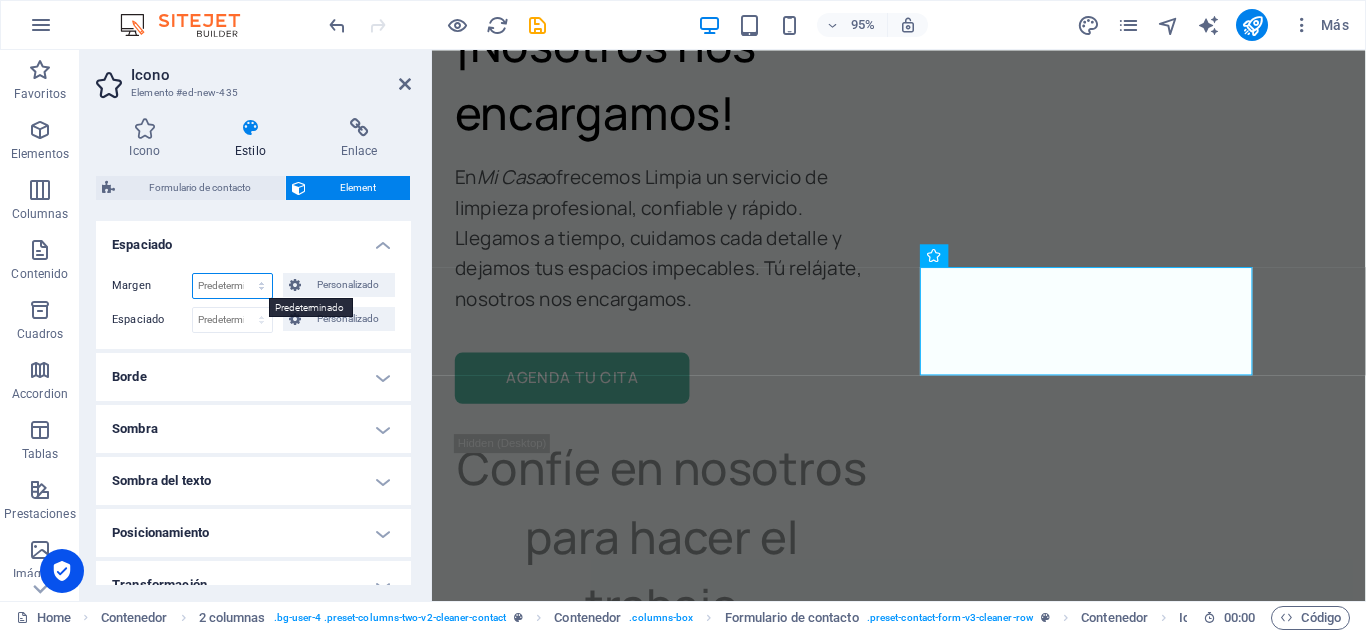 click on "Predeterminado automático px % rem vw vh Personalizado" at bounding box center (232, 286) 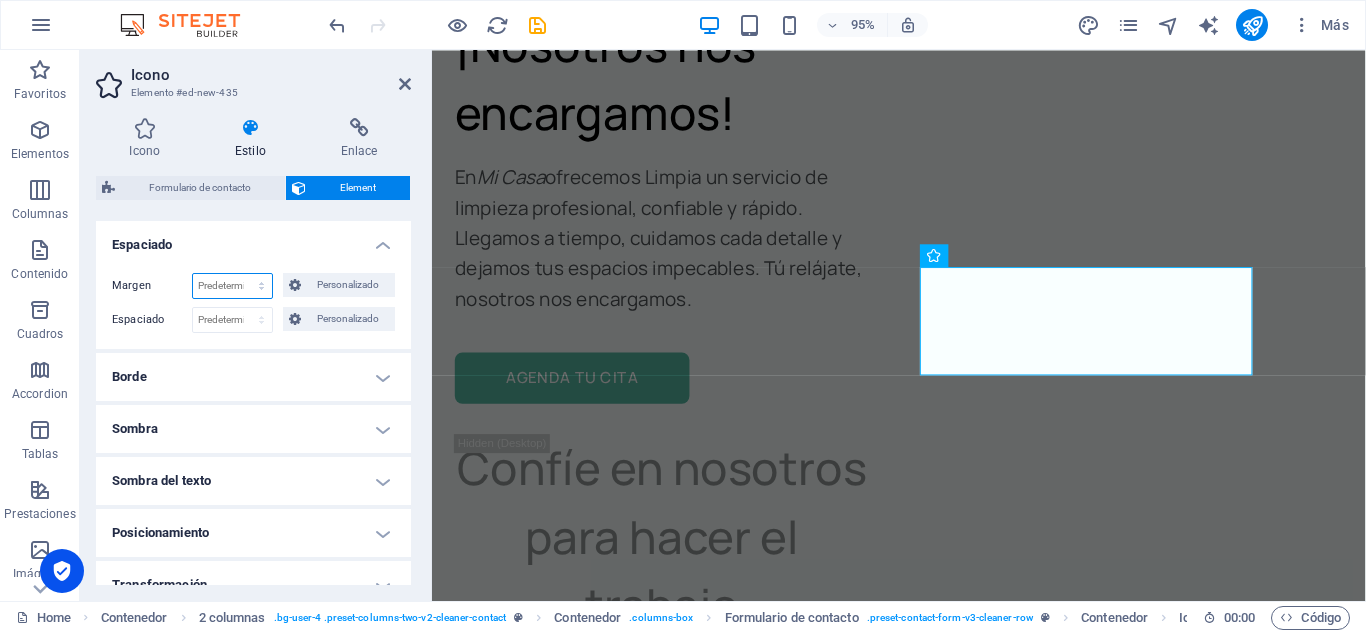 click on "Predeterminado automático px % rem vw vh Personalizado" at bounding box center (232, 286) 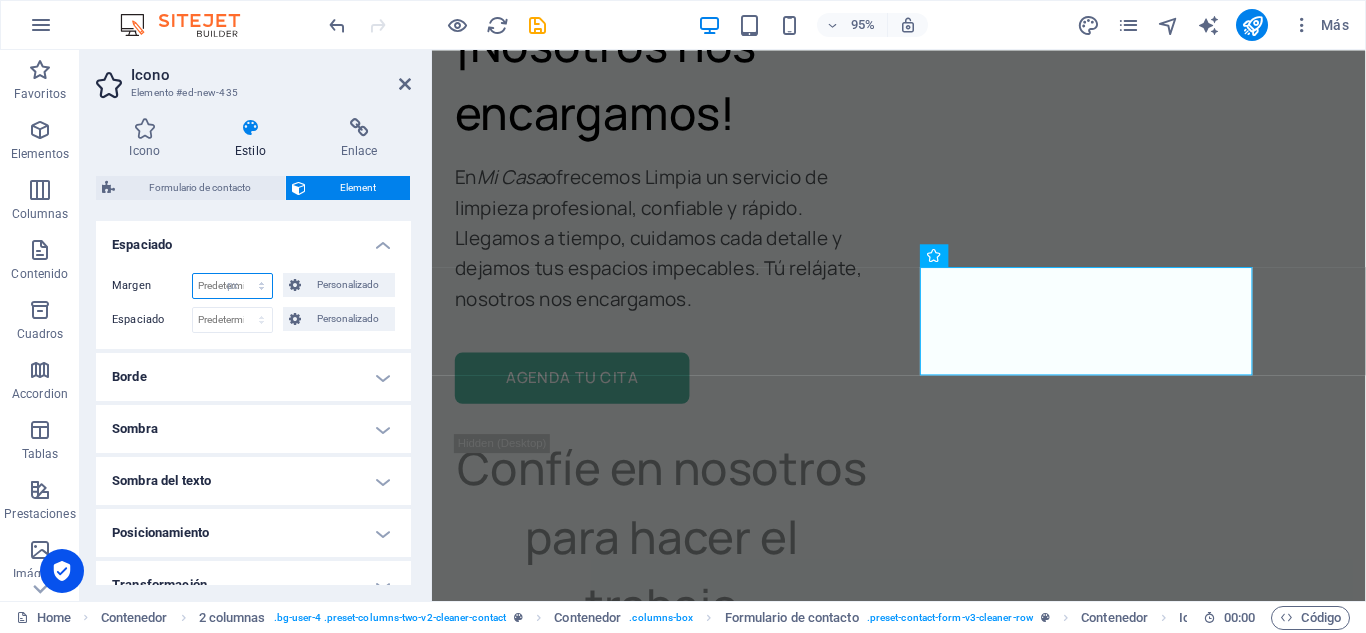 click on "Predeterminado automático px % rem vw vh Personalizado" at bounding box center [232, 286] 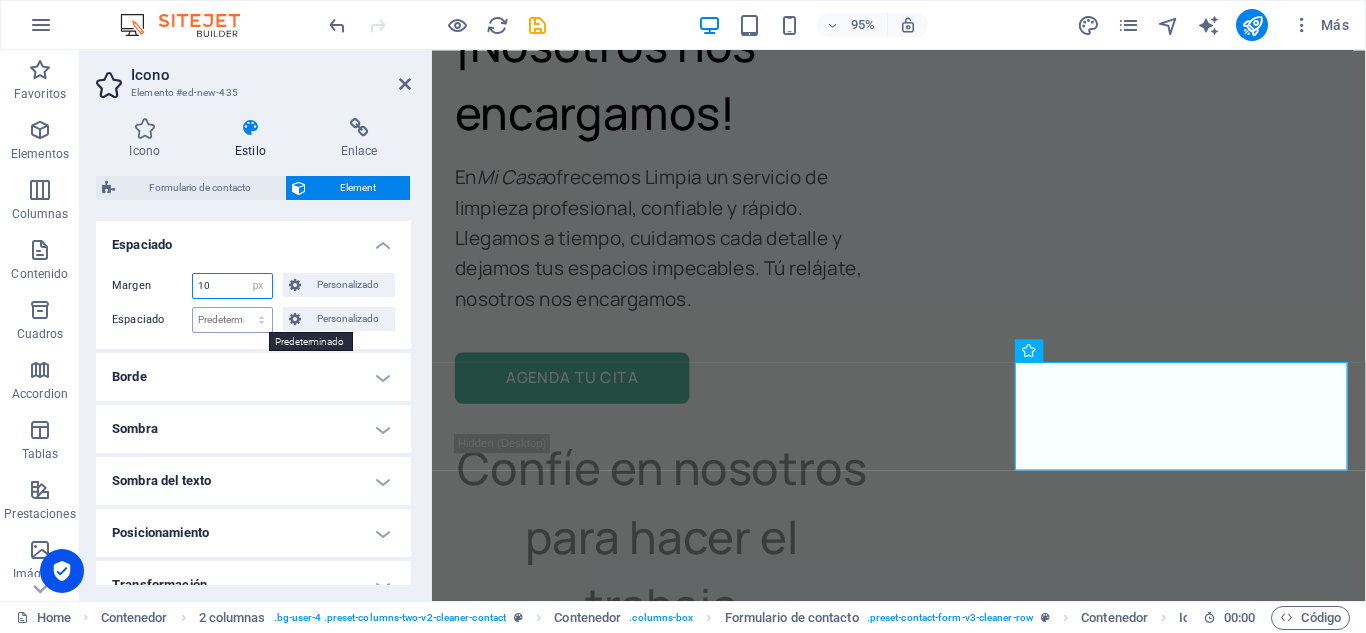 type on "1" 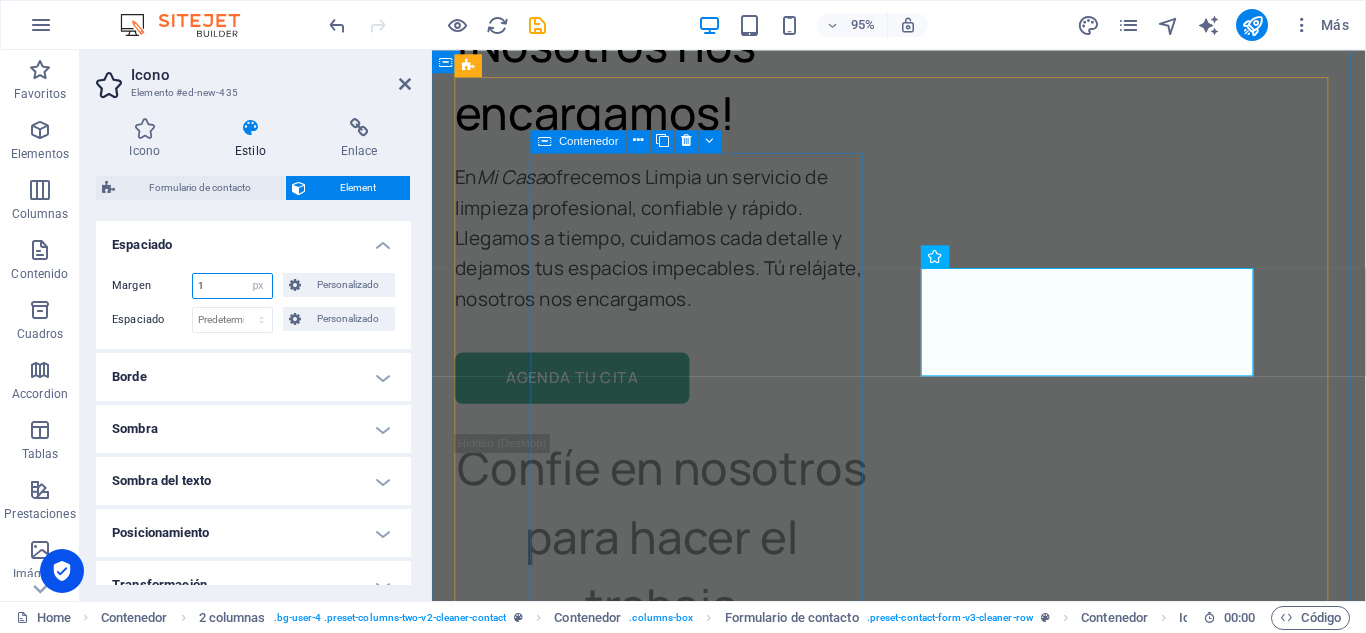 type on "1" 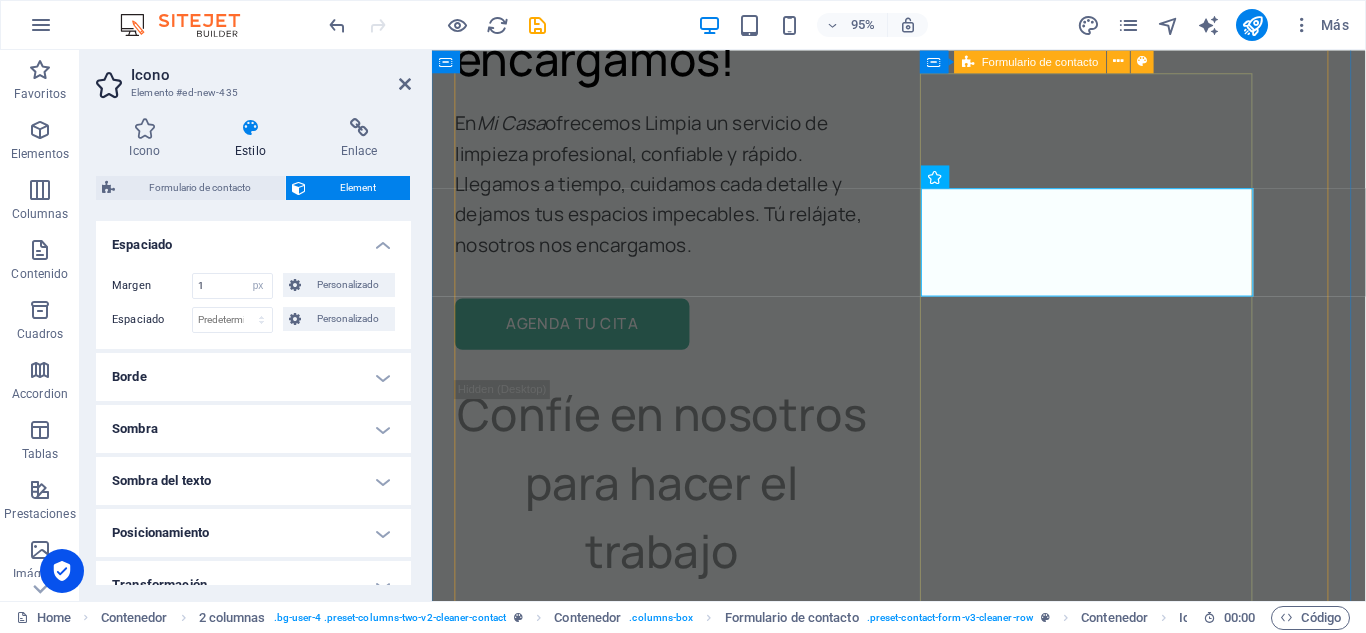 scroll, scrollTop: 10594, scrollLeft: 0, axis: vertical 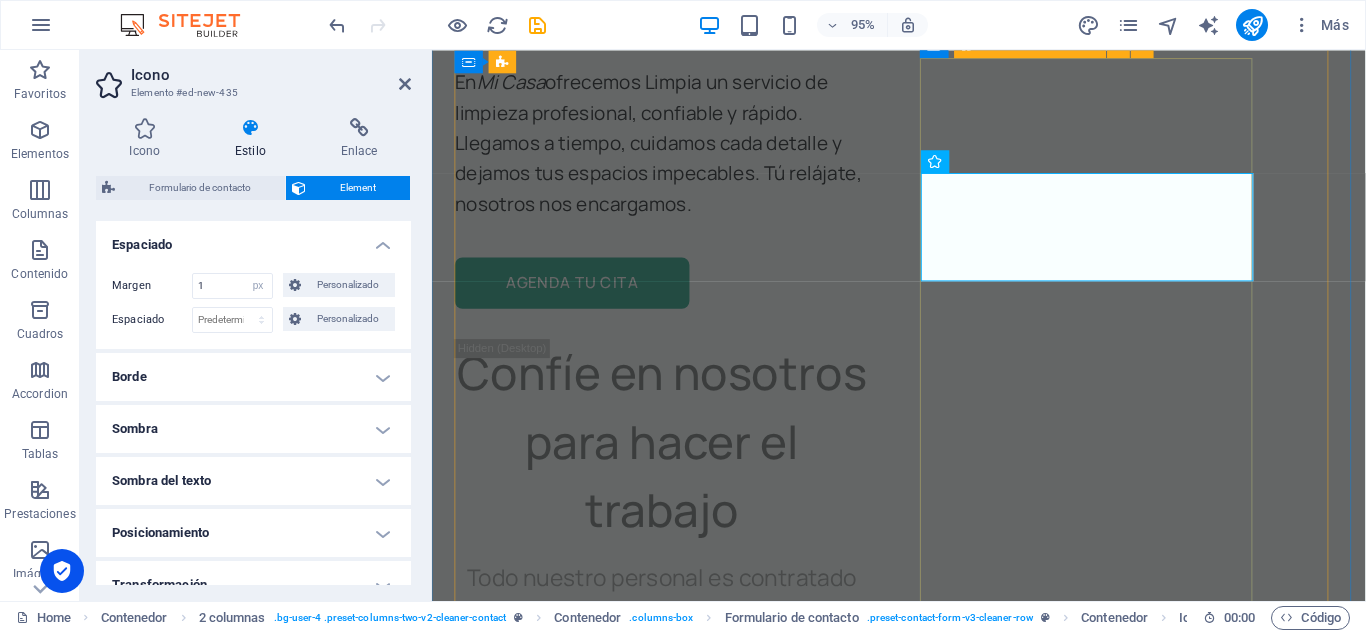 click on "Mail WHATSAPP" at bounding box center [715, 4137] 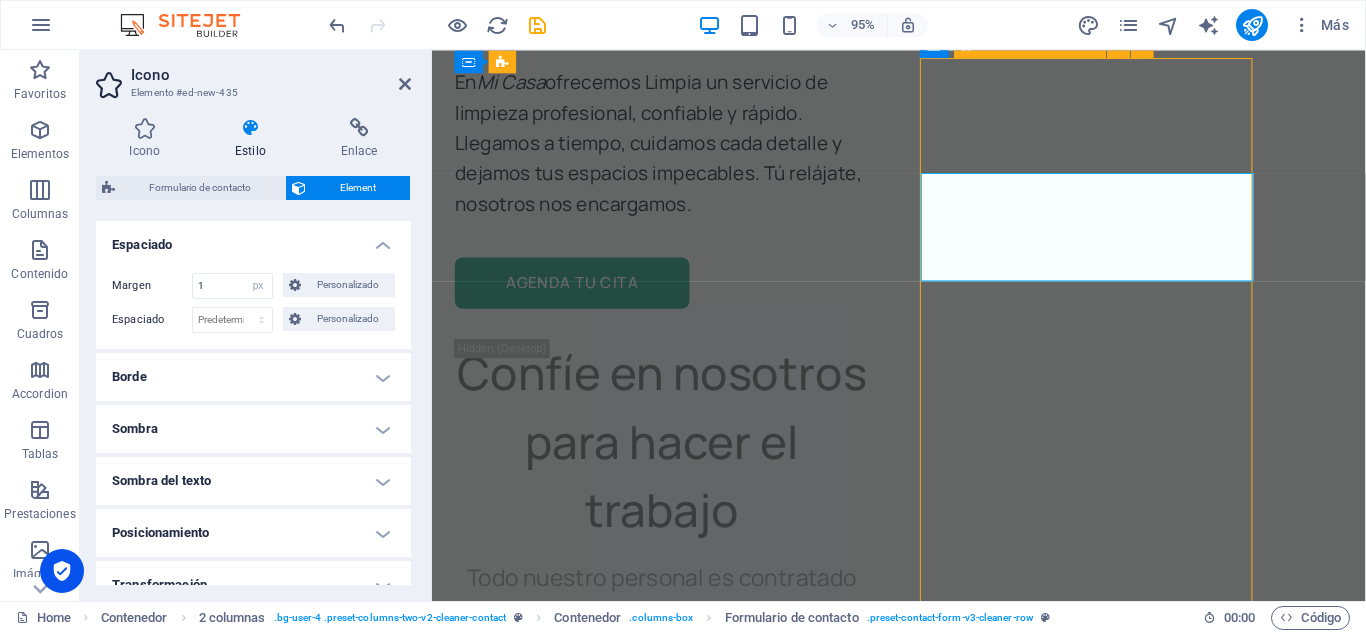 scroll, scrollTop: 8157, scrollLeft: 0, axis: vertical 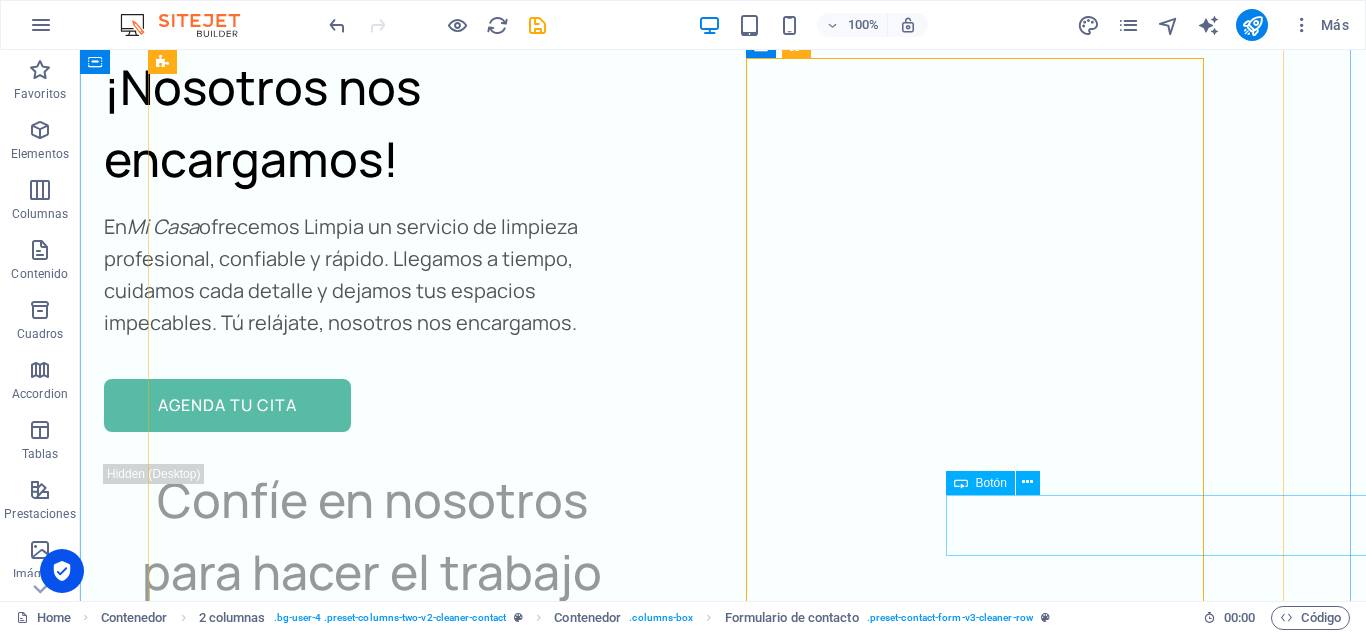 click on "WHATSAPP" at bounding box center (464, 4305) 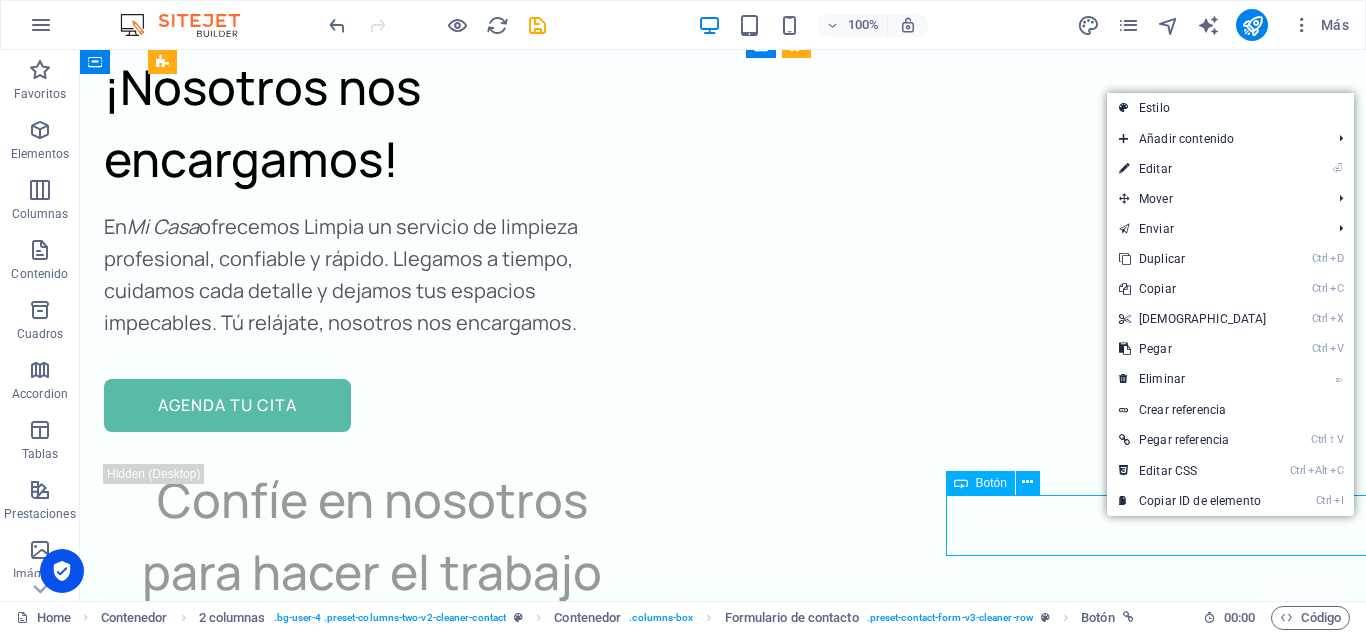 click on "WHATSAPP" at bounding box center [464, 4305] 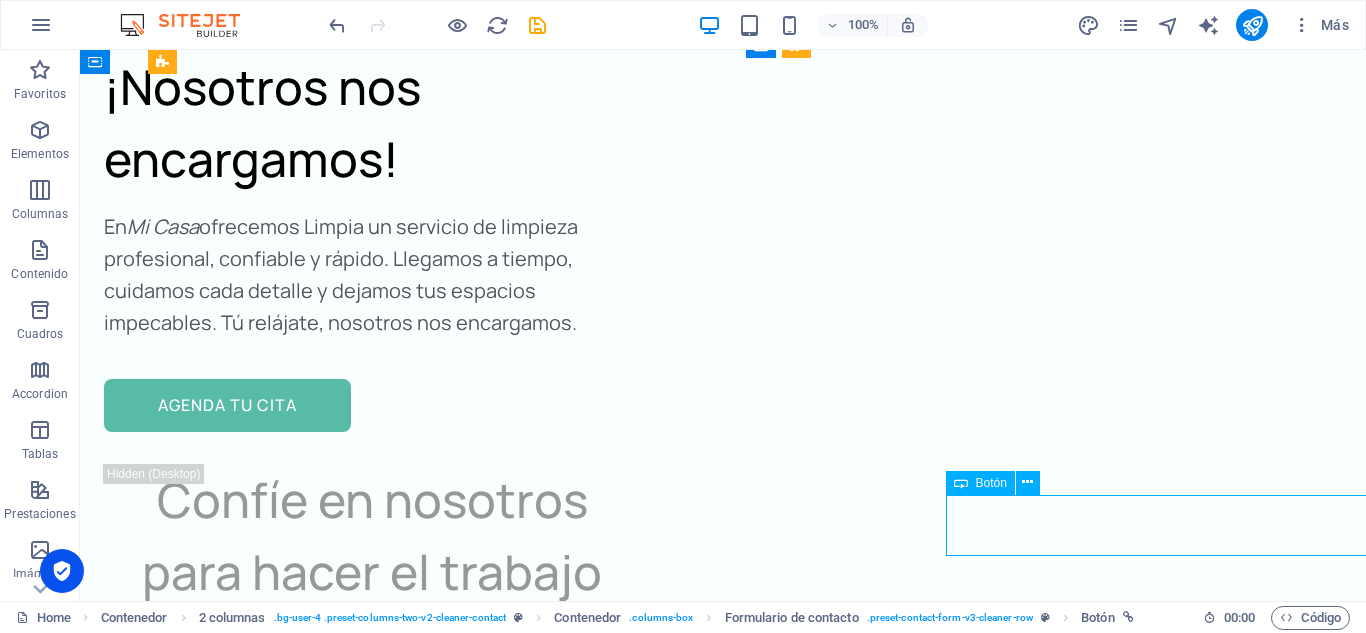 click on "WHATSAPP" at bounding box center [464, 4305] 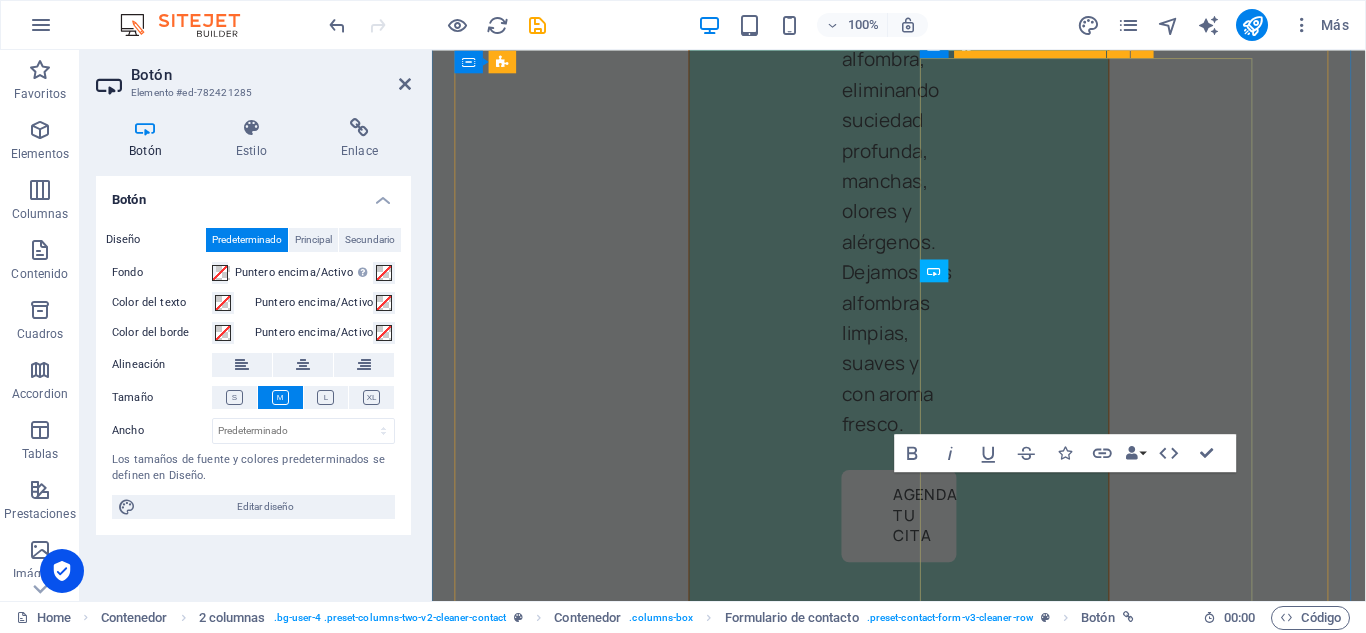 select on "px" 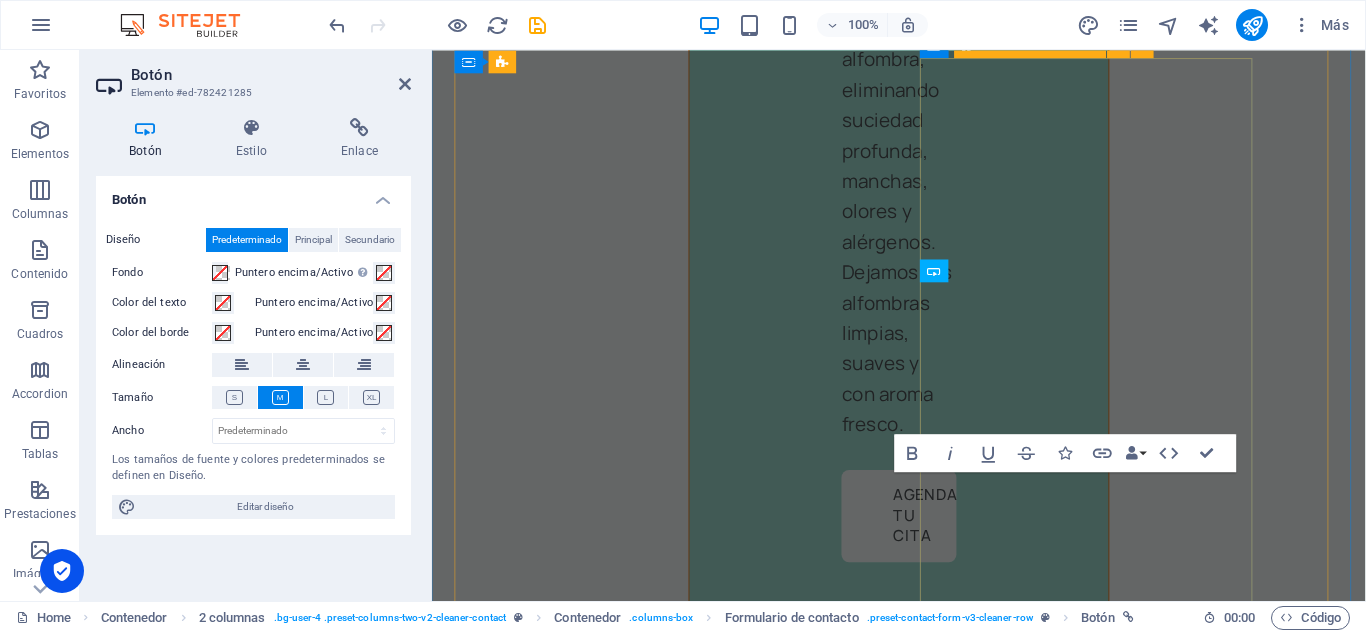 select on "px" 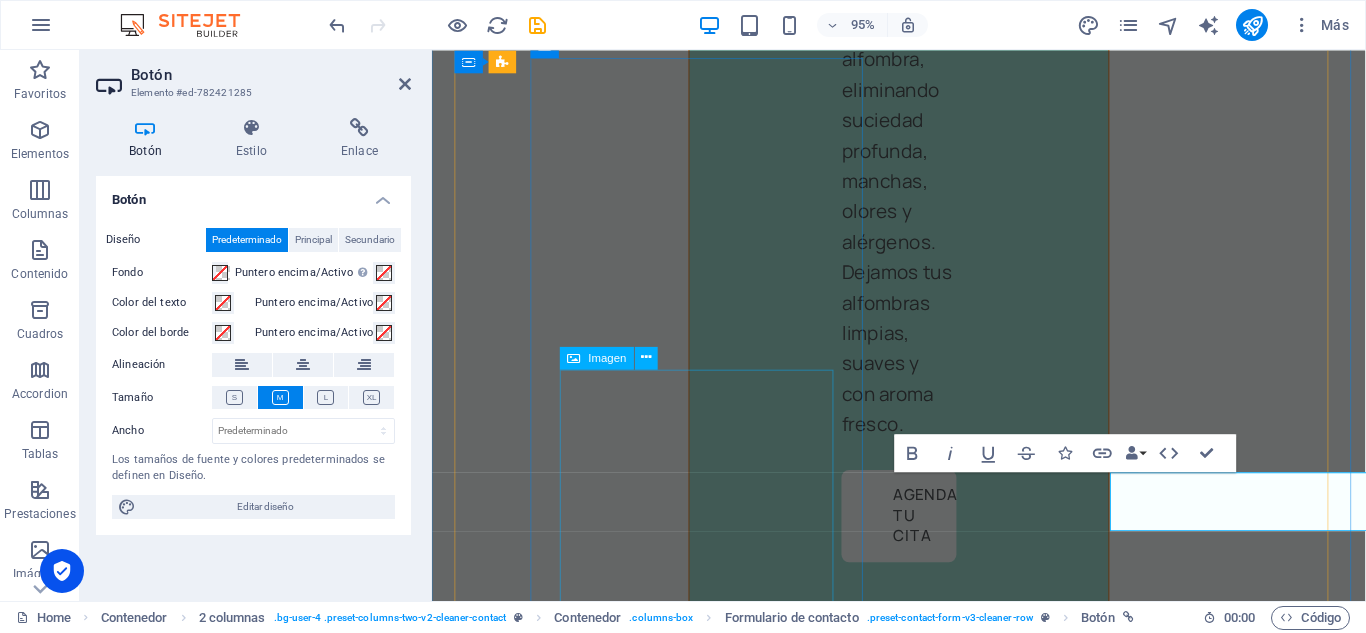 scroll, scrollTop: 10594, scrollLeft: 0, axis: vertical 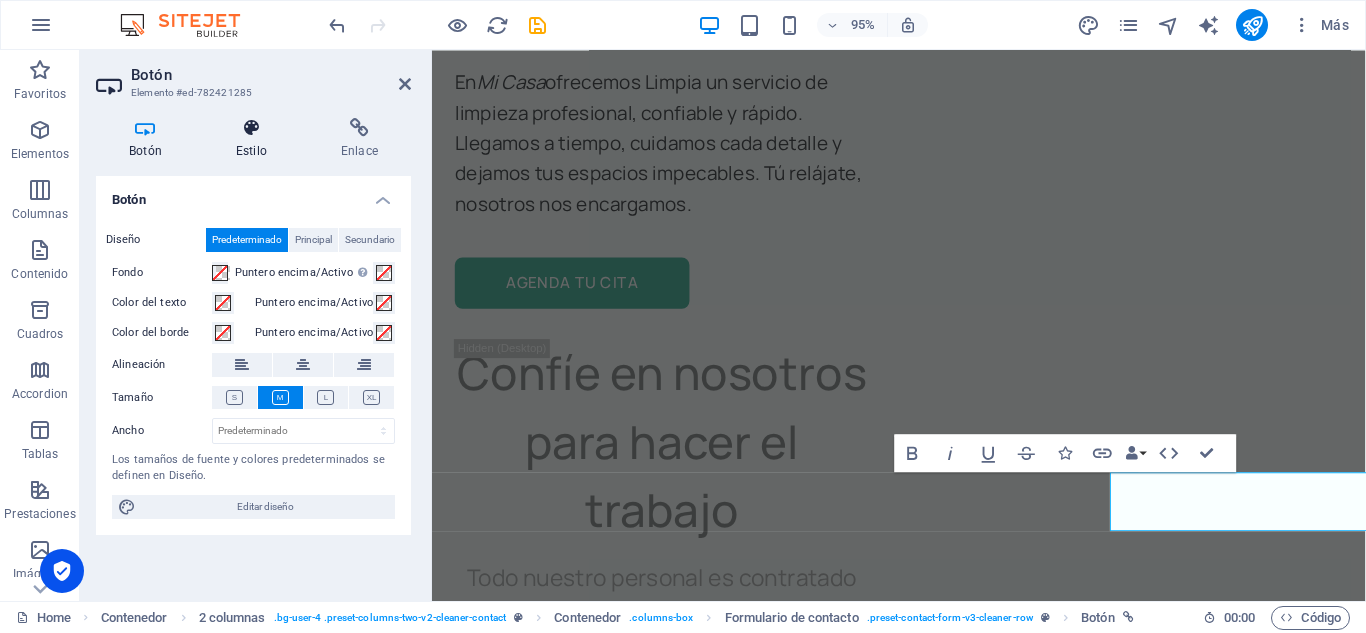click on "Estilo" at bounding box center (255, 139) 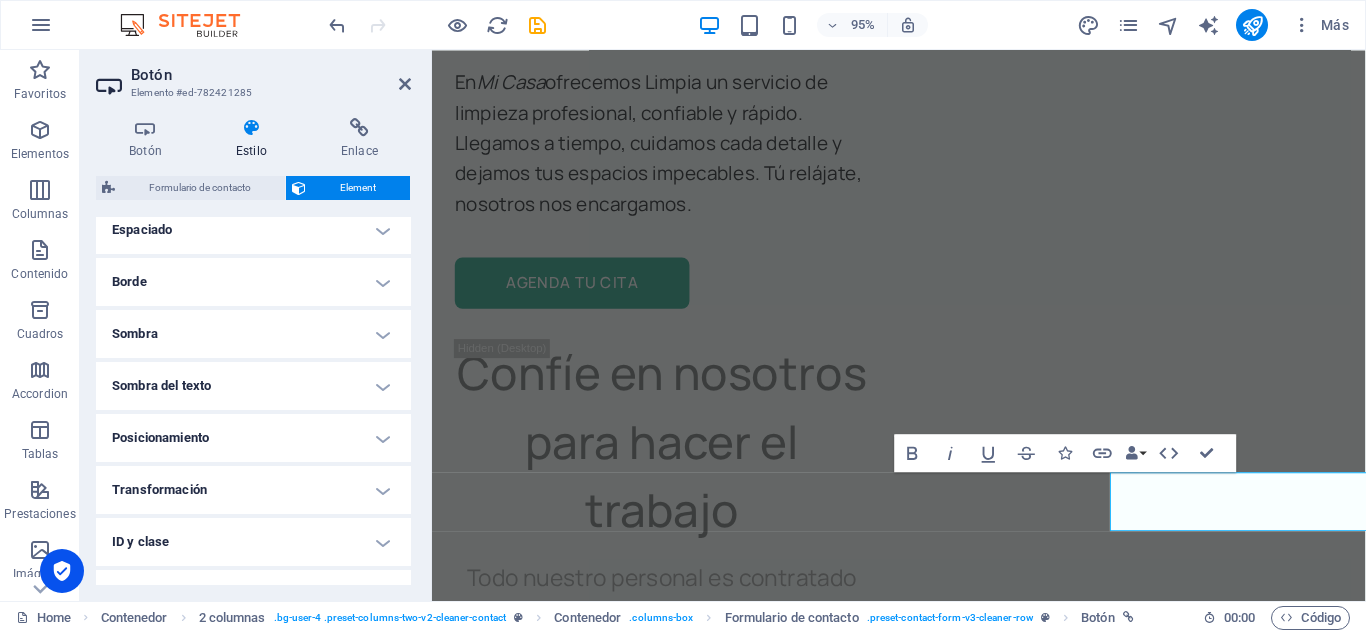 scroll, scrollTop: 394, scrollLeft: 0, axis: vertical 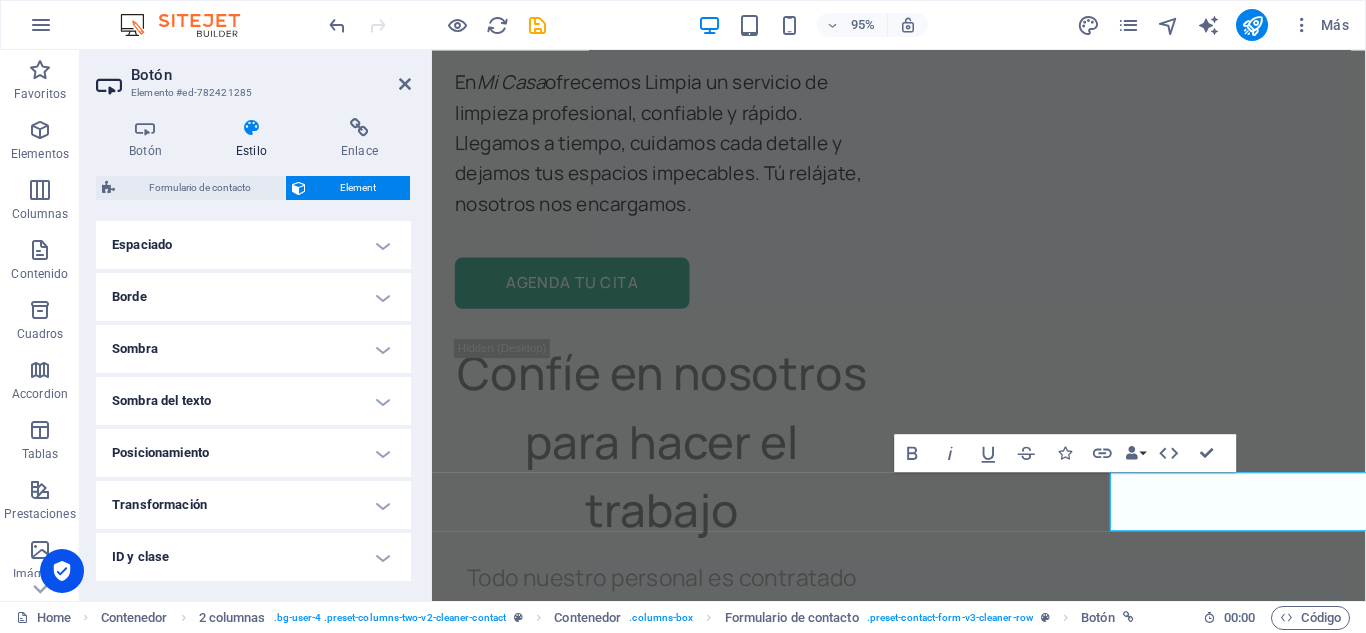 click on "Espaciado" at bounding box center (253, 245) 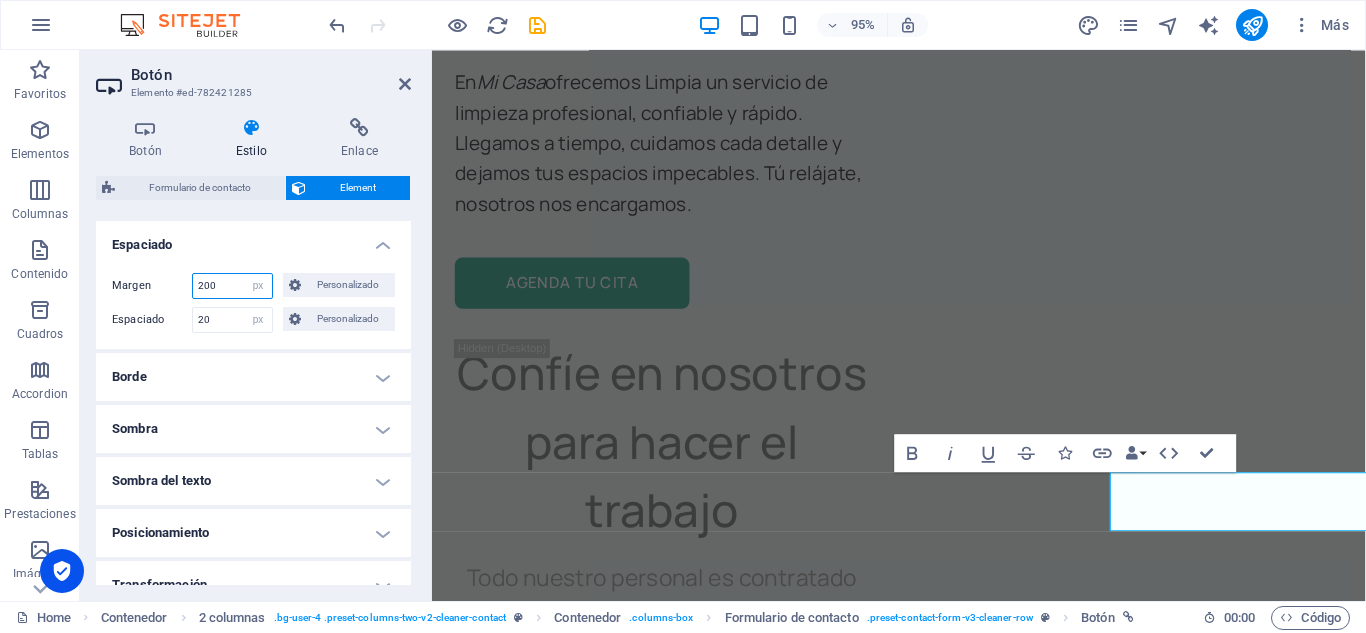 click on "200" at bounding box center [232, 286] 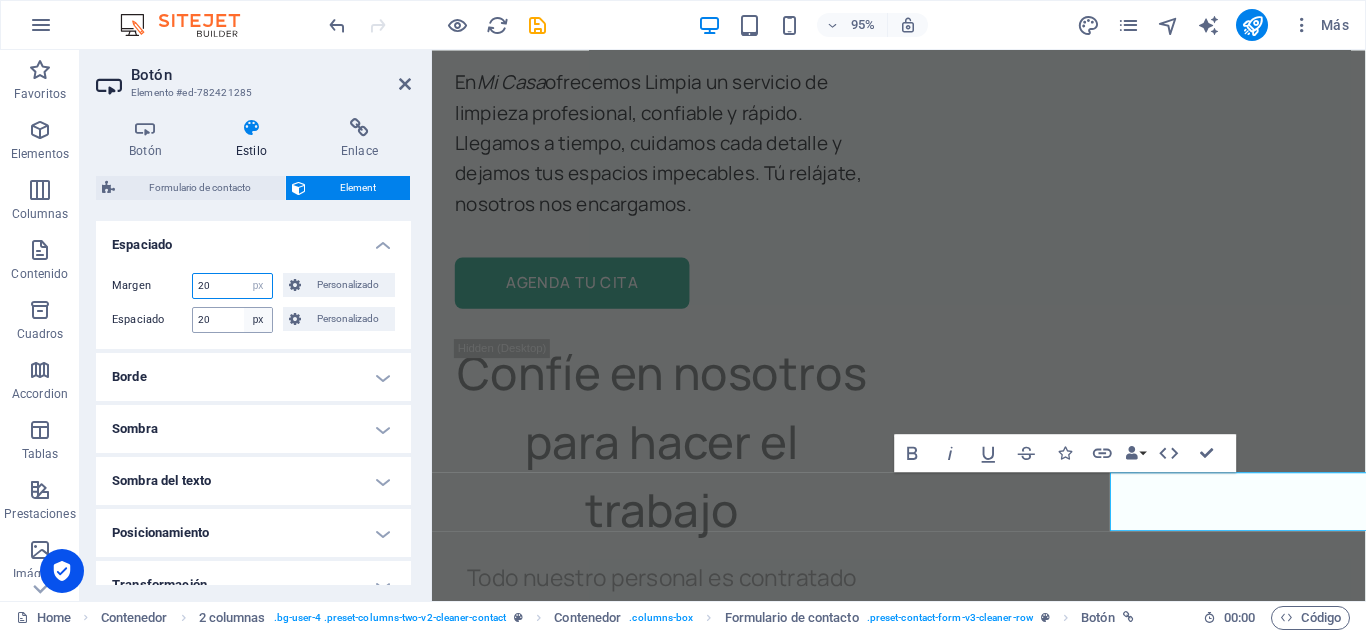 type on "2" 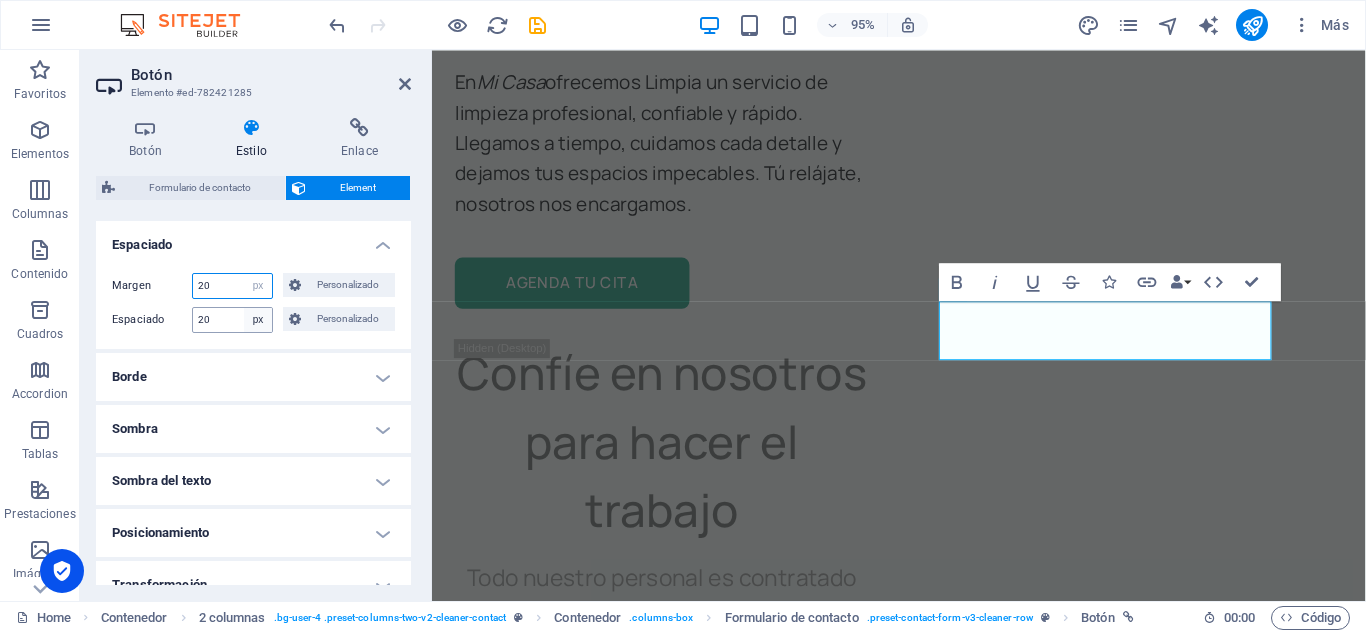 type on "2" 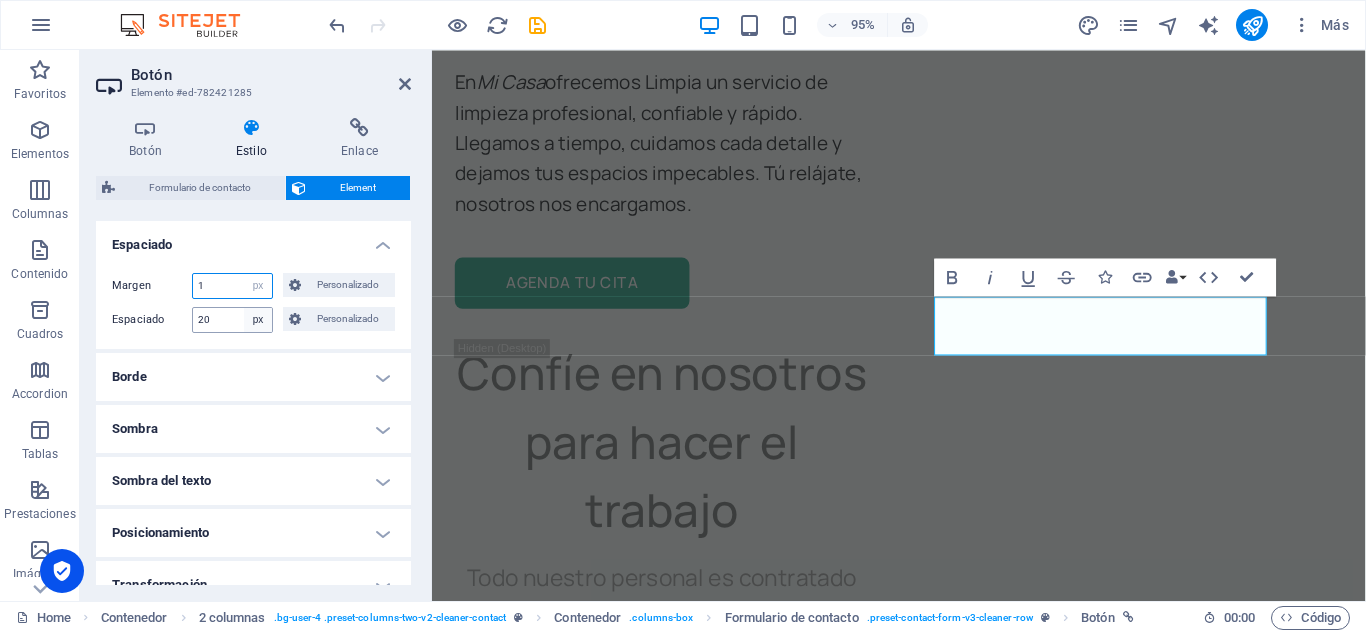 type on "10" 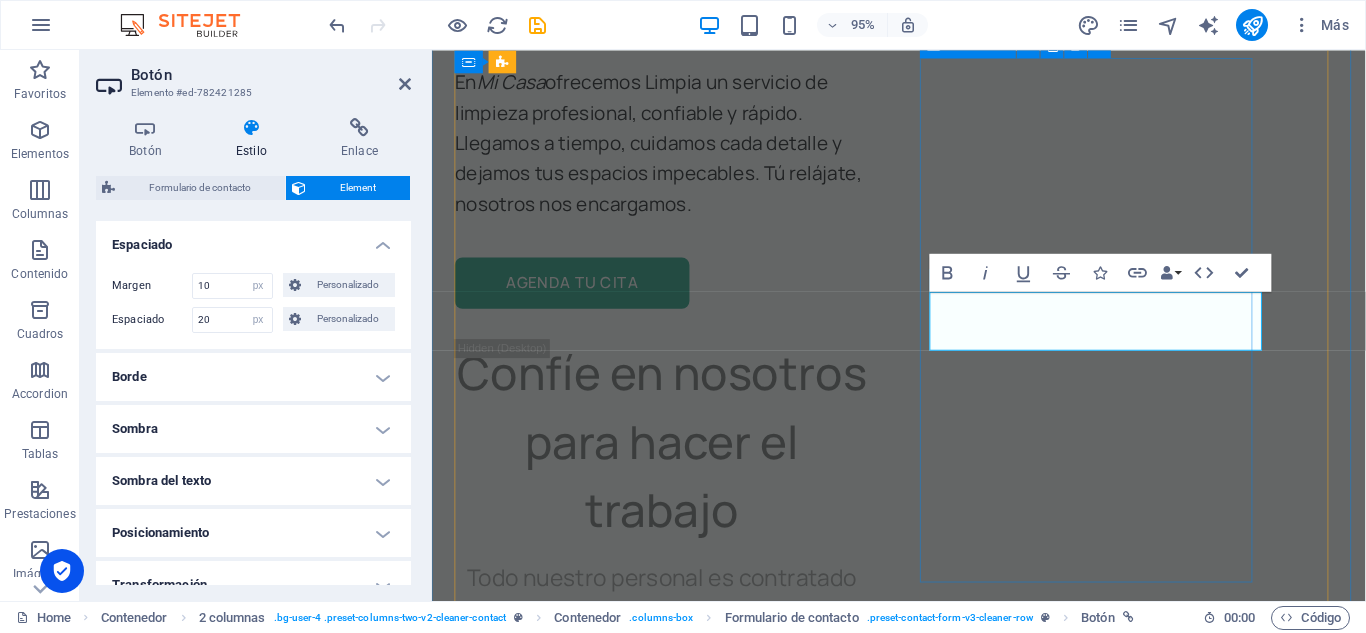 drag, startPoint x: 1093, startPoint y: 420, endPoint x: 1410, endPoint y: 401, distance: 317.56888 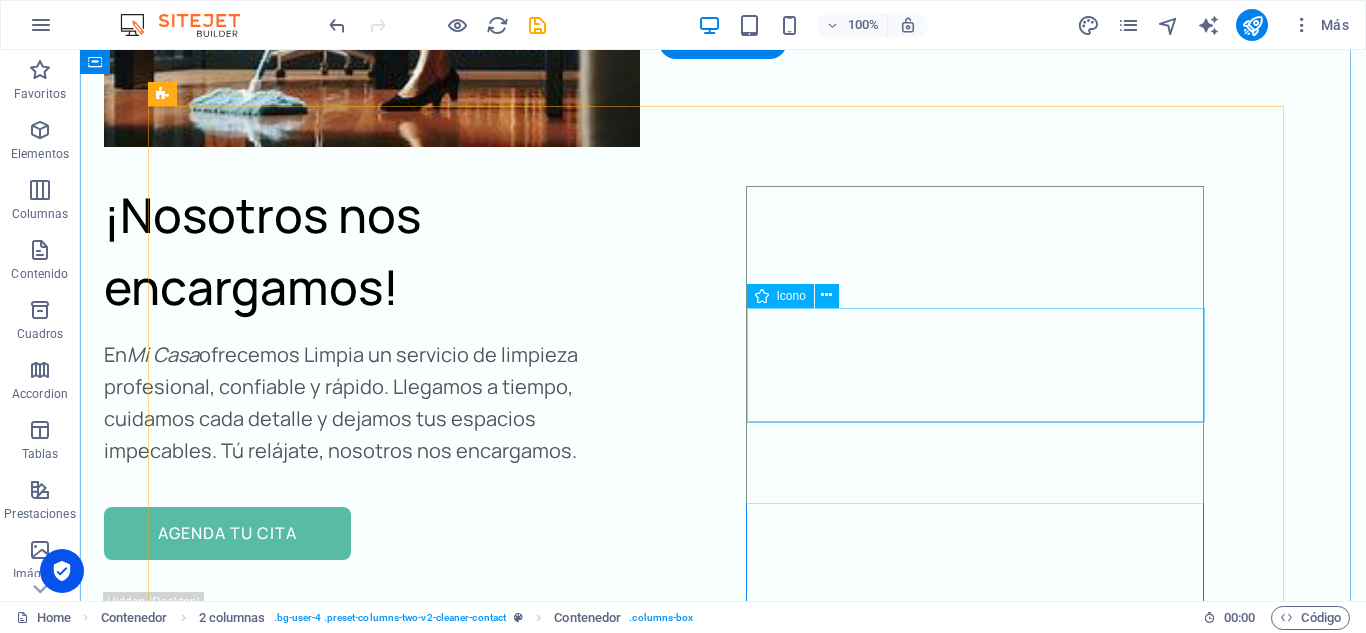 scroll, scrollTop: 8057, scrollLeft: 0, axis: vertical 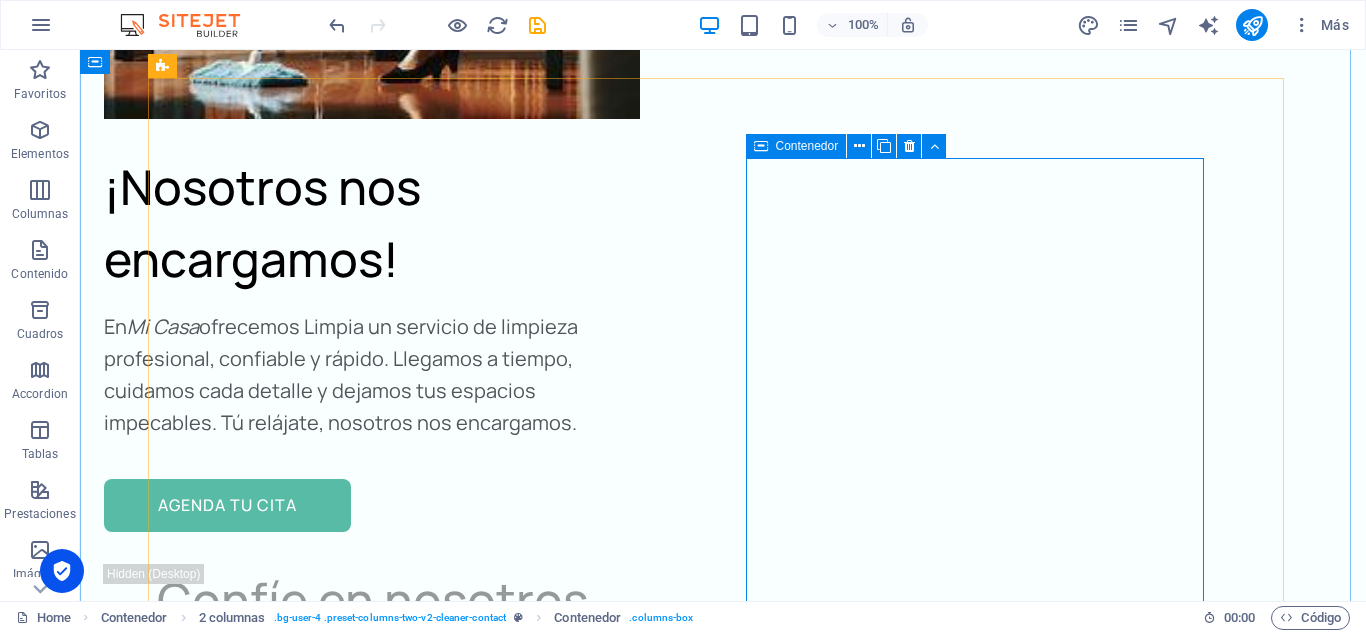 click on "Mail WHATSAPP" at bounding box center [464, 4083] 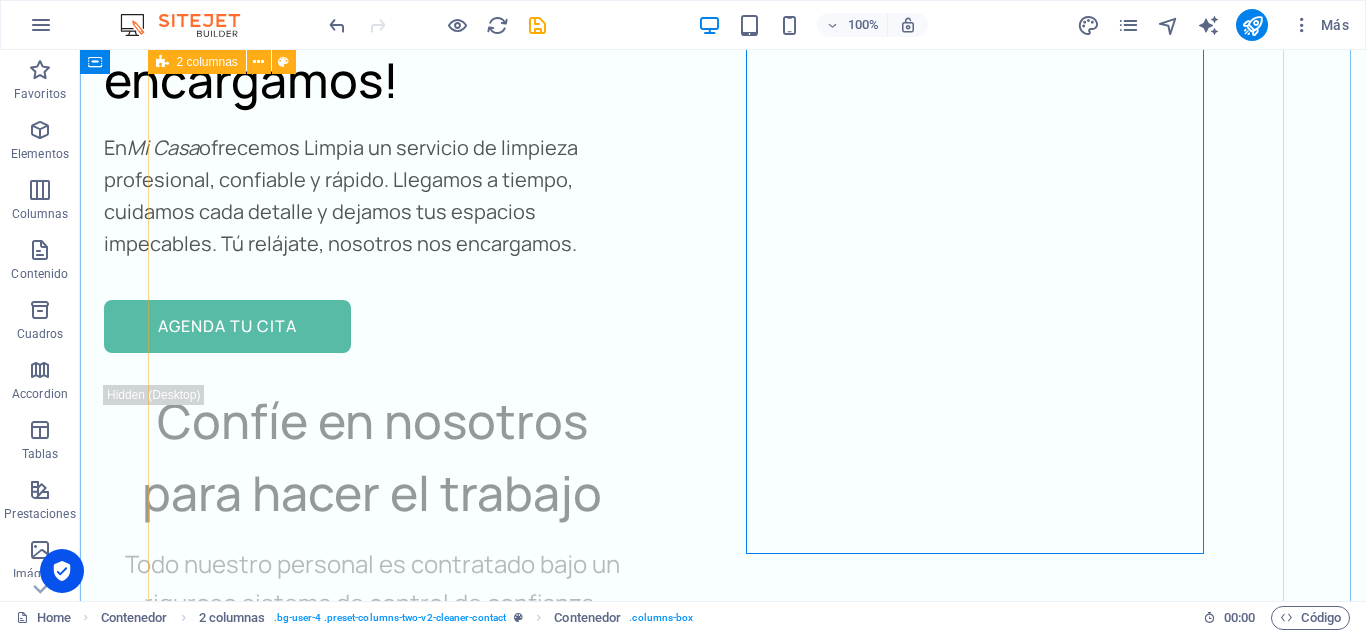 scroll, scrollTop: 8257, scrollLeft: 0, axis: vertical 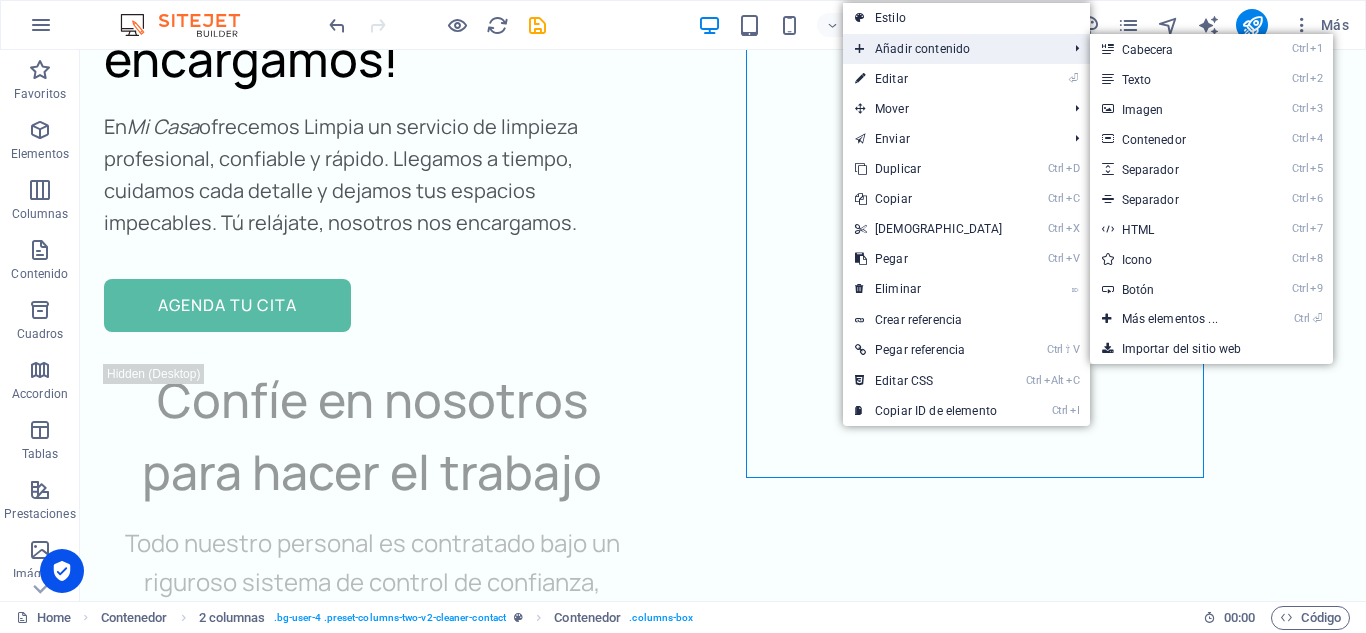 click on "Añadir contenido" at bounding box center [951, 49] 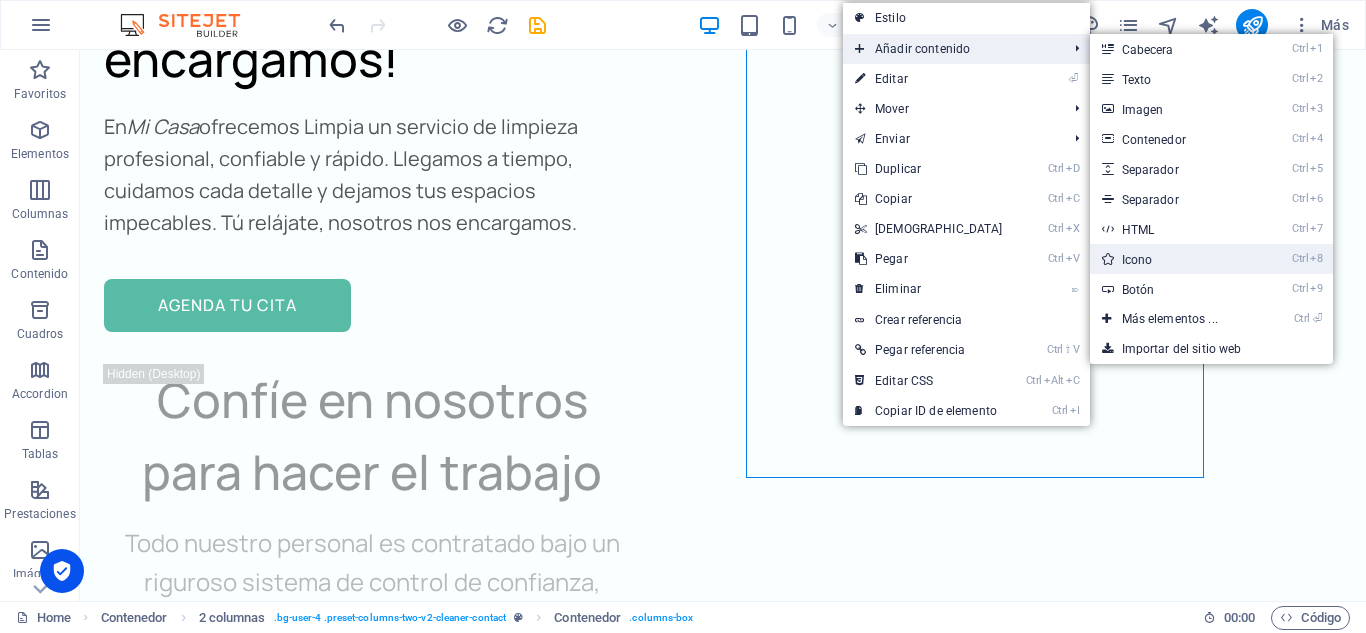 click on "Ctrl 8  Icono" at bounding box center [1174, 259] 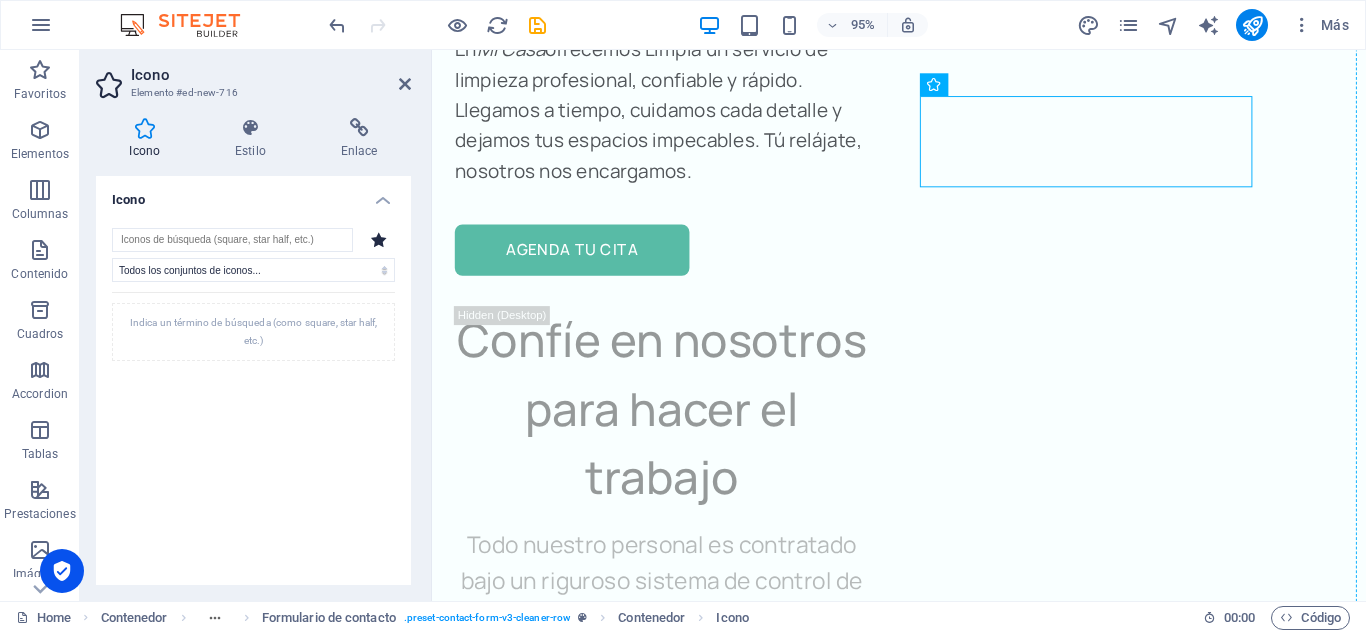scroll, scrollTop: 10682, scrollLeft: 0, axis: vertical 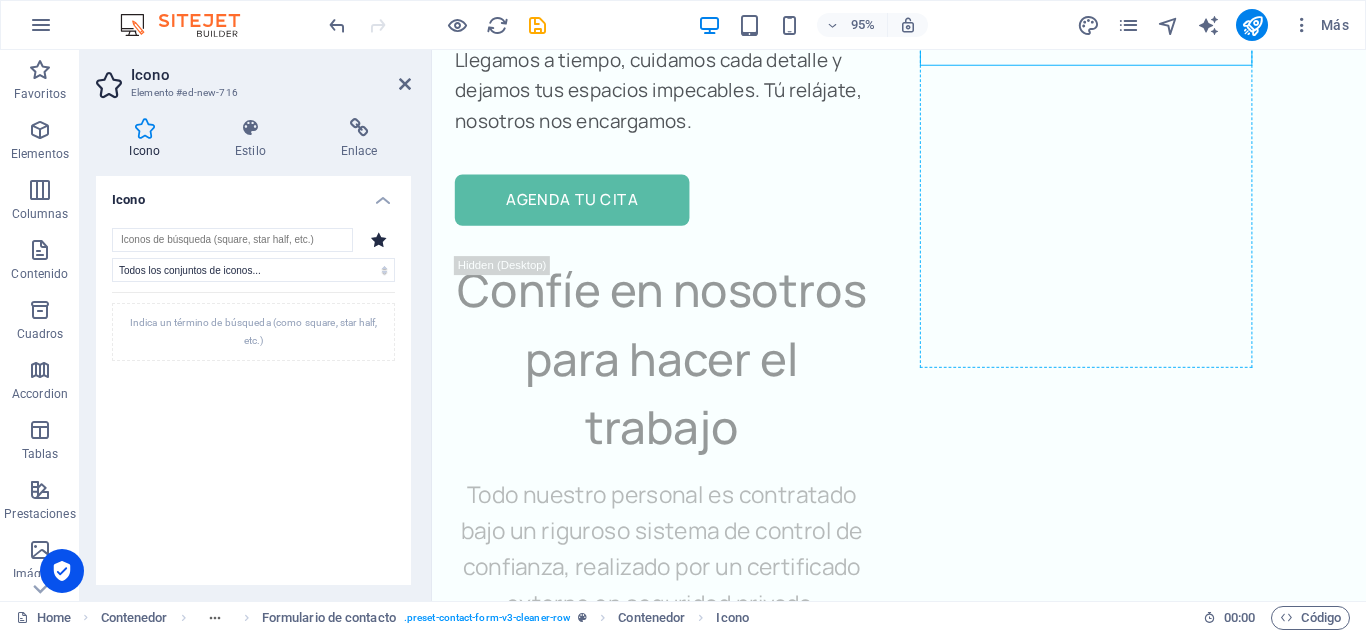 drag, startPoint x: 1054, startPoint y: 216, endPoint x: 1036, endPoint y: 339, distance: 124.3101 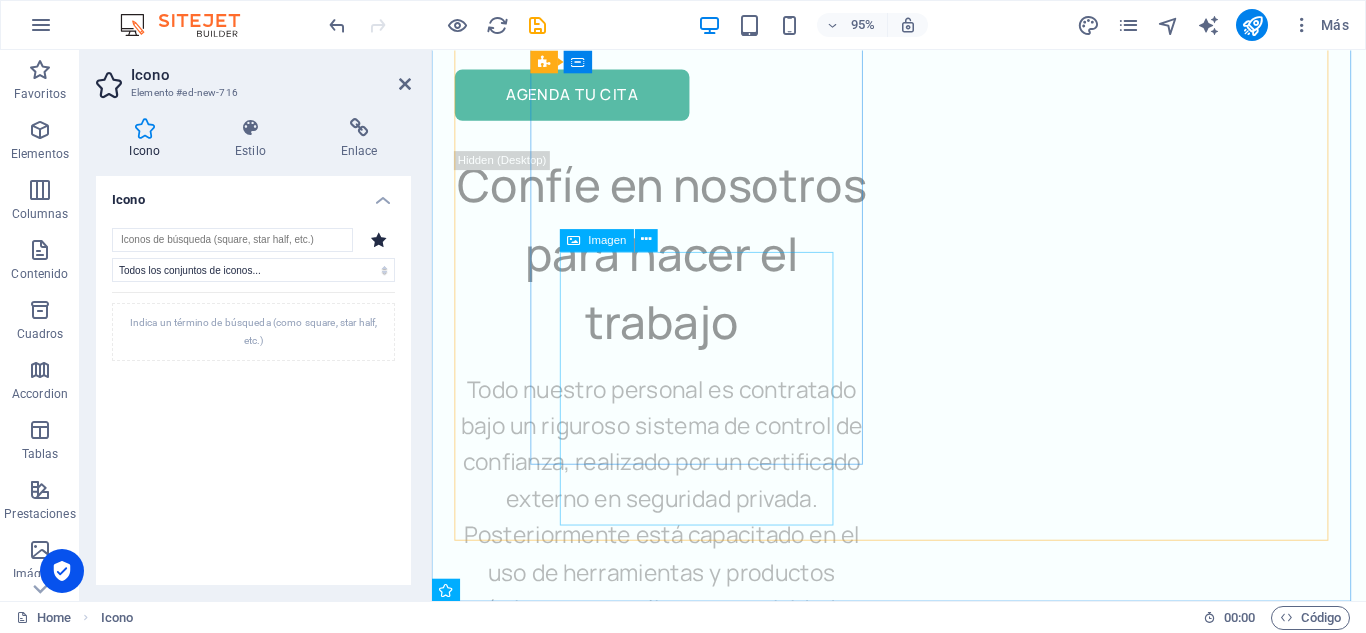 scroll, scrollTop: 10956, scrollLeft: 0, axis: vertical 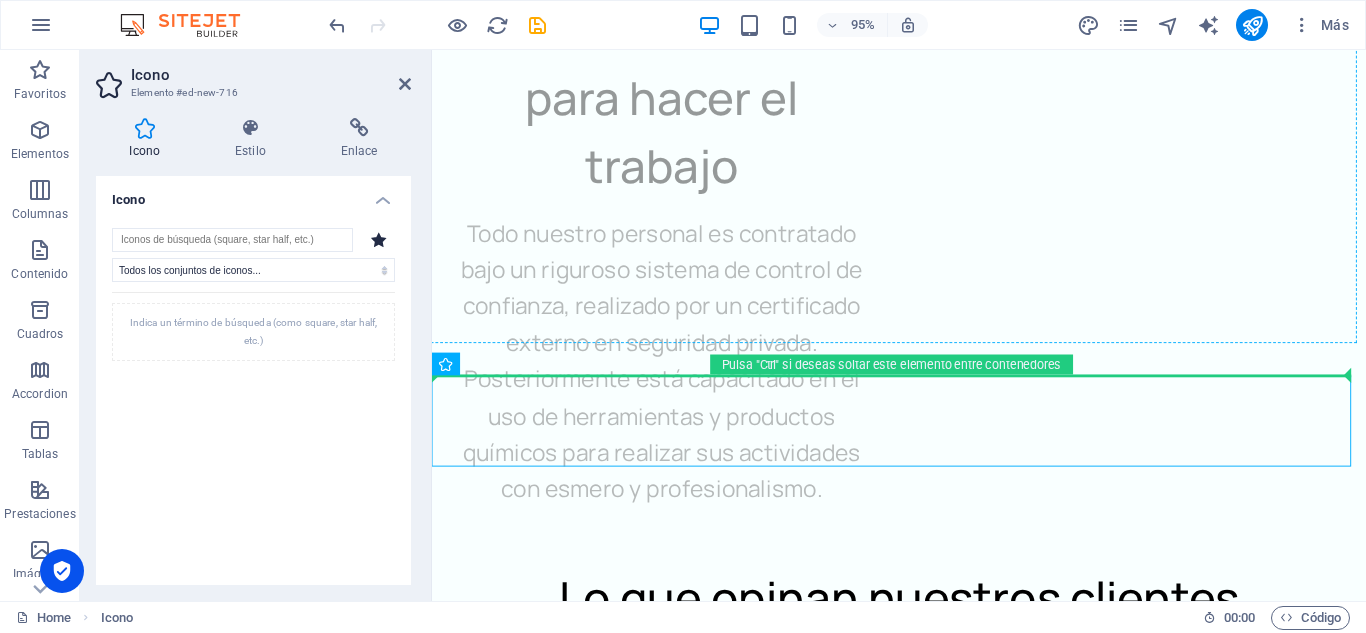 drag, startPoint x: 504, startPoint y: 437, endPoint x: 1051, endPoint y: 193, distance: 598.95325 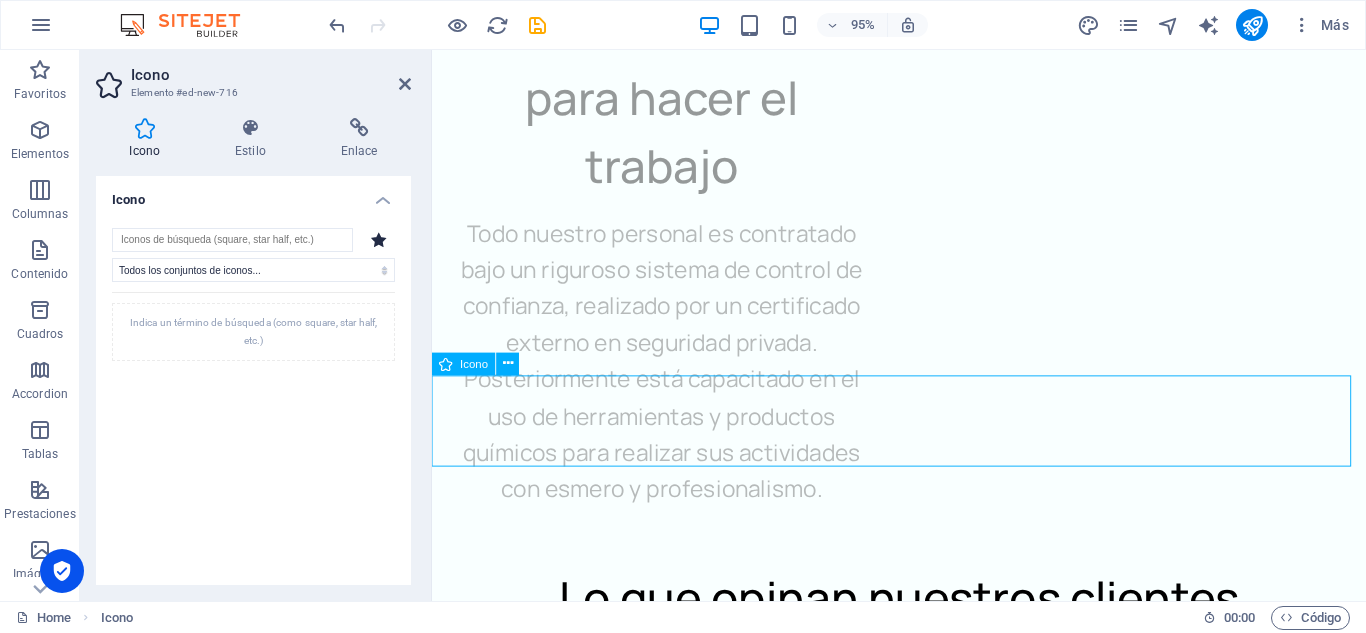 click at bounding box center [923, 4039] 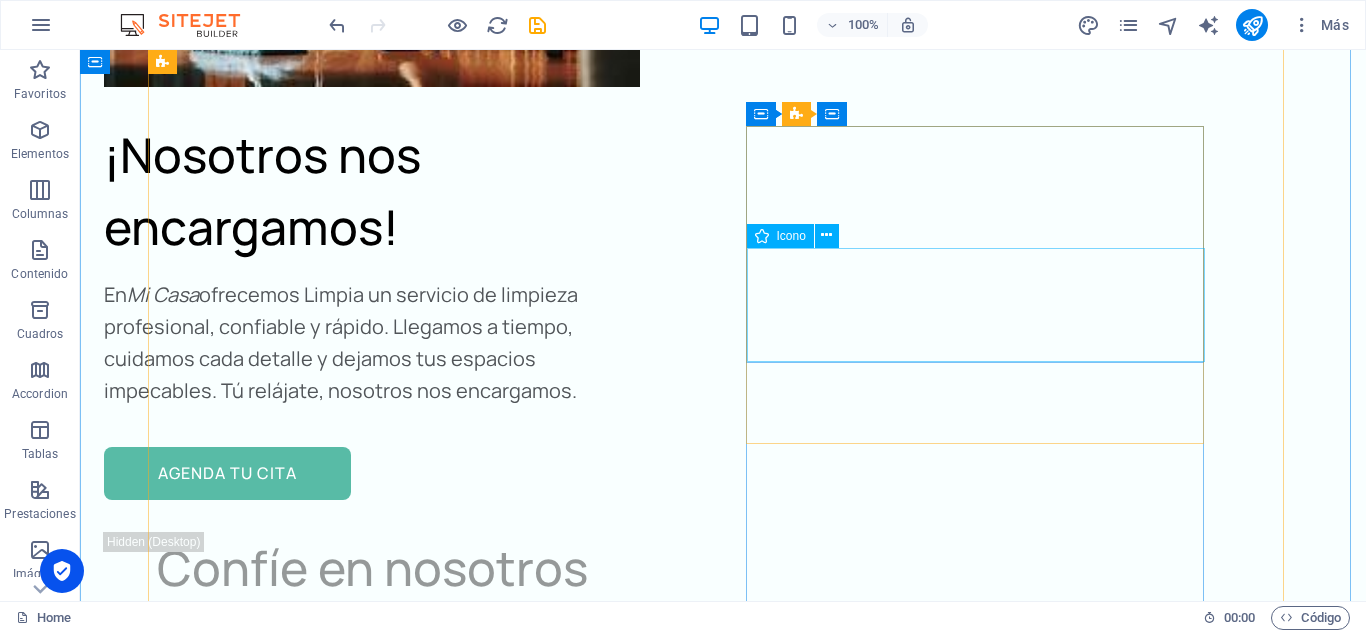 scroll, scrollTop: 8072, scrollLeft: 0, axis: vertical 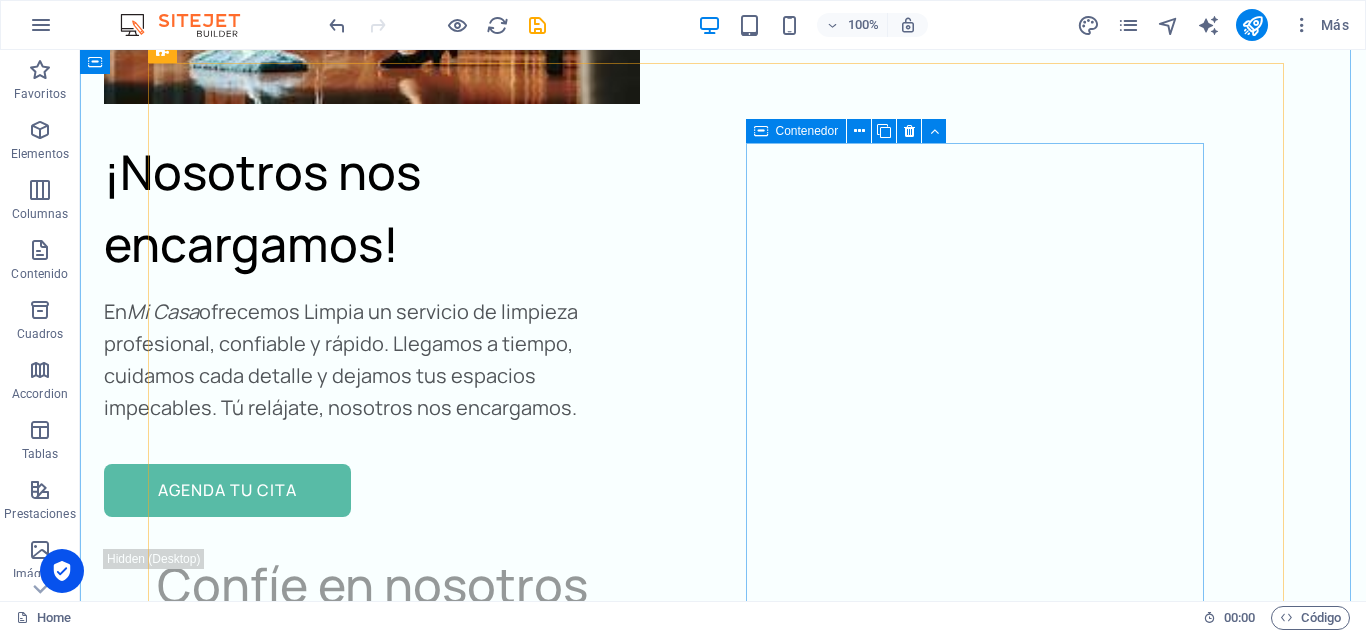 click on "Mail WHATSAPP" at bounding box center (464, 4068) 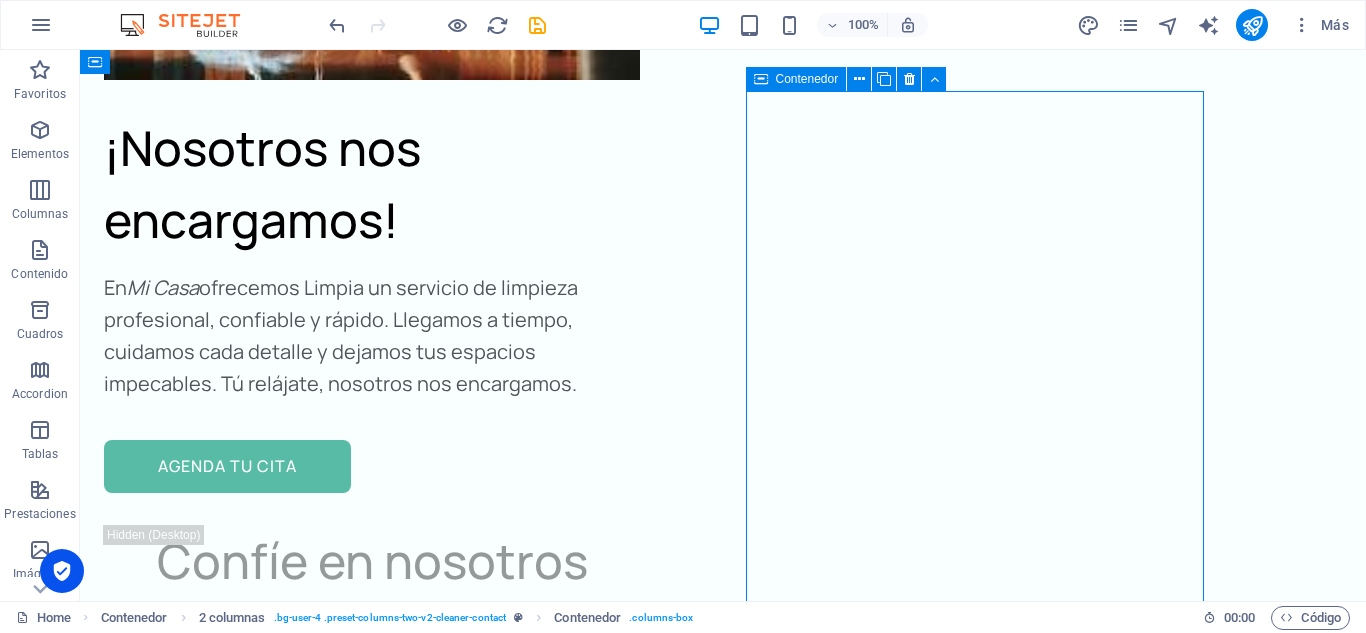 scroll, scrollTop: 8172, scrollLeft: 0, axis: vertical 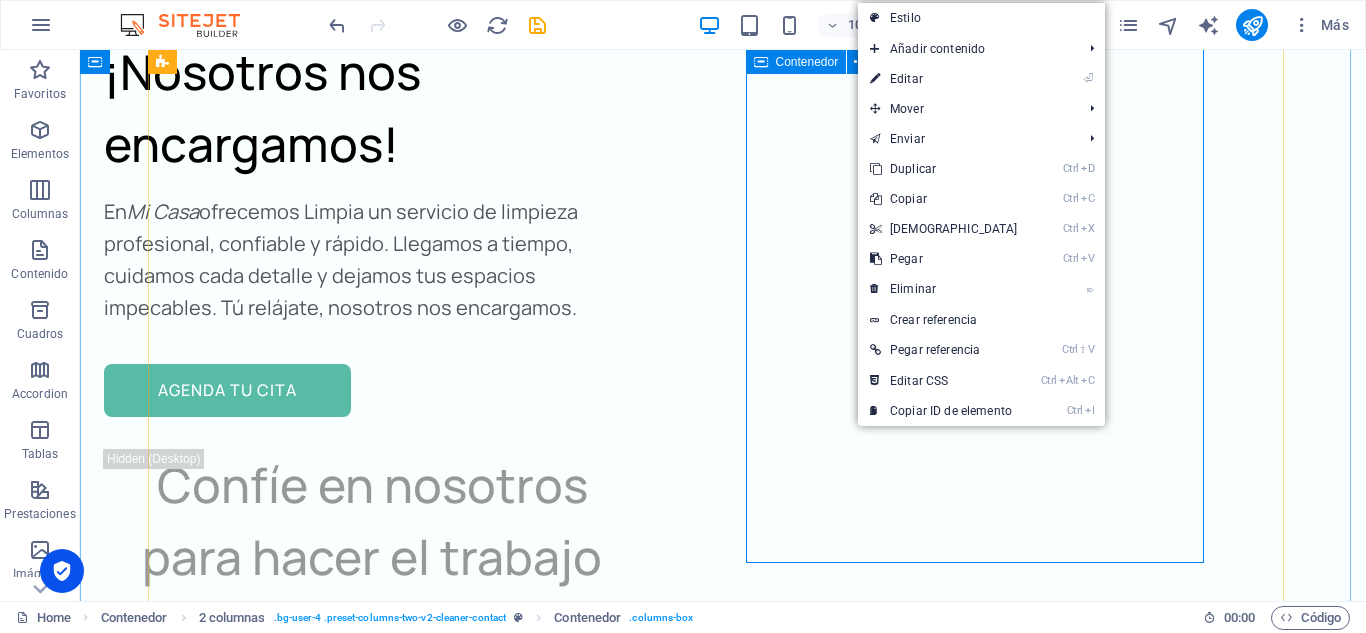 click on "Mail WHATSAPP" at bounding box center (464, 3968) 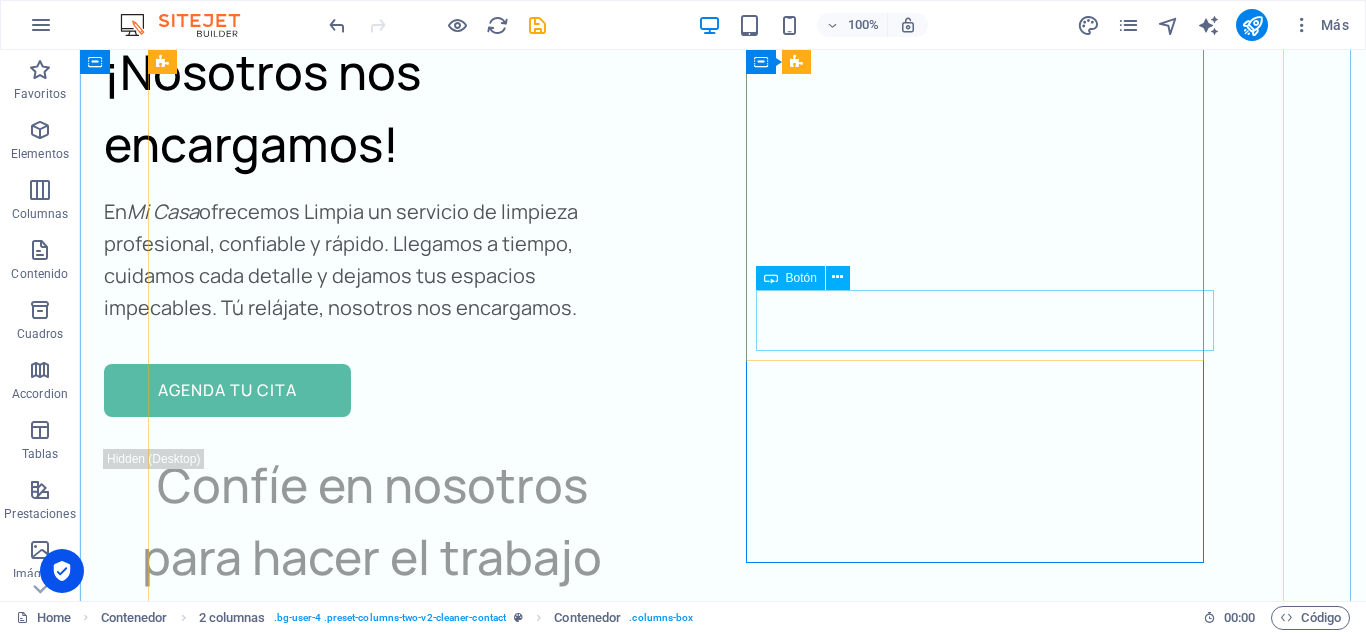 click on "WHATSAPP" at bounding box center (464, 4100) 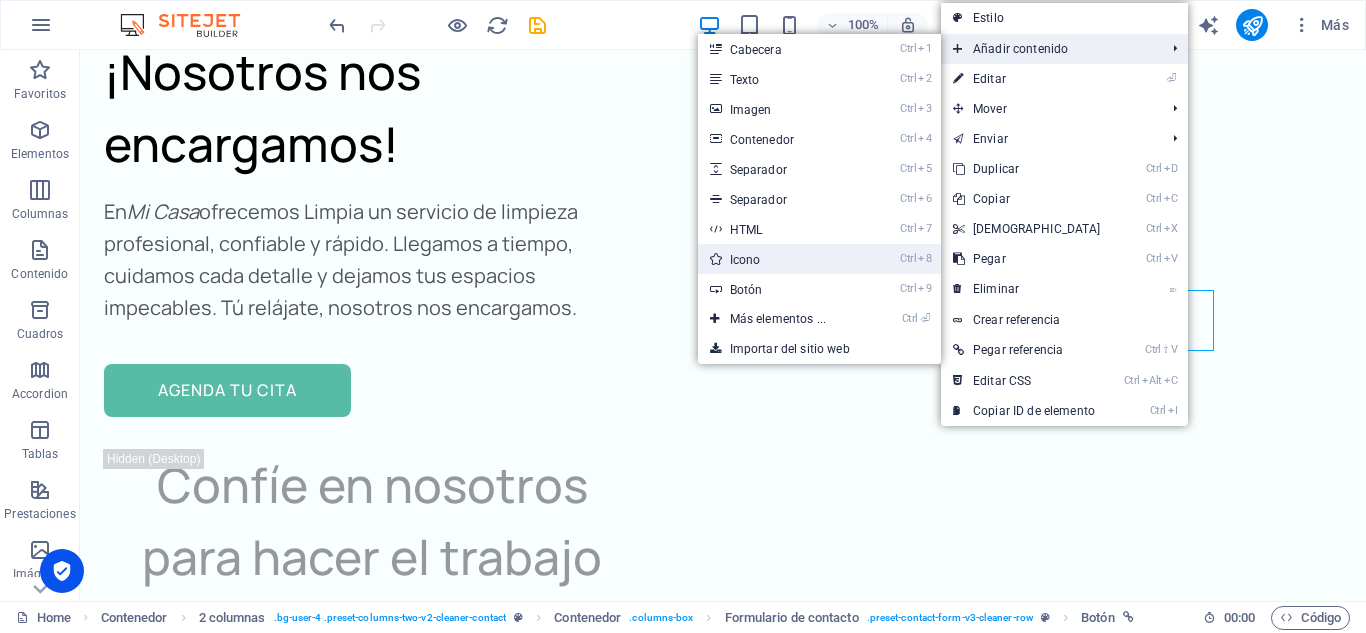 click on "Ctrl 8  Icono" at bounding box center [782, 259] 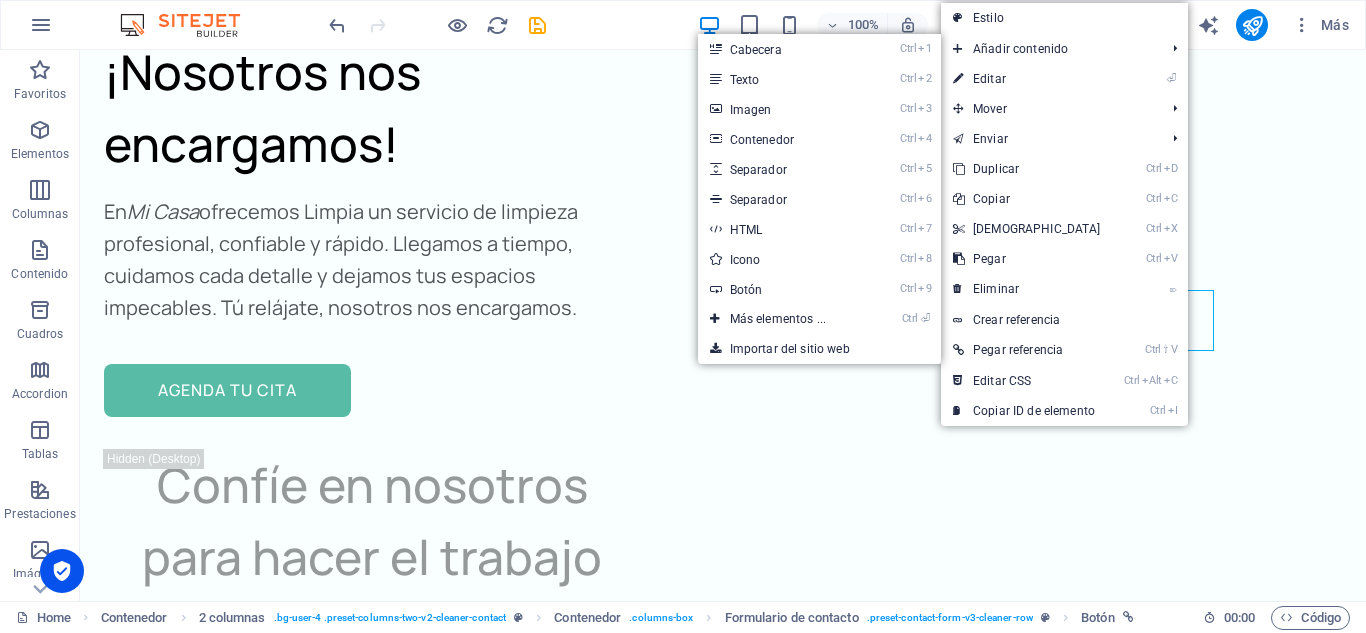 scroll, scrollTop: 10609, scrollLeft: 0, axis: vertical 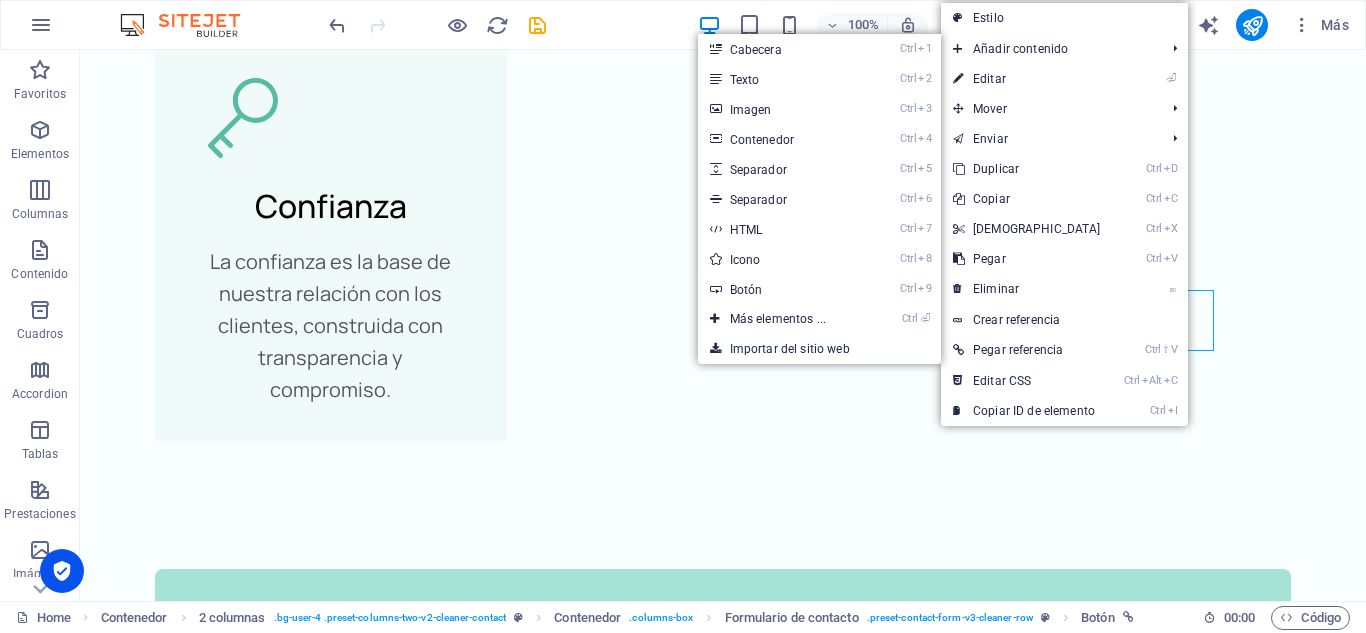select on "xMidYMid" 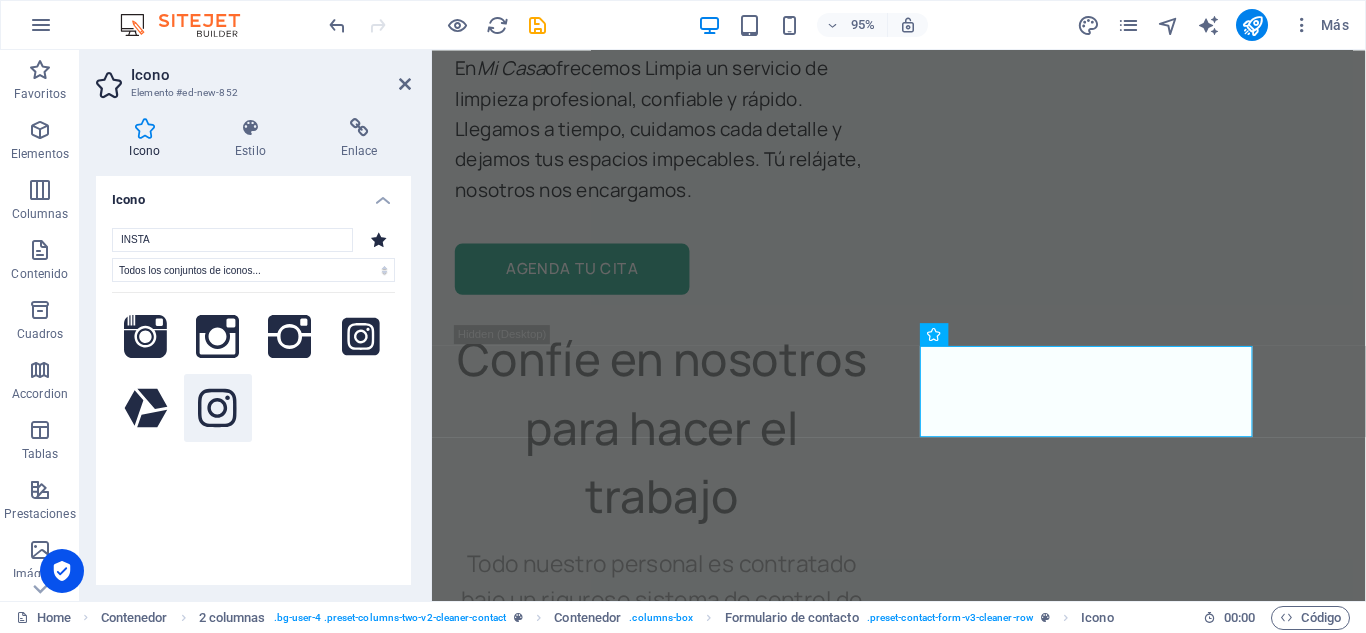 type on "INSTA" 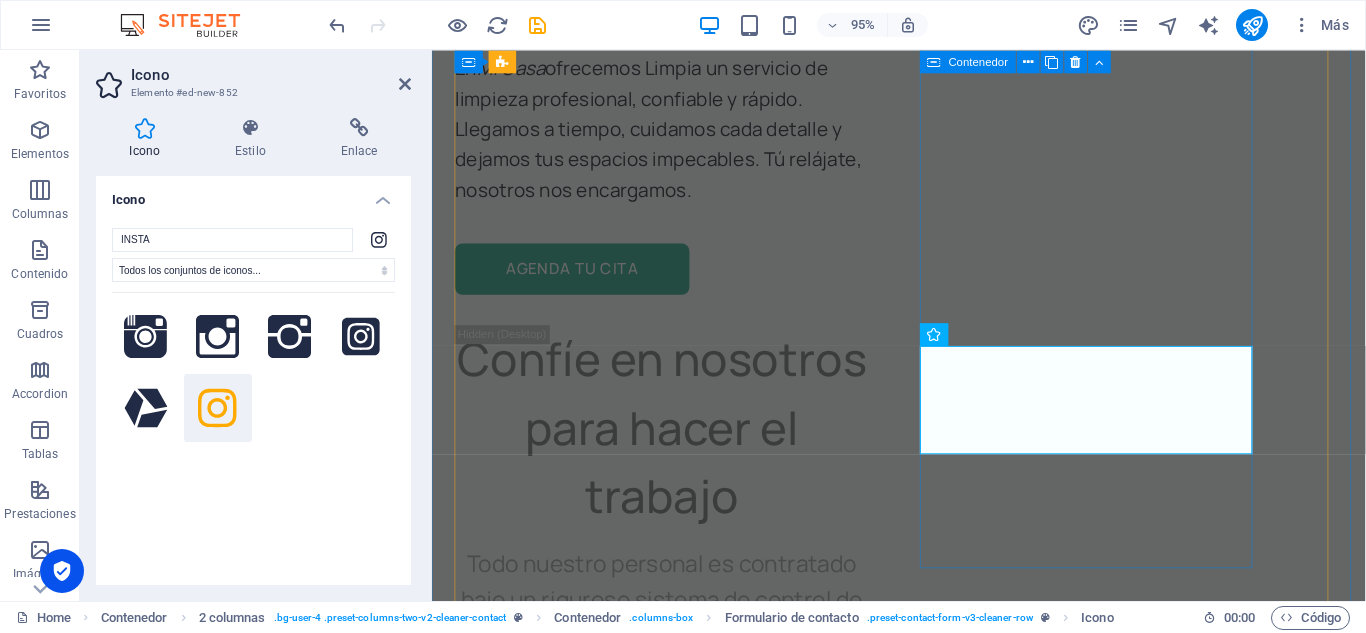 click on "Mail WHATSAPP" at bounding box center (715, 4094) 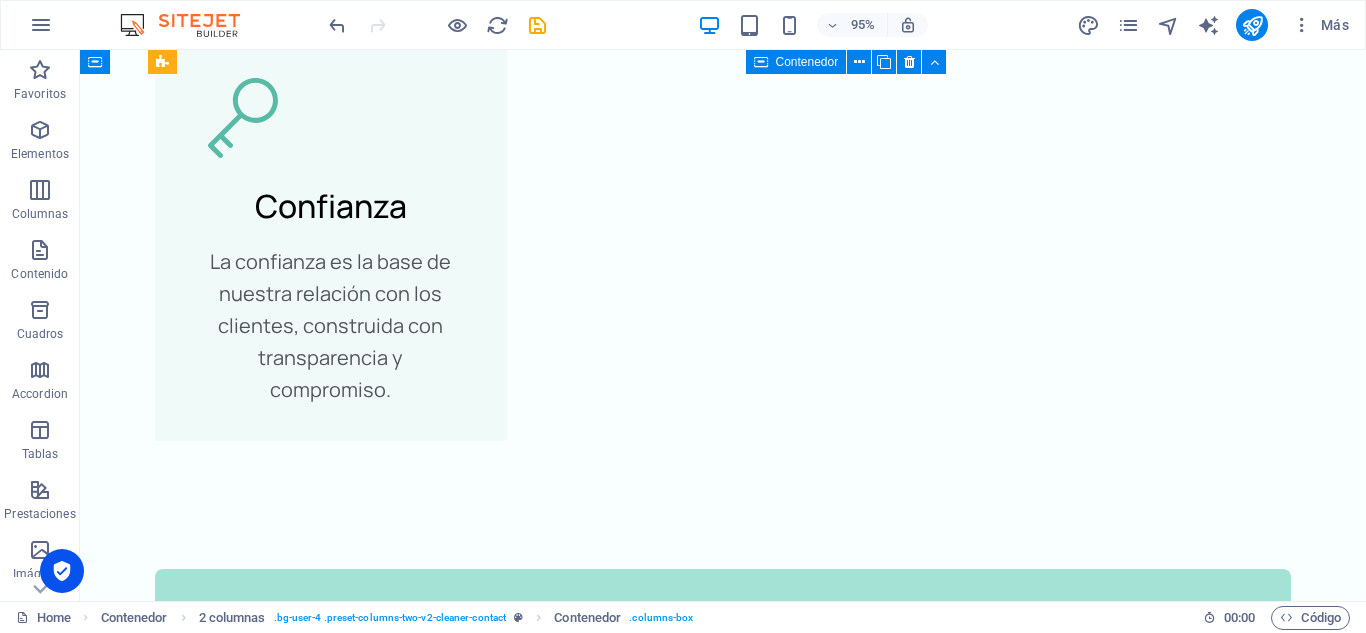 scroll, scrollTop: 8172, scrollLeft: 0, axis: vertical 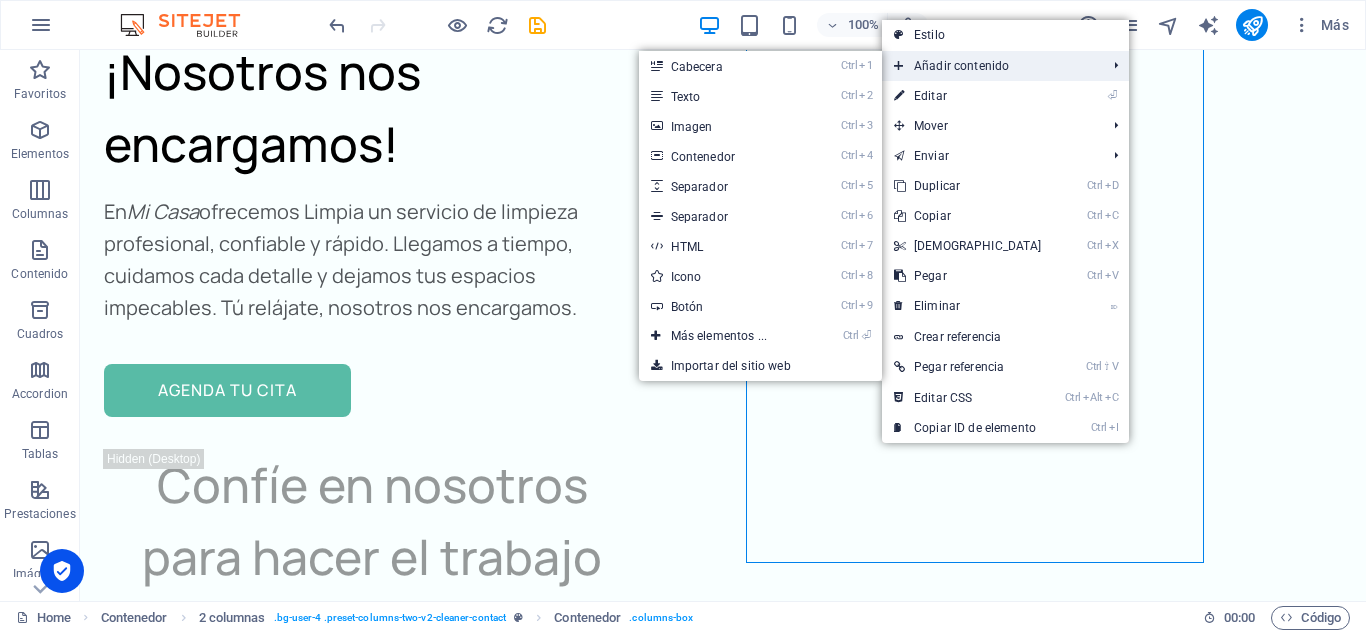 click on "Añadir contenido" at bounding box center (990, 66) 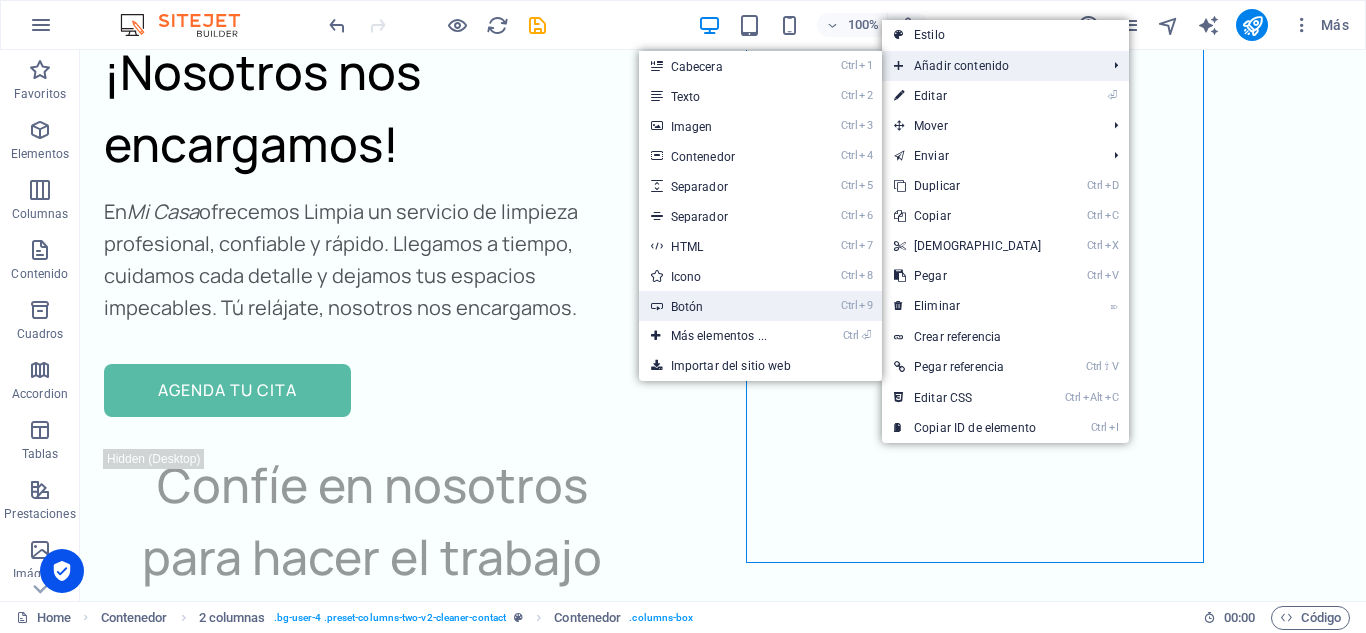drag, startPoint x: 699, startPoint y: 302, endPoint x: 290, endPoint y: 284, distance: 409.3959 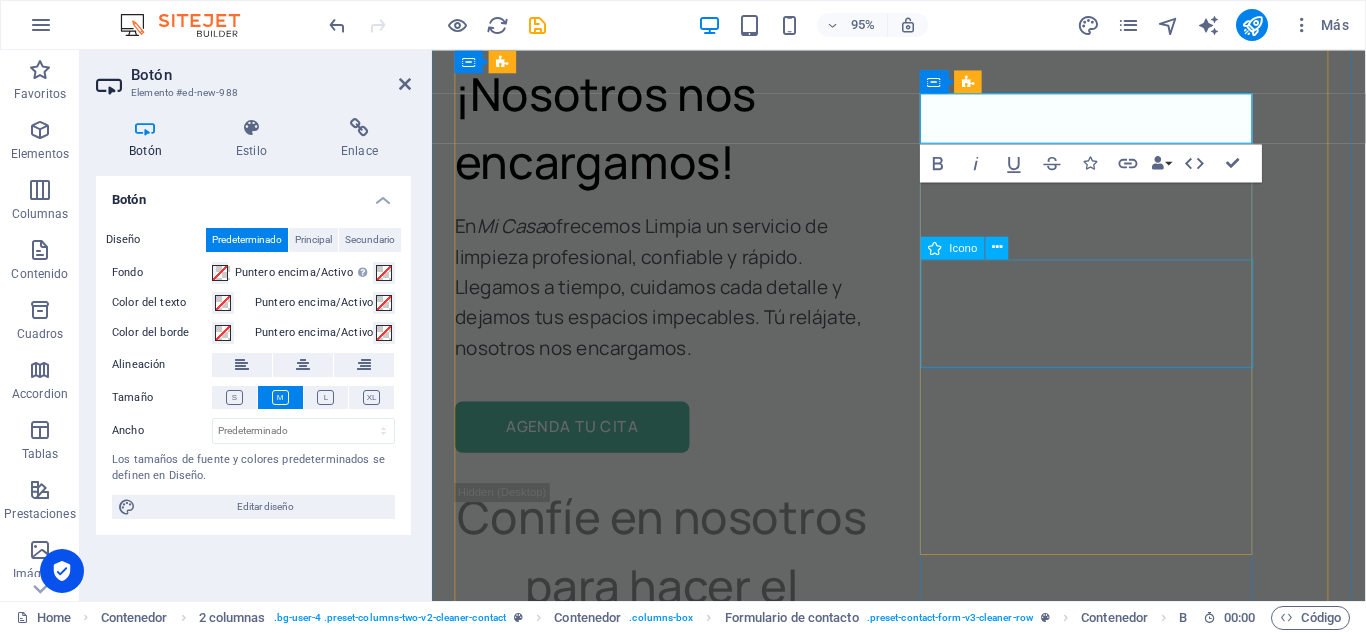 scroll, scrollTop: 10438, scrollLeft: 0, axis: vertical 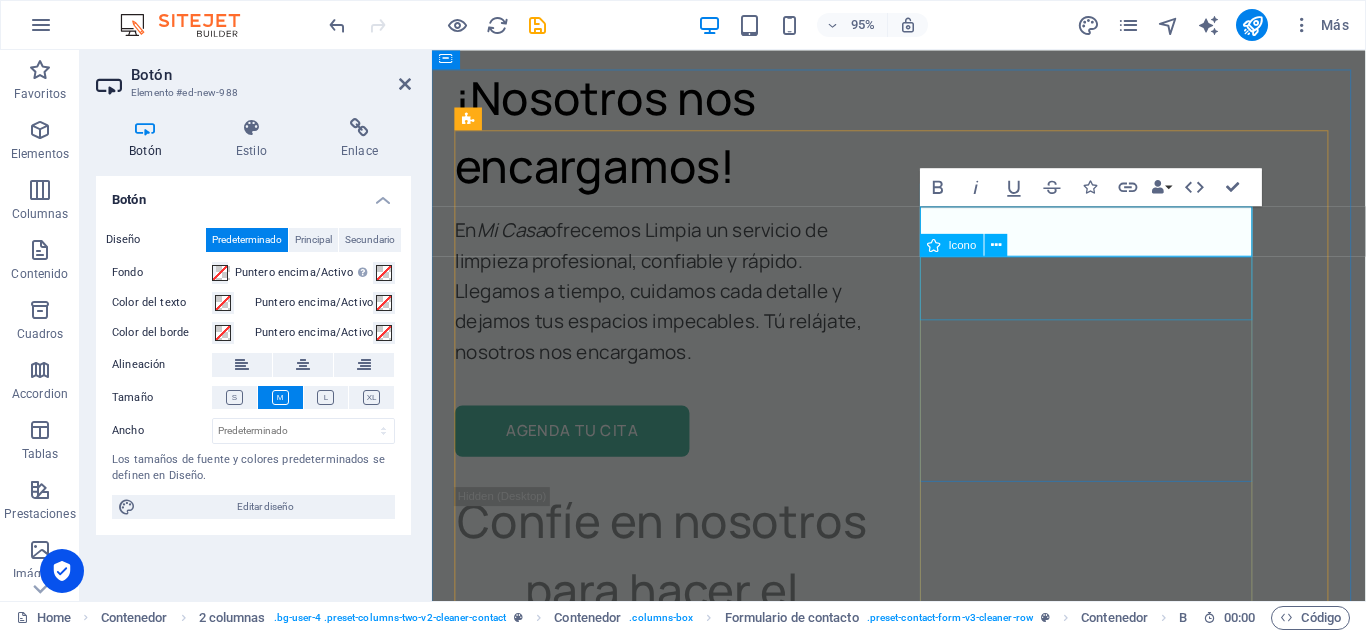 drag, startPoint x: 1251, startPoint y: 242, endPoint x: 1205, endPoint y: 317, distance: 87.982956 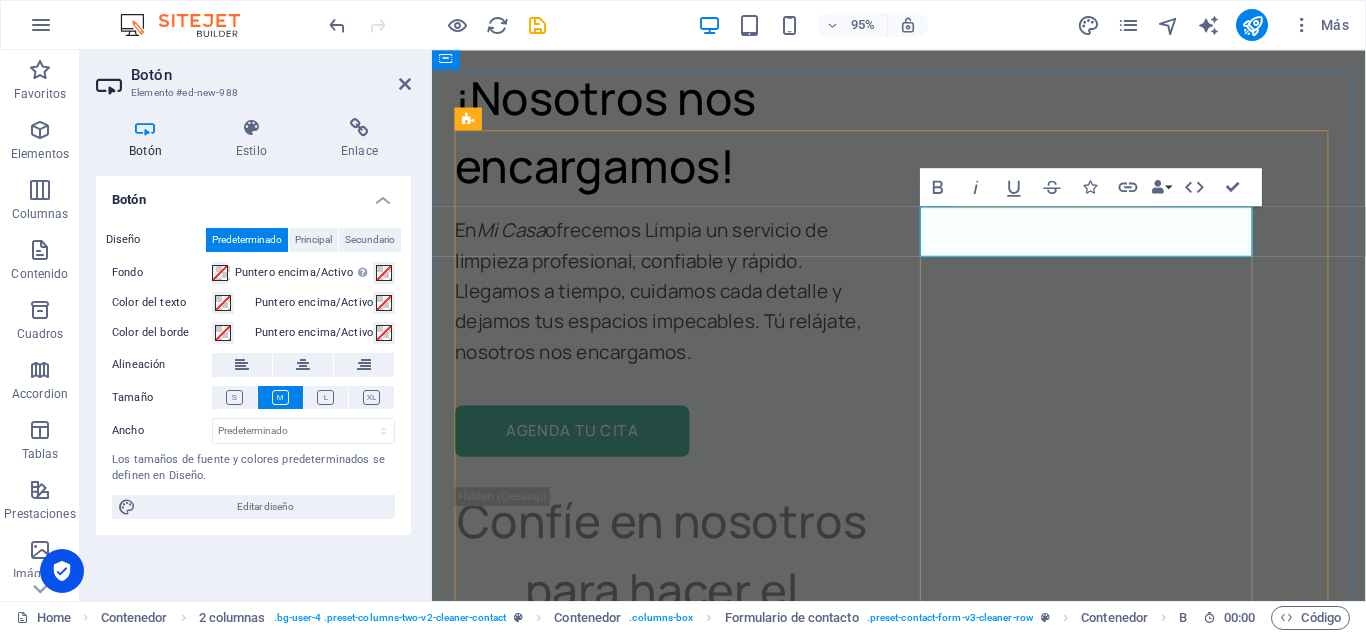 drag, startPoint x: 1214, startPoint y: 241, endPoint x: 1161, endPoint y: 562, distance: 325.34598 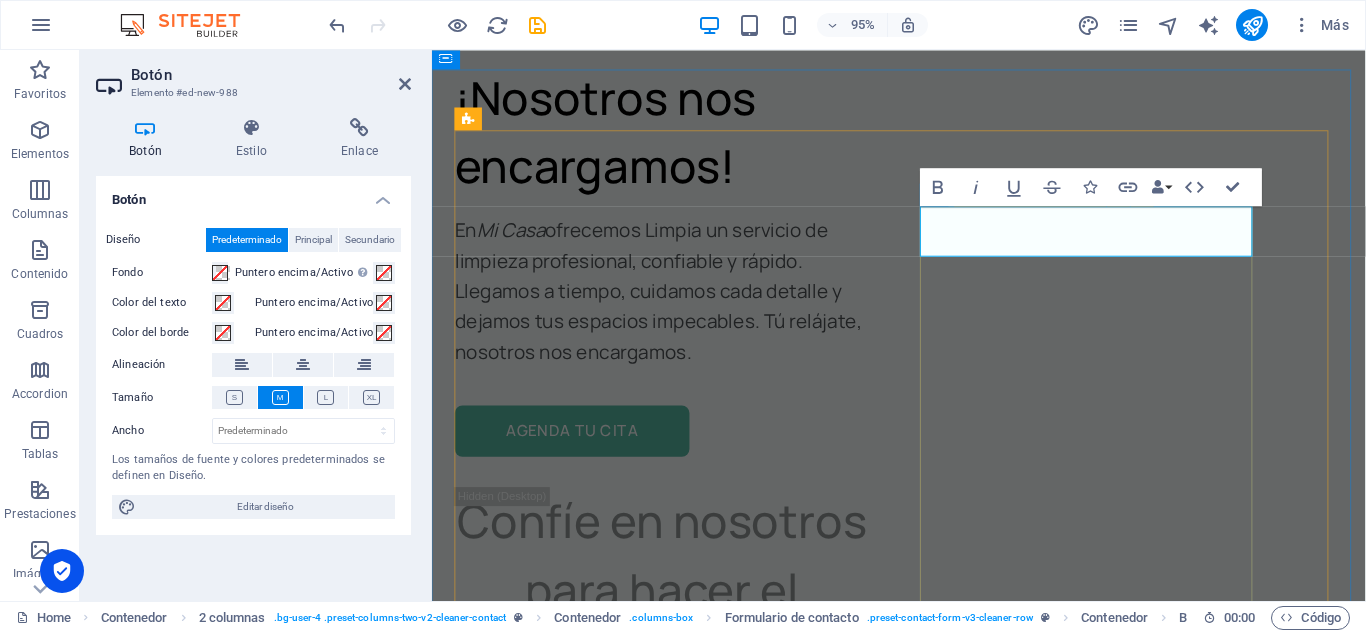 click on "Etiqueta del botón Mail WHATSAPP" at bounding box center (715, 4292) 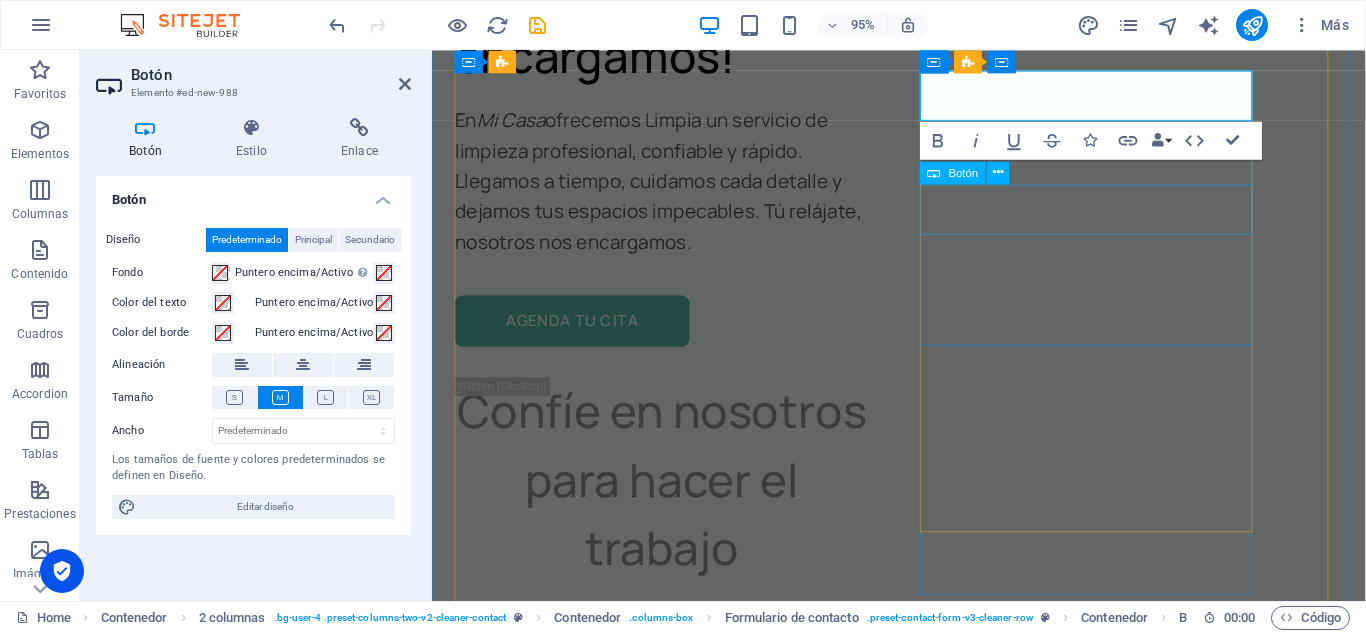 scroll, scrollTop: 10538, scrollLeft: 0, axis: vertical 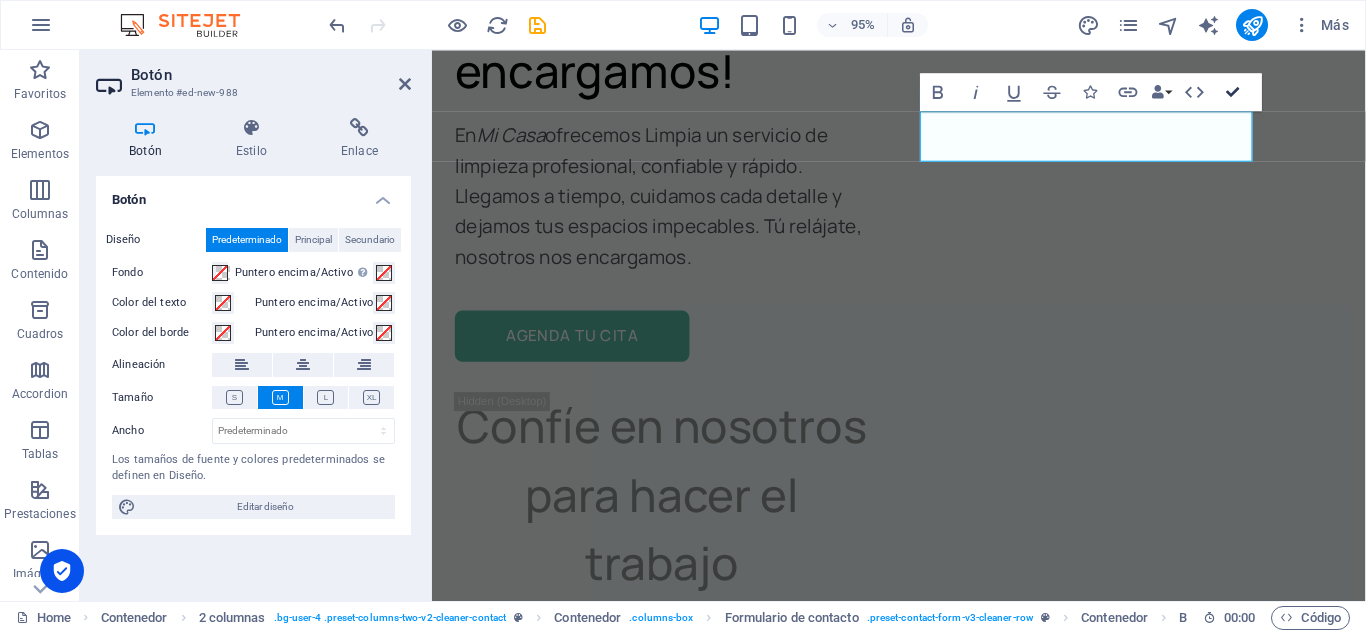 drag, startPoint x: 1234, startPoint y: 83, endPoint x: 1154, endPoint y: 32, distance: 94.873604 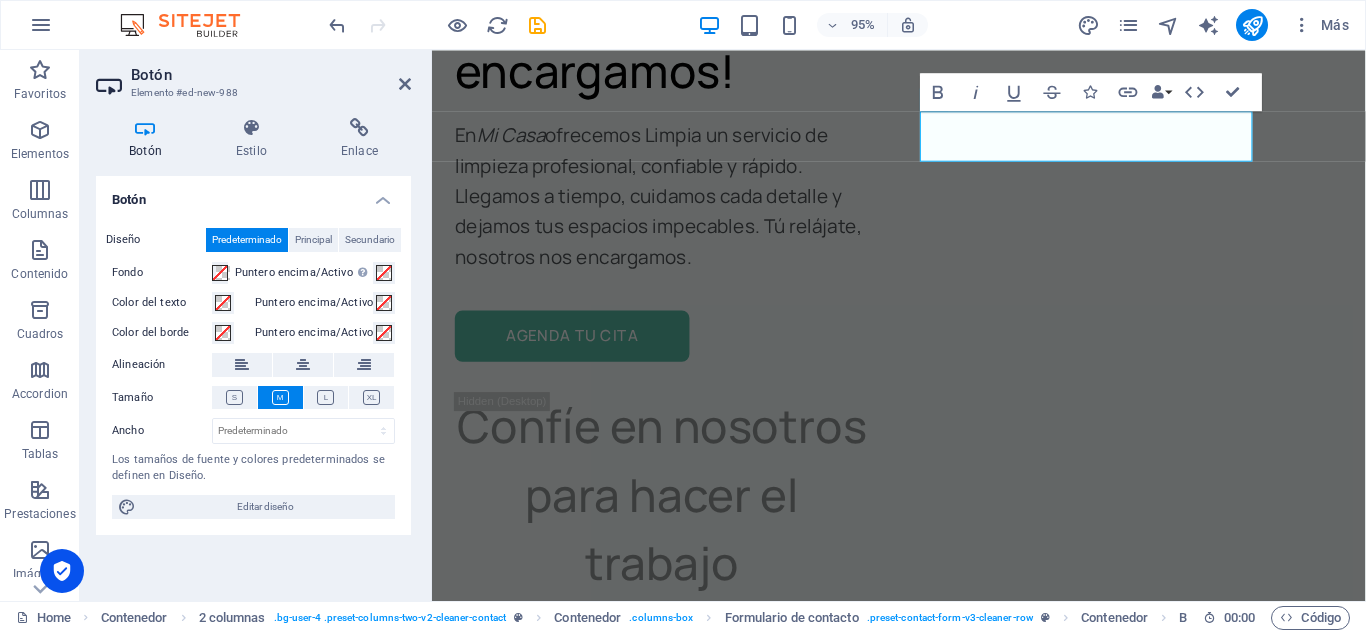 scroll, scrollTop: 8101, scrollLeft: 0, axis: vertical 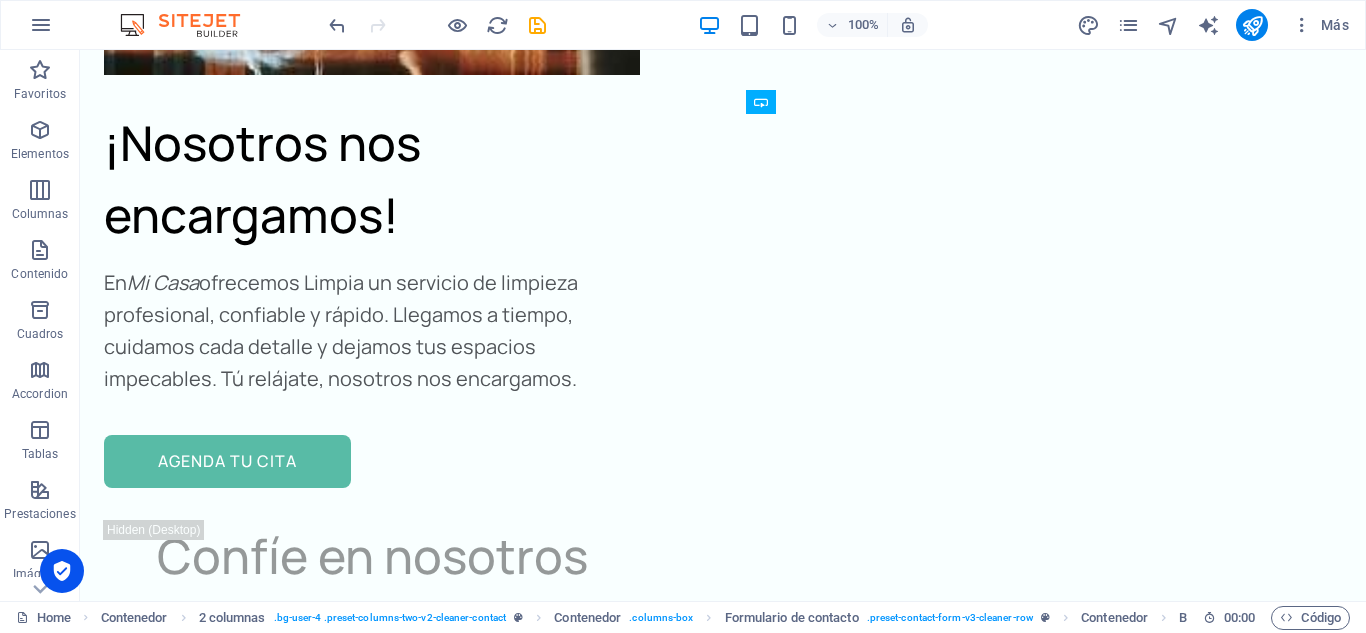 drag, startPoint x: 1023, startPoint y: 138, endPoint x: 921, endPoint y: 308, distance: 198.25237 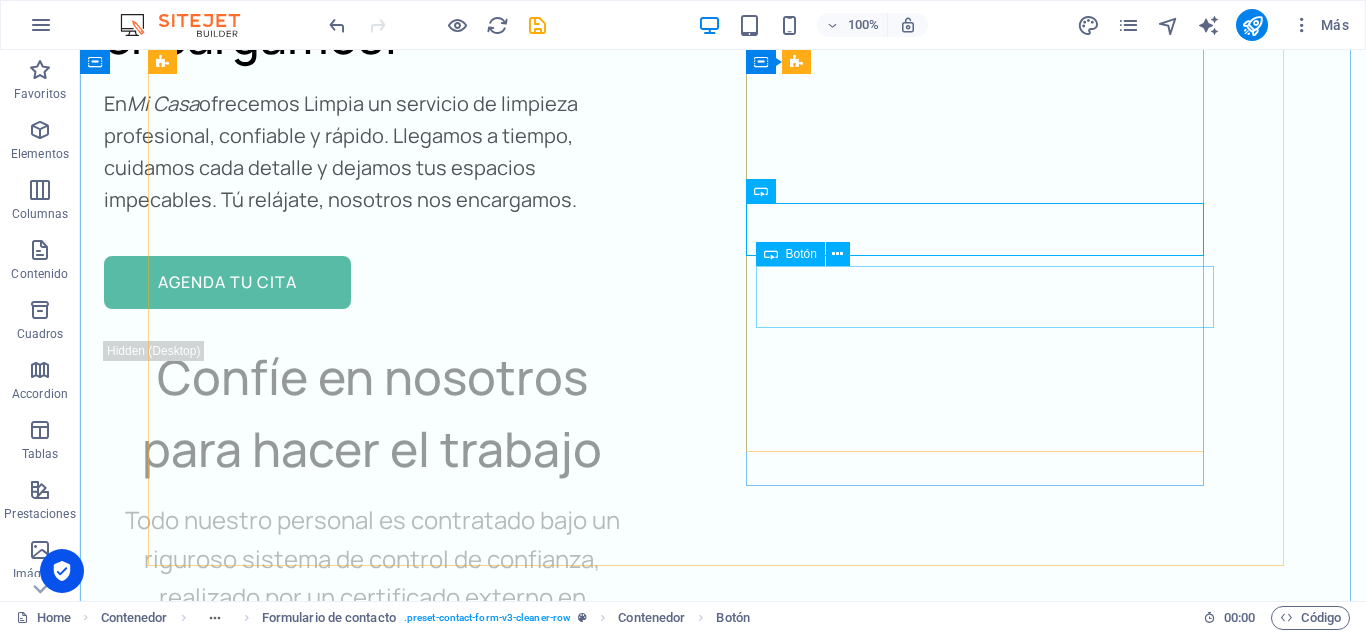scroll, scrollTop: 8301, scrollLeft: 0, axis: vertical 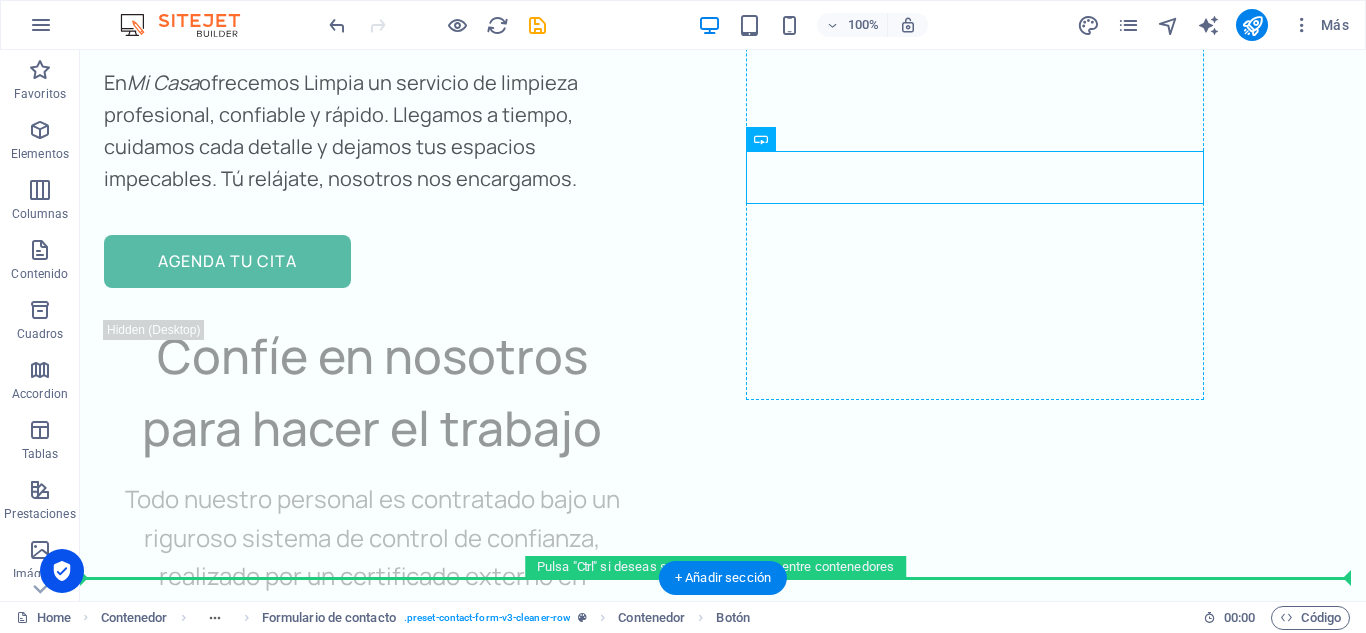 drag, startPoint x: 764, startPoint y: 187, endPoint x: 851, endPoint y: 286, distance: 131.7953 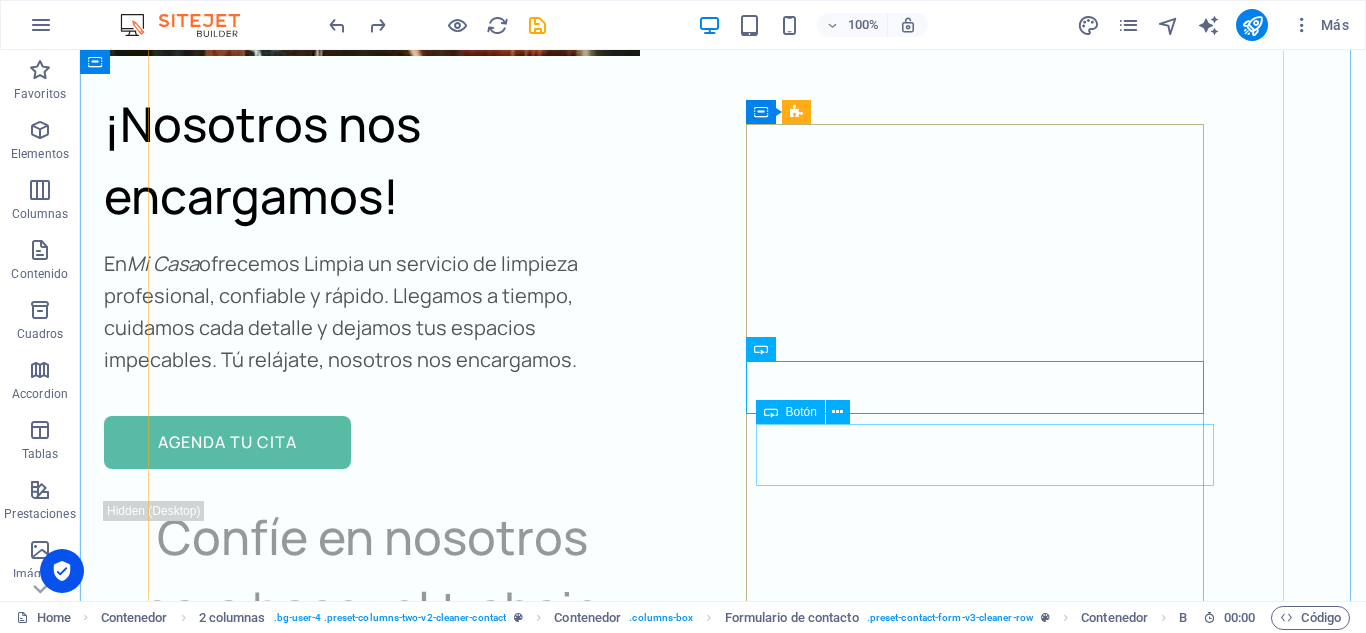 scroll, scrollTop: 8153, scrollLeft: 0, axis: vertical 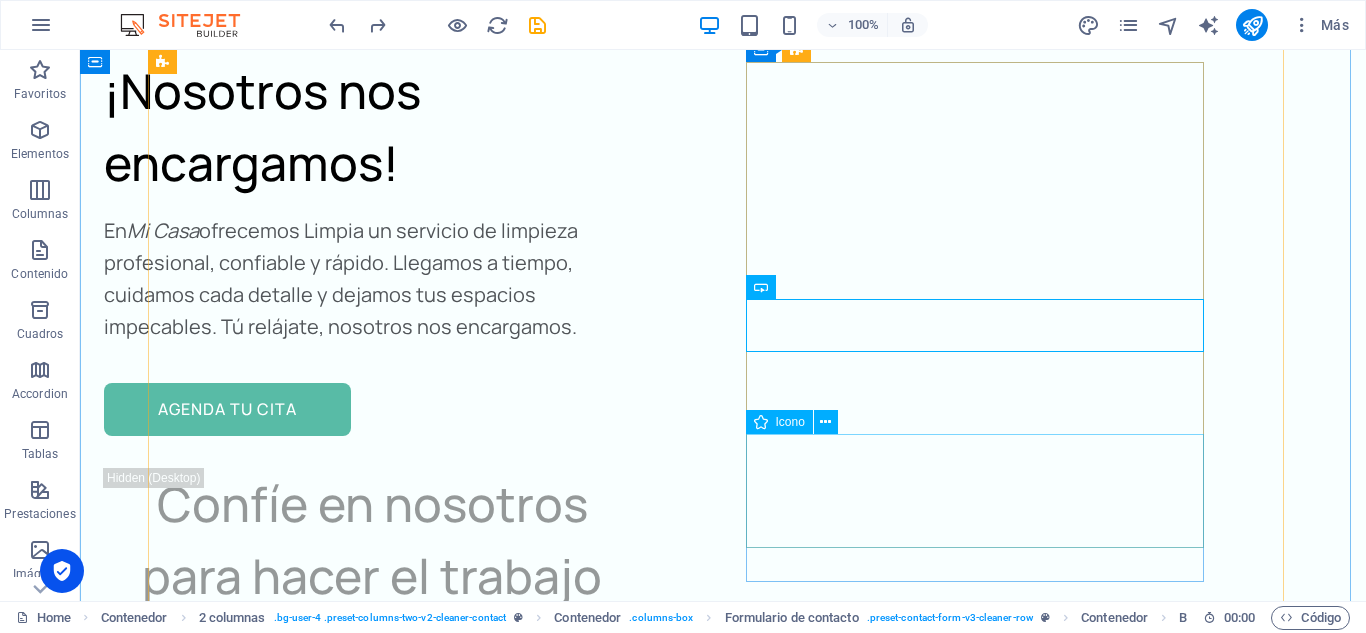 click at bounding box center [464, 4276] 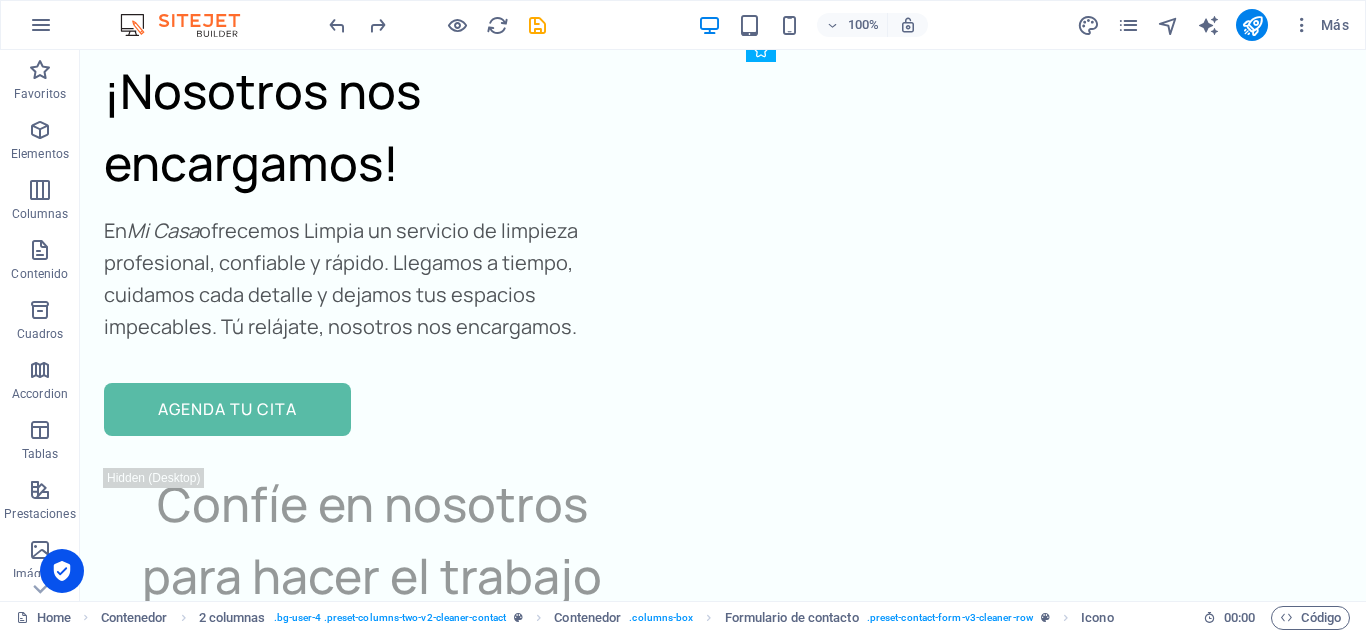drag, startPoint x: 852, startPoint y: 484, endPoint x: 855, endPoint y: 385, distance: 99.04544 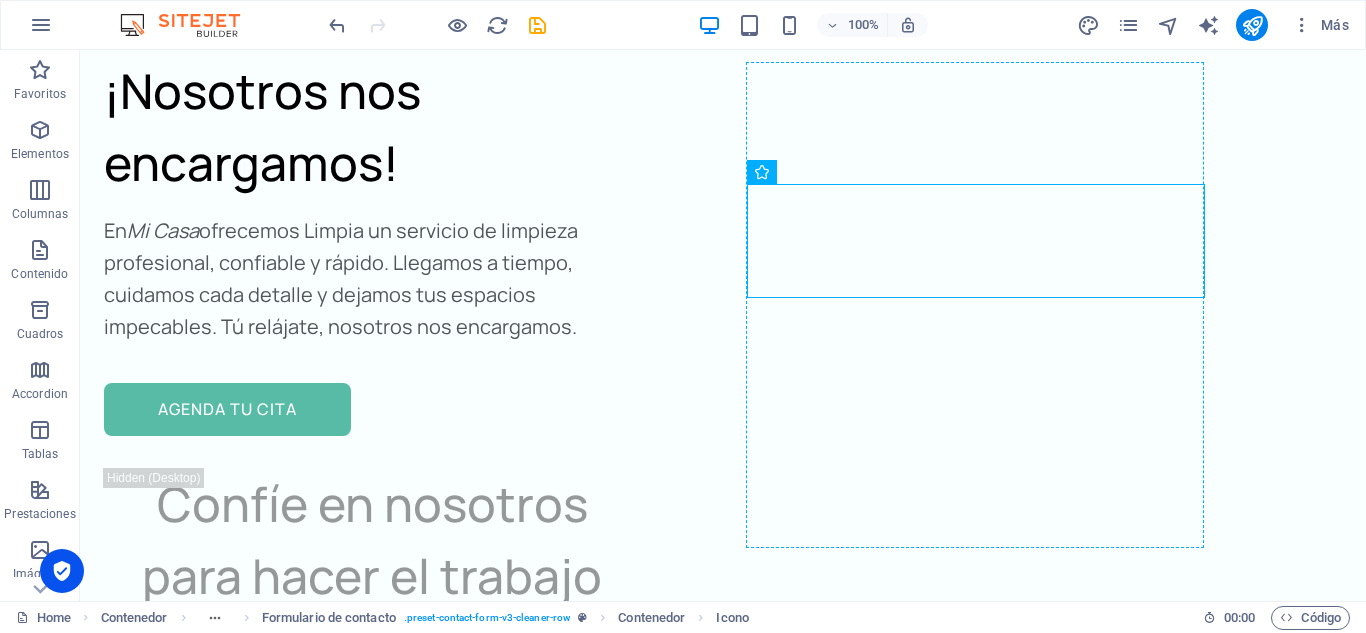 drag, startPoint x: 810, startPoint y: 244, endPoint x: 822, endPoint y: 362, distance: 118.6086 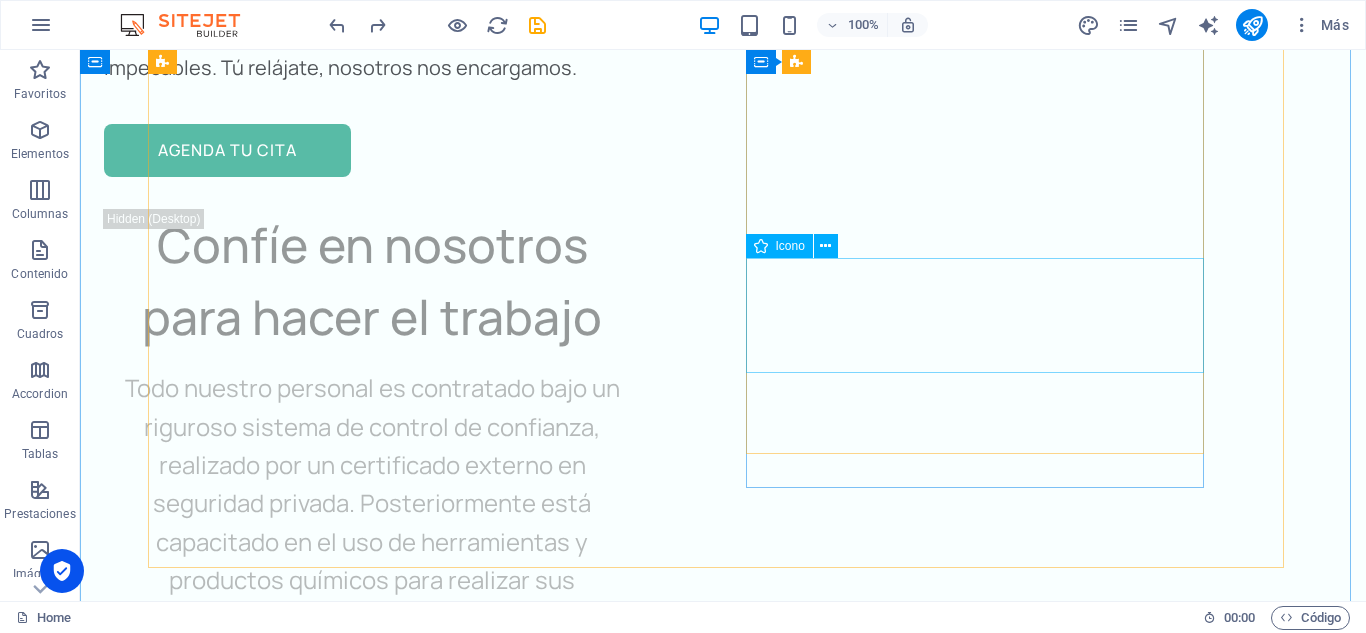 scroll, scrollTop: 8068, scrollLeft: 0, axis: vertical 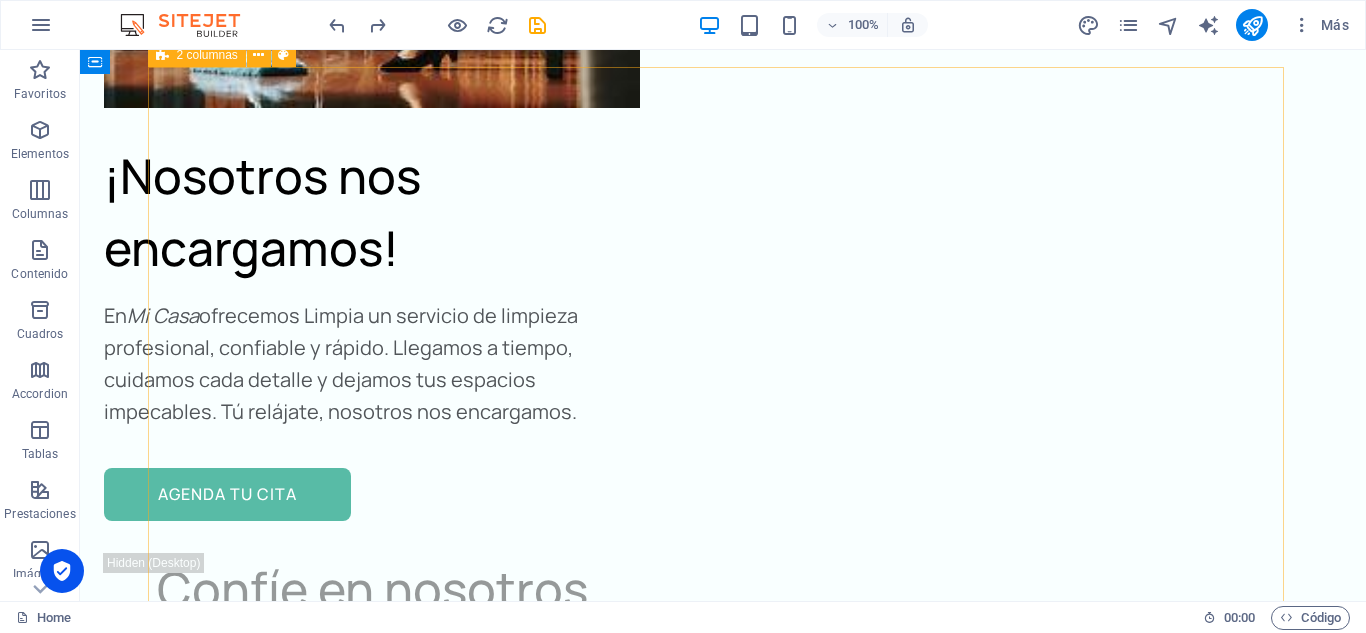click on "¡Contáctanos [DATE] mismo! Estamos listos para ofrecerte un servicio profesional, rápido y confiable. Mail Etiqueta del botón WHATSAPP" at bounding box center (723, 3801) 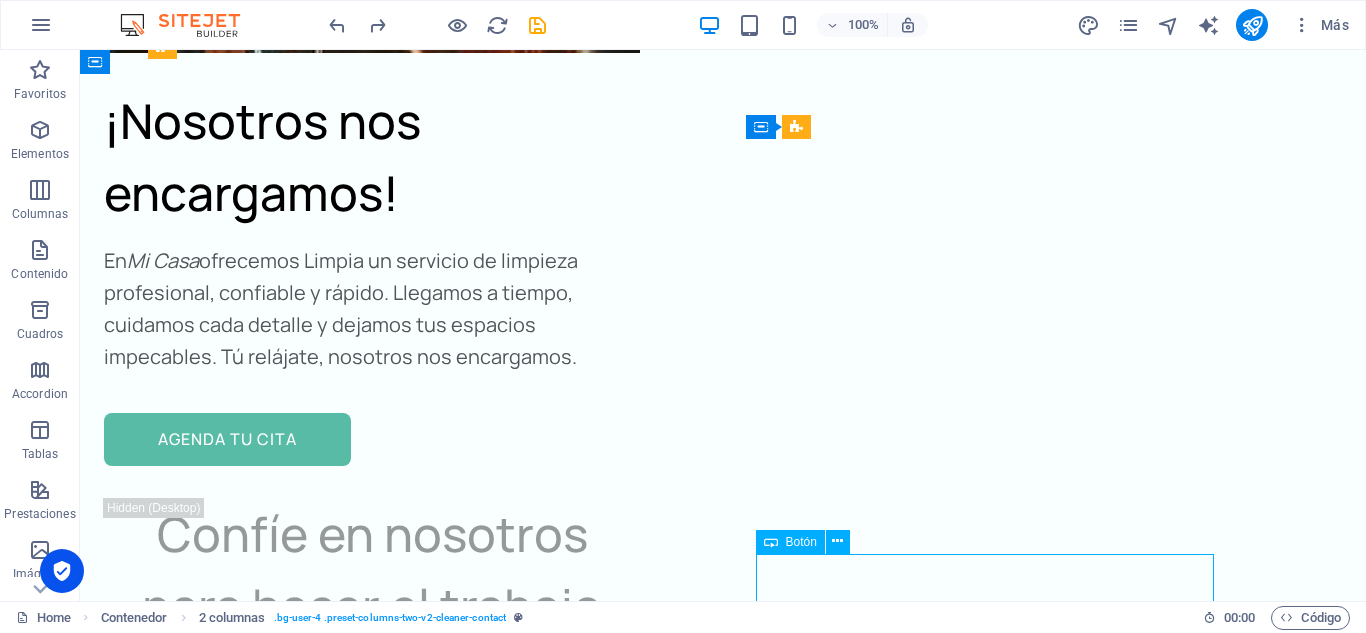 scroll, scrollTop: 8125, scrollLeft: 0, axis: vertical 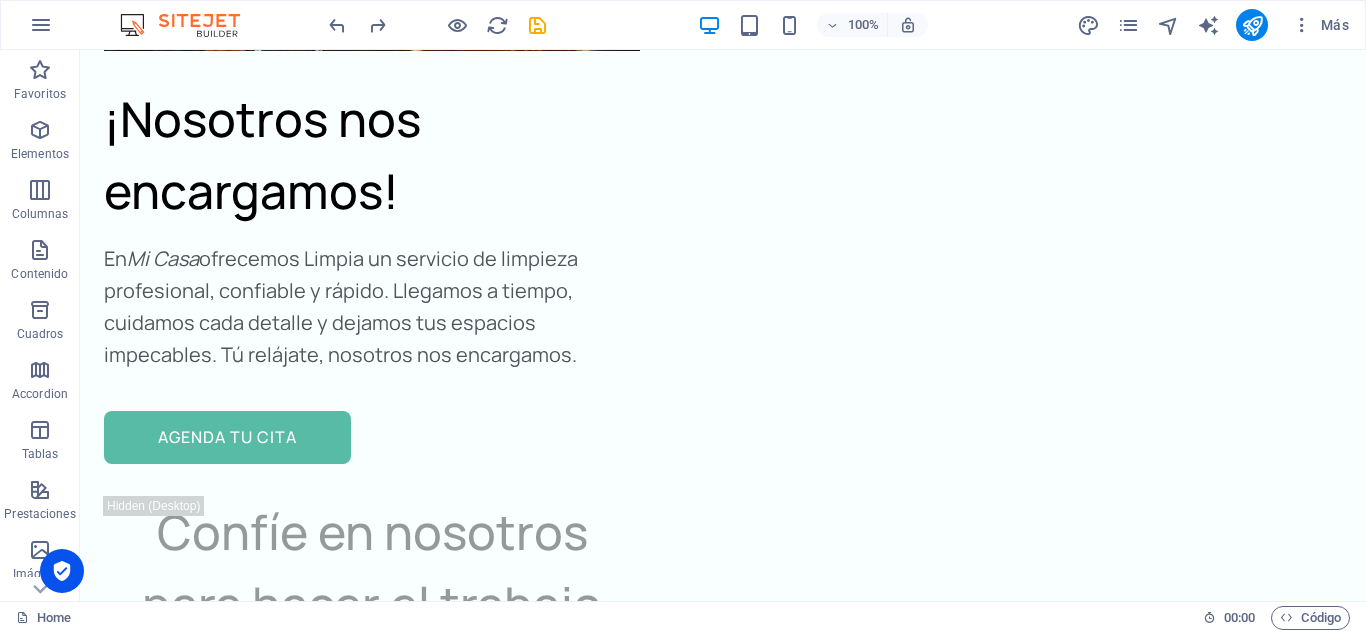 drag, startPoint x: 872, startPoint y: 576, endPoint x: 858, endPoint y: 455, distance: 121.80723 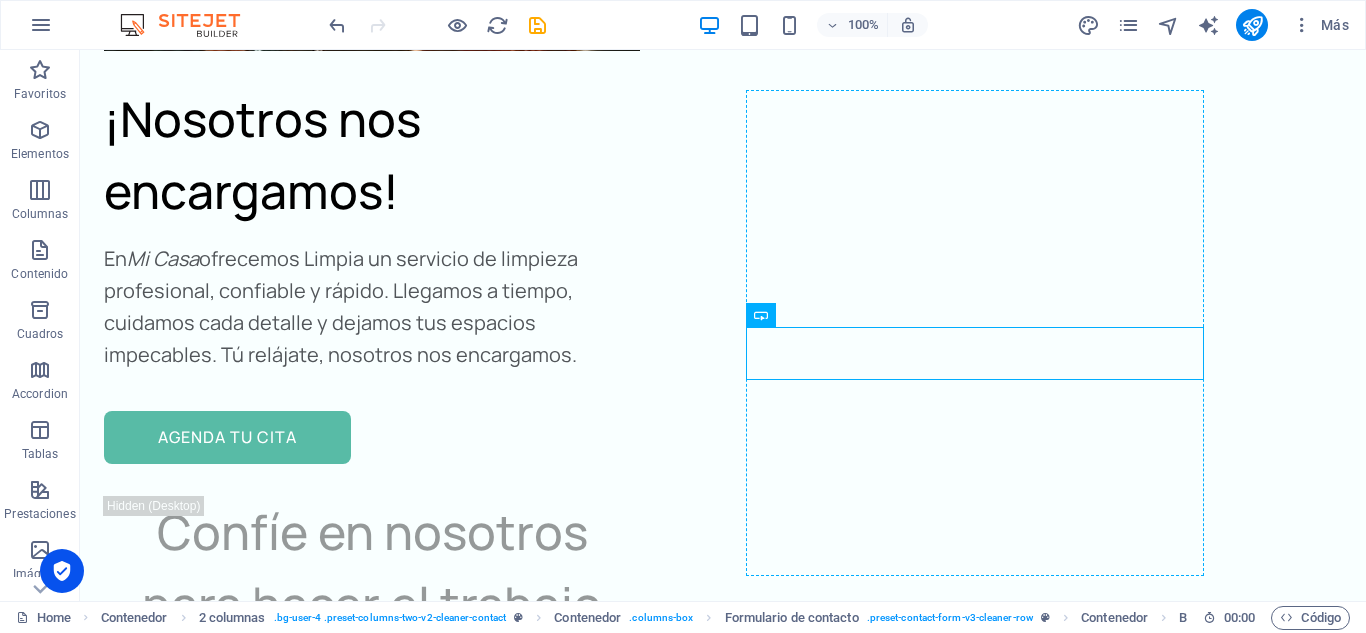 drag, startPoint x: 969, startPoint y: 358, endPoint x: 805, endPoint y: 438, distance: 182.47191 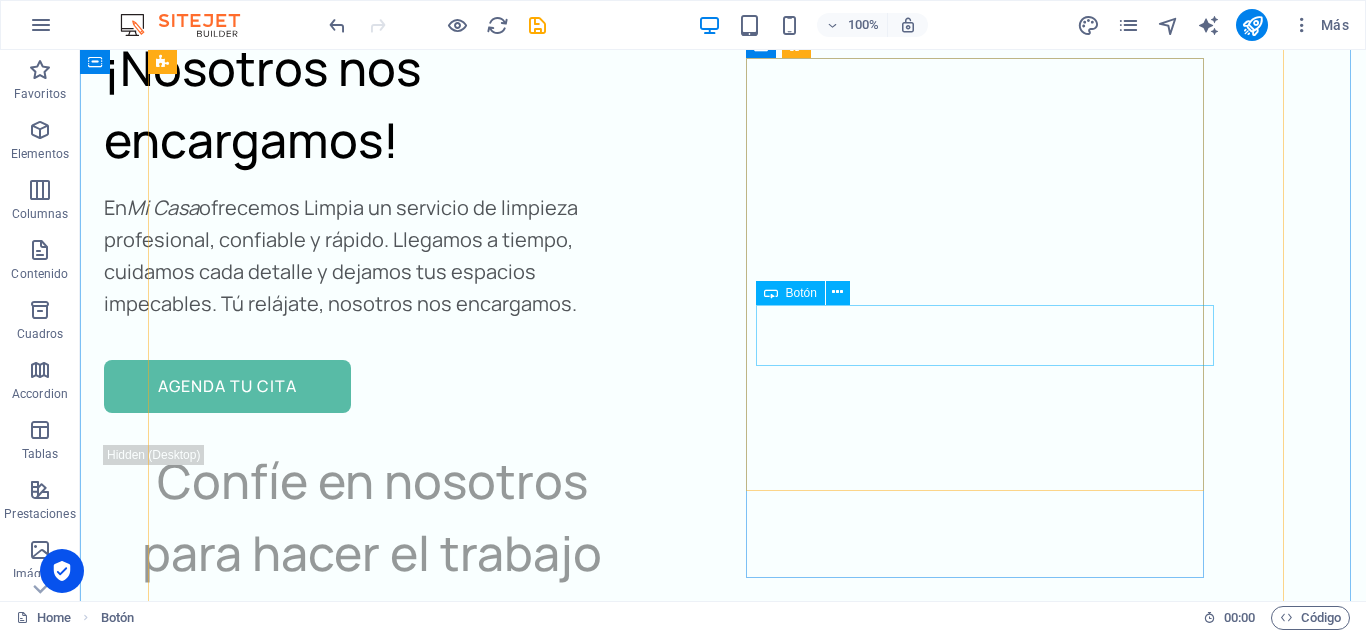 scroll, scrollTop: 8281, scrollLeft: 0, axis: vertical 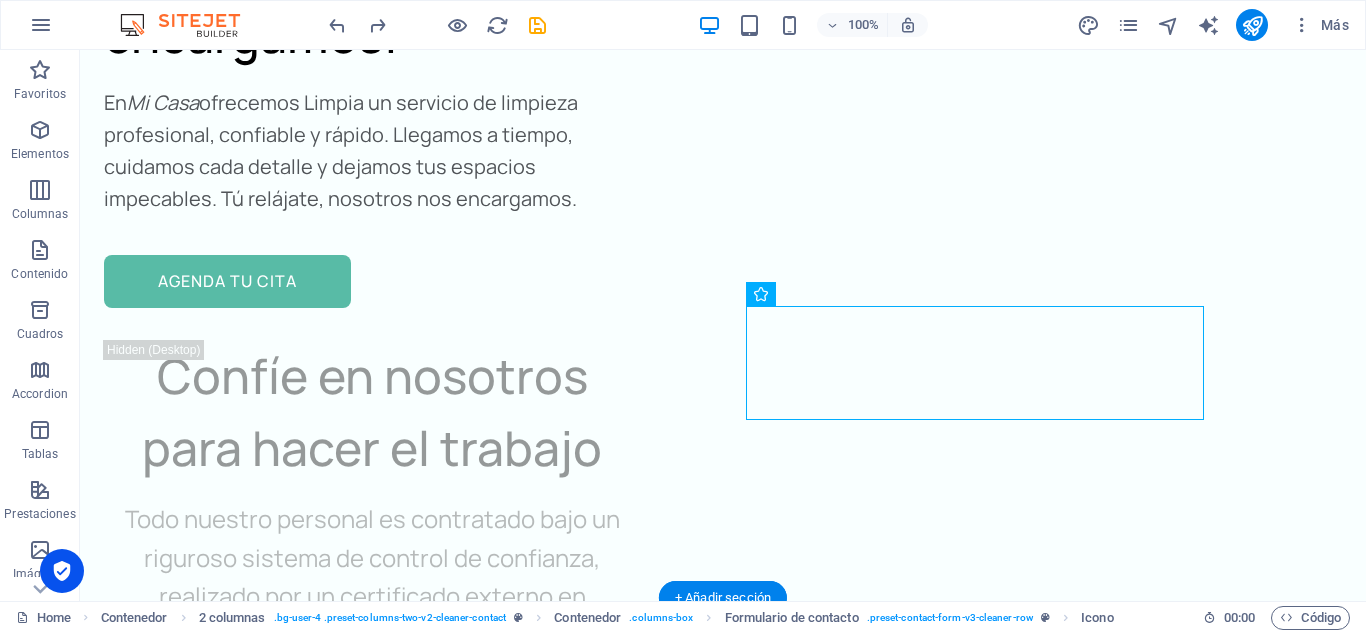 drag, startPoint x: 797, startPoint y: 362, endPoint x: 812, endPoint y: 345, distance: 22.671568 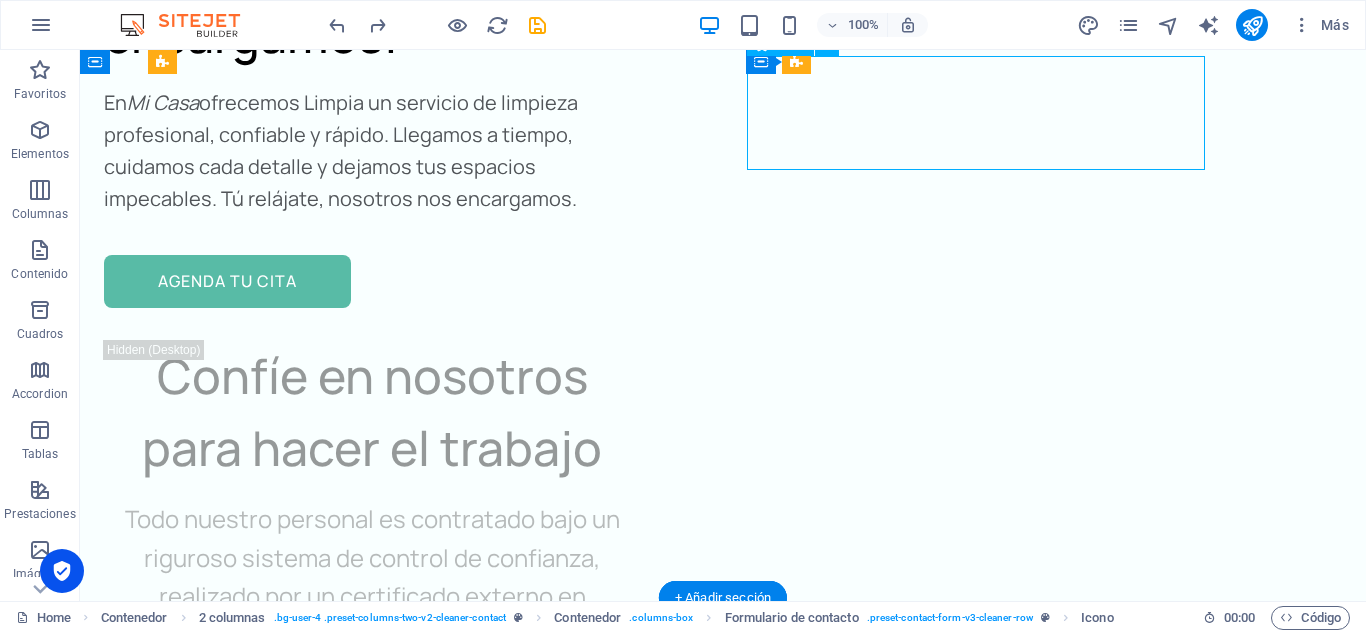 scroll, scrollTop: 8263, scrollLeft: 0, axis: vertical 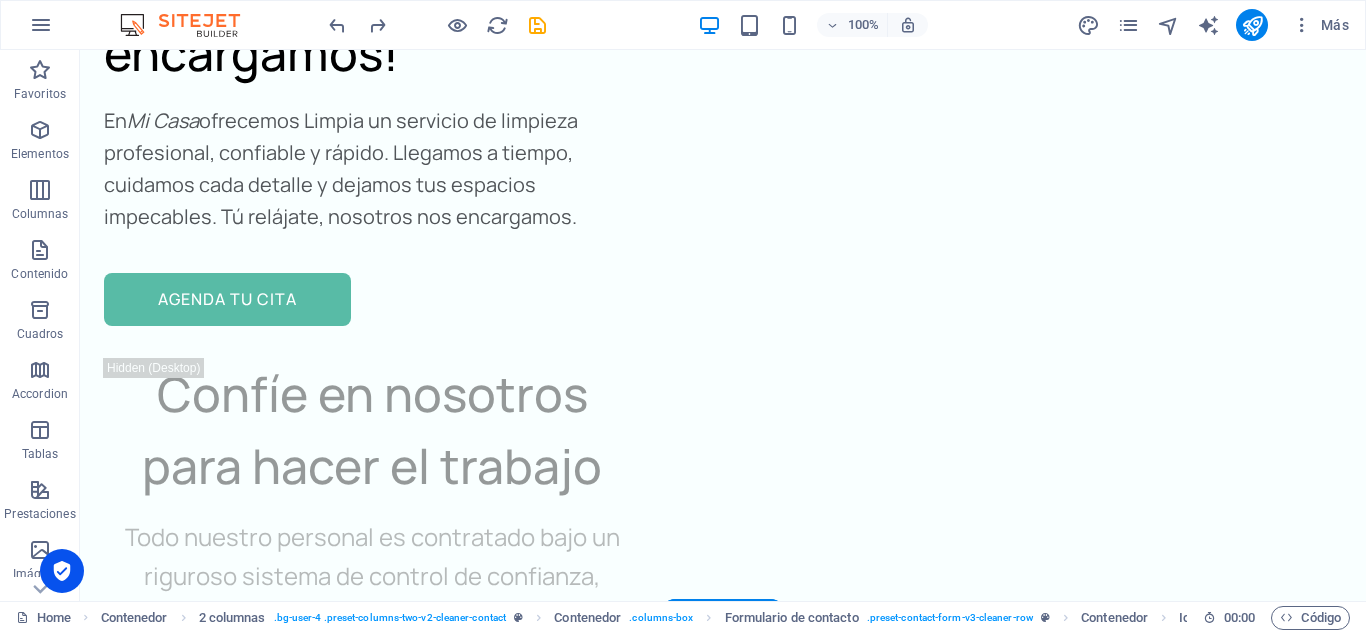 drag, startPoint x: 827, startPoint y: 104, endPoint x: 822, endPoint y: 234, distance: 130.09612 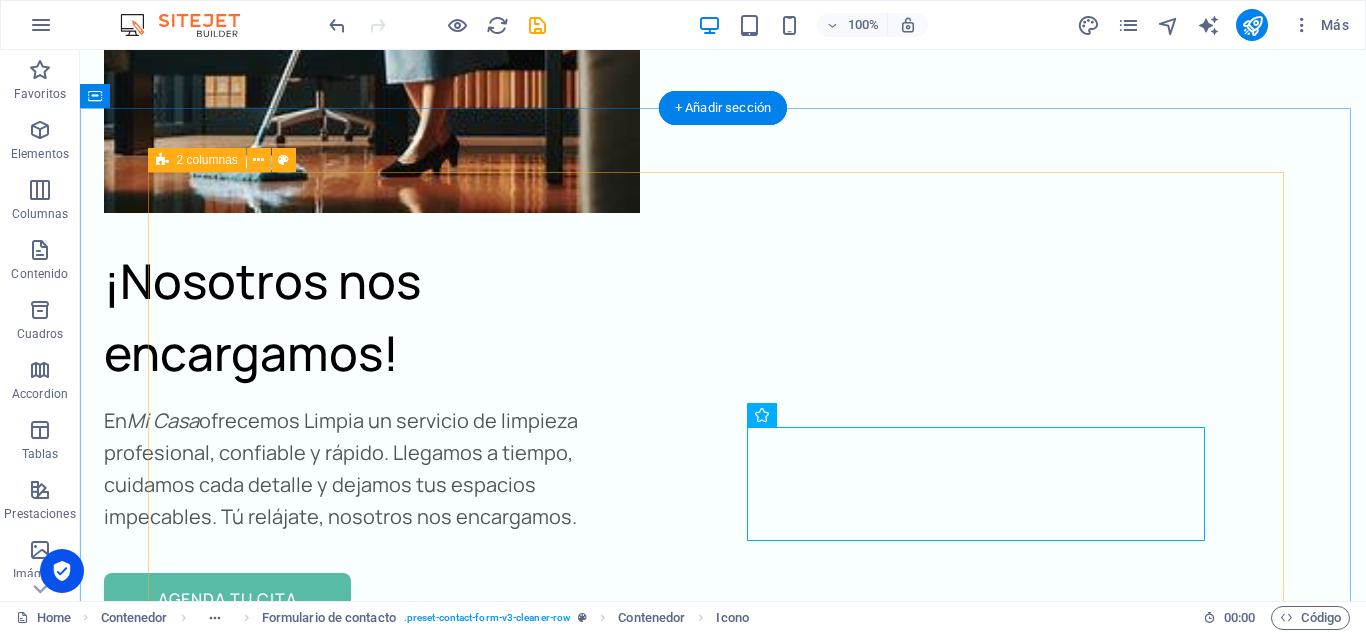 scroll, scrollTop: 8063, scrollLeft: 0, axis: vertical 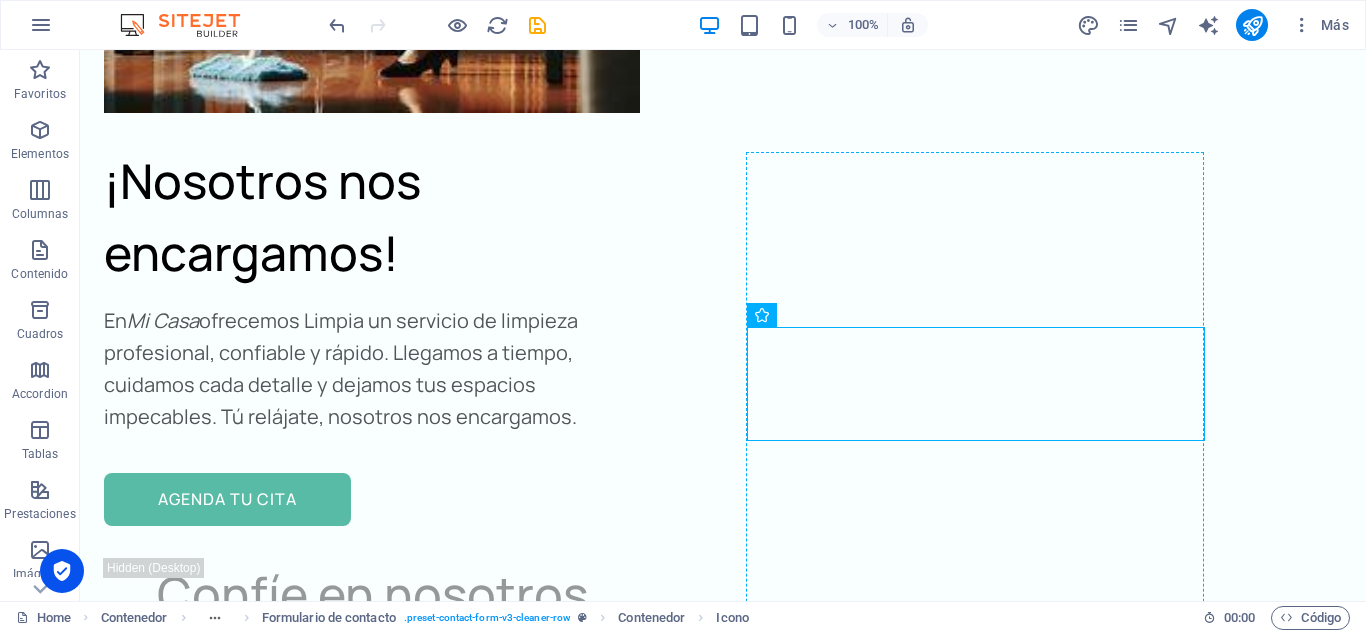 drag, startPoint x: 819, startPoint y: 400, endPoint x: 836, endPoint y: 511, distance: 112.29426 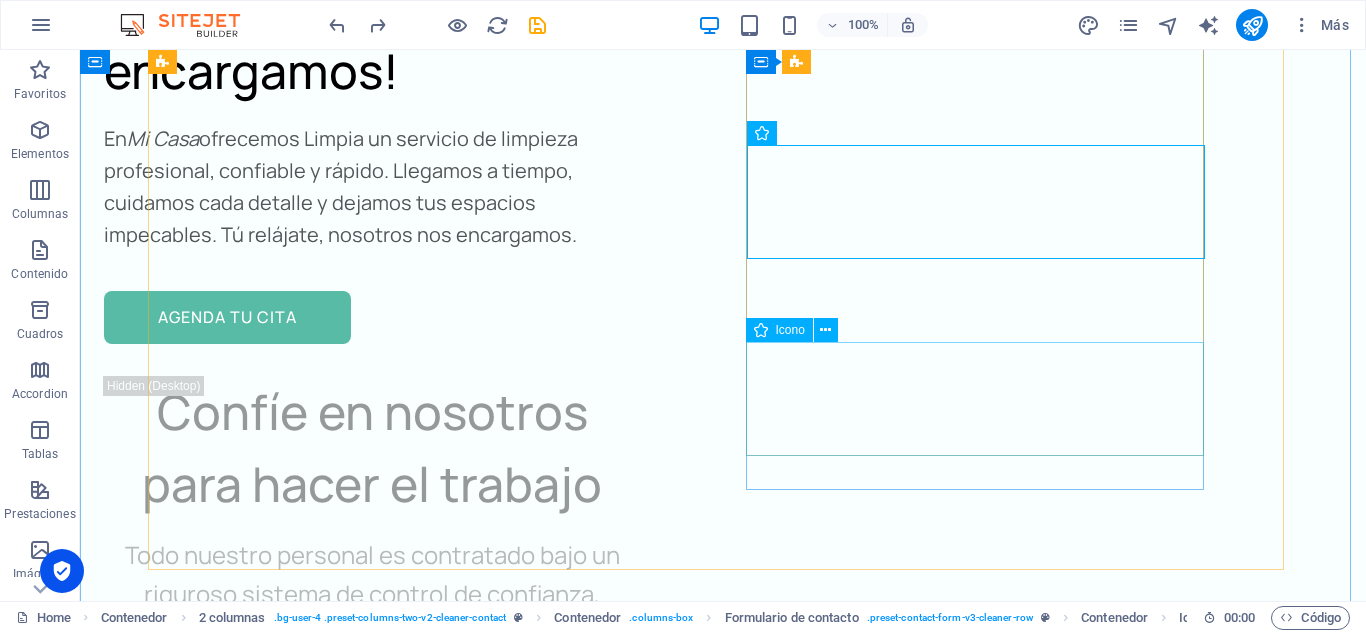 scroll, scrollTop: 8122, scrollLeft: 0, axis: vertical 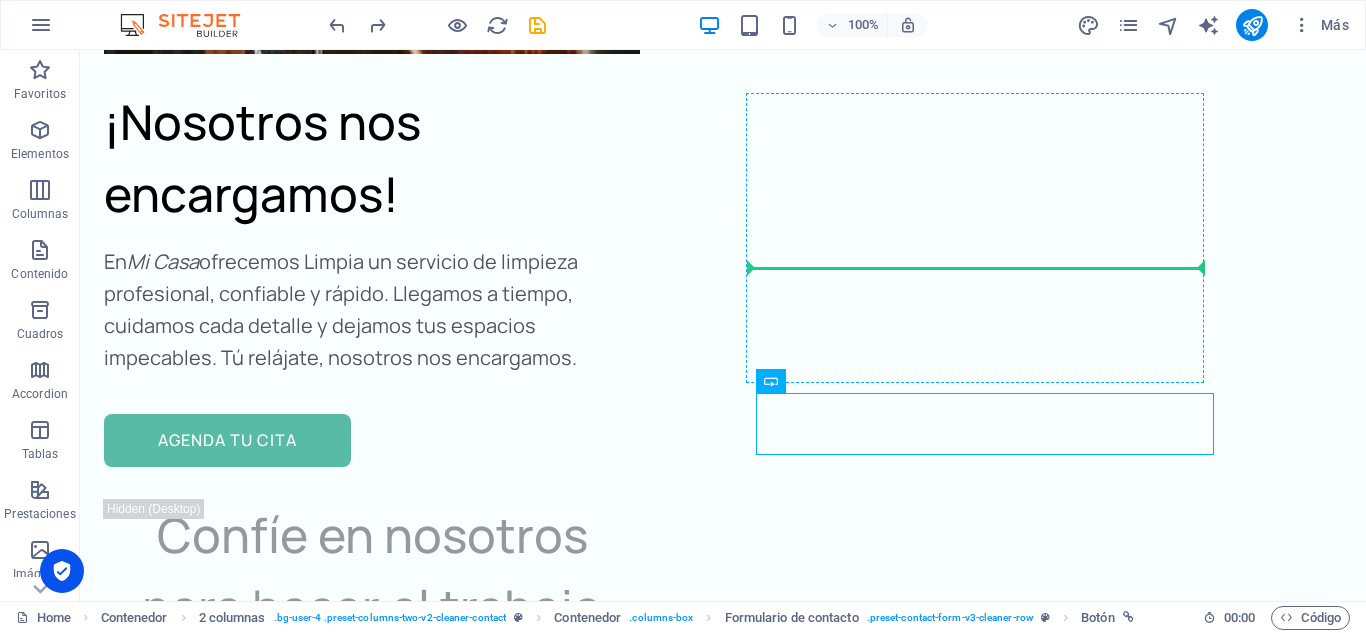 drag, startPoint x: 889, startPoint y: 431, endPoint x: 882, endPoint y: 303, distance: 128.19127 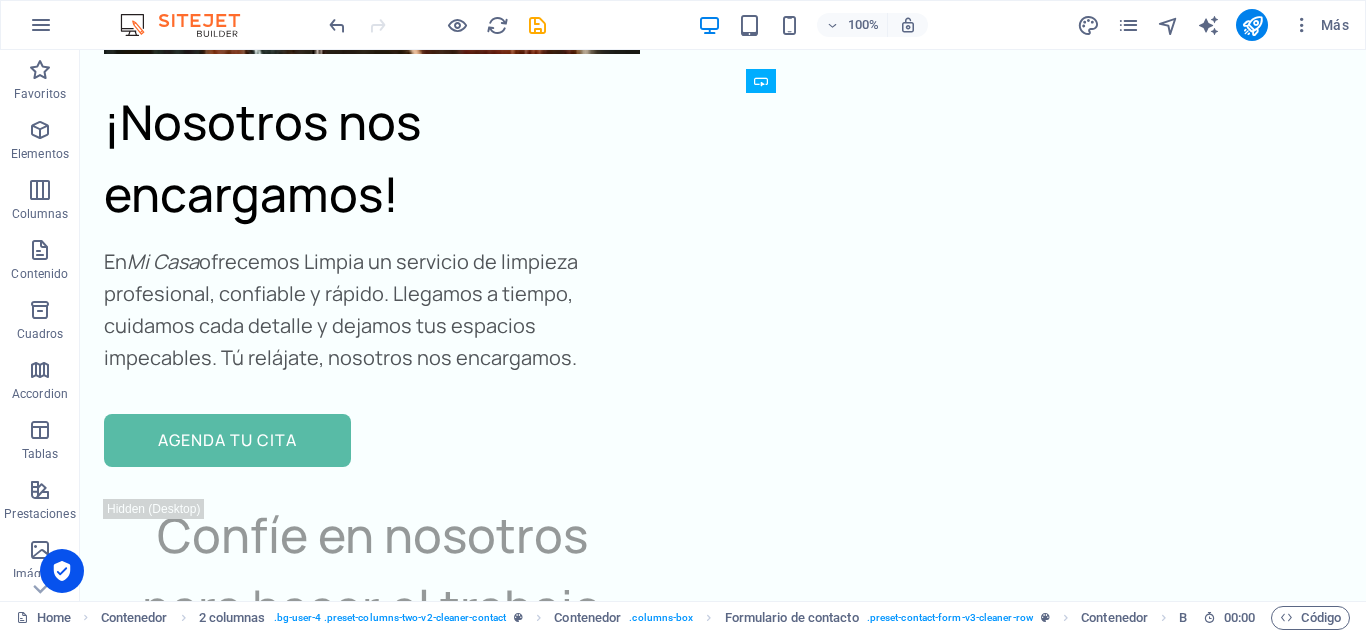 drag, startPoint x: 1026, startPoint y: 246, endPoint x: 1026, endPoint y: 326, distance: 80 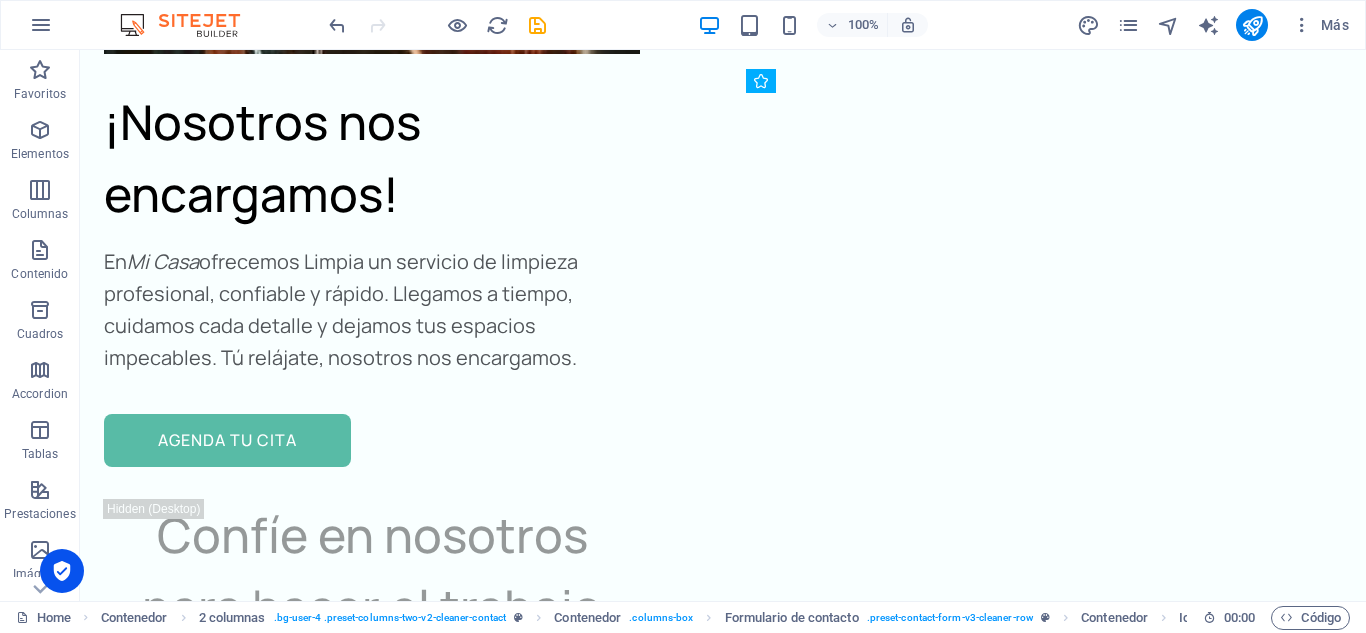 drag, startPoint x: 820, startPoint y: 416, endPoint x: 811, endPoint y: 343, distance: 73.552704 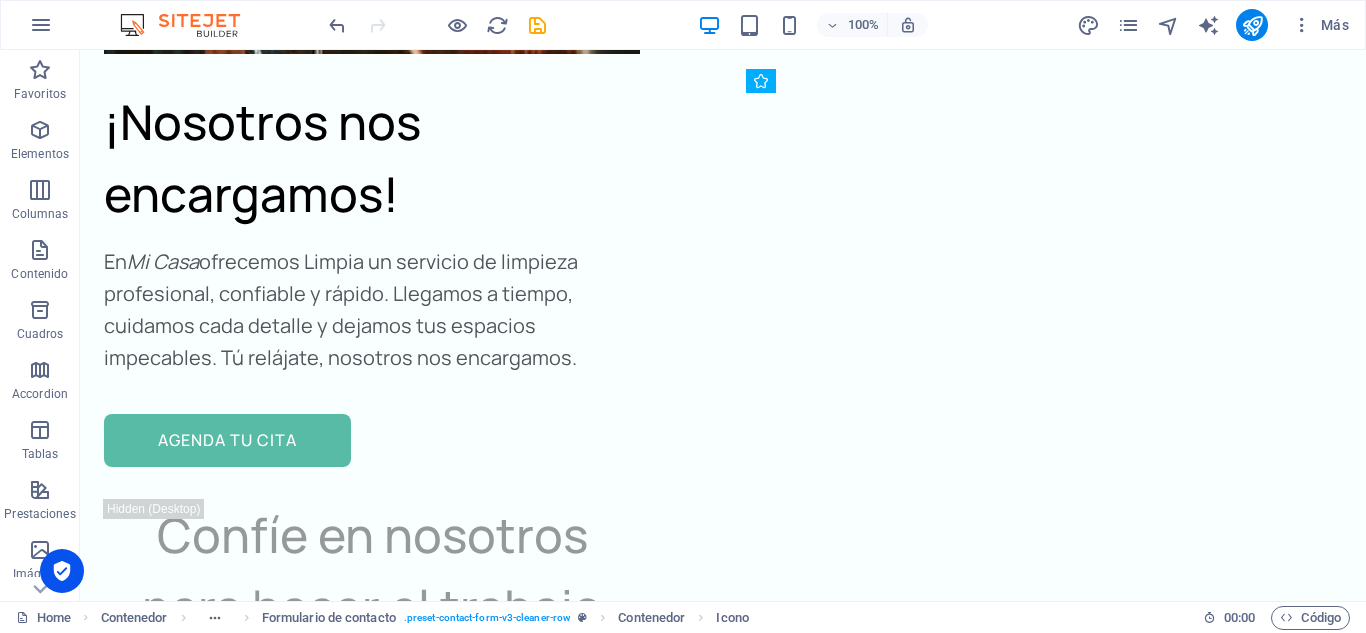 drag, startPoint x: 850, startPoint y: 344, endPoint x: 854, endPoint y: 248, distance: 96.0833 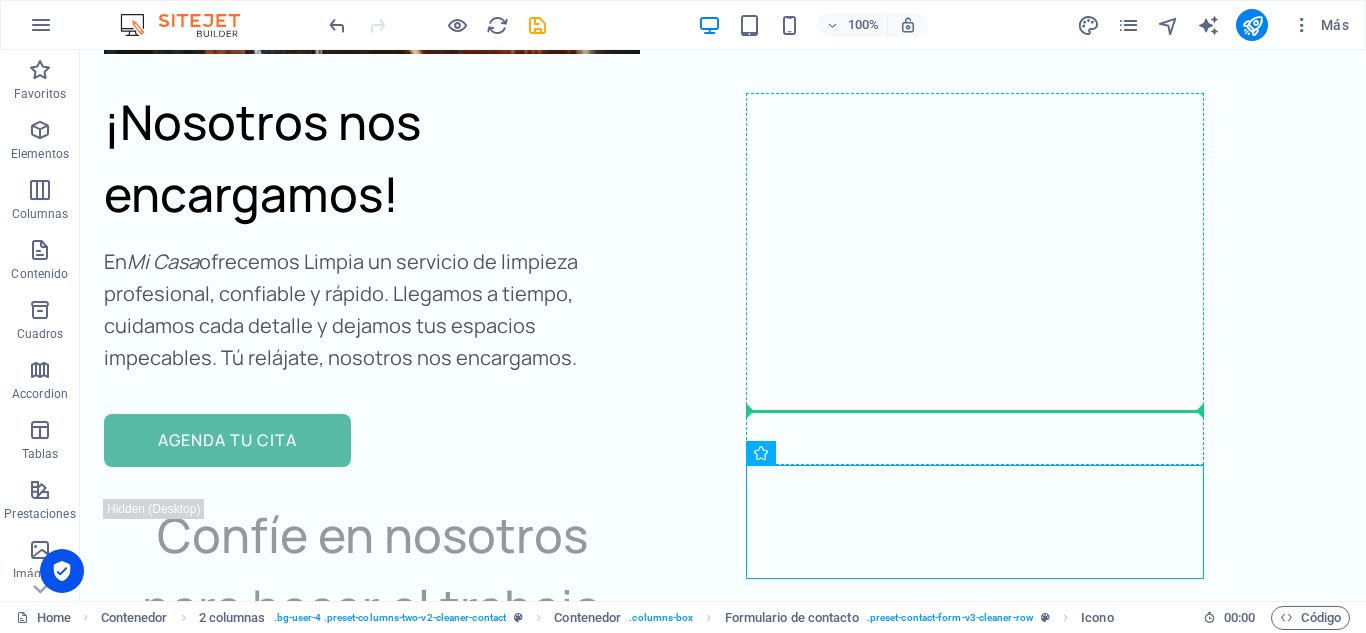 drag, startPoint x: 813, startPoint y: 506, endPoint x: 826, endPoint y: 417, distance: 89.94443 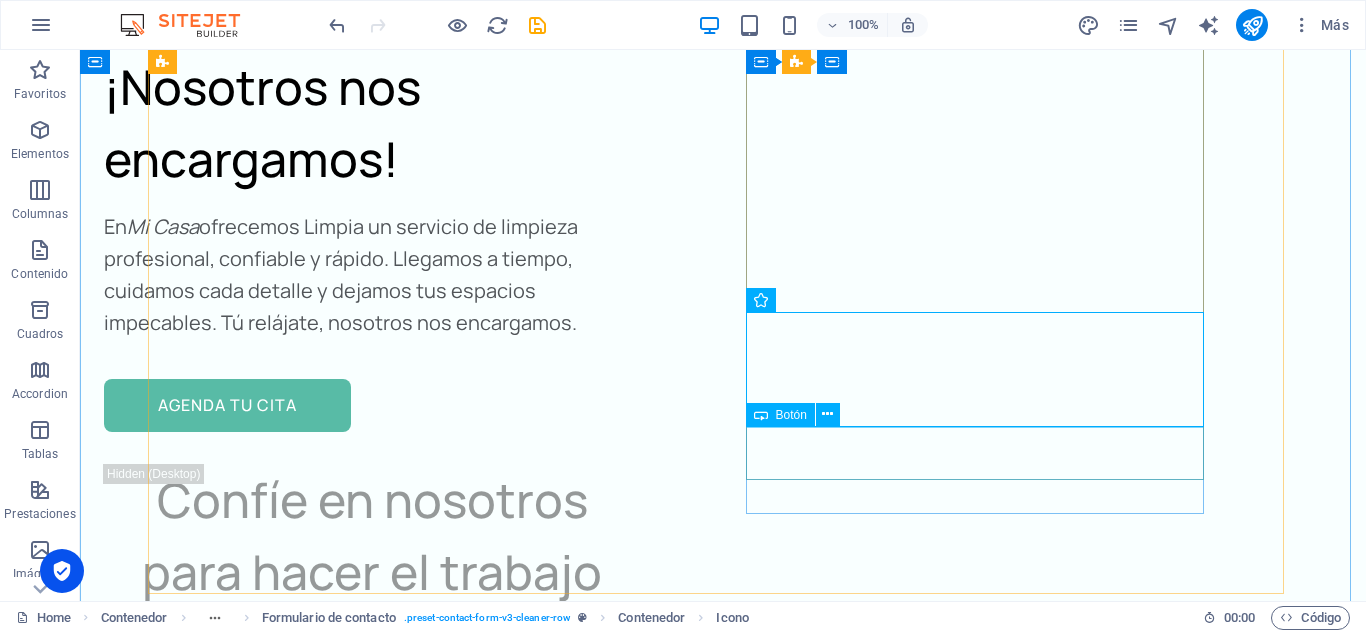 scroll, scrollTop: 8122, scrollLeft: 0, axis: vertical 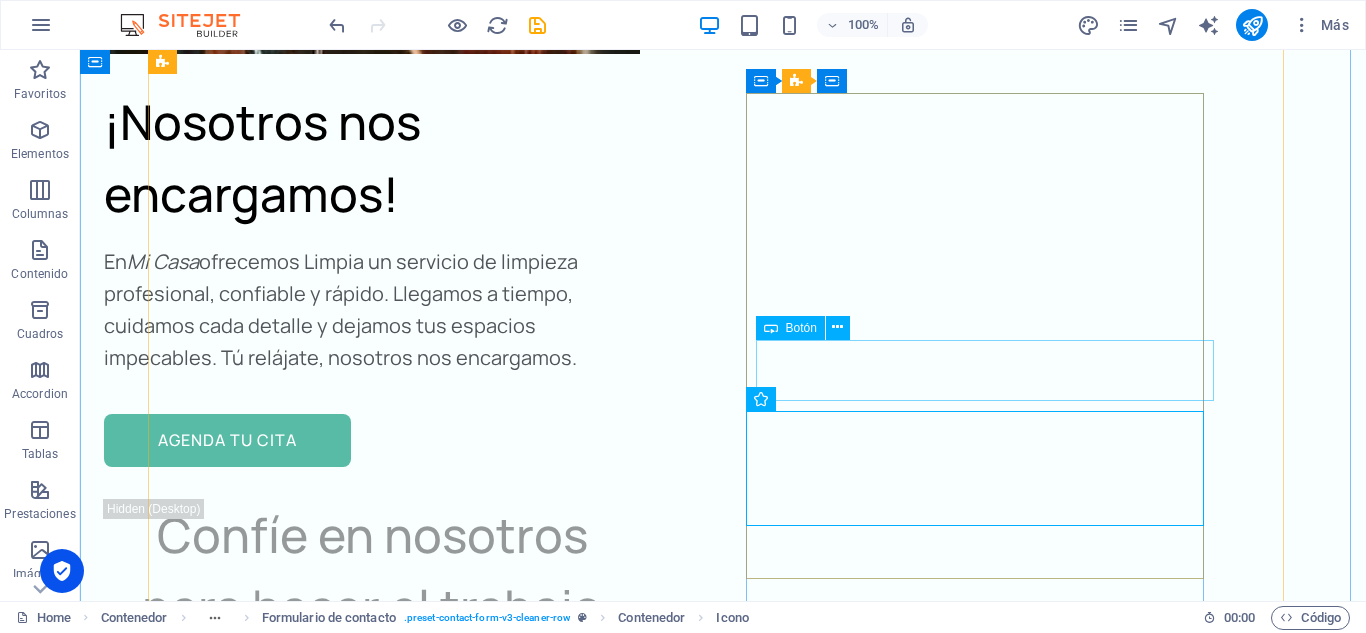 click on "WHATSAPP" at bounding box center [464, 4150] 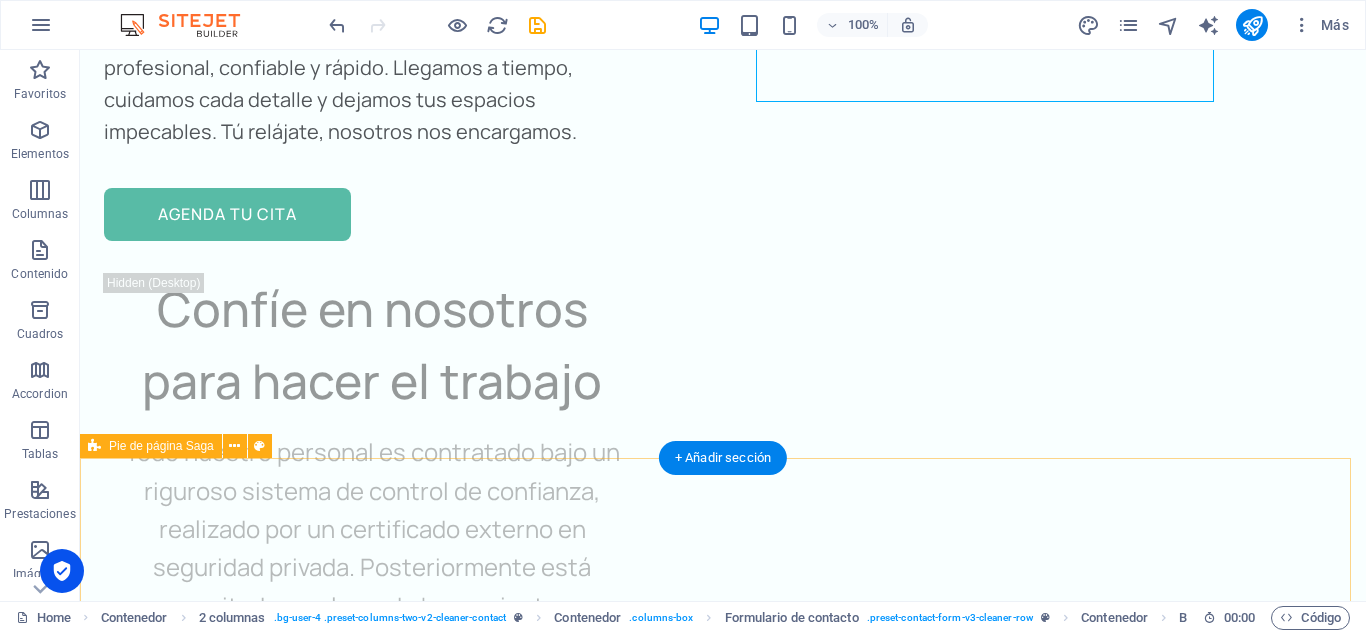 scroll, scrollTop: 8422, scrollLeft: 0, axis: vertical 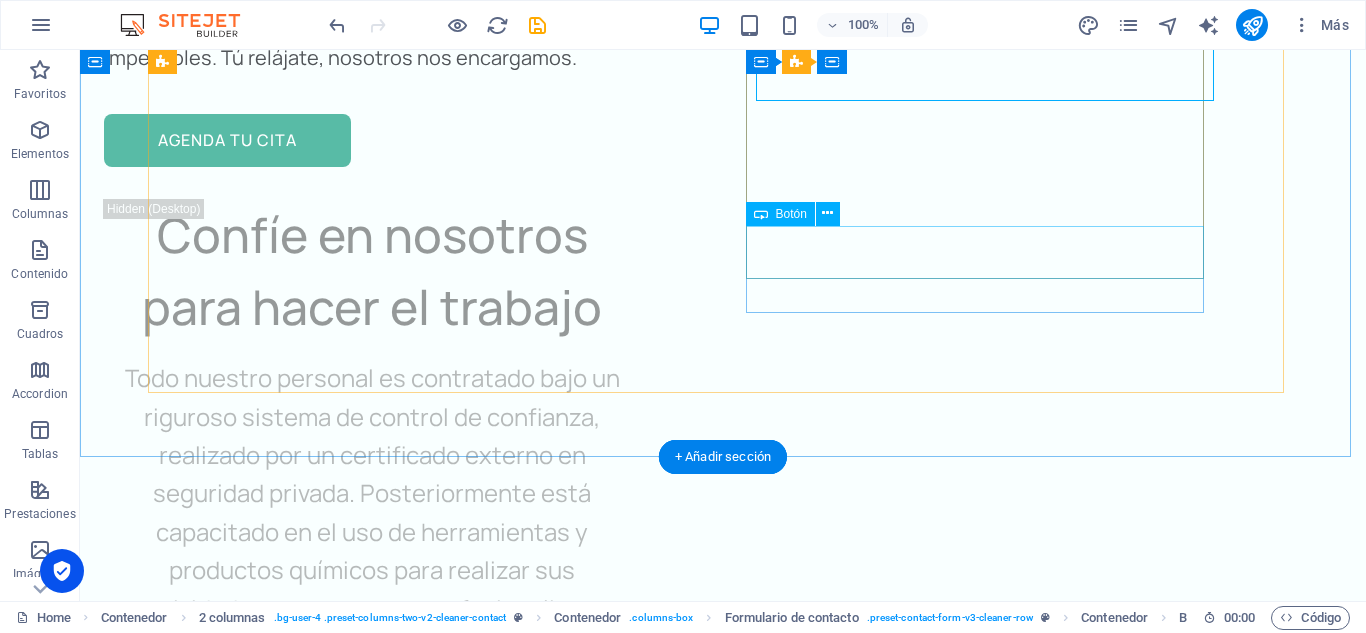 click on "Etiqueta del botón" at bounding box center (464, 4041) 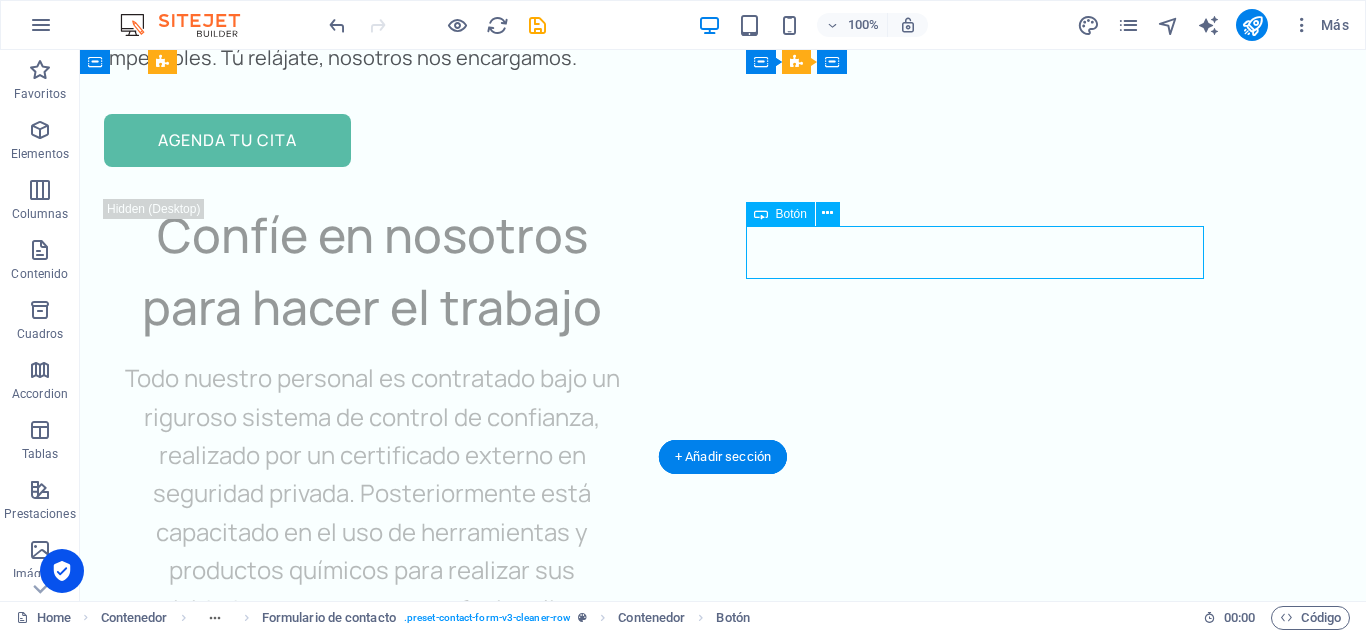 click on "Etiqueta del botón" at bounding box center (464, 4041) 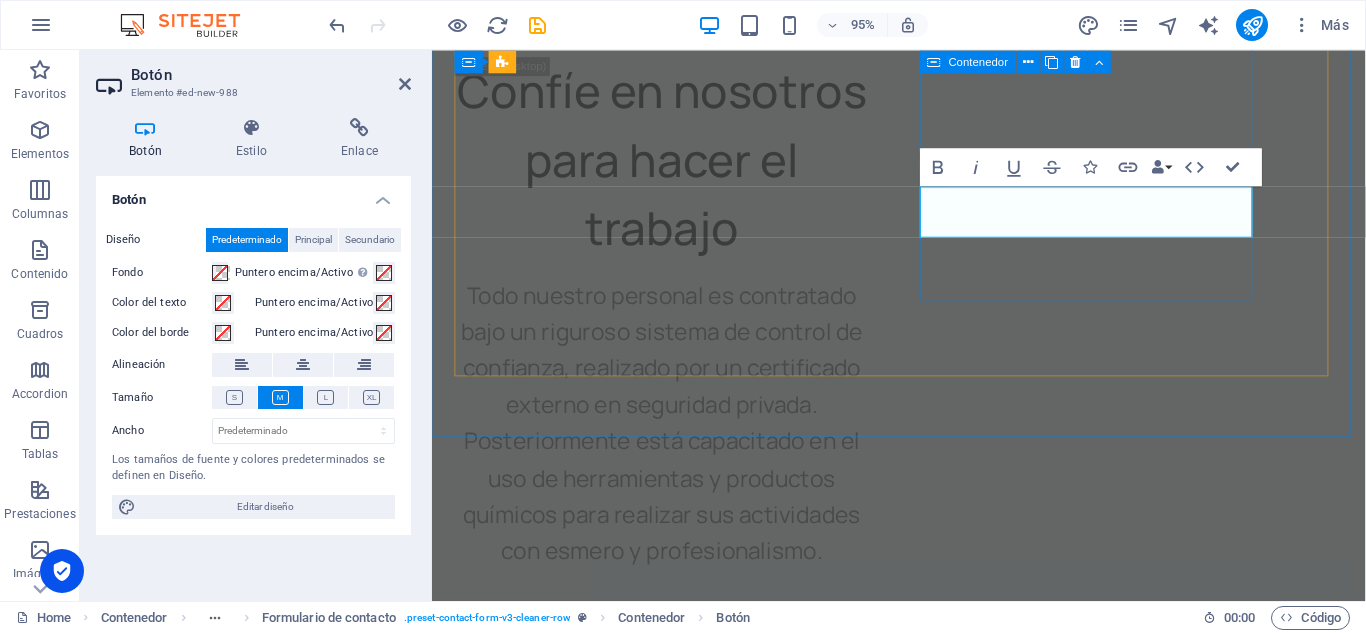 type 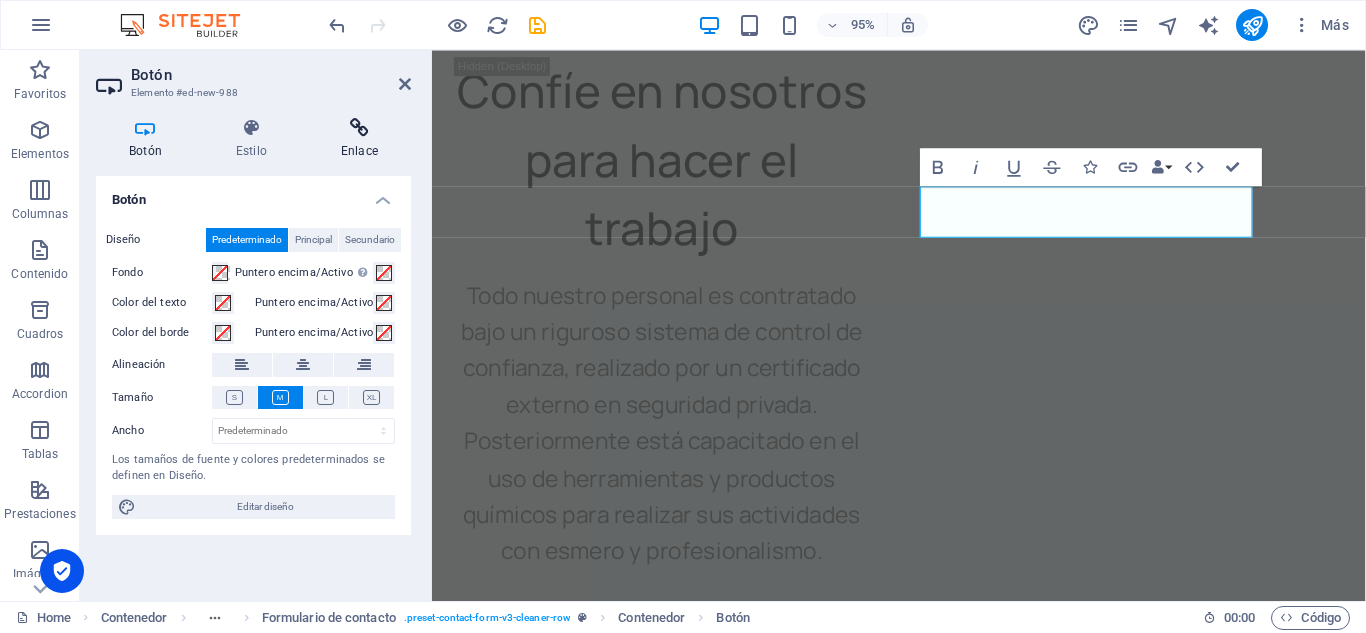 click at bounding box center [359, 128] 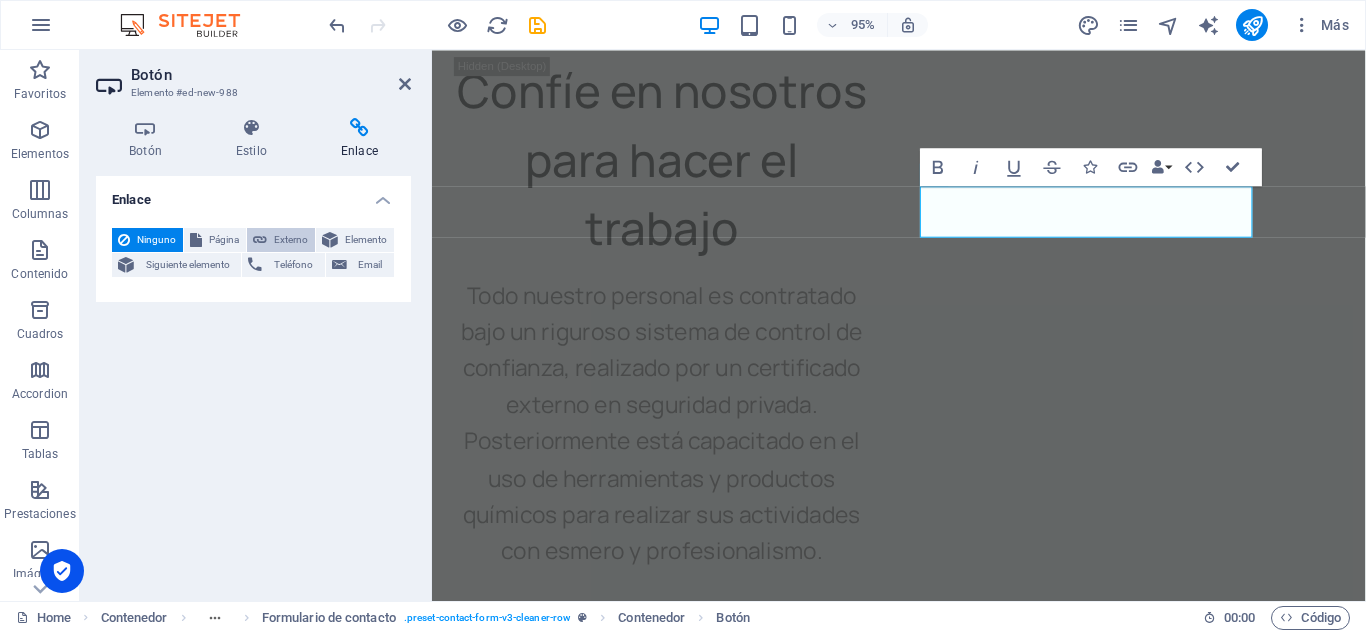 click on "Externo" at bounding box center [291, 240] 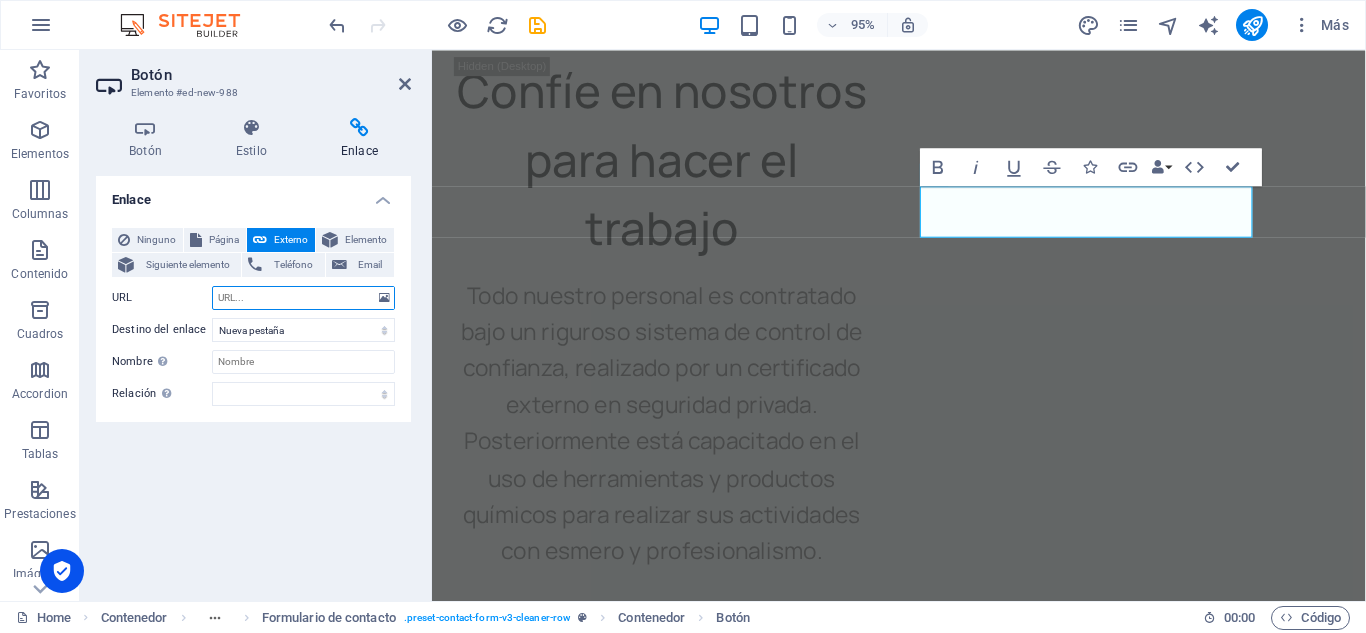 click on "URL" at bounding box center (303, 298) 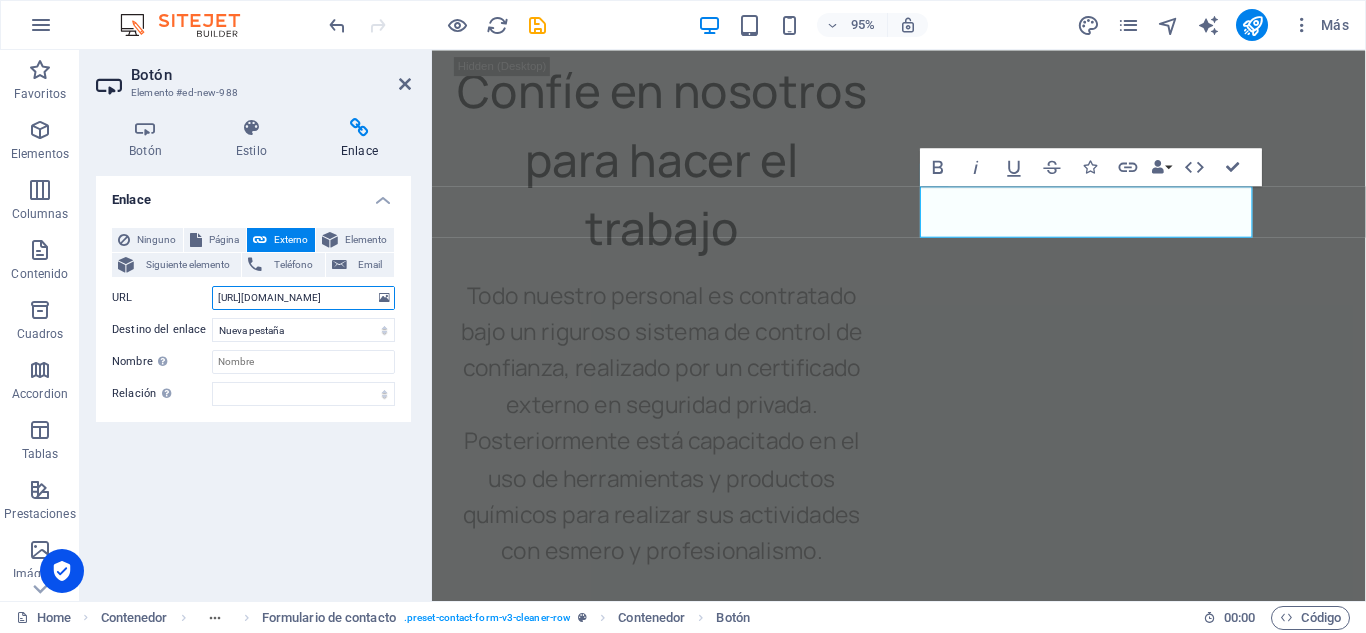 scroll, scrollTop: 0, scrollLeft: 186, axis: horizontal 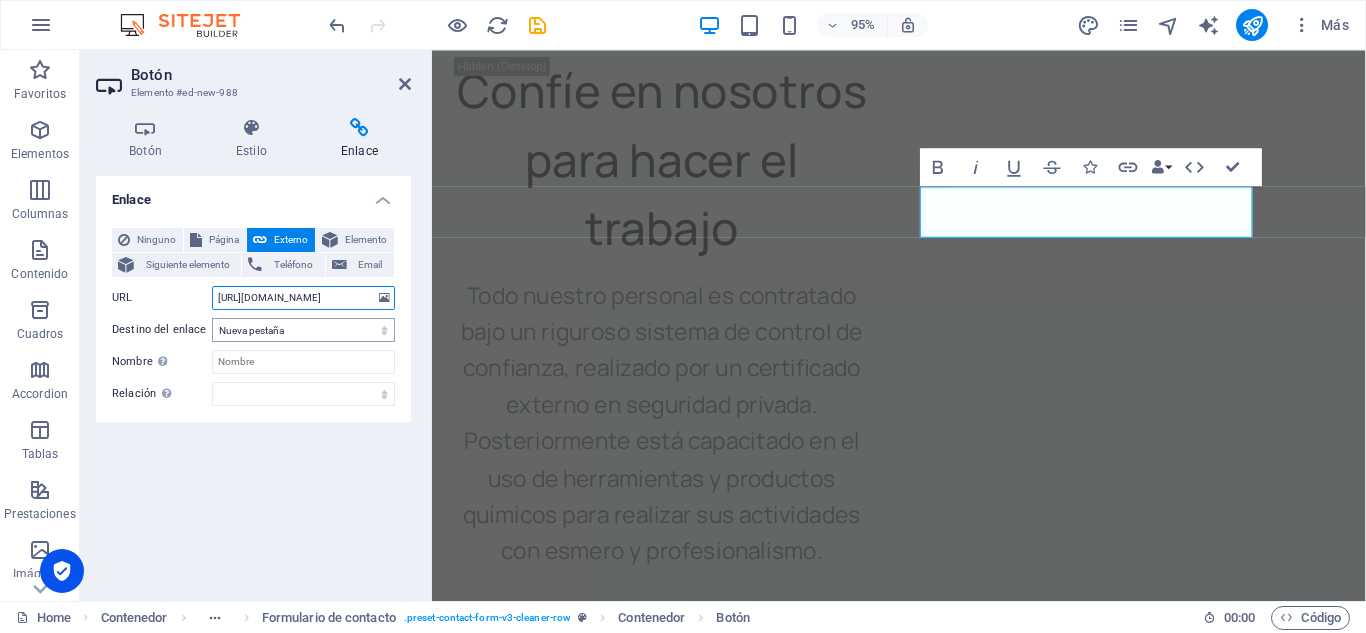 type on "[URL][DOMAIN_NAME]" 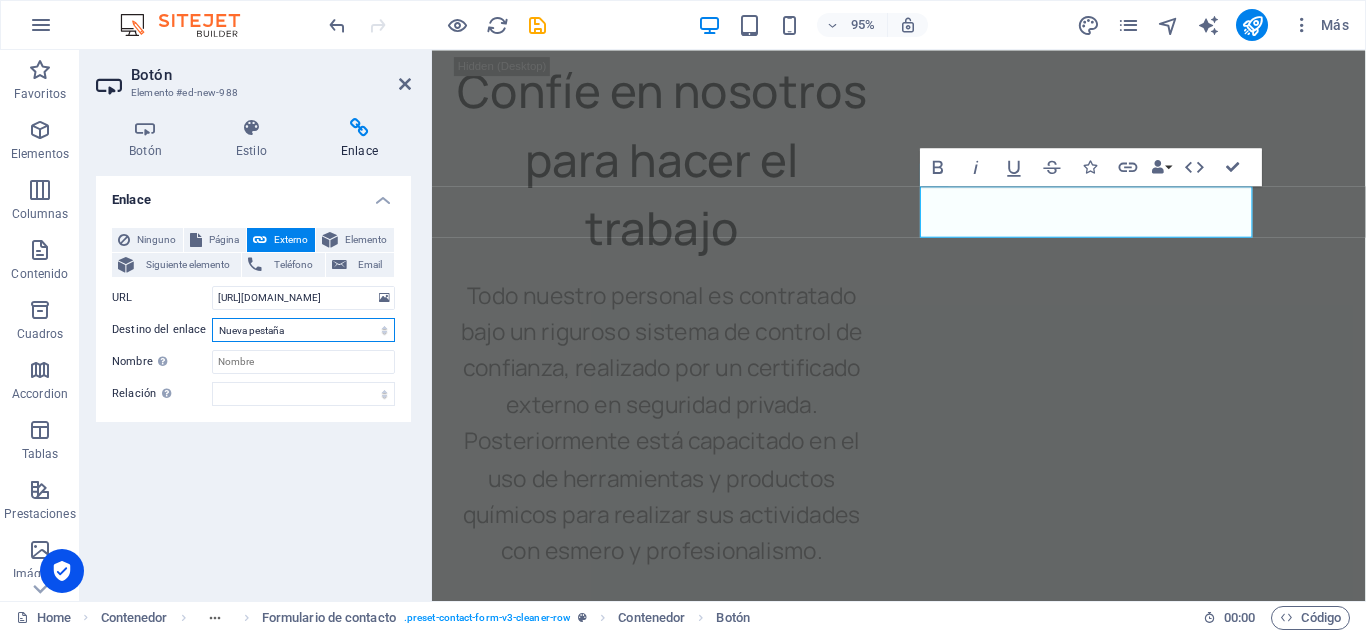 scroll, scrollTop: 0, scrollLeft: 0, axis: both 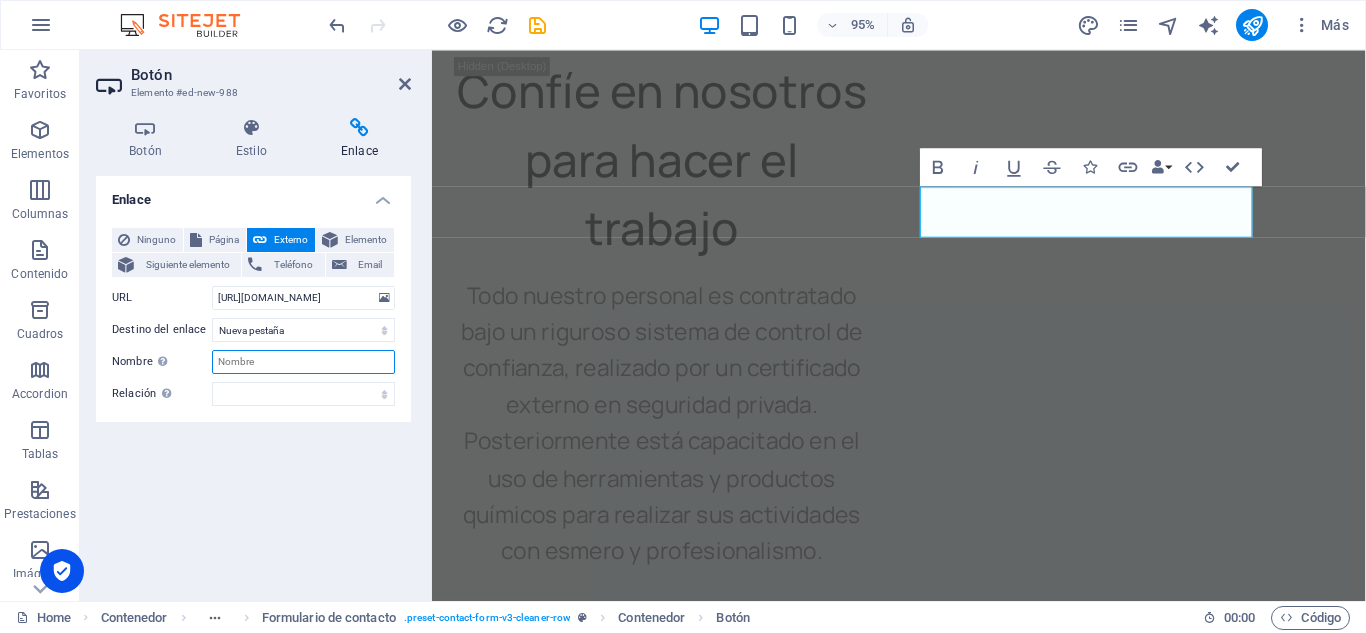 click on "Nombre Una descripción adicional del enlace no debería ser igual al texto del enlace. El título suele mostrarse como un texto de información cuando se mueve el ratón por encima del elemento. Déjalo en blanco en caso de dudas." at bounding box center [303, 362] 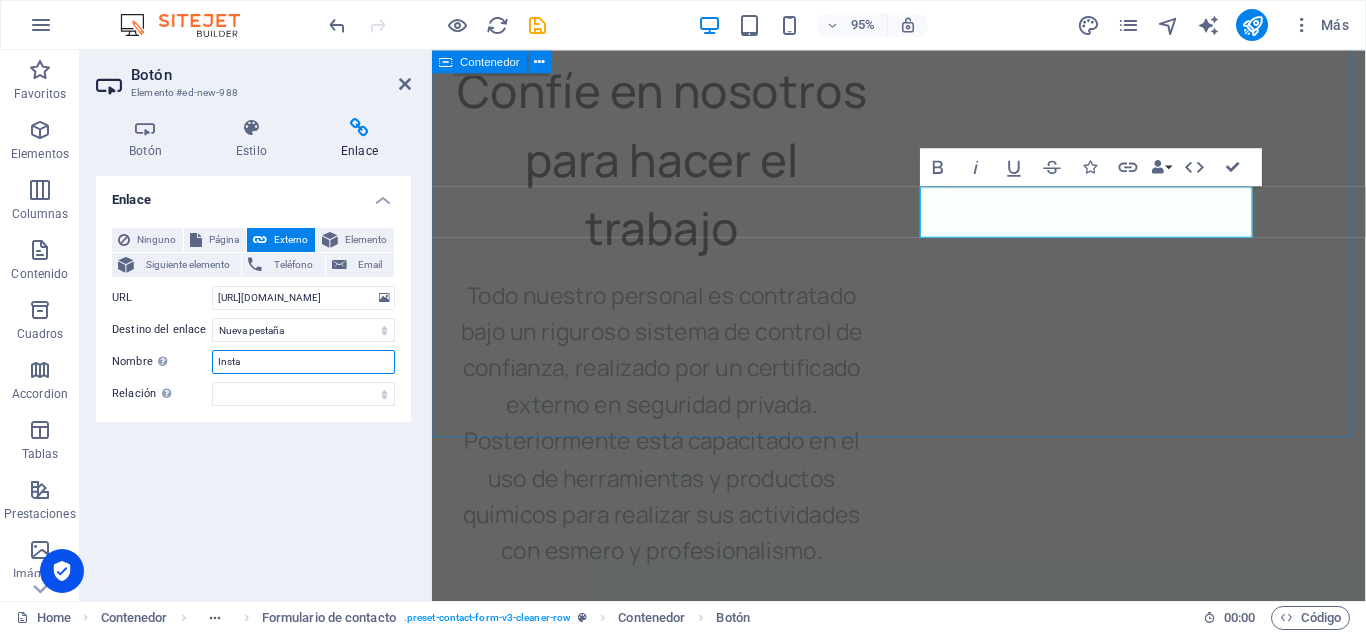 type on "Insta" 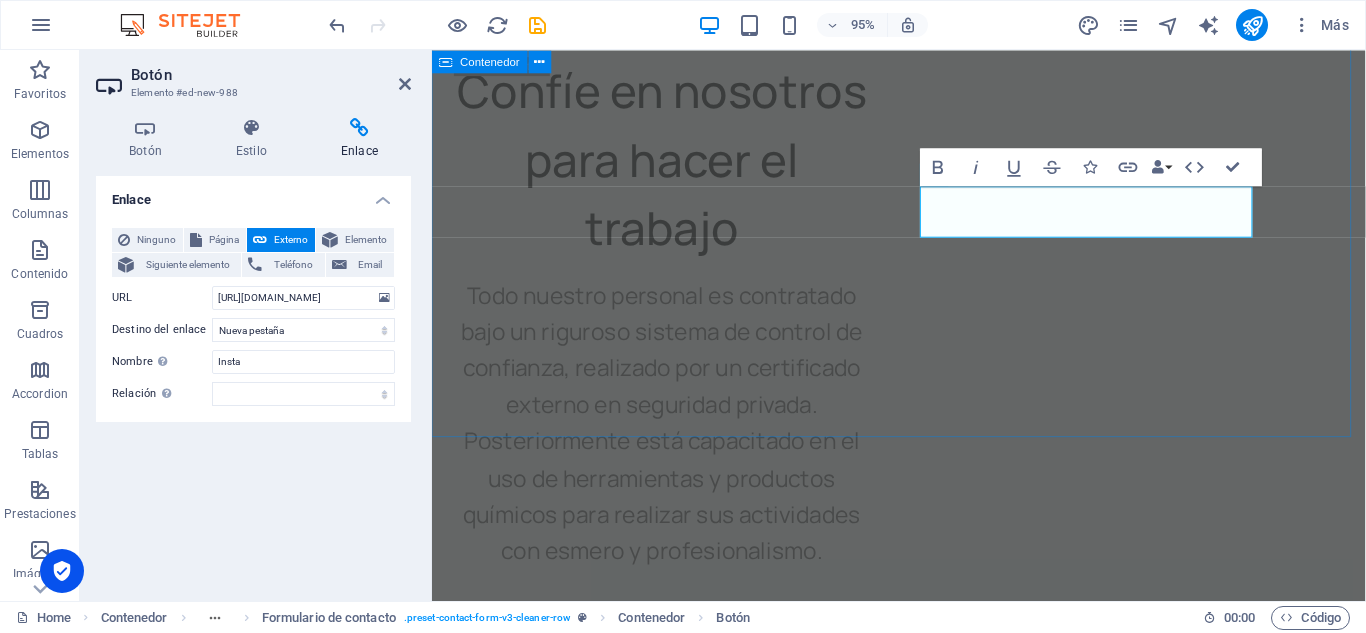 click on "¡Contáctanos [DATE] mismo! Estamos listos para ofrecerte un servicio profesional, rápido y confiable. Mail WHATSAPP instagram" at bounding box center (923, 3514) 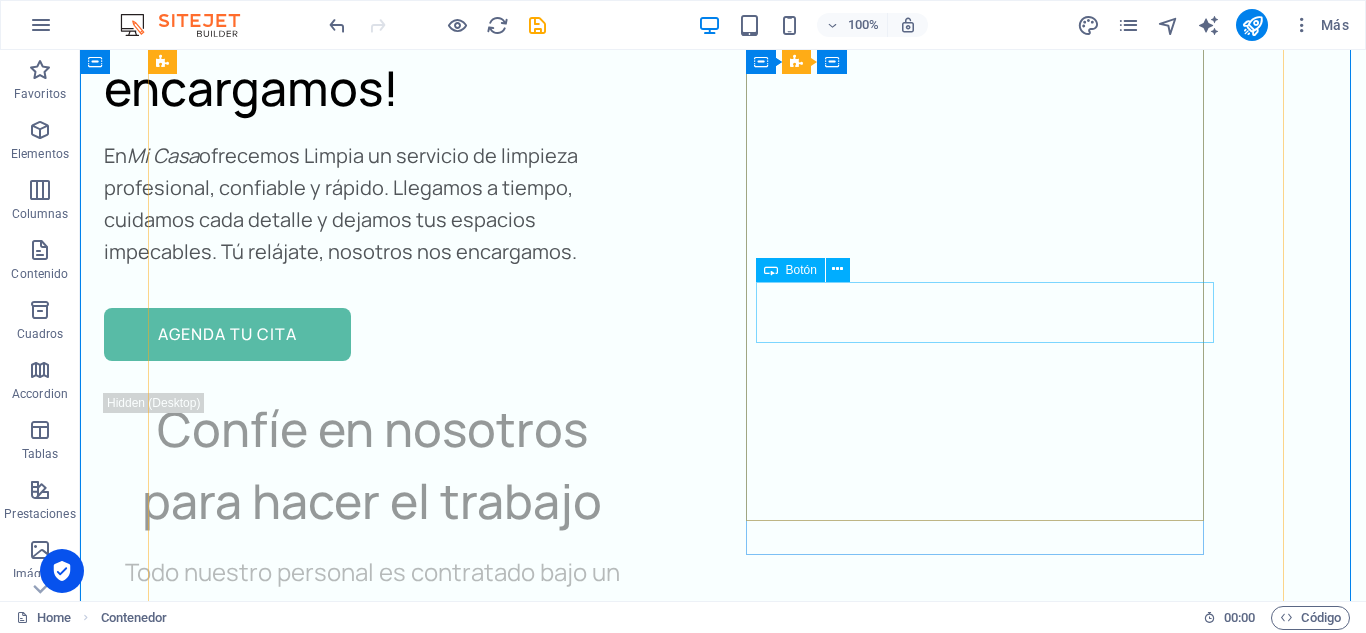 scroll, scrollTop: 8022, scrollLeft: 0, axis: vertical 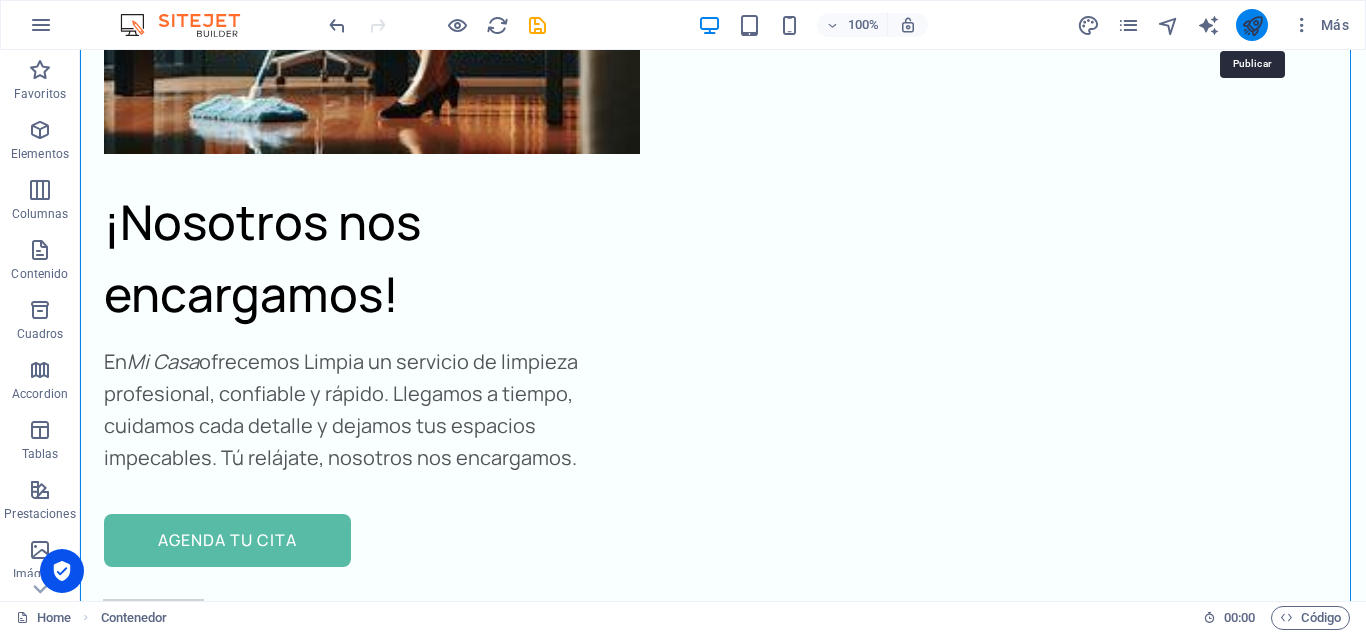 click at bounding box center [1252, 25] 